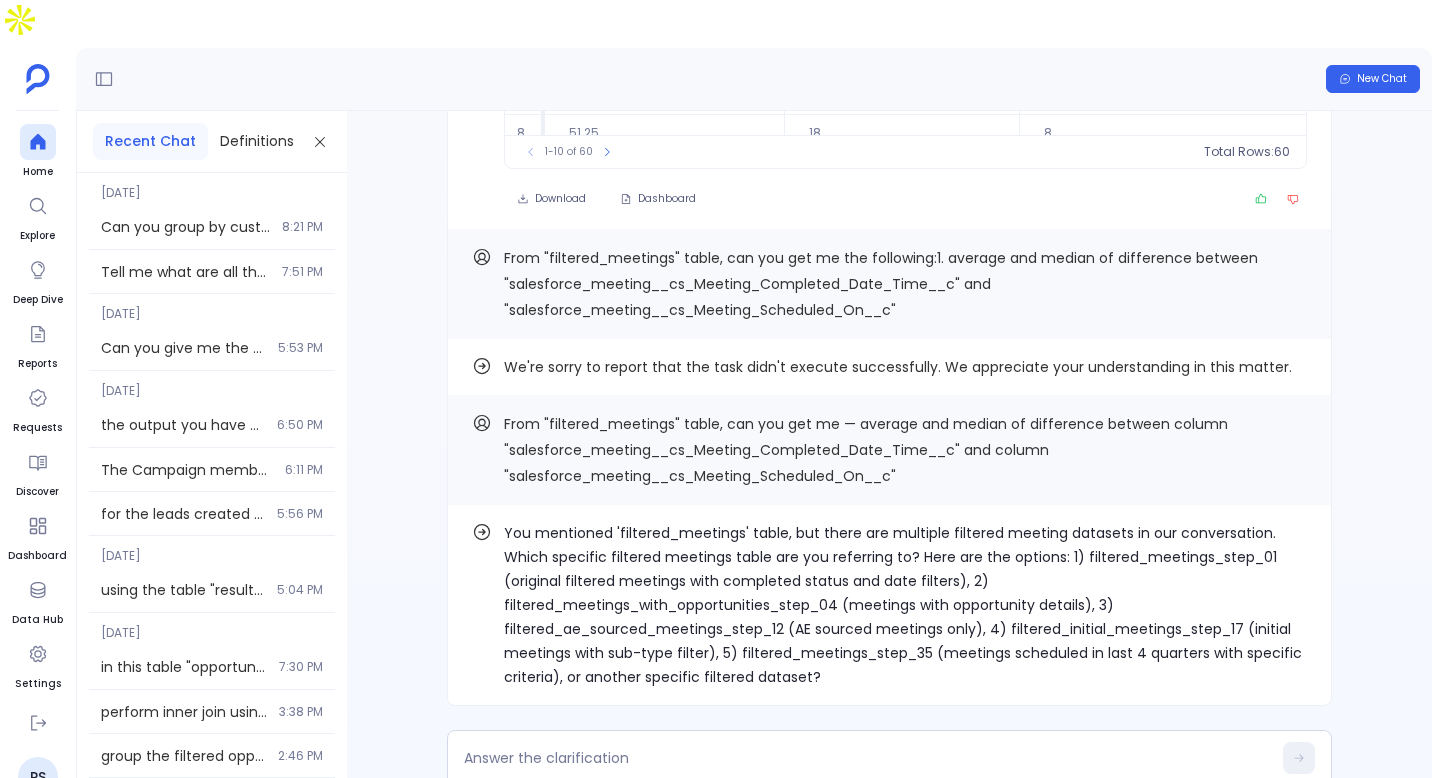 scroll, scrollTop: 0, scrollLeft: 0, axis: both 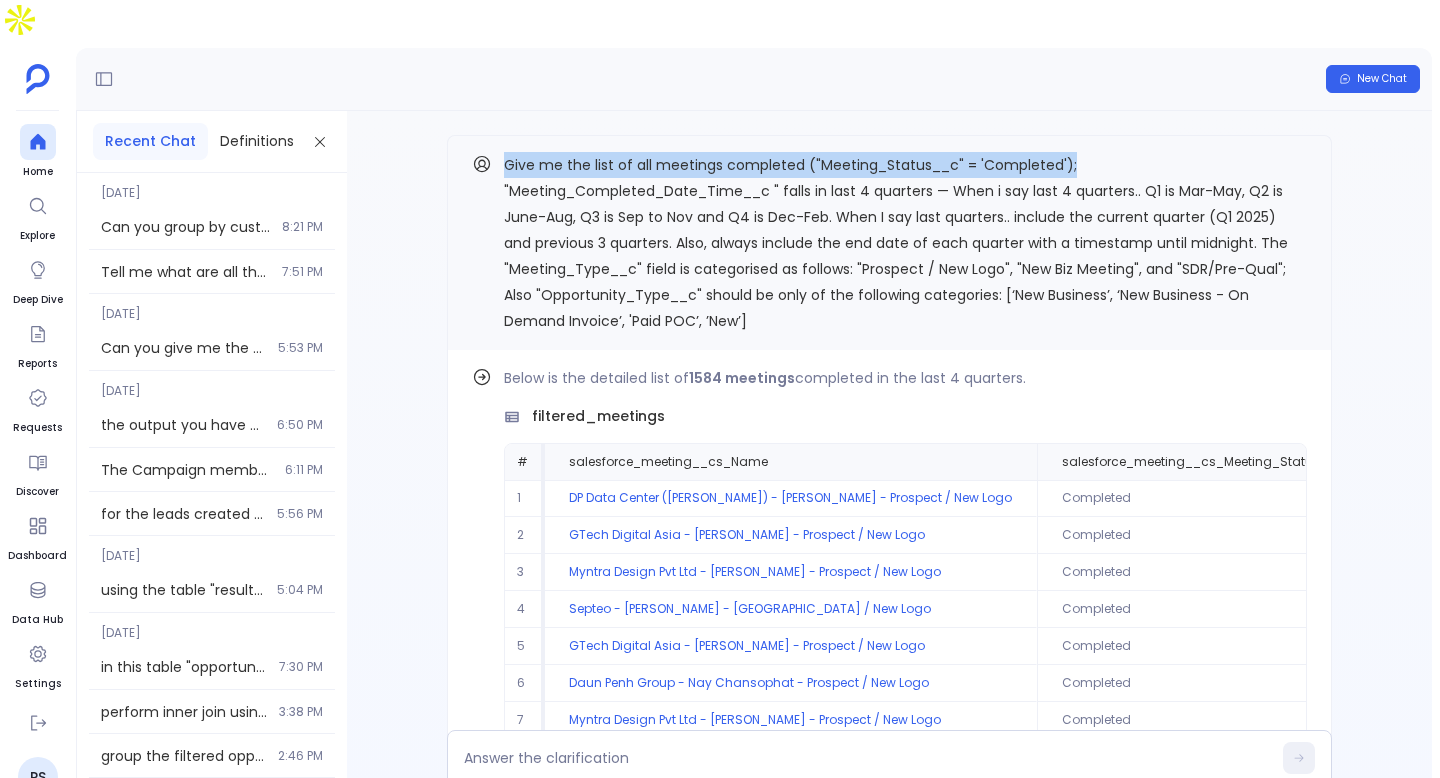 drag, startPoint x: 507, startPoint y: 124, endPoint x: 1157, endPoint y: 135, distance: 650.0931 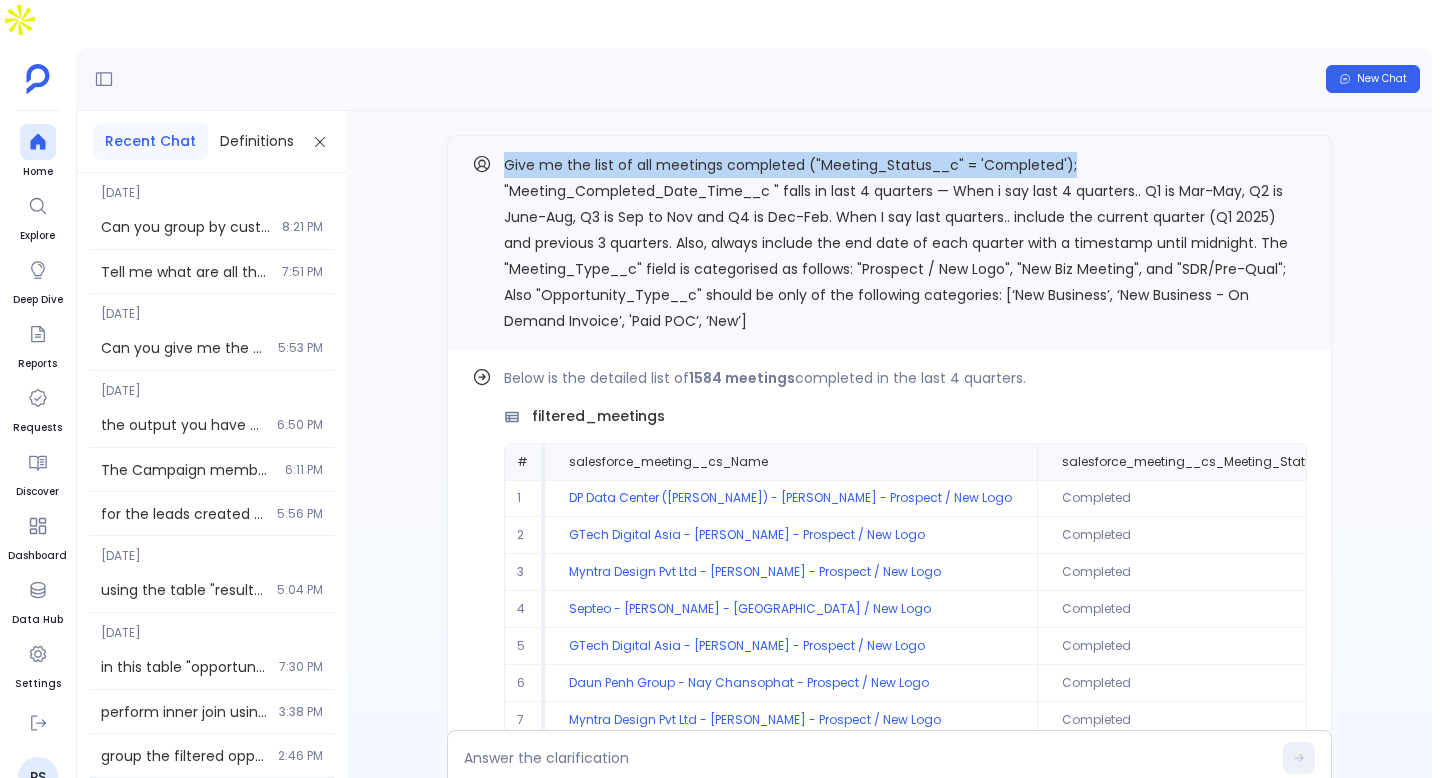 click on "Give me the list of all meetings completed ("Meeting_Status__c" = 'Completed'); "Meeting_Completed_Date_Time__c " falls in last 4 quarters — When i say last 4 quarters.. Q1 is Mar-May, Q2 is June-Aug, Q3 is Sep to Nov and Q4 is Dec-Feb. When I say last quarters.. include the current quarter (Q1 2025) and previous 3 quarters. Also, always include the end date of each quarter with a timestamp until midnight. The "Meeting_Type__c" field is categorised as follows: "Prospect / New Logo", "New Biz Meeting", and "SDR/Pre-Qual"; Also "Opportunity_Type__c" should be only of the following categories: [‘New Business’, ‘New Business - On Demand Invoice’, 'Paid POC’, ’New’]" at bounding box center (905, 243) 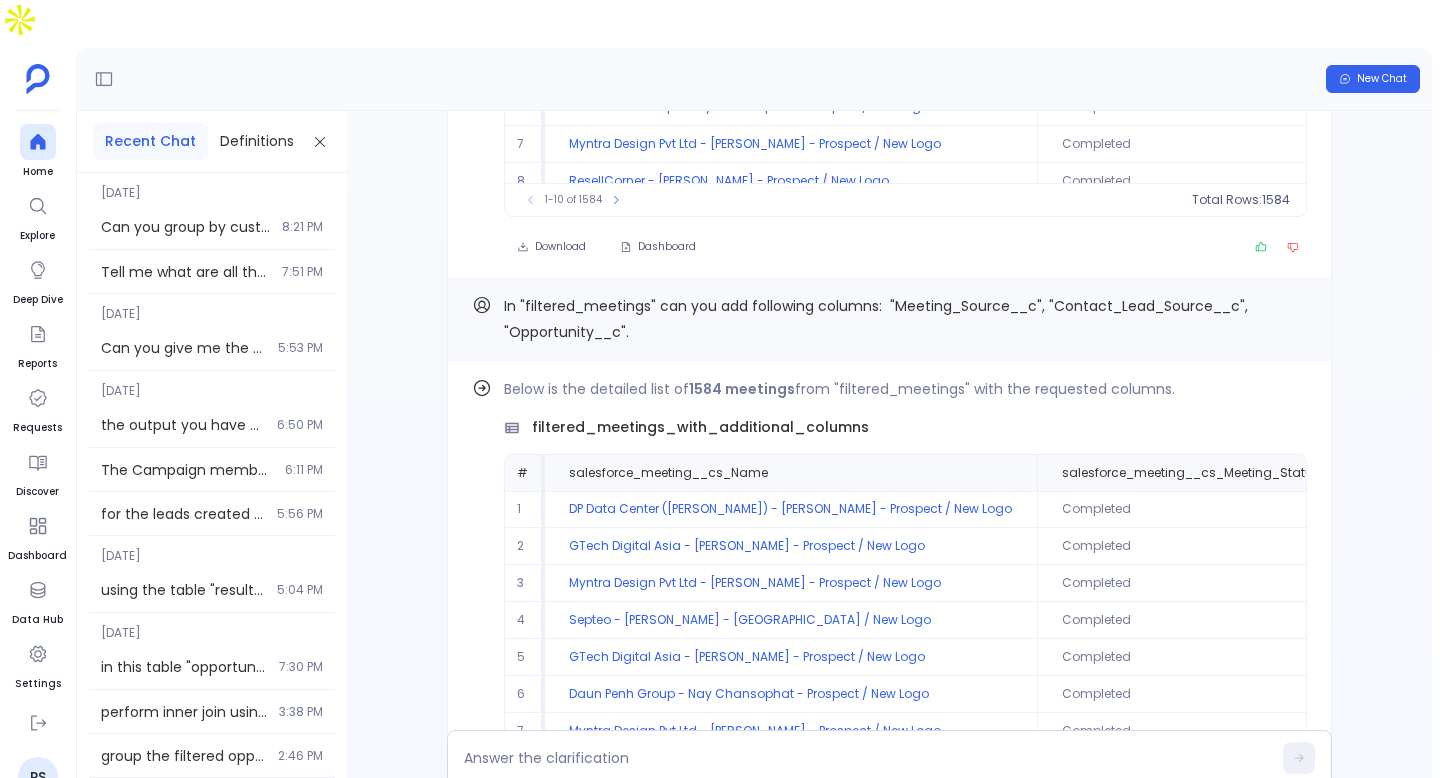 scroll, scrollTop: -23462, scrollLeft: 0, axis: vertical 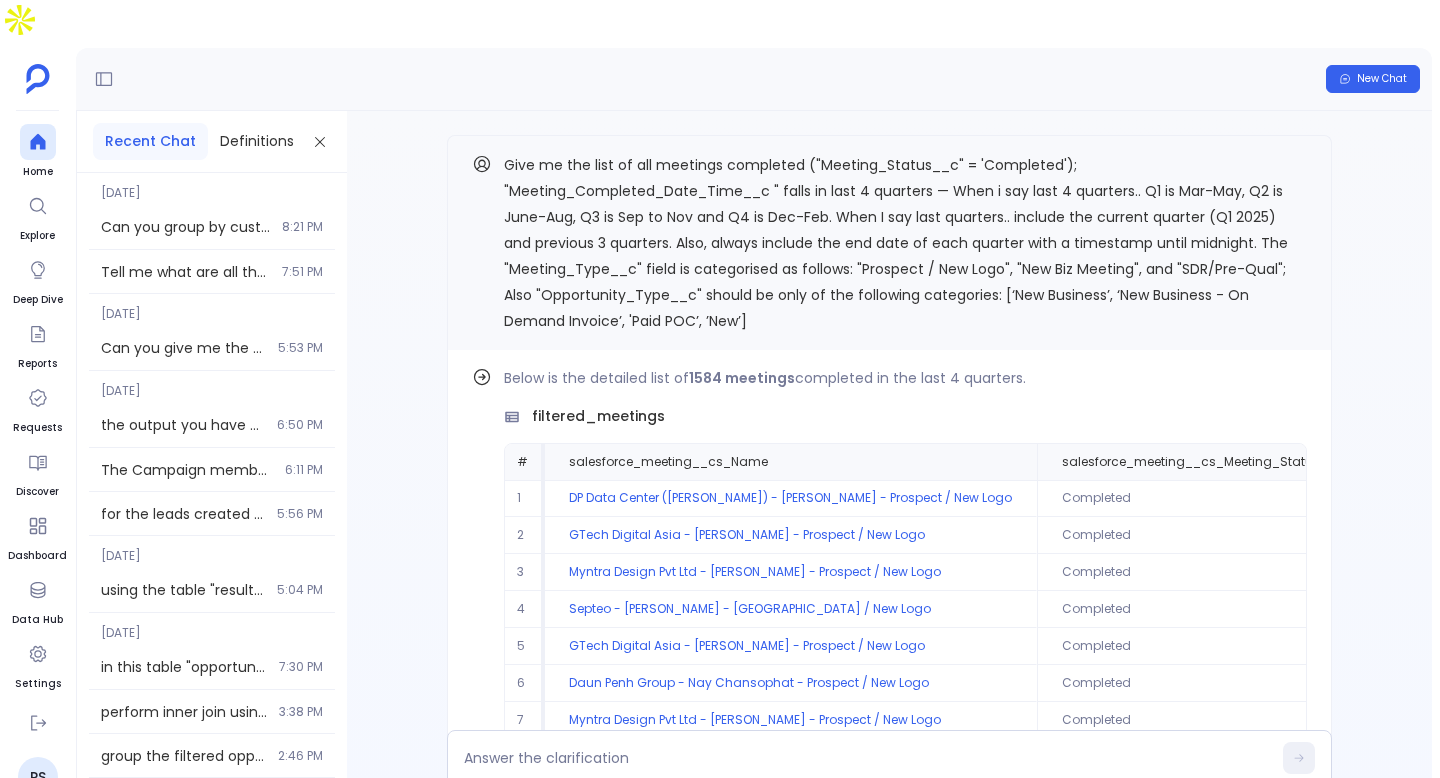 click on "Give me the list of all meetings completed ("Meeting_Status__c" = 'Completed'); "Meeting_Completed_Date_Time__c " falls in last 4 quarters — When i say last 4 quarters.. Q1 is Mar-May, Q2 is June-Aug, Q3 is Sep to Nov and Q4 is Dec-Feb. When I say last quarters.. include the current quarter (Q1 2025) and previous 3 quarters. Also, always include the end date of each quarter with a timestamp until midnight. The "Meeting_Type__c" field is categorised as follows: "Prospect / New Logo", "New Biz Meeting", and "SDR/Pre-Qual"; Also "Opportunity_Type__c" should be only of the following categories: [‘New Business’, ‘New Business - On Demand Invoice’, 'Paid POC’, ’New’]" at bounding box center [896, 243] 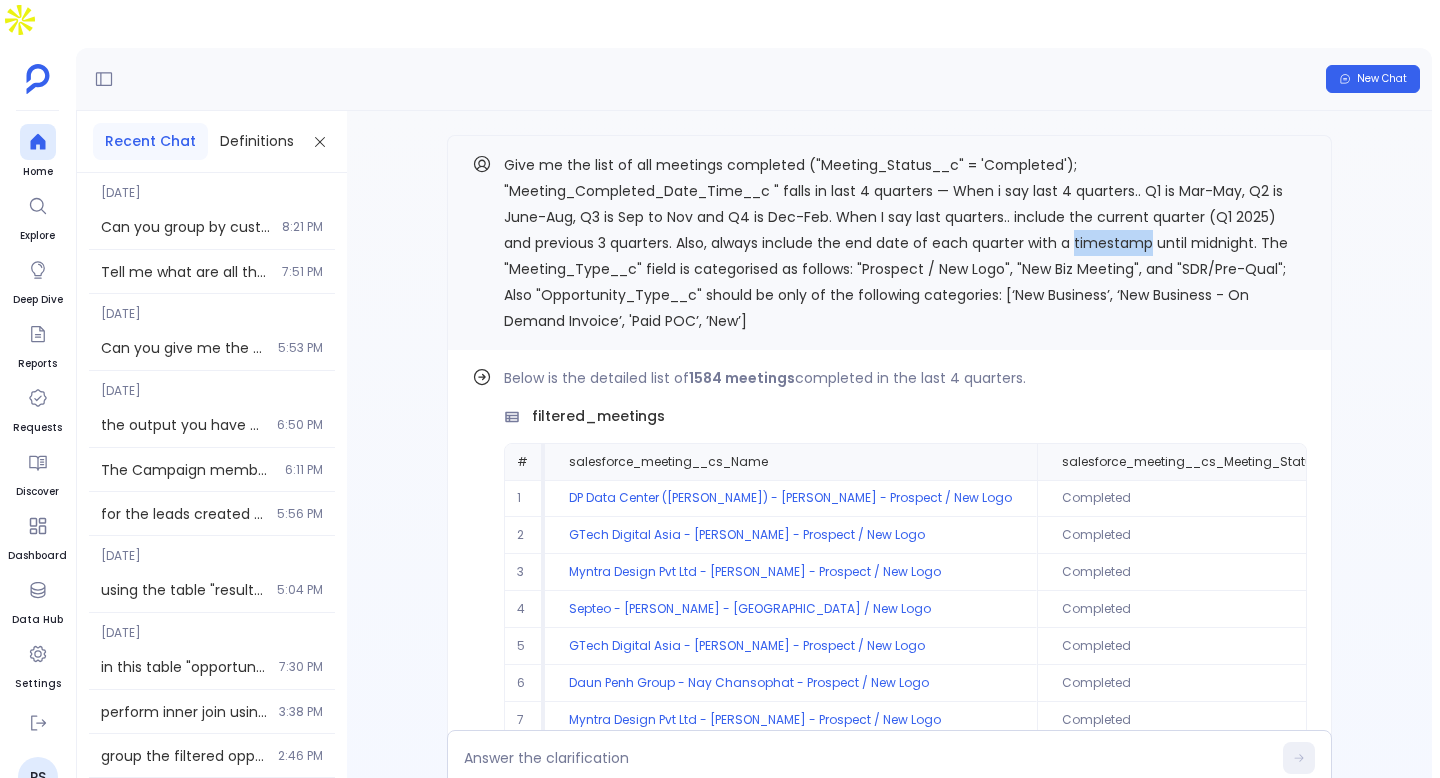 click on "Give me the list of all meetings completed ("Meeting_Status__c" = 'Completed'); "Meeting_Completed_Date_Time__c " falls in last 4 quarters — When i say last 4 quarters.. Q1 is Mar-May, Q2 is June-Aug, Q3 is Sep to Nov and Q4 is Dec-Feb. When I say last quarters.. include the current quarter (Q1 2025) and previous 3 quarters. Also, always include the end date of each quarter with a timestamp until midnight. The "Meeting_Type__c" field is categorised as follows: "Prospect / New Logo", "New Biz Meeting", and "SDR/Pre-Qual"; Also "Opportunity_Type__c" should be only of the following categories: [‘New Business’, ‘New Business - On Demand Invoice’, 'Paid POC’, ’New’]" at bounding box center [896, 243] 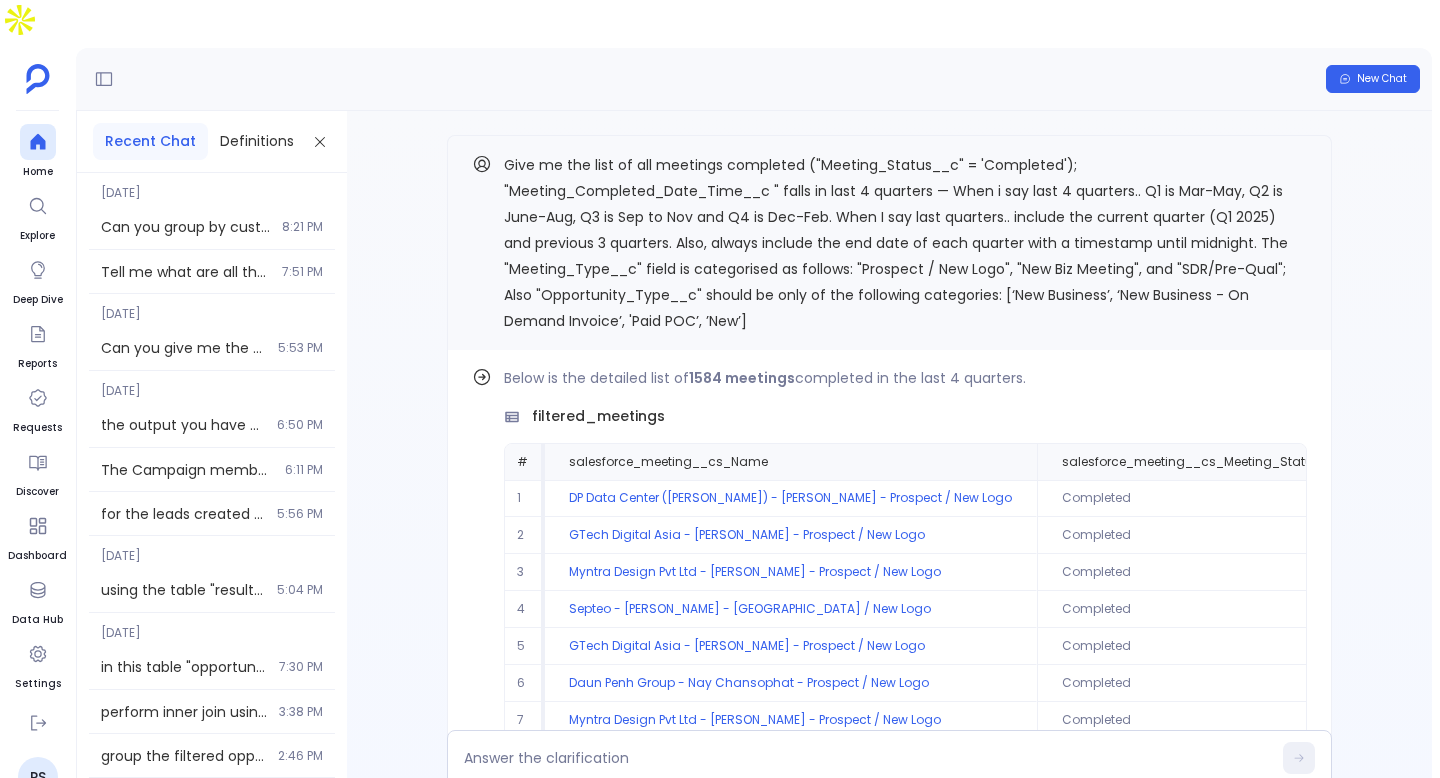 click on "Give me the list of all meetings completed ("Meeting_Status__c" = 'Completed'); "Meeting_Completed_Date_Time__c " falls in last 4 quarters — When i say last 4 quarters.. Q1 is Mar-May, Q2 is June-Aug, Q3 is Sep to Nov and Q4 is Dec-Feb. When I say last quarters.. include the current quarter (Q1 2025) and previous 3 quarters. Also, always include the end date of each quarter with a timestamp until midnight. The "Meeting_Type__c" field is categorised as follows: "Prospect / New Logo", "New Biz Meeting", and "SDR/Pre-Qual"; Also "Opportunity_Type__c" should be only of the following categories: [‘New Business’, ‘New Business - On Demand Invoice’, 'Paid POC’, ’New’]" at bounding box center (905, 243) 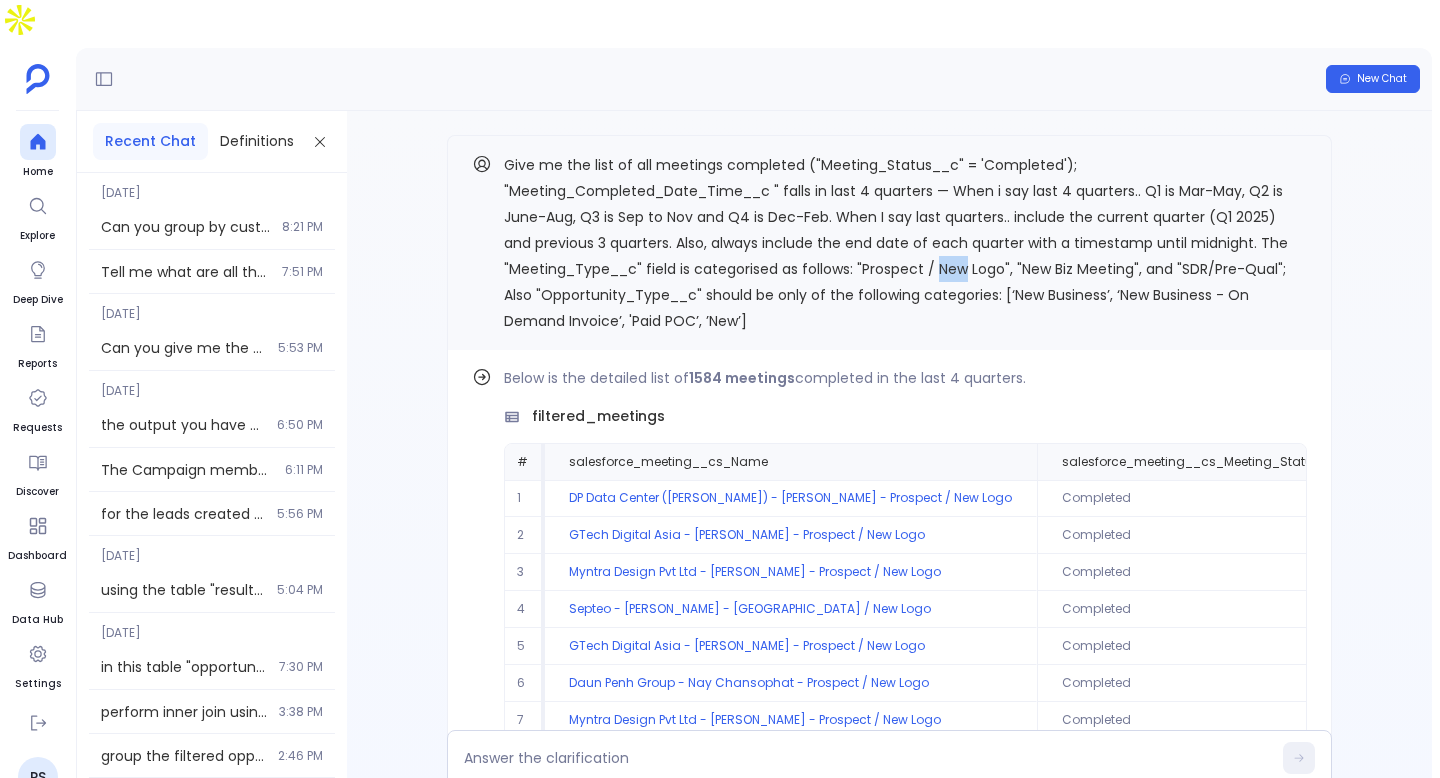 click on "Give me the list of all meetings completed ("Meeting_Status__c" = 'Completed'); "Meeting_Completed_Date_Time__c " falls in last 4 quarters — When i say last 4 quarters.. Q1 is Mar-May, Q2 is June-Aug, Q3 is Sep to Nov and Q4 is Dec-Feb. When I say last quarters.. include the current quarter (Q1 2025) and previous 3 quarters. Also, always include the end date of each quarter with a timestamp until midnight. The "Meeting_Type__c" field is categorised as follows: "Prospect / New Logo", "New Biz Meeting", and "SDR/Pre-Qual"; Also "Opportunity_Type__c" should be only of the following categories: [‘New Business’, ‘New Business - On Demand Invoice’, 'Paid POC’, ’New’]" at bounding box center [905, 243] 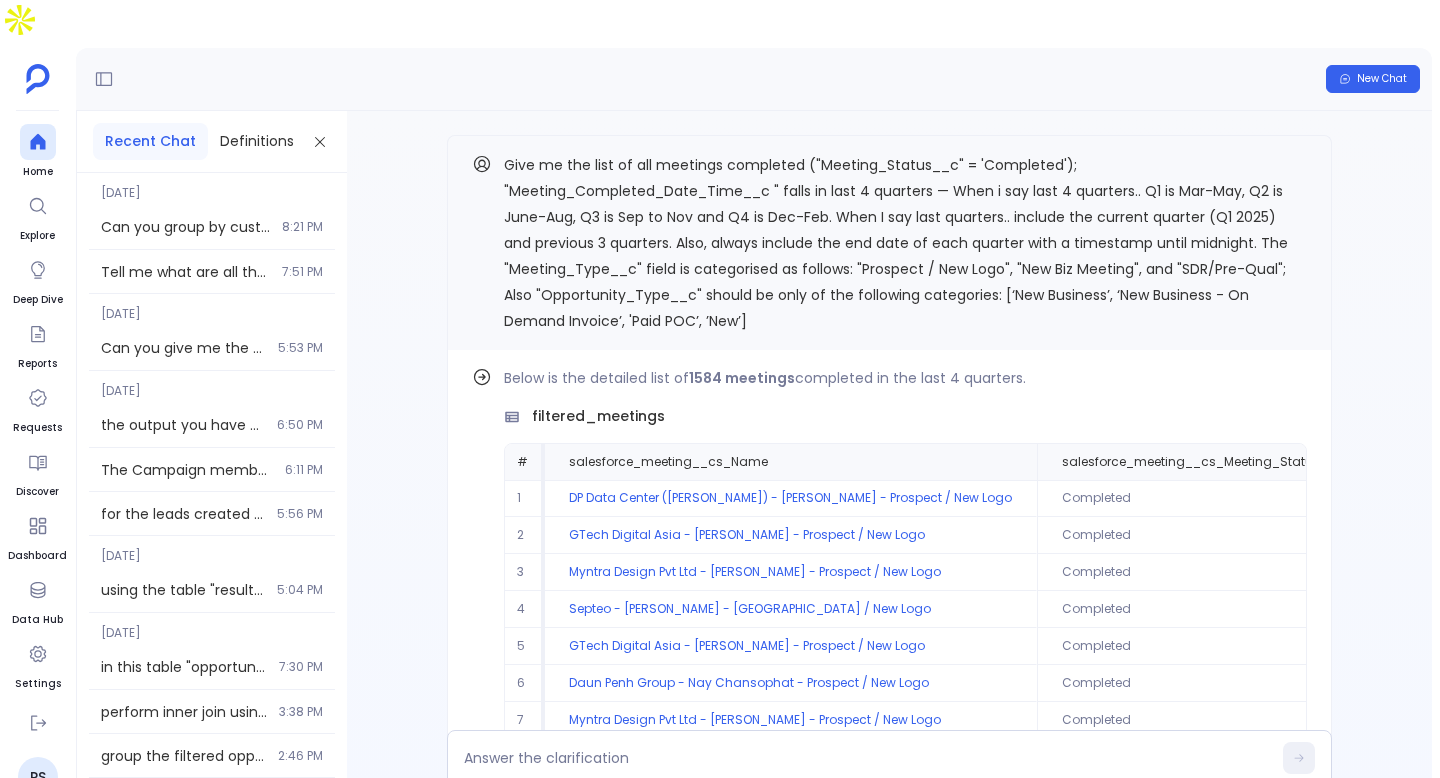 click on "Give me the list of all meetings completed ("Meeting_Status__c" = 'Completed'); "Meeting_Completed_Date_Time__c " falls in last 4 quarters — When i say last 4 quarters.. Q1 is Mar-May, Q2 is June-Aug, Q3 is Sep to Nov and Q4 is Dec-Feb. When I say last quarters.. include the current quarter (Q1 2025) and previous 3 quarters. Also, always include the end date of each quarter with a timestamp until midnight. The "Meeting_Type__c" field is categorised as follows: "Prospect / New Logo", "New Biz Meeting", and "SDR/Pre-Qual"; Also "Opportunity_Type__c" should be only of the following categories: [‘New Business’, ‘New Business - On Demand Invoice’, 'Paid POC’, ’New’]" at bounding box center [905, 243] 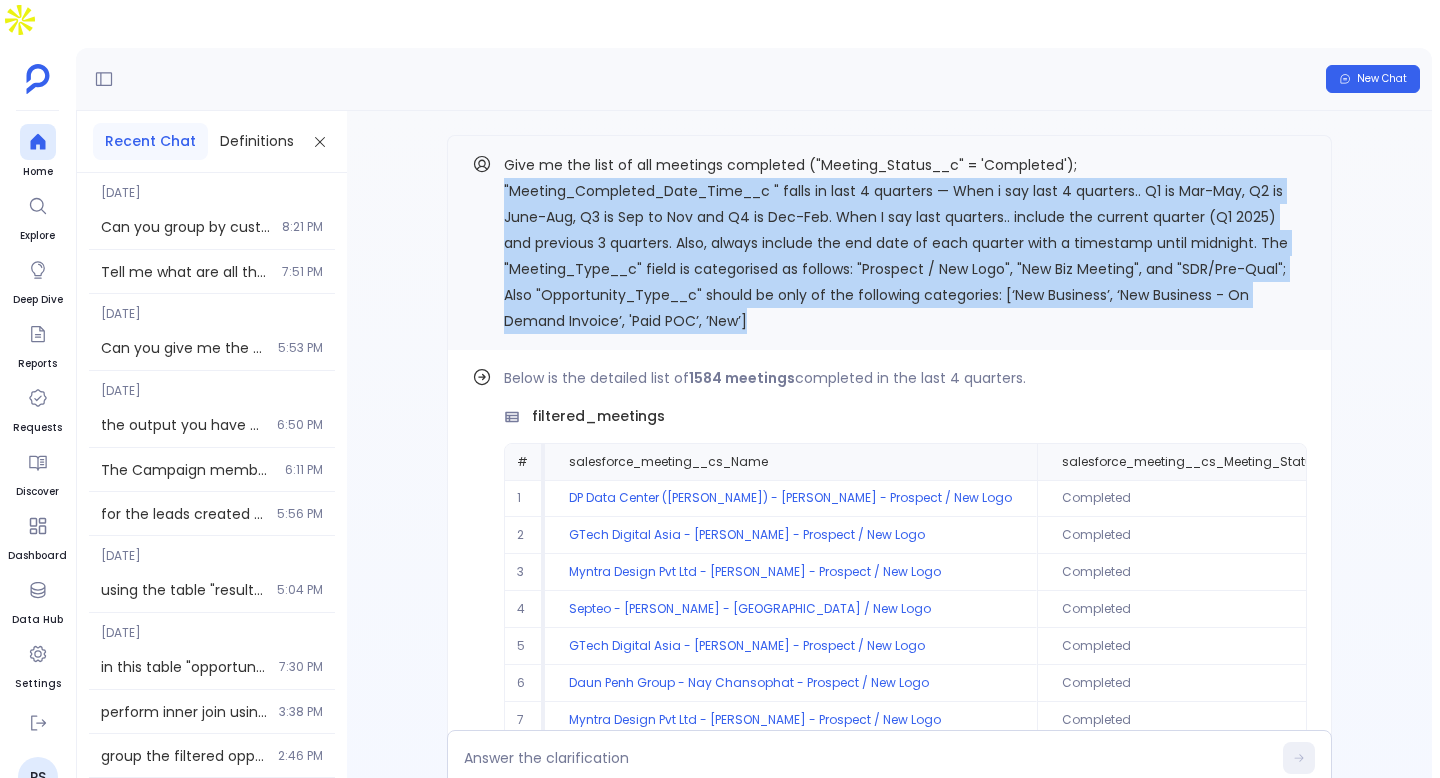drag, startPoint x: 500, startPoint y: 149, endPoint x: 774, endPoint y: 309, distance: 317.29483 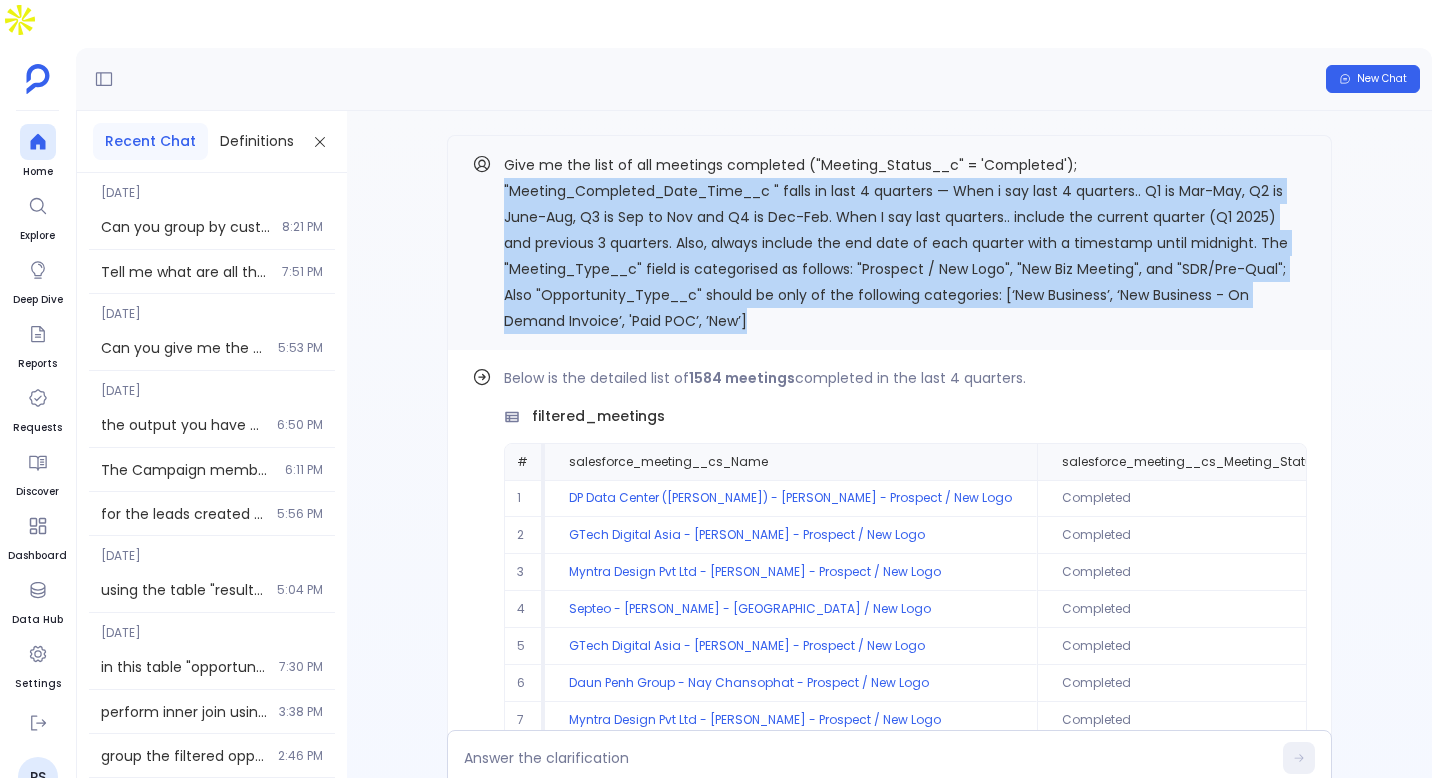 click on "Give me the list of all meetings completed ("Meeting_Status__c" = 'Completed'); "Meeting_Completed_Date_Time__c " falls in last 4 quarters — When i say last 4 quarters.. Q1 is Mar-May, Q2 is June-Aug, Q3 is Sep to Nov and Q4 is Dec-Feb. When I say last quarters.. include the current quarter (Q1 2025) and previous 3 quarters. Also, always include the end date of each quarter with a timestamp until midnight. The "Meeting_Type__c" field is categorised as follows: "Prospect / New Logo", "New Biz Meeting", and "SDR/Pre-Qual"; Also "Opportunity_Type__c" should be only of the following categories: [‘New Business’, ‘New Business - On Demand Invoice’, 'Paid POC’, ’New’]" at bounding box center (889, 242) 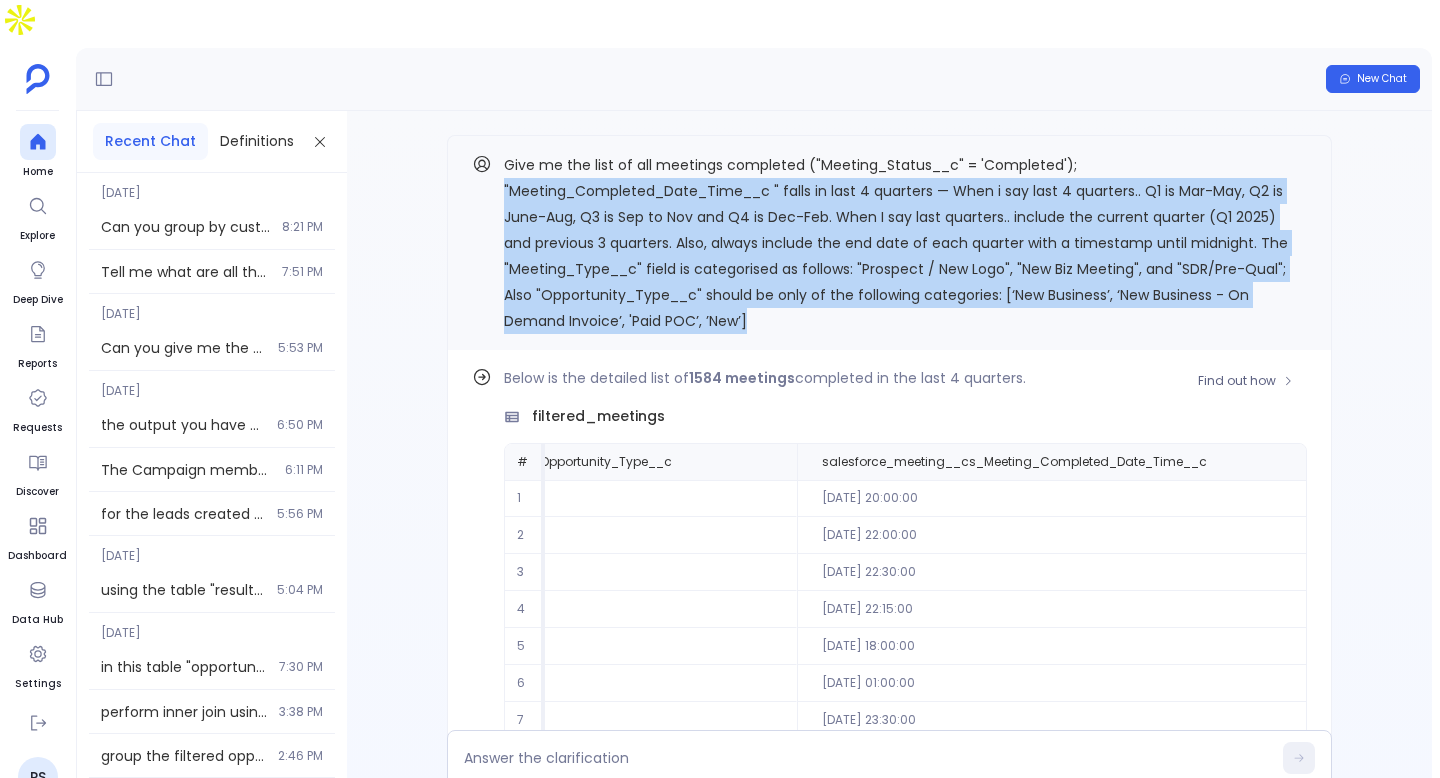 scroll, scrollTop: 96, scrollLeft: 1537, axis: both 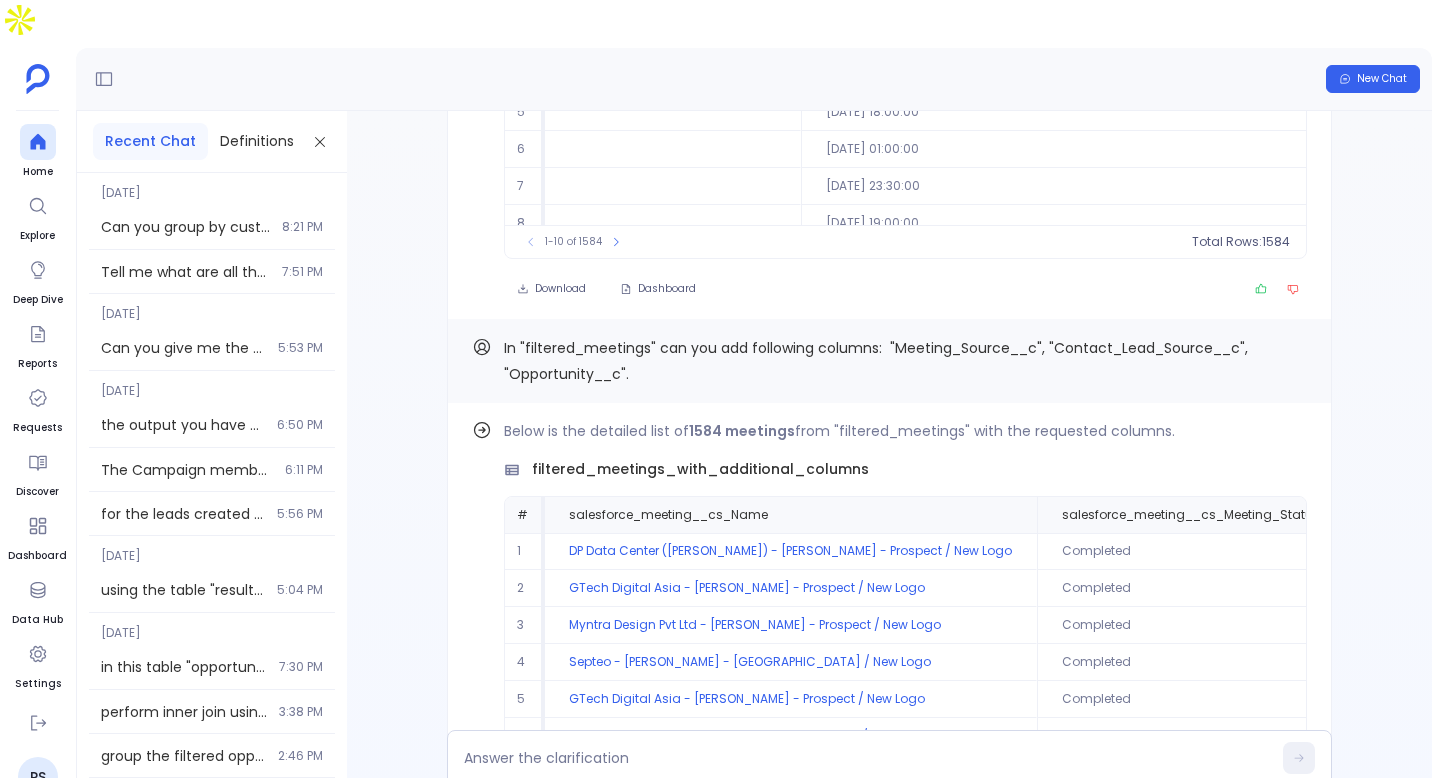 click on "In "filtered_meetings" can you add following columns:  "Meeting_Source__c", "Contact_Lead_Source__c", "Opportunity__c"." at bounding box center [876, 361] 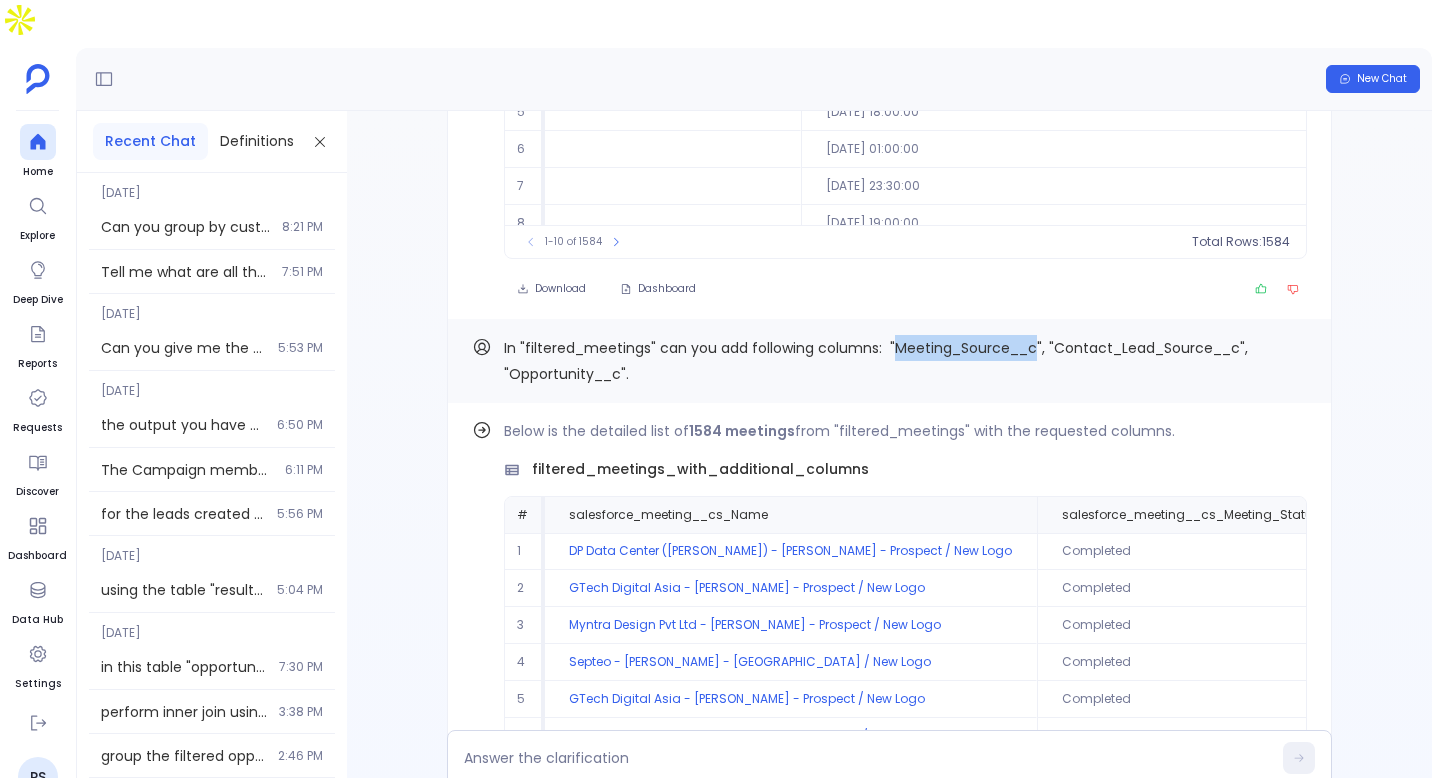 click on "In "filtered_meetings" can you add following columns:  "Meeting_Source__c", "Contact_Lead_Source__c", "Opportunity__c"." at bounding box center [876, 361] 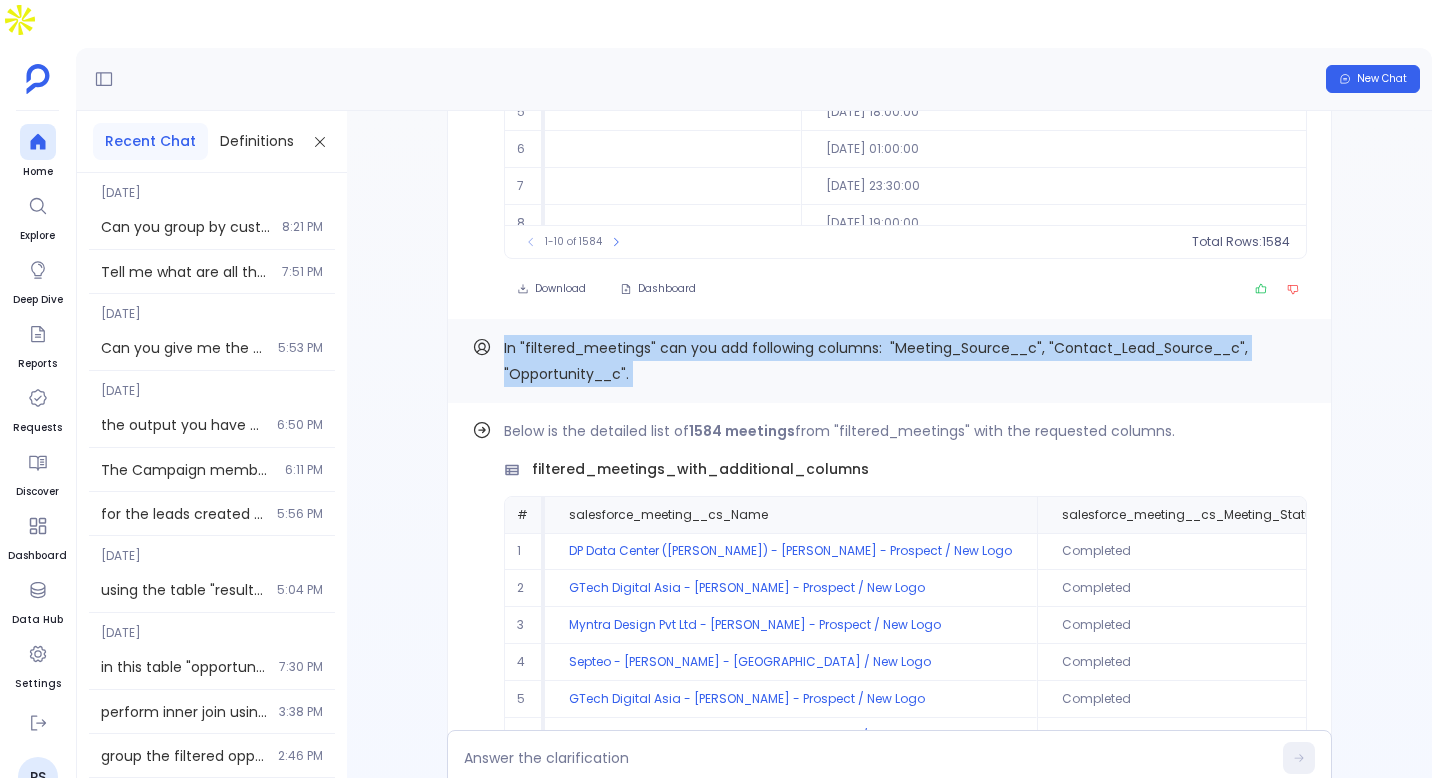 click on "In "filtered_meetings" can you add following columns:  "Meeting_Source__c", "Contact_Lead_Source__c", "Opportunity__c"." at bounding box center (876, 361) 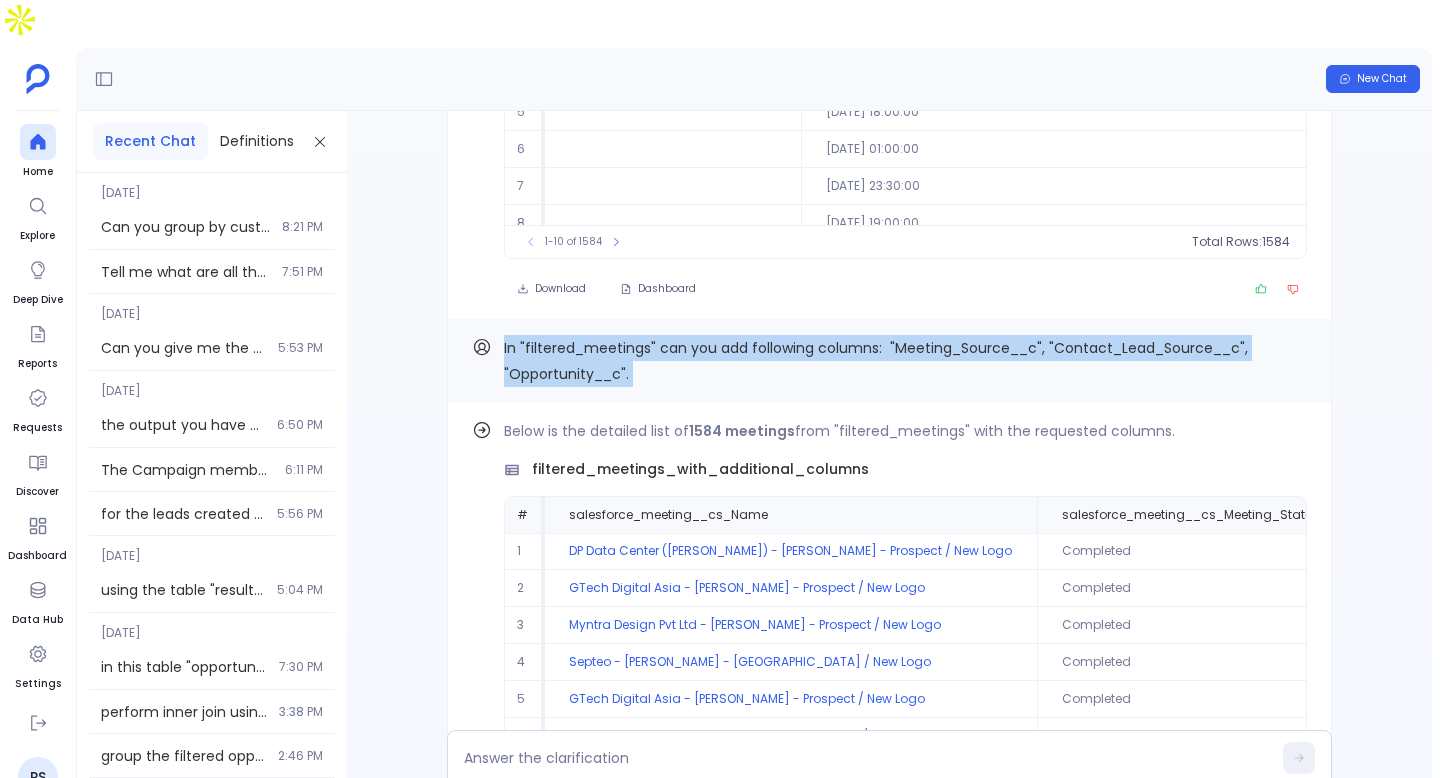 copy on "In "filtered_meetings" can you add following columns:  "Meeting_Source__c", "Contact_Lead_Source__c", "Opportunity__c". Find out how" 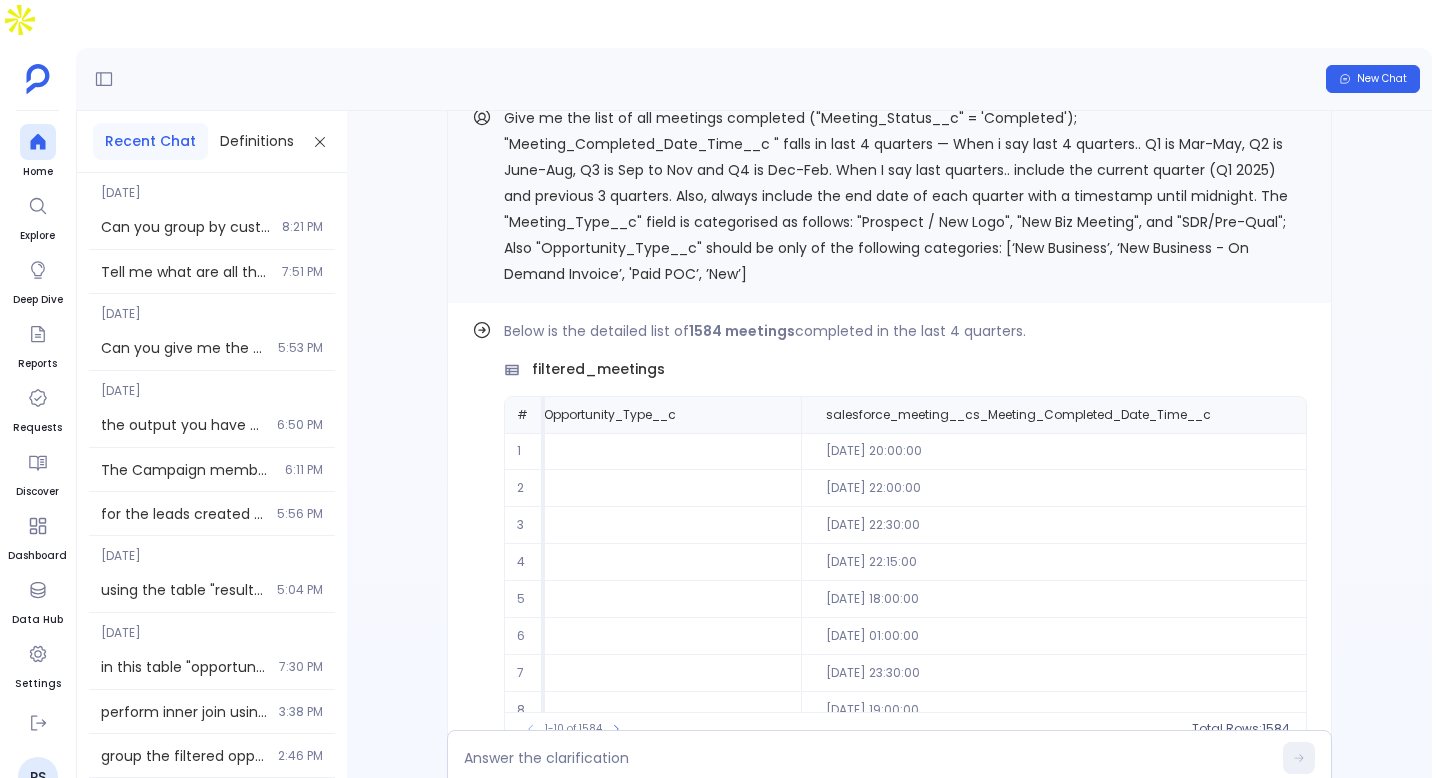 scroll, scrollTop: -23882, scrollLeft: 0, axis: vertical 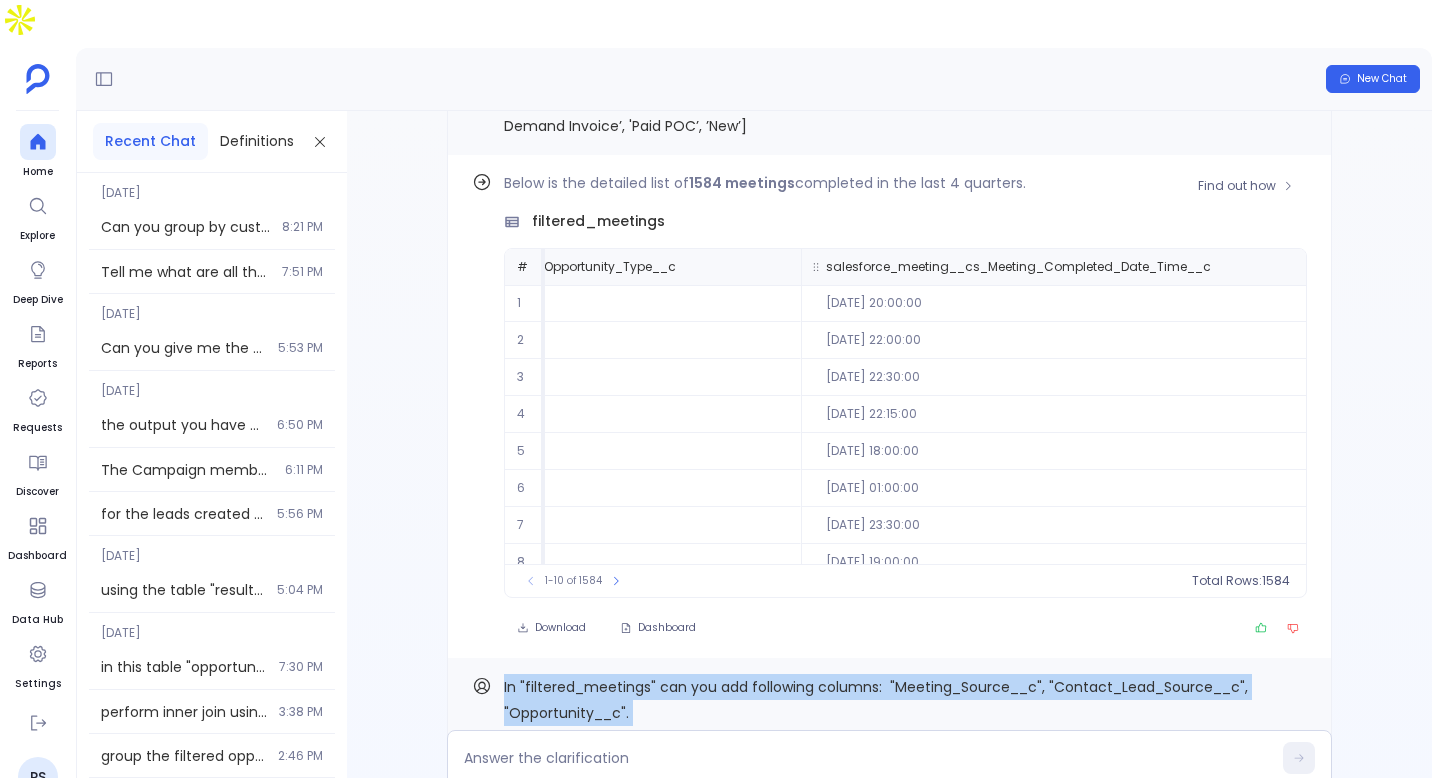 copy on "In "filtered_meetings" can you add following columns:  "Meeting_Source__c", "Contact_Lead_Source__c", "Opportunity__c". Find out how" 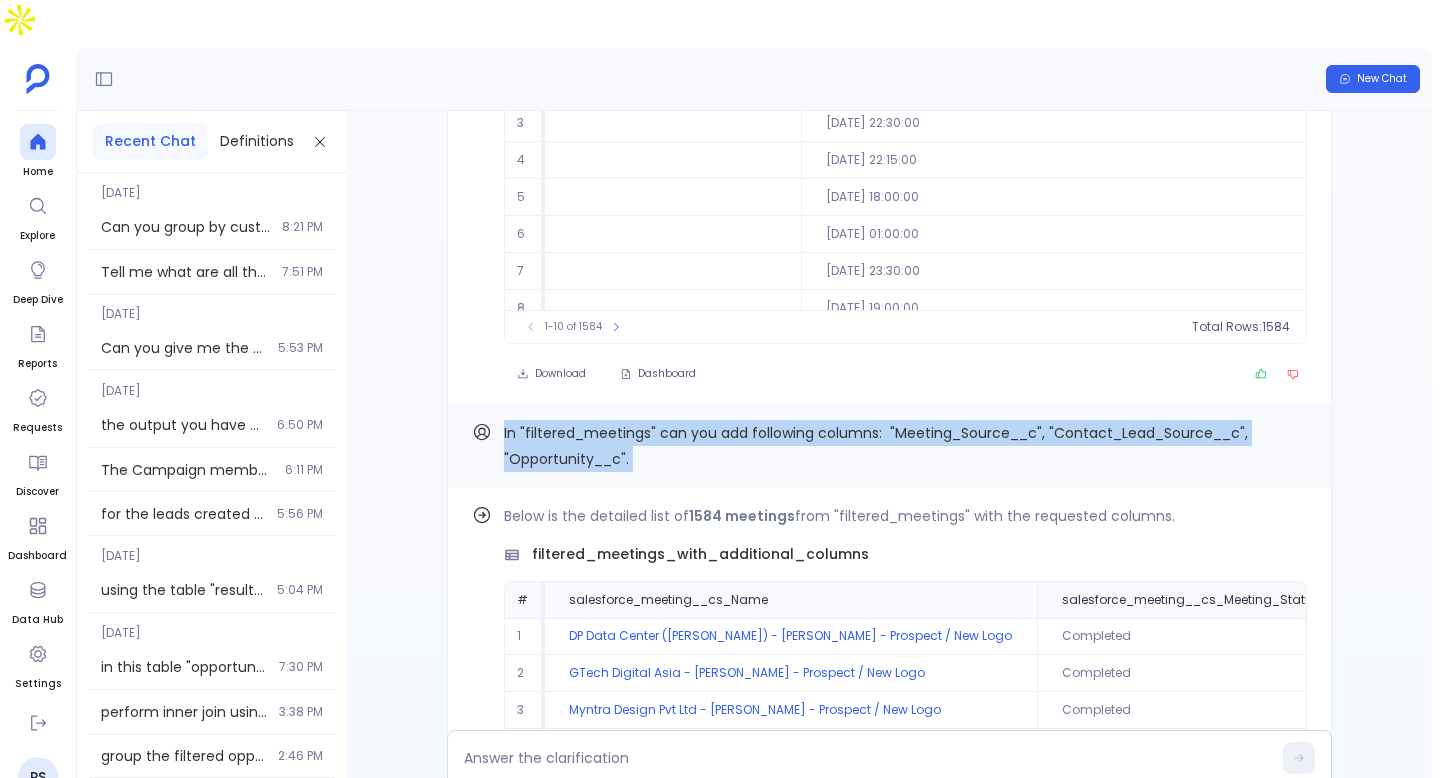 scroll, scrollTop: -23541, scrollLeft: 0, axis: vertical 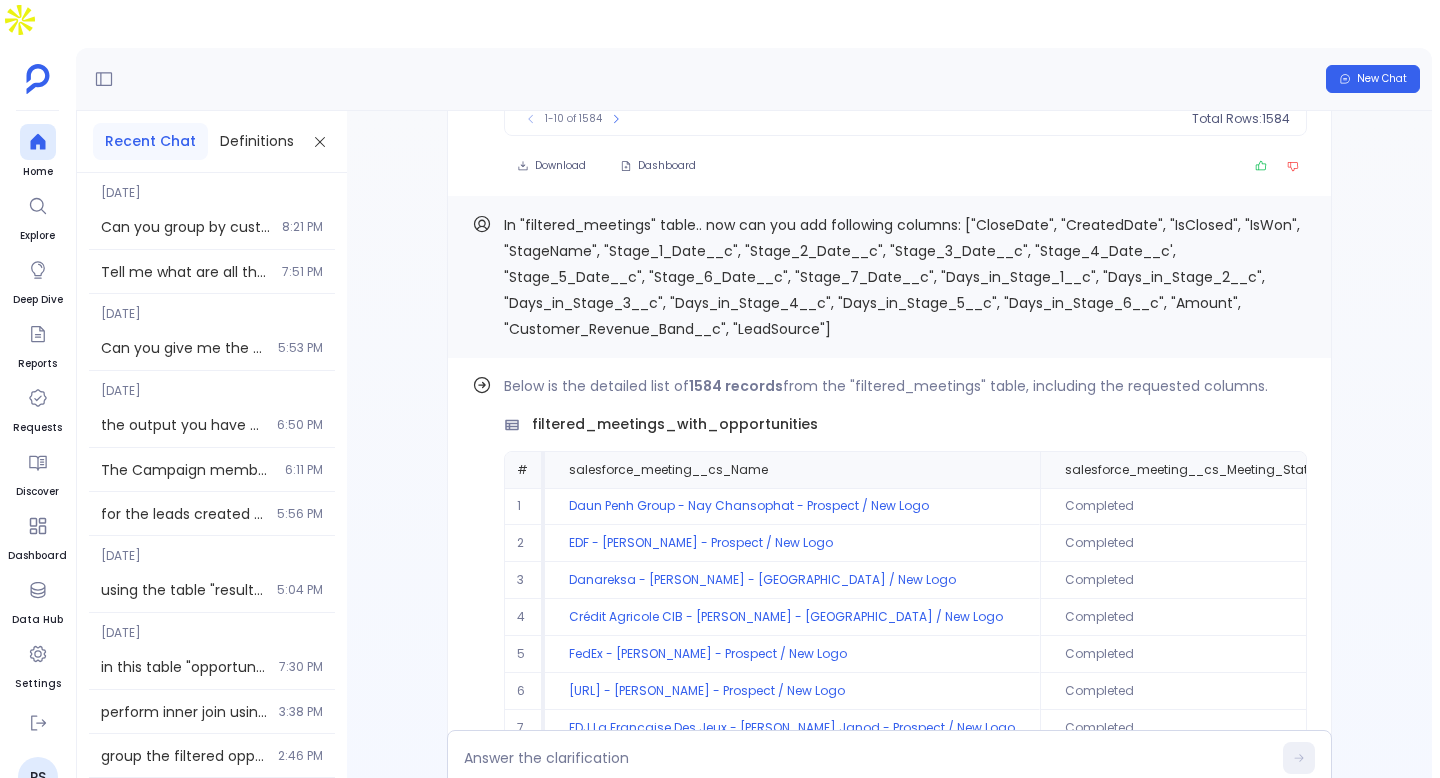 click on "In "filtered_meetings" table.. now can you add following columns:  ["CloseDate", "CreatedDate", "IsClosed", "IsWon", "StageName", "Stage_1_Date__c", "Stage_2_Date__c", "Stage_3_Date__c", "Stage_4_Date__c', "Stage_5_Date__c", "Stage_6_Date__c", "Stage_7_Date__c", "Days_in_Stage_1__c", "Days_in_Stage_2__c", "Days_in_Stage_3__c", "Days_in_Stage_4__c", "Days_in_Stage_5__c", "Days_in_Stage_6__c", "Amount", "Customer_Revenue_Band__c", "LeadSource"]" at bounding box center (905, 277) 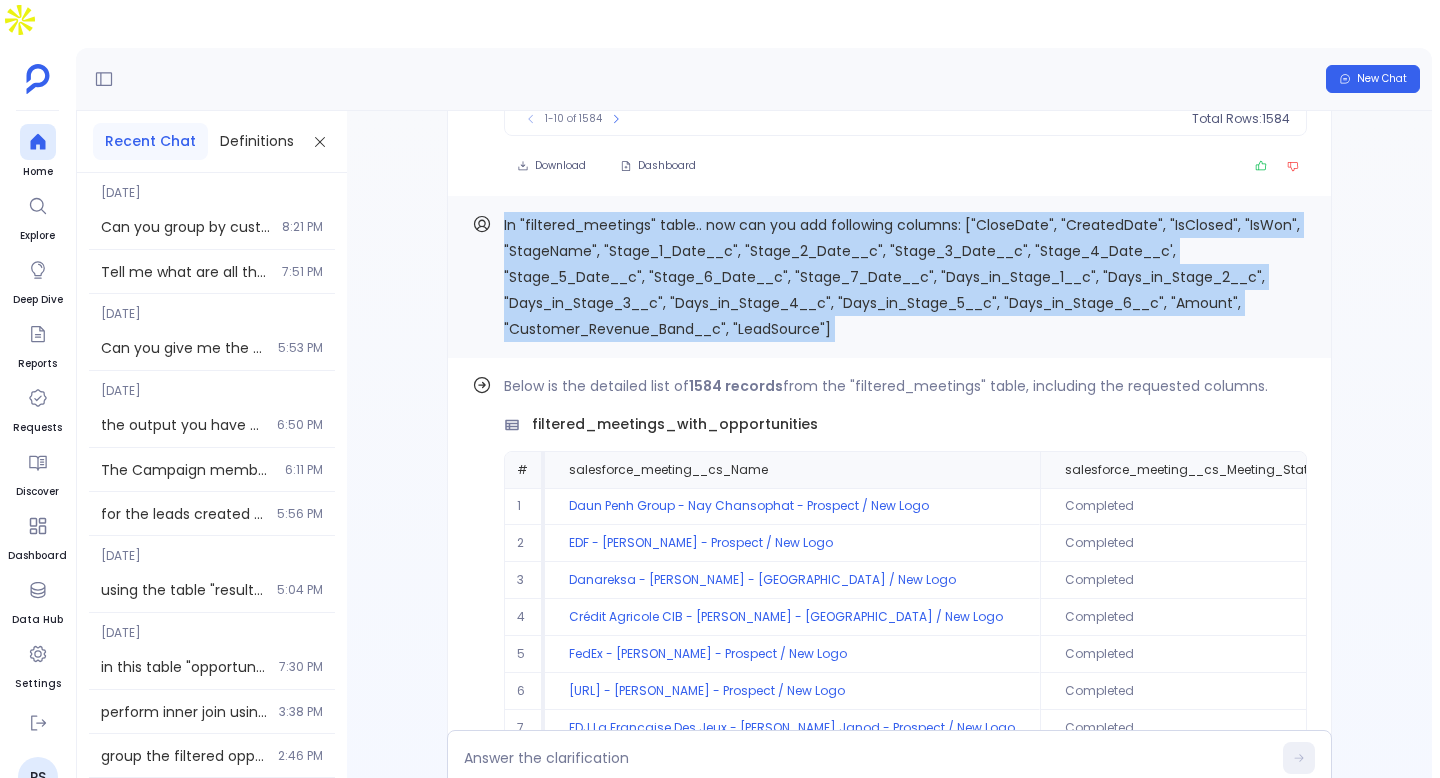 click on "In "filtered_meetings" table.. now can you add following columns:  ["CloseDate", "CreatedDate", "IsClosed", "IsWon", "StageName", "Stage_1_Date__c", "Stage_2_Date__c", "Stage_3_Date__c", "Stage_4_Date__c', "Stage_5_Date__c", "Stage_6_Date__c", "Stage_7_Date__c", "Days_in_Stage_1__c", "Days_in_Stage_2__c", "Days_in_Stage_3__c", "Days_in_Stage_4__c", "Days_in_Stage_5__c", "Days_in_Stage_6__c", "Amount", "Customer_Revenue_Band__c", "LeadSource"]" at bounding box center [902, 277] 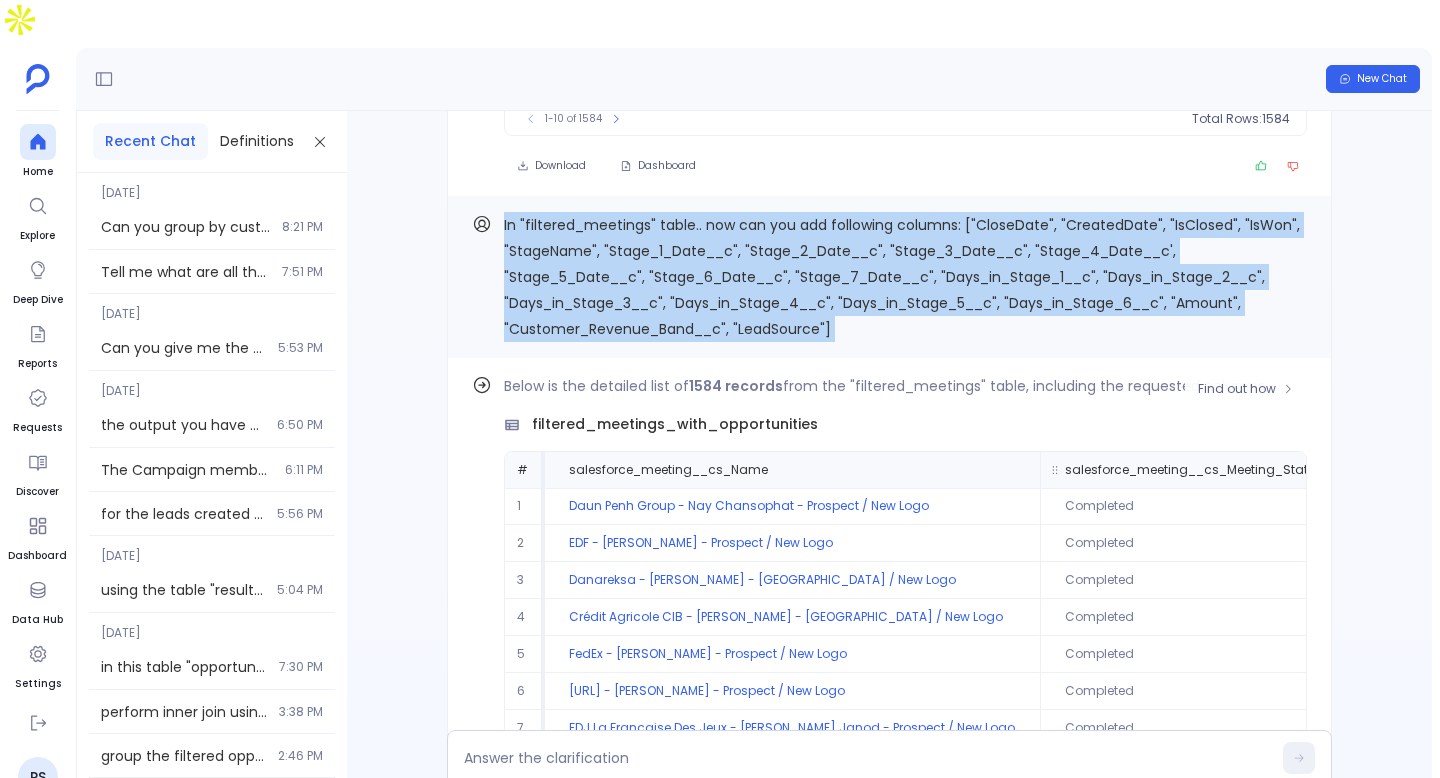 scroll, scrollTop: 96, scrollLeft: 0, axis: vertical 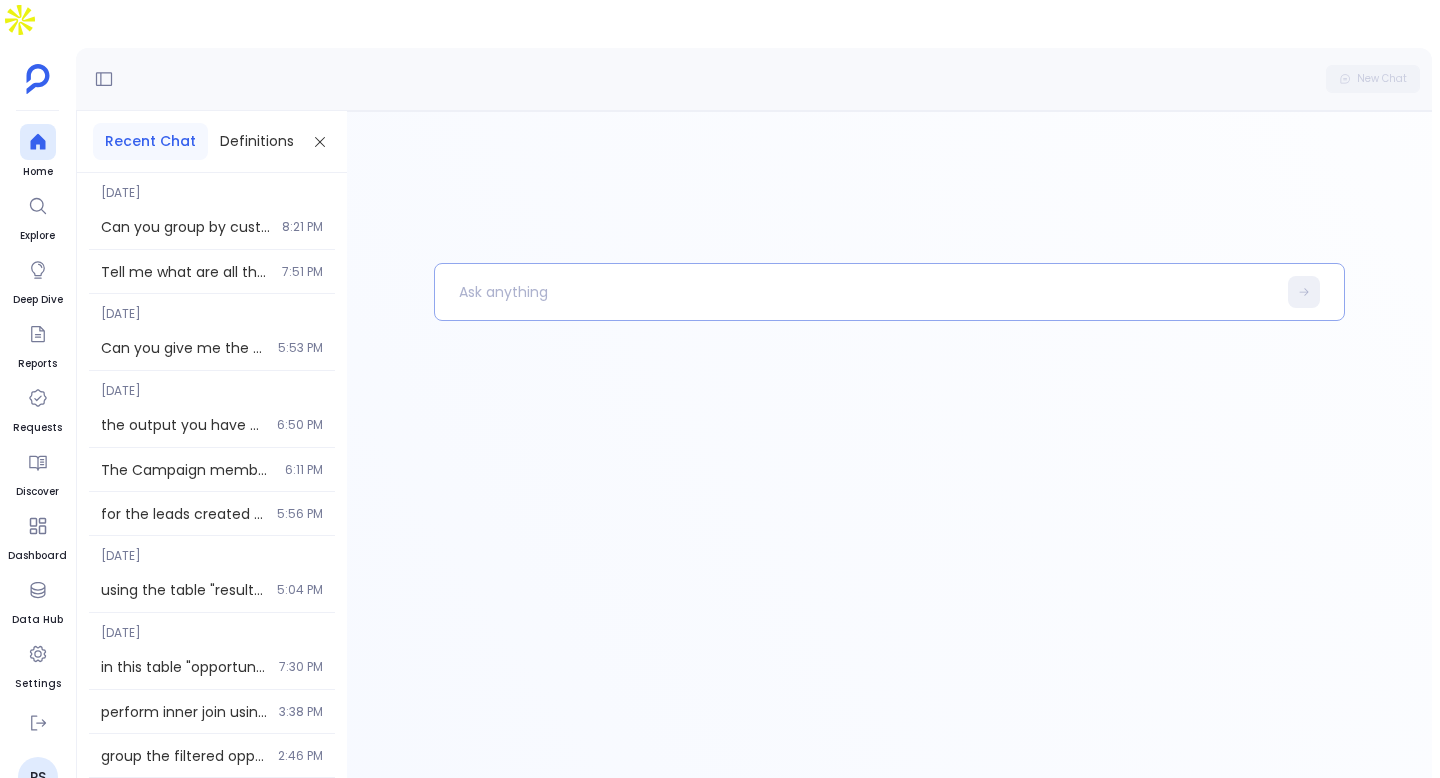 click at bounding box center (855, 292) 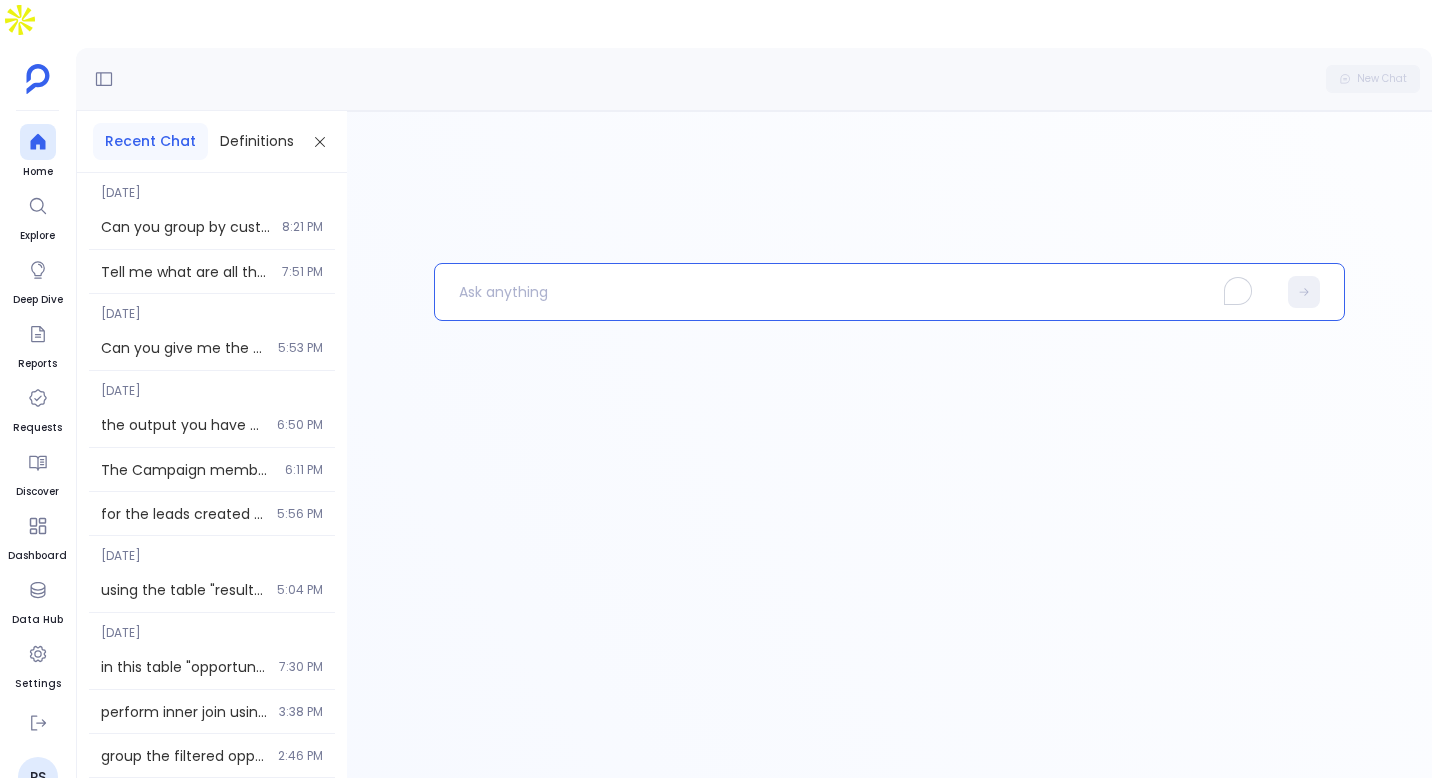 type 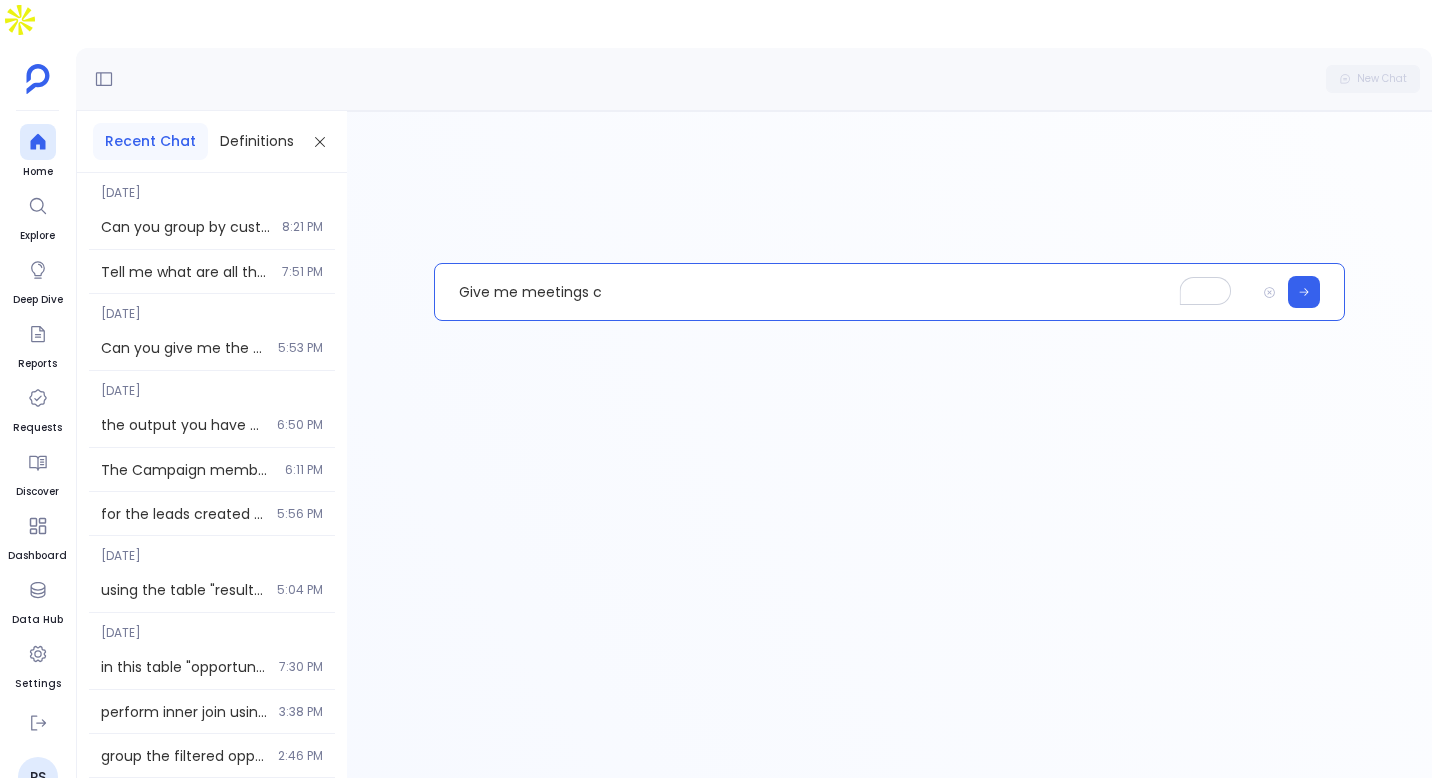click on "Give me meetings c" at bounding box center (845, 292) 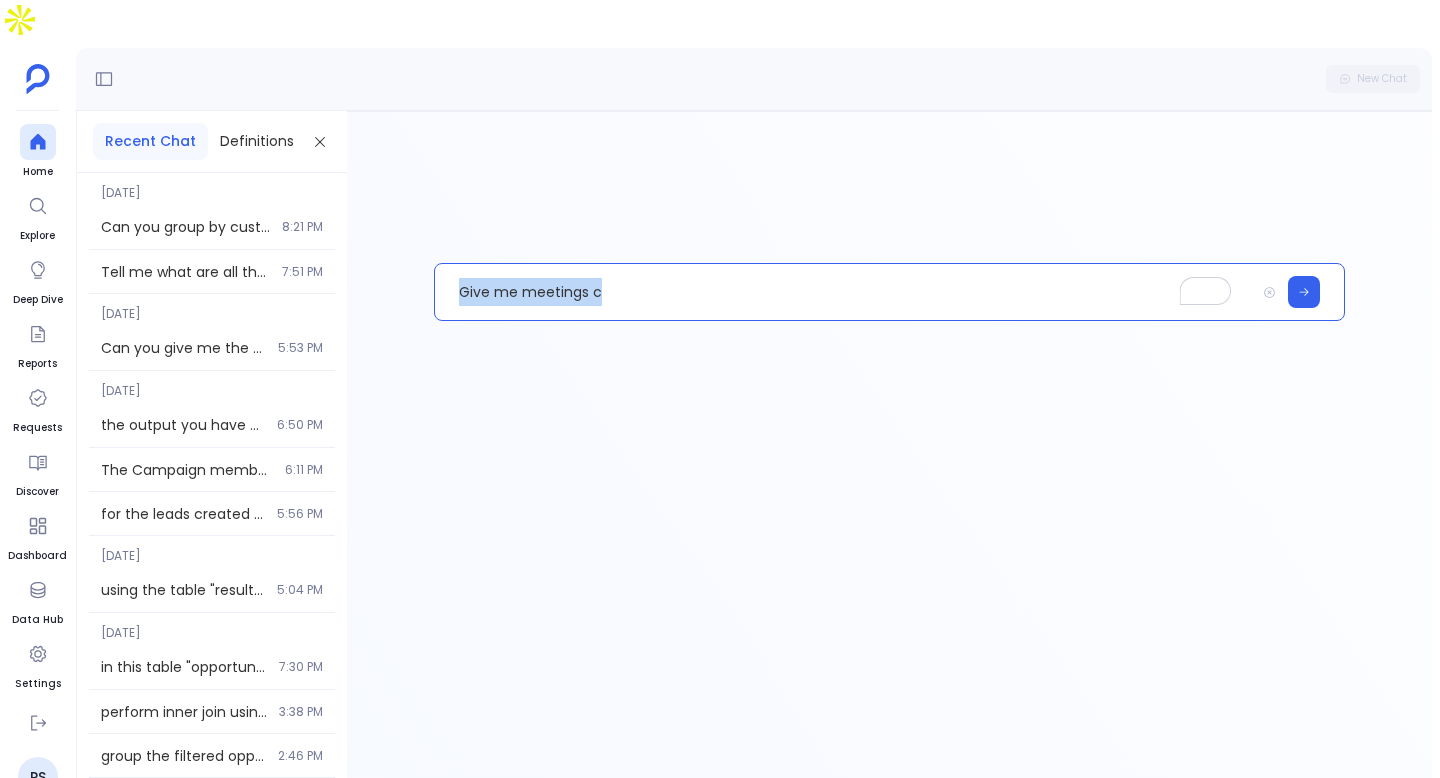 click on "Give me meetings c" at bounding box center (845, 292) 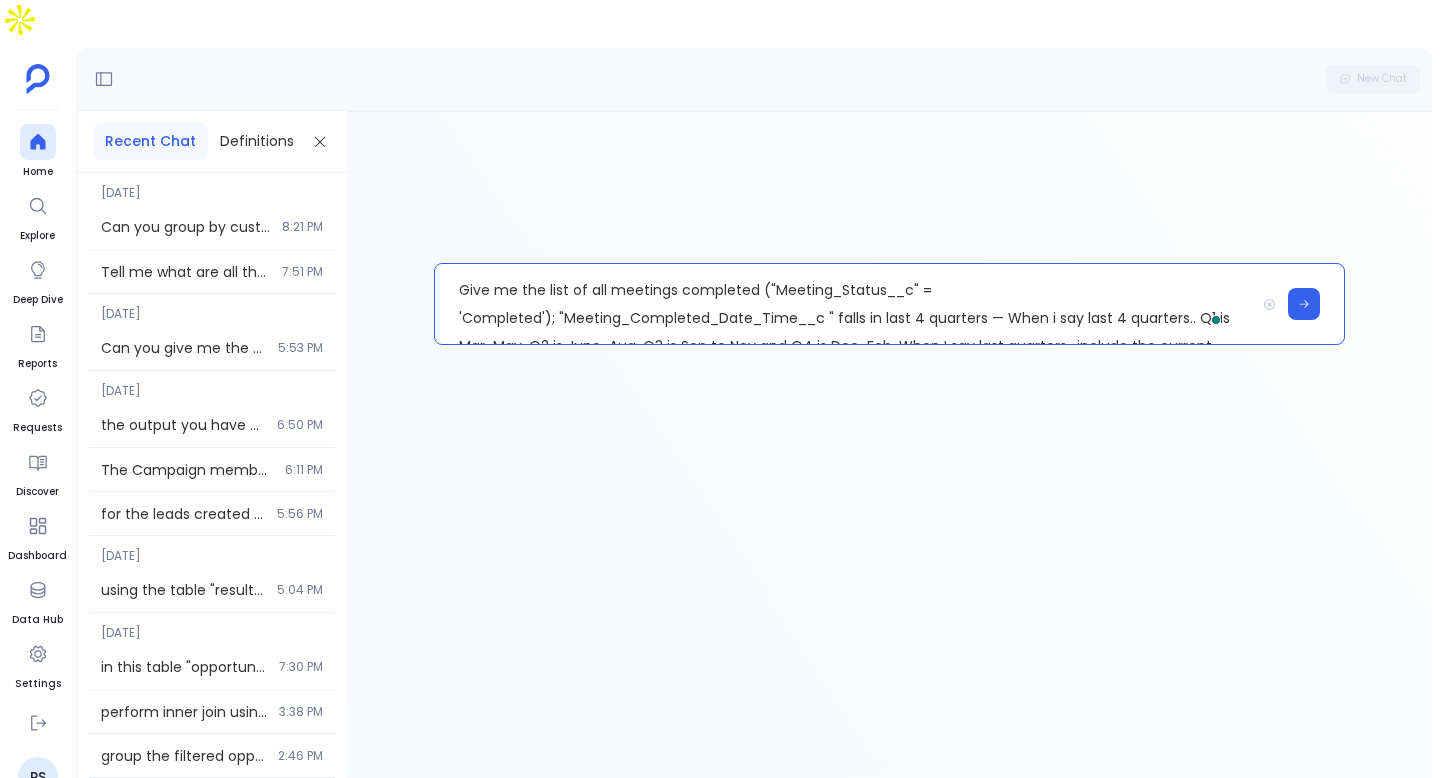 scroll, scrollTop: 33, scrollLeft: 0, axis: vertical 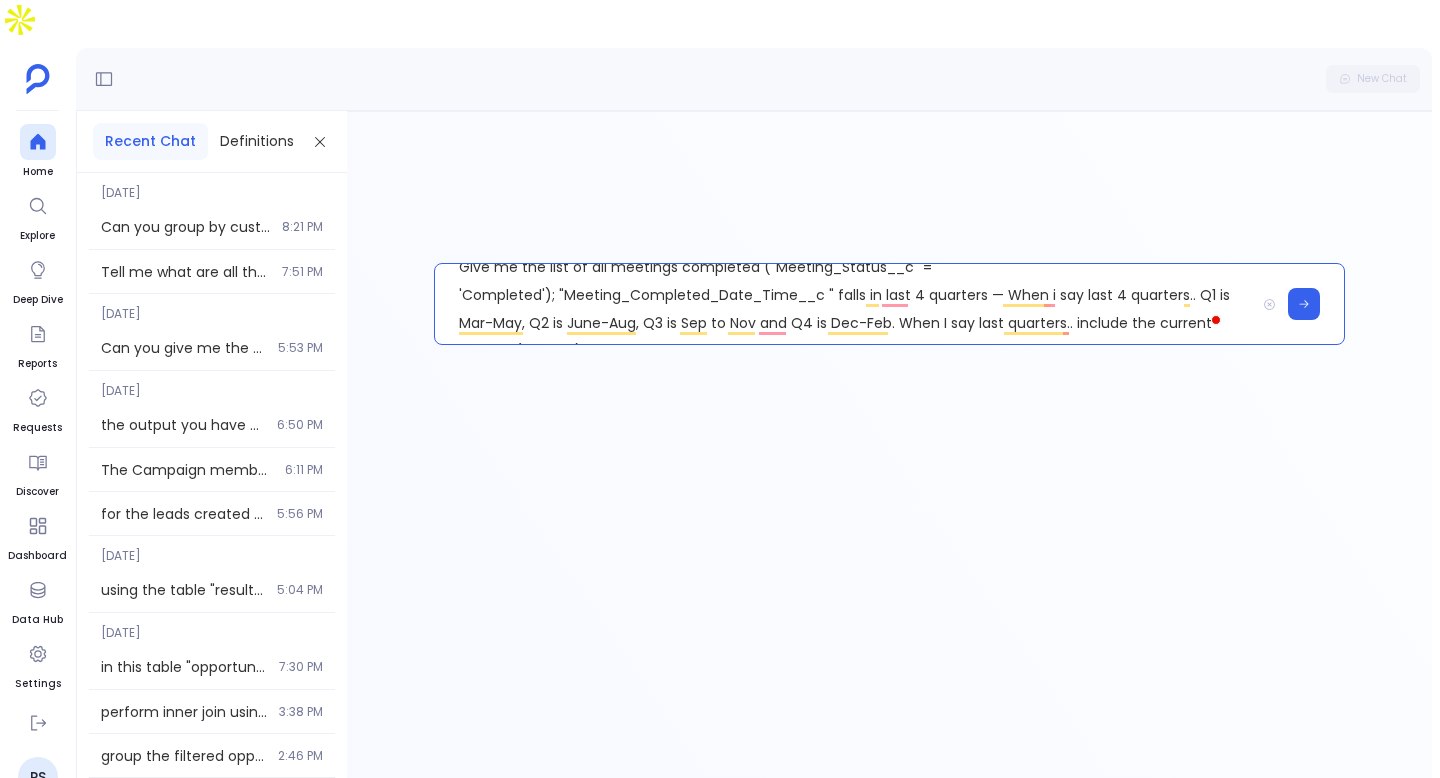 click on "Give me the list of all meetings completed ("Meeting_Status__c" = 'Completed'); "Meeting_Completed_Date_Time__c " falls in last 4 quarters — When i say last 4 quarters.. Q1 is Mar-May, Q2 is June-Aug, Q3 is Sep to Nov and Q4 is Dec-Feb. When I say last quarters.. include the current quarter (Q1 2025) and previous 3 quarters. Also, always include the end date of each quarter with a timestamp until midnight. The "Meeting_Type__c" field is categorised as follows: "Prospect / New Logo", "New Biz Meeting", and "SDR/Pre-Qual"; Also "Opportunity_Type__c" should be only of the following categories: [‘New Business’, ‘New Business - On Demand Invoice’, 'Paid POC’, ’New’]" at bounding box center [845, 304] 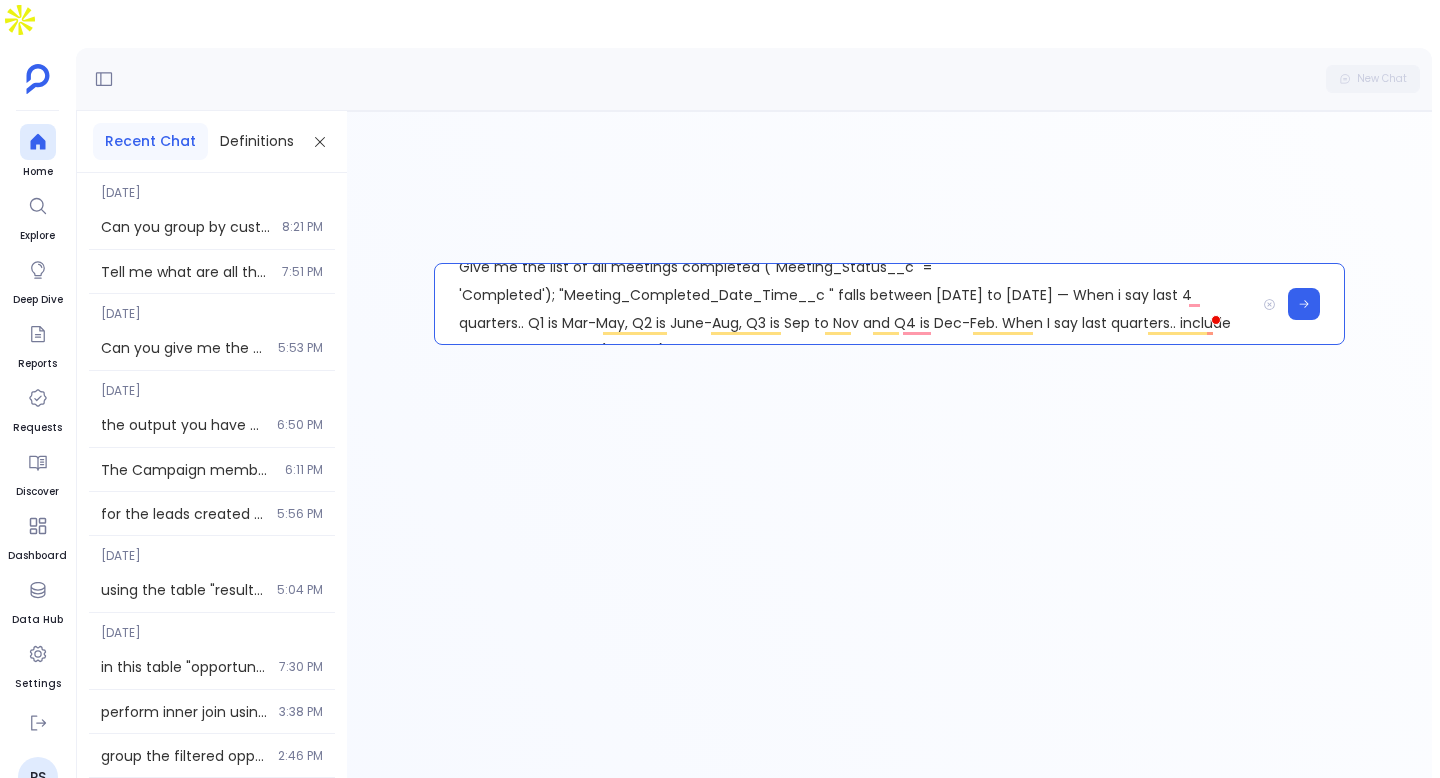 scroll, scrollTop: 69, scrollLeft: 0, axis: vertical 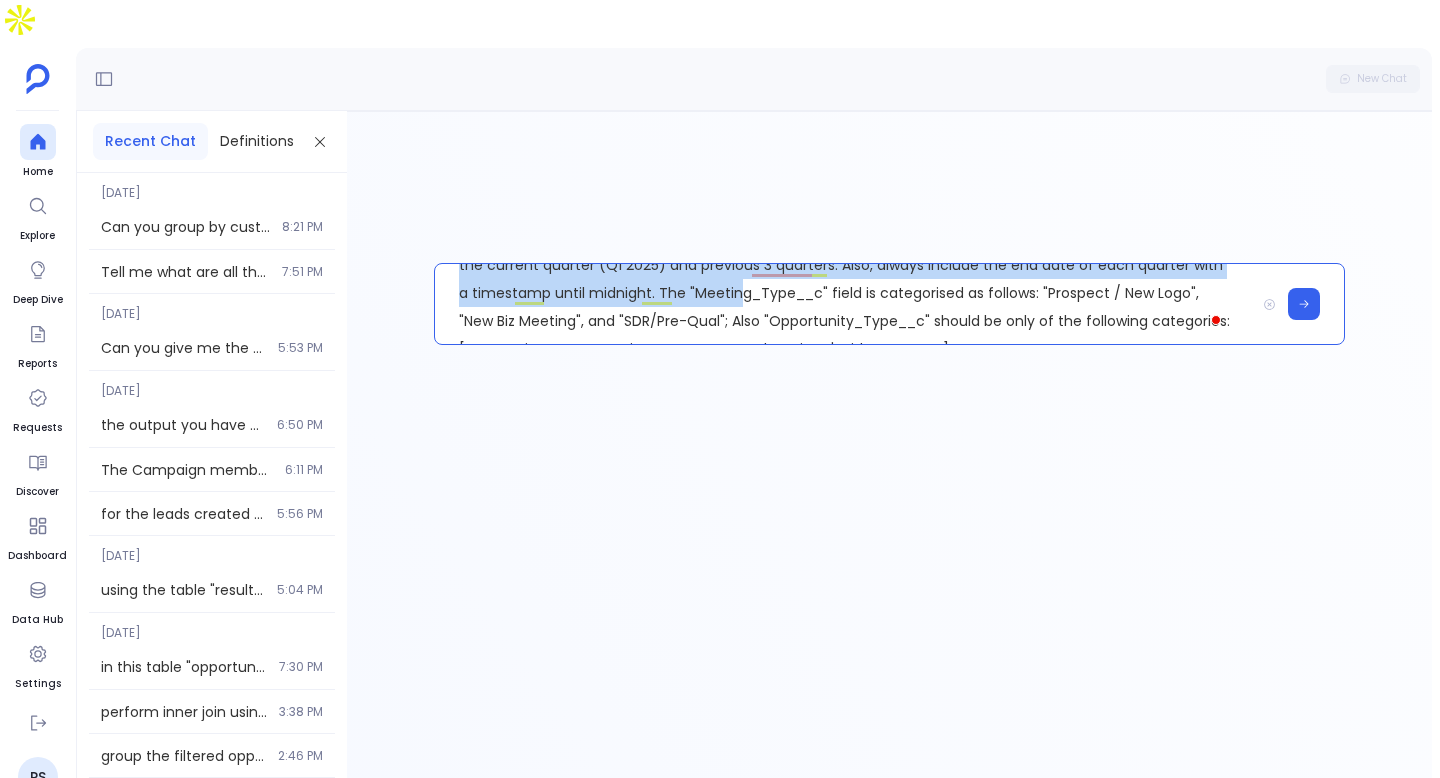 click on "Give me the list of all meetings completed ("Meeting_Status__c" = 'Completed'); "Meeting_Completed_Date_Time__c " falls between [DATE] to [DATE] — When i say last 4 quarters.. Q1 is Mar-May, Q2 is June-Aug, Q3 is Sep to Nov and Q4 is Dec-Feb. When I say last quarters.. include the current quarter (Q1 2025) and previous 3 quarters. Also, always include the end date of each quarter with a timestamp until midnight. The "Meeting_Type__c" field is categorised as follows: "Prospect / New Logo", "New Biz Meeting", and "SDR/Pre-Qual"; Also "Opportunity_Type__c" should be only of the following categories: [‘New Business’, ‘New Business - On Demand Invoice’, 'Paid POC’, ’New’]" at bounding box center [845, 304] 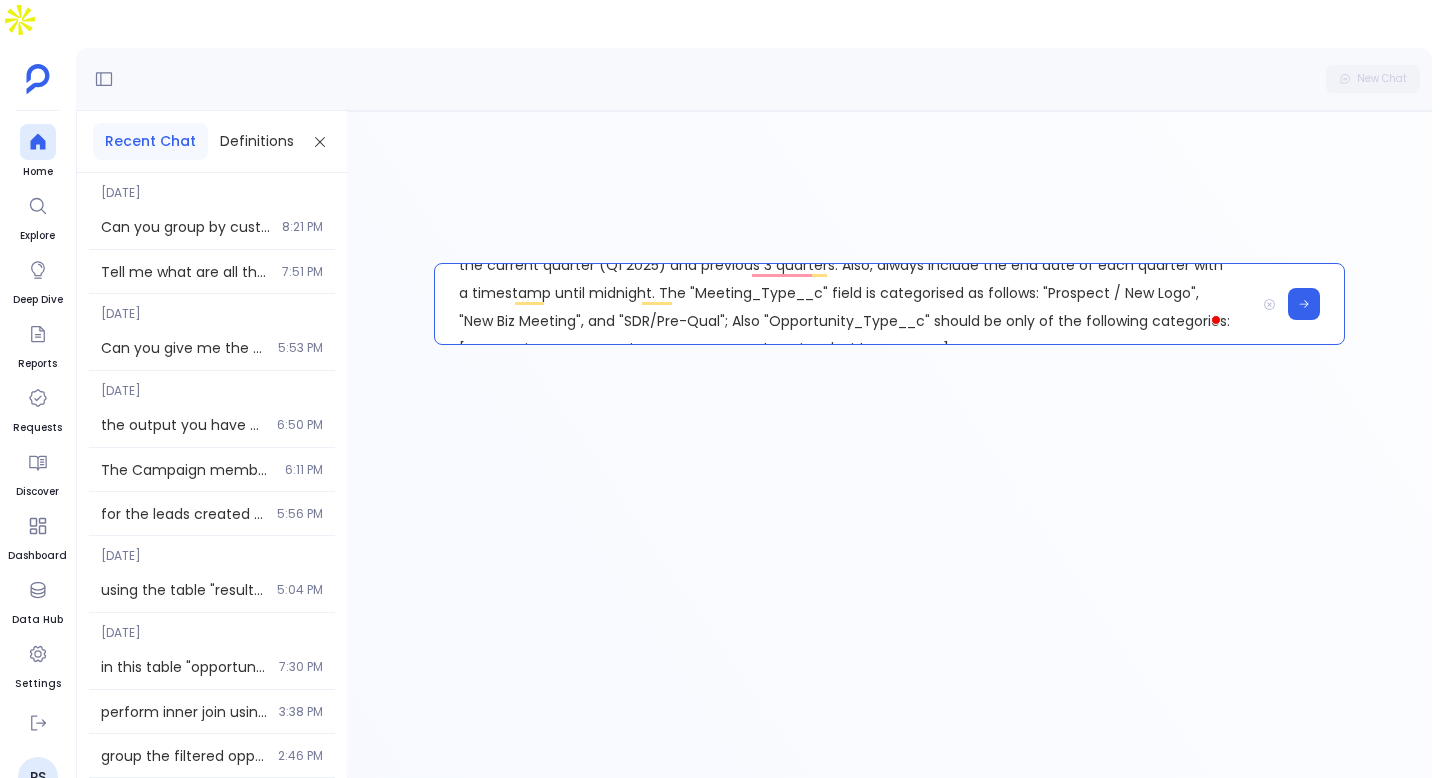 scroll, scrollTop: 44, scrollLeft: 0, axis: vertical 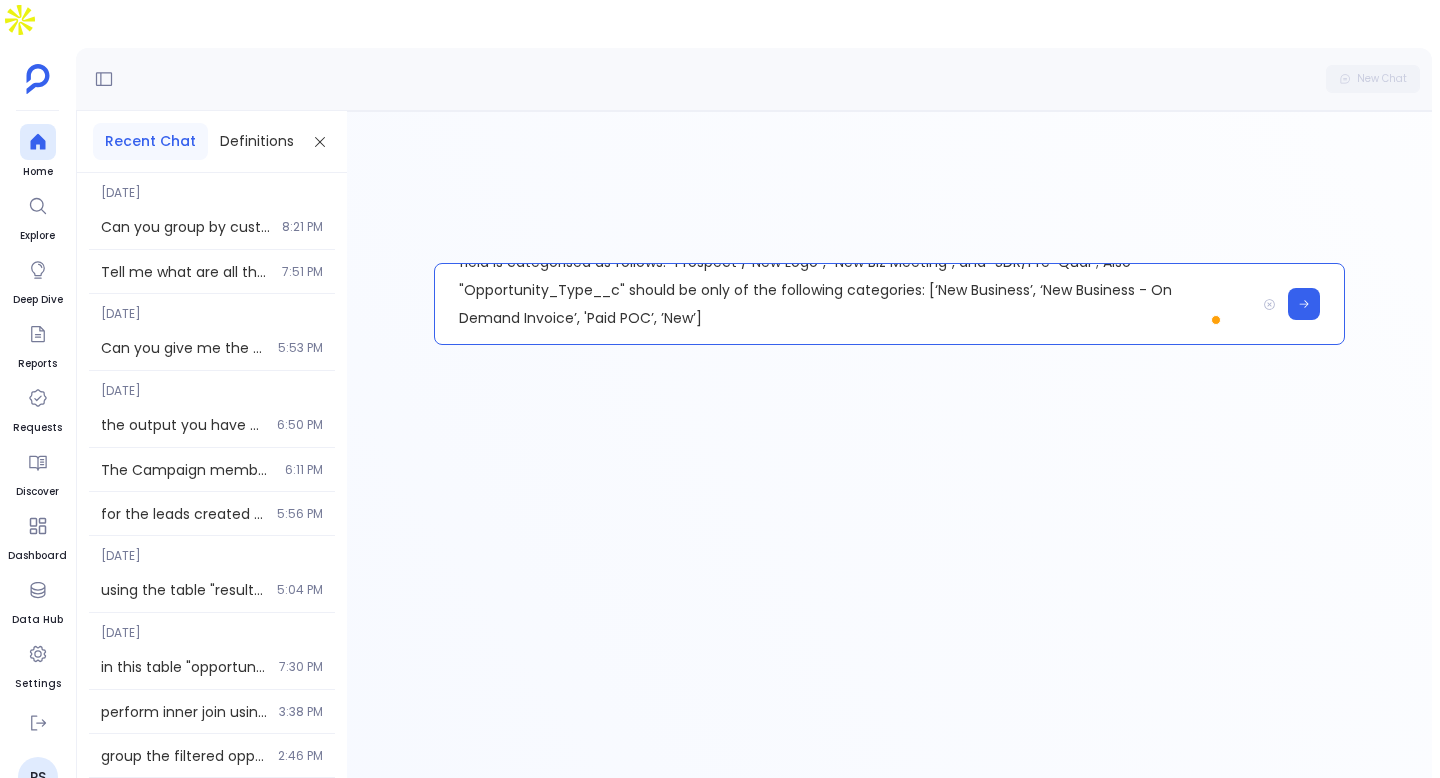click on "Give me the list of all meetings completed ("Meeting_Status__c" = 'Completed'); "Meeting_Completed_Date_Time__c " falls between [DATE] to [DATE]; The "Meeting_Type__c" field is categorised as follows: "Prospect / New Logo", "New Biz Meeting", and "SDR/Pre-Qual"; Also "Opportunity_Type__c" should be only of the following categories: [‘New Business’, ‘New Business - On Demand Invoice’, 'Paid POC’, ’New’]" at bounding box center [845, 304] 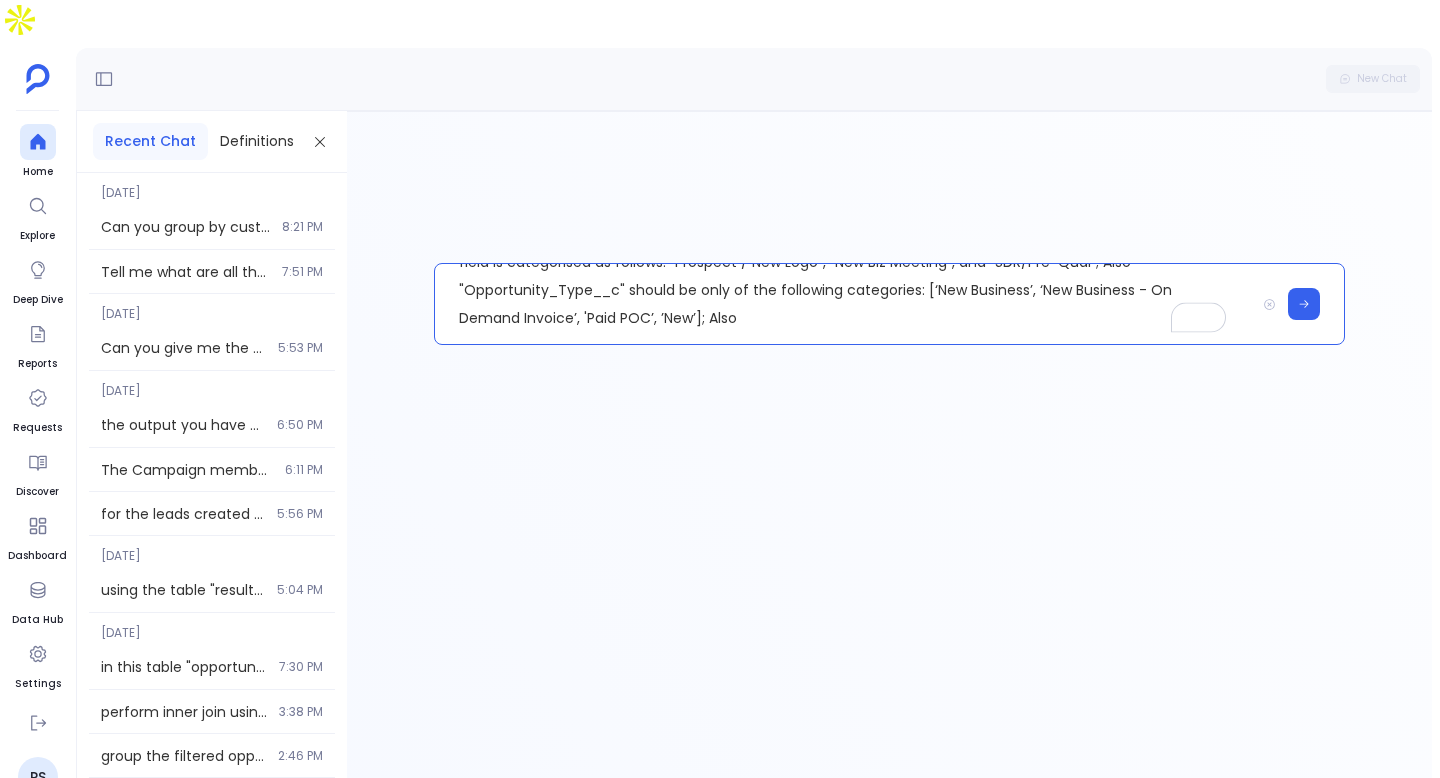 click on "Give me the list of all meetings completed ("Meeting_Status__c" = 'Completed'); "Meeting_Completed_Date_Time__c " falls between [DATE] to [DATE]; The "Meeting_Type__c" field is categorised as follows: "Prospect / New Logo", "New Biz Meeting", and "SDR/Pre-Qual"; Also "Opportunity_Type__c" should be only of the following categories: [‘New Business’, ‘New Business - On Demand Invoice’, 'Paid POC’, ’New’]; Also" at bounding box center (845, 304) 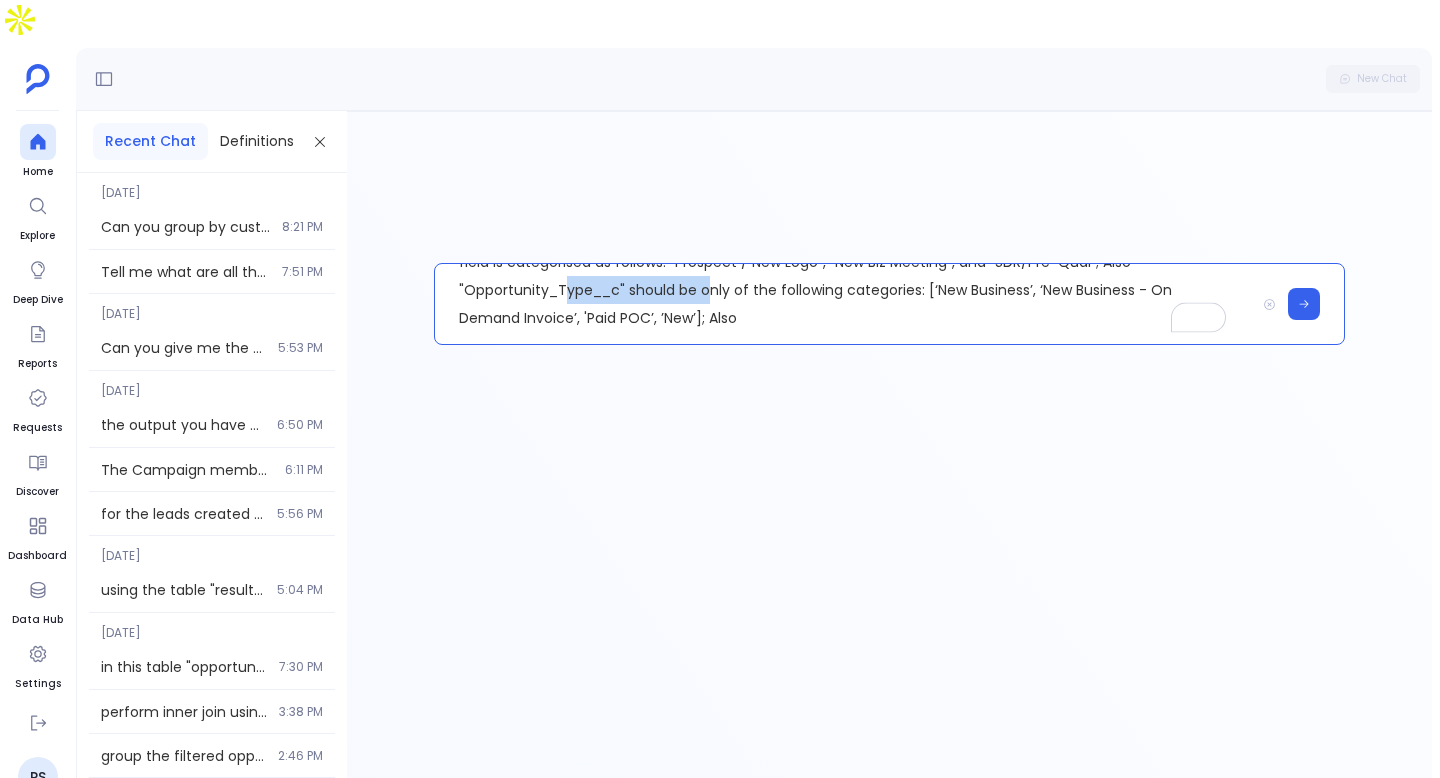 click on "Give me the list of all meetings completed ("Meeting_Status__c" = 'Completed'); "Meeting_Completed_Date_Time__c " falls between [DATE] to [DATE]; The "Meeting_Type__c" field is categorised as follows: "Prospect / New Logo", "New Biz Meeting", and "SDR/Pre-Qual"; Also "Opportunity_Type__c" should be only of the following categories: [‘New Business’, ‘New Business - On Demand Invoice’, 'Paid POC’, ’New’]; Also" at bounding box center [845, 304] 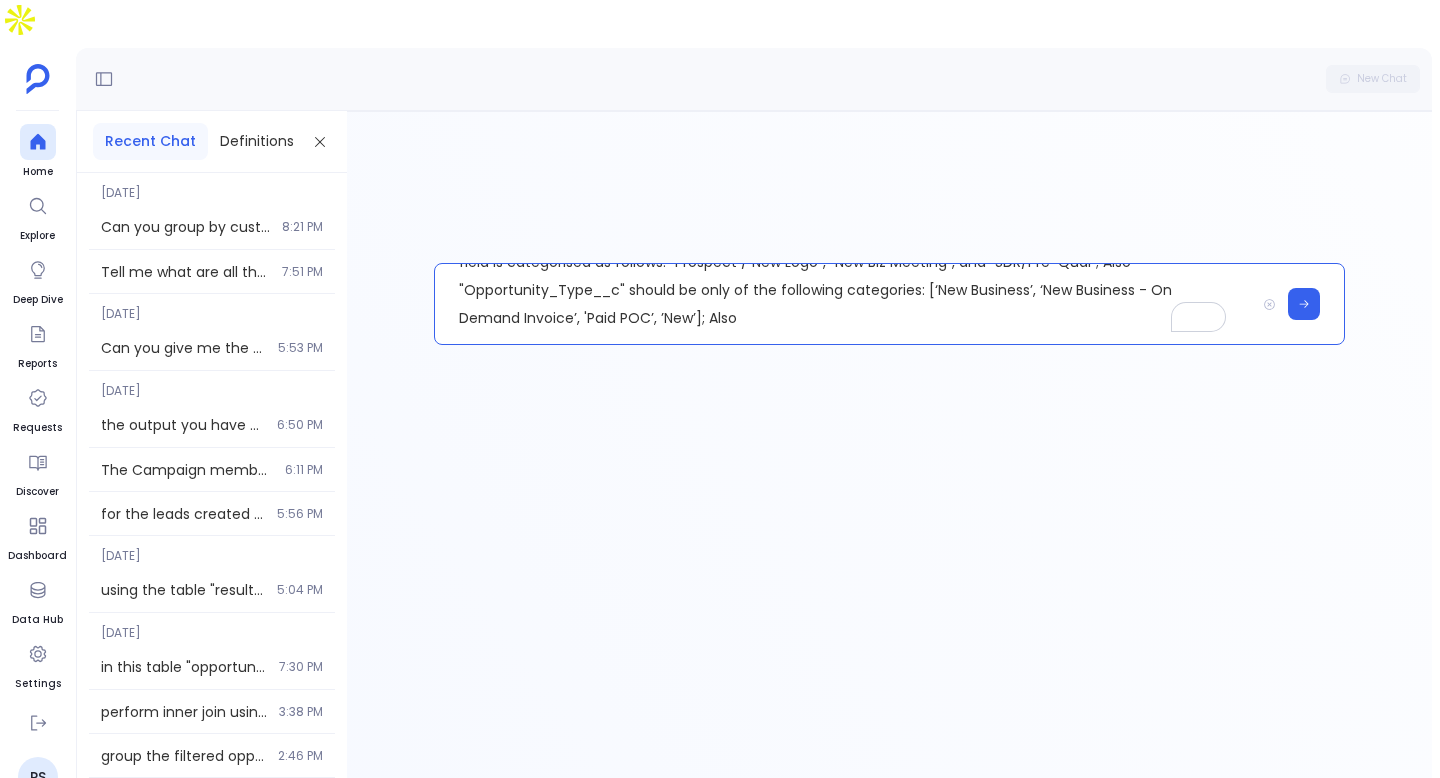 click on "Give me the list of all meetings completed ("Meeting_Status__c" = 'Completed'); "Meeting_Completed_Date_Time__c " falls between [DATE] to [DATE]; The "Meeting_Type__c" field is categorised as follows: "Prospect / New Logo", "New Biz Meeting", and "SDR/Pre-Qual"; Also "Opportunity_Type__c" should be only of the following categories: [‘New Business’, ‘New Business - On Demand Invoice’, 'Paid POC’, ’New’]; Also" at bounding box center [845, 304] 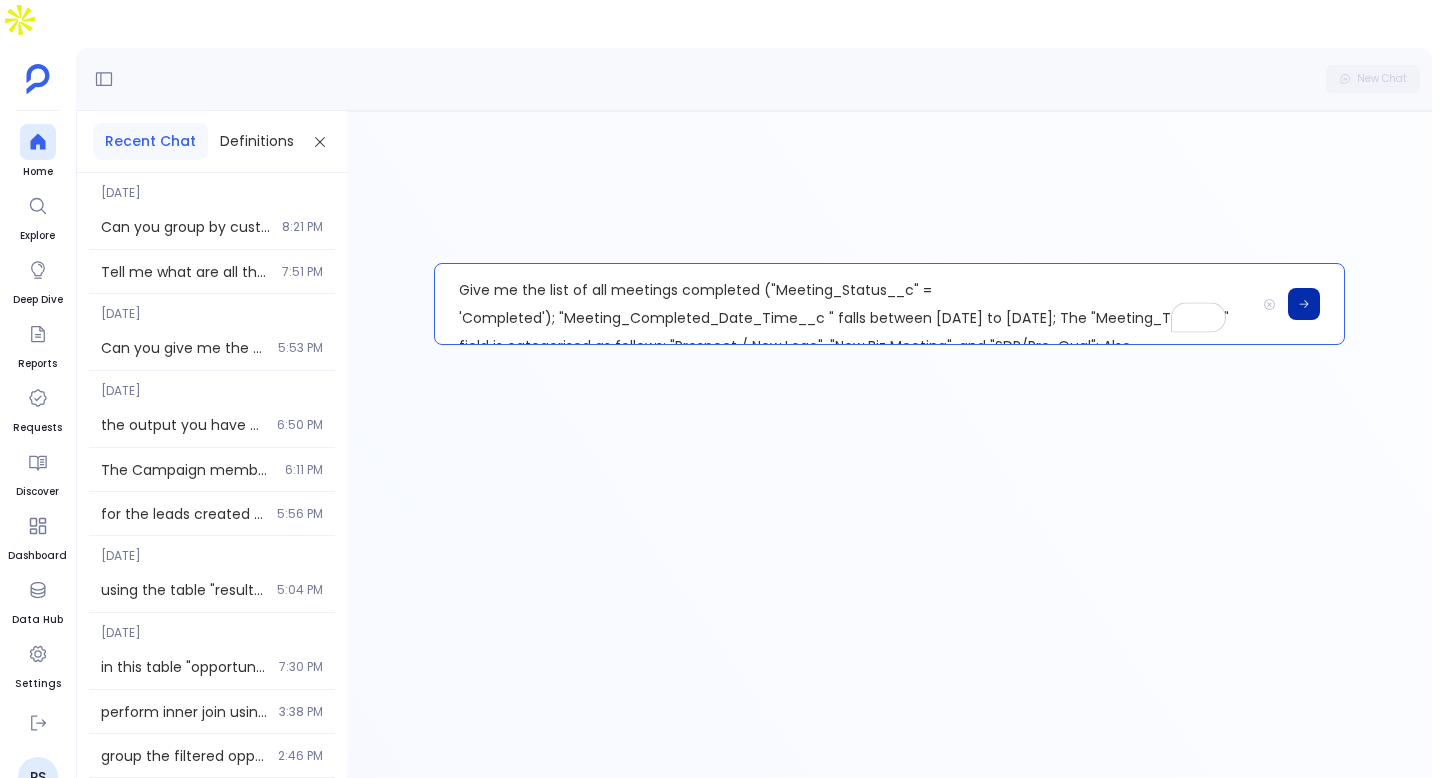 click at bounding box center [1304, 304] 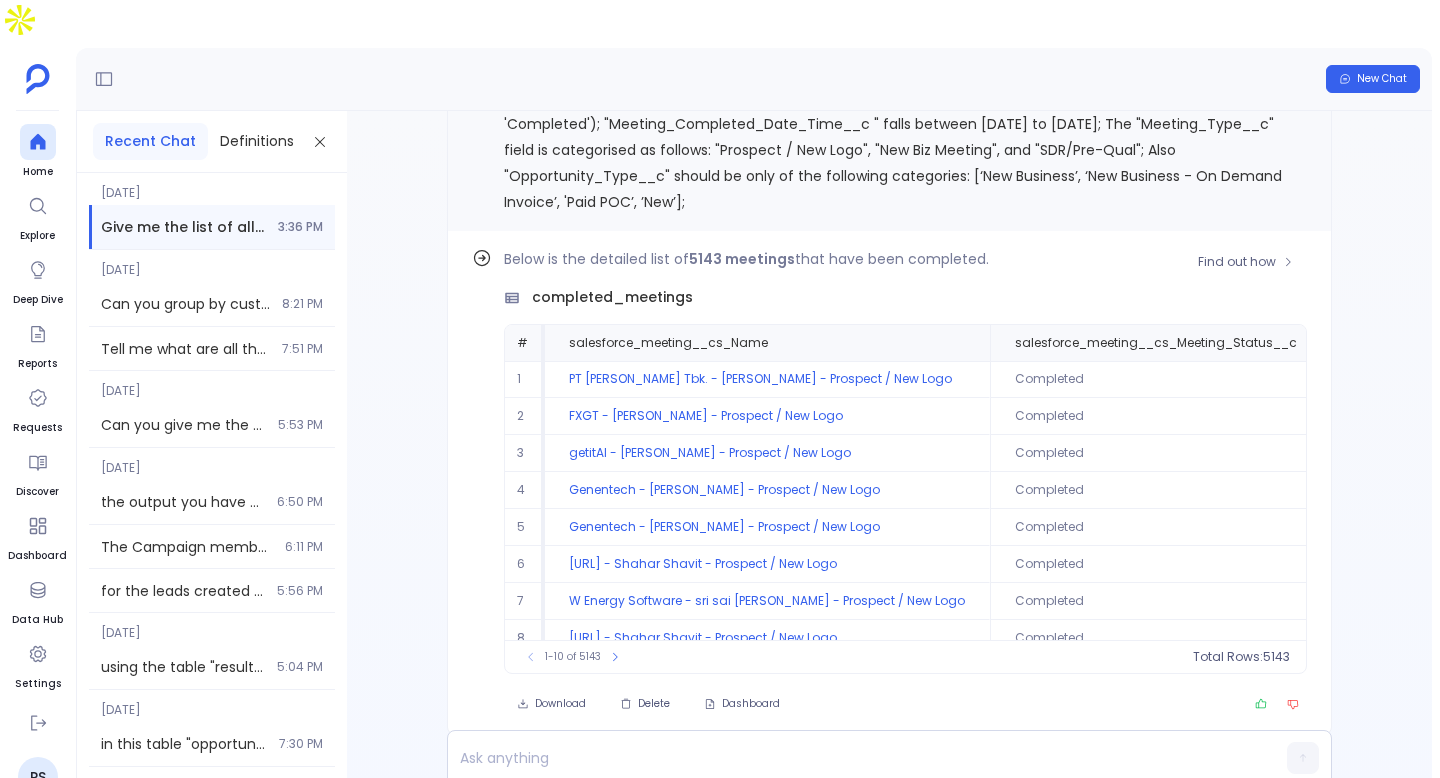 scroll, scrollTop: -96, scrollLeft: 0, axis: vertical 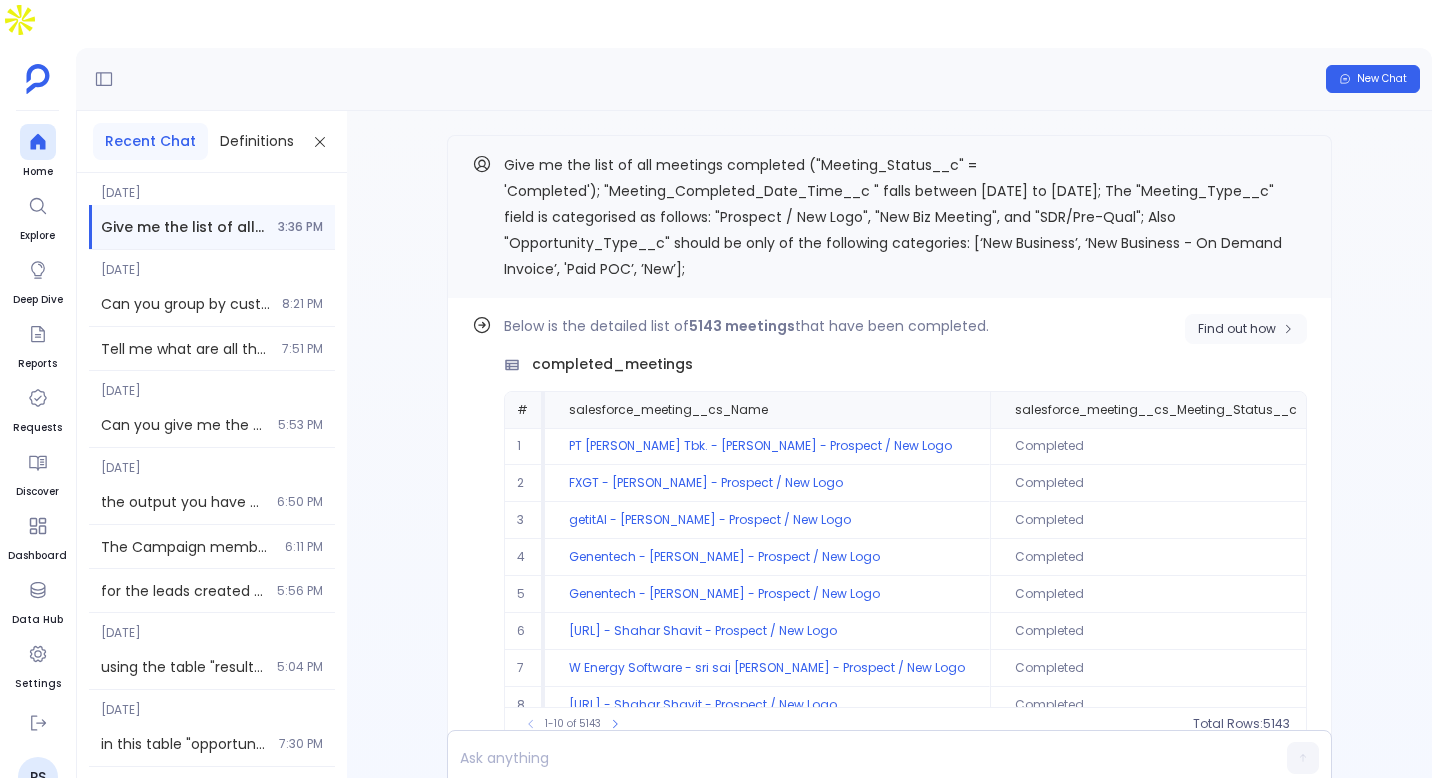 click on "Find out how" at bounding box center (1237, 329) 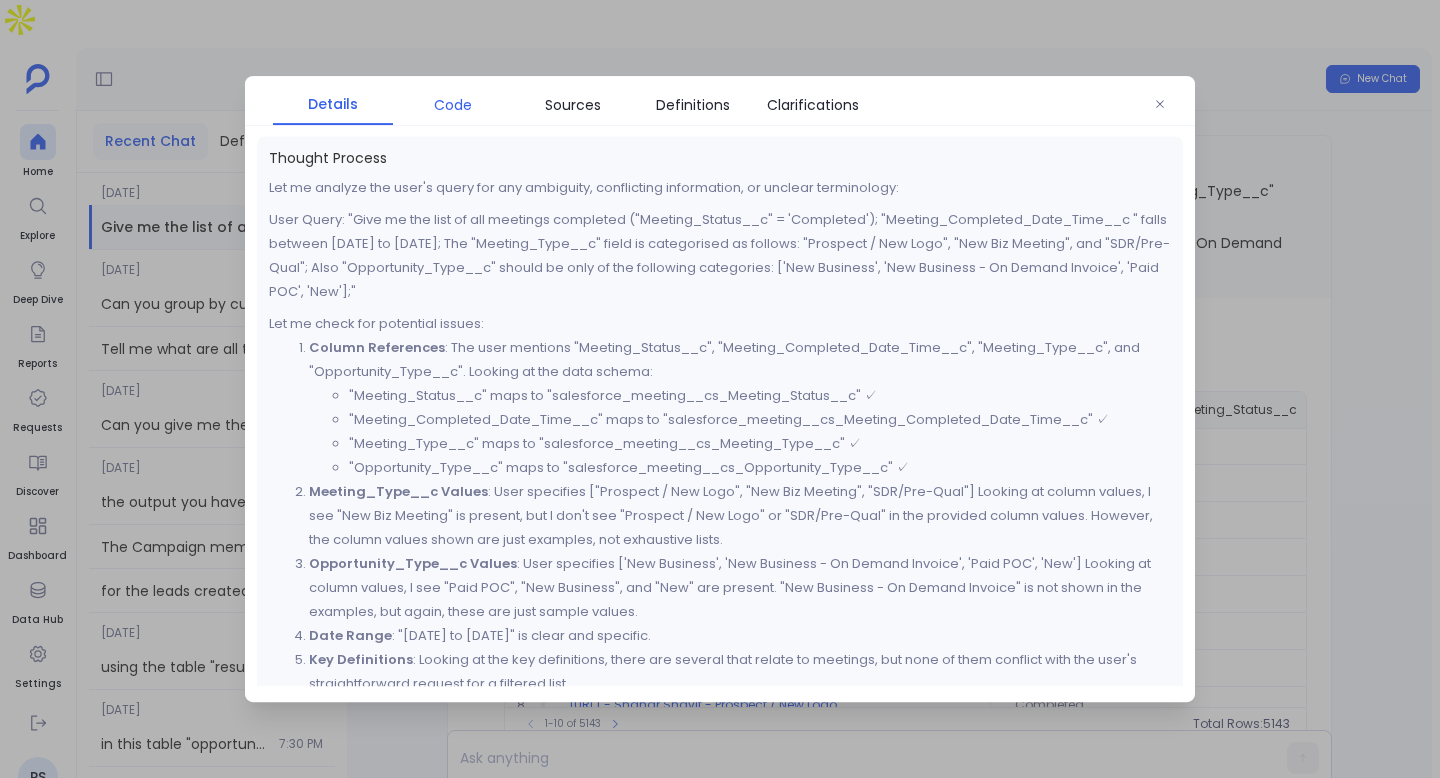 click on "Code" at bounding box center (453, 105) 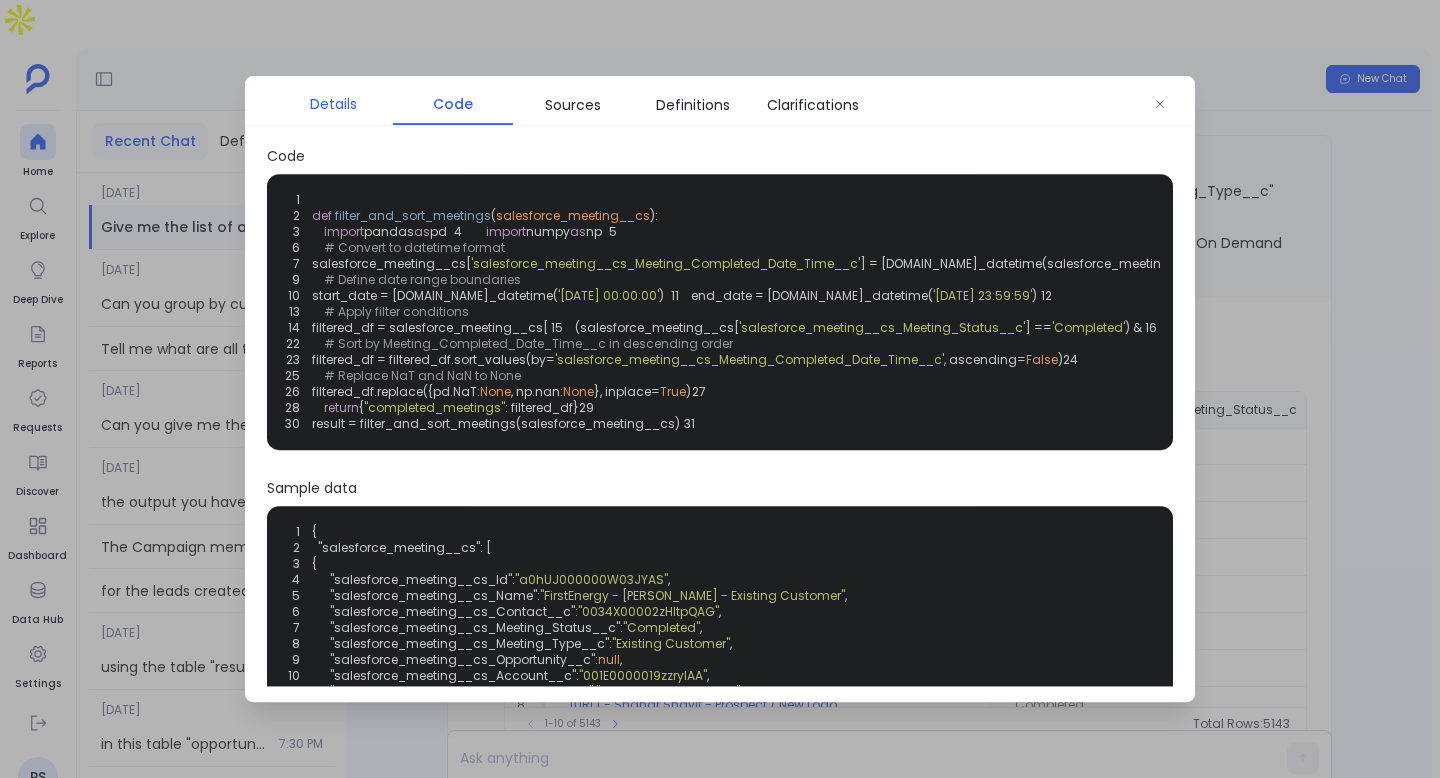 click on "Details" at bounding box center [333, 104] 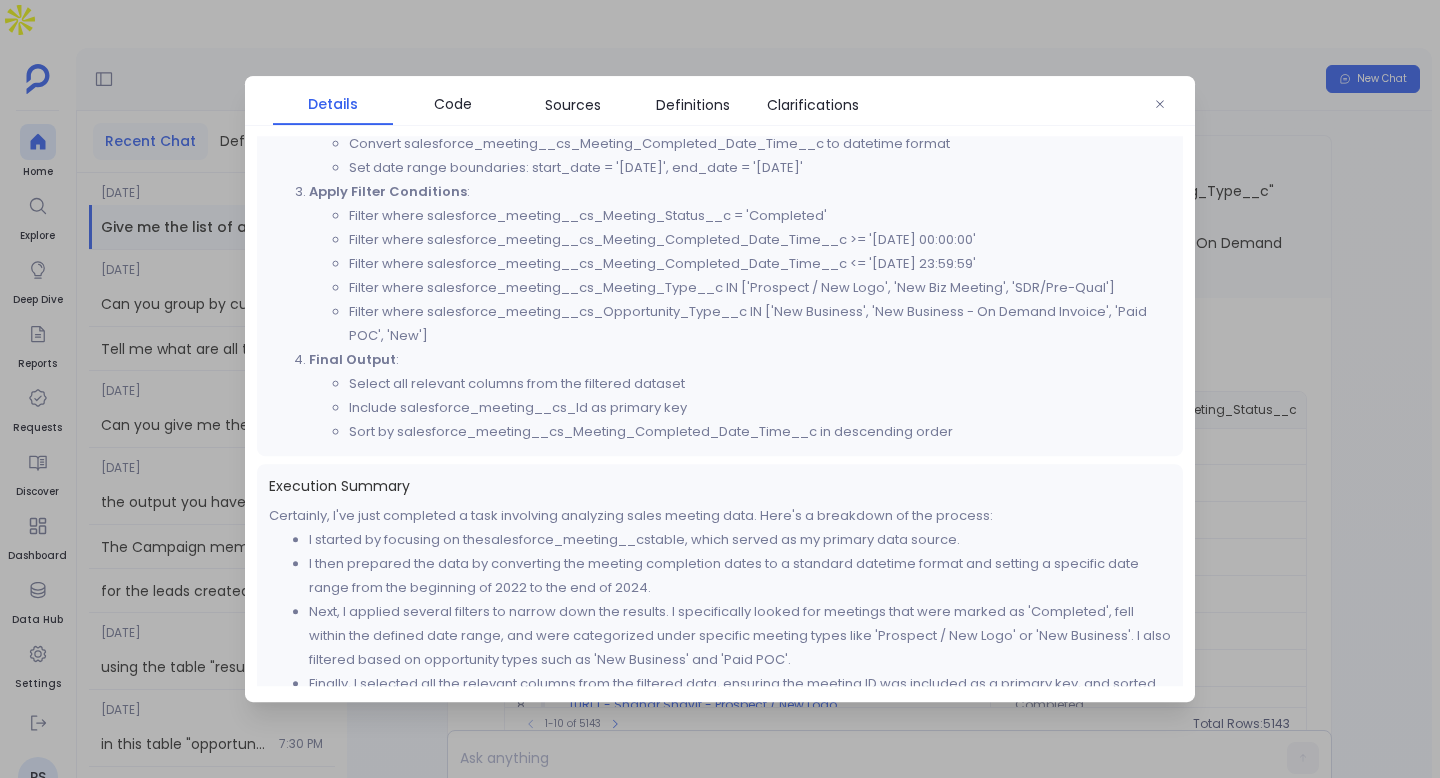 scroll, scrollTop: 921, scrollLeft: 0, axis: vertical 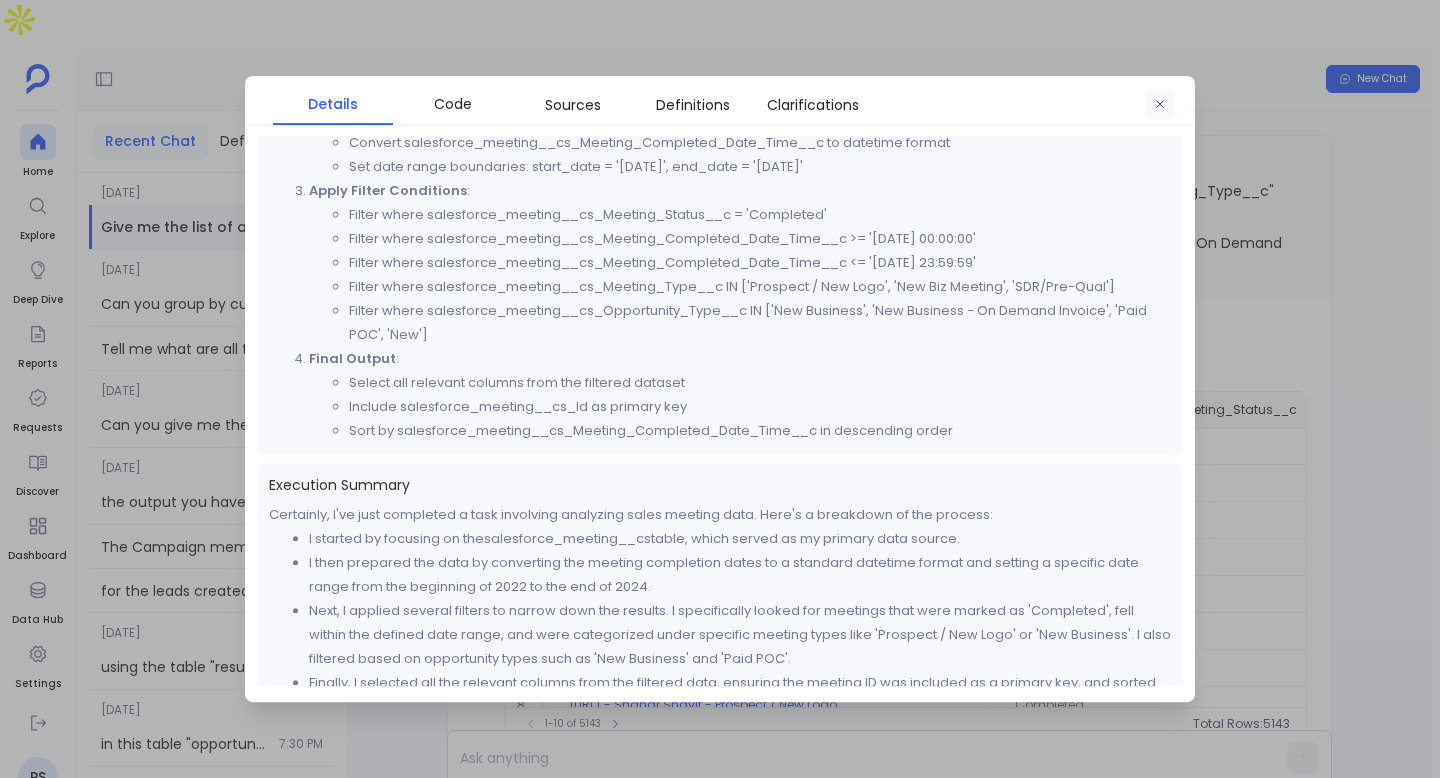 click at bounding box center (1160, 105) 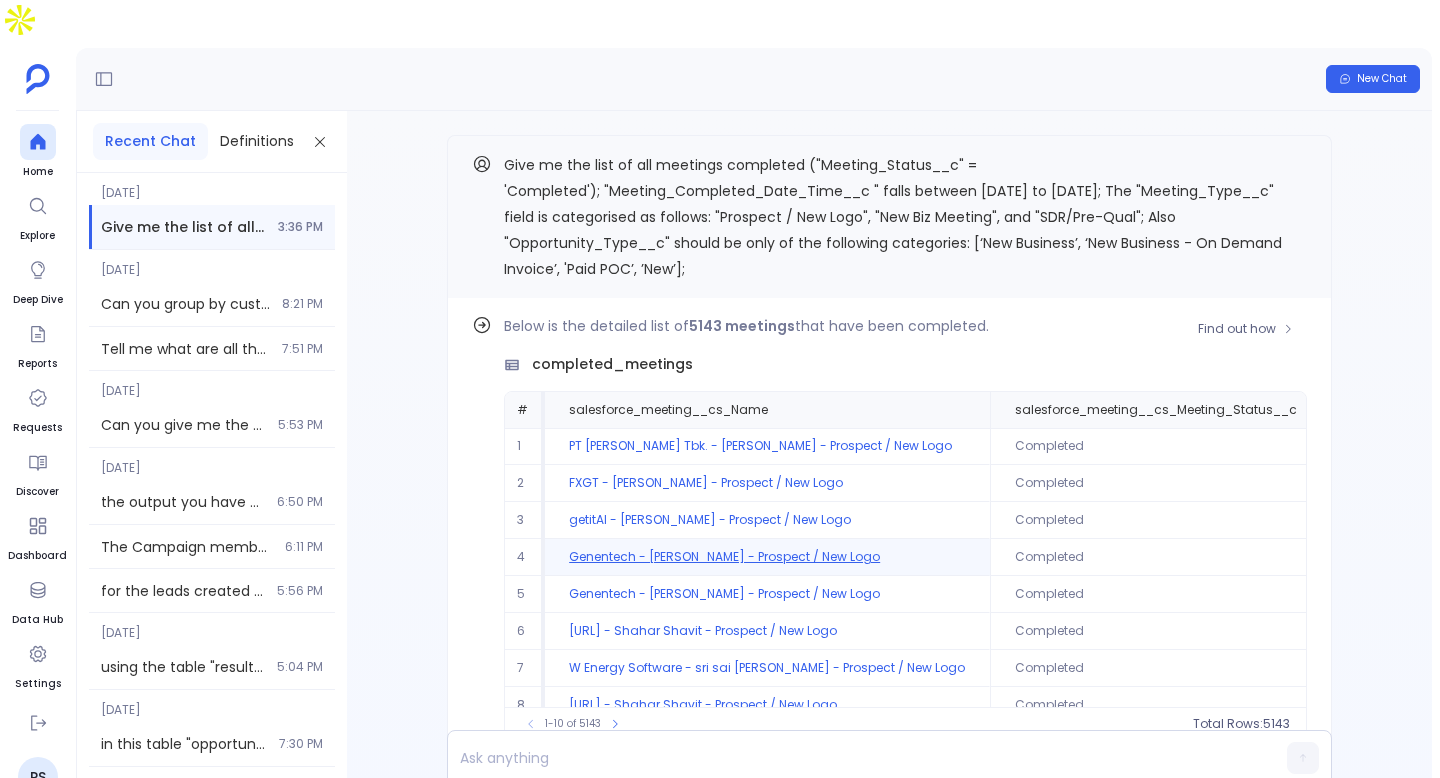 scroll, scrollTop: 96, scrollLeft: 0, axis: vertical 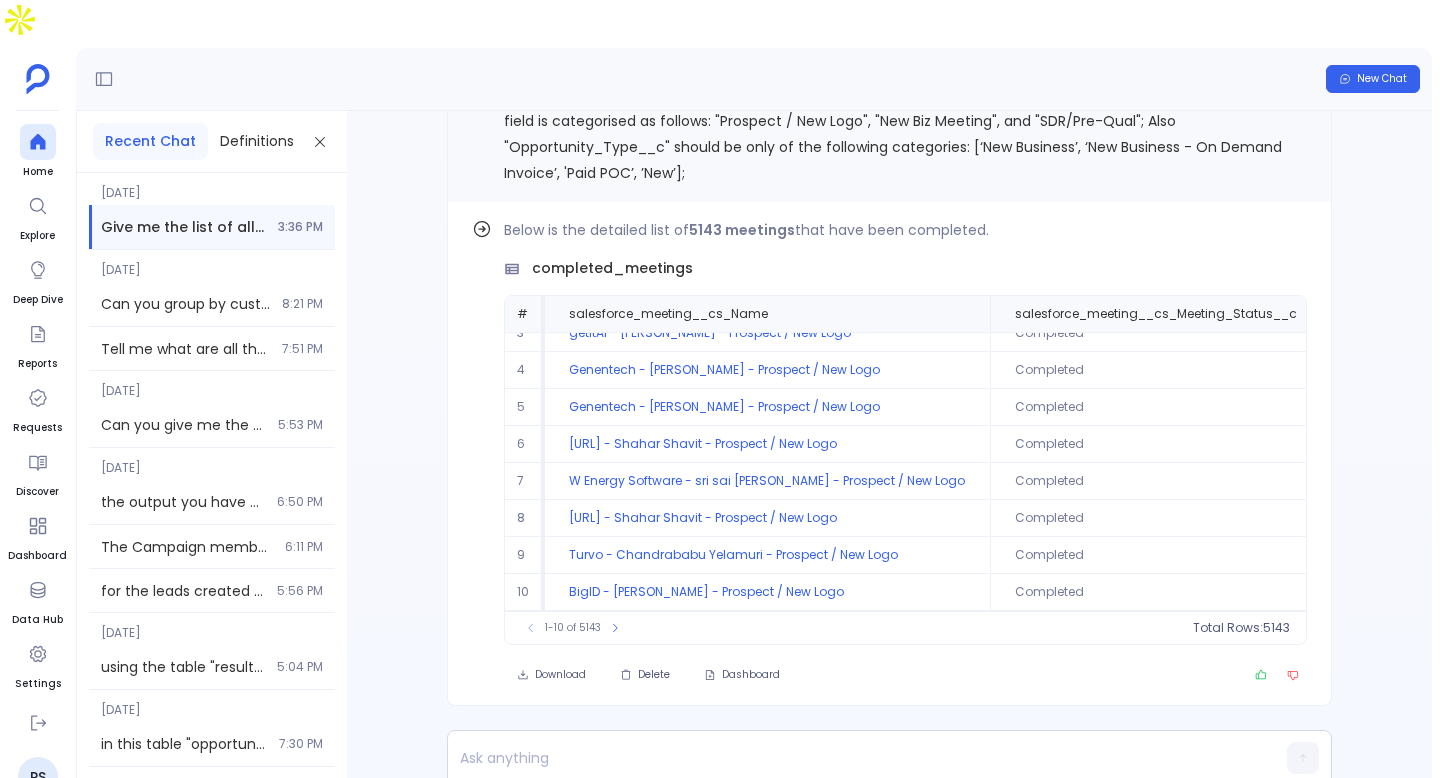 click on "Find out how Below is the detailed list of  5143 meetings  that have been completed. completed_meetings # salesforce_meeting__cs_Name salesforce_meeting__cs_Meeting_Status__c salesforce_meeting__cs_Meeting_Type__c salesforce_meeting__cs_Opportunity_Type__c salesforce_meeting__cs_Meeting_Completed_Date_Time__c 1 PT Erajaya Swasembada Tbk. - [PERSON_NAME] - Prospect / New Logo Completed Prospect / New Logo New Business [DATE] 21:30:00 2 FXGT - [PERSON_NAME] - Prospect / New Logo Completed Prospect / New Logo New Business [DATE] 20:00:00 3 getitAI - [PERSON_NAME] - Prospect / New Logo Completed Prospect / New Logo New Business [DATE] 20:00:00 4 Genentech - [PERSON_NAME] - Prospect / New Logo Completed Prospect / New Logo New Business [DATE] 20:00:00 5 Genentech - [PERSON_NAME] - Prospect / New Logo Completed Prospect / New Logo New Business [DATE] 18:00:00 6 [URL] - Shahar Shavit - Prospect / New Logo Completed Prospect / New Logo New Business [DATE] 20:00:00 7 Completed 8 9 10" at bounding box center (889, 460) 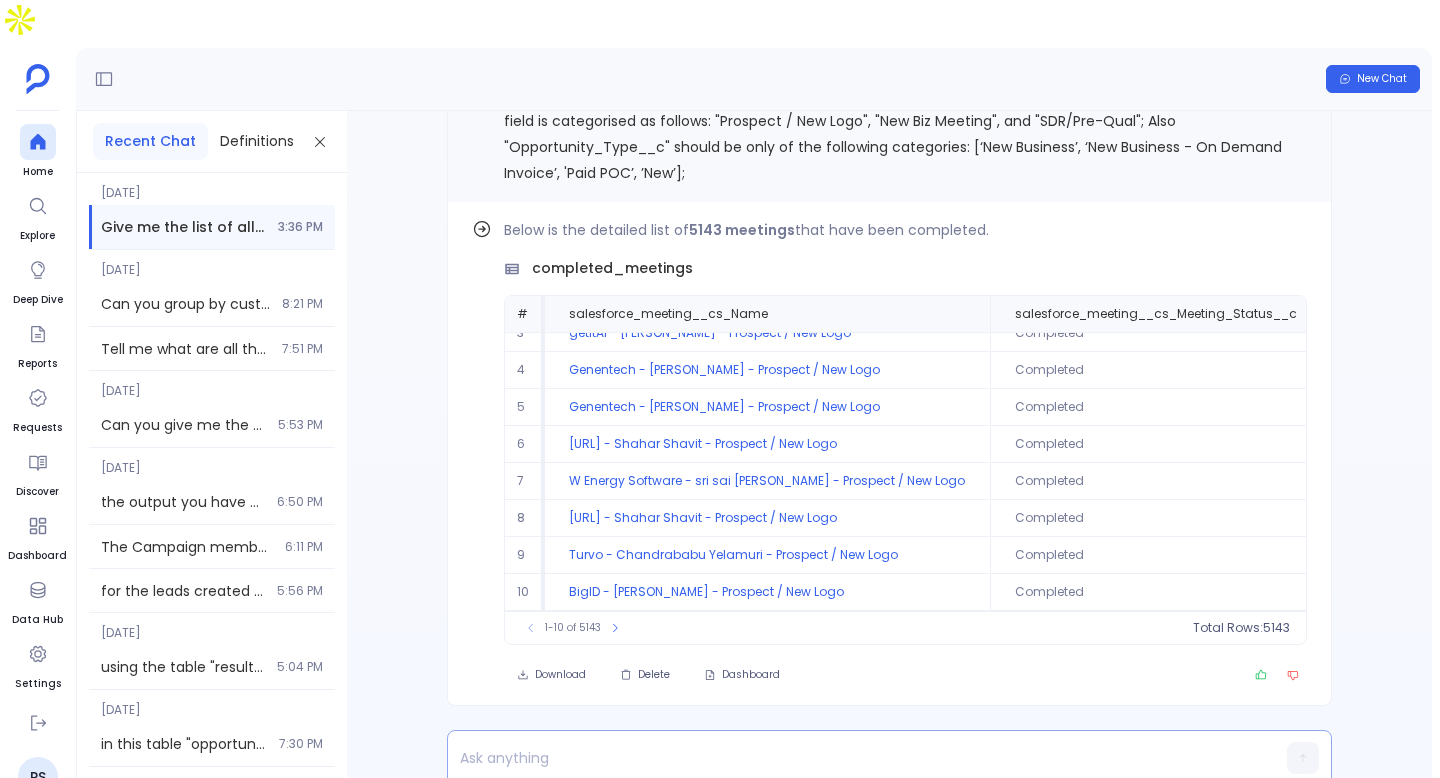 click at bounding box center (851, 758) 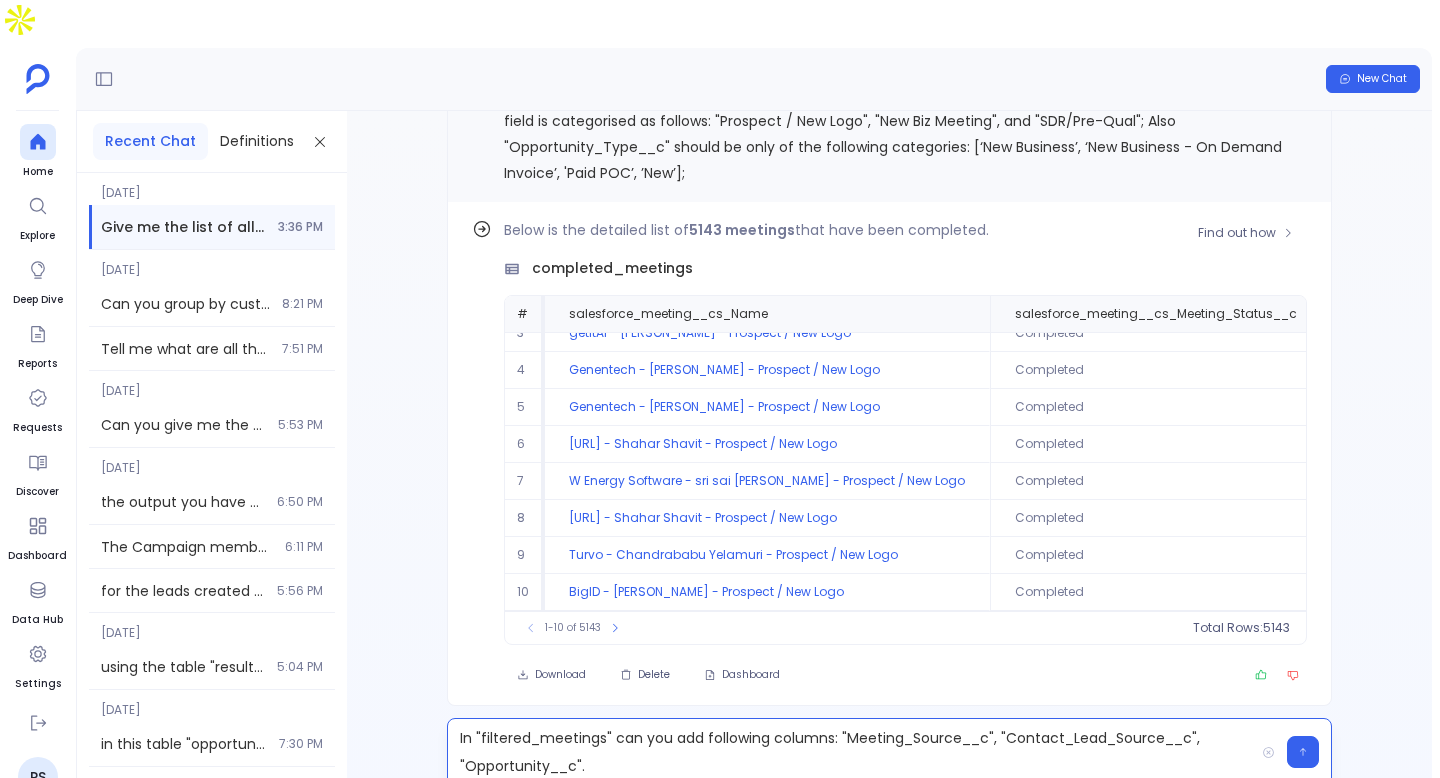 click on "completed_meetings" at bounding box center (612, 268) 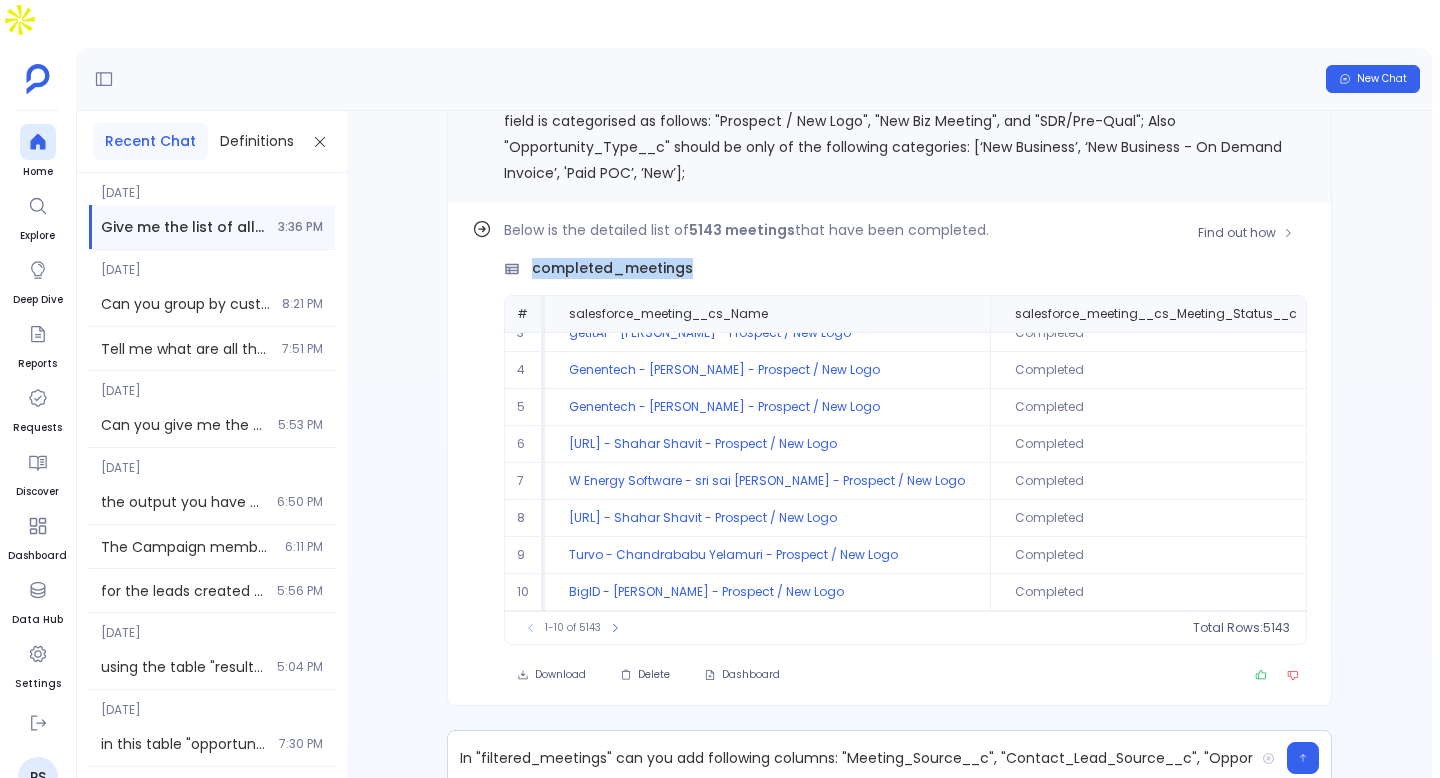 click on "completed_meetings" at bounding box center [612, 268] 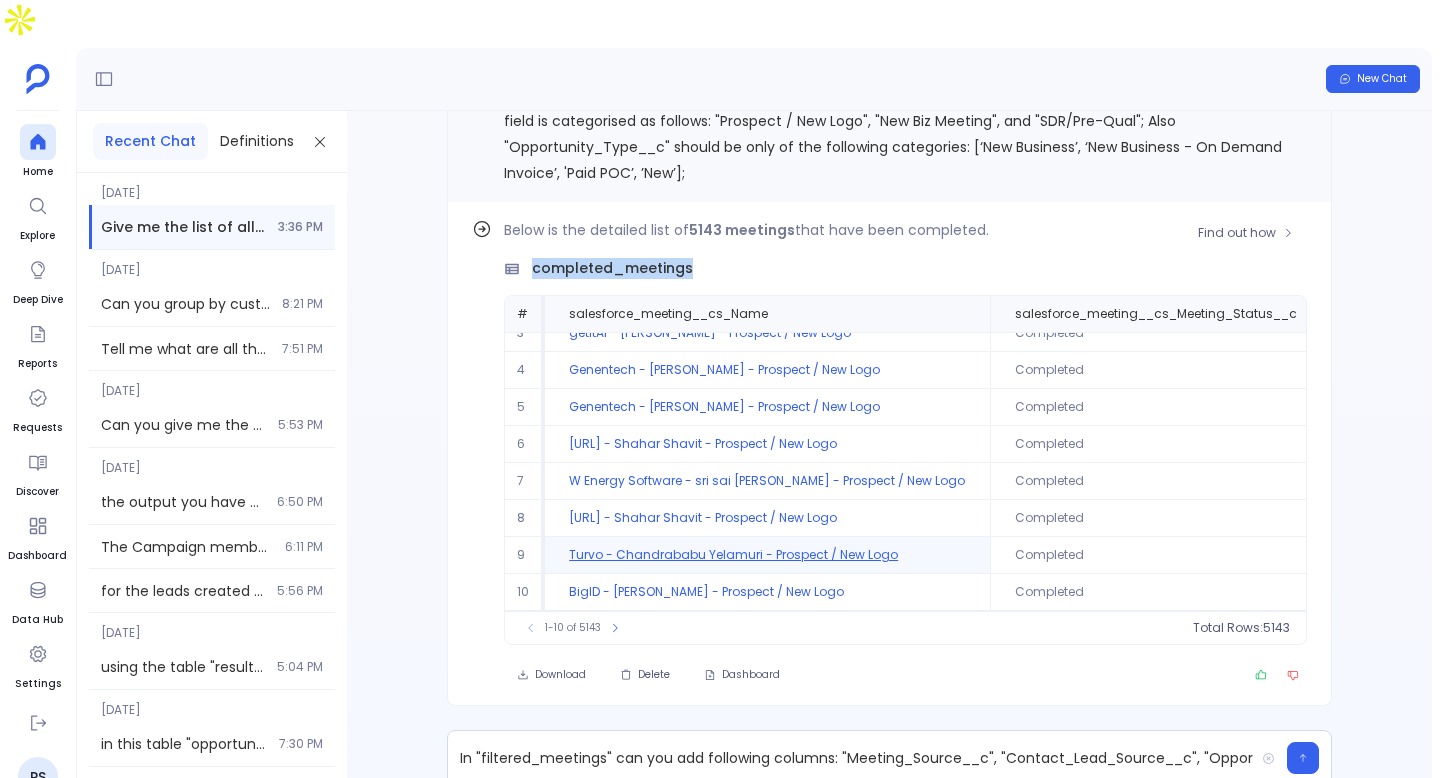 copy on "completed_meetings" 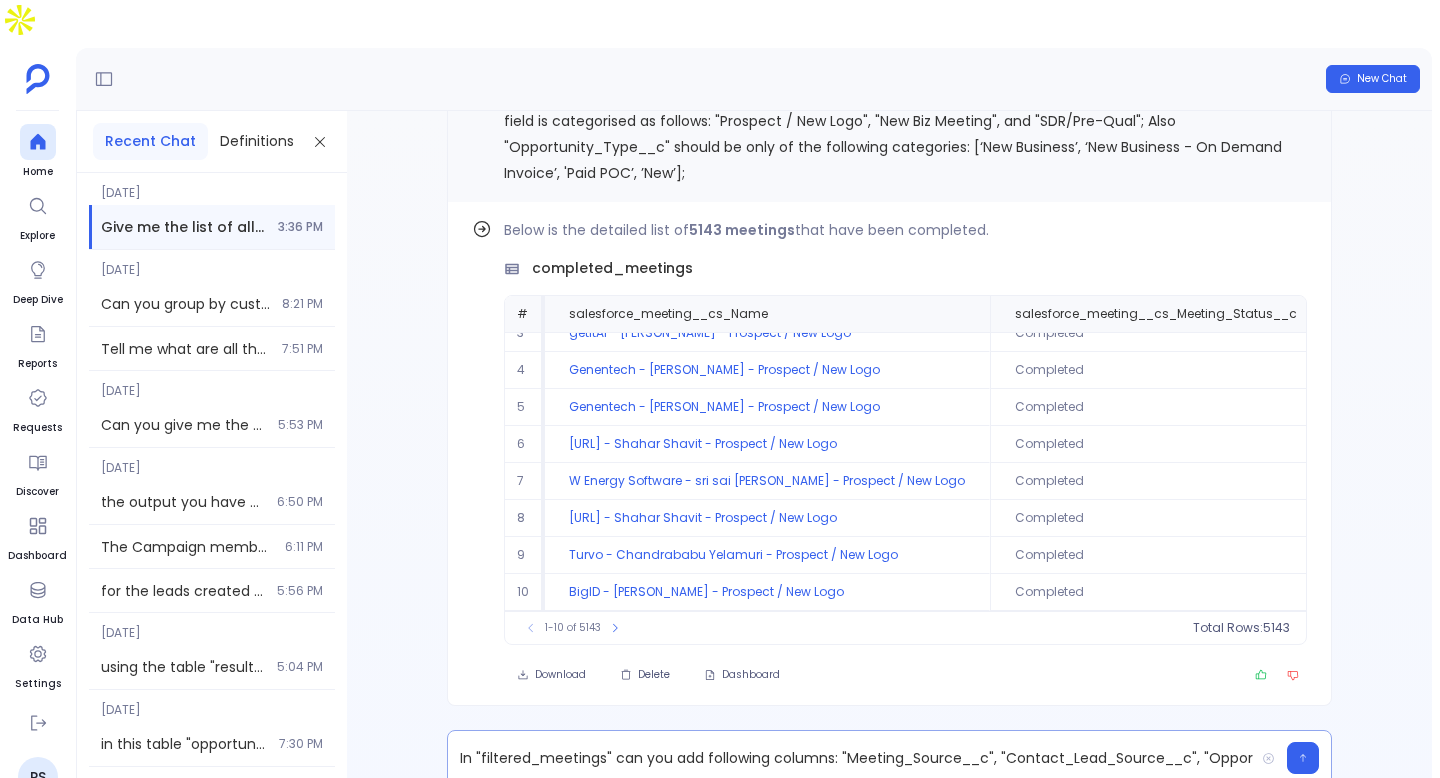 click on "In "filtered_meetings" can you add following columns:  "Meeting_Source__c", "Contact_Lead_Source__c", "Opportunity__c"." at bounding box center (851, 758) 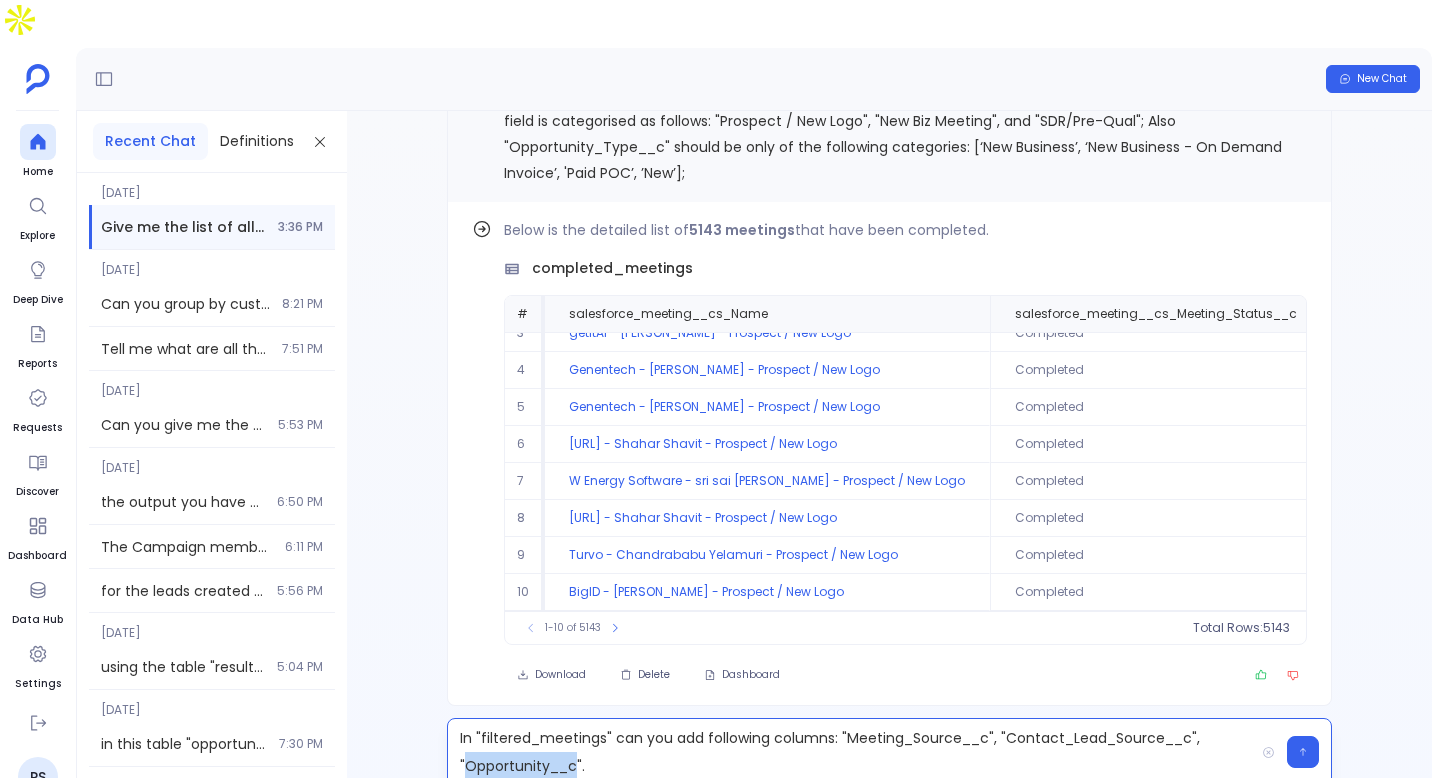 click on "In "filtered_meetings" can you add following columns:  "Meeting_Source__c", "Contact_Lead_Source__c", "Opportunity__c"." at bounding box center [851, 752] 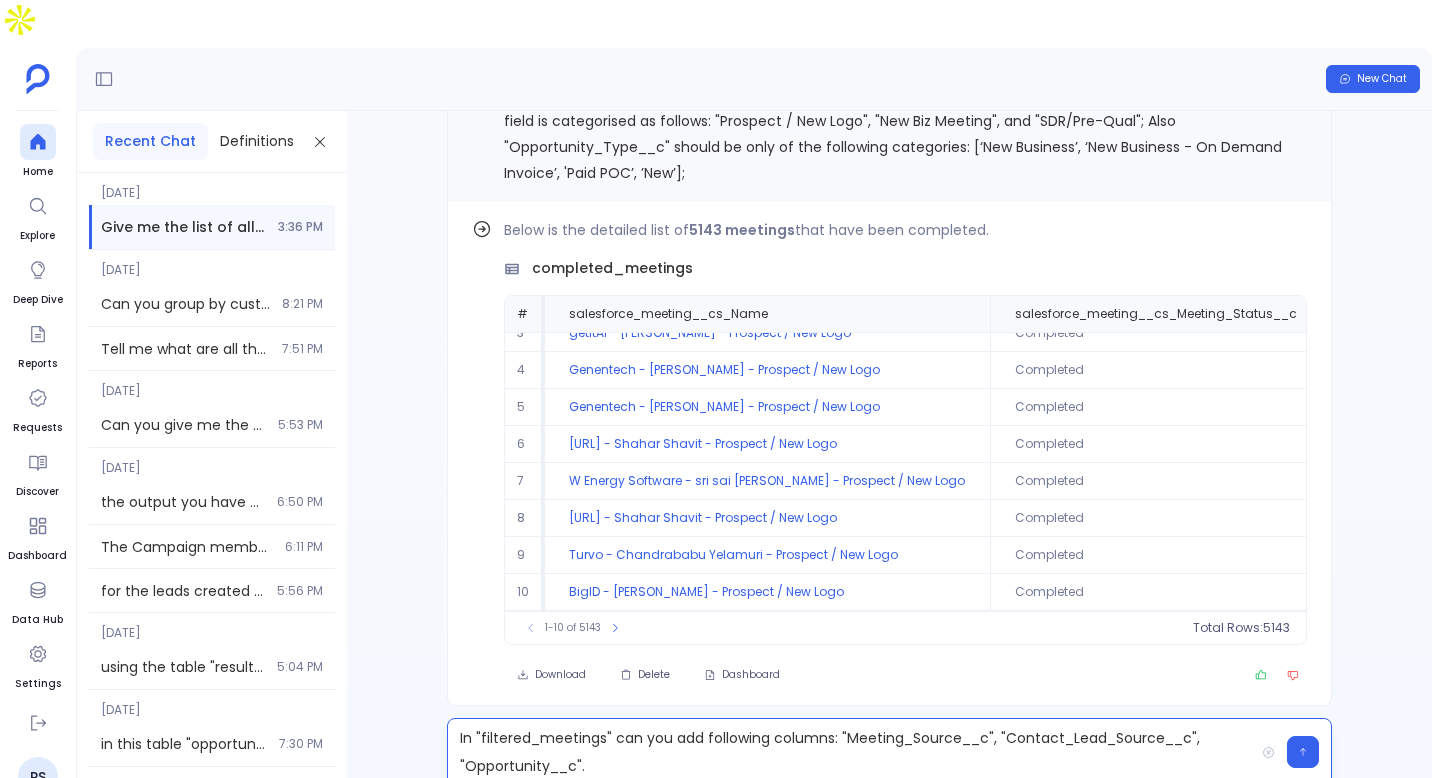 click on "In "filtered_meetings" can you add following columns:  "Meeting_Source__c", "Contact_Lead_Source__c", "Opportunity__c"." at bounding box center [851, 752] 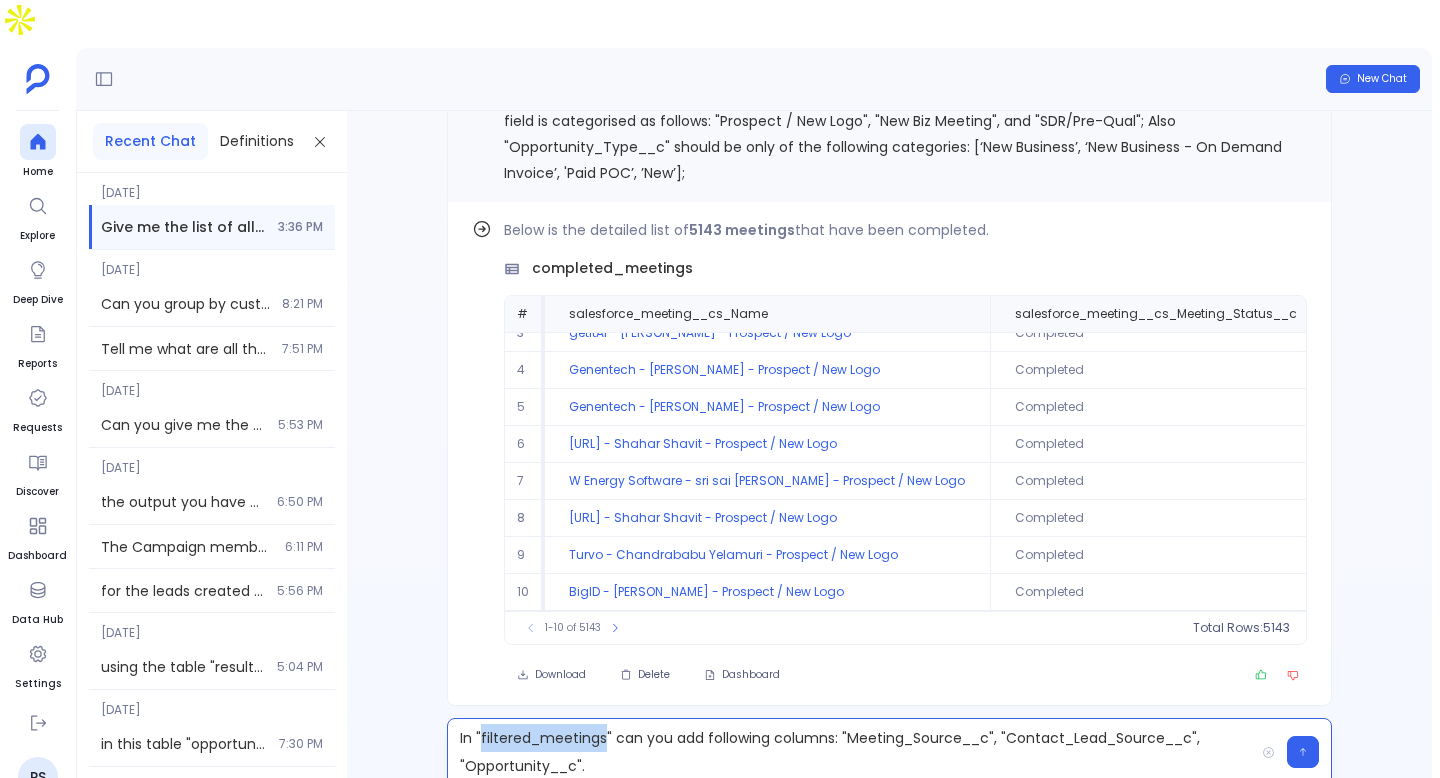 click on "In "filtered_meetings" can you add following columns:  "Meeting_Source__c", "Contact_Lead_Source__c", "Opportunity__c"." at bounding box center (851, 752) 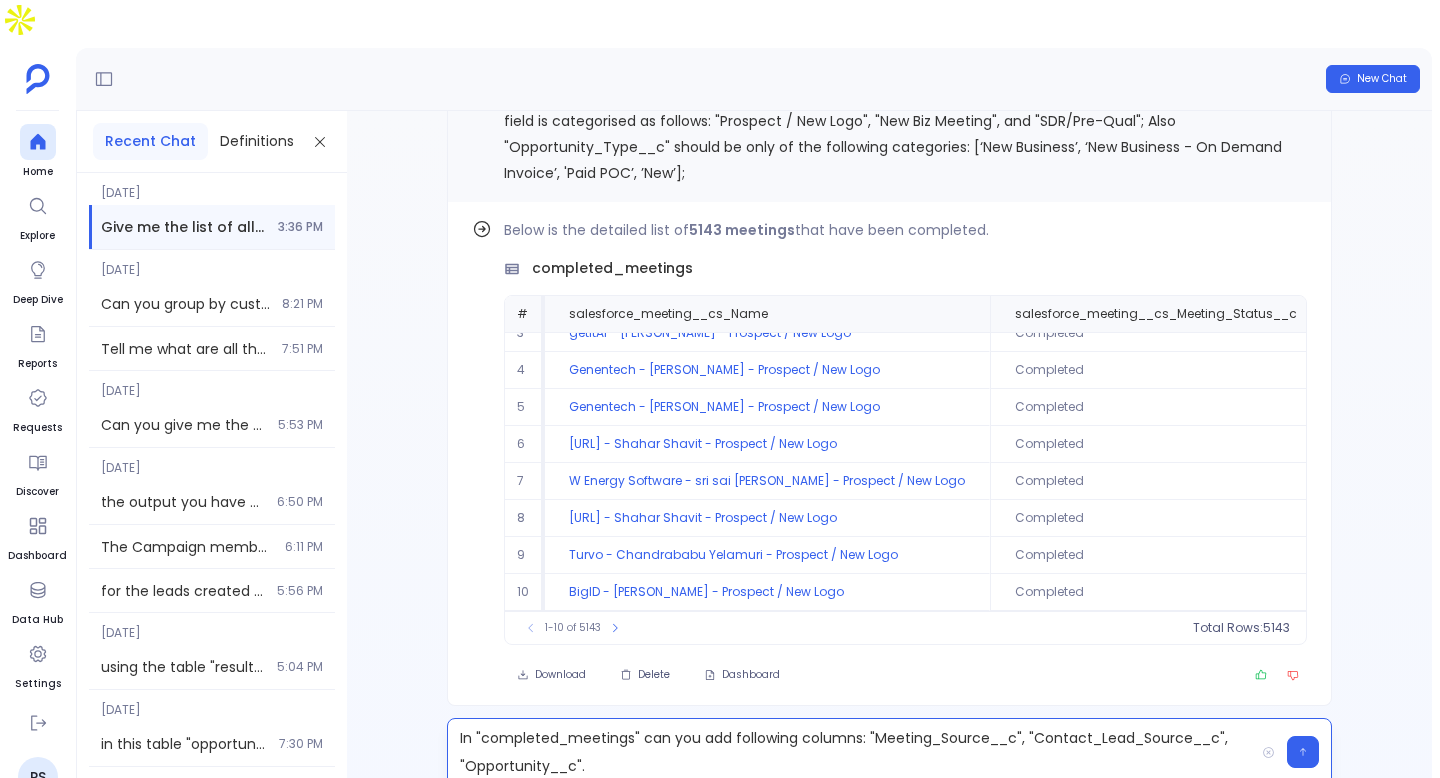 click on "In "completed_meetings" can you add following columns:  "Meeting_Source__c", "Contact_Lead_Source__c", "Opportunity__c"." at bounding box center (851, 752) 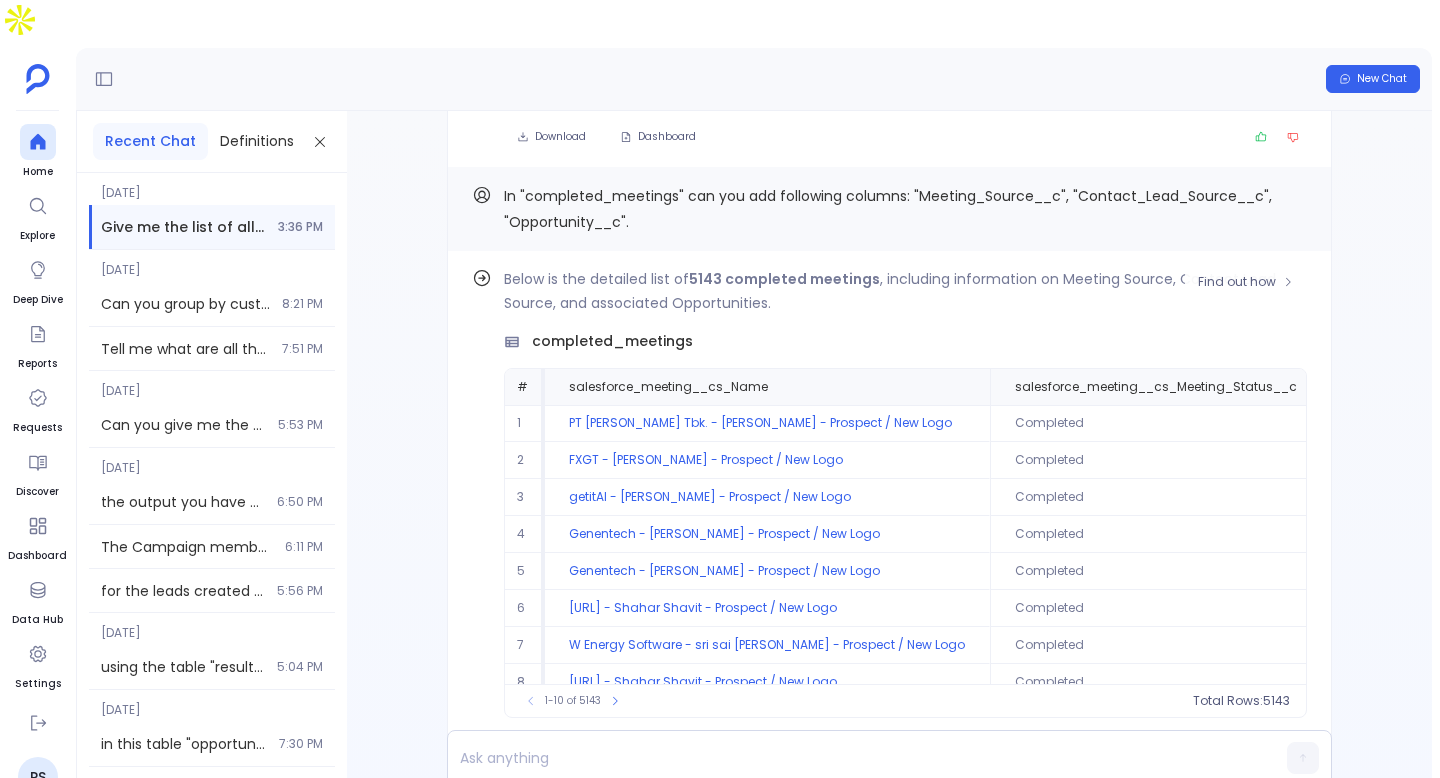 scroll, scrollTop: -18, scrollLeft: 0, axis: vertical 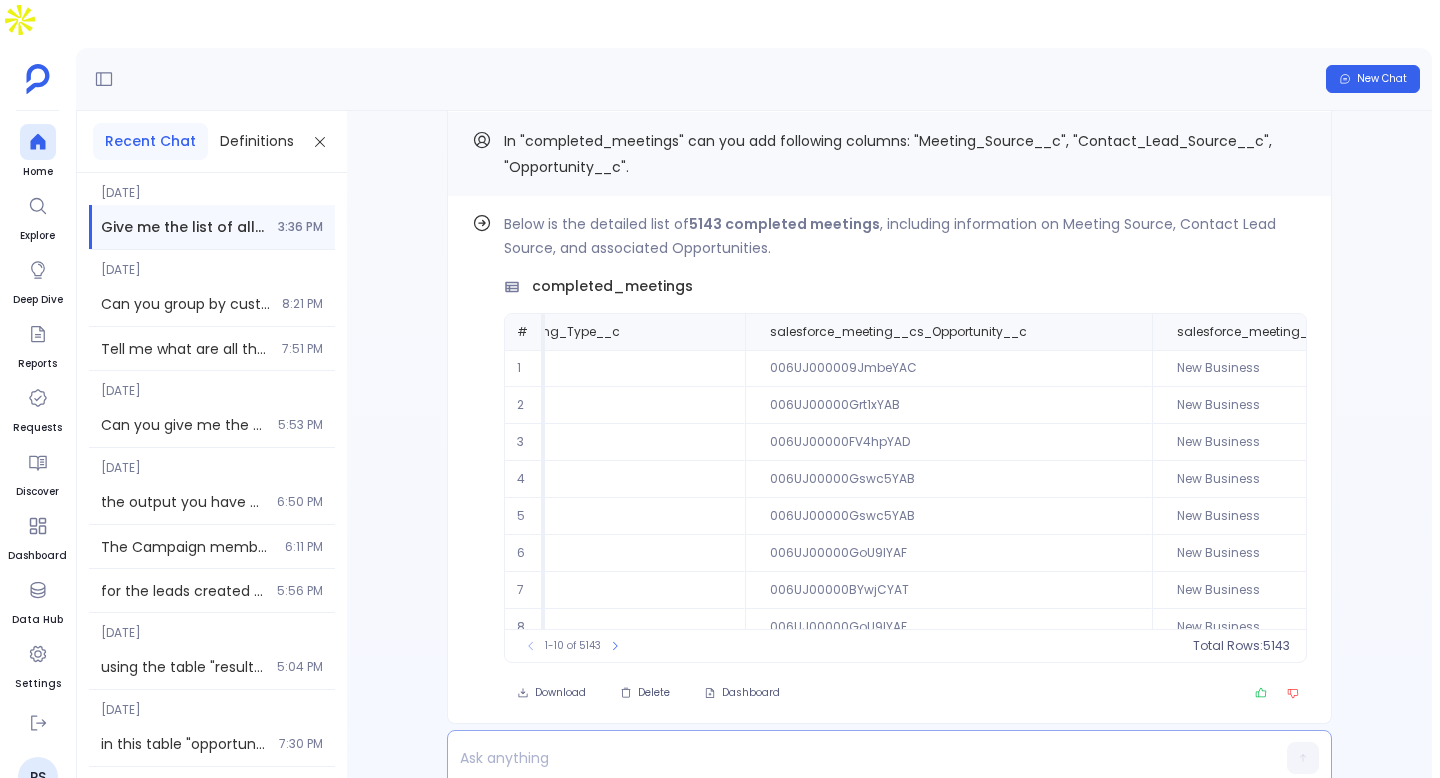 click at bounding box center (851, 758) 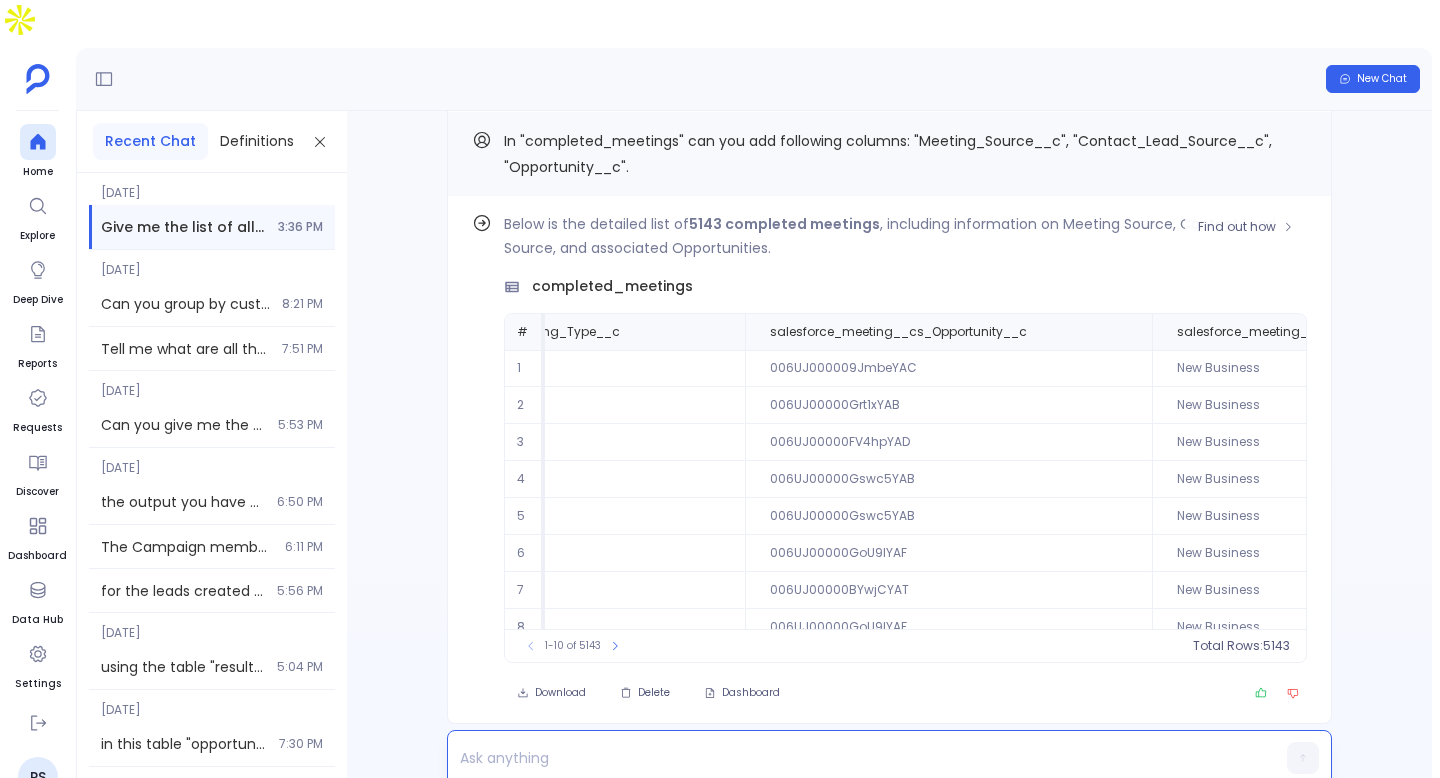 type 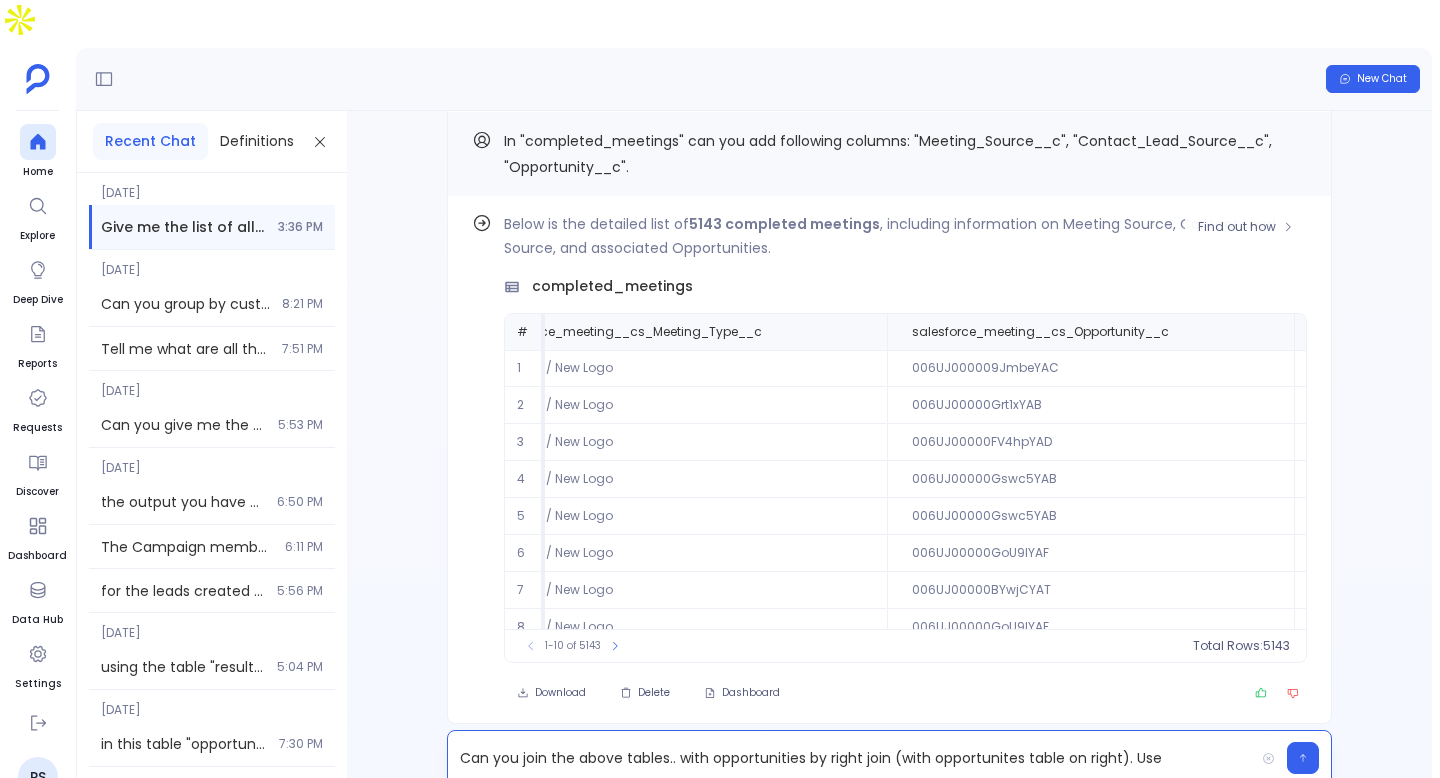 scroll, scrollTop: 0, scrollLeft: 1002, axis: horizontal 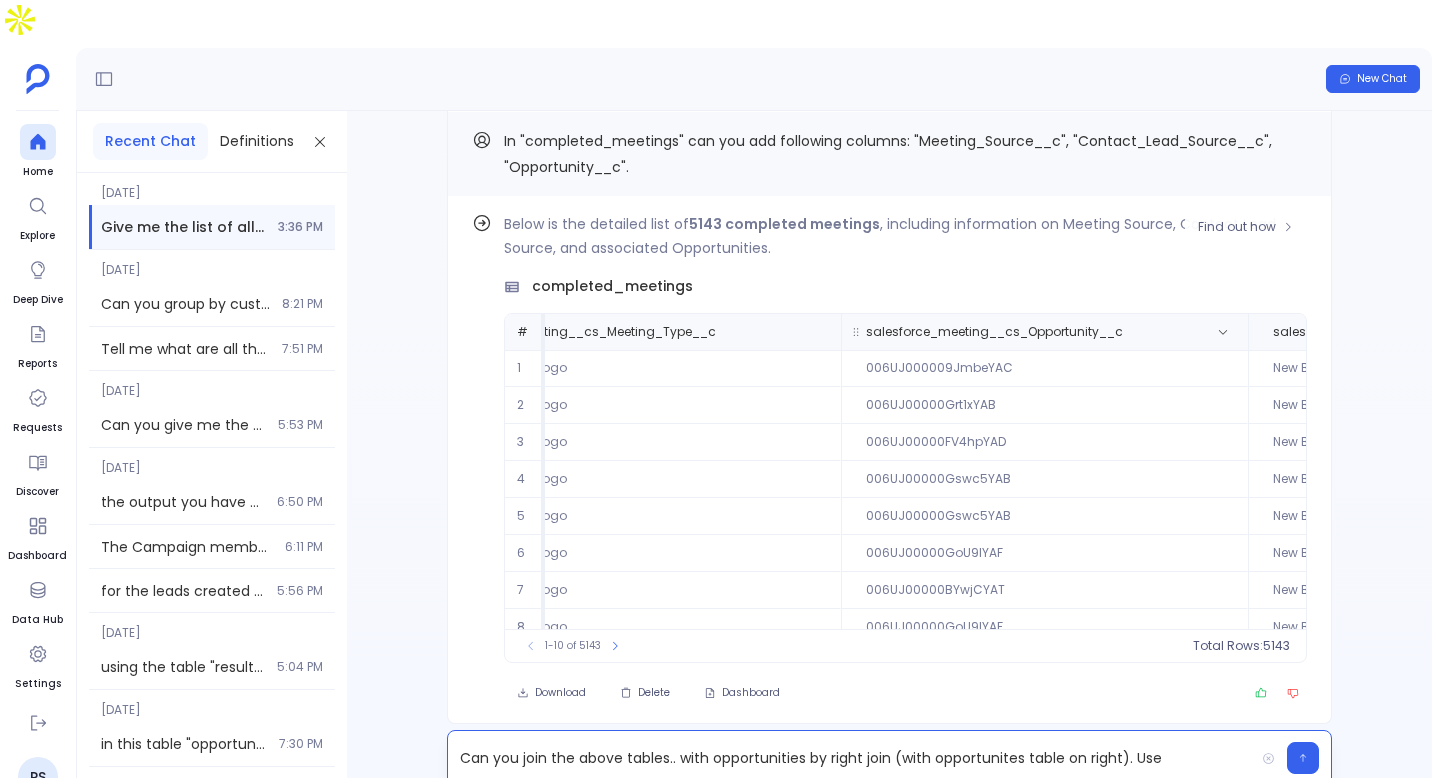 click on "salesforce_meeting__cs_Opportunity__c" at bounding box center [994, 332] 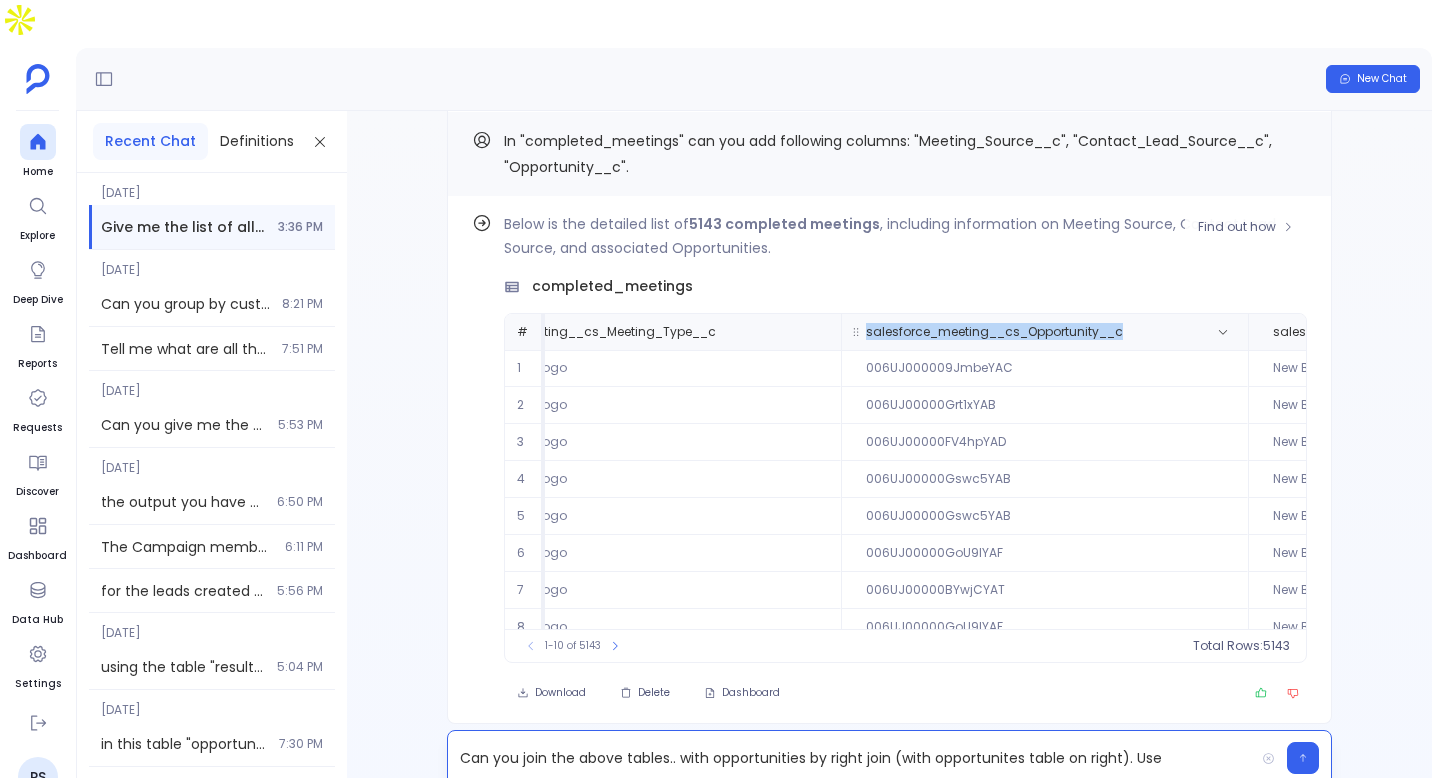 click on "salesforce_meeting__cs_Opportunity__c" at bounding box center (994, 332) 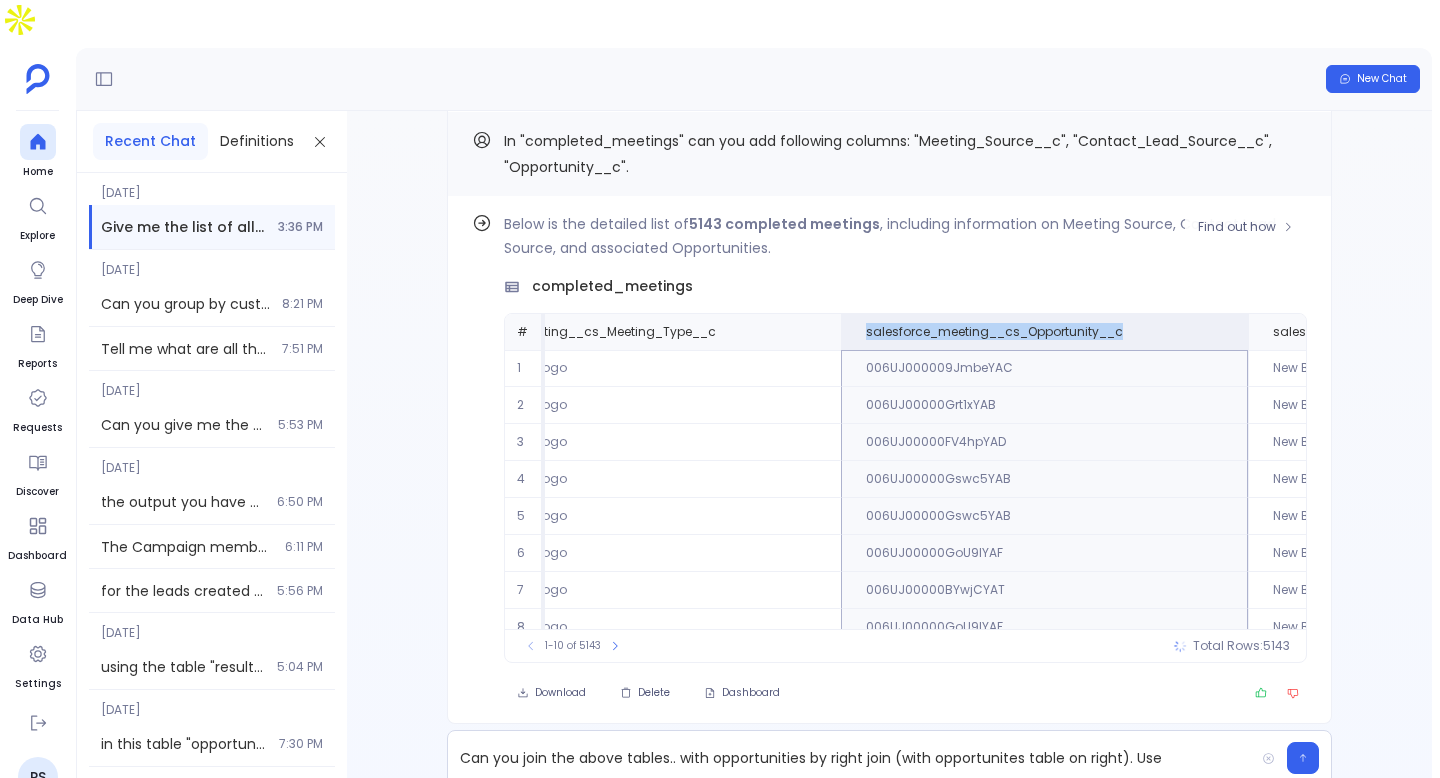 copy on "salesforce_meeting__cs_Opportunity__c" 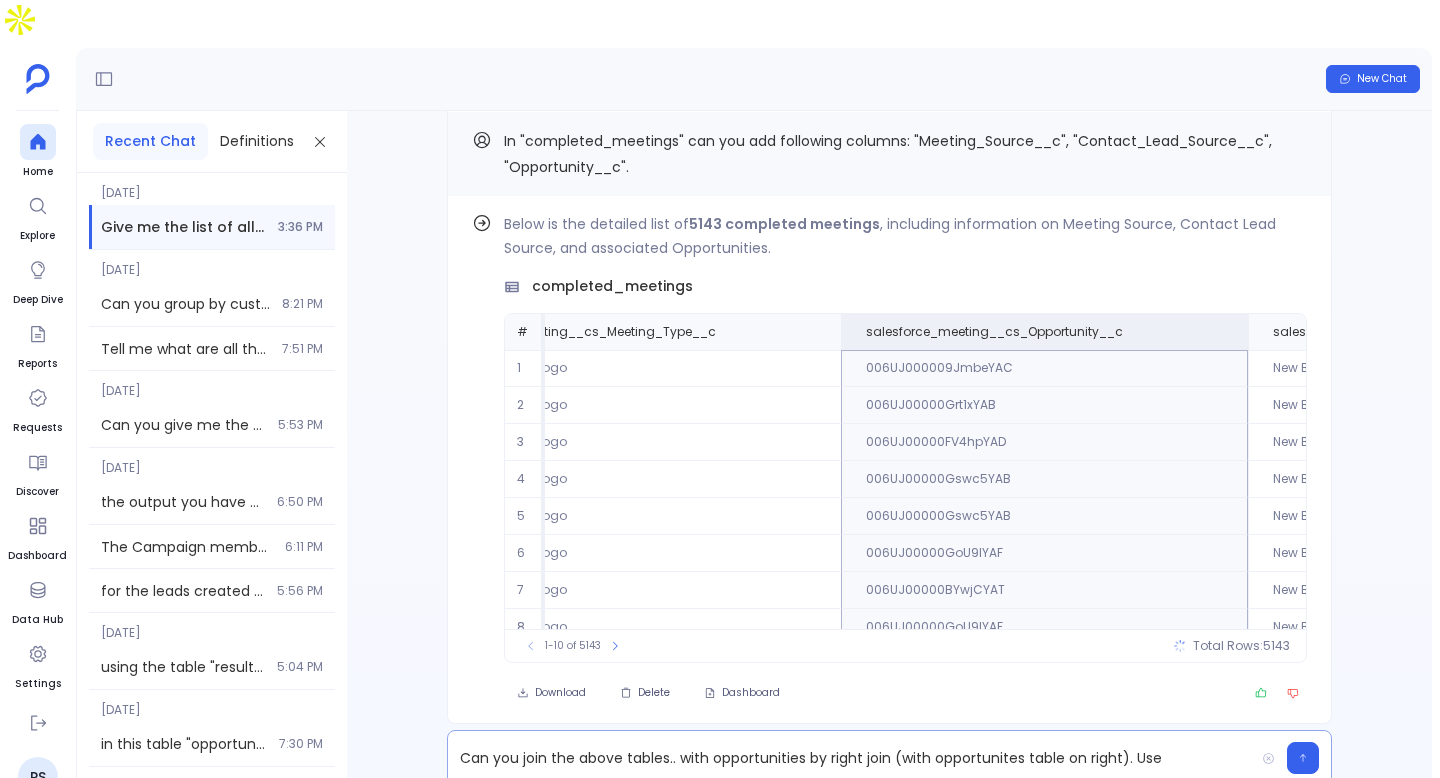 click on "Can you join the above tables.. with opportunities by right join (with opportunites table on right). Use" at bounding box center (851, 758) 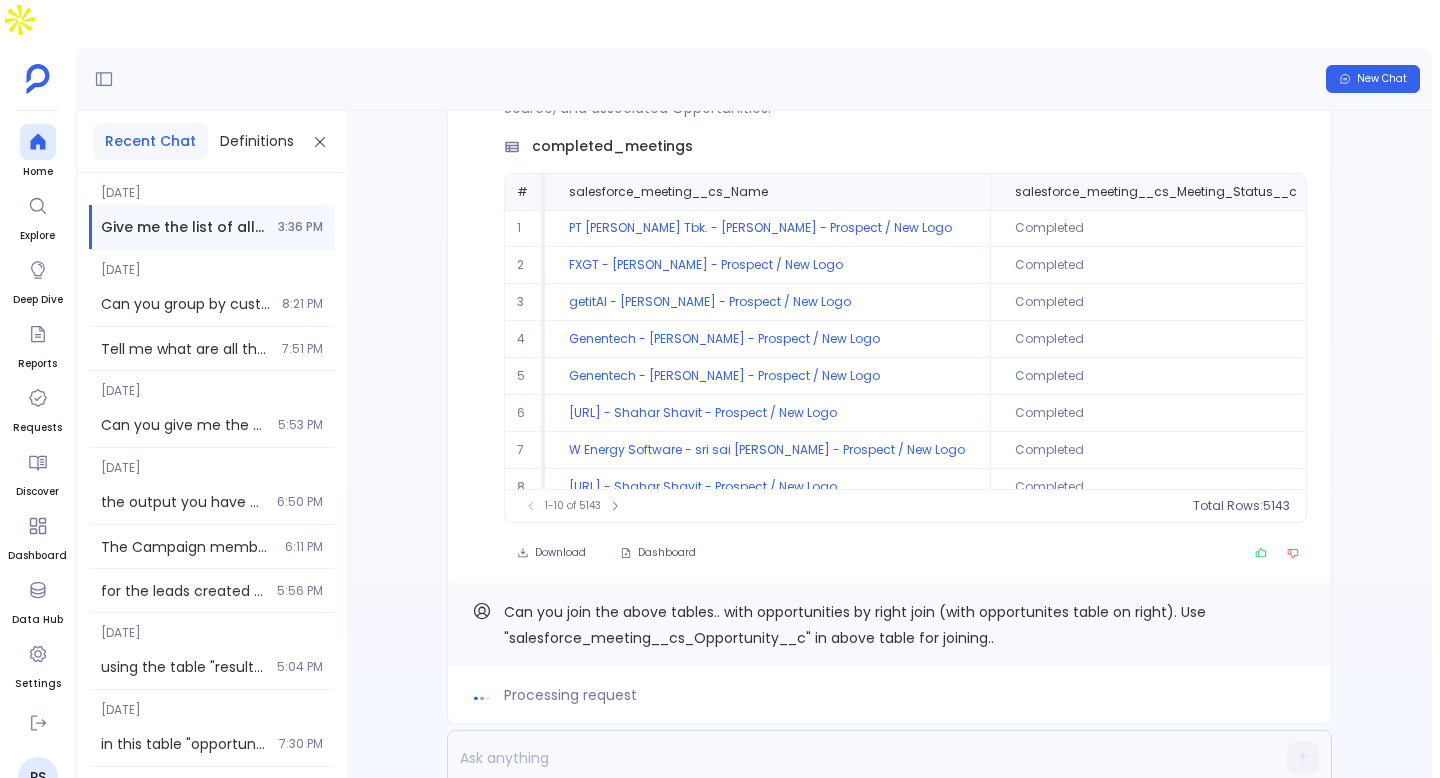 scroll, scrollTop: 0, scrollLeft: 0, axis: both 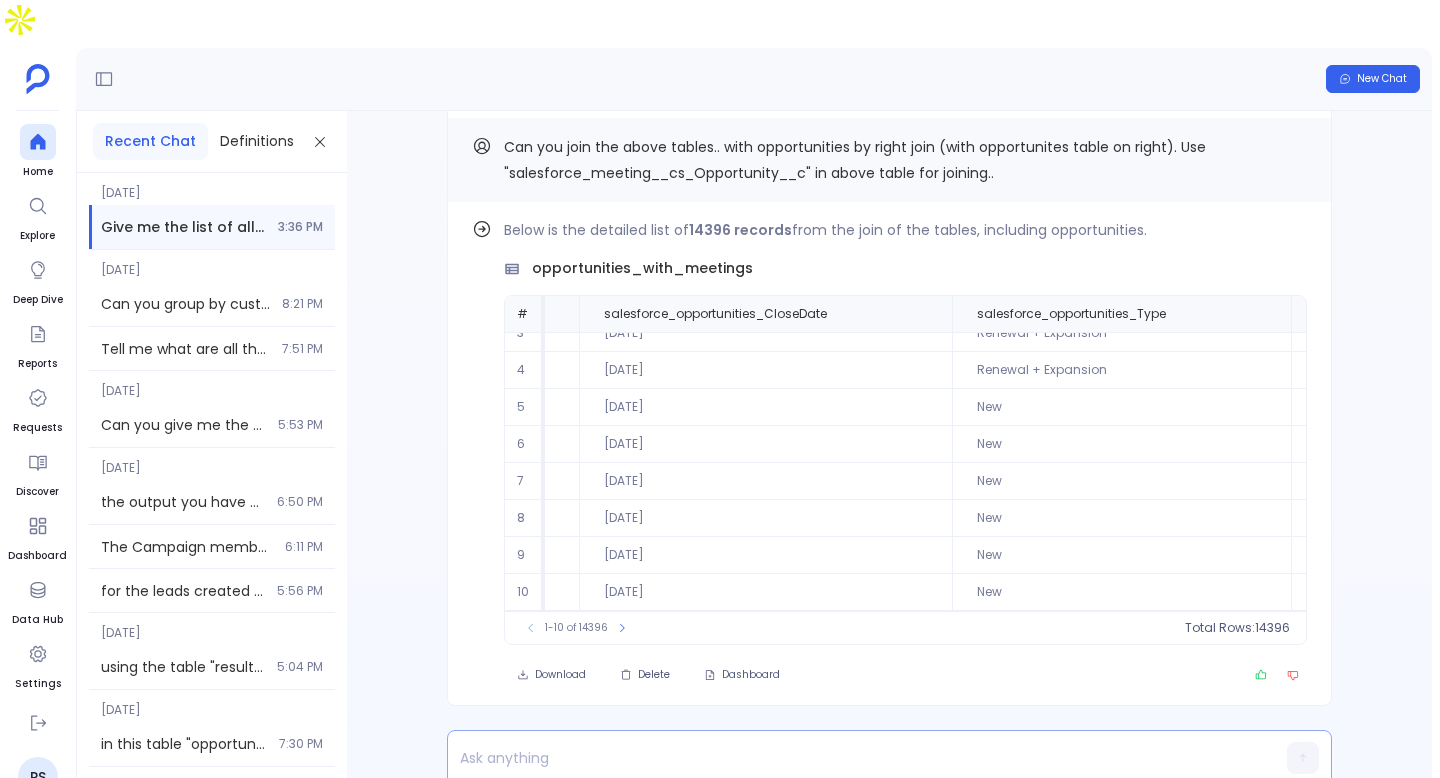 click at bounding box center (851, 758) 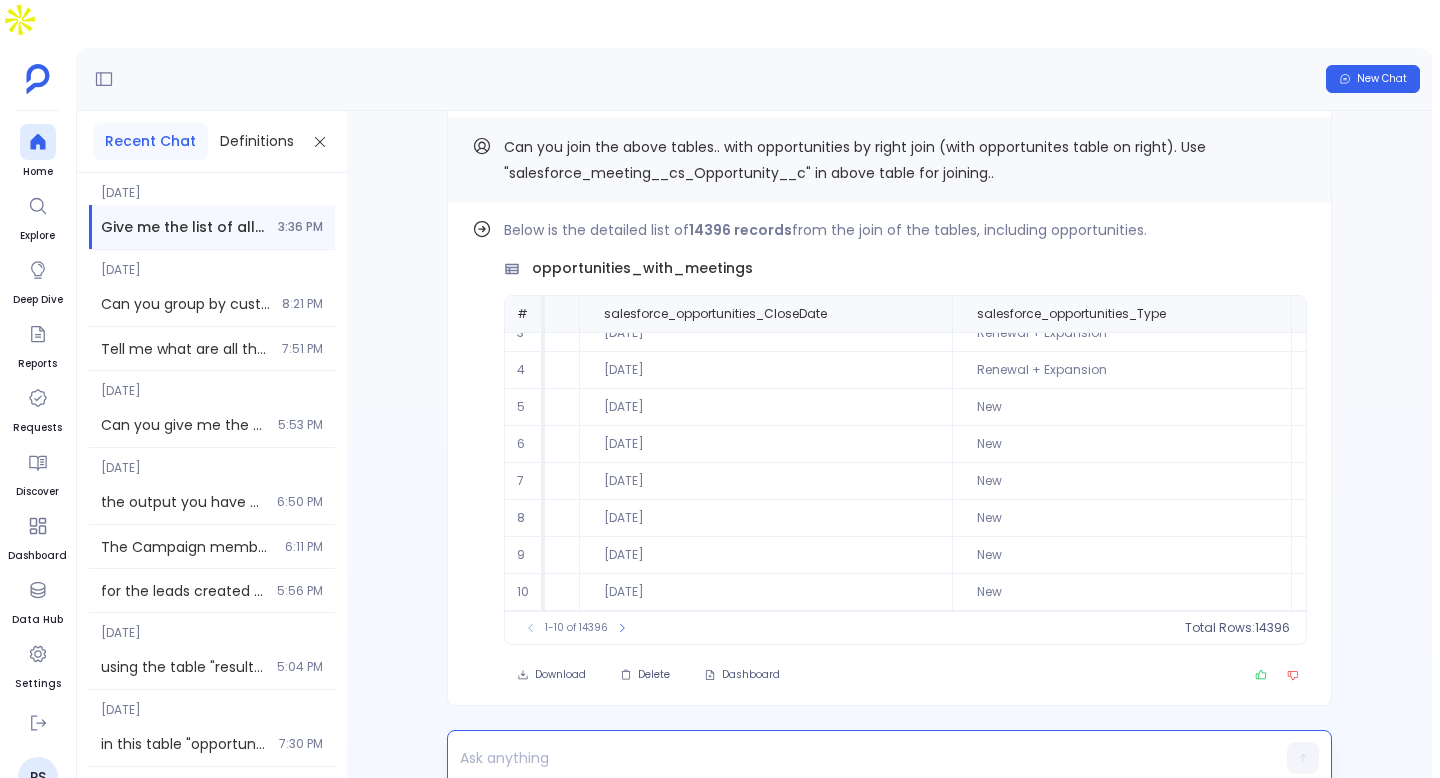 click at bounding box center (851, 758) 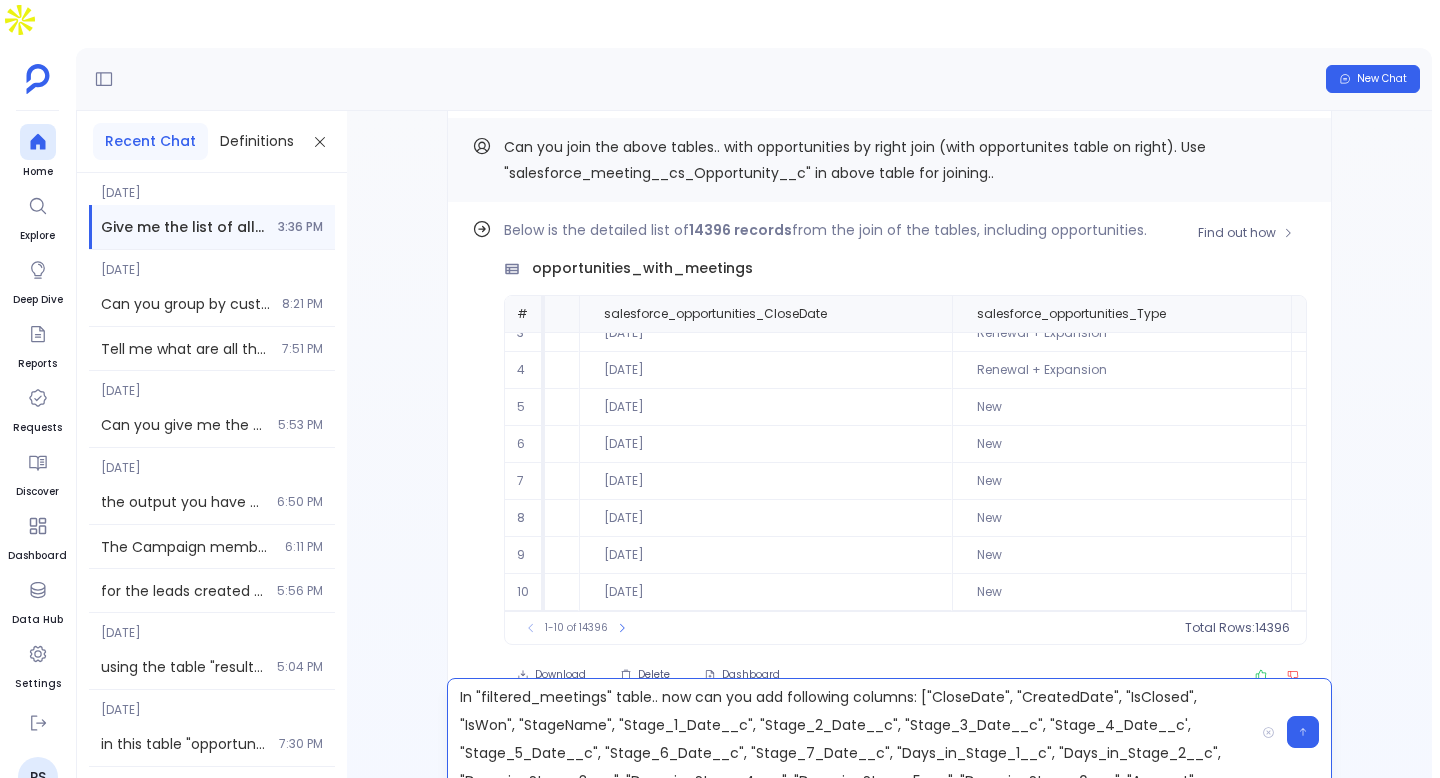 click on "opportunities_with_meetings" at bounding box center (642, 268) 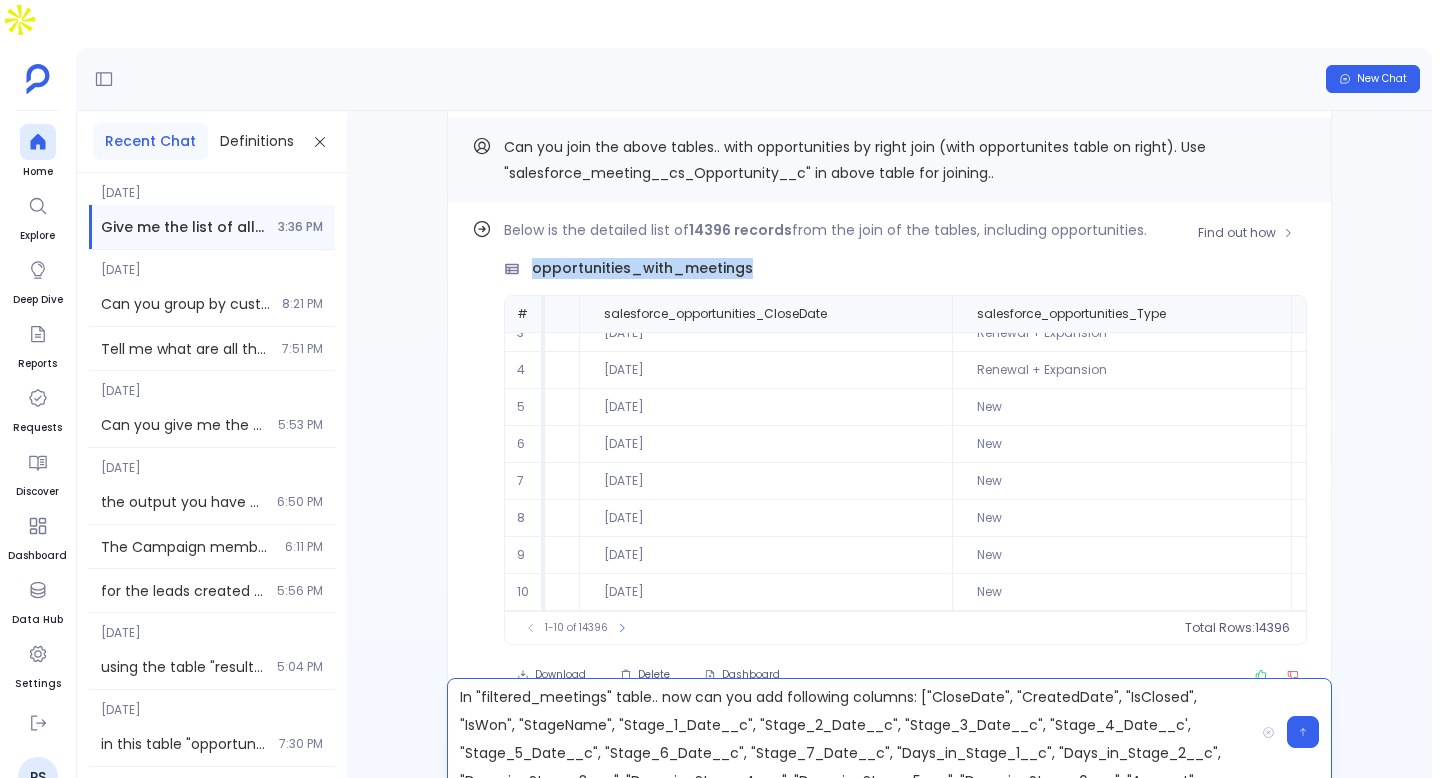 click on "opportunities_with_meetings" at bounding box center [642, 268] 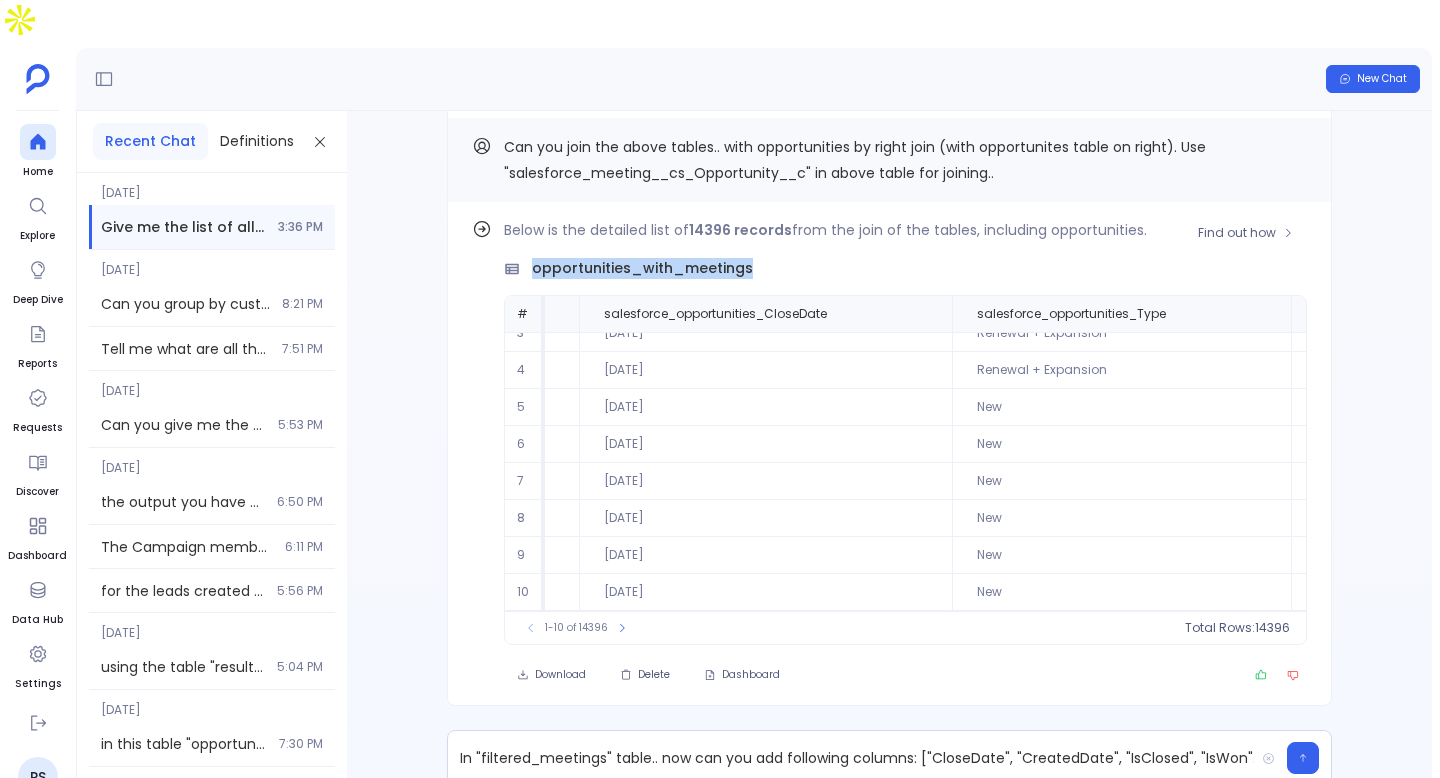 copy on "opportunities_with_meetings" 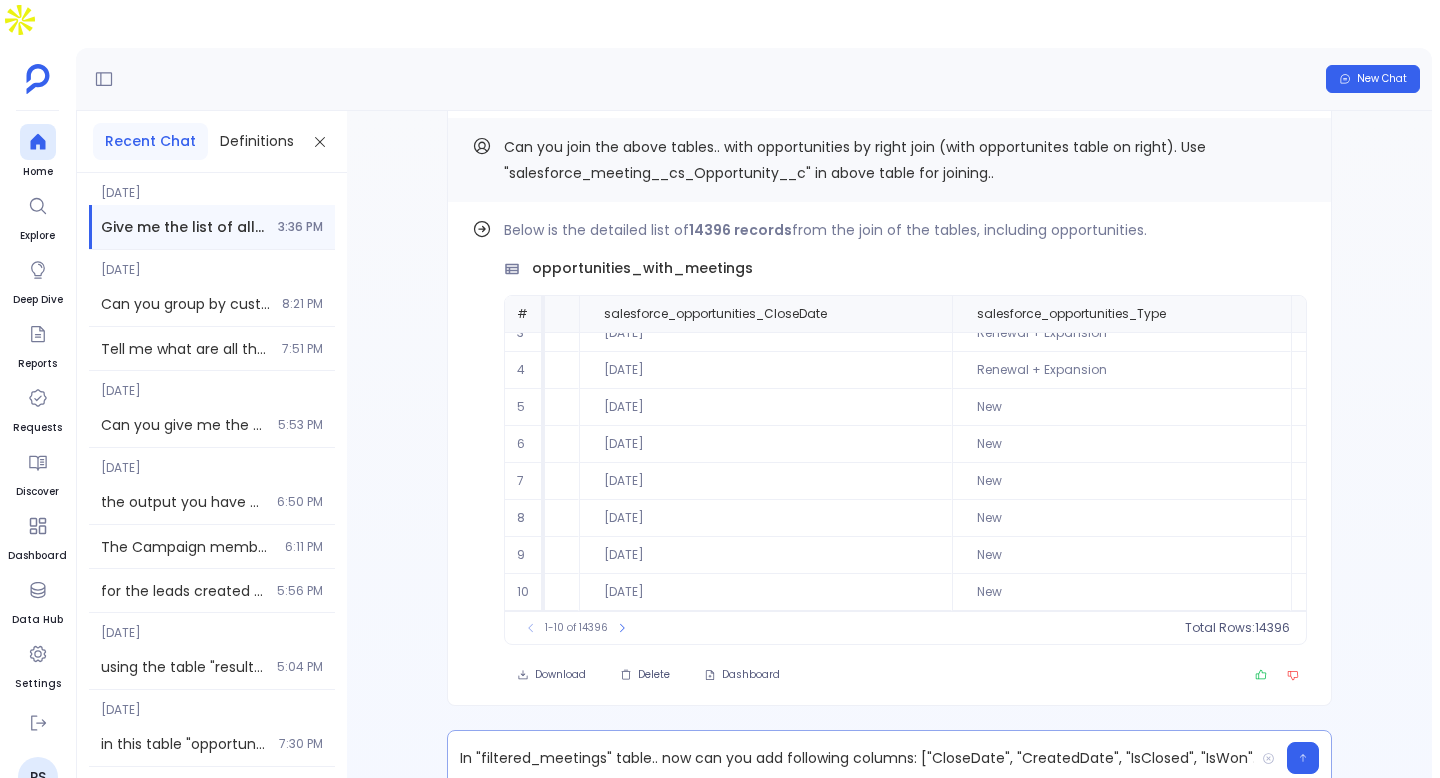 click on "In "filtered_meetings" table.. now can you add following columns: ["CloseDate", "CreatedDate", "IsClosed", "IsWon", "StageName", "Stage_1_Date__c", "Stage_2_Date__c", "Stage_3_Date__c", "Stage_4_Date__c', "Stage_5_Date__c", "Stage_6_Date__c", "Stage_7_Date__c", "Days_in_Stage_1__c", "Days_in_Stage_2__c", "Days_in_Stage_3__c", "Days_in_Stage_4__c", "Days_in_Stage_5__c", "Days_in_Stage_6__c", "Amount", "Customer_Revenue_Band__c", "LeadSource"]" at bounding box center [851, 758] 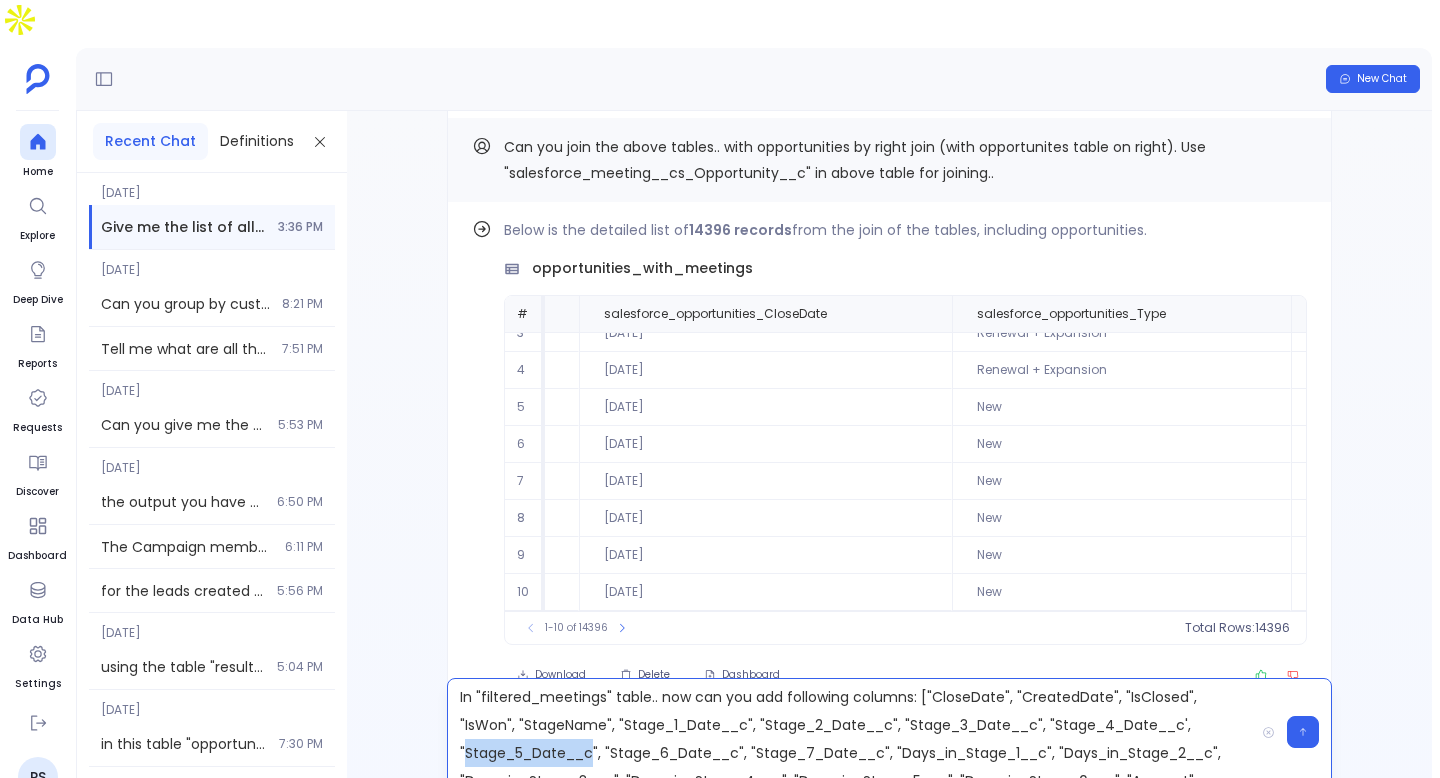 click on "In "filtered_meetings" table.. now can you add following columns: ["CloseDate", "CreatedDate", "IsClosed", "IsWon", "StageName", "Stage_1_Date__c", "Stage_2_Date__c", "Stage_3_Date__c", "Stage_4_Date__c', "Stage_5_Date__c", "Stage_6_Date__c", "Stage_7_Date__c", "Days_in_Stage_1__c", "Days_in_Stage_2__c", "Days_in_Stage_3__c", "Days_in_Stage_4__c", "Days_in_Stage_5__c", "Days_in_Stage_6__c", "Amount", "Customer_Revenue_Band__c", "LeadSource"]" at bounding box center (851, 732) 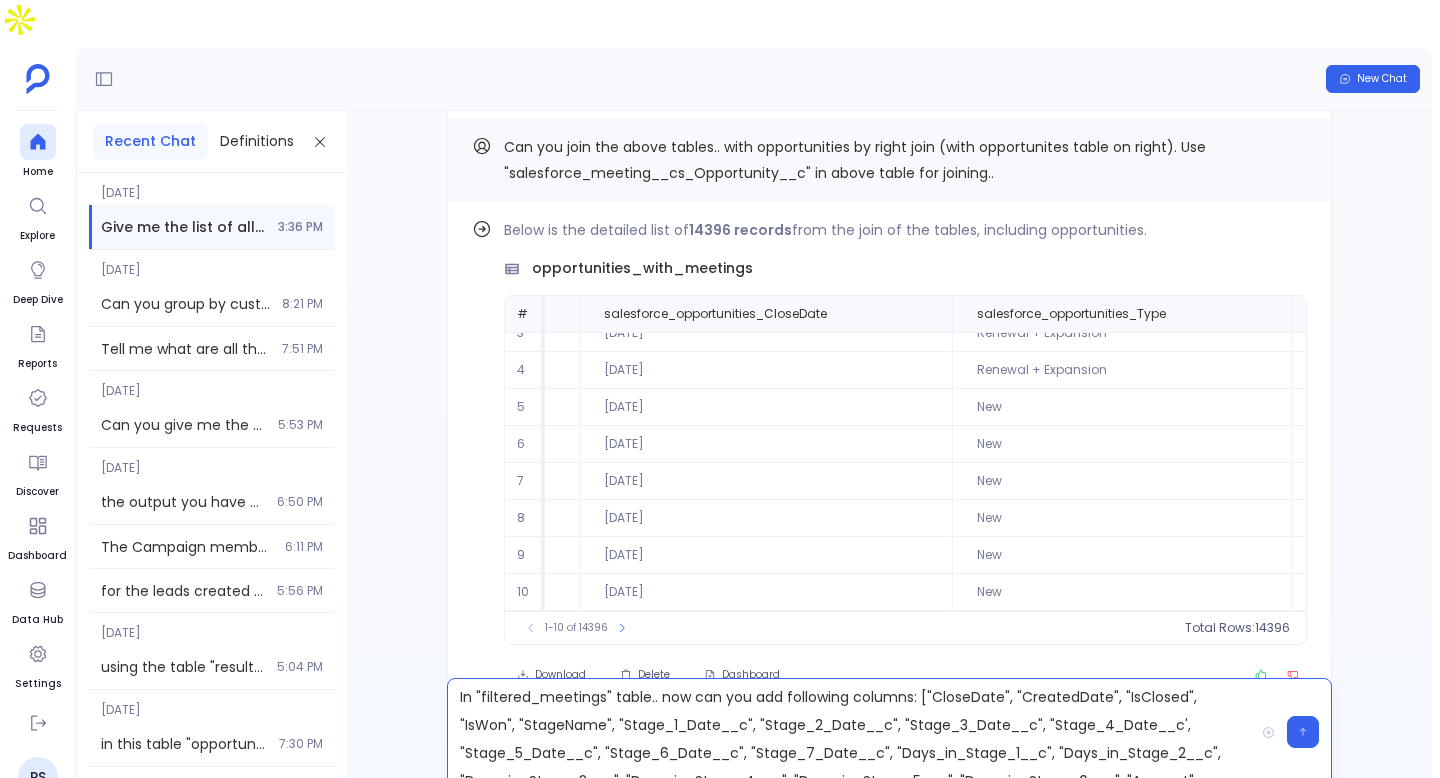 click on "In "filtered_meetings" table.. now can you add following columns: ["CloseDate", "CreatedDate", "IsClosed", "IsWon", "StageName", "Stage_1_Date__c", "Stage_2_Date__c", "Stage_3_Date__c", "Stage_4_Date__c', "Stage_5_Date__c", "Stage_6_Date__c", "Stage_7_Date__c", "Days_in_Stage_1__c", "Days_in_Stage_2__c", "Days_in_Stage_3__c", "Days_in_Stage_4__c", "Days_in_Stage_5__c", "Days_in_Stage_6__c", "Amount", "Customer_Revenue_Band__c", "LeadSource"]" at bounding box center [851, 732] 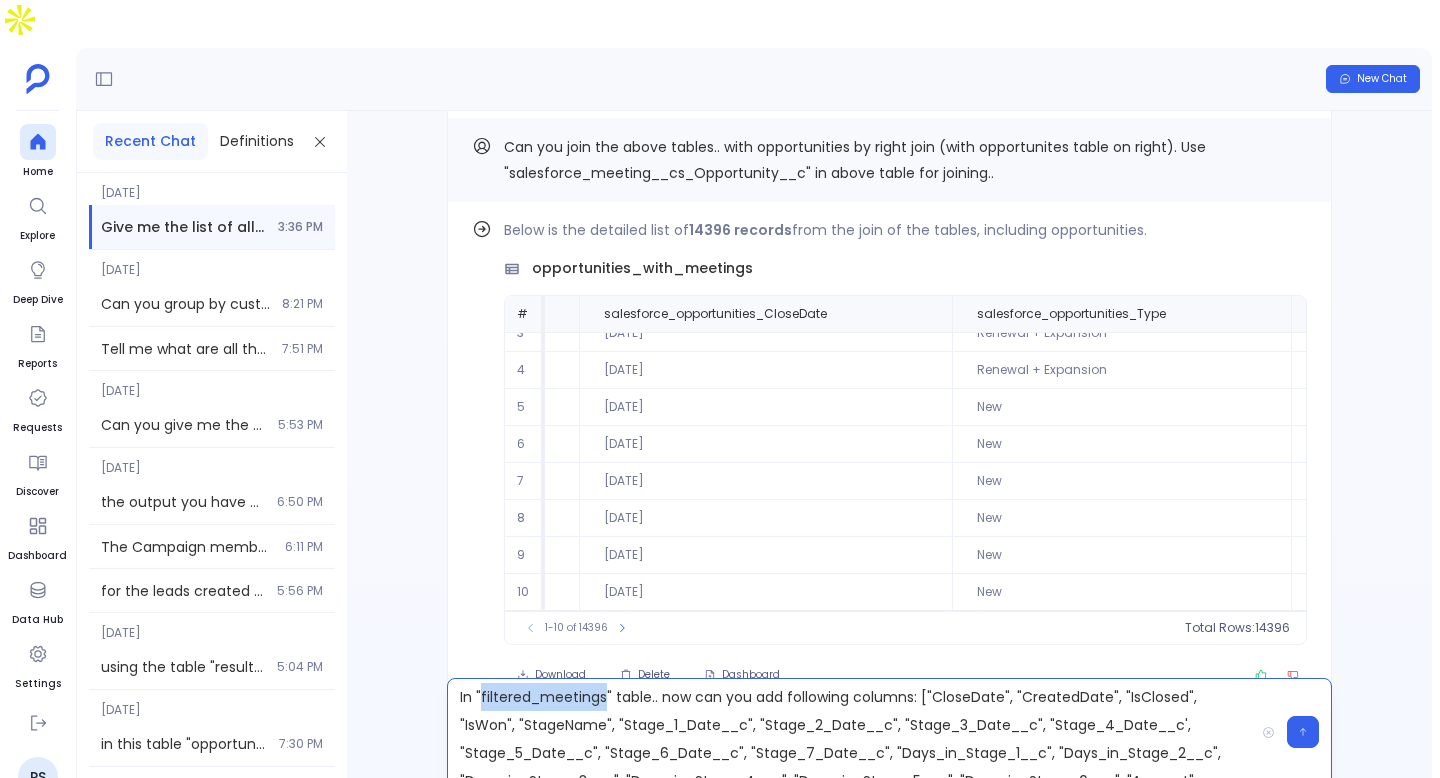 click on "In "filtered_meetings" table.. now can you add following columns: ["CloseDate", "CreatedDate", "IsClosed", "IsWon", "StageName", "Stage_1_Date__c", "Stage_2_Date__c", "Stage_3_Date__c", "Stage_4_Date__c', "Stage_5_Date__c", "Stage_6_Date__c", "Stage_7_Date__c", "Days_in_Stage_1__c", "Days_in_Stage_2__c", "Days_in_Stage_3__c", "Days_in_Stage_4__c", "Days_in_Stage_5__c", "Days_in_Stage_6__c", "Amount", "Customer_Revenue_Band__c", "LeadSource"]" at bounding box center [851, 732] 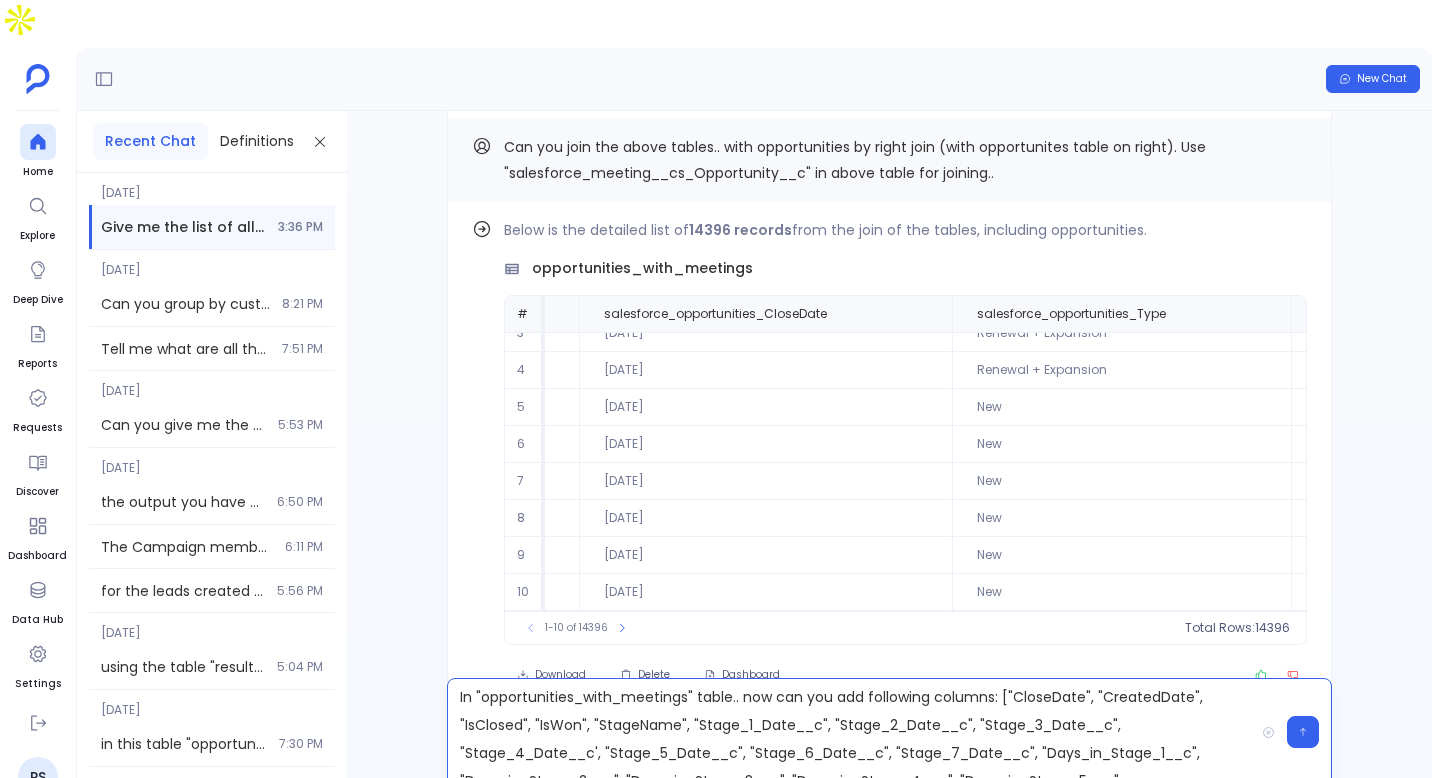 click on "In "opportunities_with_meetings" table.. now can you add following columns: ["CloseDate", "CreatedDate", "IsClosed", "IsWon", "StageName", "Stage_1_Date__c", "Stage_2_Date__c", "Stage_3_Date__c", "Stage_4_Date__c', "Stage_5_Date__c", "Stage_6_Date__c", "Stage_7_Date__c", "Days_in_Stage_1__c", "Days_in_Stage_2__c", "Days_in_Stage_3__c", "Days_in_Stage_4__c", "Days_in_Stage_5__c", "Days_in_Stage_6__c", "Amount", "Customer_Revenue_Band__c", "LeadSource"]" at bounding box center (851, 732) 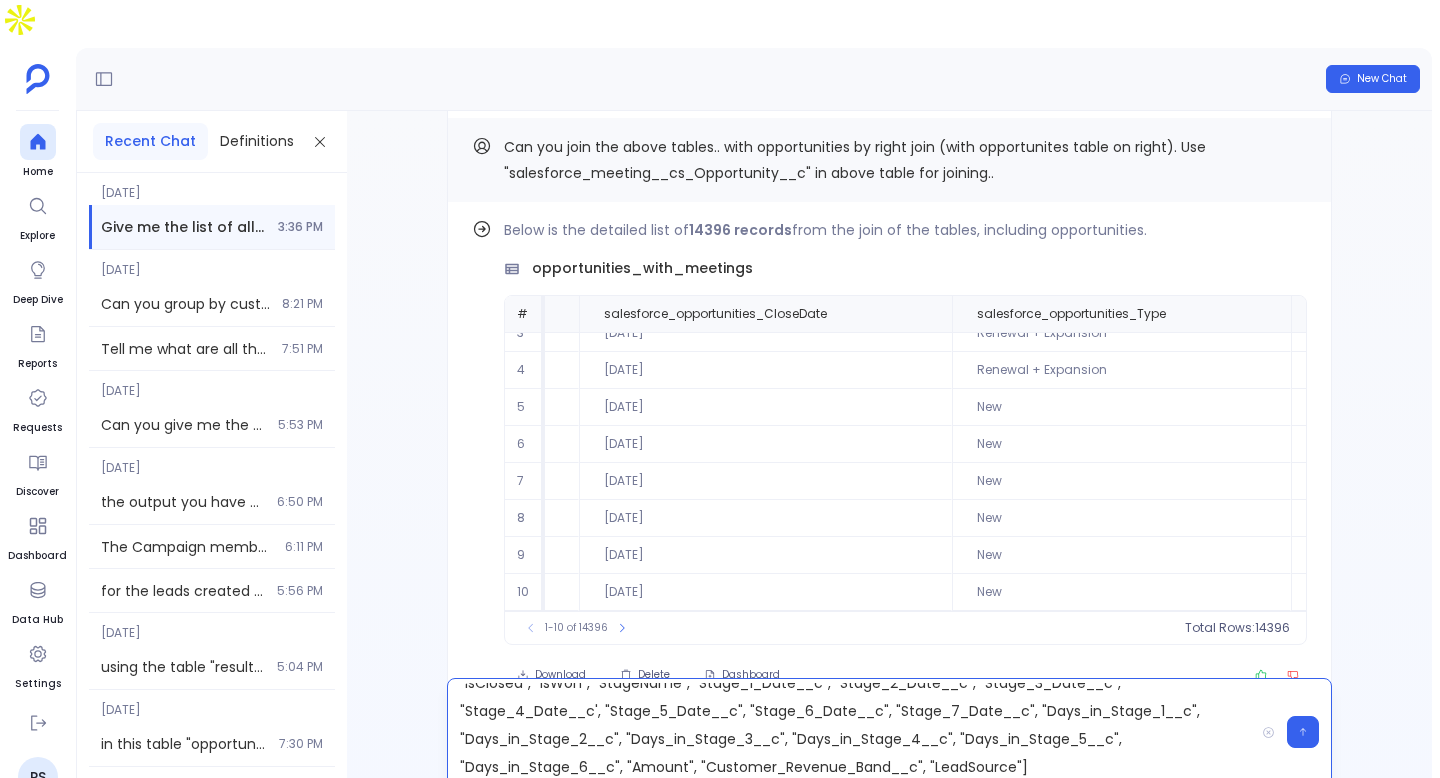 click on "In "opportunities_with_meetings" table.. now can you add following columns: ["CloseDate", "CreatedDate", "IsClosed", "IsWon", "StageName", "Stage_1_Date__c", "Stage_2_Date__c", "Stage_3_Date__c", "Stage_4_Date__c', "Stage_5_Date__c", "Stage_6_Date__c", "Stage_7_Date__c", "Days_in_Stage_1__c", "Days_in_Stage_2__c", "Days_in_Stage_3__c", "Days_in_Stage_4__c", "Days_in_Stage_5__c", "Days_in_Stage_6__c", "Amount", "Customer_Revenue_Band__c", "LeadSource"]" at bounding box center [851, 732] 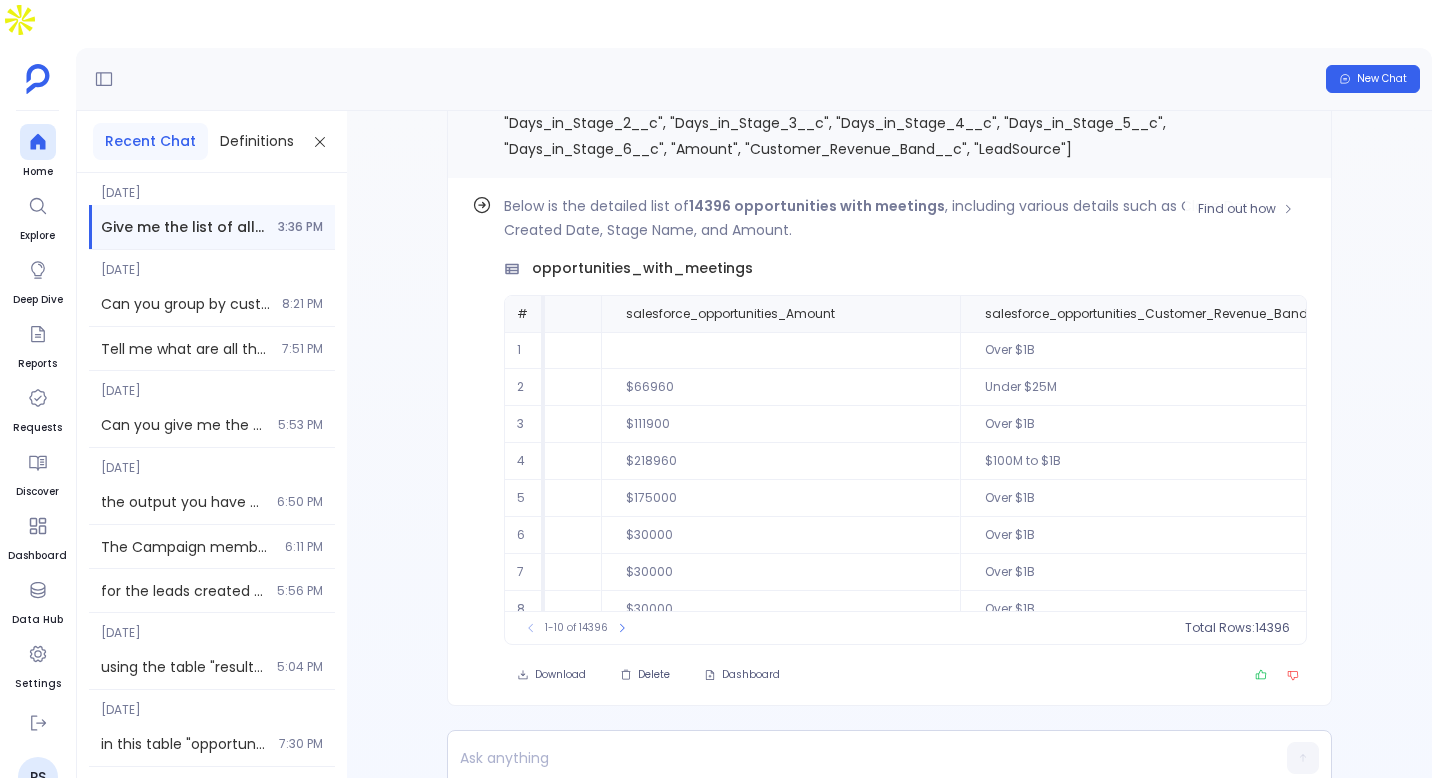 scroll, scrollTop: 0, scrollLeft: 14077, axis: horizontal 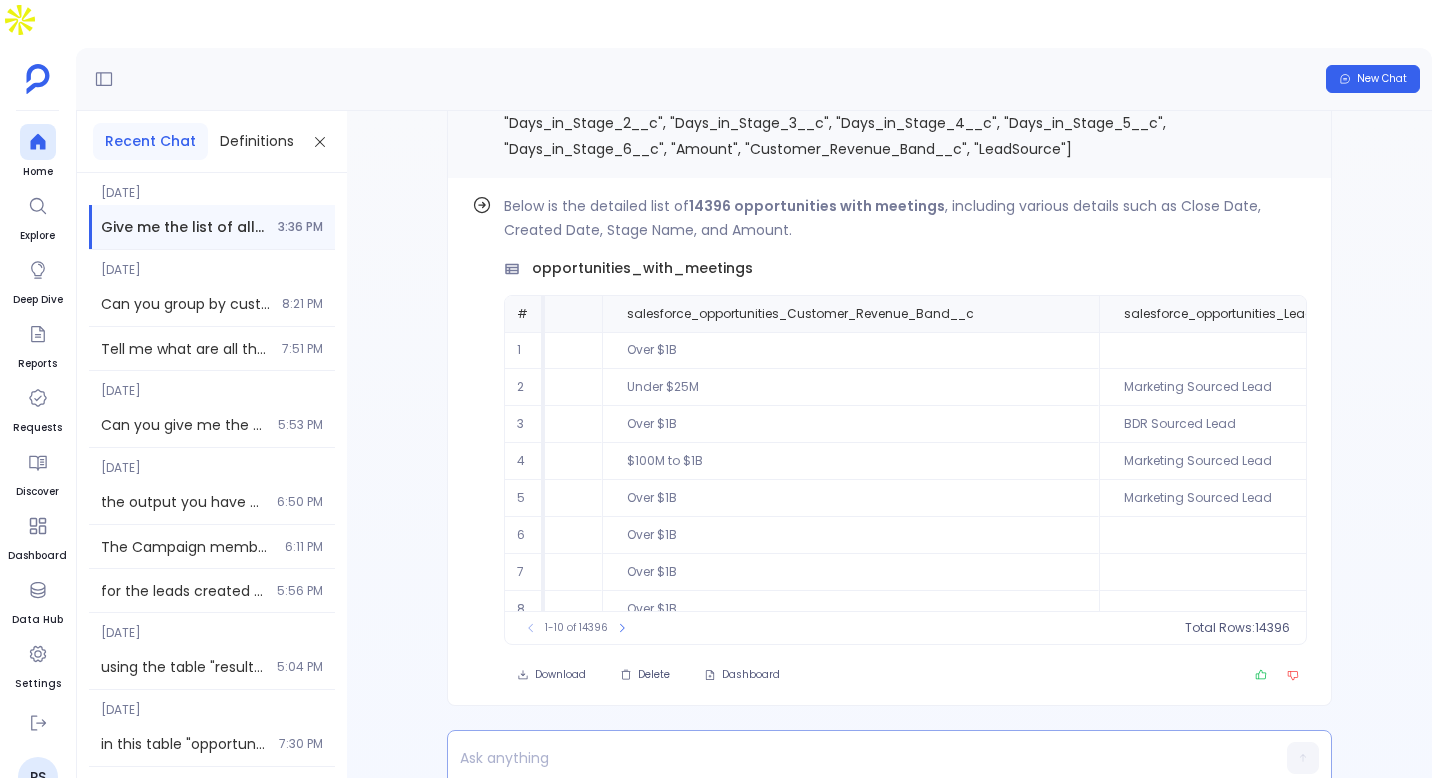 click at bounding box center (851, 758) 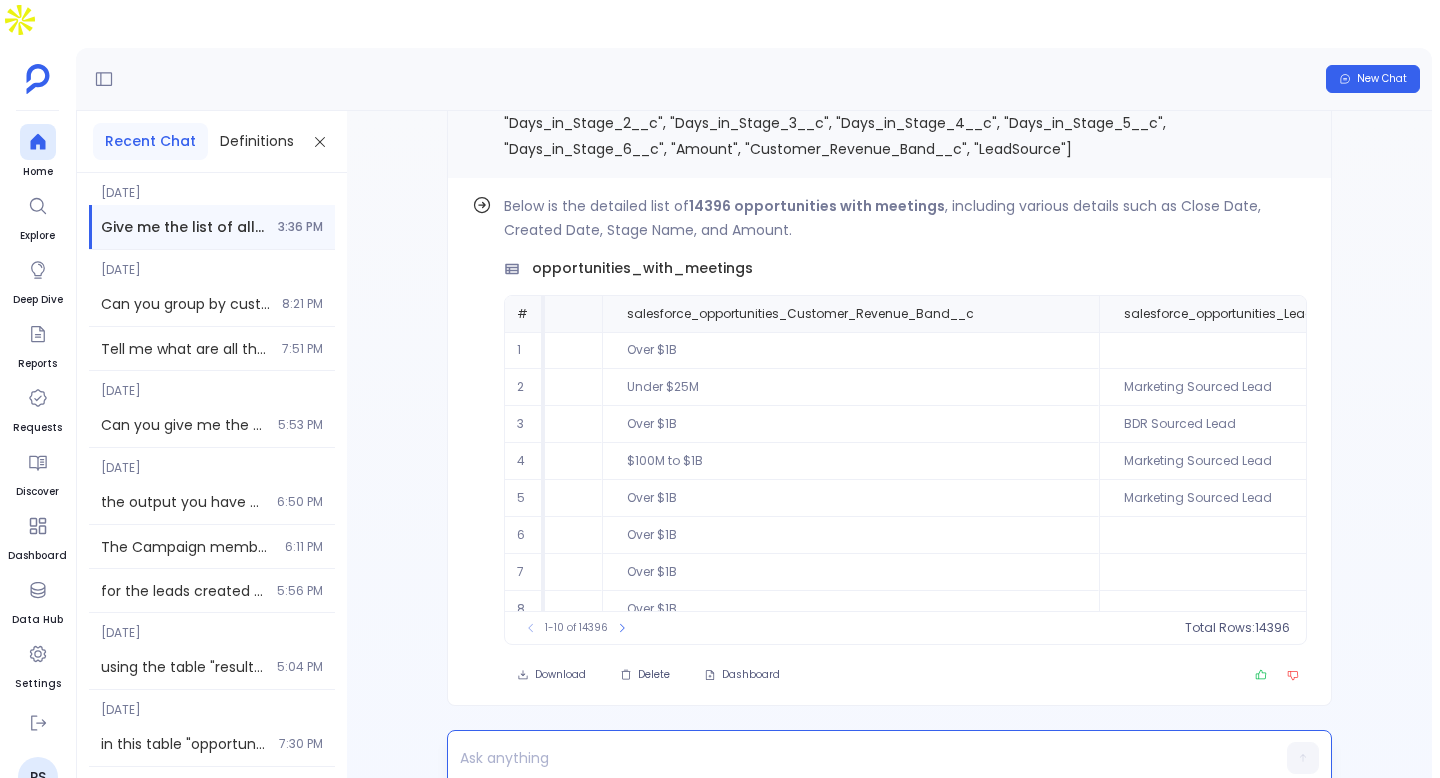 click at bounding box center (851, 758) 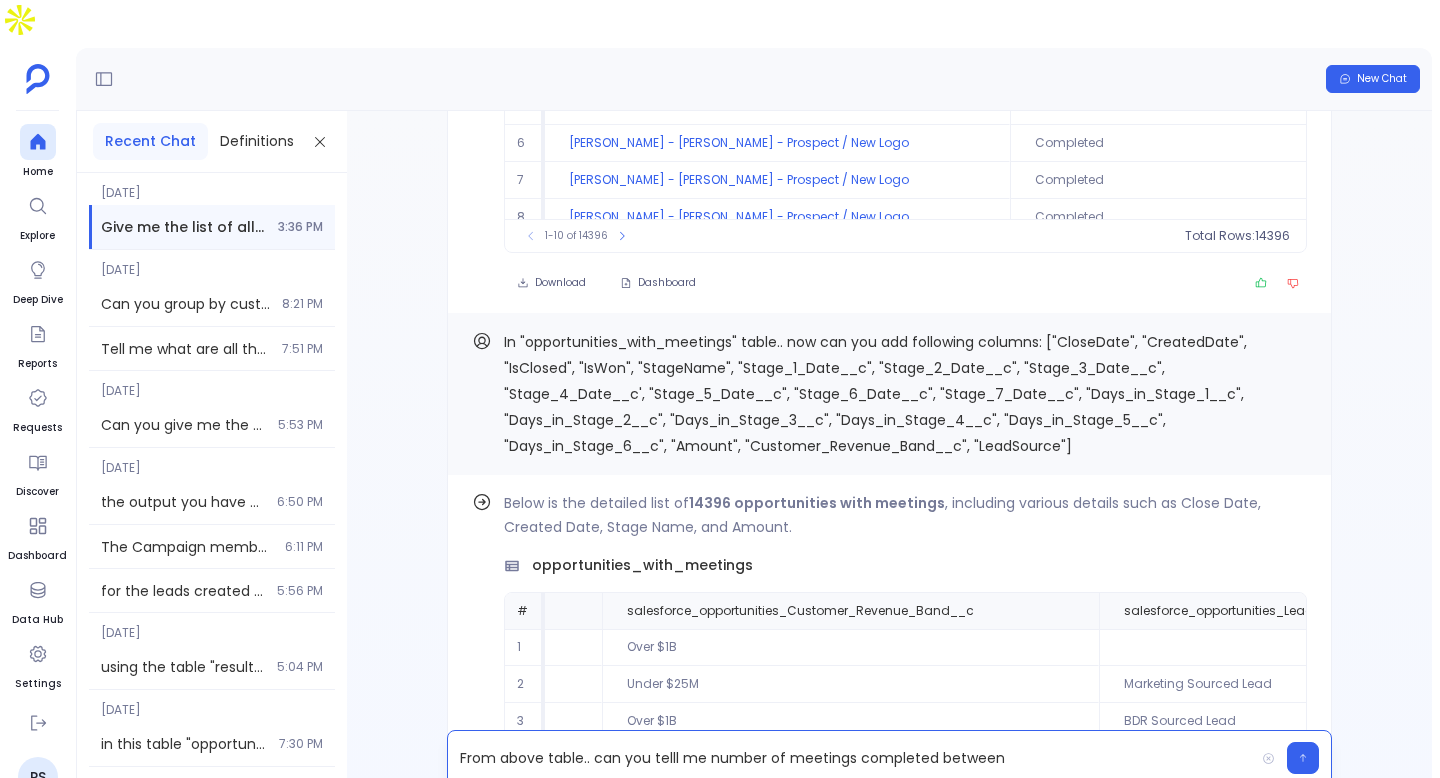 scroll, scrollTop: -301, scrollLeft: 0, axis: vertical 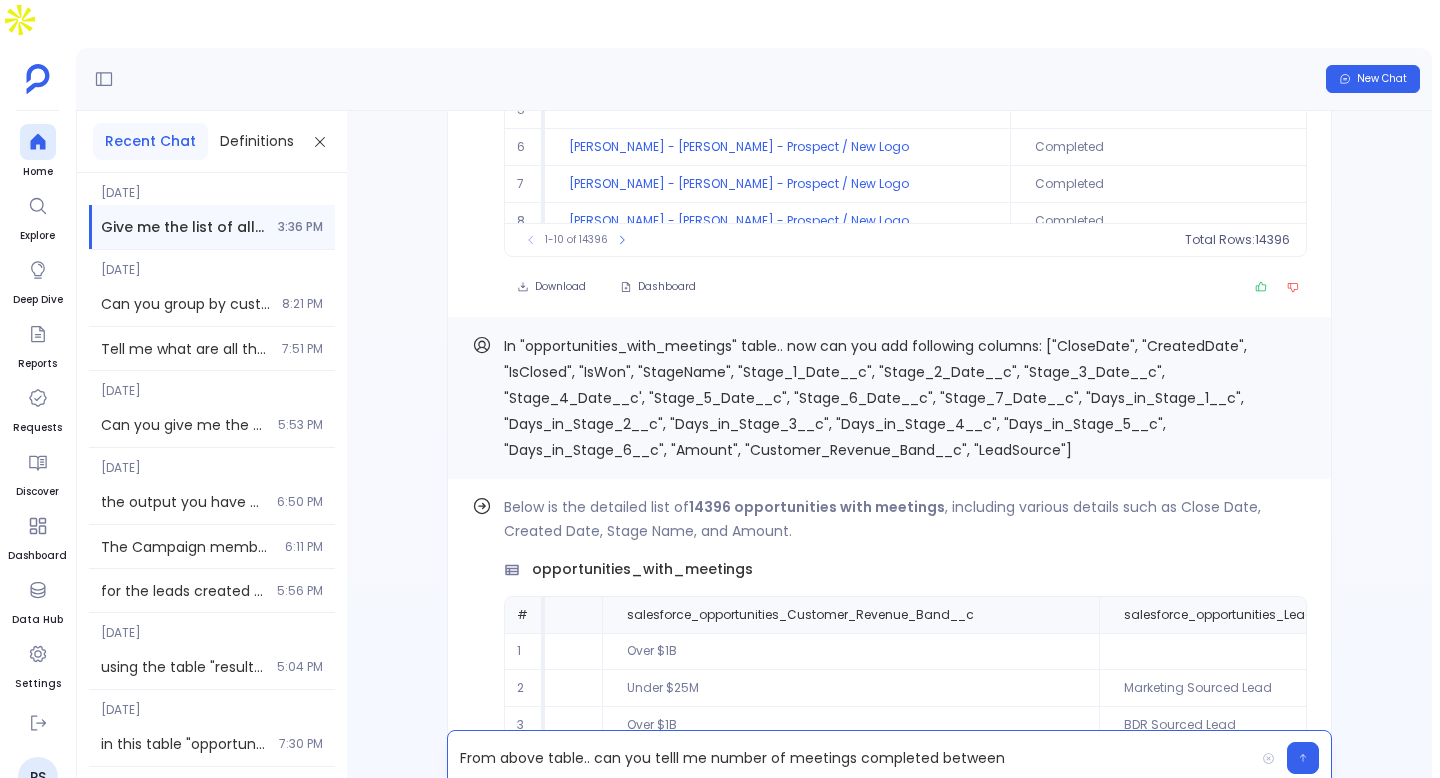 click on "In "opportunities_with_meetings" table.. now can you add following columns: ["CloseDate", "CreatedDate", "IsClosed", "IsWon", "StageName", "Stage_1_Date__c", "Stage_2_Date__c", "Stage_3_Date__c", "Stage_4_Date__c', "Stage_5_Date__c", "Stage_6_Date__c", "Stage_7_Date__c", "Days_in_Stage_1__c", "Days_in_Stage_2__c", "Days_in_Stage_3__c", "Days_in_Stage_4__c", "Days_in_Stage_5__c", "Days_in_Stage_6__c", "Amount", "Customer_Revenue_Band__c", "LeadSource"]" at bounding box center [875, 398] 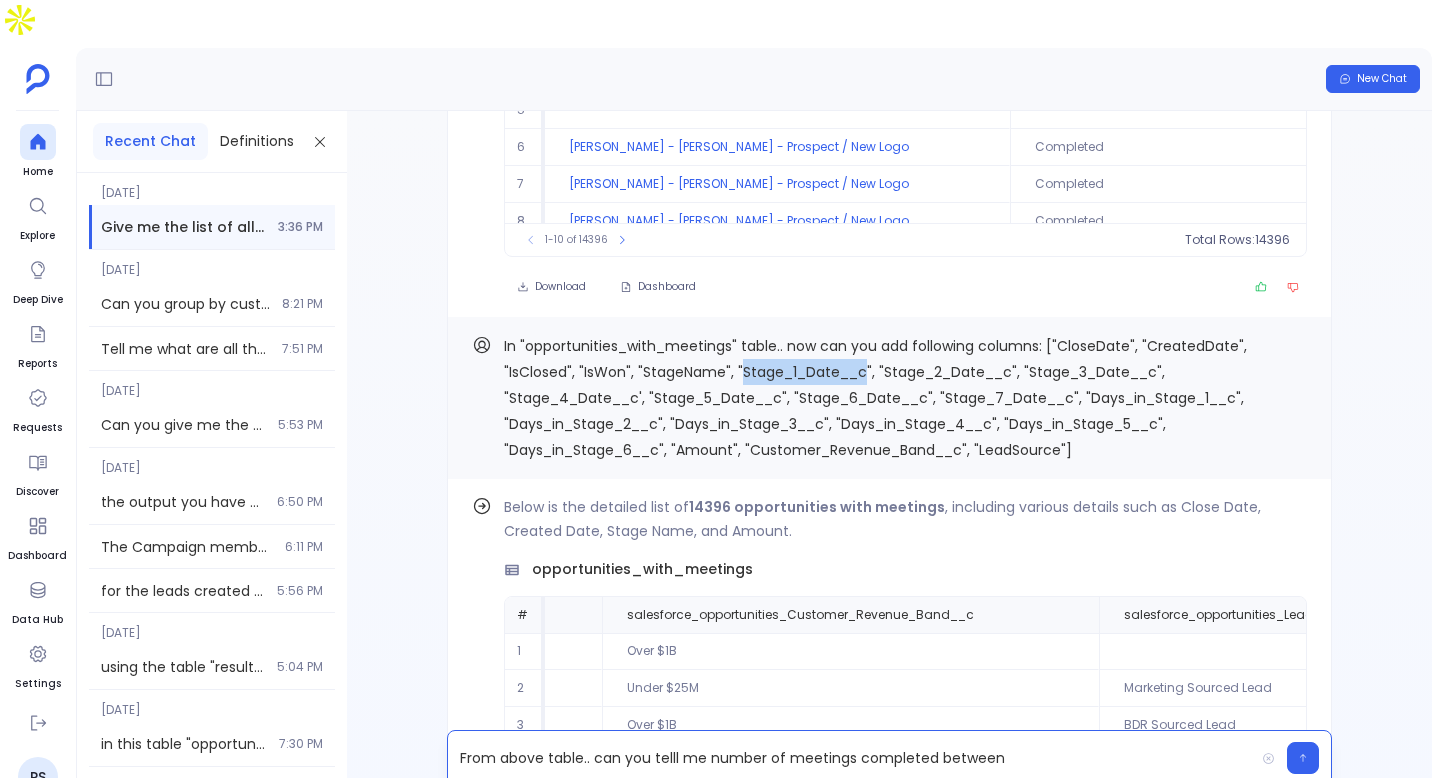 click on "In "opportunities_with_meetings" table.. now can you add following columns: ["CloseDate", "CreatedDate", "IsClosed", "IsWon", "StageName", "Stage_1_Date__c", "Stage_2_Date__c", "Stage_3_Date__c", "Stage_4_Date__c', "Stage_5_Date__c", "Stage_6_Date__c", "Stage_7_Date__c", "Days_in_Stage_1__c", "Days_in_Stage_2__c", "Days_in_Stage_3__c", "Days_in_Stage_4__c", "Days_in_Stage_5__c", "Days_in_Stage_6__c", "Amount", "Customer_Revenue_Band__c", "LeadSource"]" at bounding box center (875, 398) 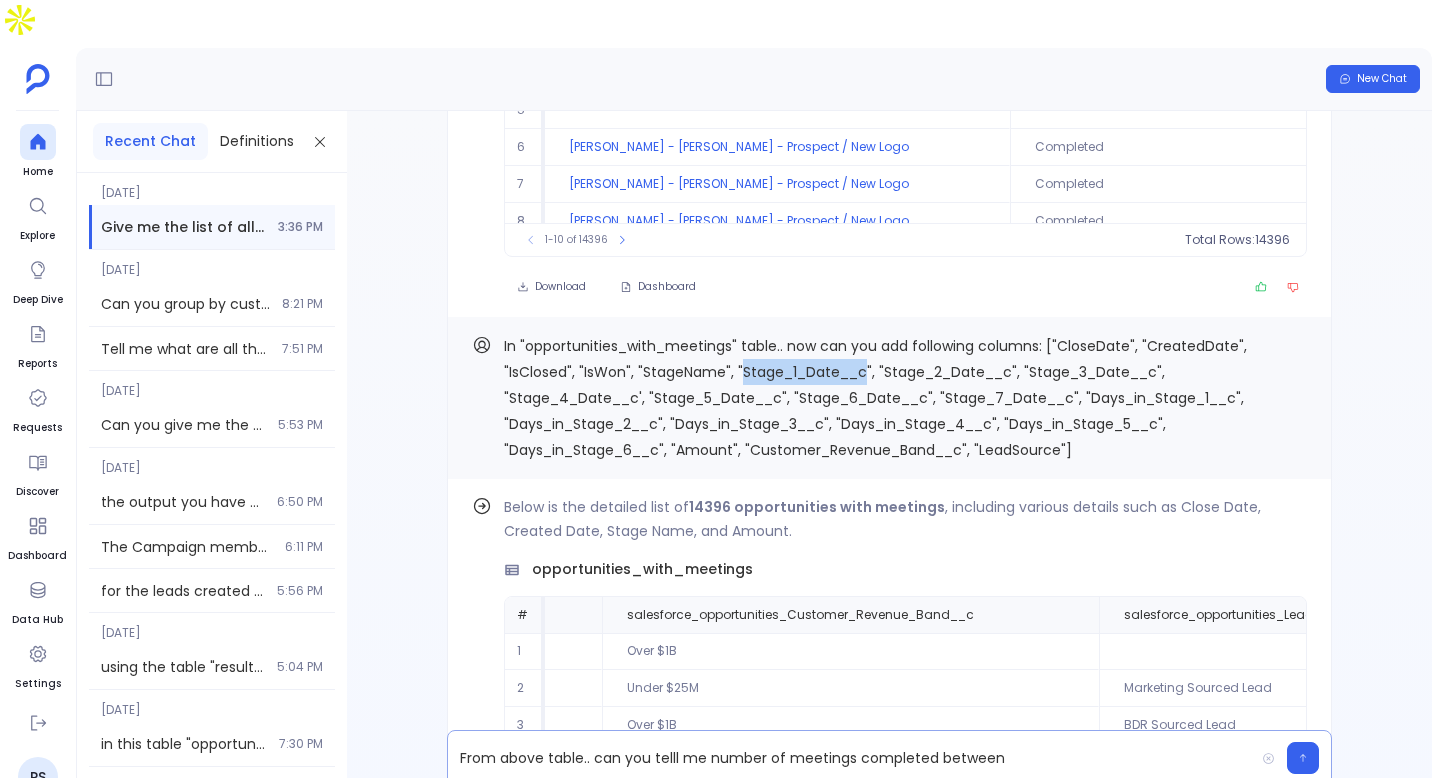 copy on "Stage_1_Date__c" 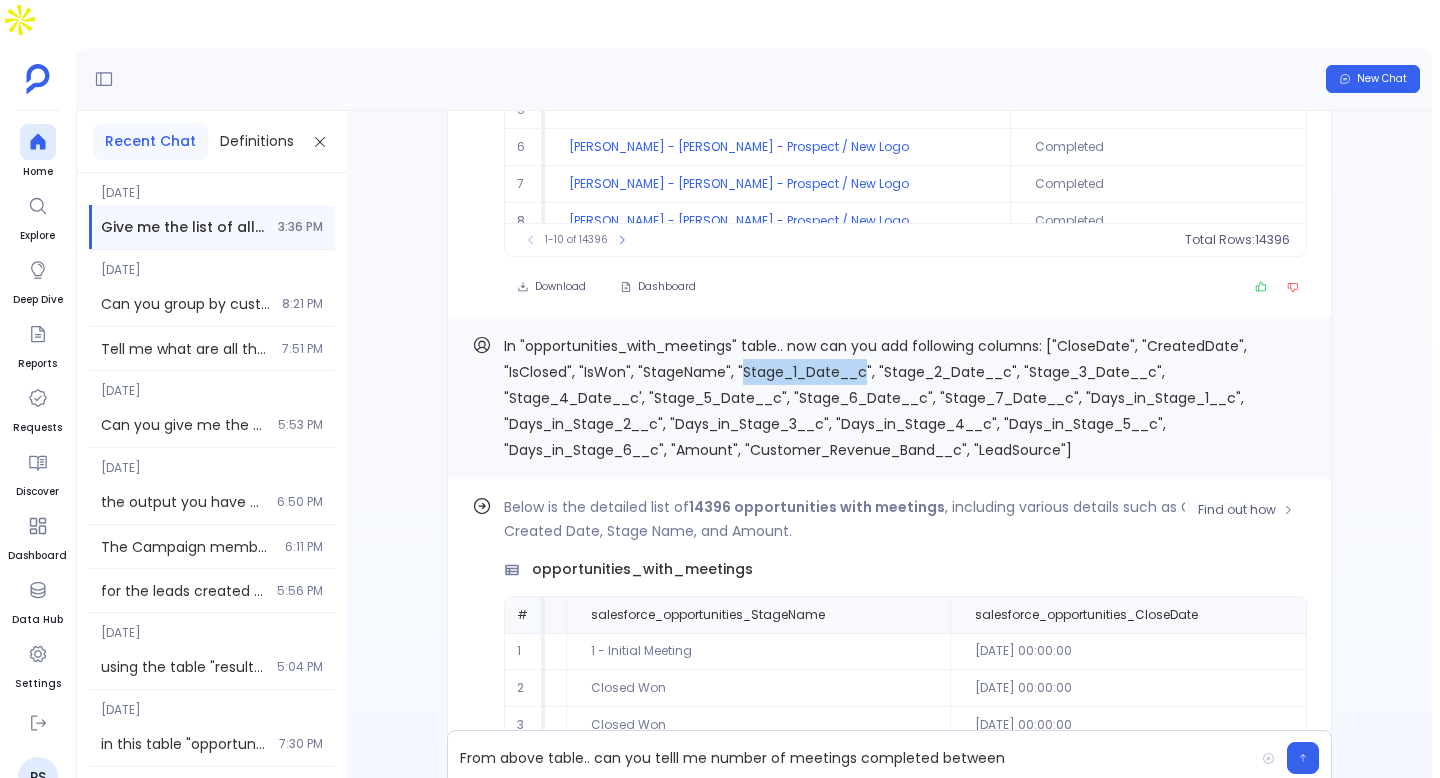 scroll, scrollTop: 0, scrollLeft: 3556, axis: horizontal 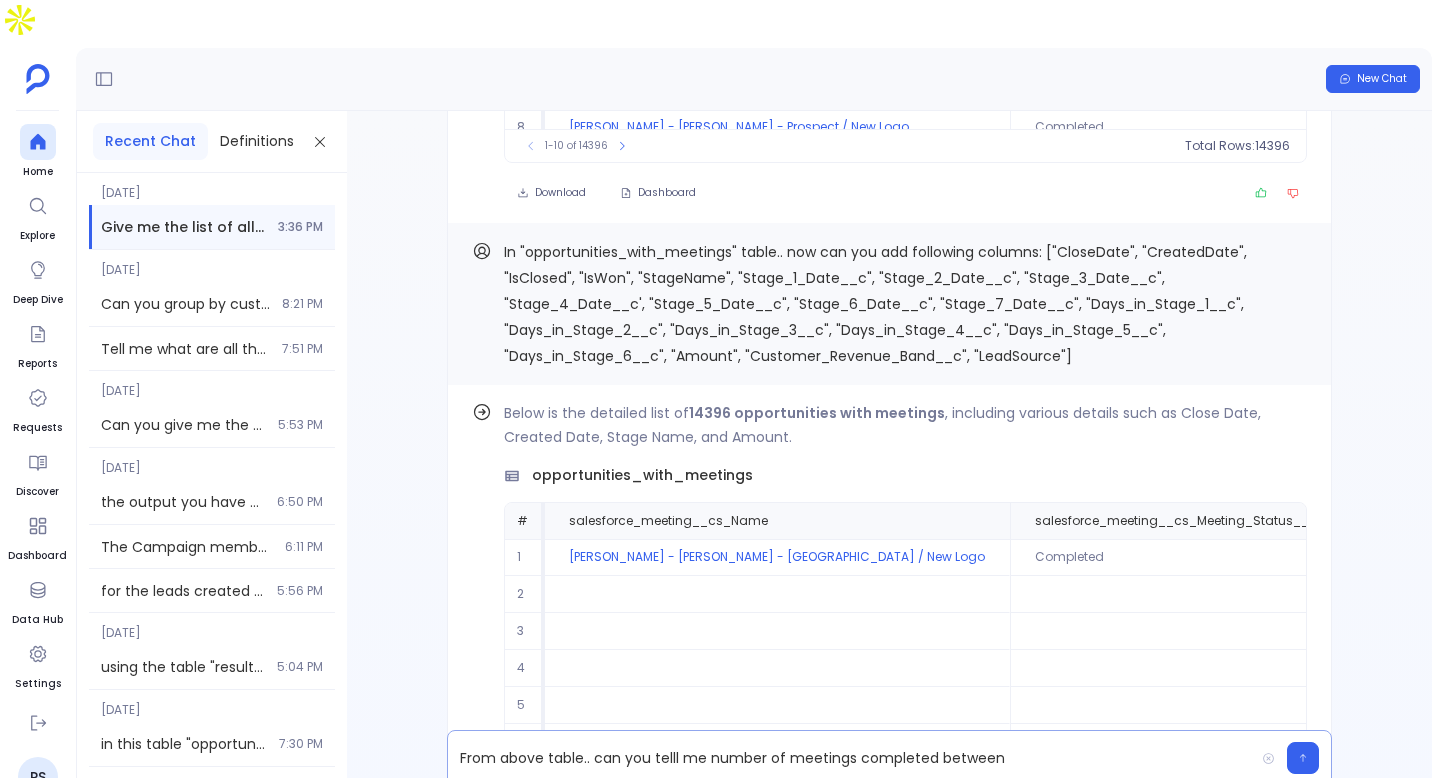click on "From above table.. can you telll me number of meetings completed between" at bounding box center [851, 758] 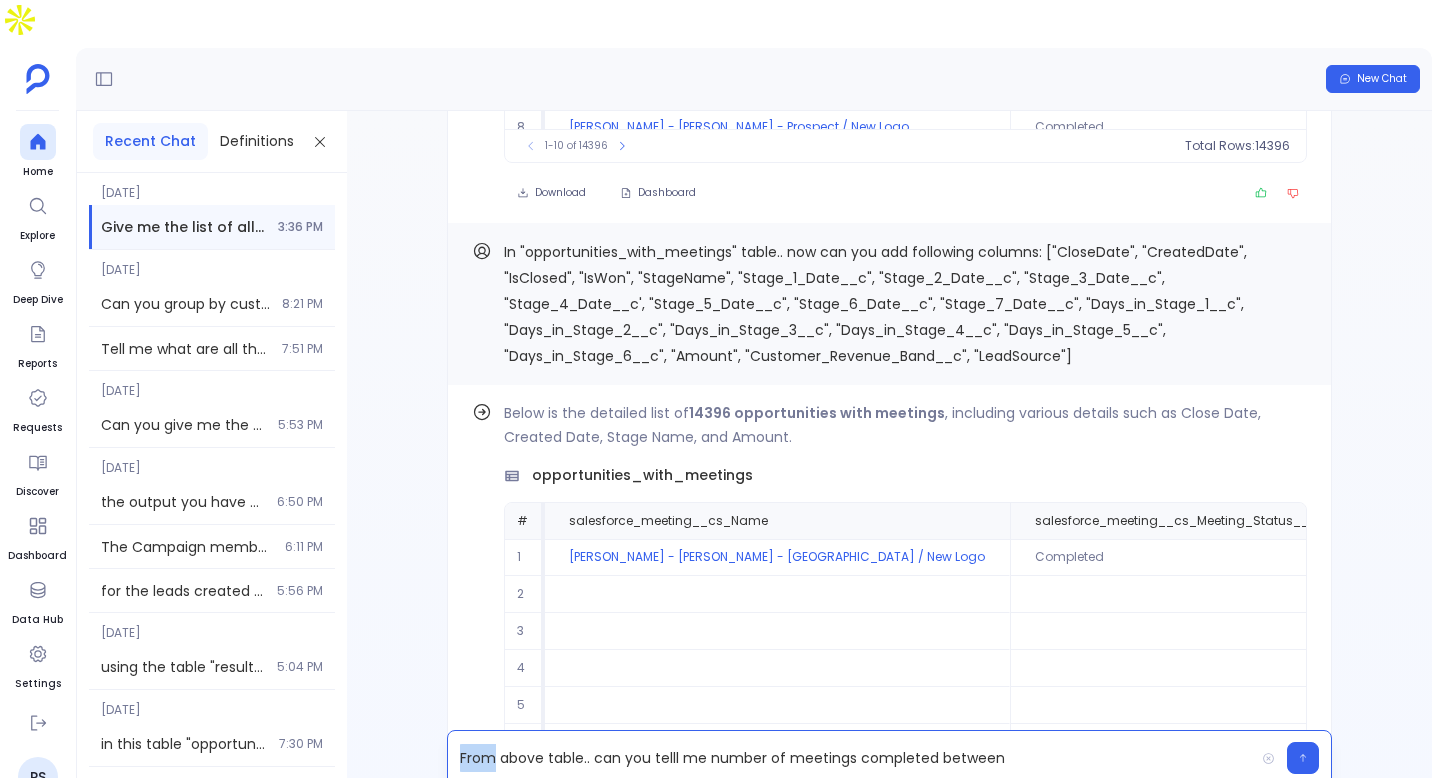click on "From above table.. can you telll me number of meetings completed between" at bounding box center (889, 758) 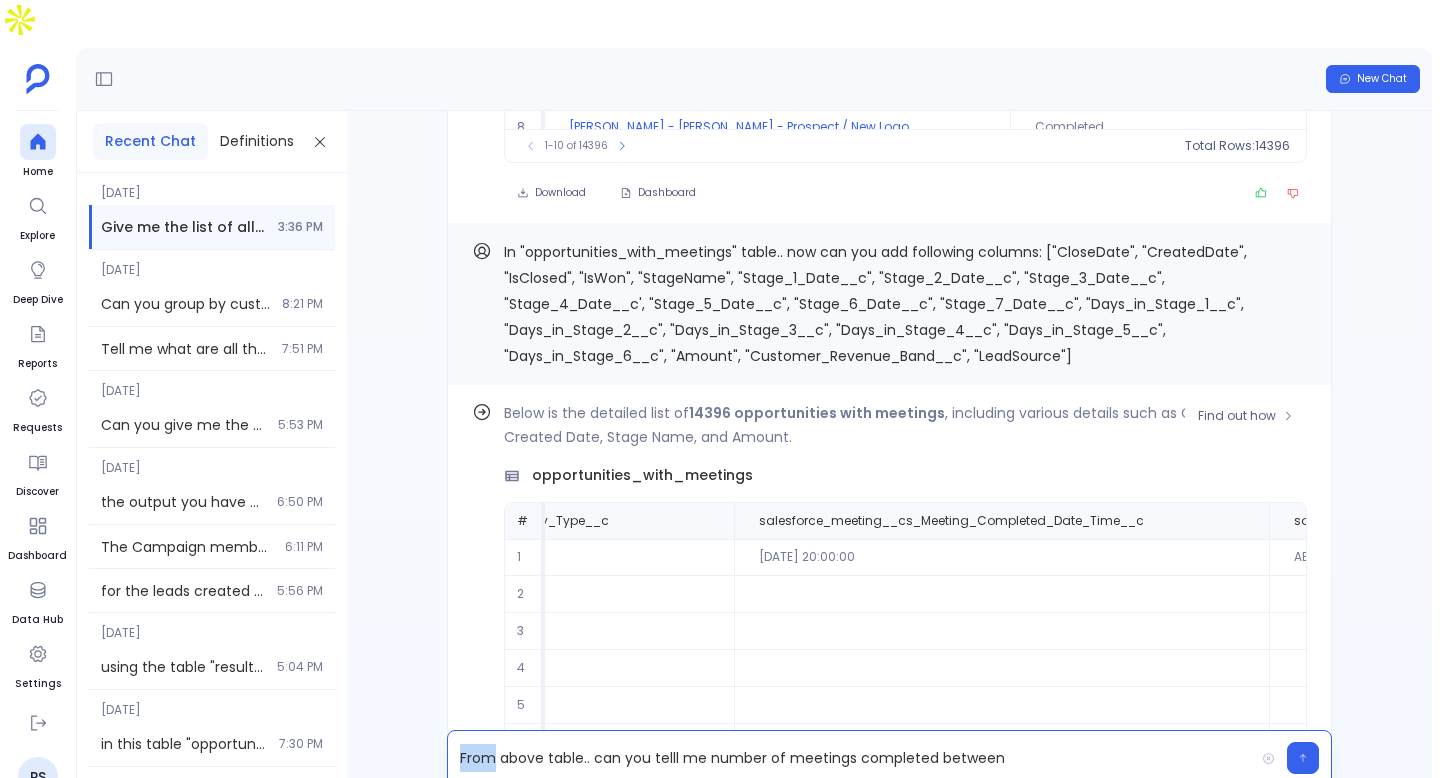 scroll, scrollTop: 0, scrollLeft: 1737, axis: horizontal 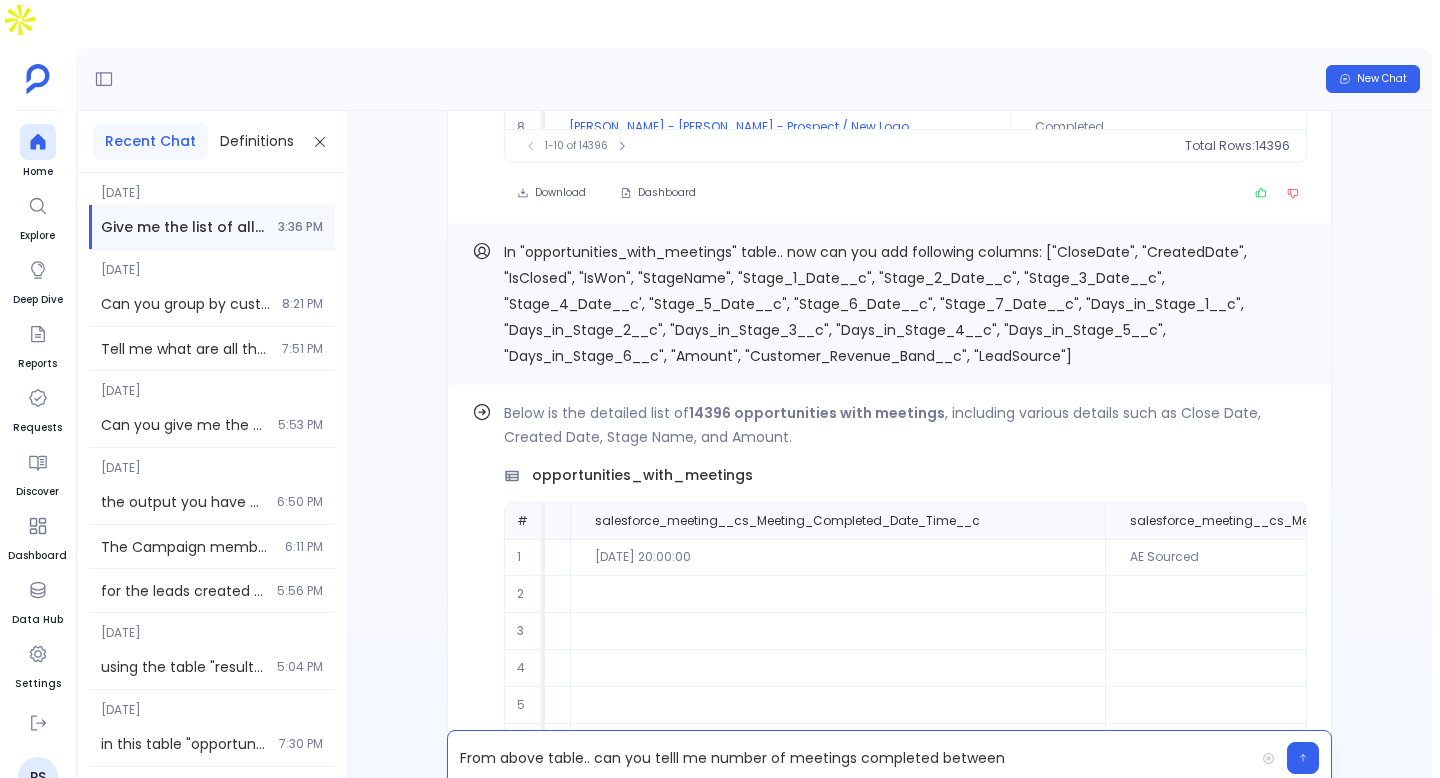 click on "From above table.. can you telll me number of meetings completed between" at bounding box center [851, 758] 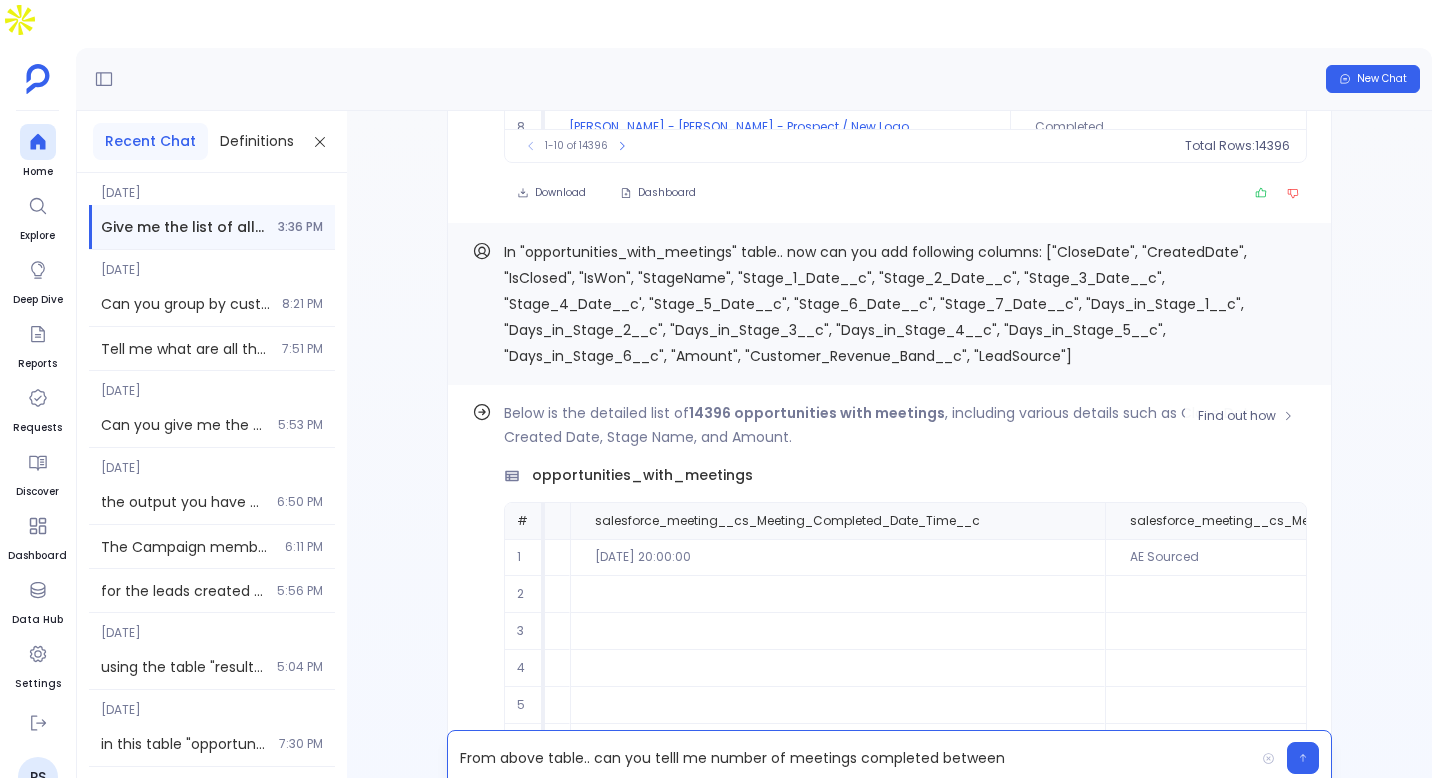 scroll, scrollTop: 0, scrollLeft: 1750, axis: horizontal 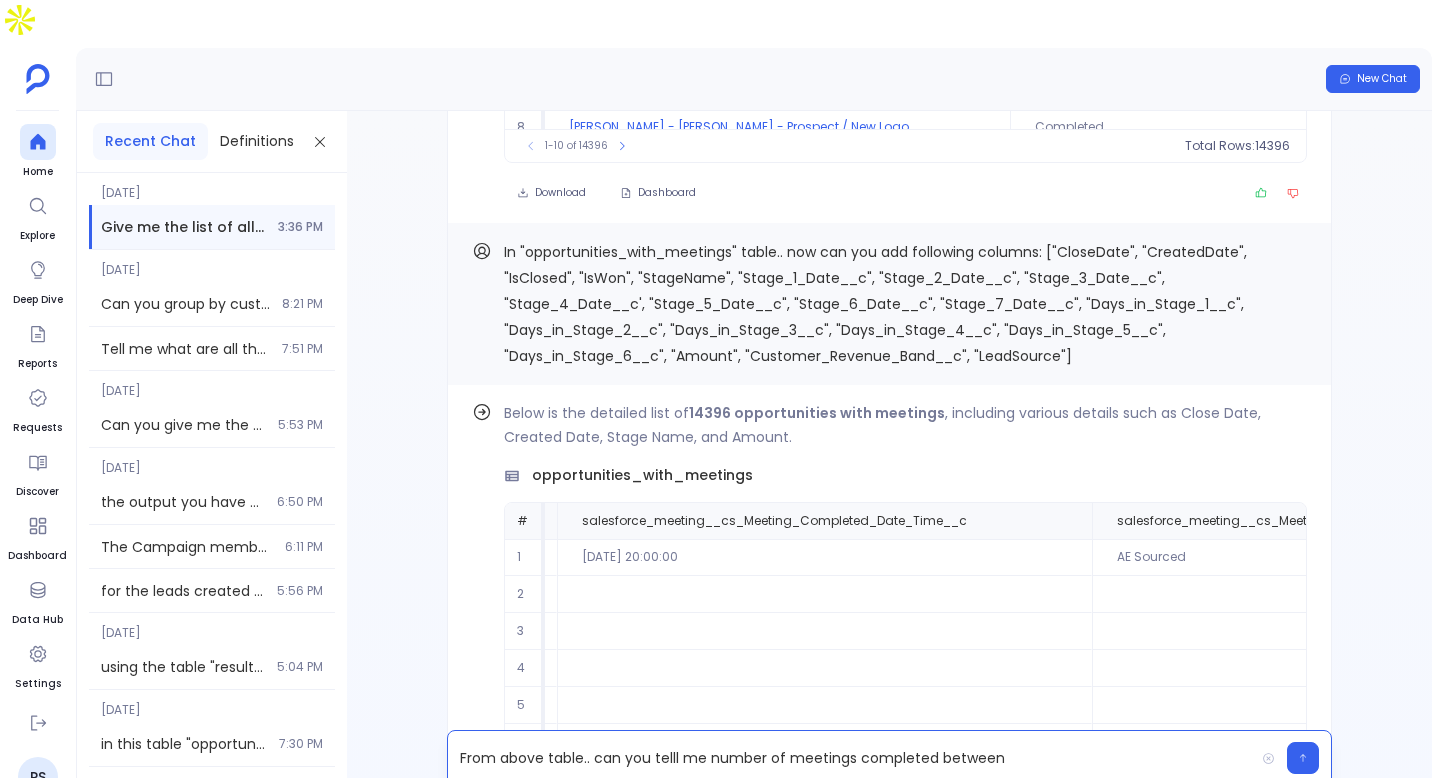 click on "In "opportunities_with_meetings" table.. now can you add following columns: ["CloseDate", "CreatedDate", "IsClosed", "IsWon", "StageName", "Stage_1_Date__c", "Stage_2_Date__c", "Stage_3_Date__c", "Stage_4_Date__c', "Stage_5_Date__c", "Stage_6_Date__c", "Stage_7_Date__c", "Days_in_Stage_1__c", "Days_in_Stage_2__c", "Days_in_Stage_3__c", "Days_in_Stage_4__c", "Days_in_Stage_5__c", "Days_in_Stage_6__c", "Amount", "Customer_Revenue_Band__c", "LeadSource"]" at bounding box center [875, 304] 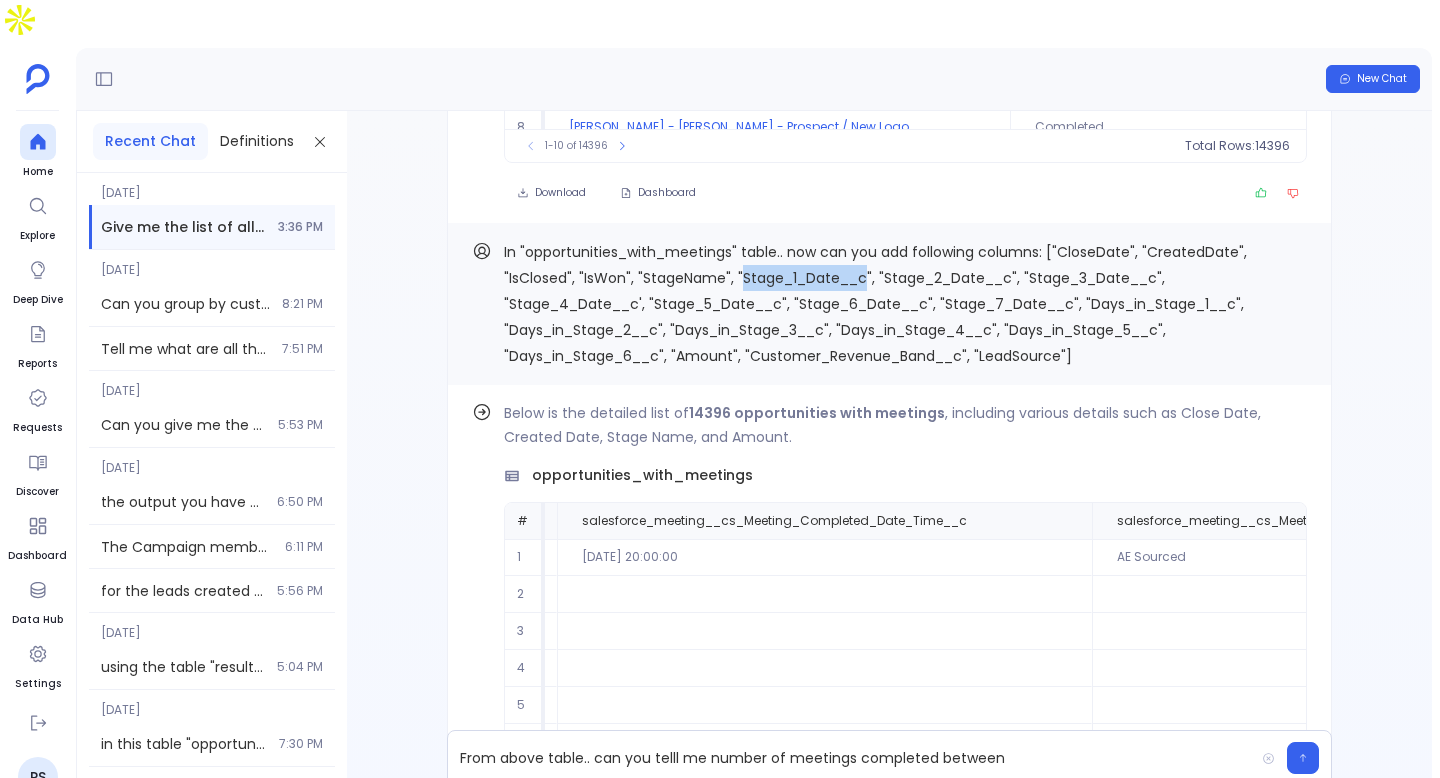 click on "In "opportunities_with_meetings" table.. now can you add following columns: ["CloseDate", "CreatedDate", "IsClosed", "IsWon", "StageName", "Stage_1_Date__c", "Stage_2_Date__c", "Stage_3_Date__c", "Stage_4_Date__c', "Stage_5_Date__c", "Stage_6_Date__c", "Stage_7_Date__c", "Days_in_Stage_1__c", "Days_in_Stage_2__c", "Days_in_Stage_3__c", "Days_in_Stage_4__c", "Days_in_Stage_5__c", "Days_in_Stage_6__c", "Amount", "Customer_Revenue_Band__c", "LeadSource"]" at bounding box center (875, 304) 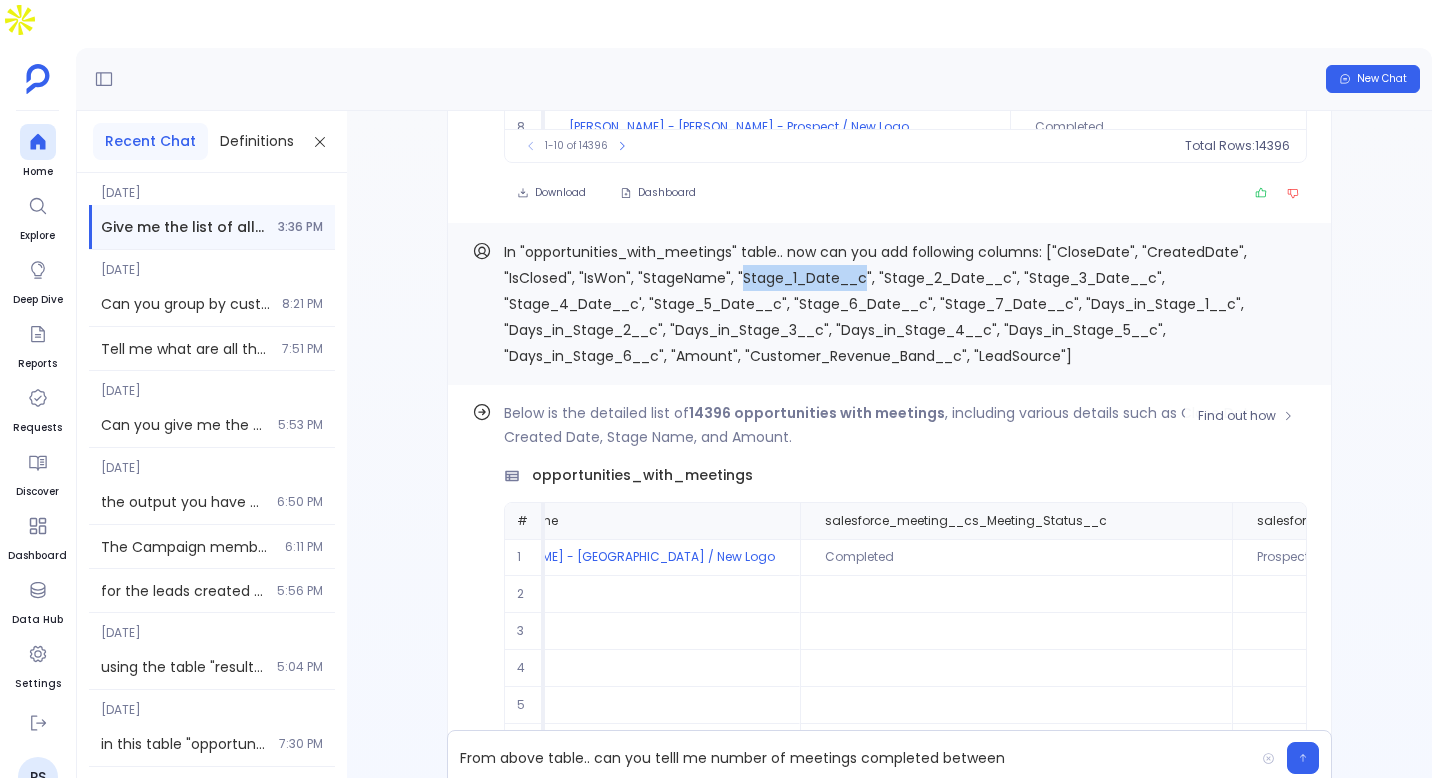scroll, scrollTop: 0, scrollLeft: 0, axis: both 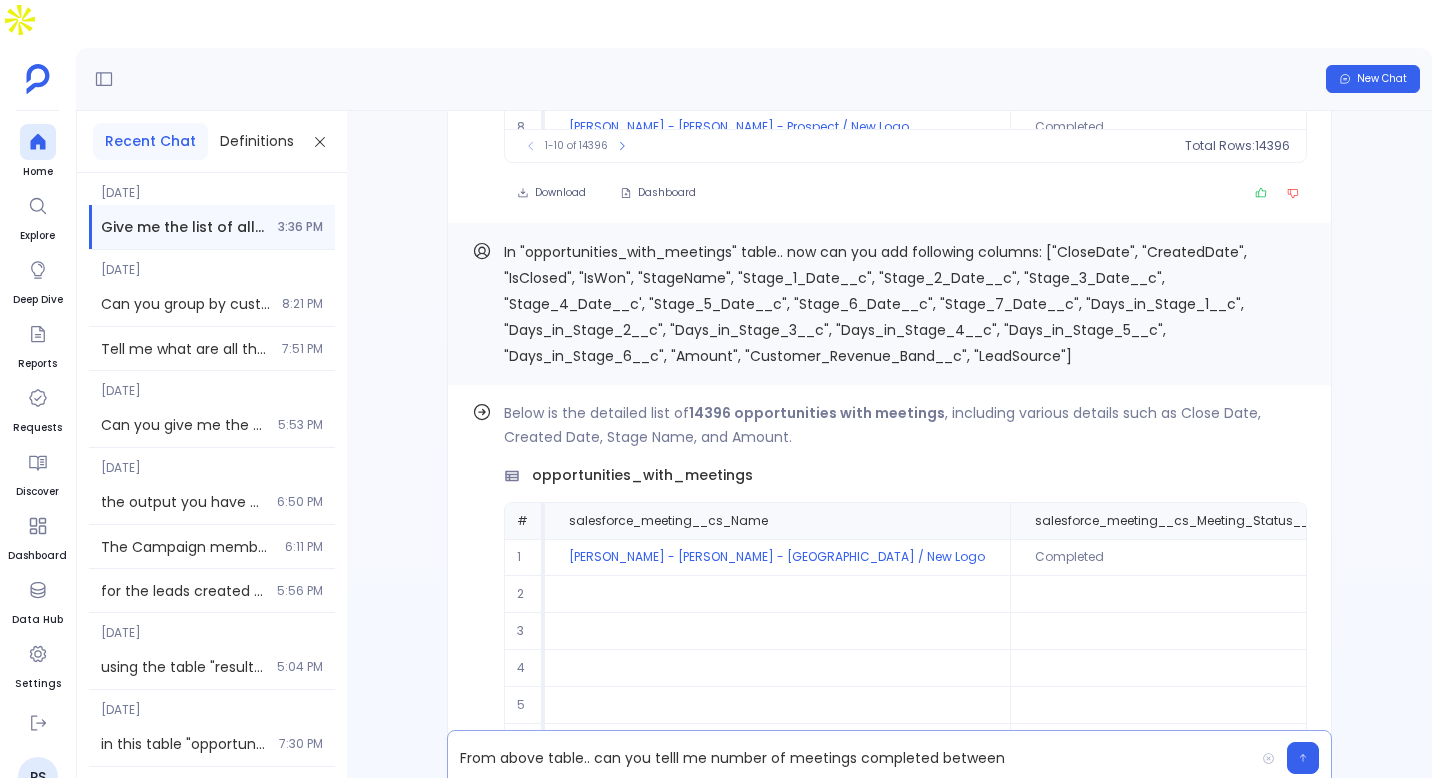 click on "From above table.. can you telll me number of meetings completed between" at bounding box center (851, 758) 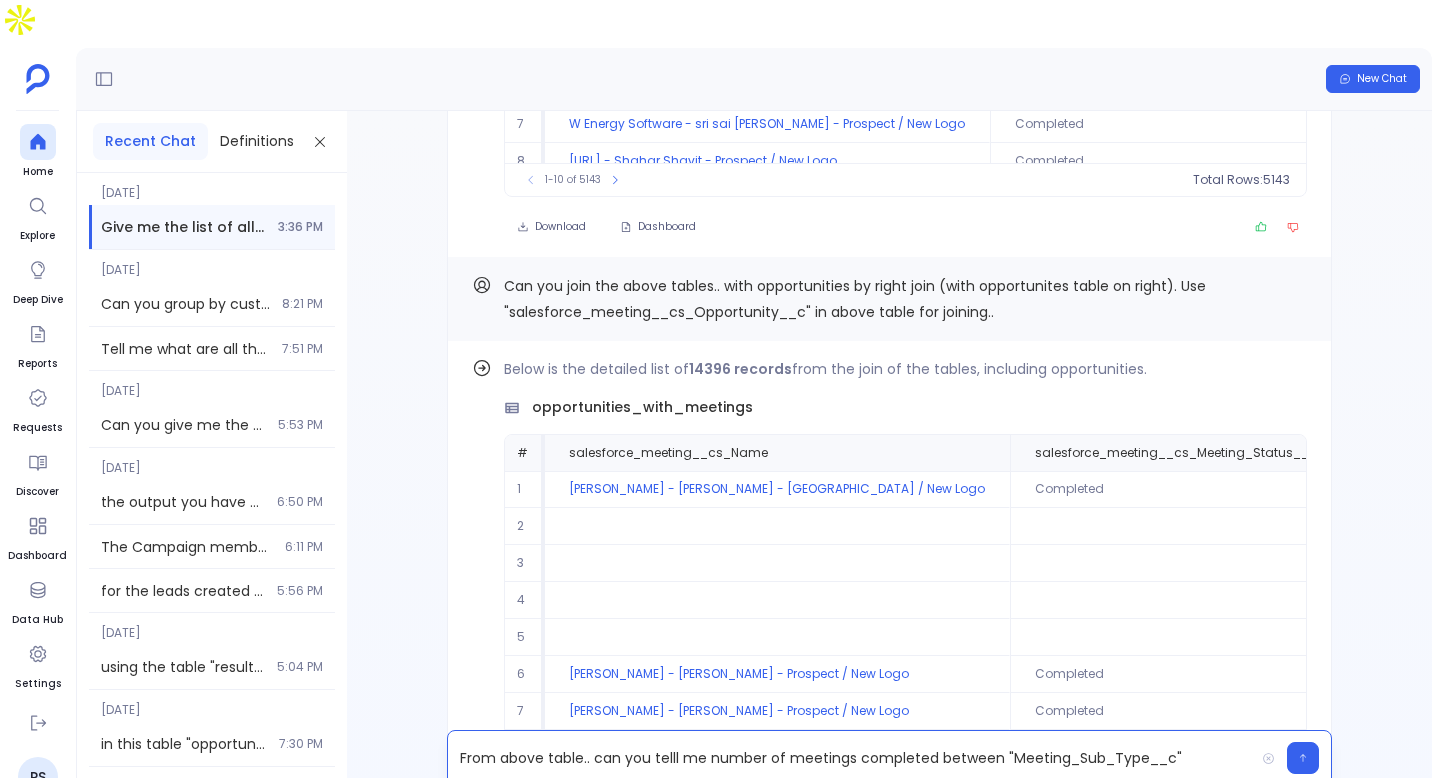 scroll, scrollTop: -937, scrollLeft: 0, axis: vertical 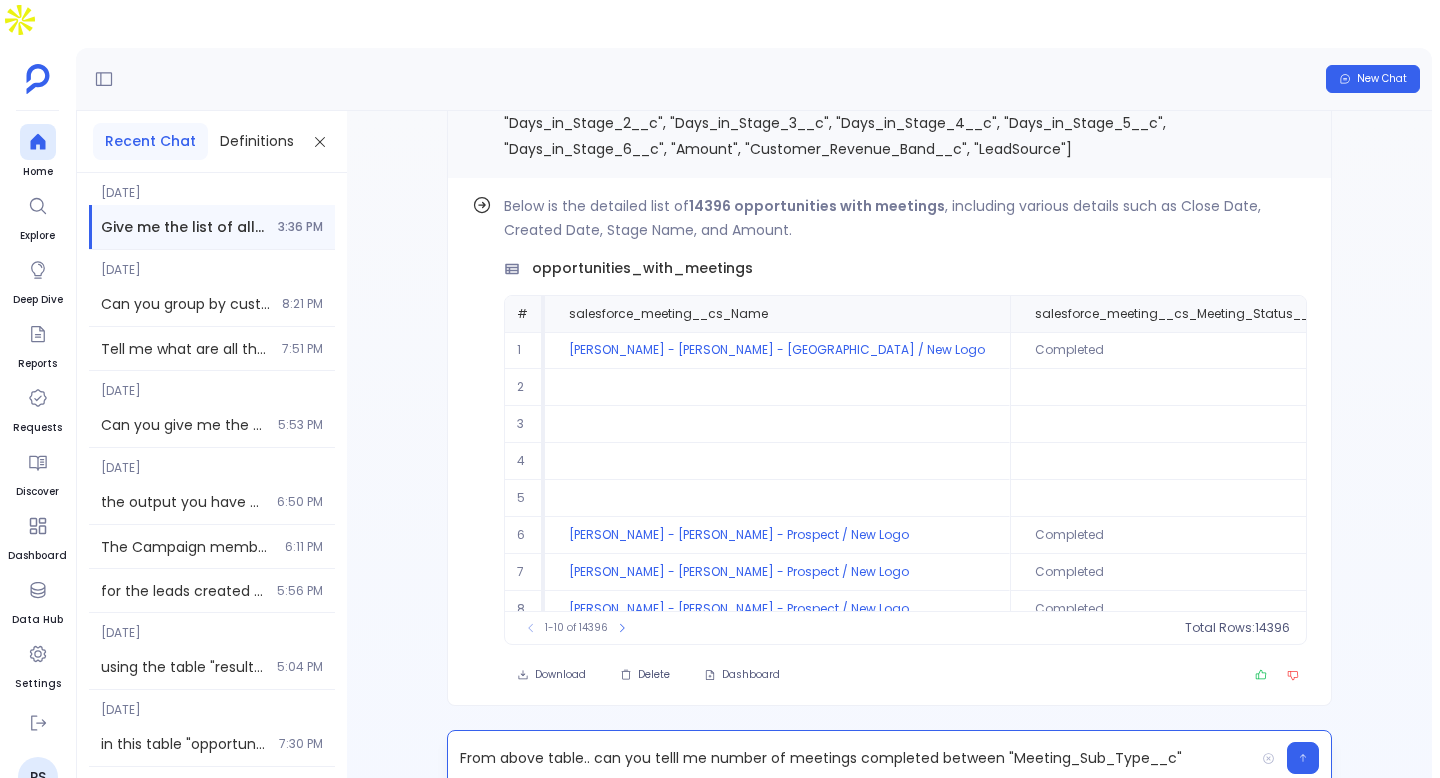 click on "From above table.. can you telll me number of meetings completed between "Meeting_Sub_Type__c"" at bounding box center [851, 758] 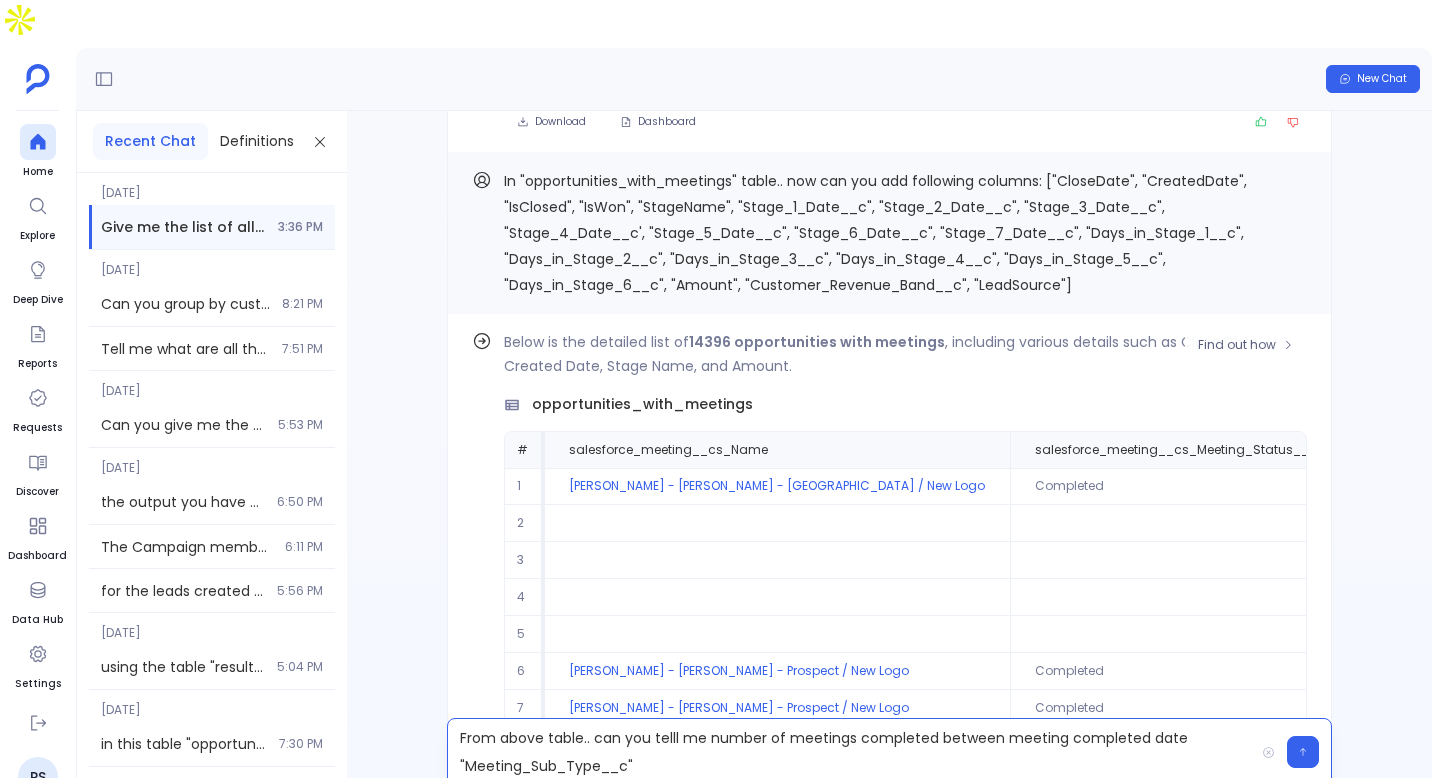 scroll, scrollTop: 0, scrollLeft: 0, axis: both 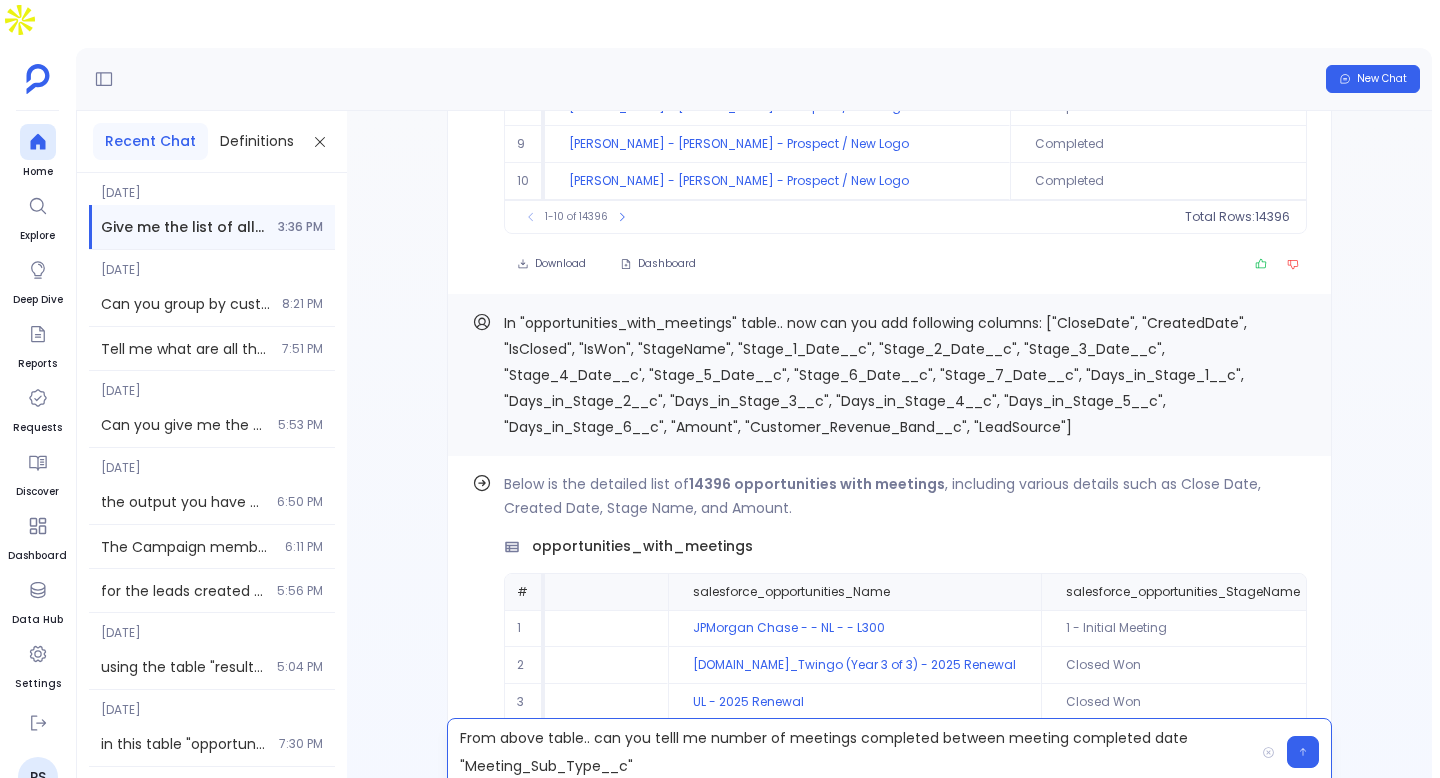 click on "In "opportunities_with_meetings" table.. now can you add following columns: ["CloseDate", "CreatedDate", "IsClosed", "IsWon", "StageName", "Stage_1_Date__c", "Stage_2_Date__c", "Stage_3_Date__c", "Stage_4_Date__c', "Stage_5_Date__c", "Stage_6_Date__c", "Stage_7_Date__c", "Days_in_Stage_1__c", "Days_in_Stage_2__c", "Days_in_Stage_3__c", "Days_in_Stage_4__c", "Days_in_Stage_5__c", "Days_in_Stage_6__c", "Amount", "Customer_Revenue_Band__c", "LeadSource"]" at bounding box center (875, 375) 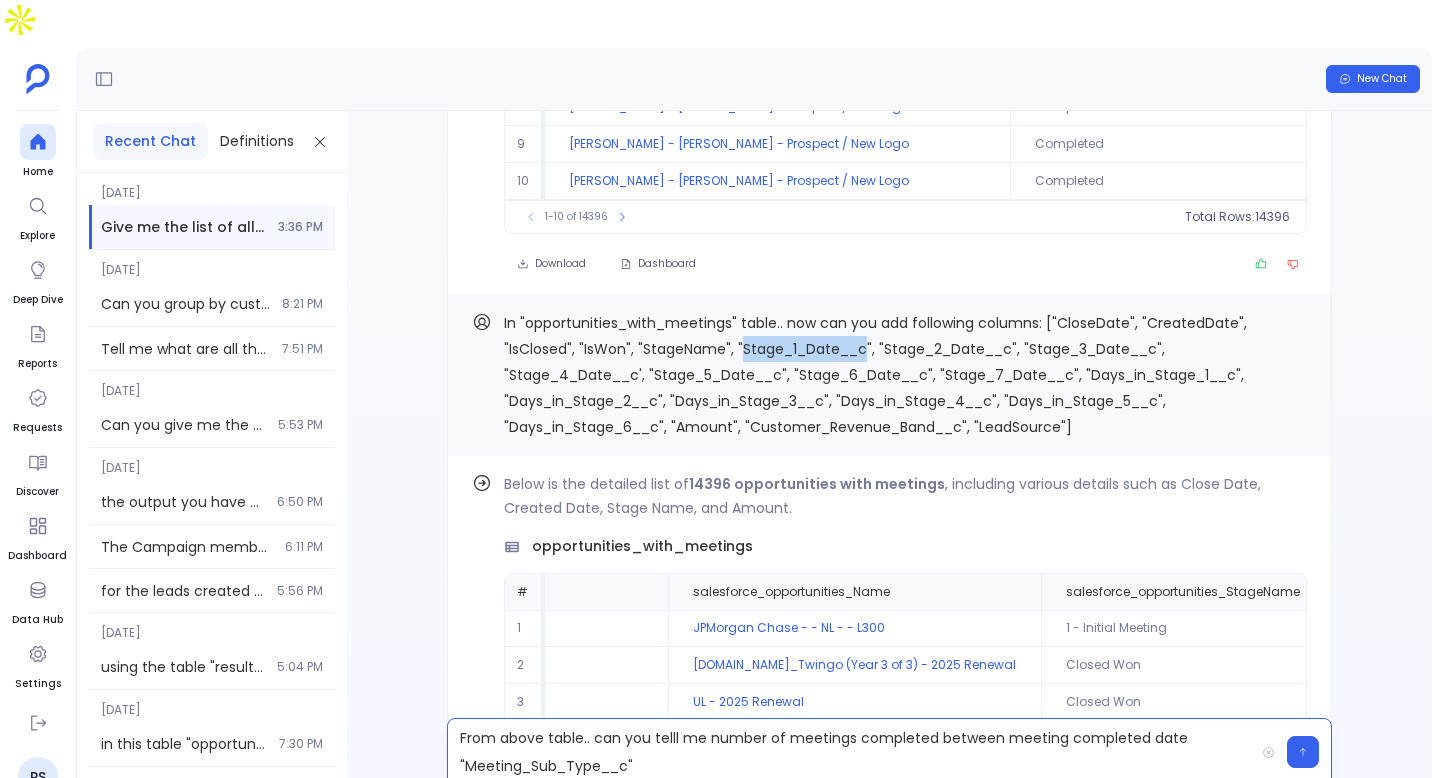 click on "In "opportunities_with_meetings" table.. now can you add following columns: ["CloseDate", "CreatedDate", "IsClosed", "IsWon", "StageName", "Stage_1_Date__c", "Stage_2_Date__c", "Stage_3_Date__c", "Stage_4_Date__c', "Stage_5_Date__c", "Stage_6_Date__c", "Stage_7_Date__c", "Days_in_Stage_1__c", "Days_in_Stage_2__c", "Days_in_Stage_3__c", "Days_in_Stage_4__c", "Days_in_Stage_5__c", "Days_in_Stage_6__c", "Amount", "Customer_Revenue_Band__c", "LeadSource"]" at bounding box center (875, 375) 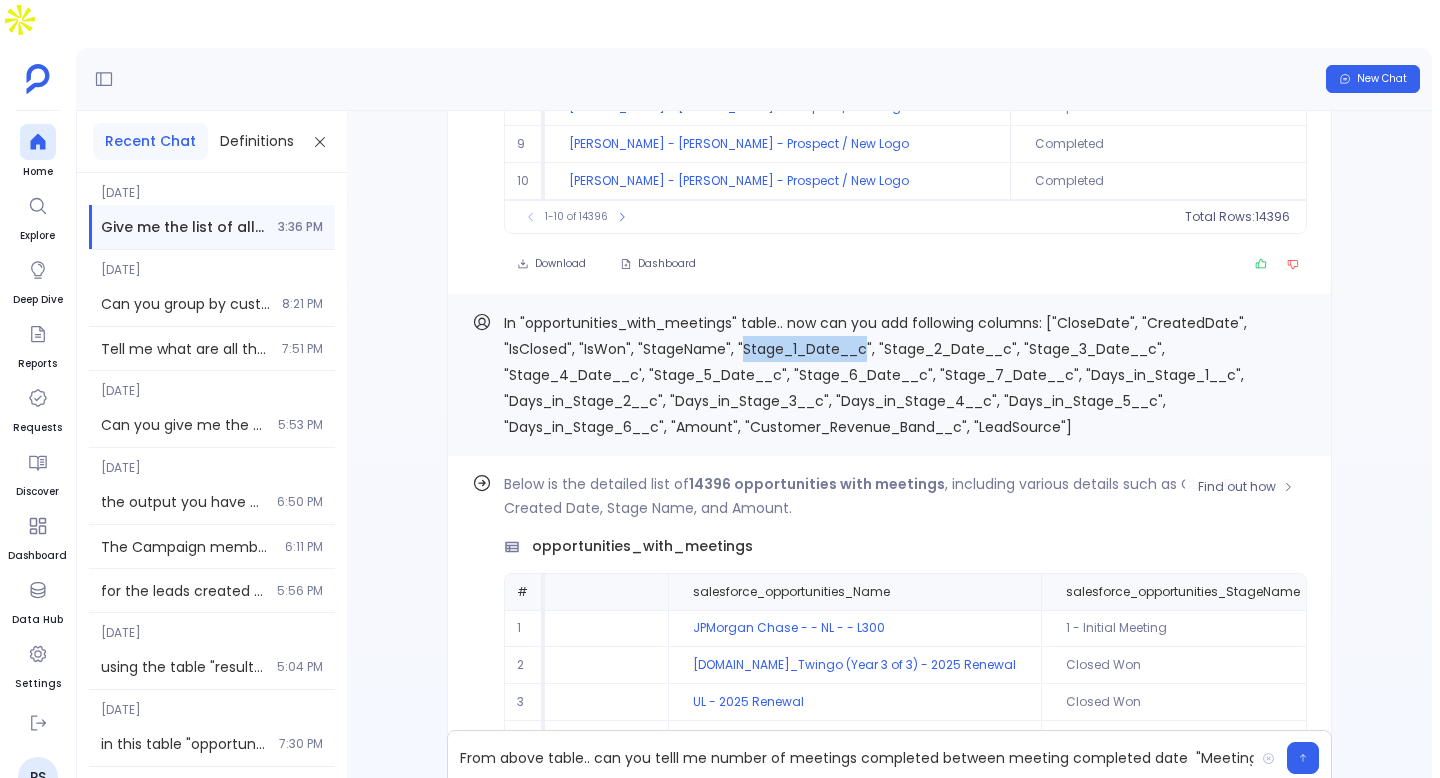 copy on "Stage_1_Date__c" 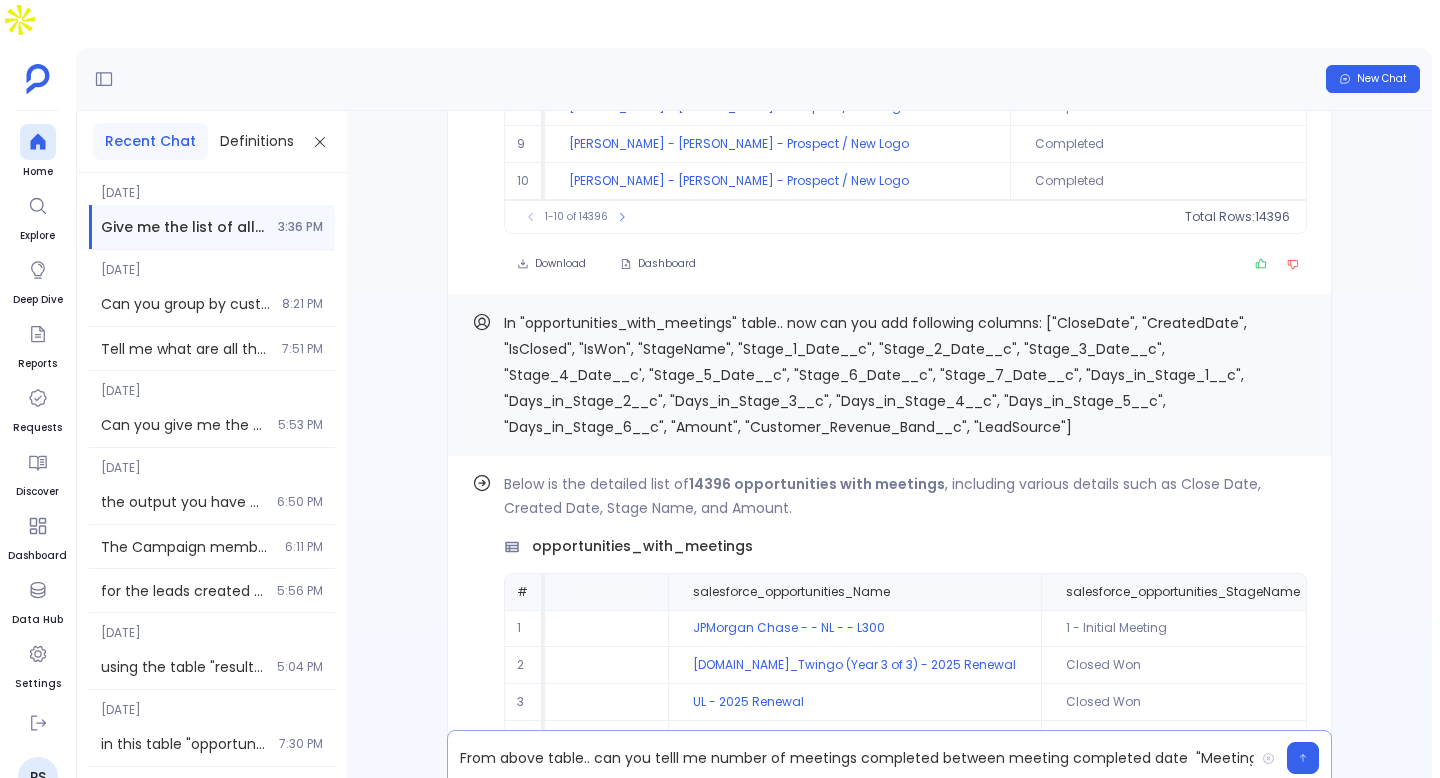 click on "From above table.. can you telll me number of meetings completed between meeting completed date  "Meeting_Sub_Type__c"" at bounding box center (851, 758) 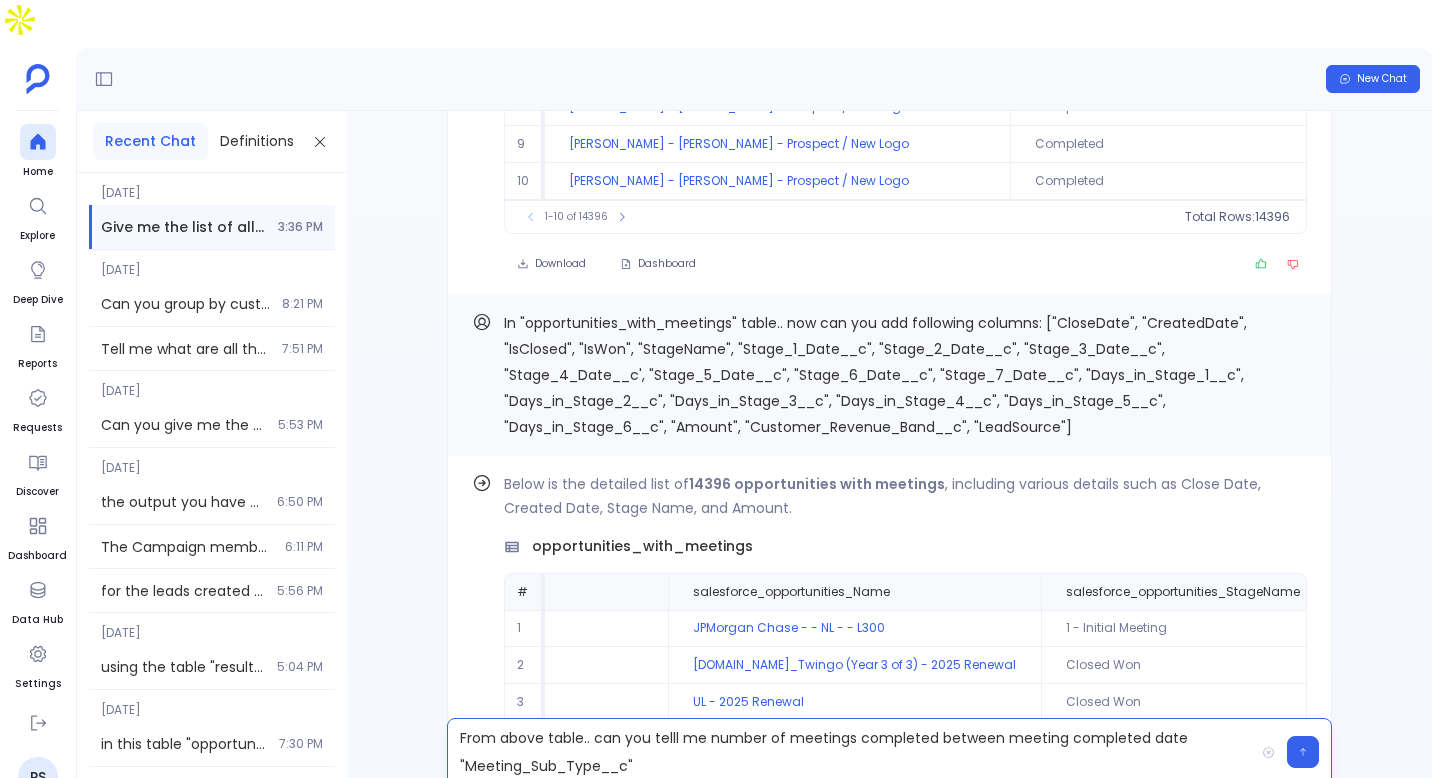 click on "From above table.. can you telll me number of meetings completed between meeting completed date  "Meeting_Sub_Type__c"" at bounding box center (851, 752) 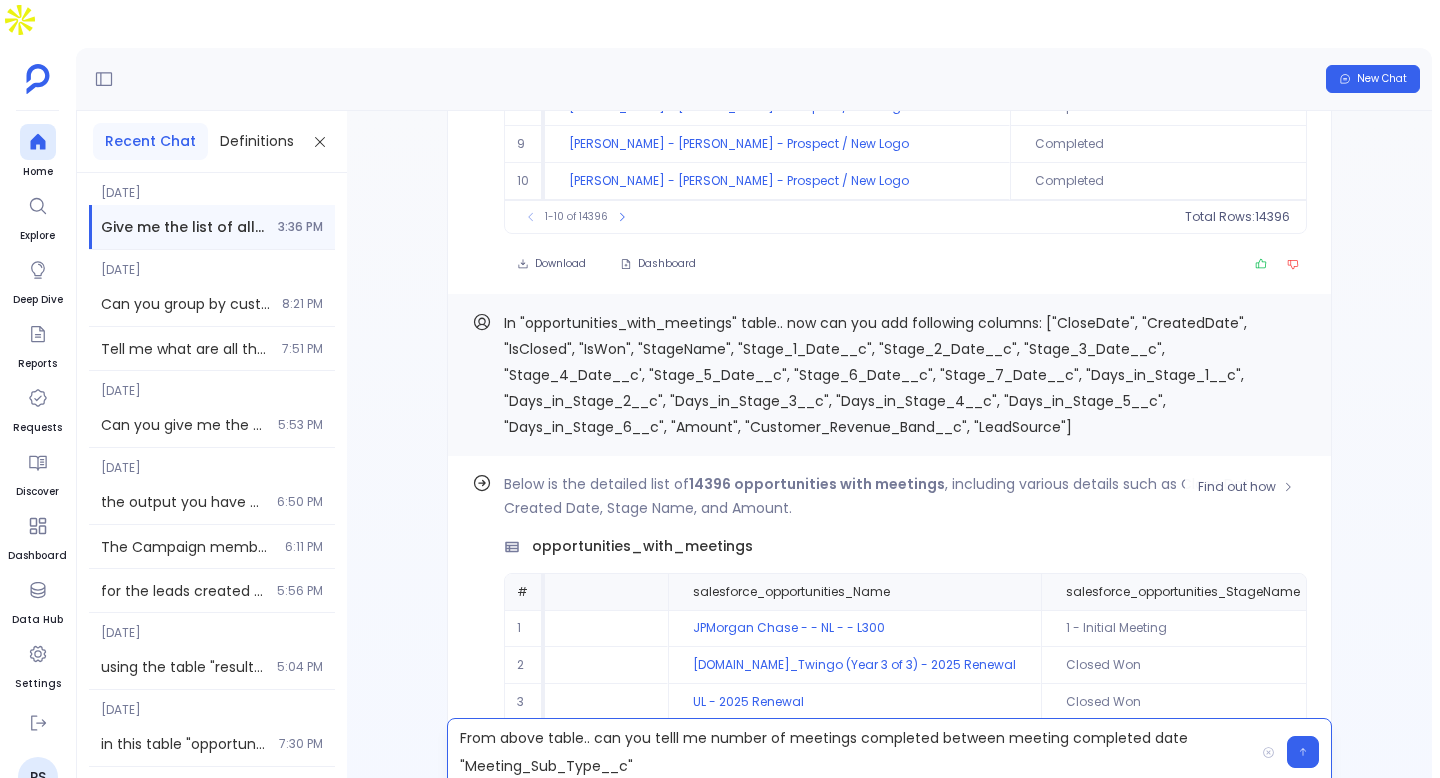 scroll, scrollTop: 0, scrollLeft: 0, axis: both 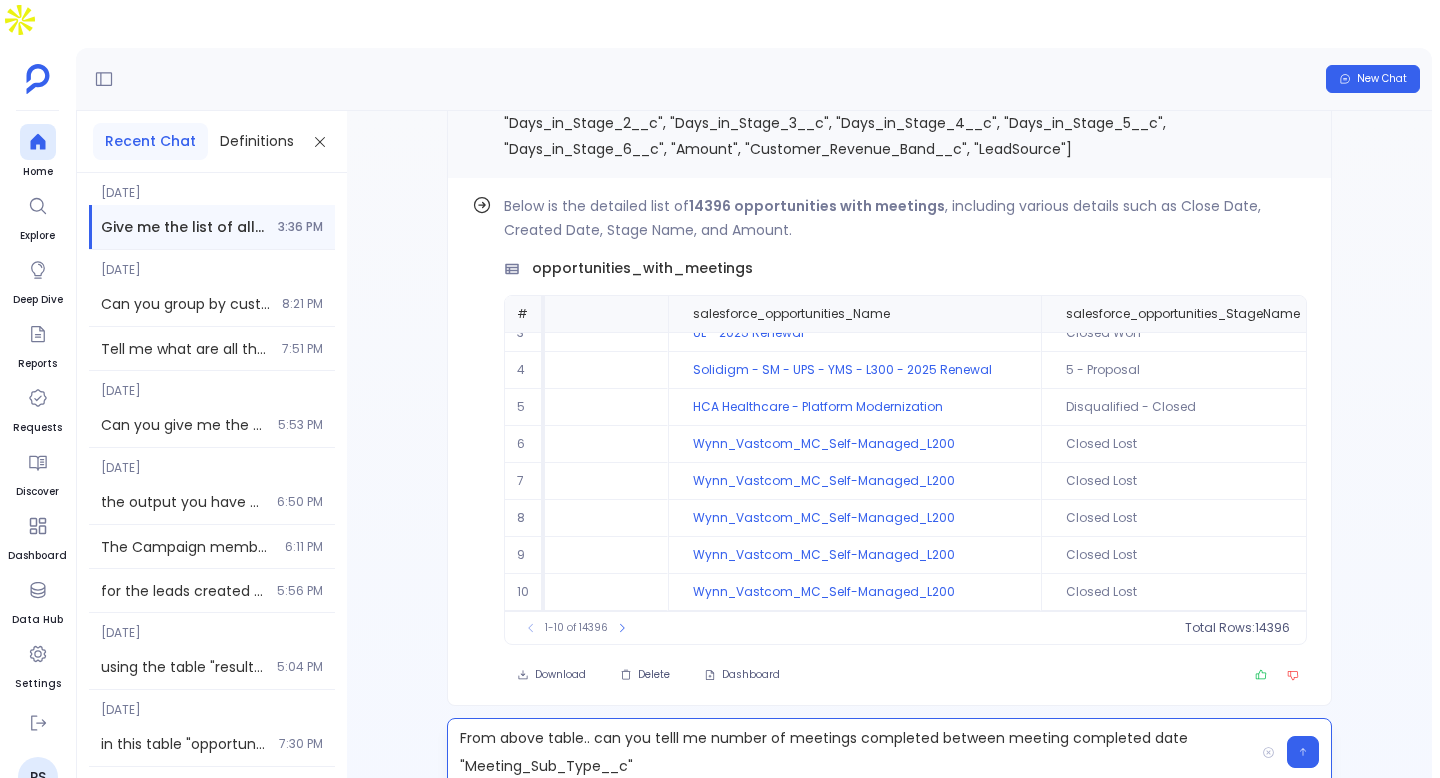 click on "From above table.. can you telll me number of meetings completed between meeting completed date  "Meeting_Sub_Type__c"" at bounding box center (851, 752) 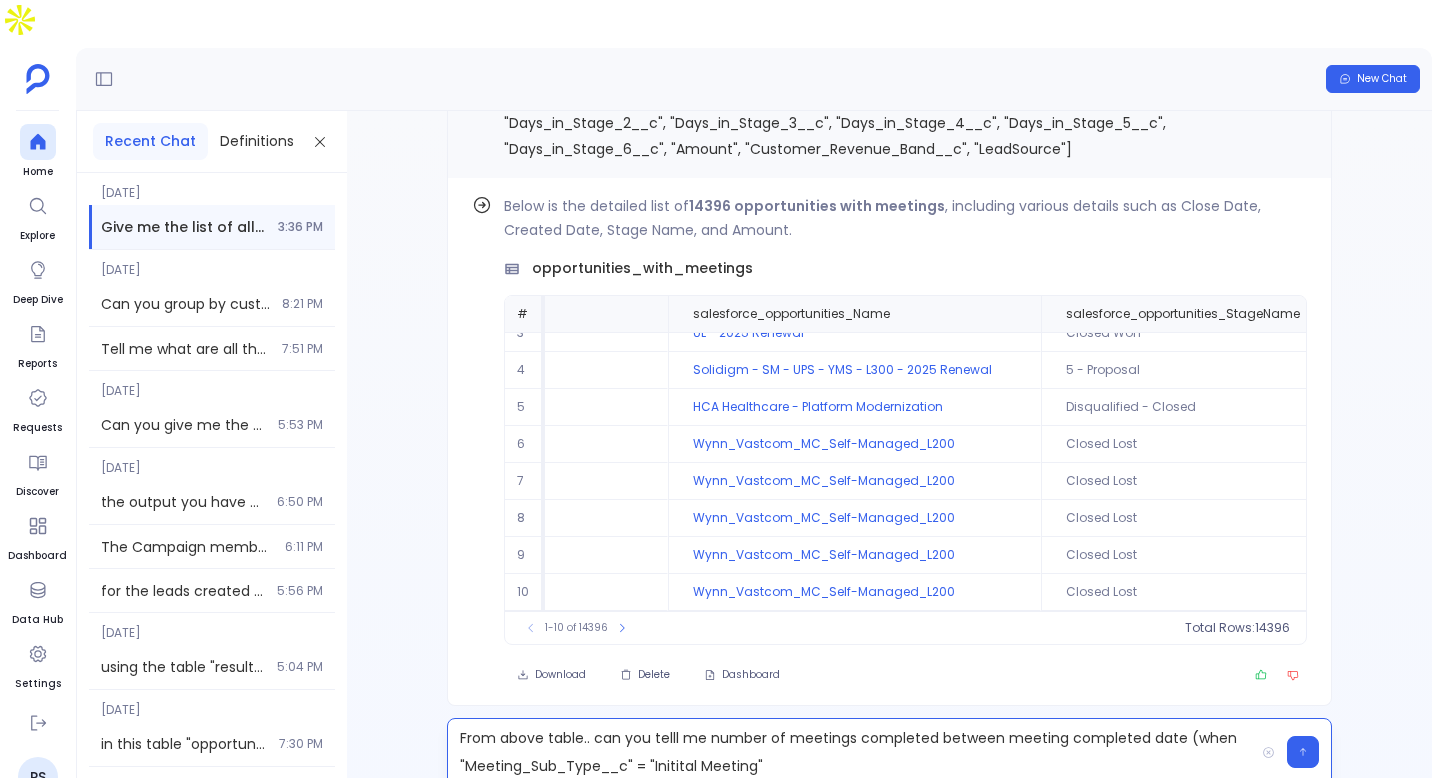 click on "From above table.. can you telll me number of meetings completed between meeting completed date (when "Meeting_Sub_Type__c" = "Initital Meeting"" at bounding box center [851, 752] 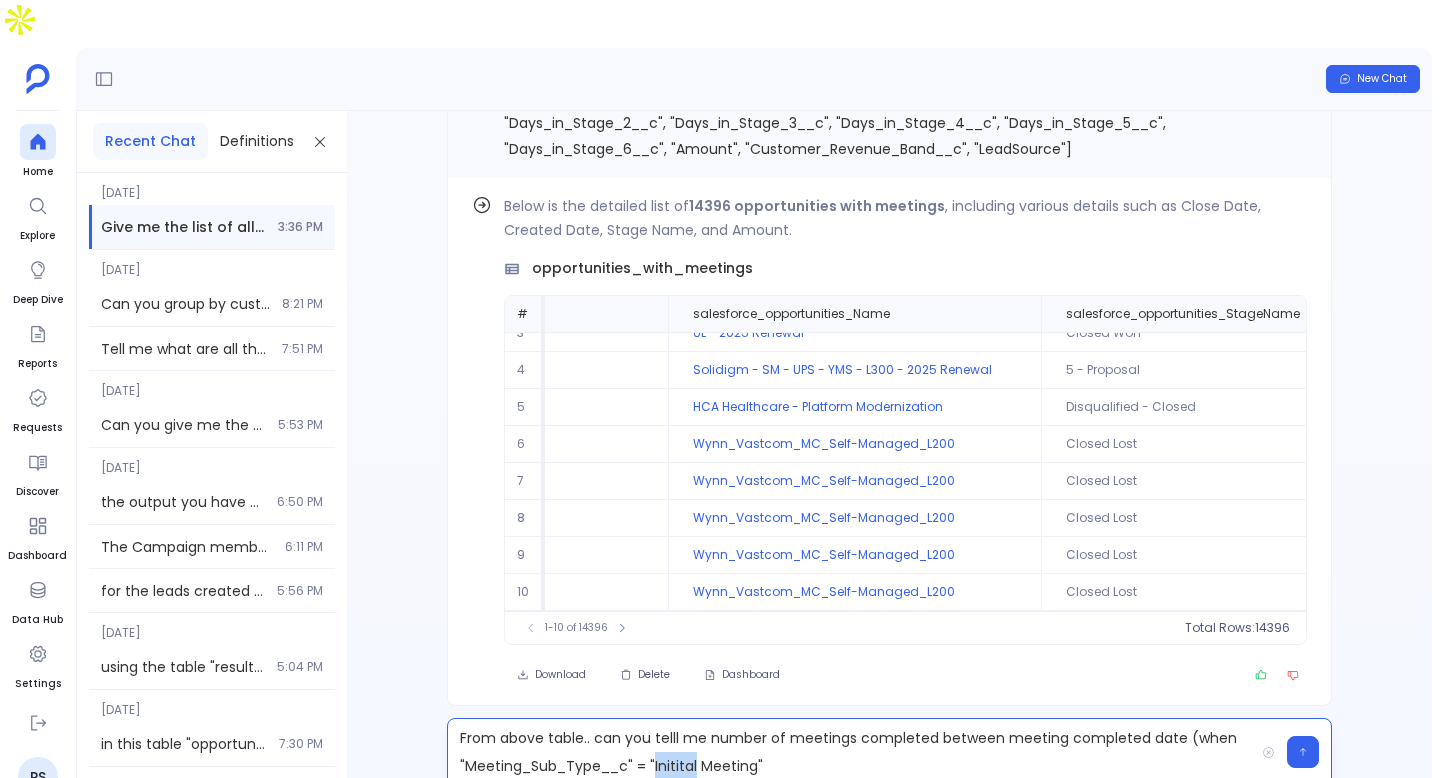 click on "From above table.. can you telll me number of meetings completed between meeting completed date (when "Meeting_Sub_Type__c" = "Initital Meeting"" at bounding box center [851, 752] 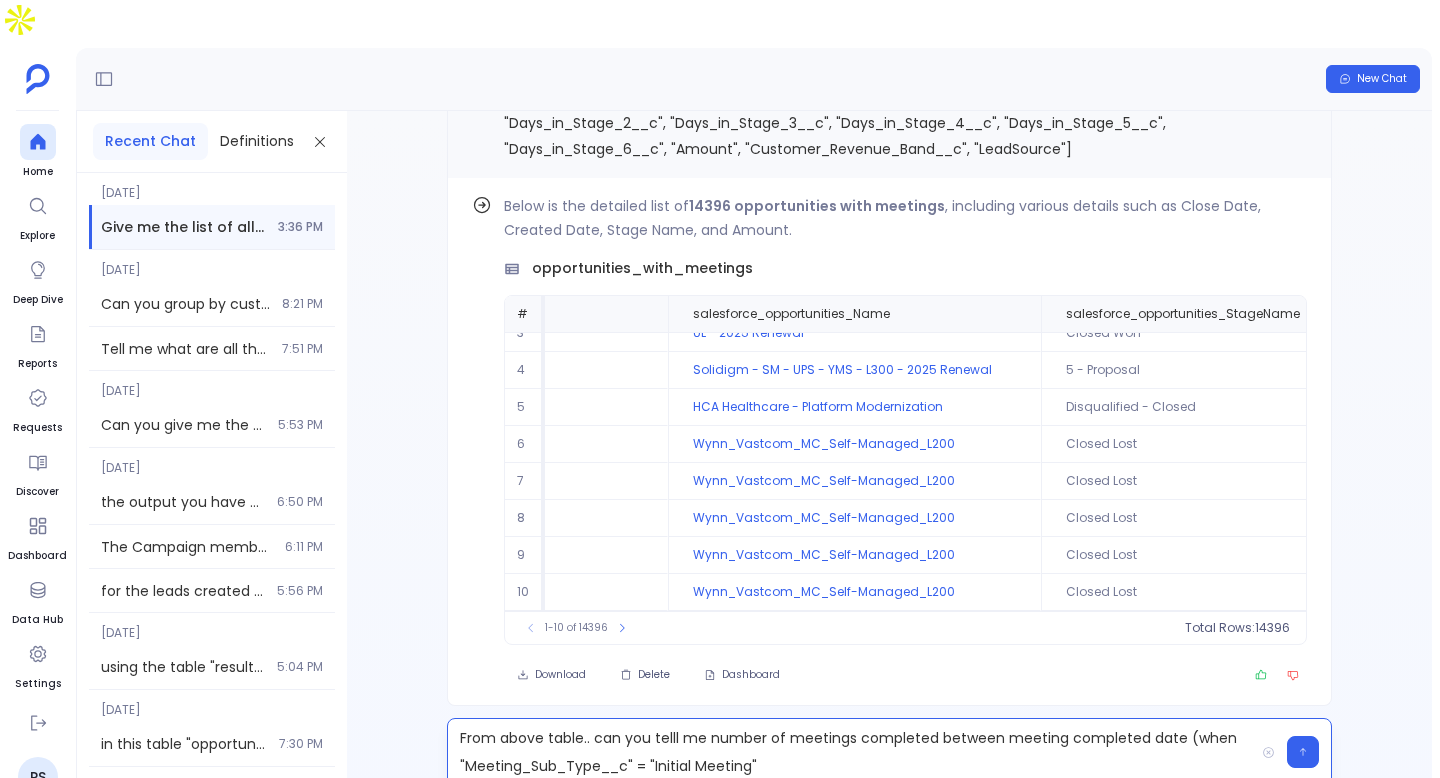 click on "From above table.. can you telll me number of meetings completed between meeting completed date (when "Meeting_Sub_Type__c" = "Initial Meeting"" at bounding box center [851, 752] 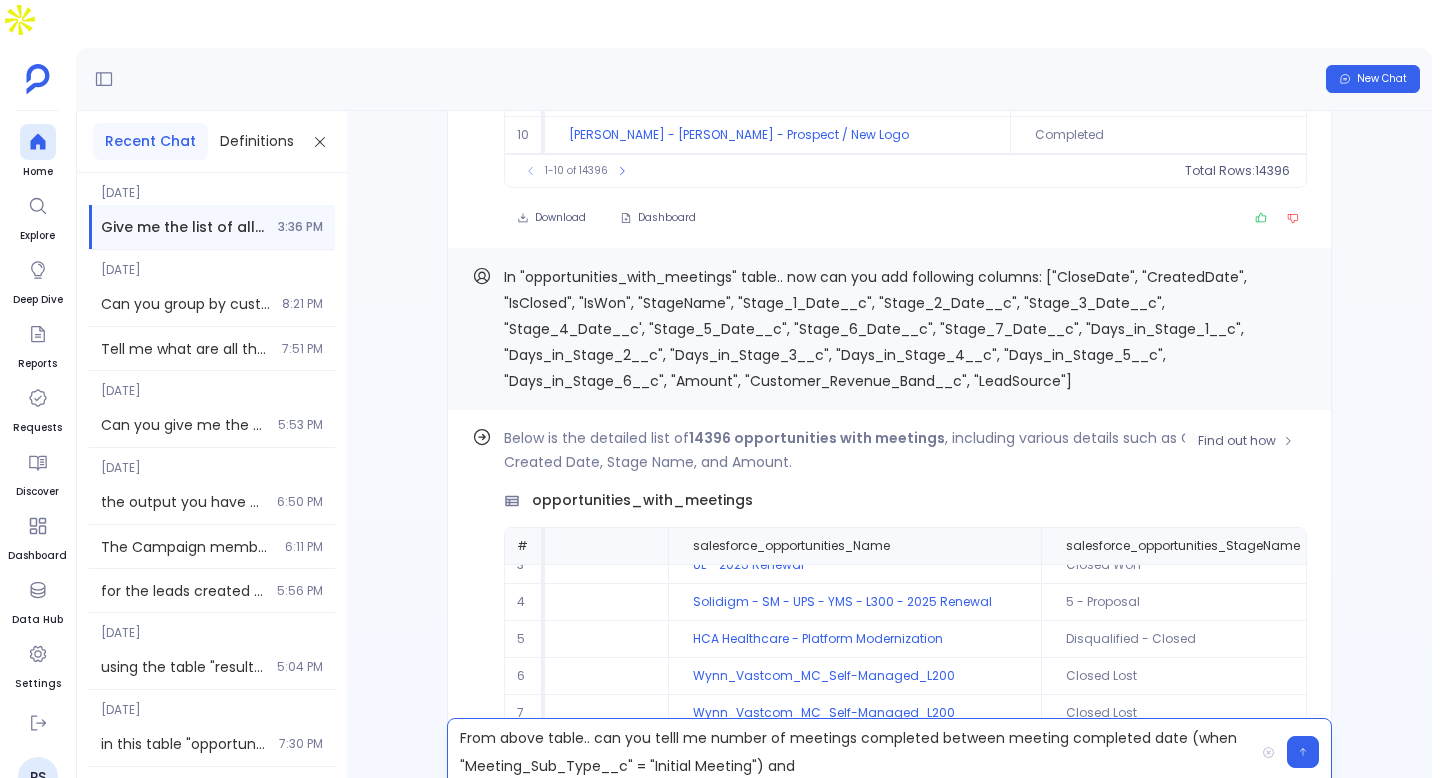 scroll, scrollTop: -255, scrollLeft: 0, axis: vertical 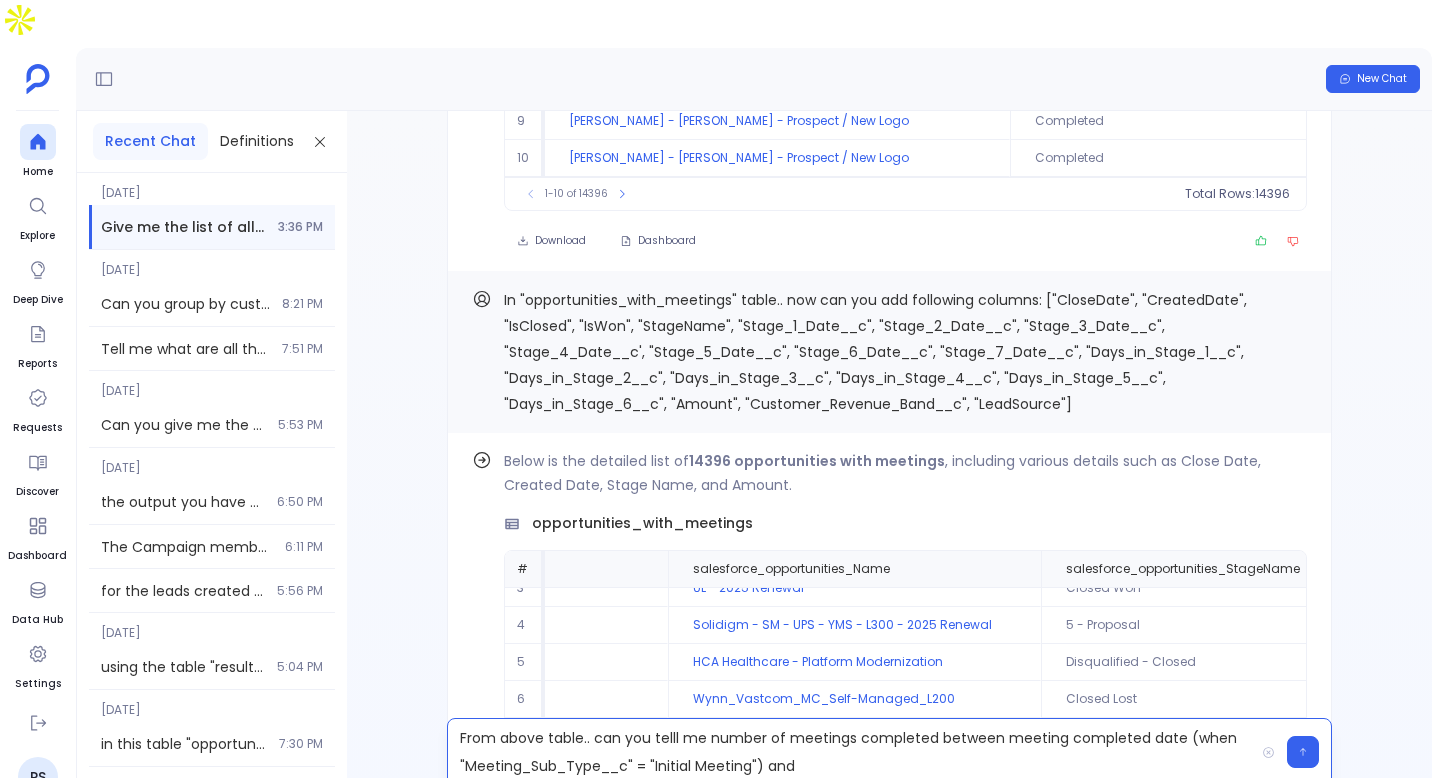 click on "In "opportunities_with_meetings" table.. now can you add following columns: ["CloseDate", "CreatedDate", "IsClosed", "IsWon", "StageName", "Stage_1_Date__c", "Stage_2_Date__c", "Stage_3_Date__c", "Stage_4_Date__c', "Stage_5_Date__c", "Stage_6_Date__c", "Stage_7_Date__c", "Days_in_Stage_1__c", "Days_in_Stage_2__c", "Days_in_Stage_3__c", "Days_in_Stage_4__c", "Days_in_Stage_5__c", "Days_in_Stage_6__c", "Amount", "Customer_Revenue_Band__c", "LeadSource"]" at bounding box center [875, 352] 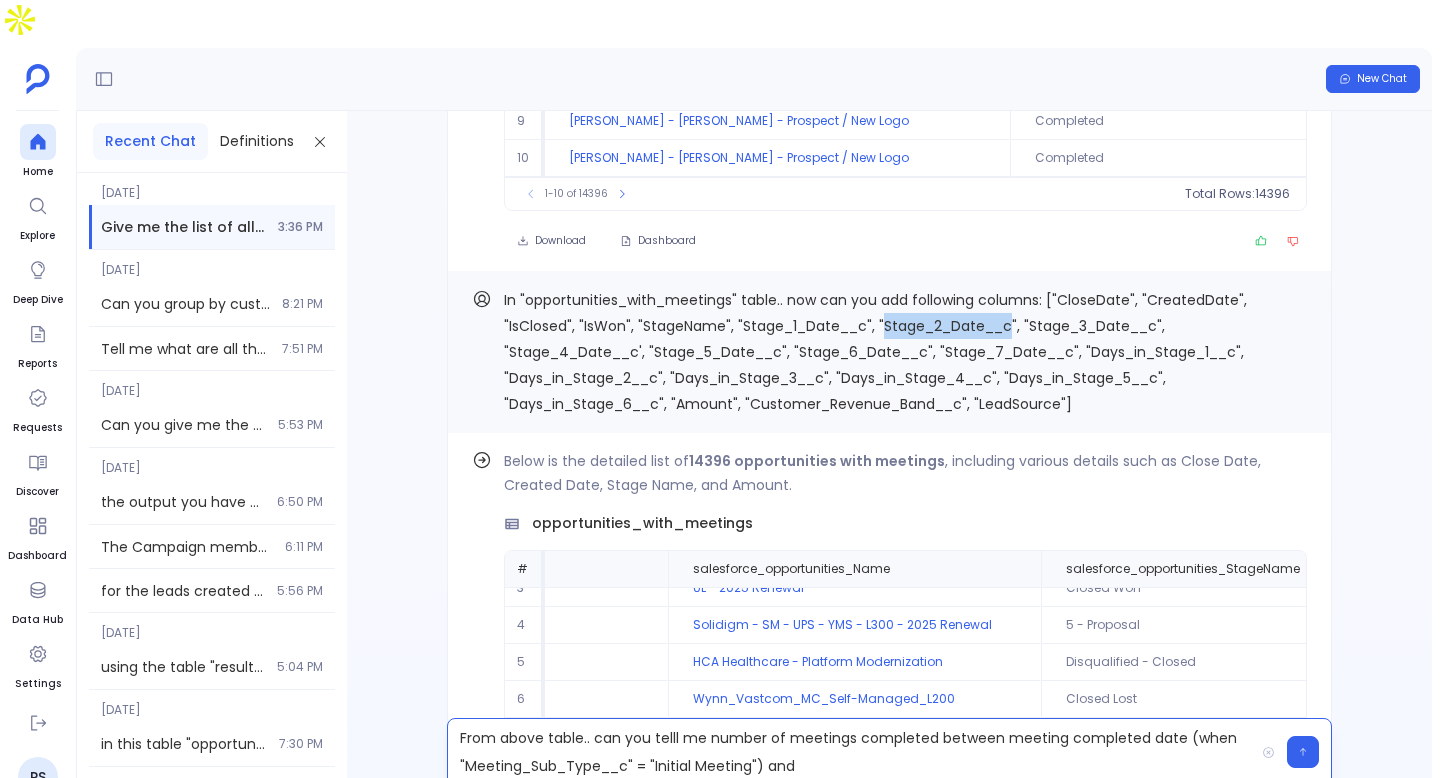 click on "In "opportunities_with_meetings" table.. now can you add following columns: ["CloseDate", "CreatedDate", "IsClosed", "IsWon", "StageName", "Stage_1_Date__c", "Stage_2_Date__c", "Stage_3_Date__c", "Stage_4_Date__c', "Stage_5_Date__c", "Stage_6_Date__c", "Stage_7_Date__c", "Days_in_Stage_1__c", "Days_in_Stage_2__c", "Days_in_Stage_3__c", "Days_in_Stage_4__c", "Days_in_Stage_5__c", "Days_in_Stage_6__c", "Amount", "Customer_Revenue_Band__c", "LeadSource"]" at bounding box center [875, 352] 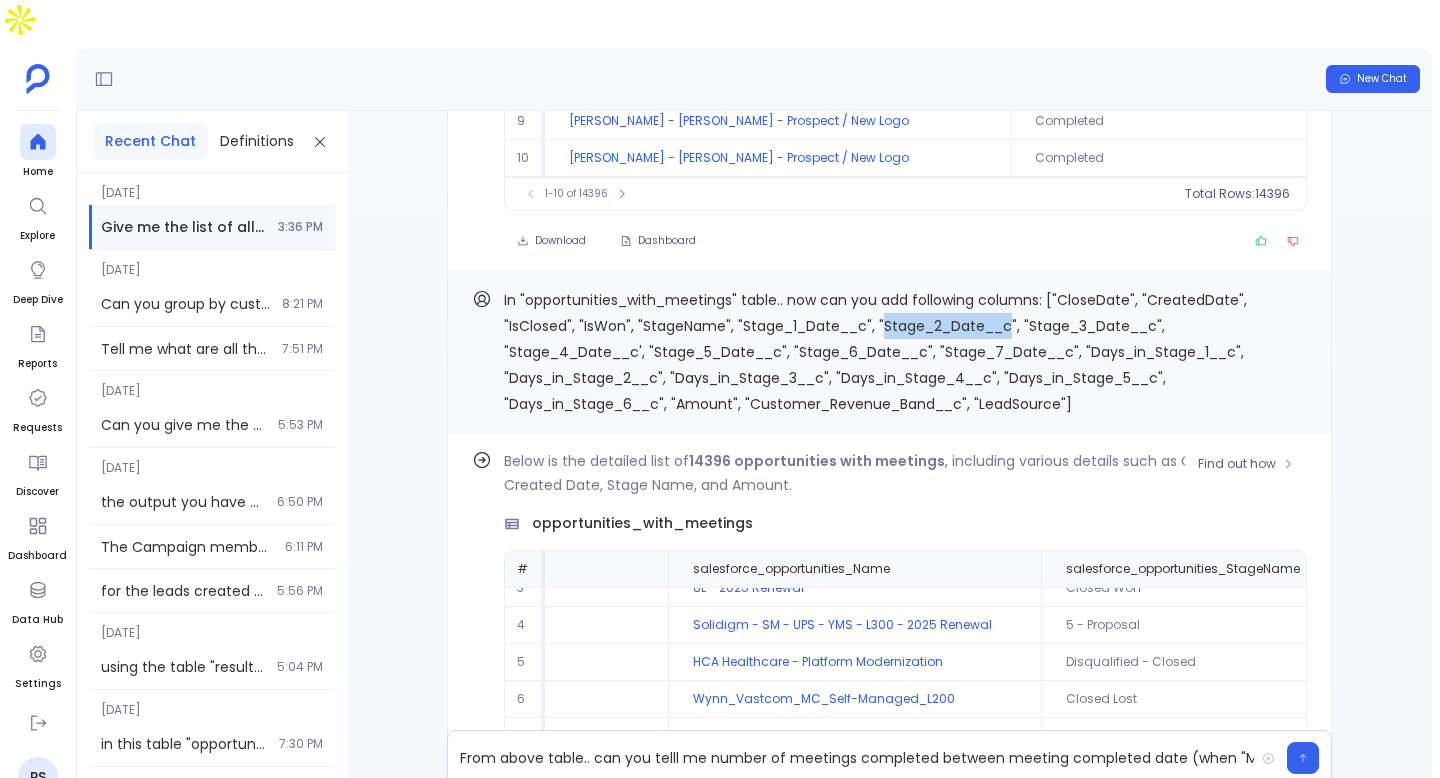 copy on "Stage_2_Date__c" 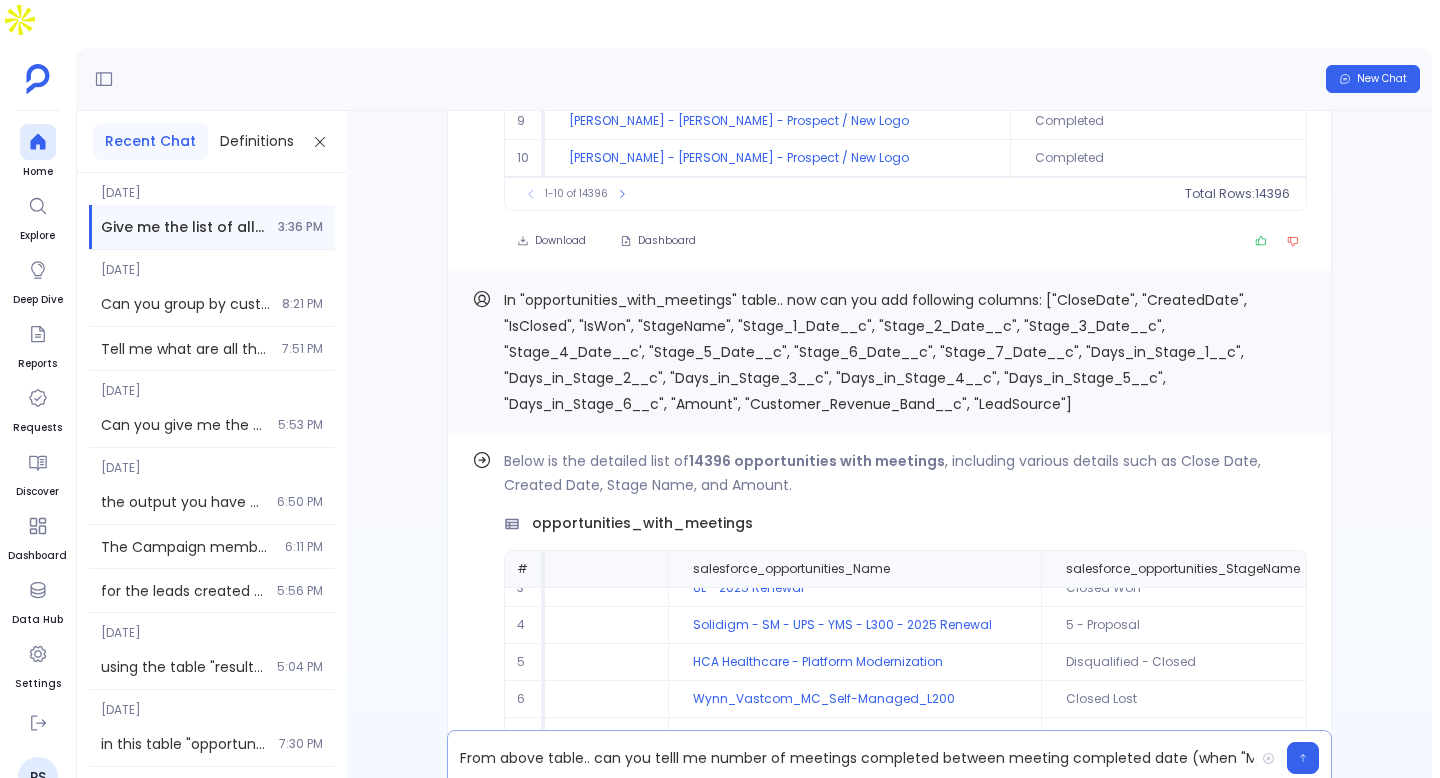 click on "From above table.. can you telll me number of meetings completed between meeting completed date (when "Meeting_Sub_Type__c" = "Initial Meeting") and" at bounding box center (851, 758) 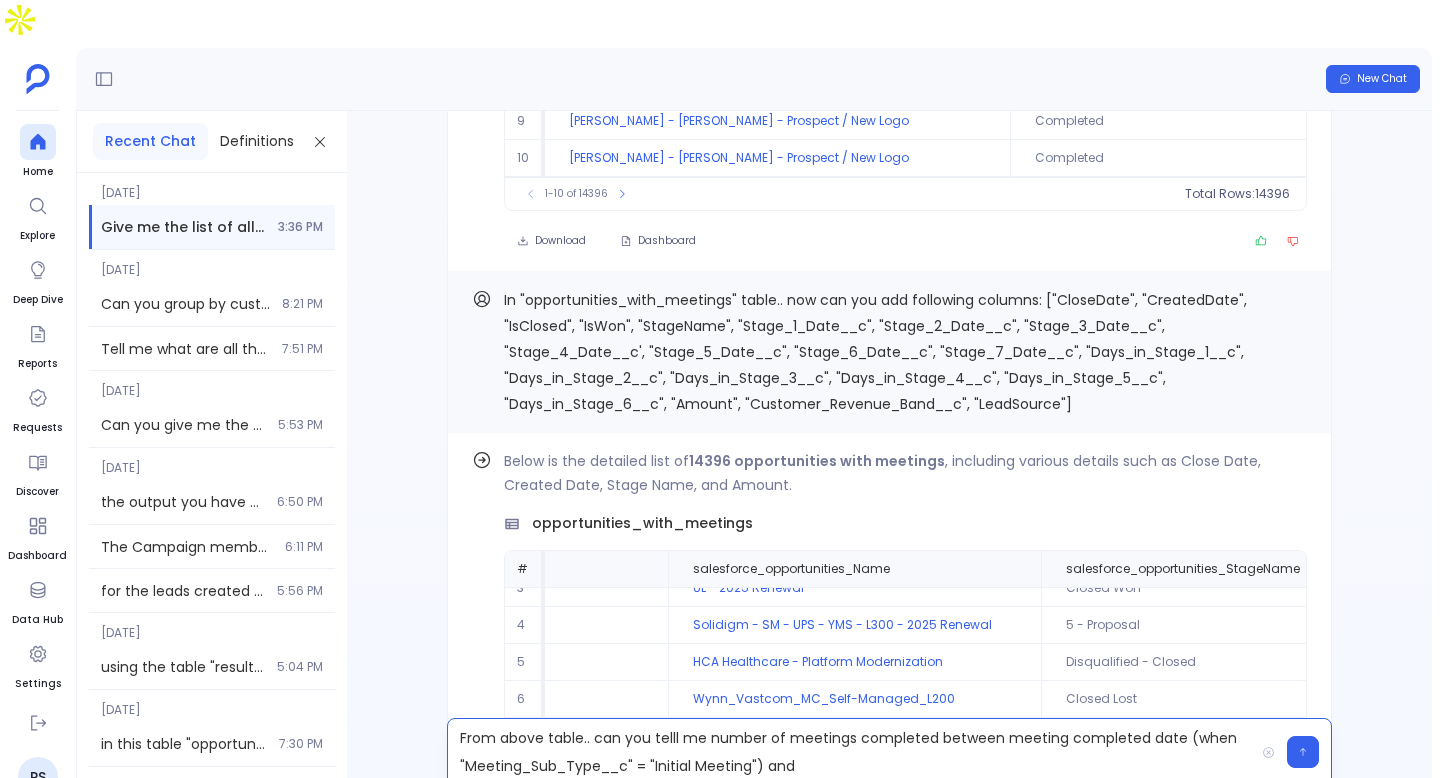 click on "From above table.. can you telll me number of meetings completed between meeting completed date (when "Meeting_Sub_Type__c" = "Initial Meeting") and" at bounding box center (851, 752) 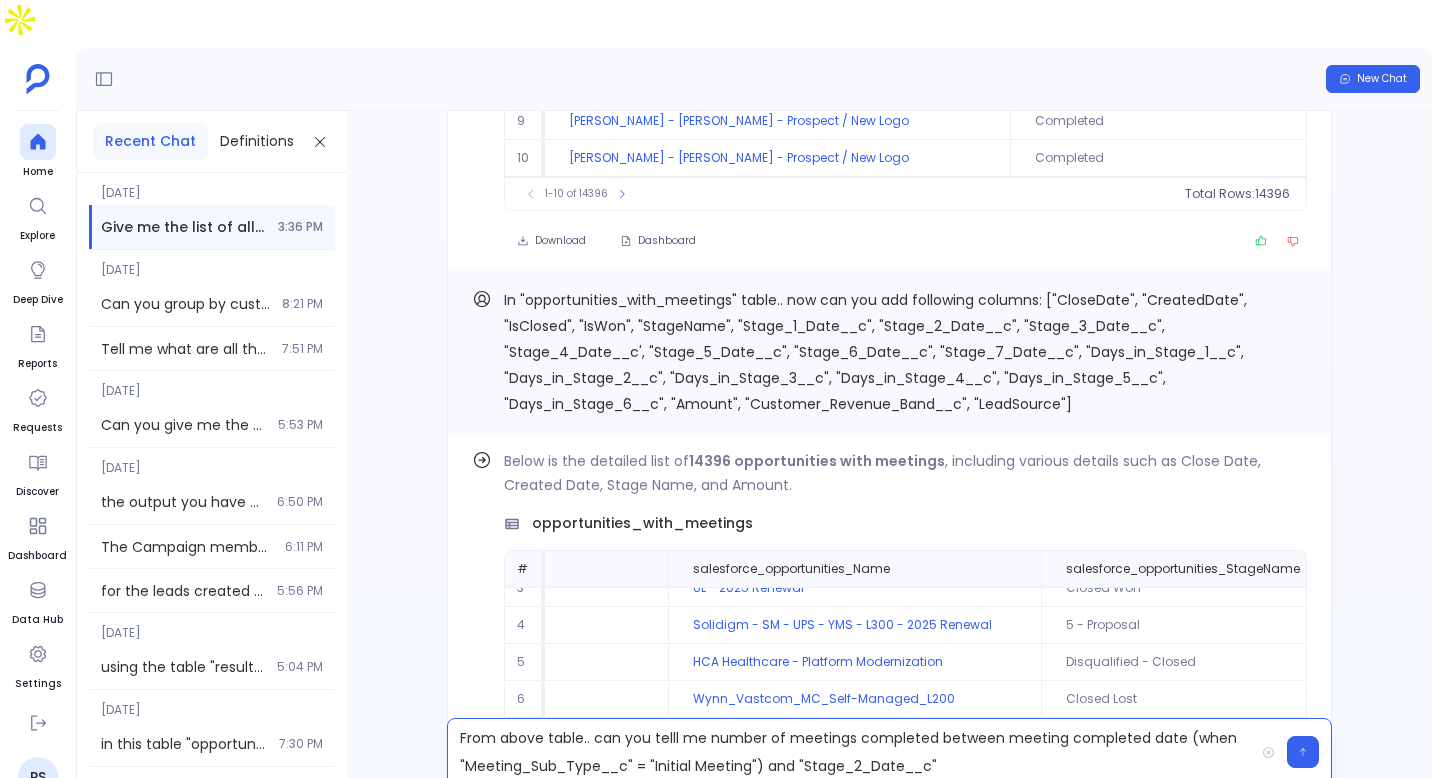 click on "From above table.. can you telll me number of meetings completed between meeting completed date (when "Meeting_Sub_Type__c" = "Initial Meeting") and "Stage_2_Date__c"" at bounding box center [851, 752] 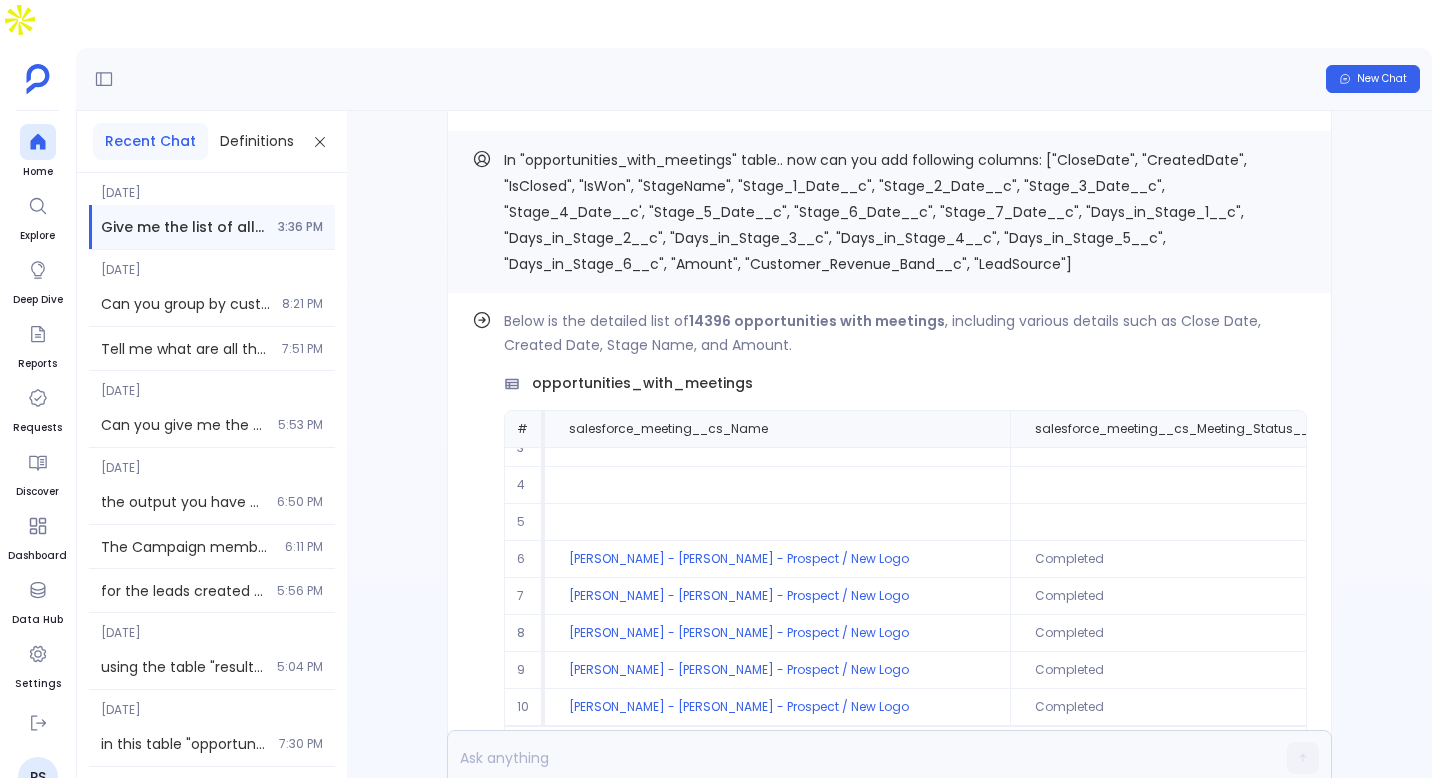 scroll, scrollTop: 0, scrollLeft: 0, axis: both 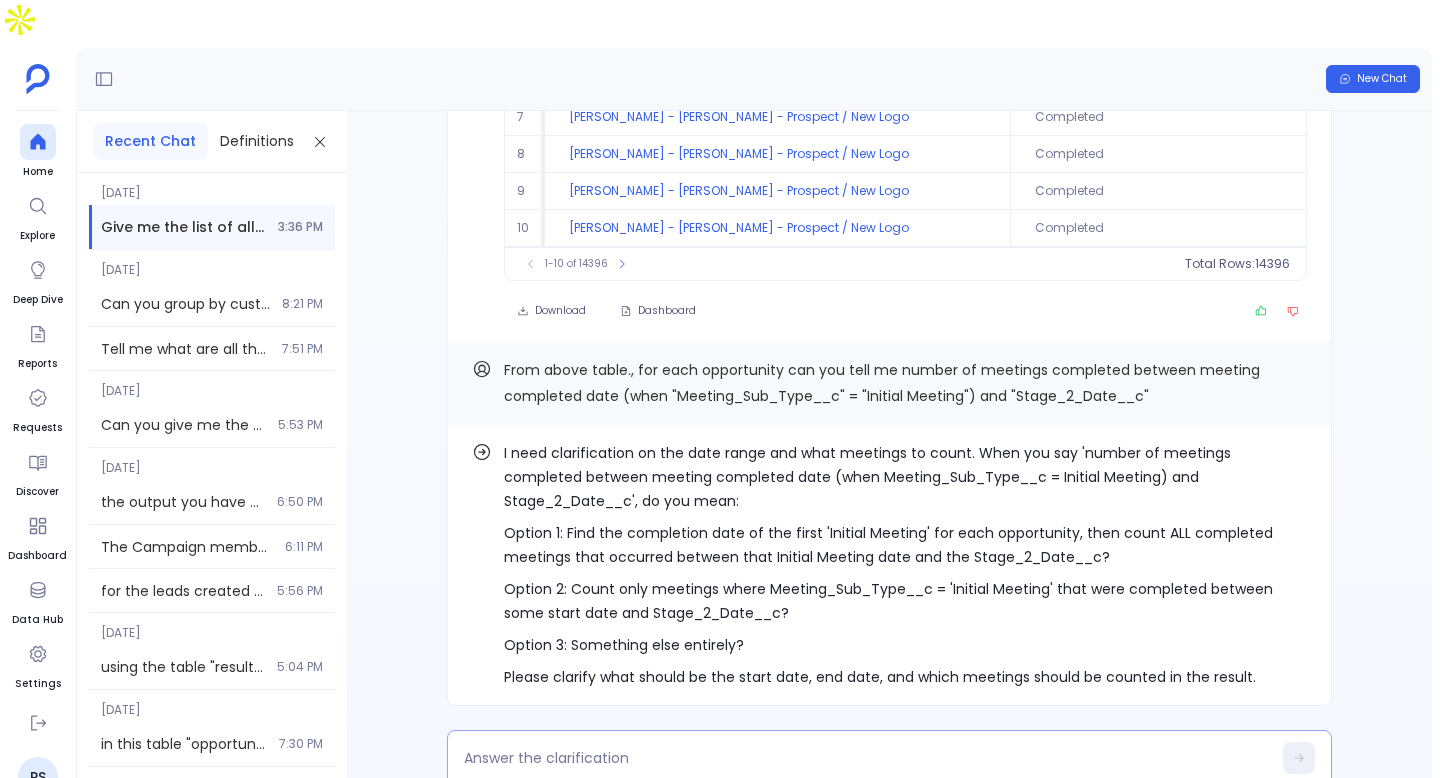 click at bounding box center [867, 758] 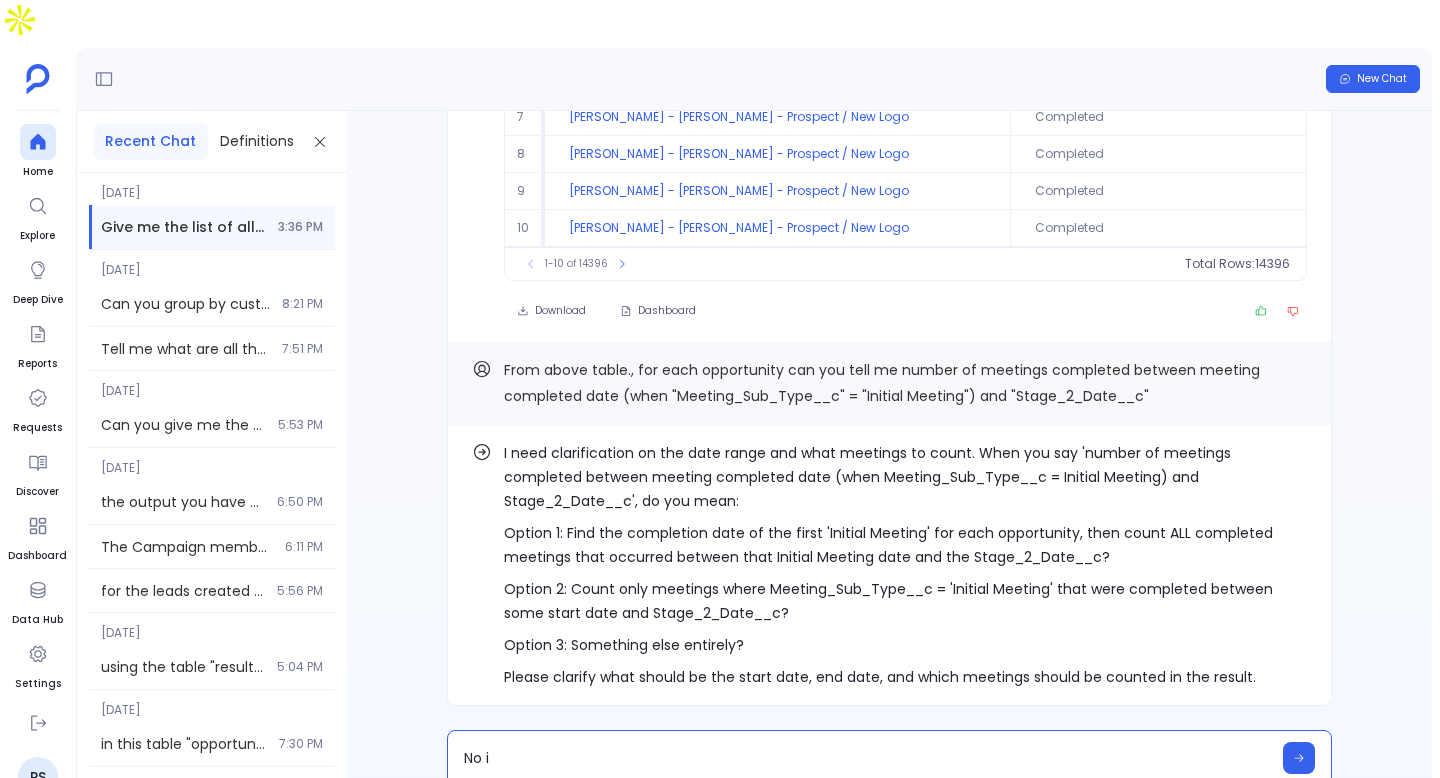 type on "No i" 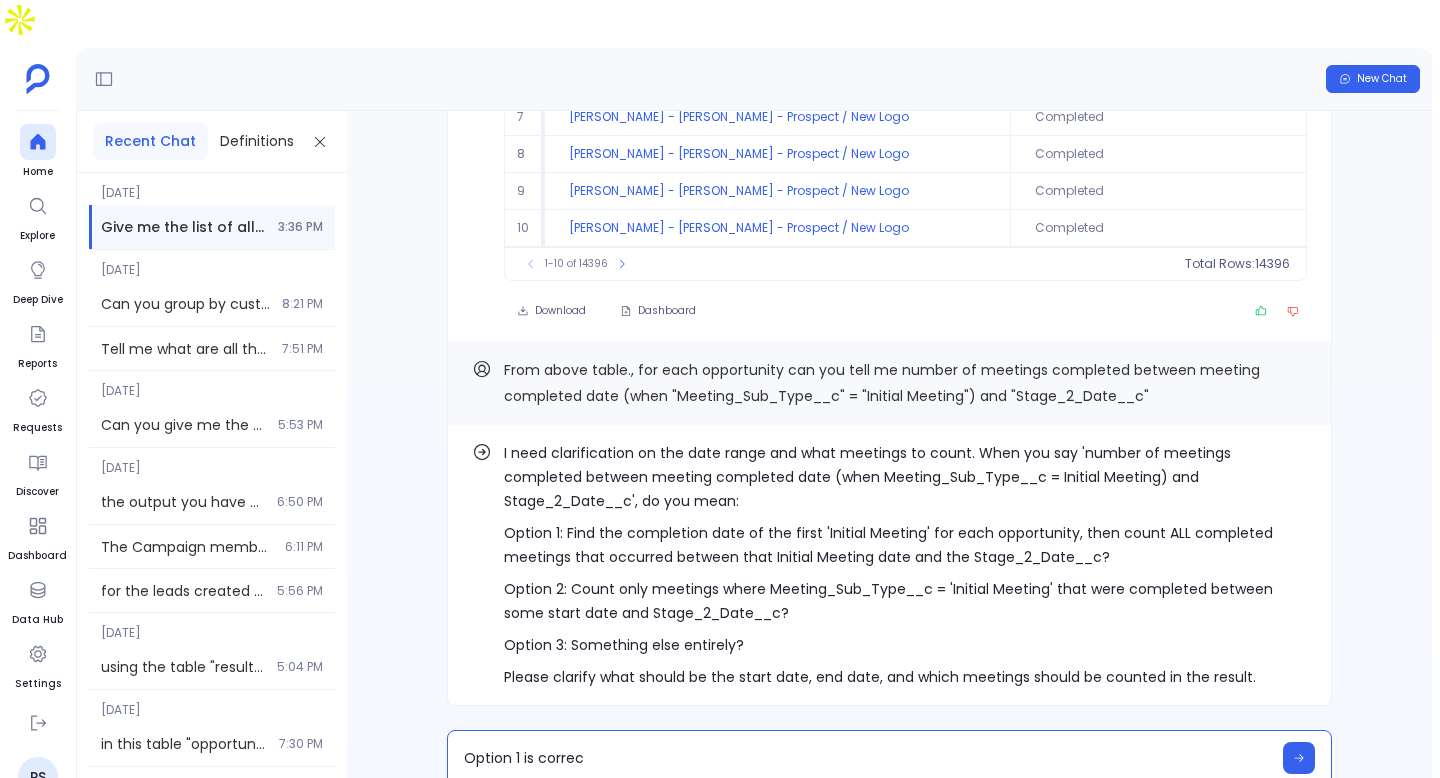 type on "Option 1 is correct" 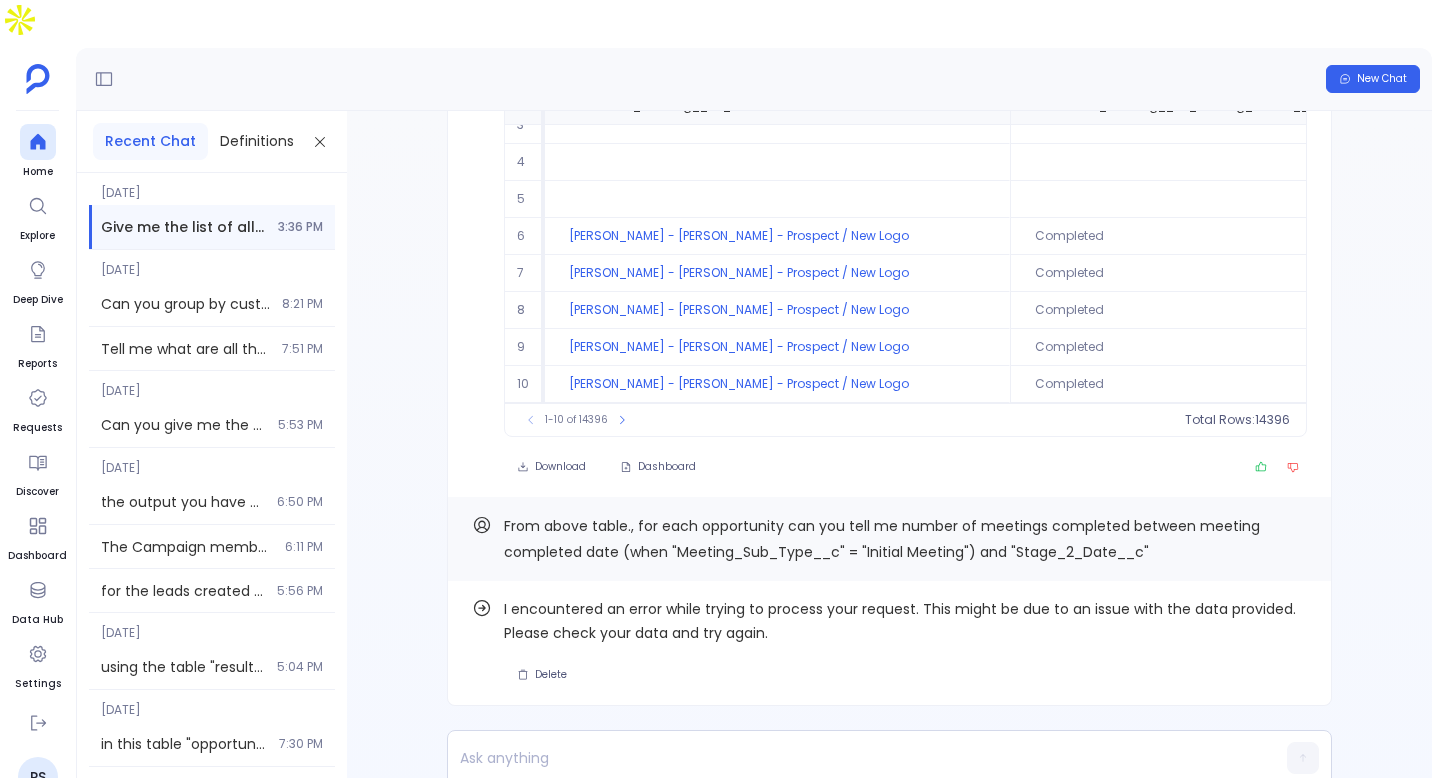 click on "From above table., for each opportunity can you tell me number of meetings completed between meeting completed date (when "Meeting_Sub_Type__c" = "Initial Meeting") and "Stage_2_Date__c"" at bounding box center [882, 539] 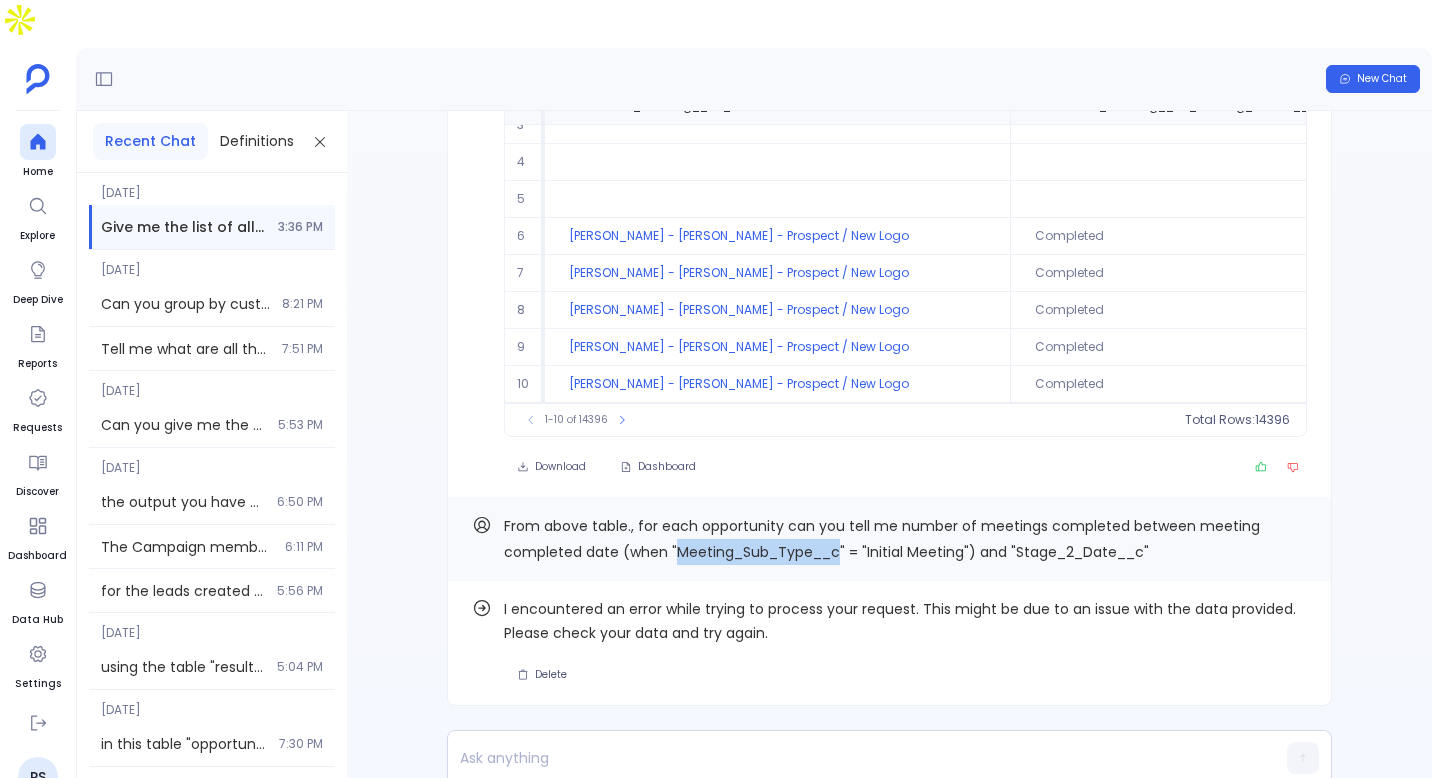 click on "From above table., for each opportunity can you tell me number of meetings completed between meeting completed date (when "Meeting_Sub_Type__c" = "Initial Meeting") and "Stage_2_Date__c"" at bounding box center [882, 539] 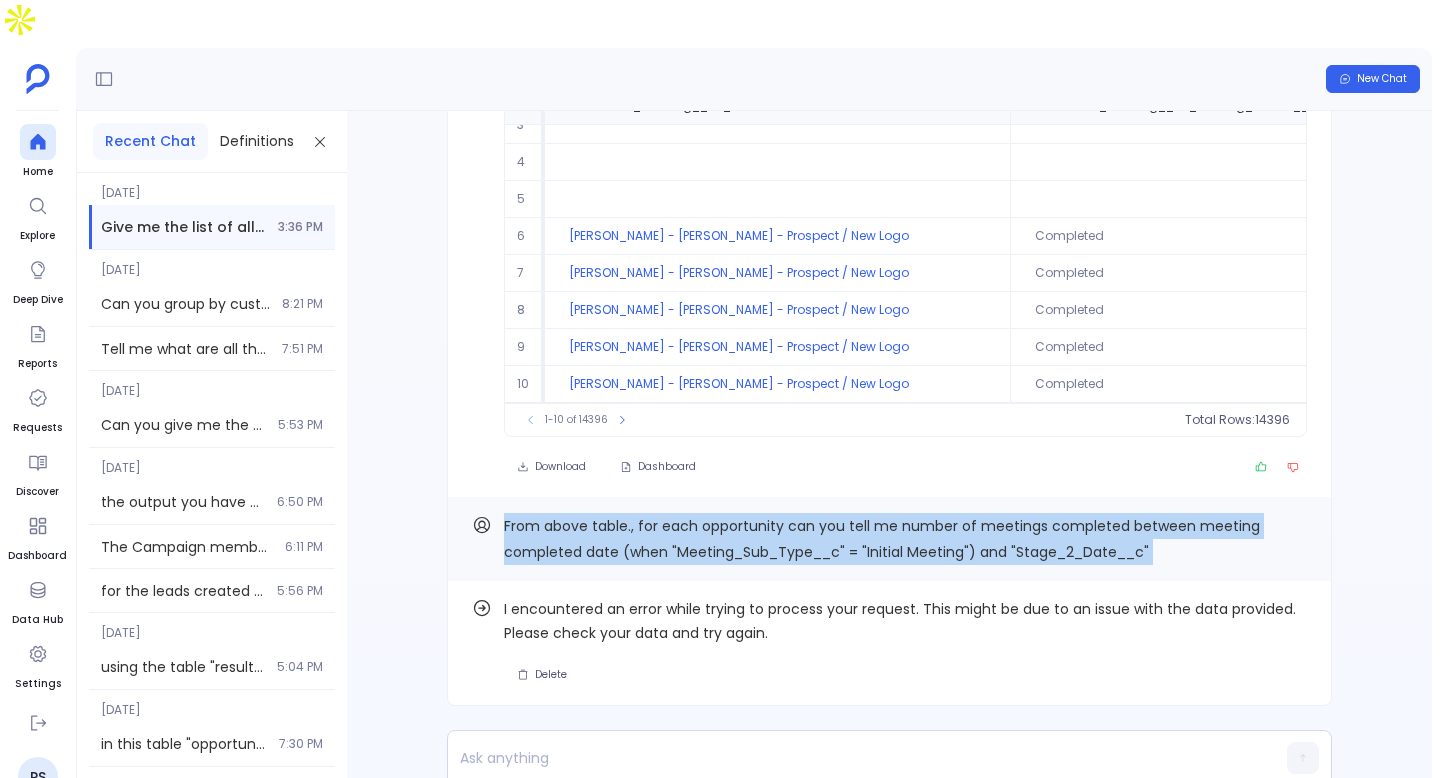 click on "From above table., for each opportunity can you tell me number of meetings completed between meeting completed date (when "Meeting_Sub_Type__c" = "Initial Meeting") and "Stage_2_Date__c"" at bounding box center (882, 539) 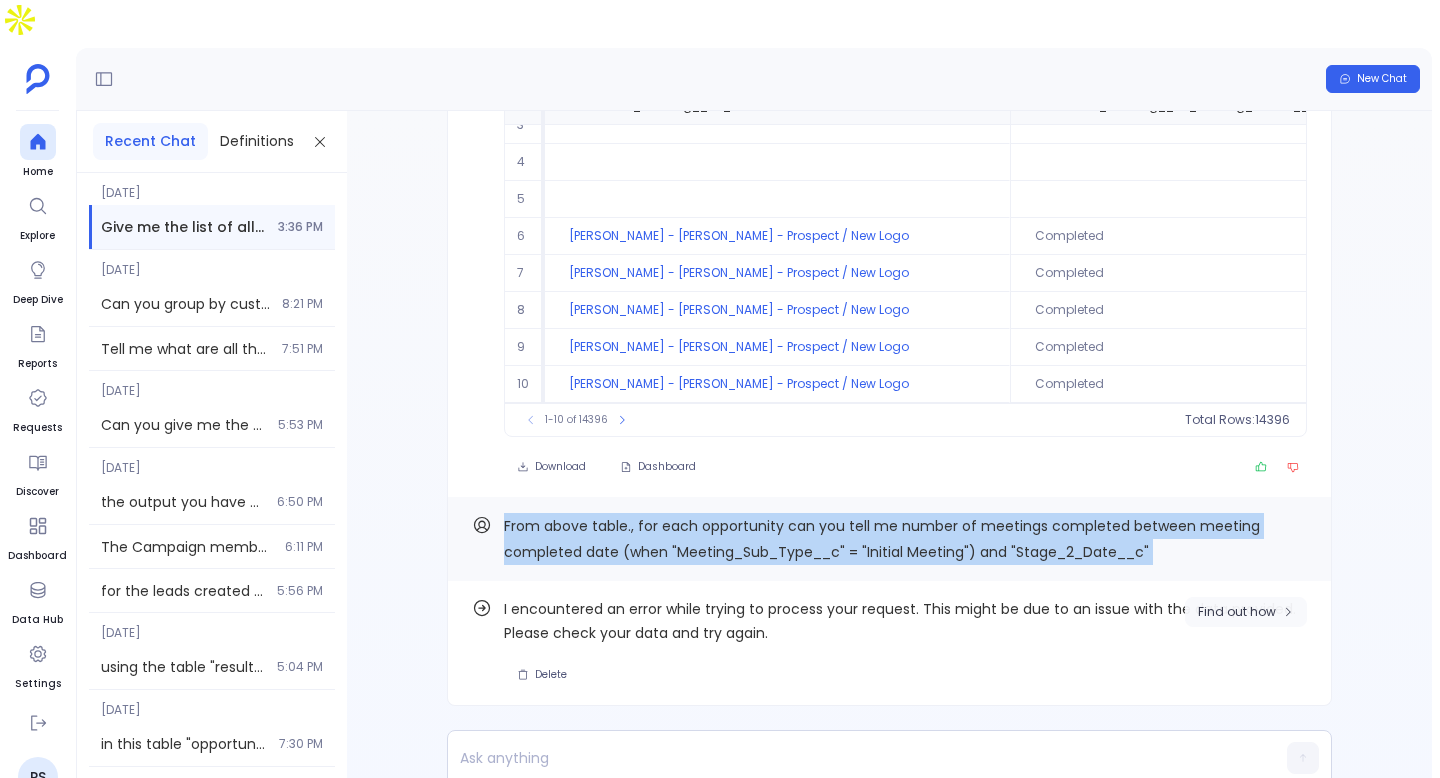 click on "Find out how" at bounding box center (1246, 612) 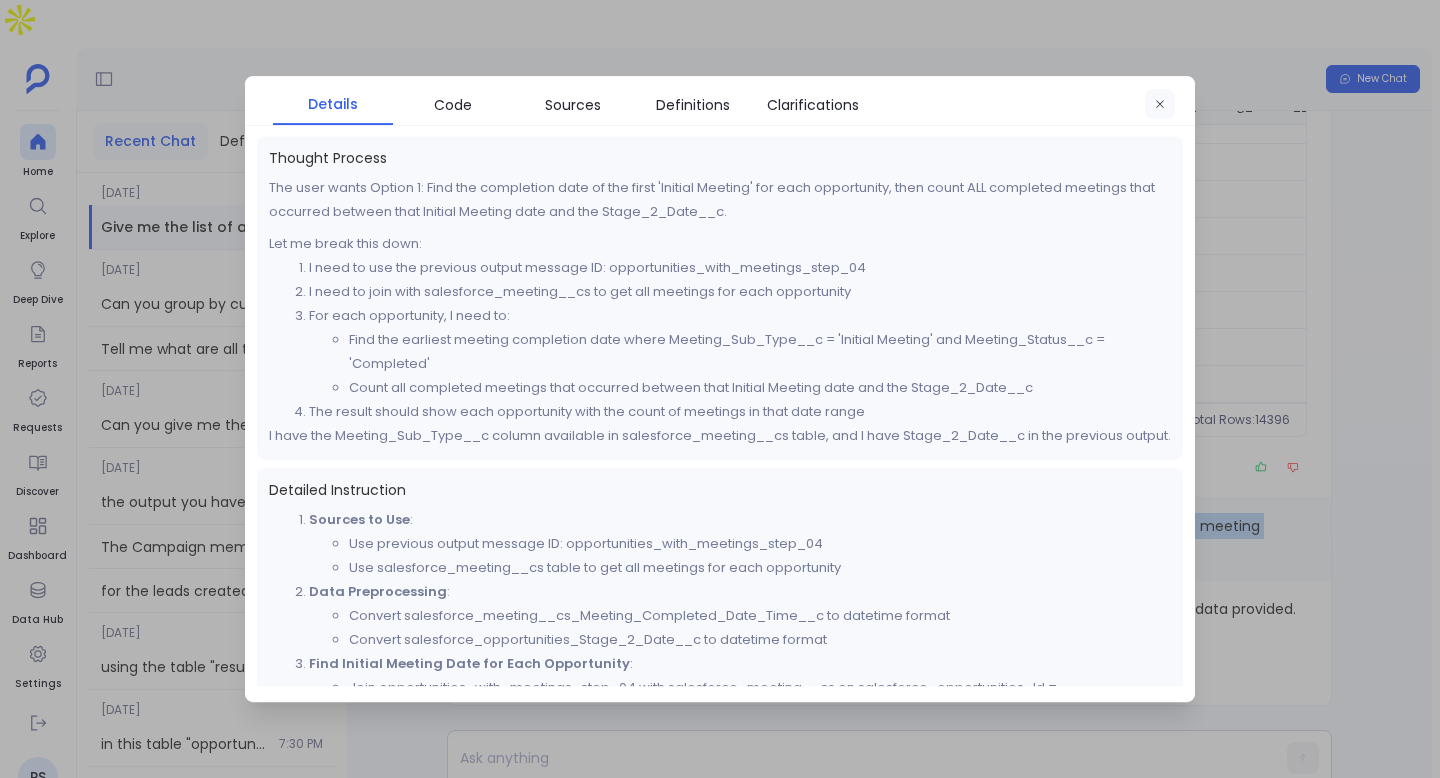 click at bounding box center [1160, 105] 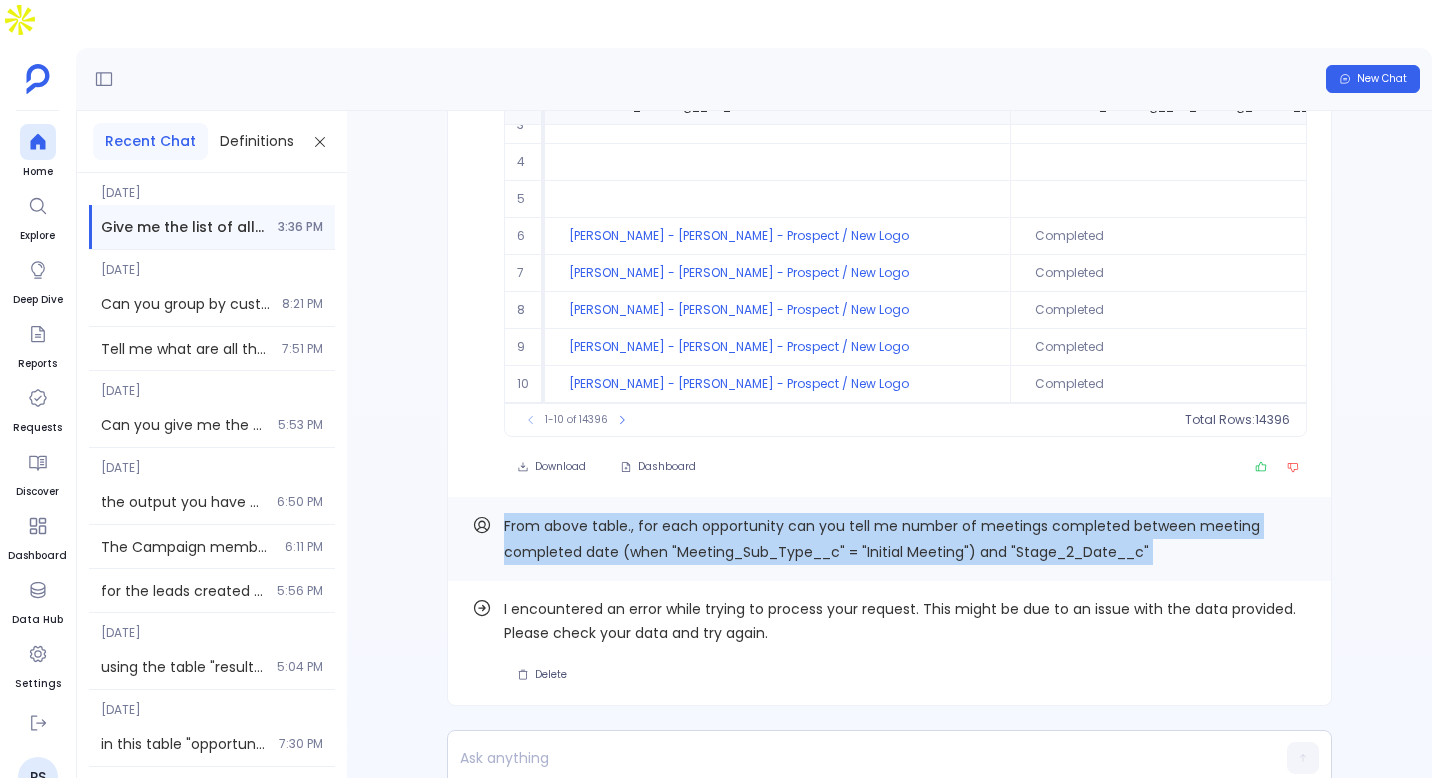type 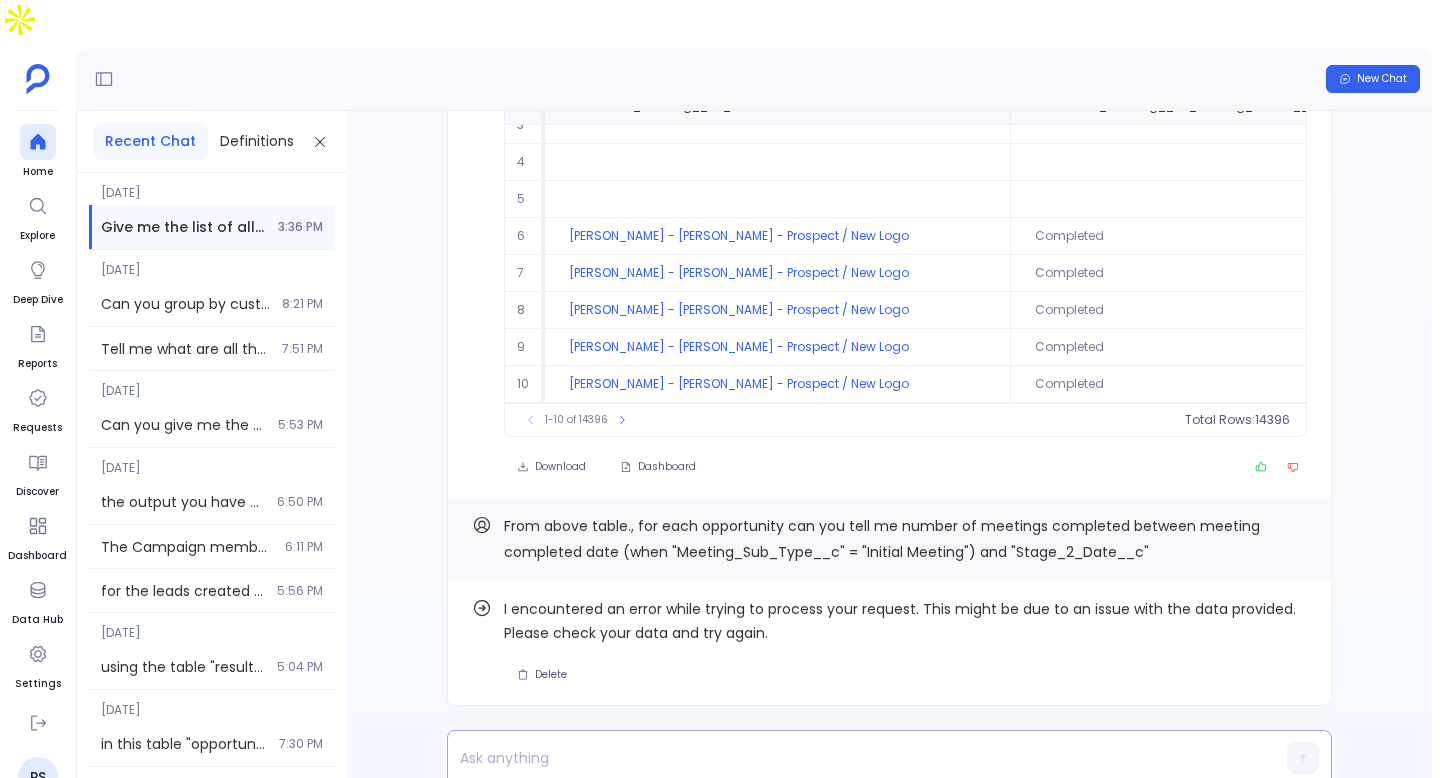 click at bounding box center [851, 758] 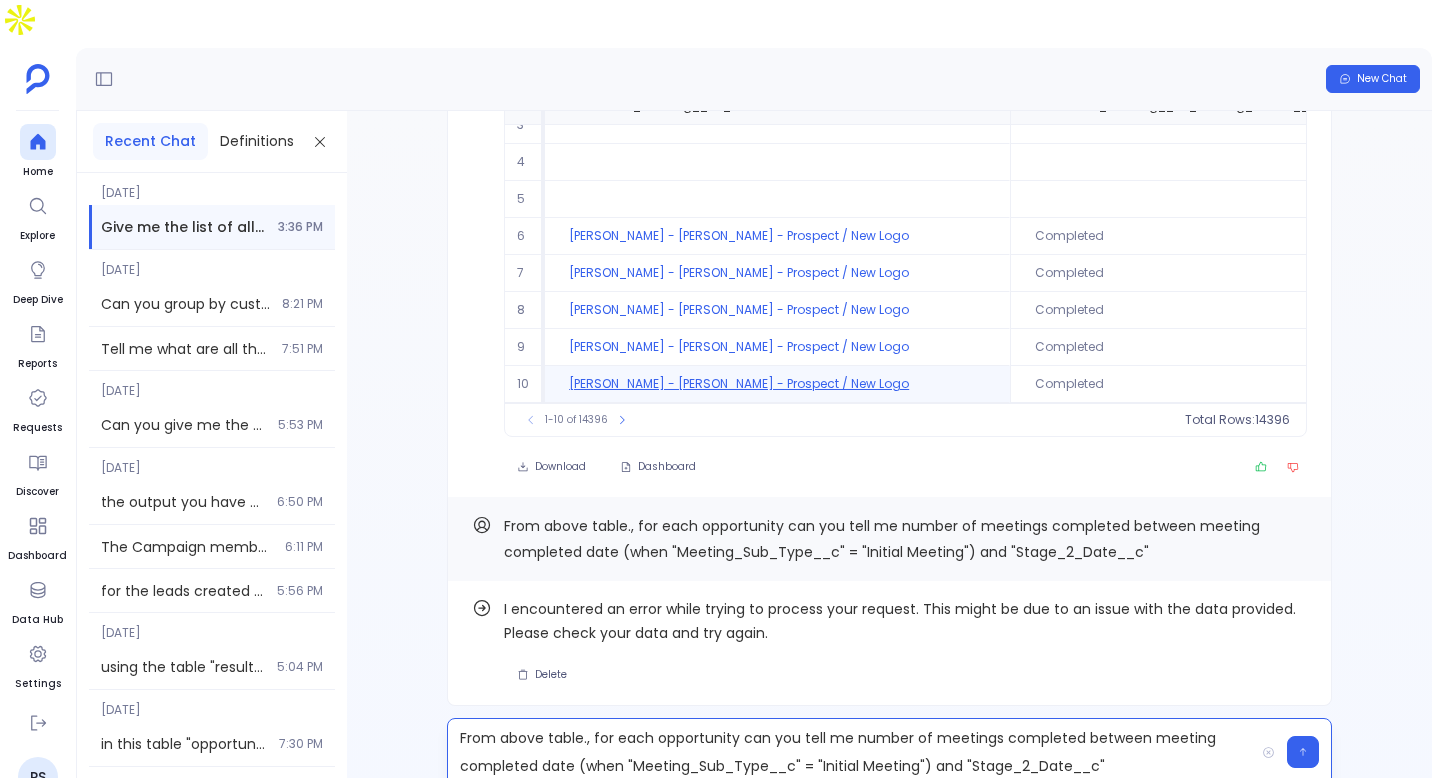 scroll, scrollTop: 0, scrollLeft: 0, axis: both 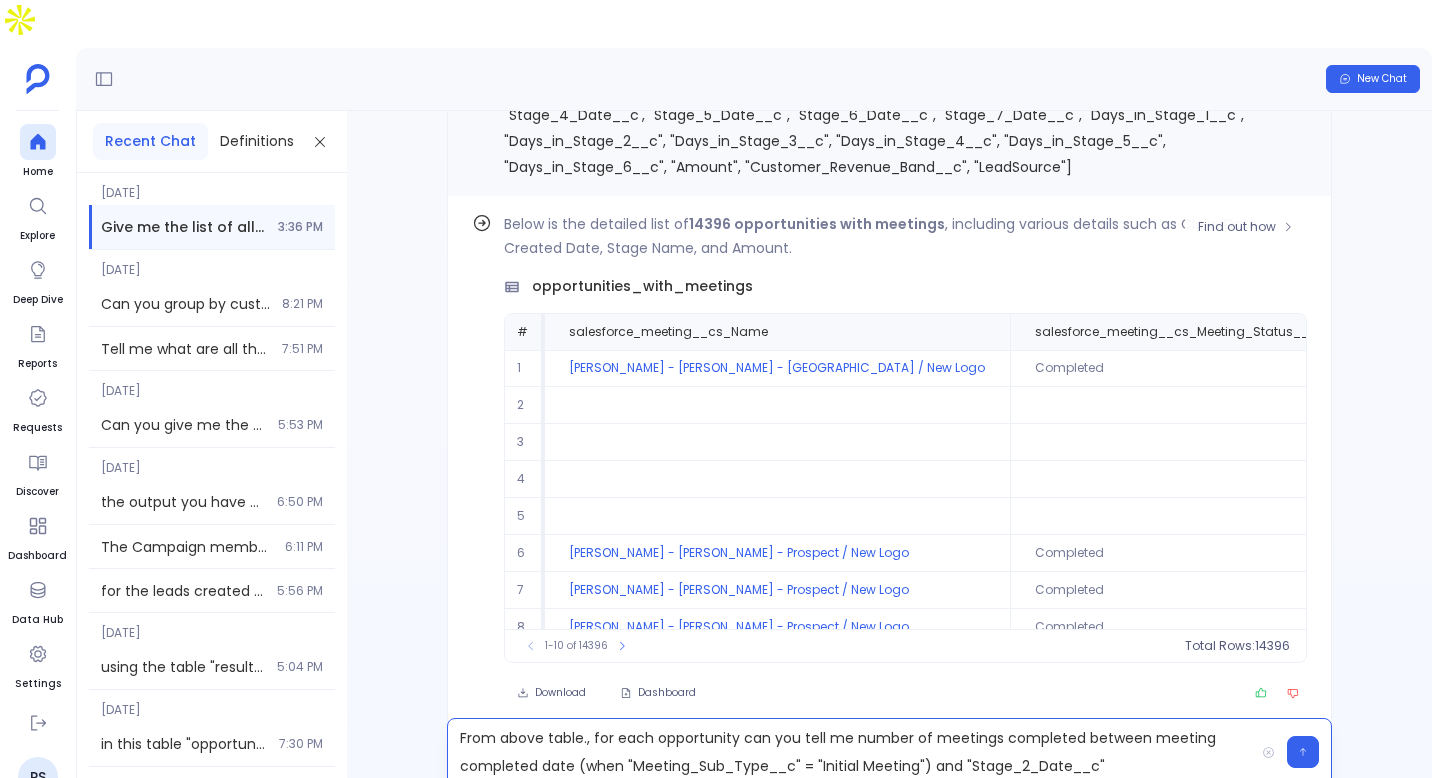 click on "opportunities_with_meetings" at bounding box center [642, 286] 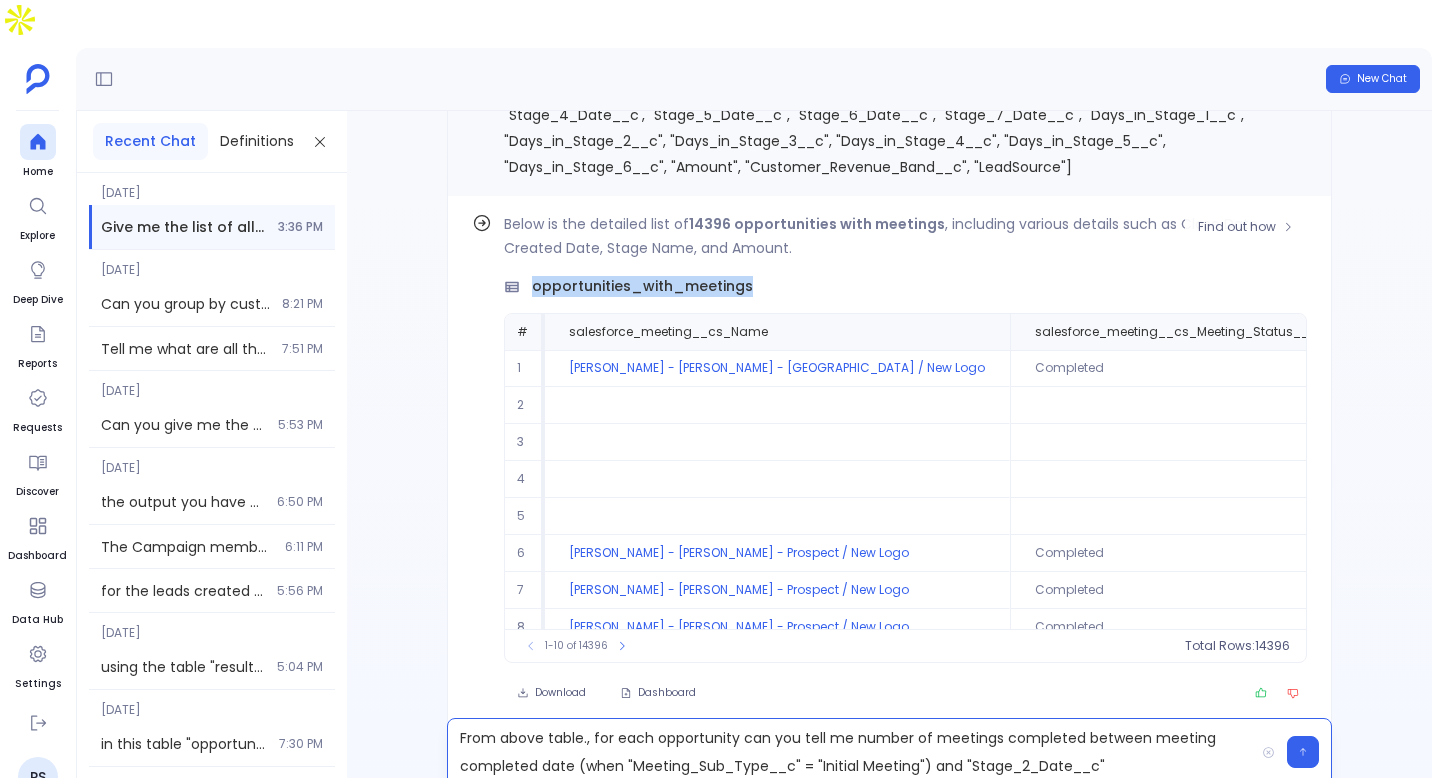 click on "opportunities_with_meetings" at bounding box center (642, 286) 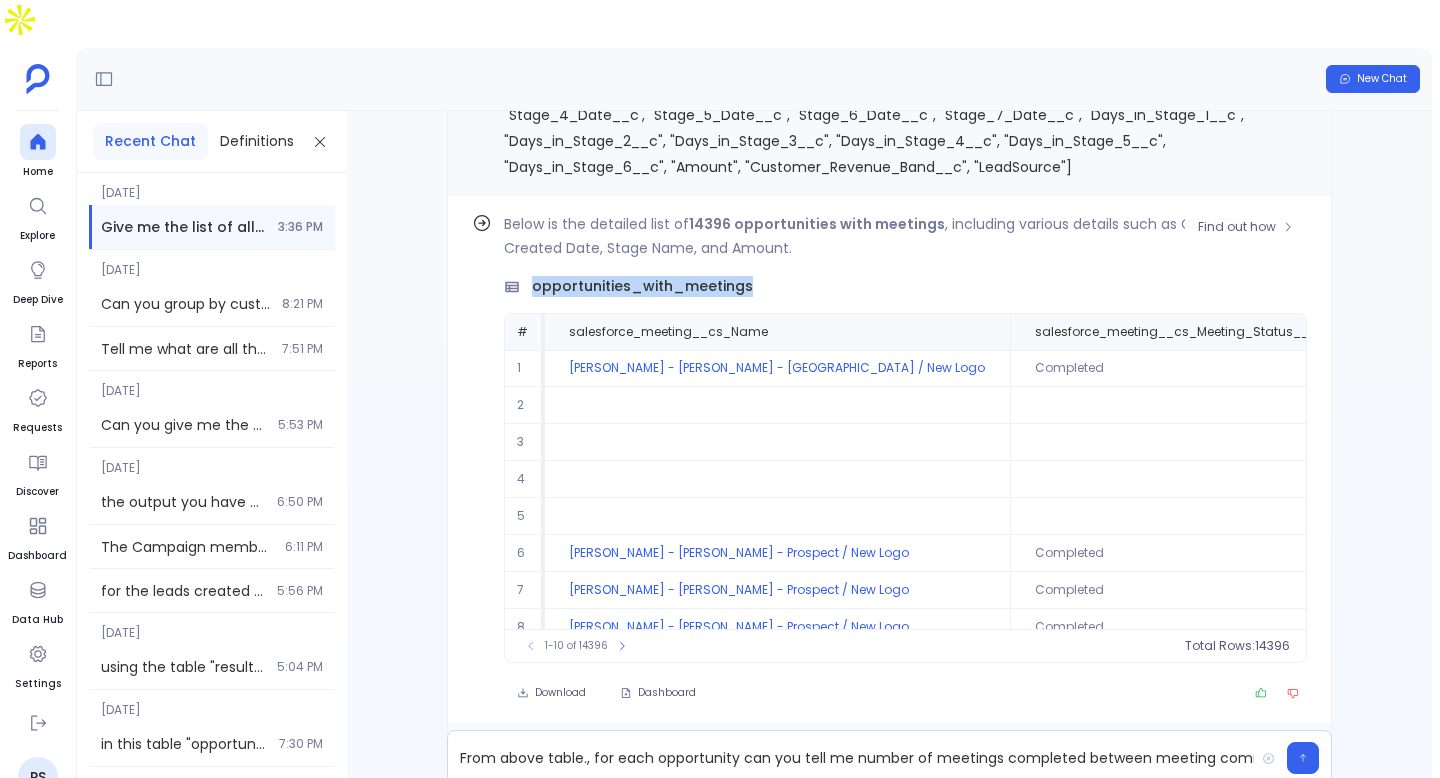 copy on "opportunities_with_meetings" 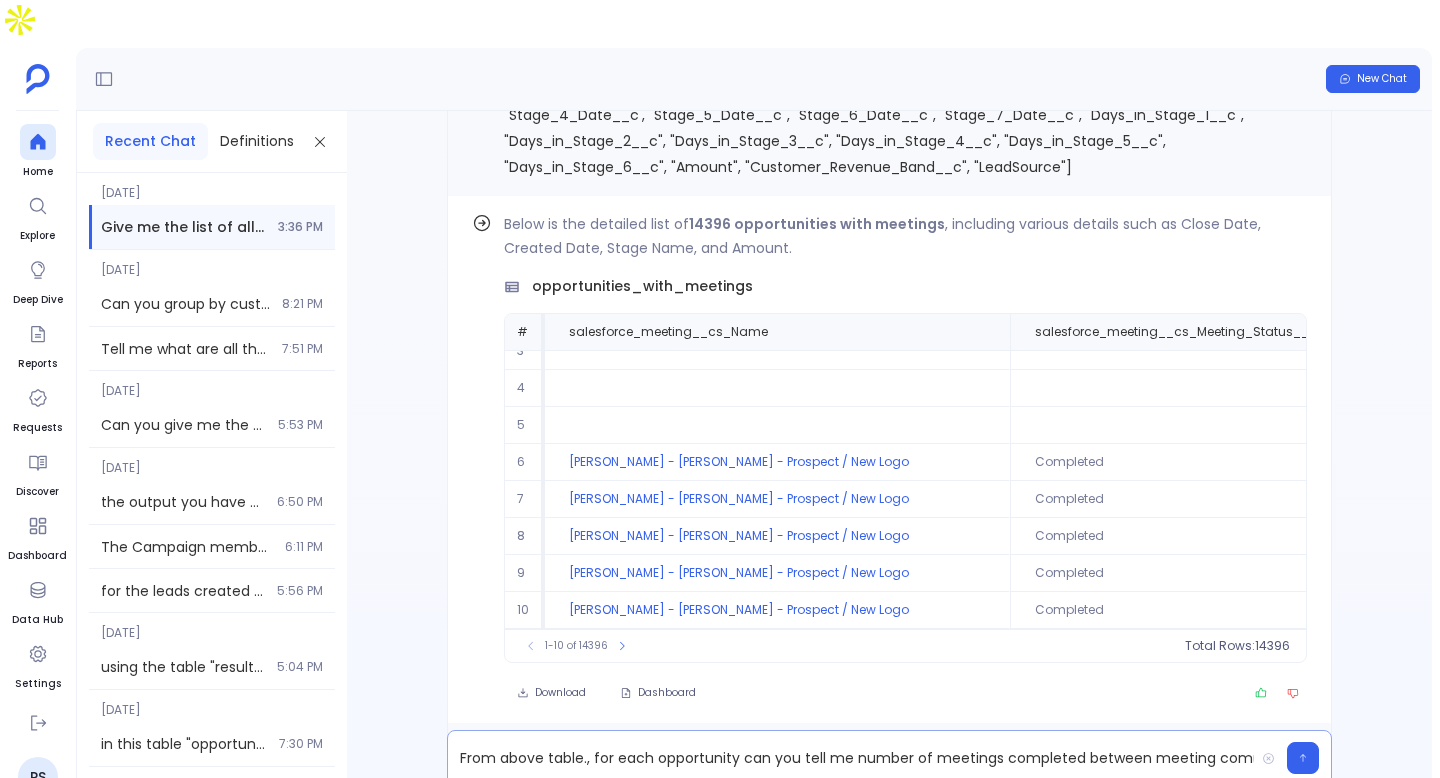 click on "From above table., for each opportunity can you tell me number of meetings completed between meeting completed date (when "Meeting_Sub_Type__c" = "Initial Meeting") and "Stage_2_Date__c"" at bounding box center [851, 758] 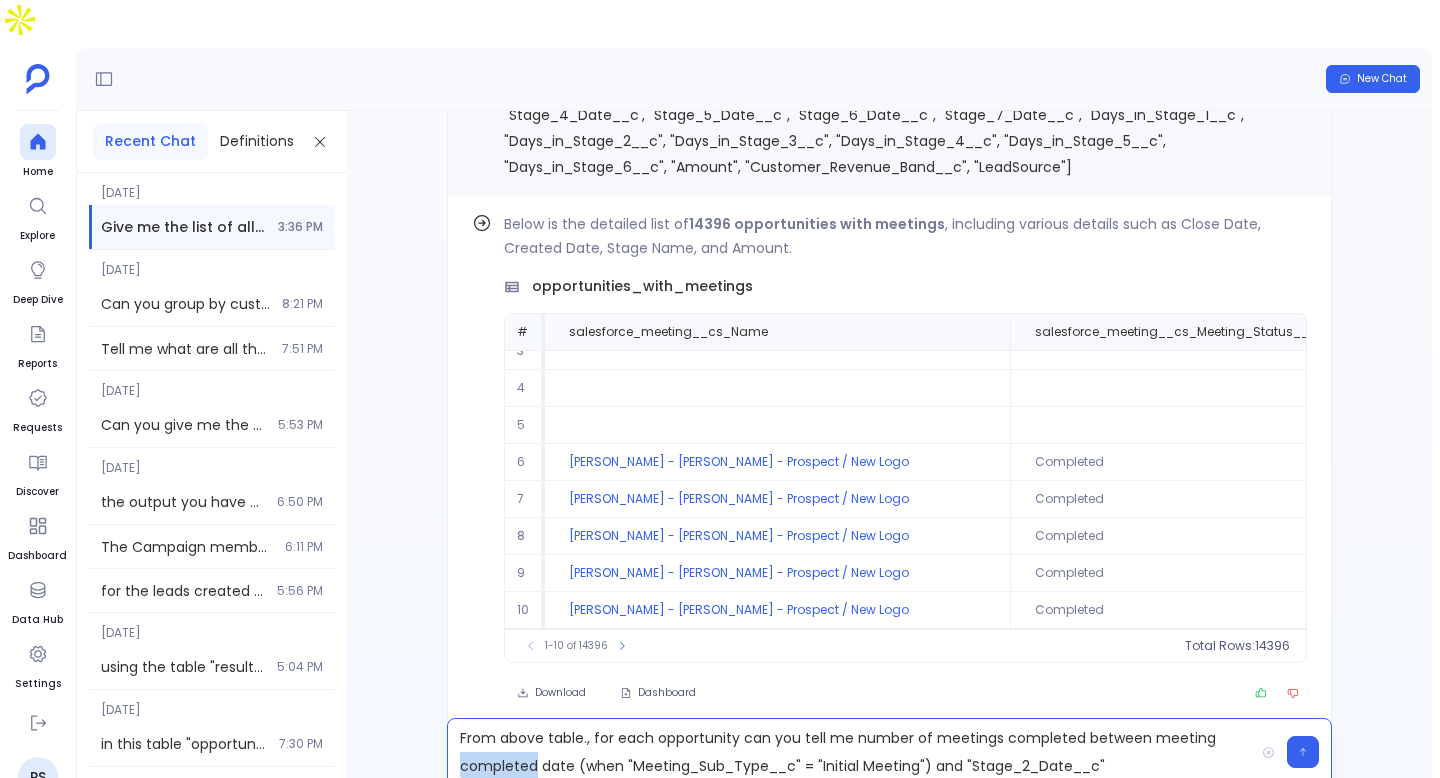 click on "From above table., for each opportunity can you tell me number of meetings completed between meeting completed date (when "Meeting_Sub_Type__c" = "Initial Meeting") and "Stage_2_Date__c"" at bounding box center (851, 752) 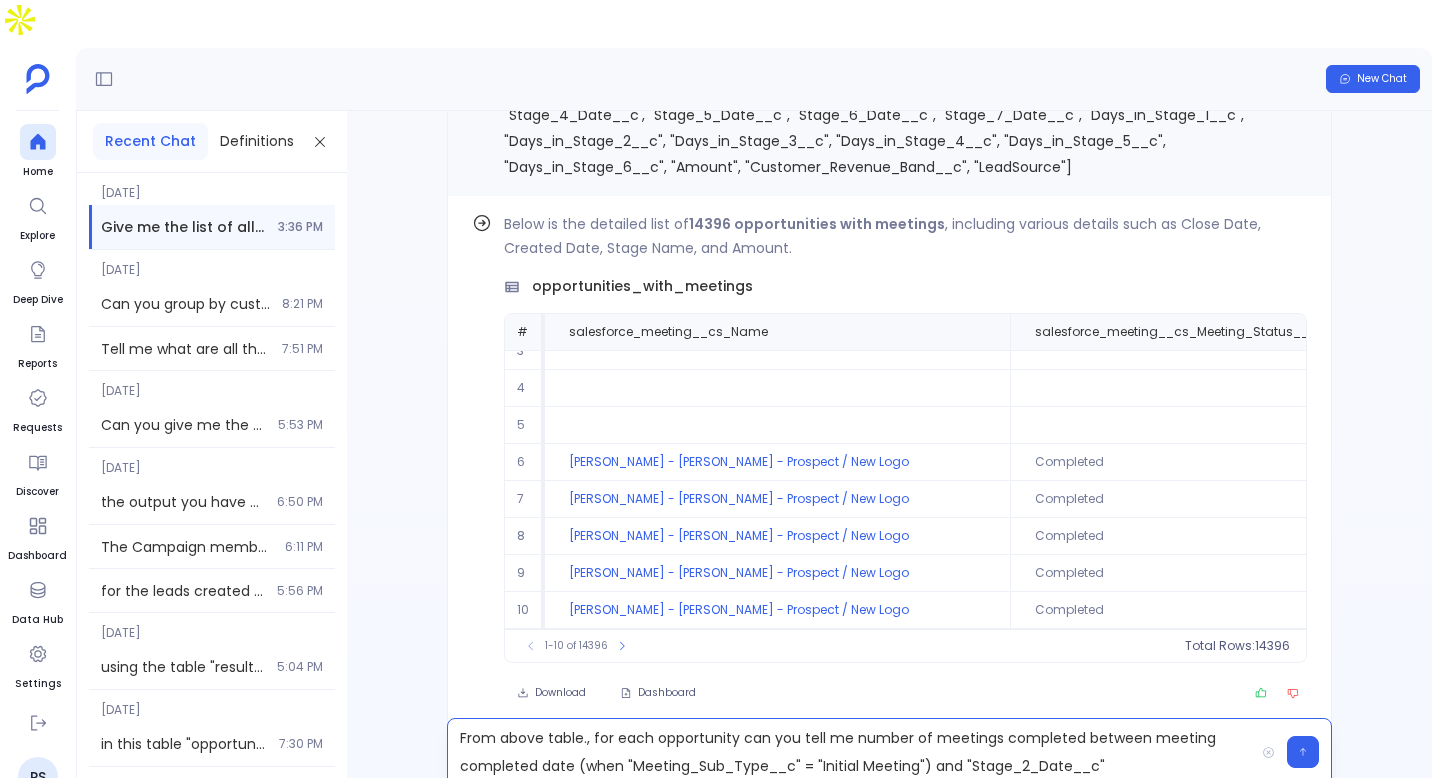 click on "From above table., for each opportunity can you tell me number of meetings completed between meeting completed date (when "Meeting_Sub_Type__c" = "Initial Meeting") and "Stage_2_Date__c"" at bounding box center (851, 752) 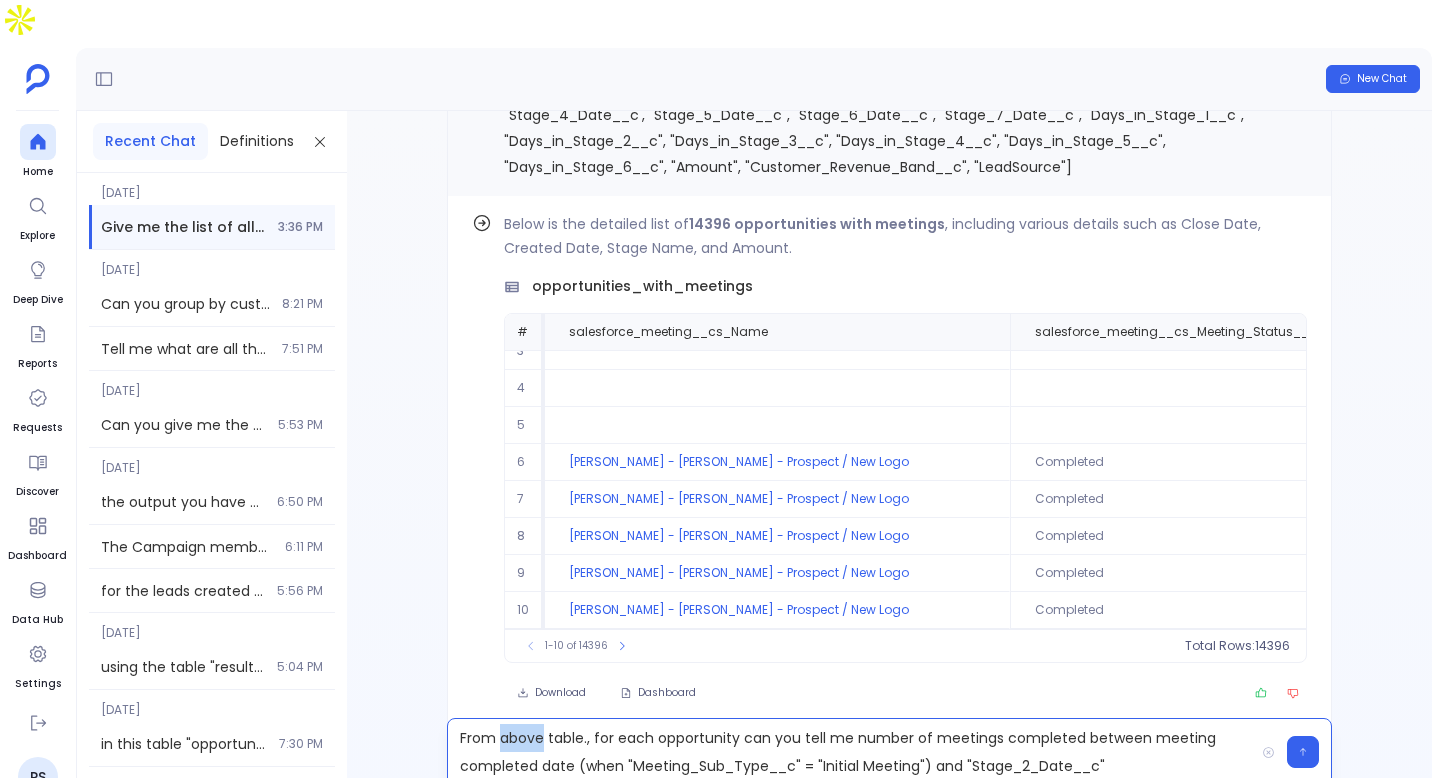 click on "From above table., for each opportunity can you tell me number of meetings completed between meeting completed date (when "Meeting_Sub_Type__c" = "Initial Meeting") and "Stage_2_Date__c"" at bounding box center (851, 752) 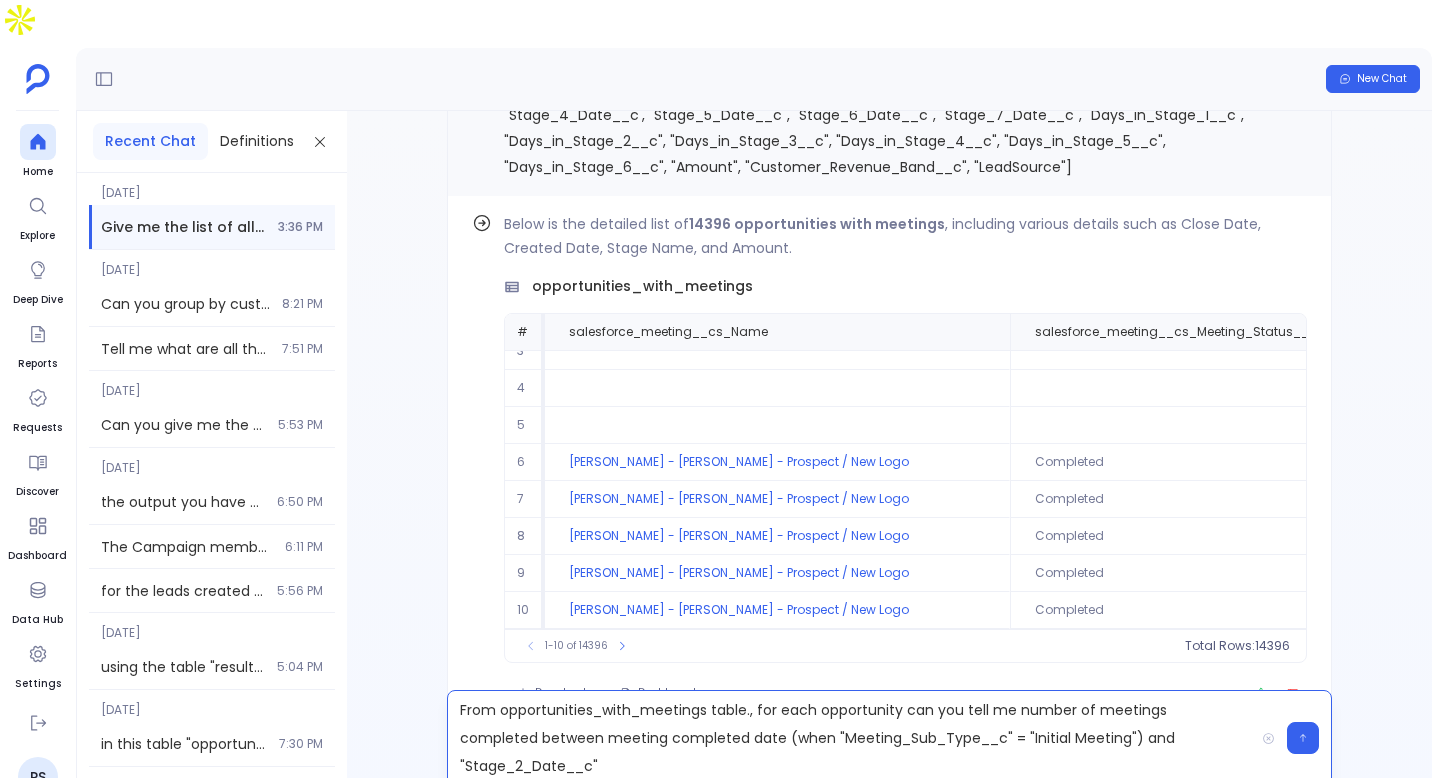 type 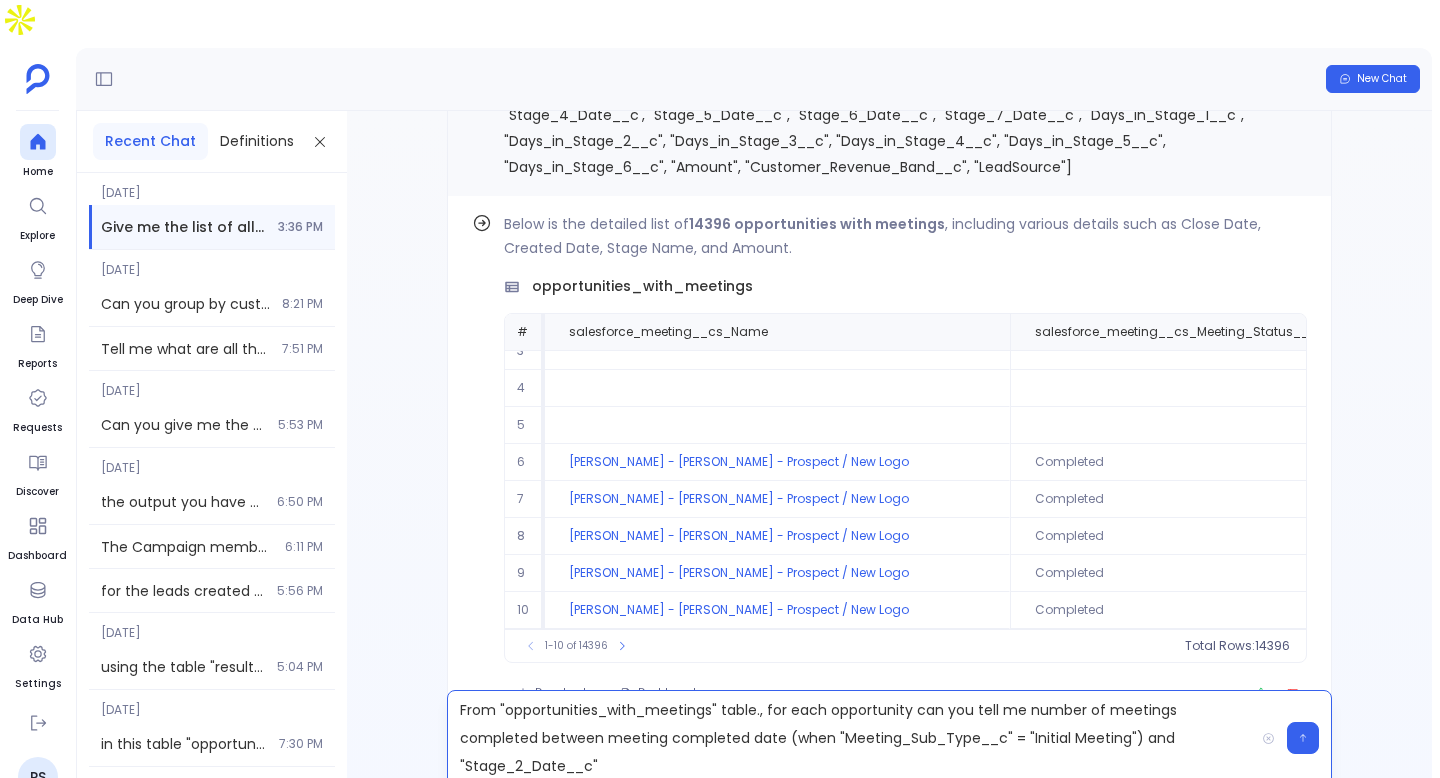 click on "From "opportunities_with_meetings" table., for each opportunity can you tell me number of meetings completed between meeting completed date (when "Meeting_Sub_Type__c" = "Initial Meeting") and "Stage_2_Date__c"" at bounding box center [851, 738] 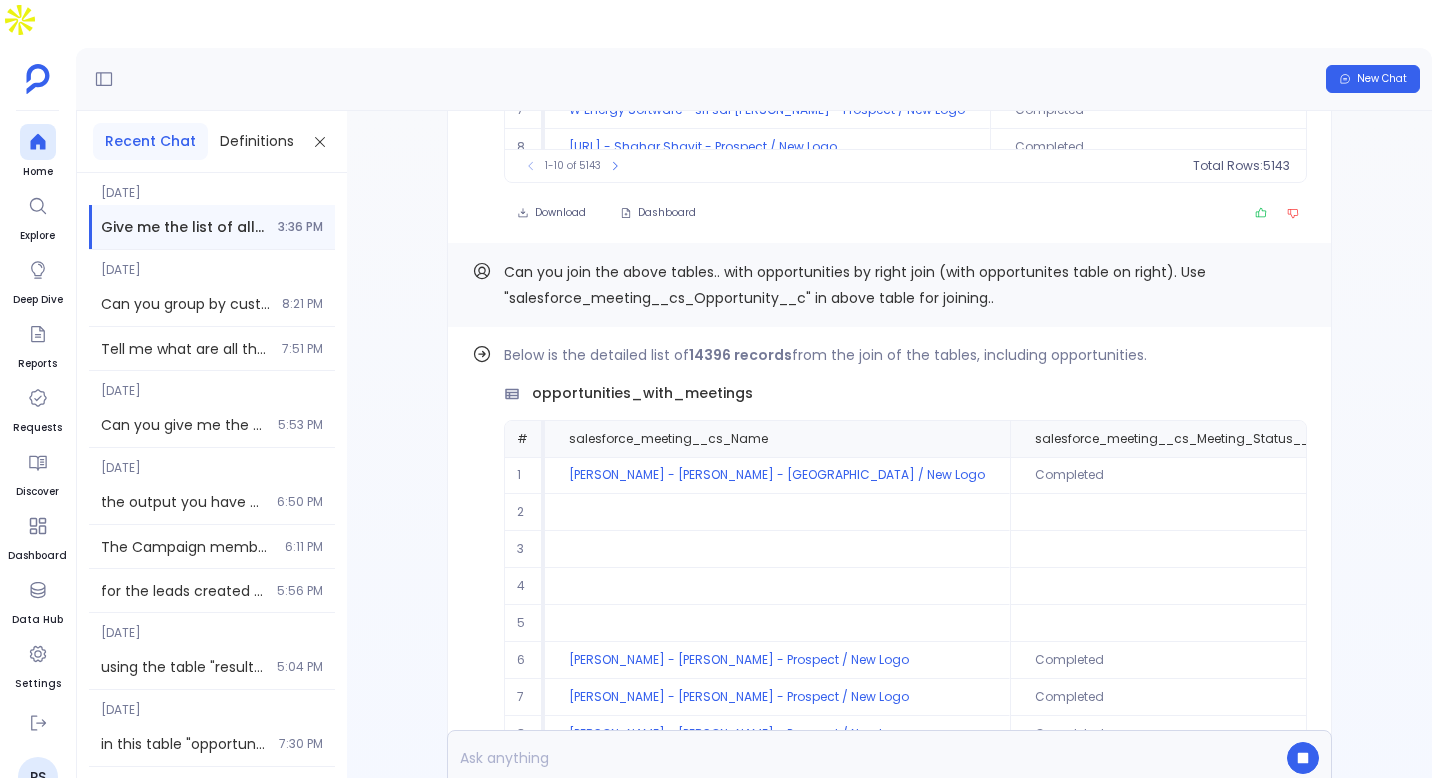 scroll, scrollTop: -2287, scrollLeft: 0, axis: vertical 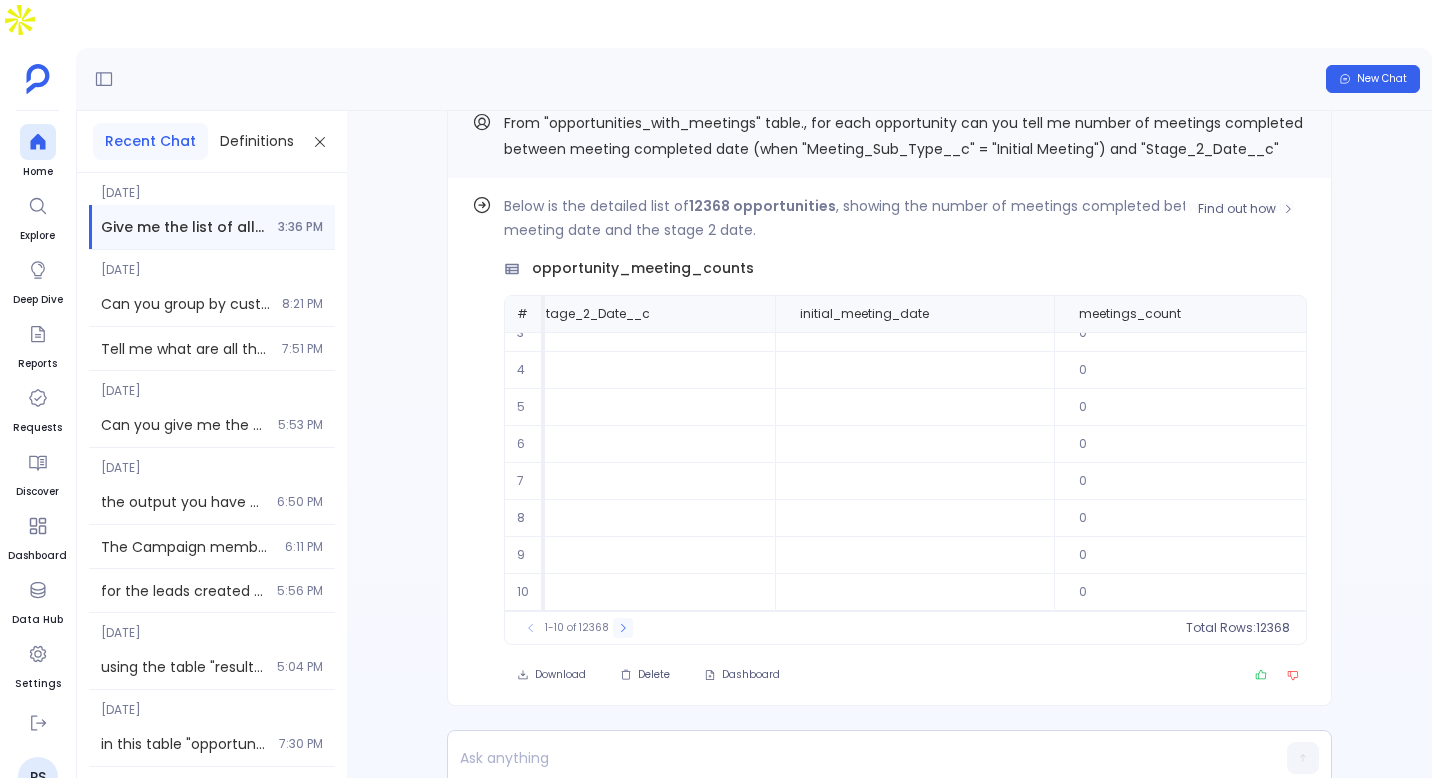 click 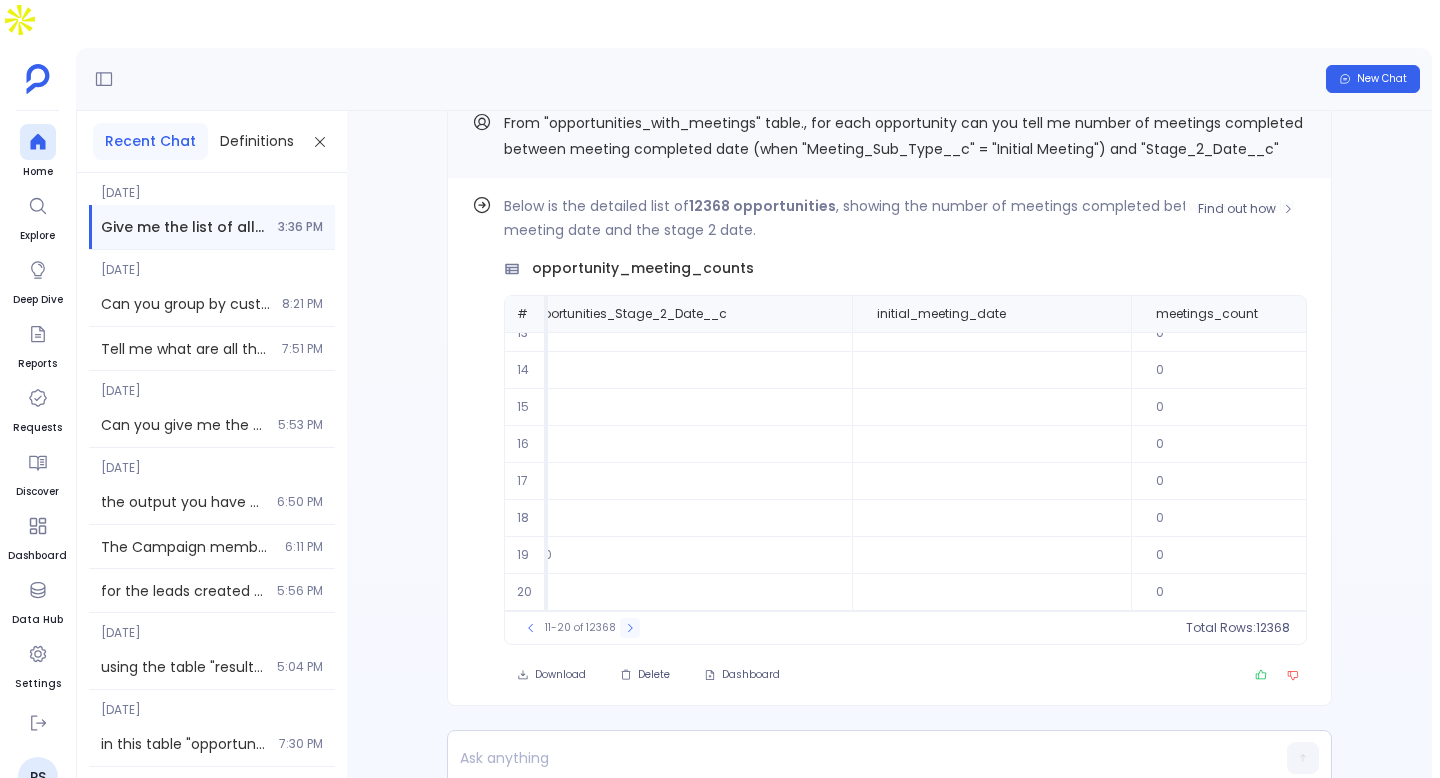 click at bounding box center [630, 628] 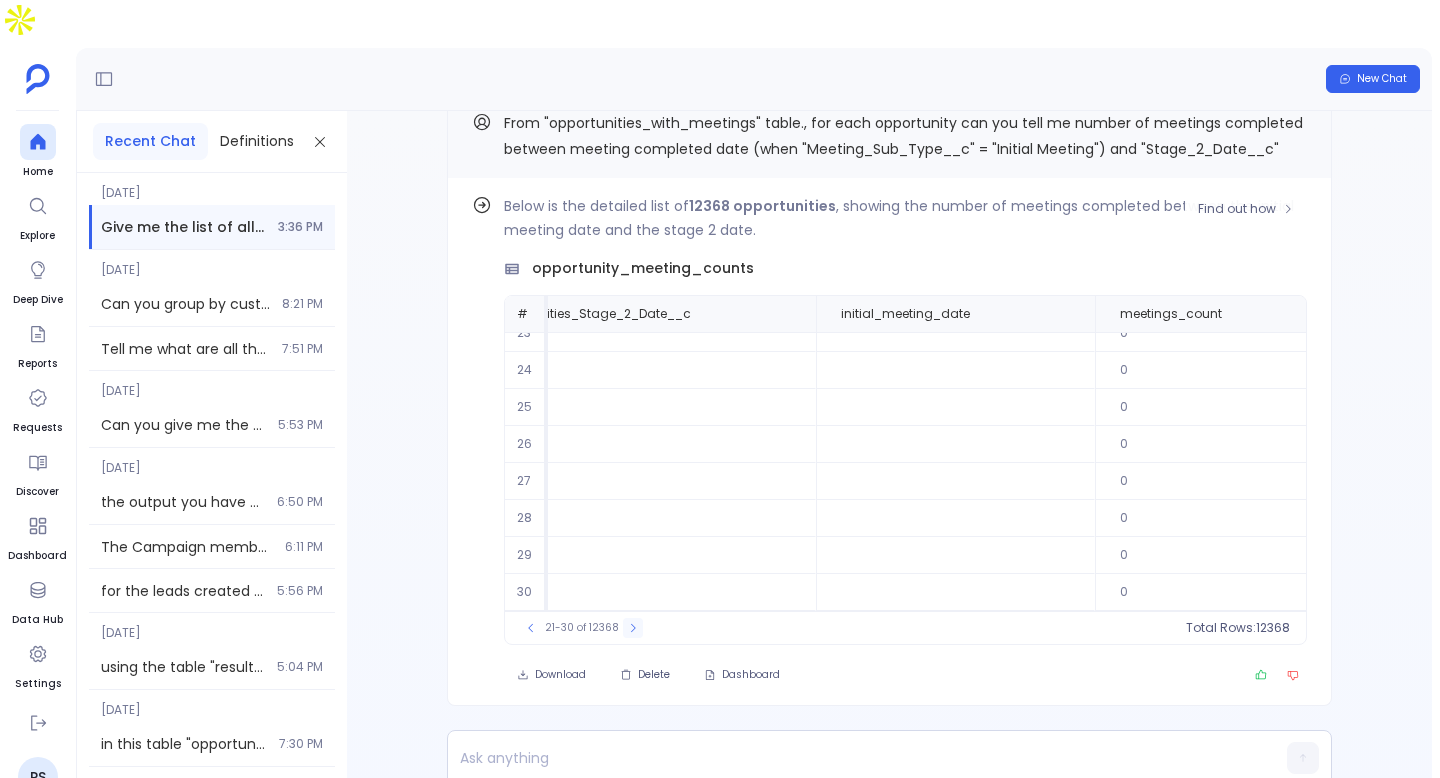 click on "21-30 of 12368" at bounding box center (582, 628) 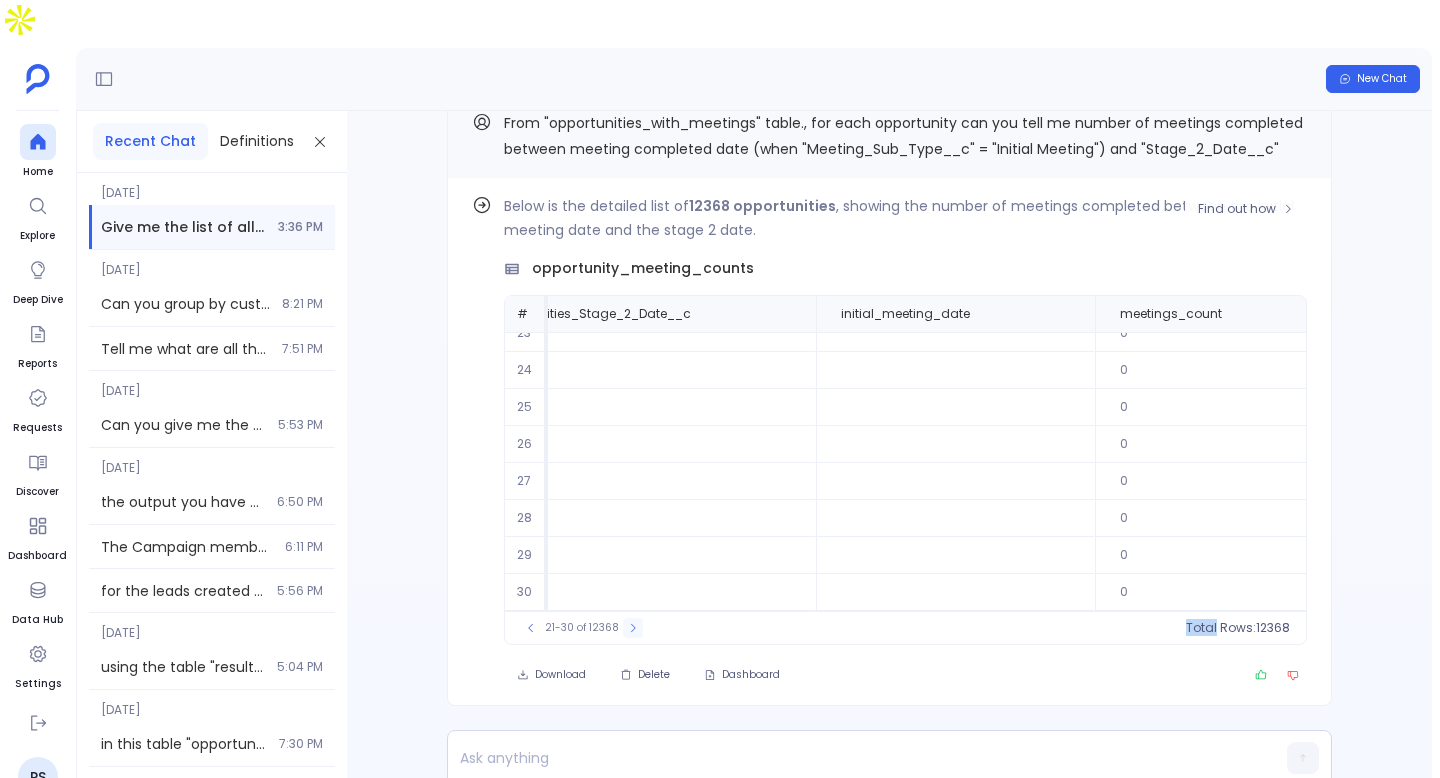 click on "21-30 of 12368" at bounding box center (582, 628) 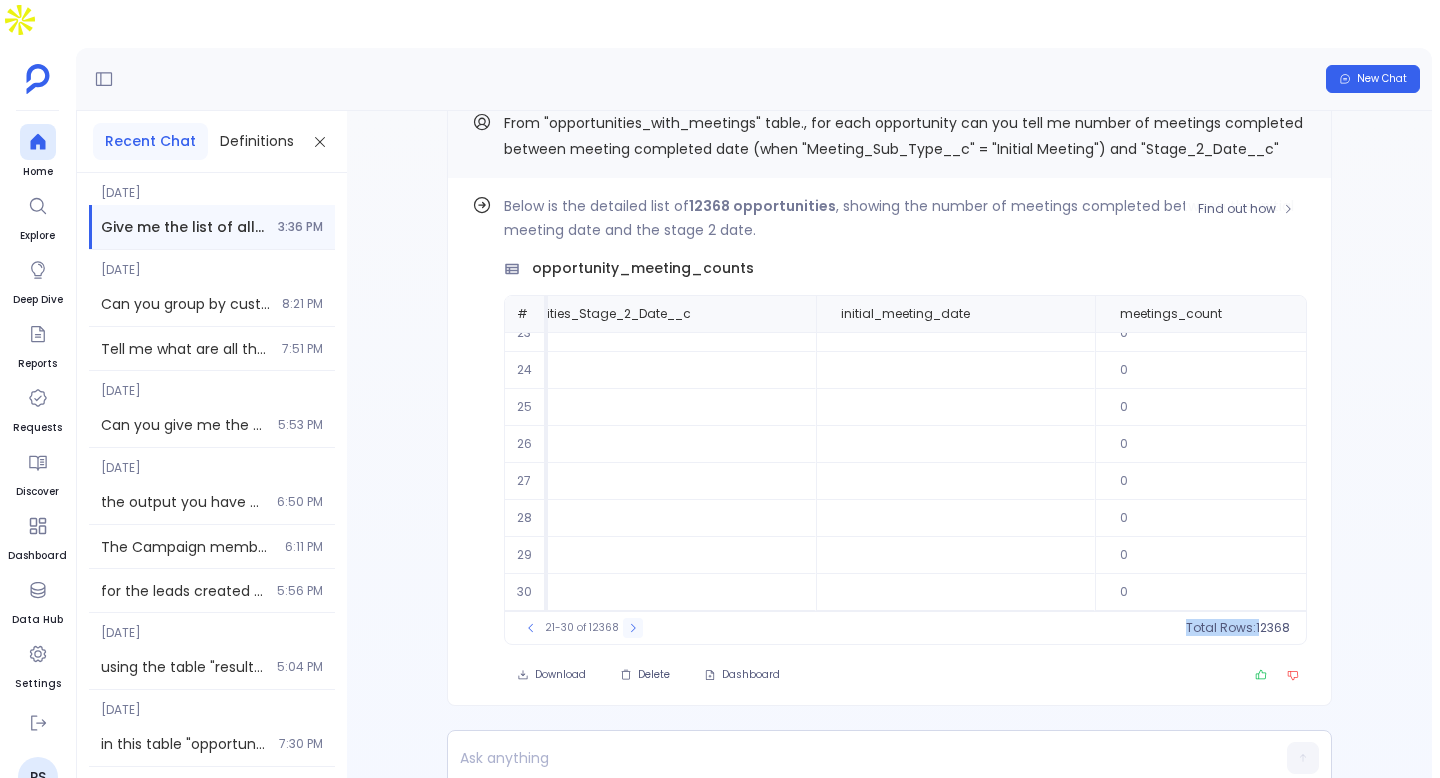 click on "21-30 of 12368" at bounding box center (582, 628) 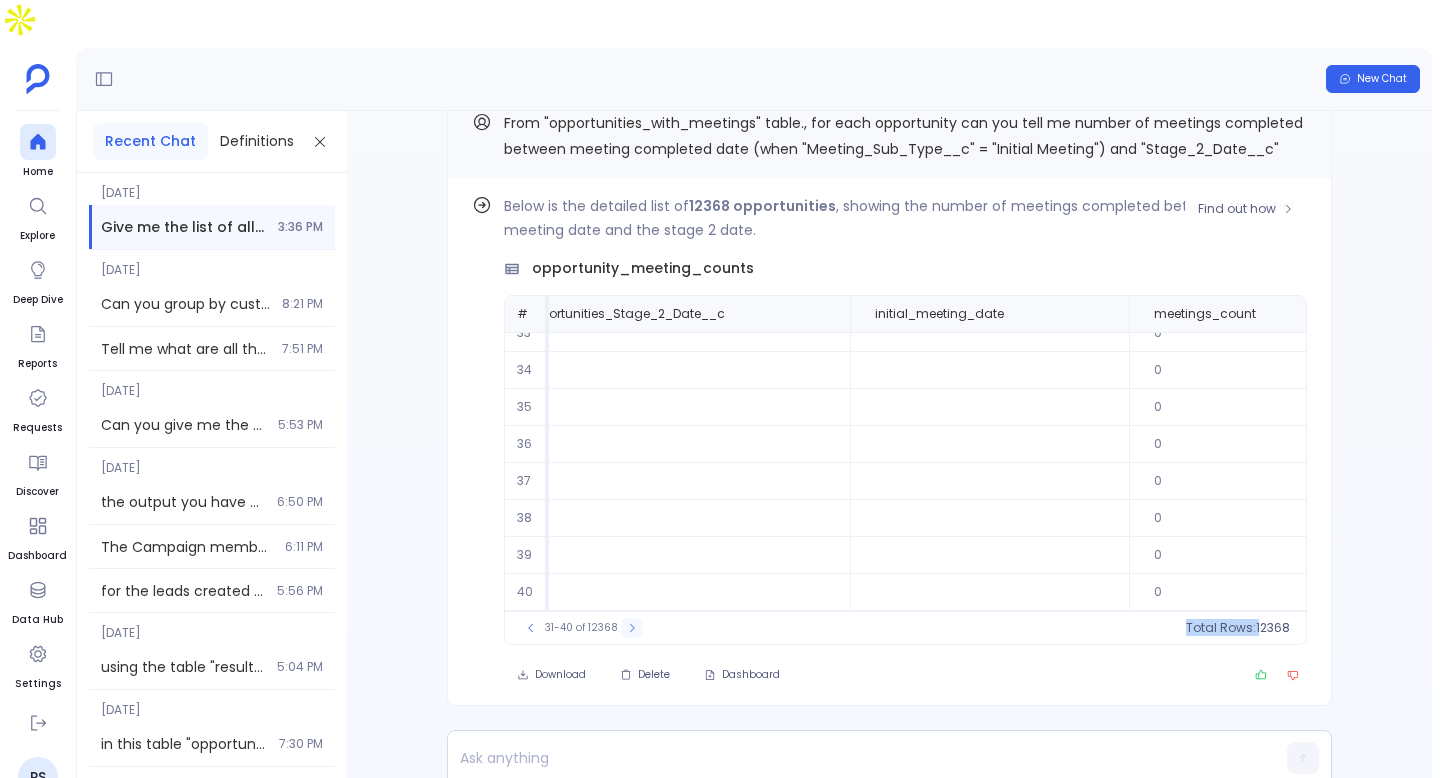 click 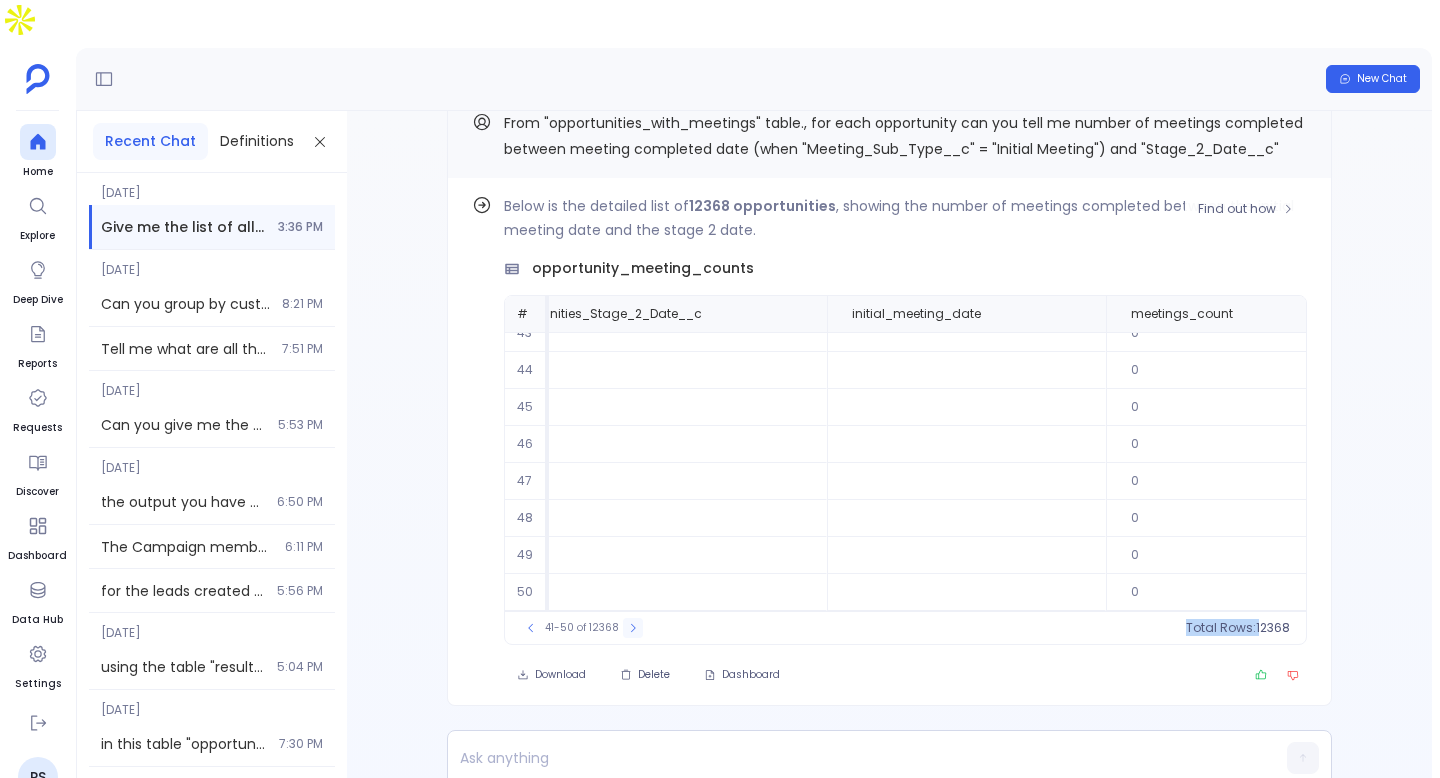 click 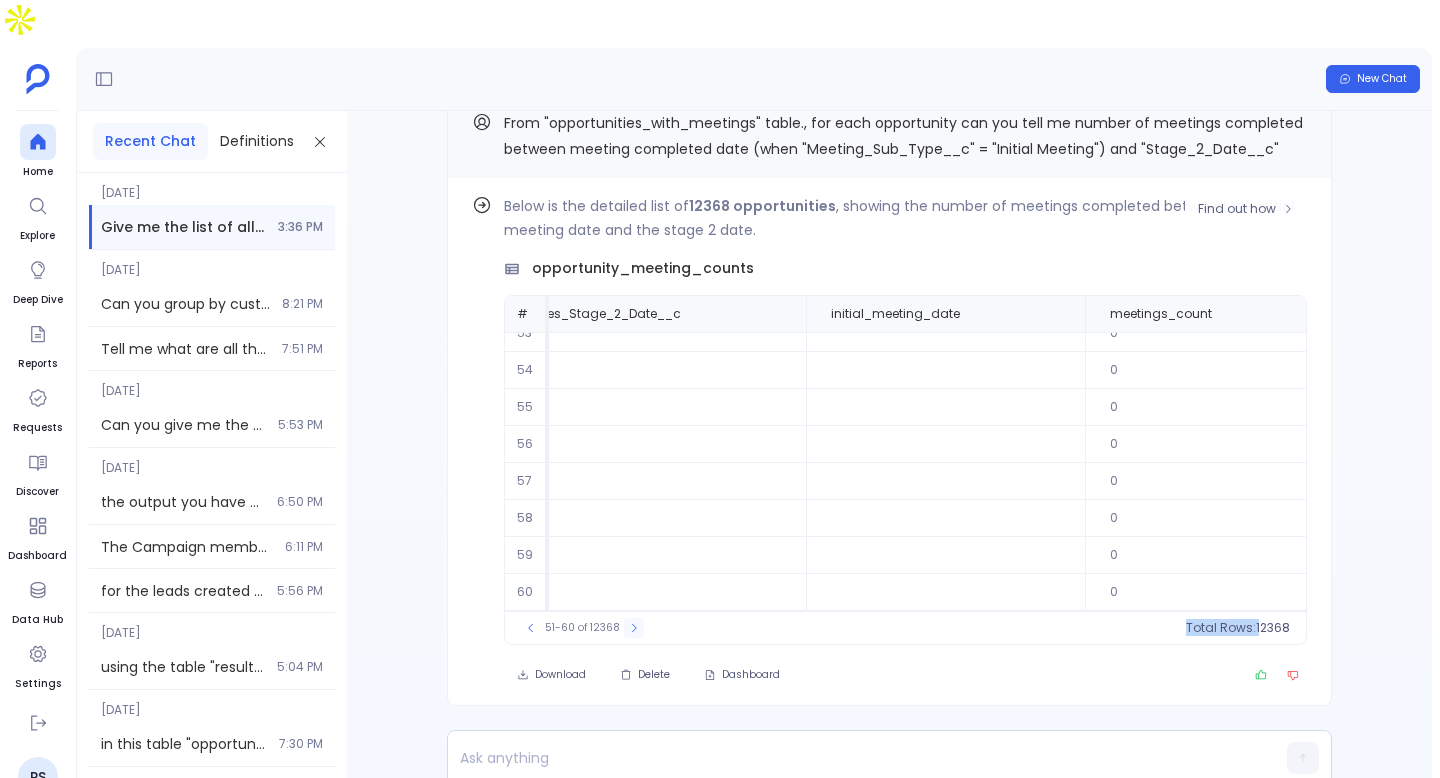 click 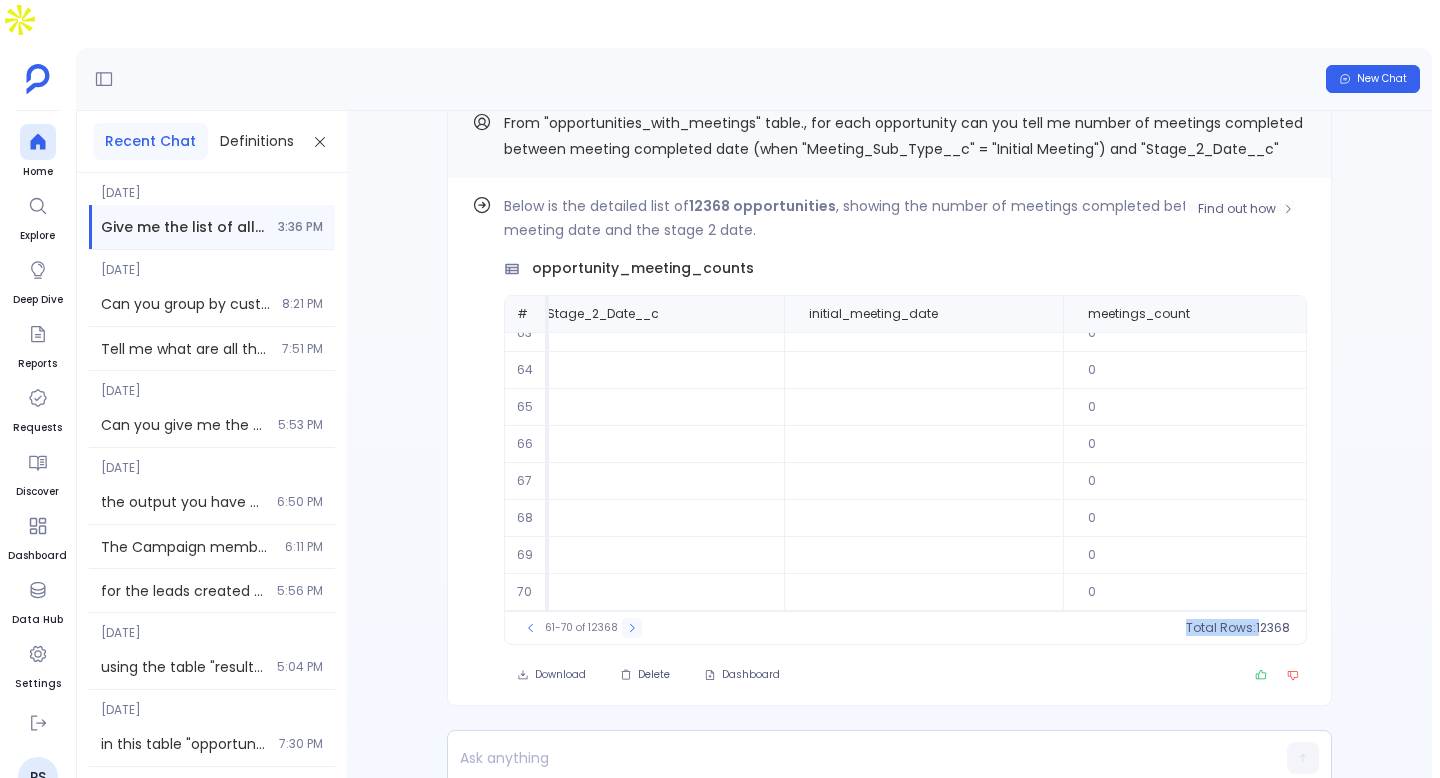 click 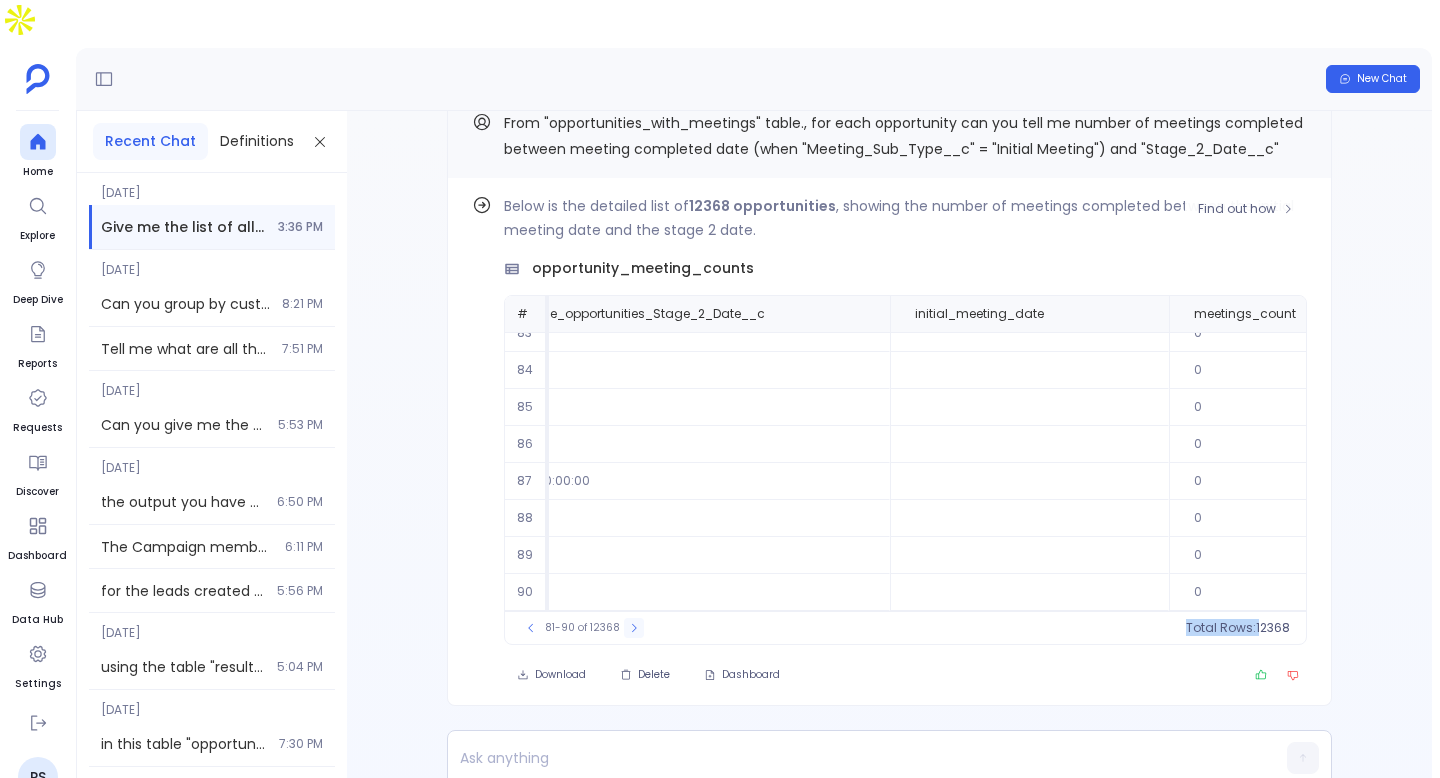 click 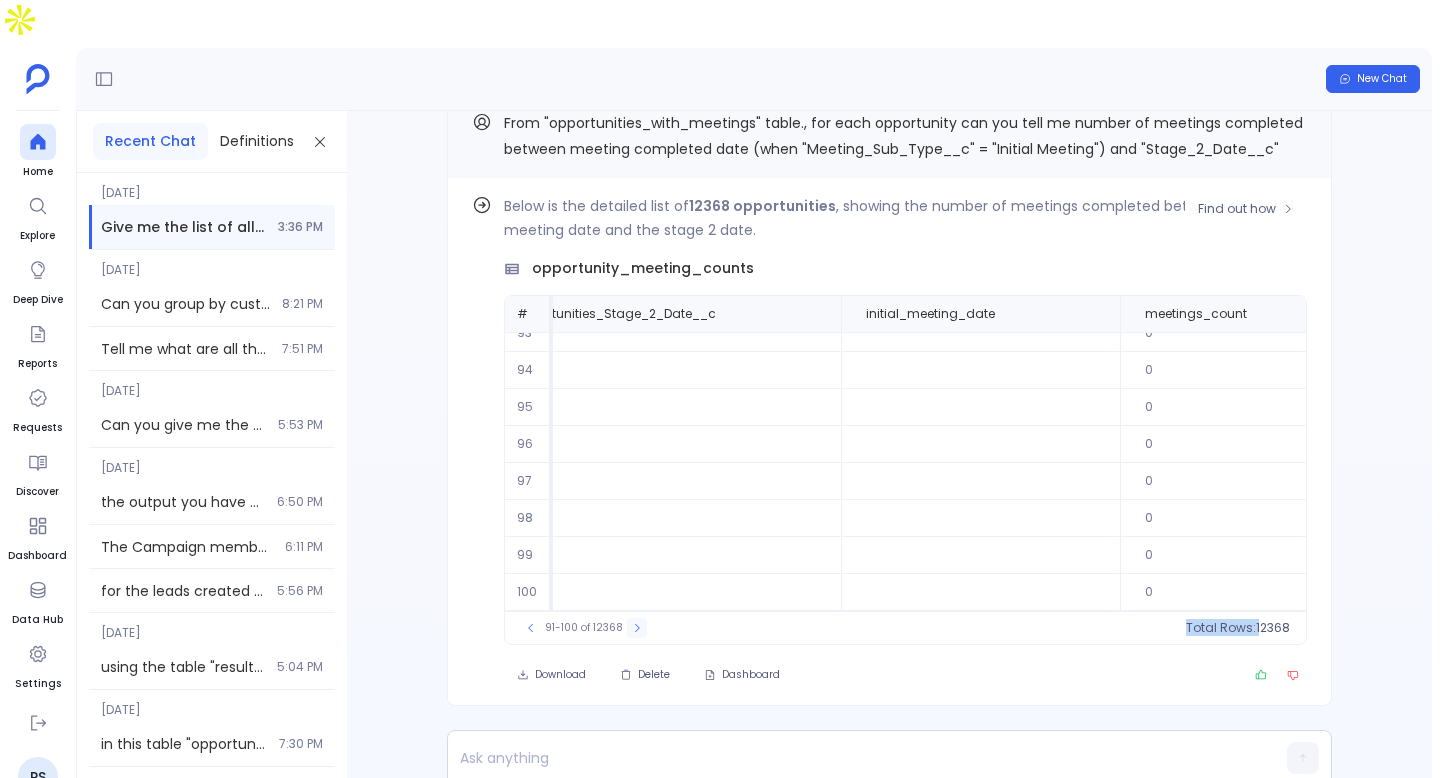 click 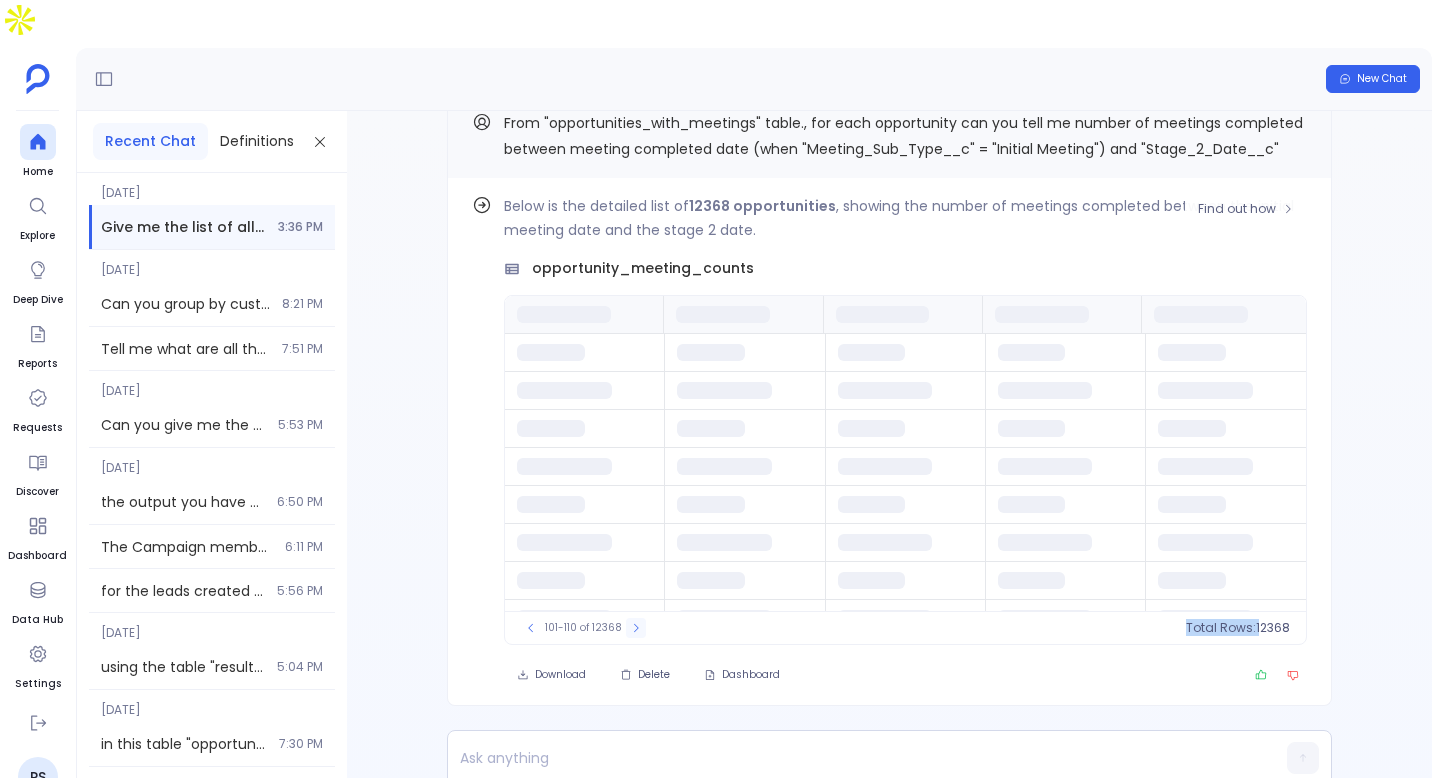 scroll, scrollTop: 0, scrollLeft: 0, axis: both 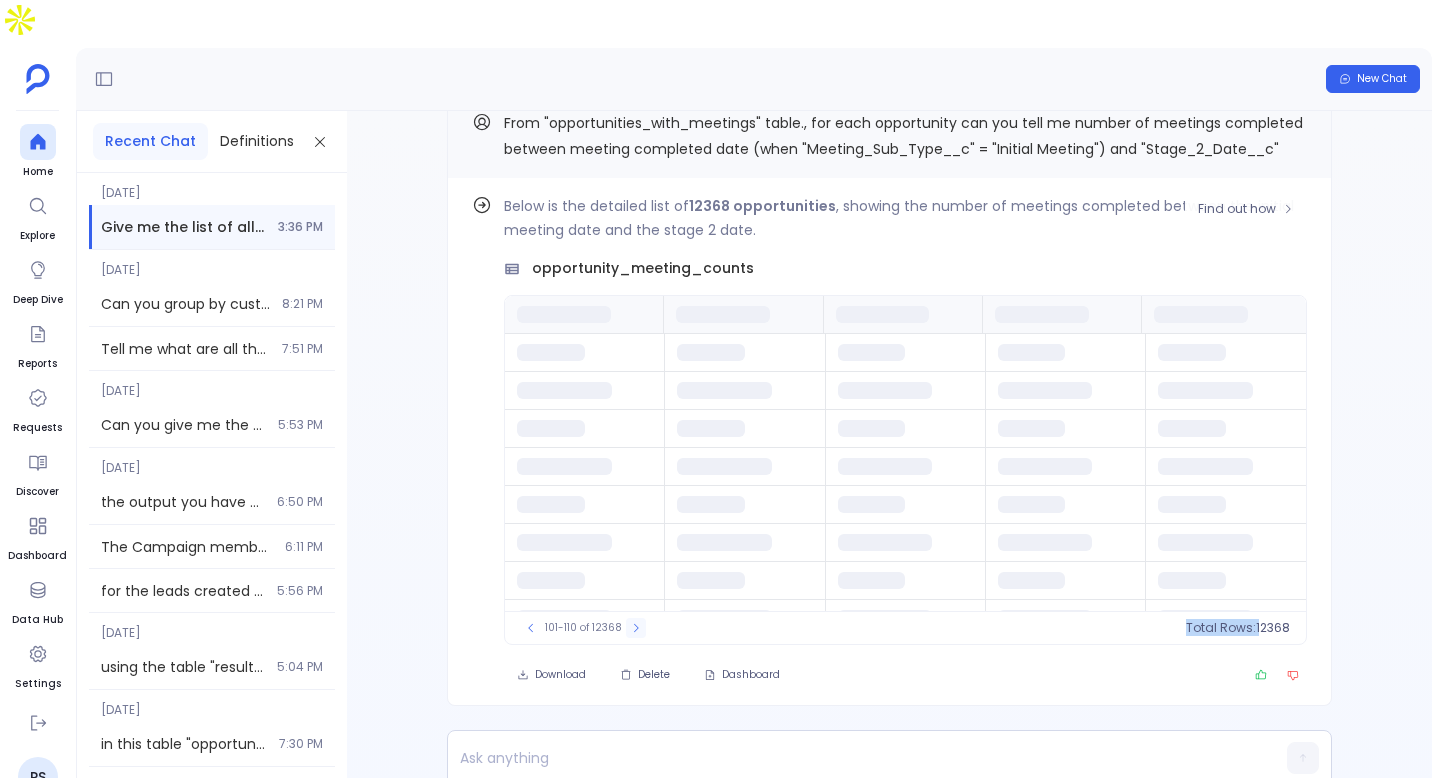 click 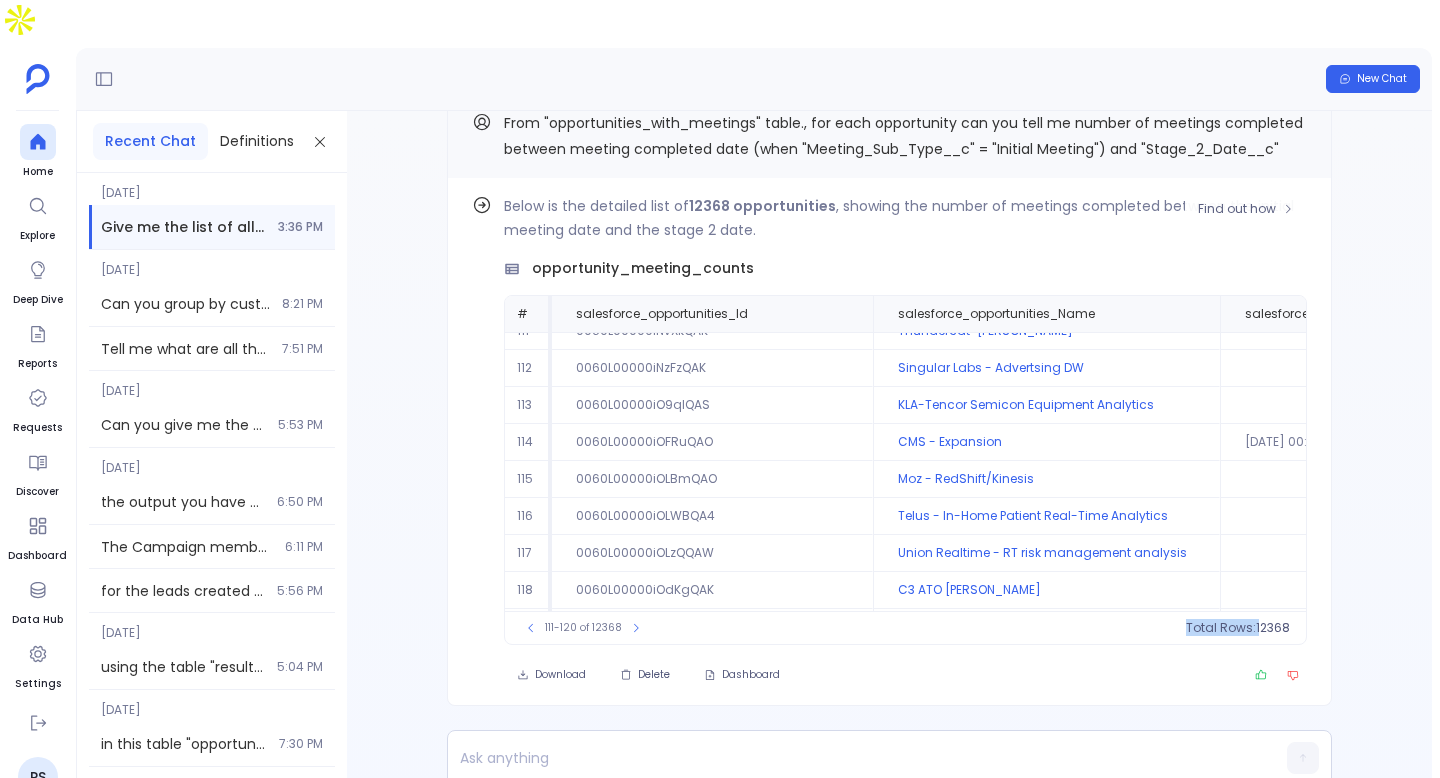 scroll, scrollTop: 0, scrollLeft: 0, axis: both 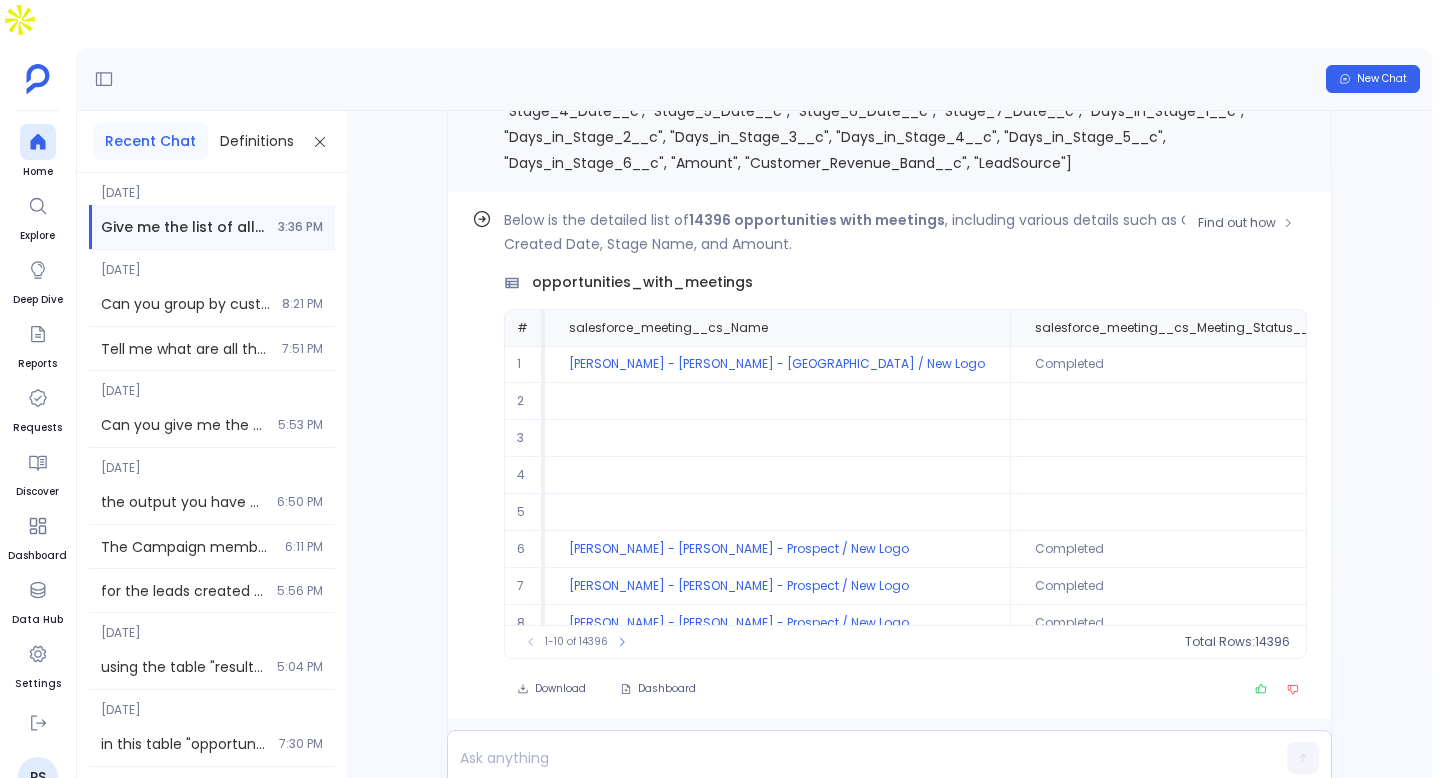 click on "opportunities_with_meetings" at bounding box center (642, 282) 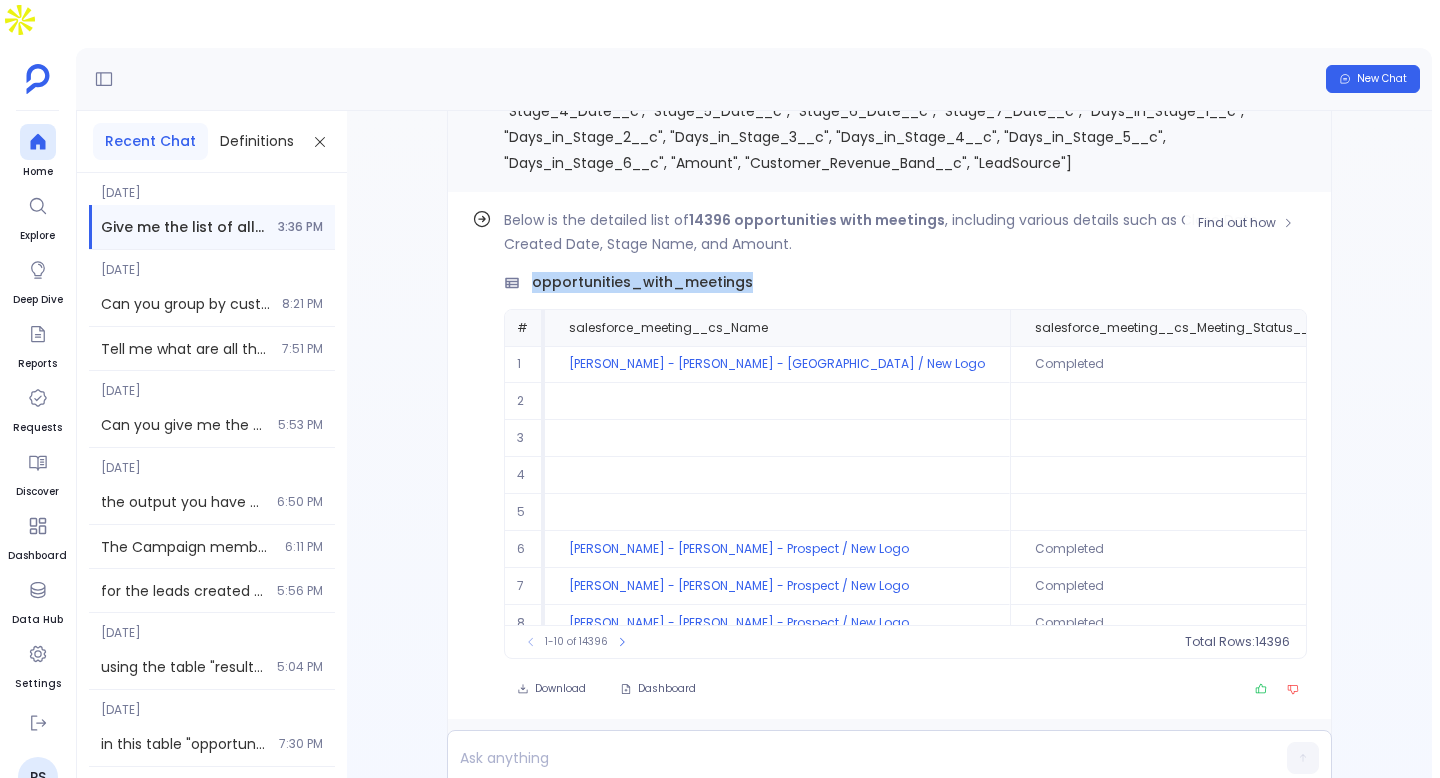 click on "opportunities_with_meetings" at bounding box center [642, 282] 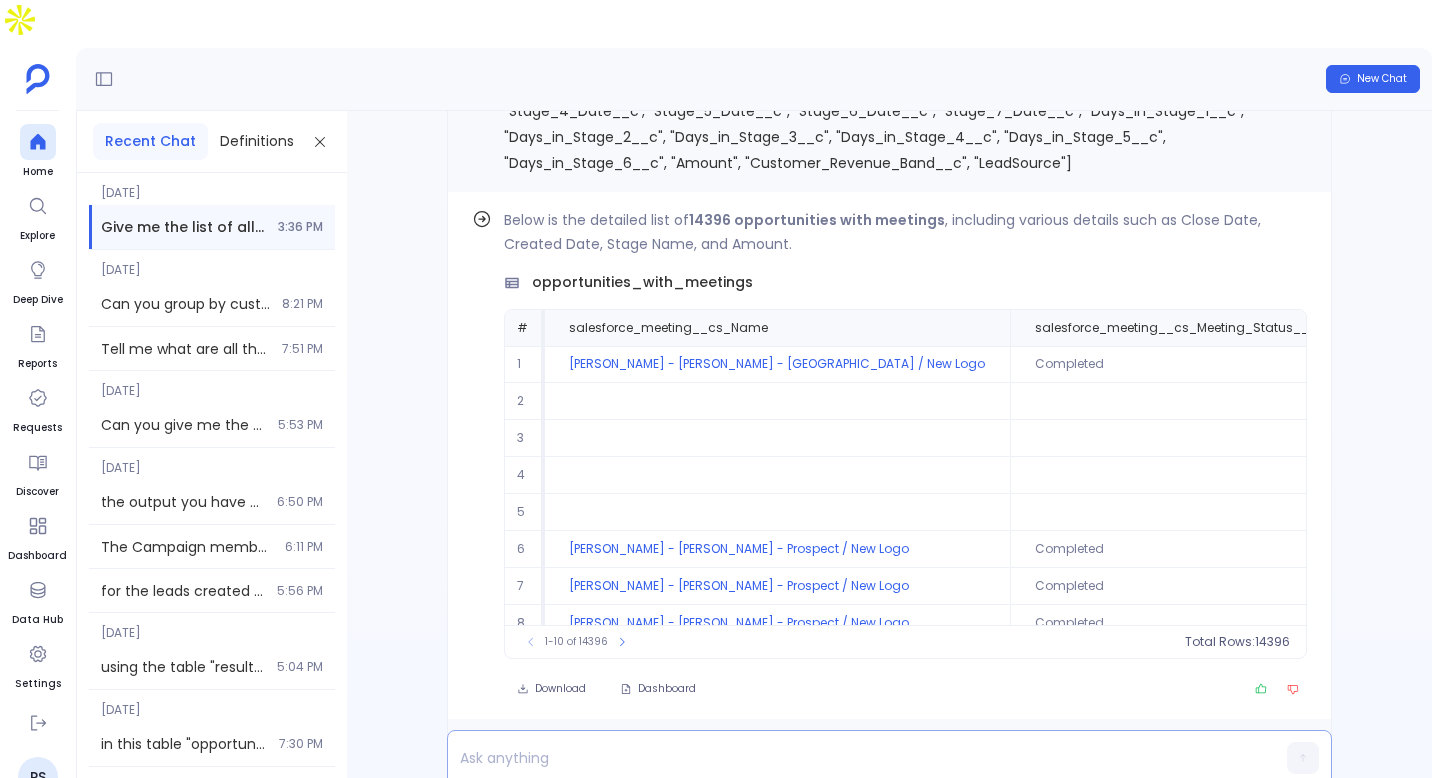 click at bounding box center (851, 758) 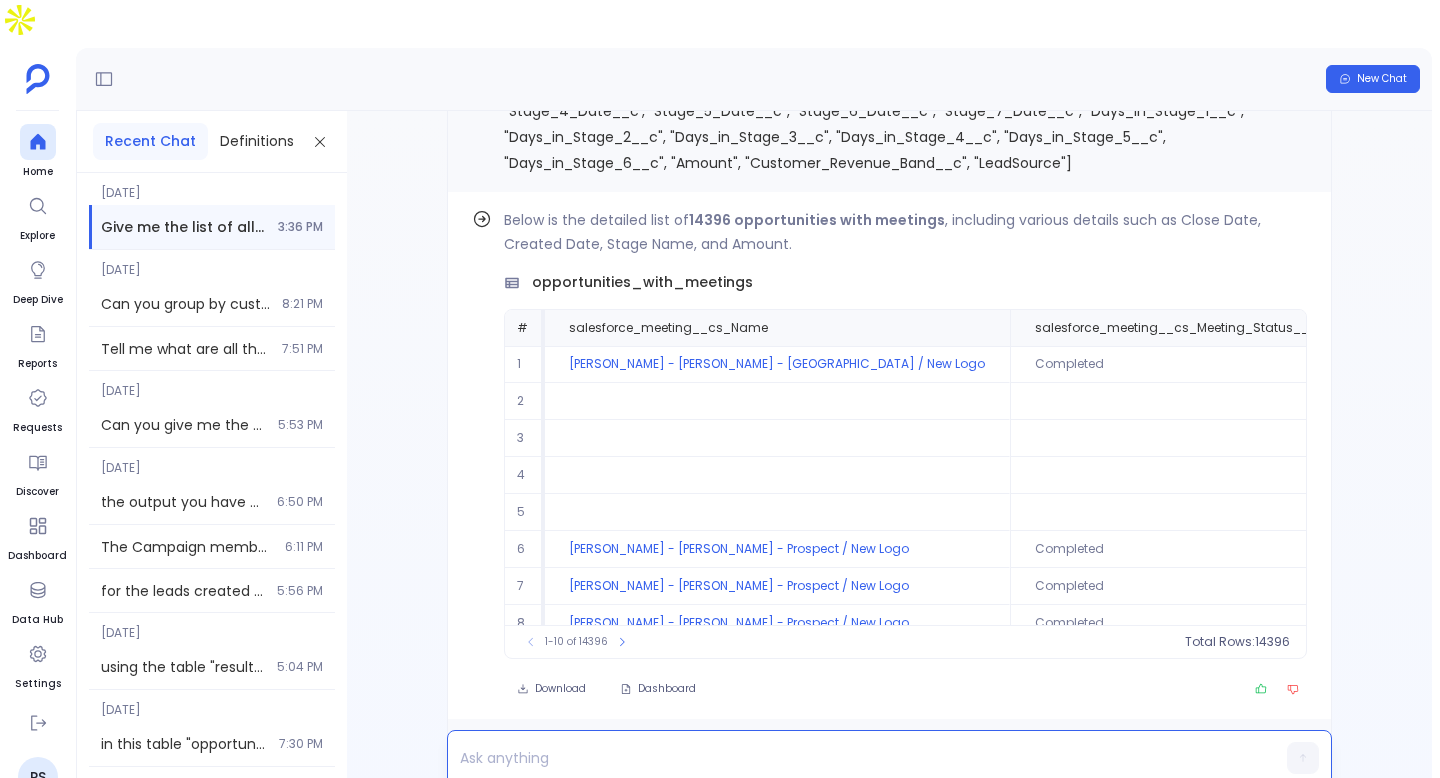 type 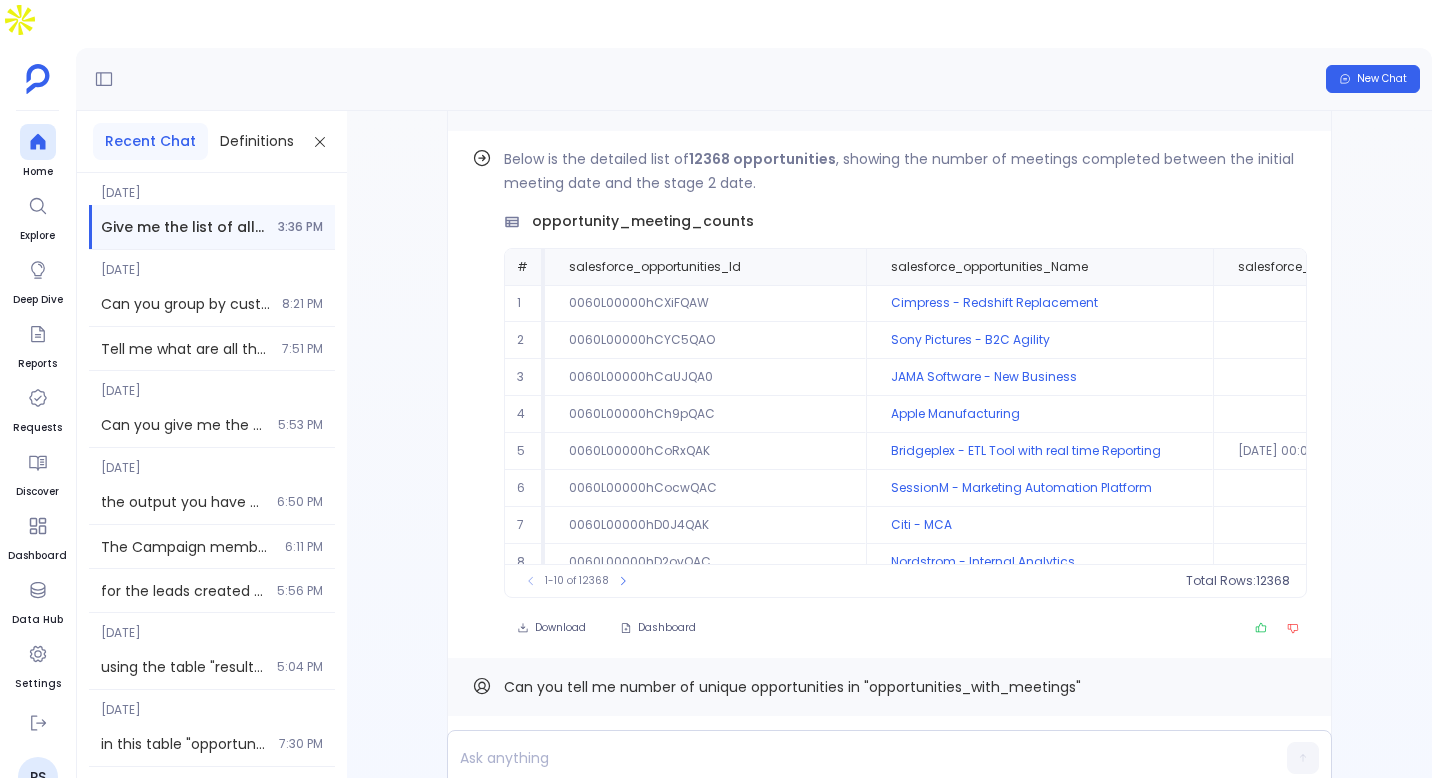 scroll, scrollTop: -324, scrollLeft: 0, axis: vertical 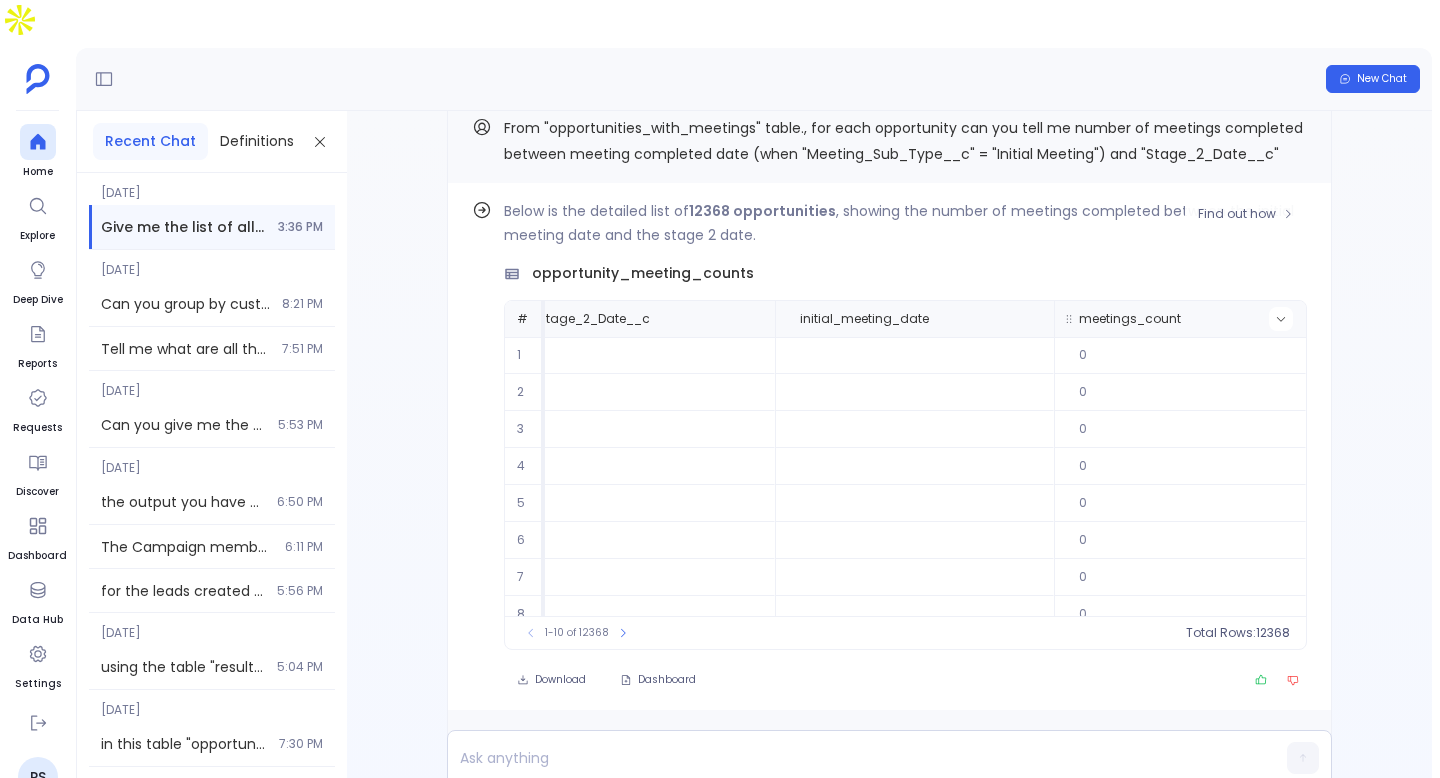click at bounding box center (1281, 319) 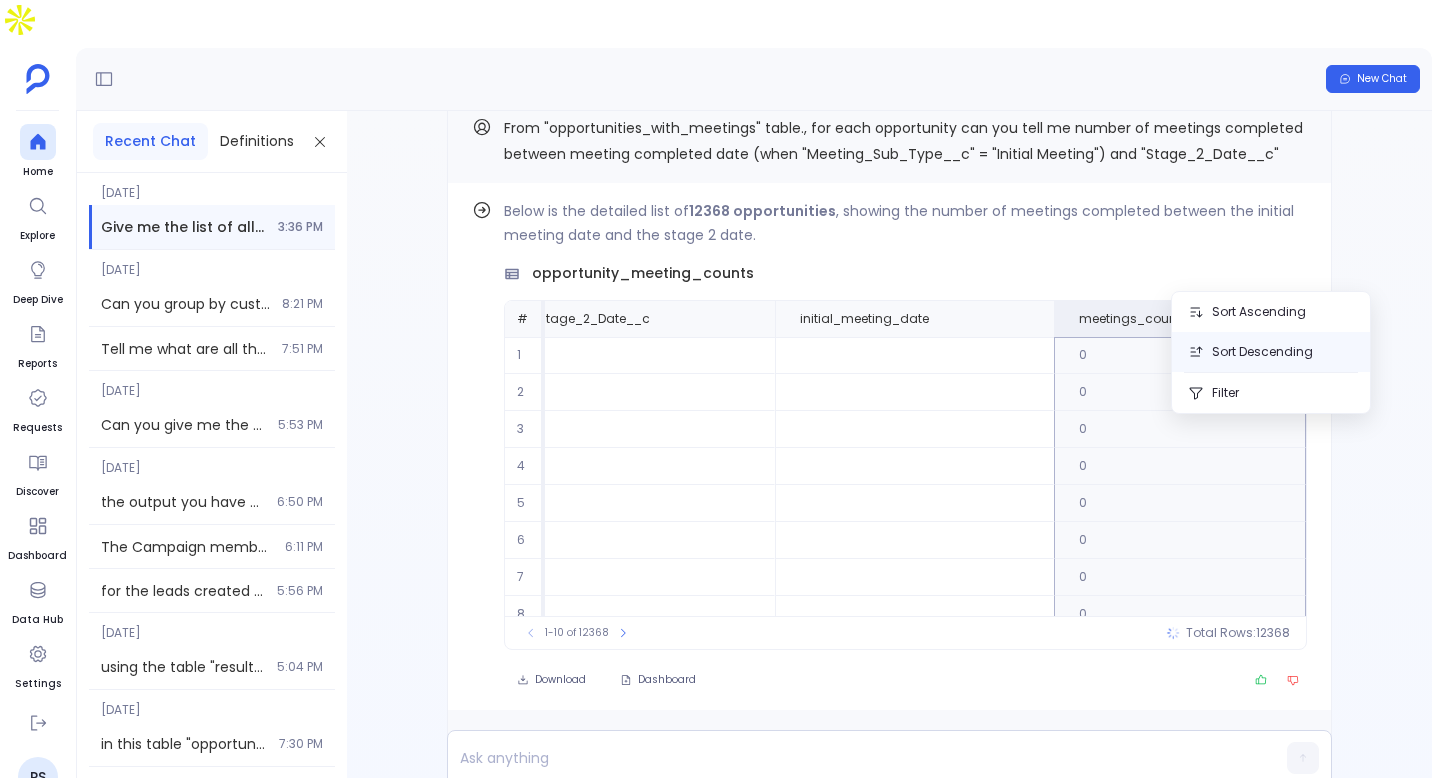 click on "Sort Descending" at bounding box center (1271, 352) 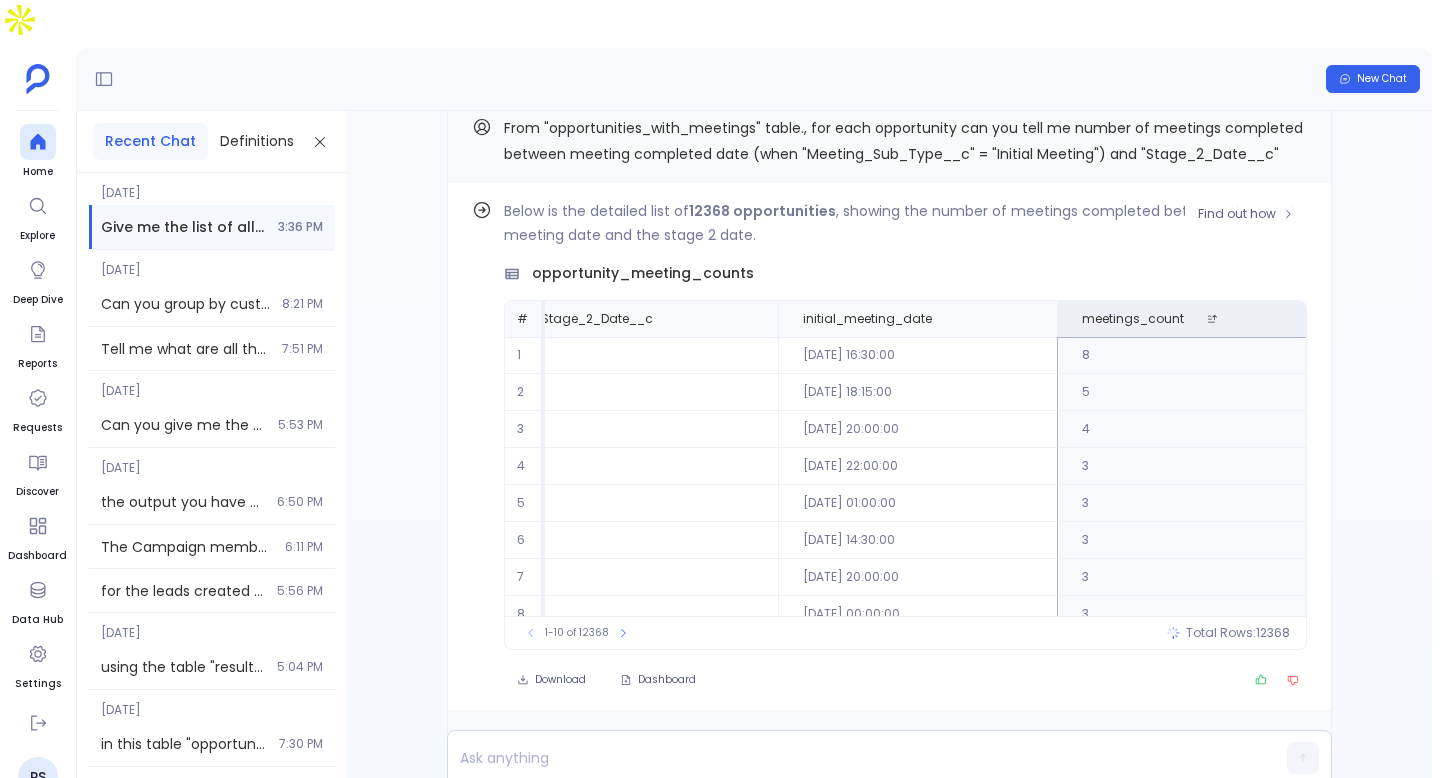 scroll, scrollTop: 96, scrollLeft: 965, axis: both 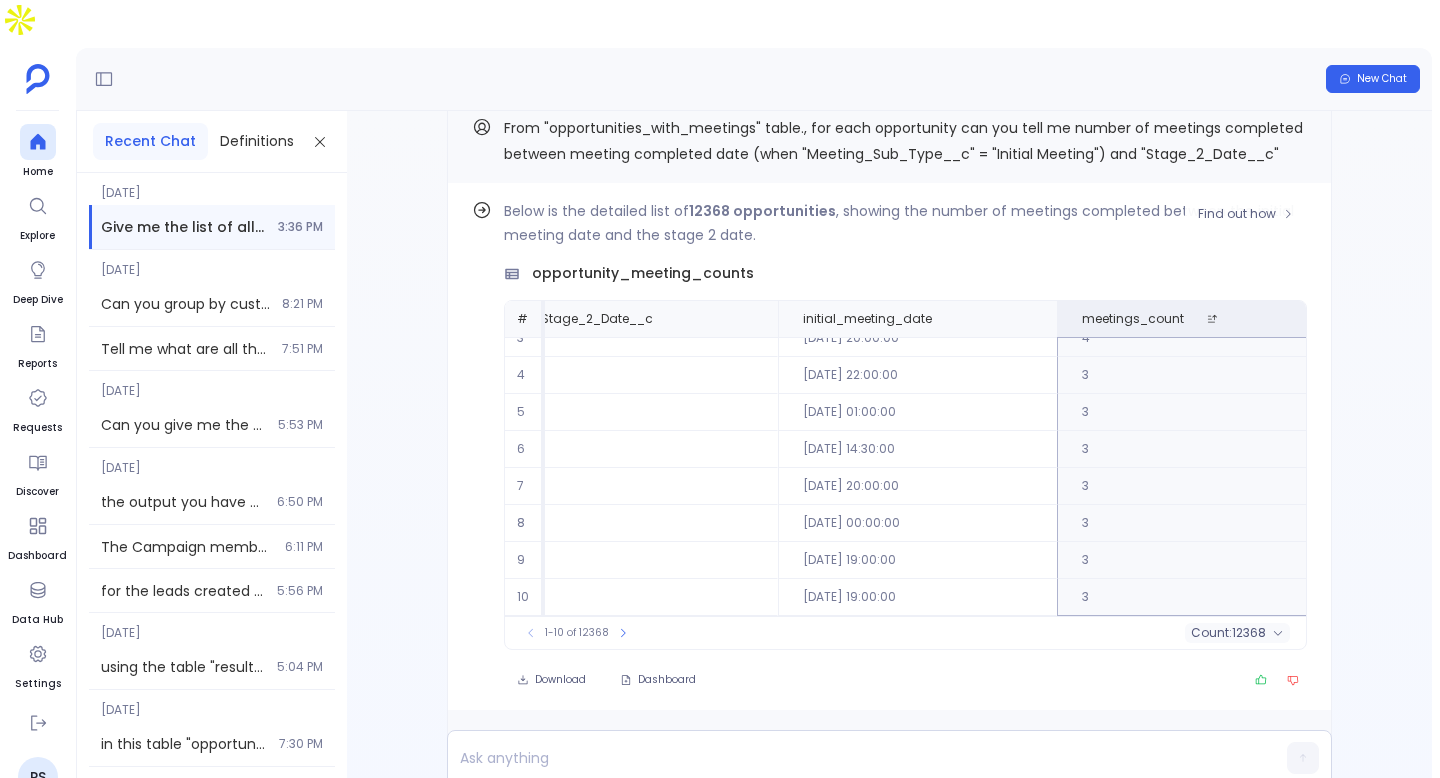 click on "1-10 of 12368 count :  12368" at bounding box center [905, 632] 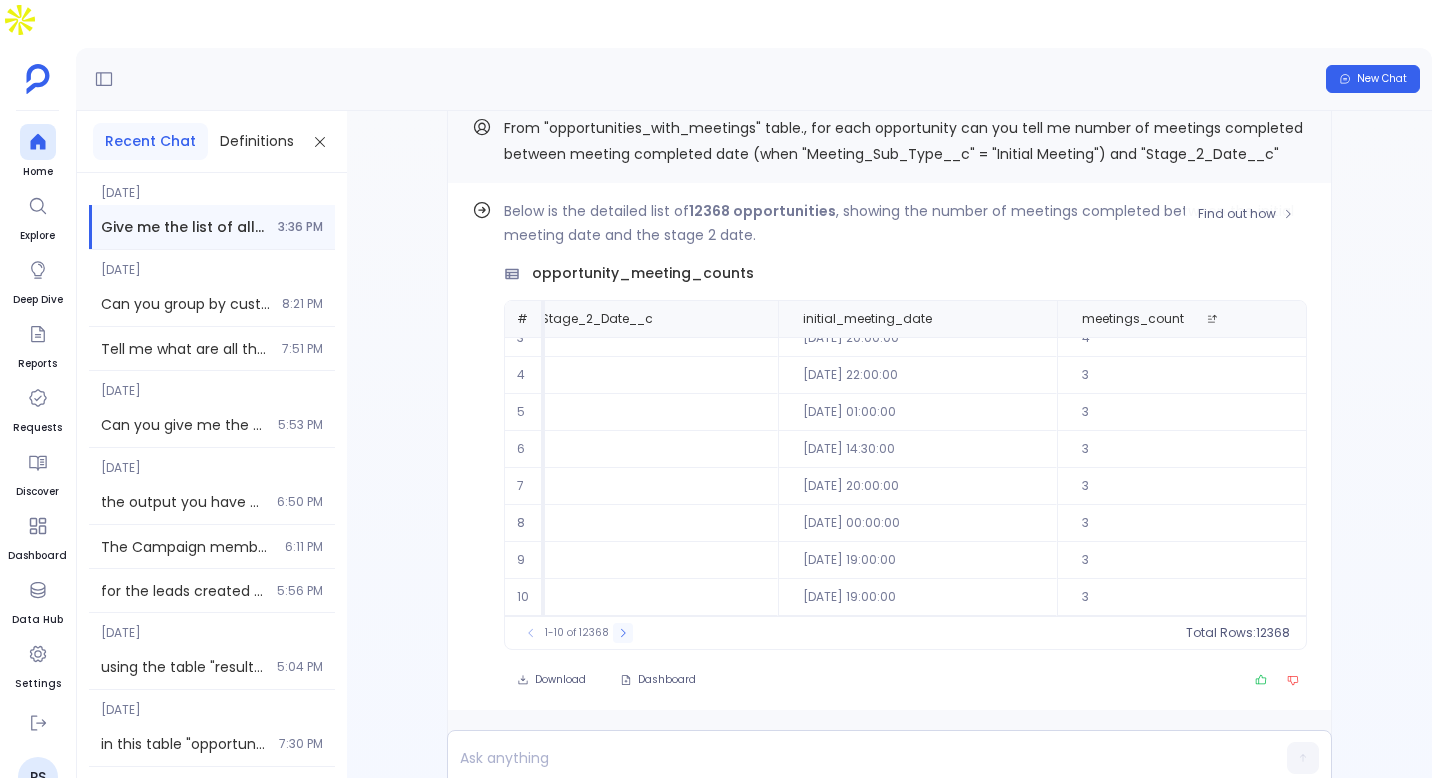 click at bounding box center (623, 633) 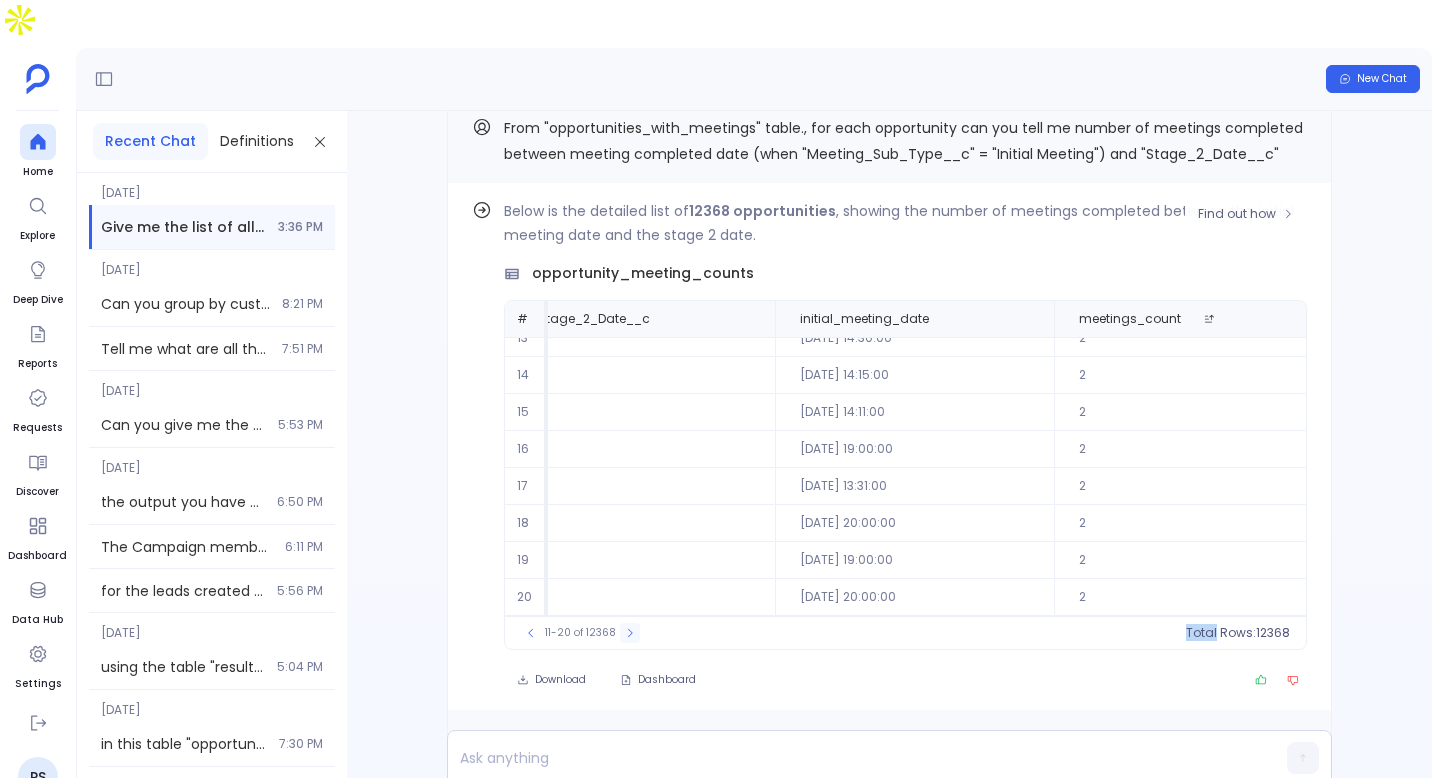 click on "11-20 of 12368" at bounding box center (580, 633) 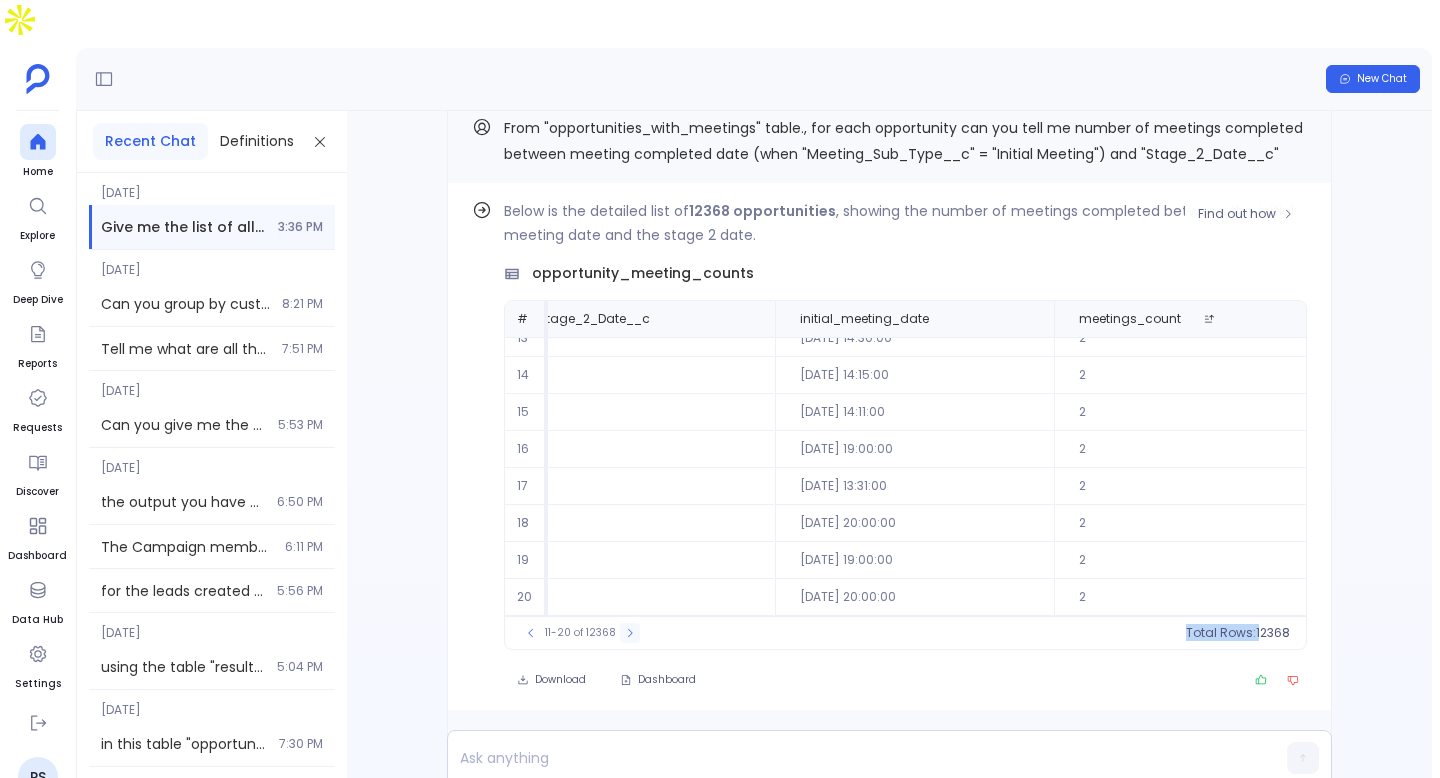 click on "11-20 of 12368" at bounding box center (580, 633) 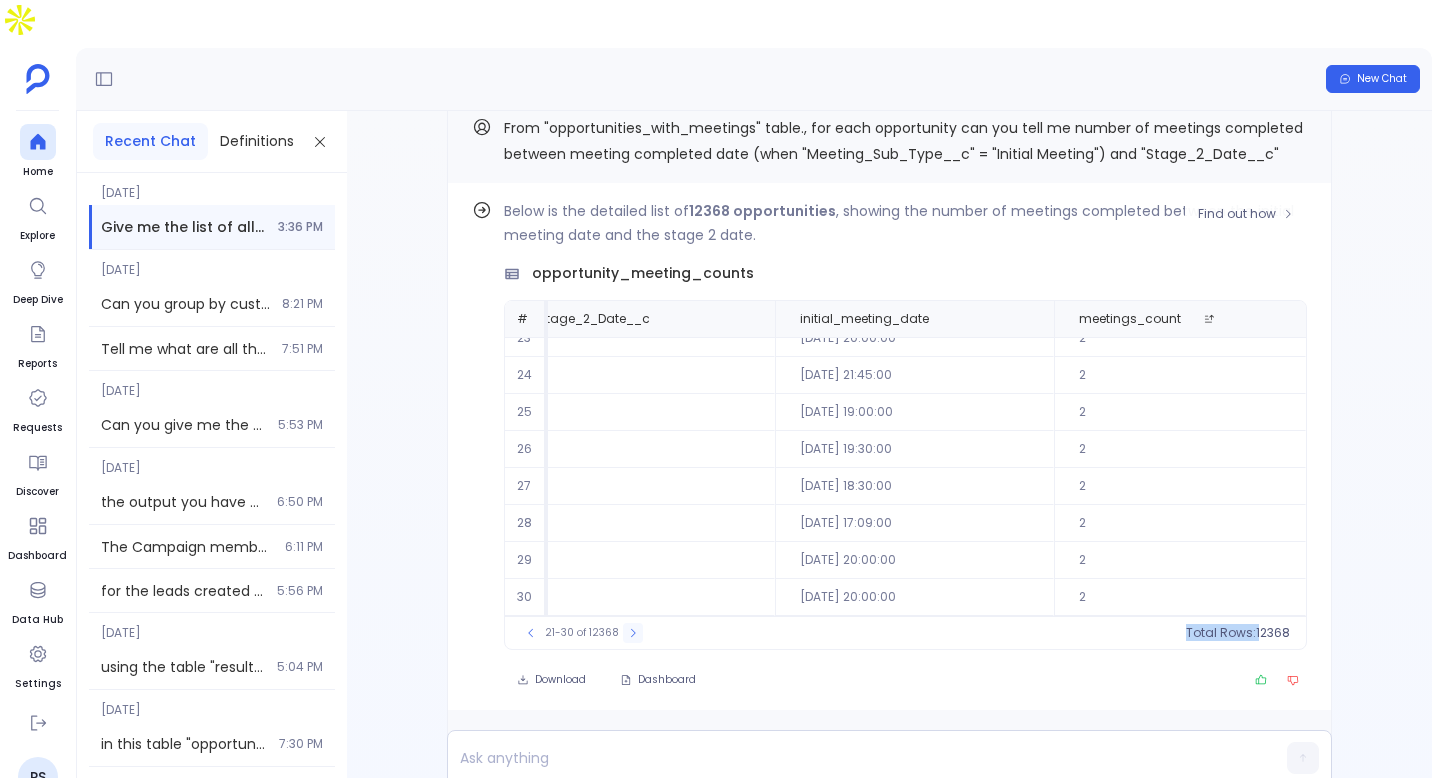 click 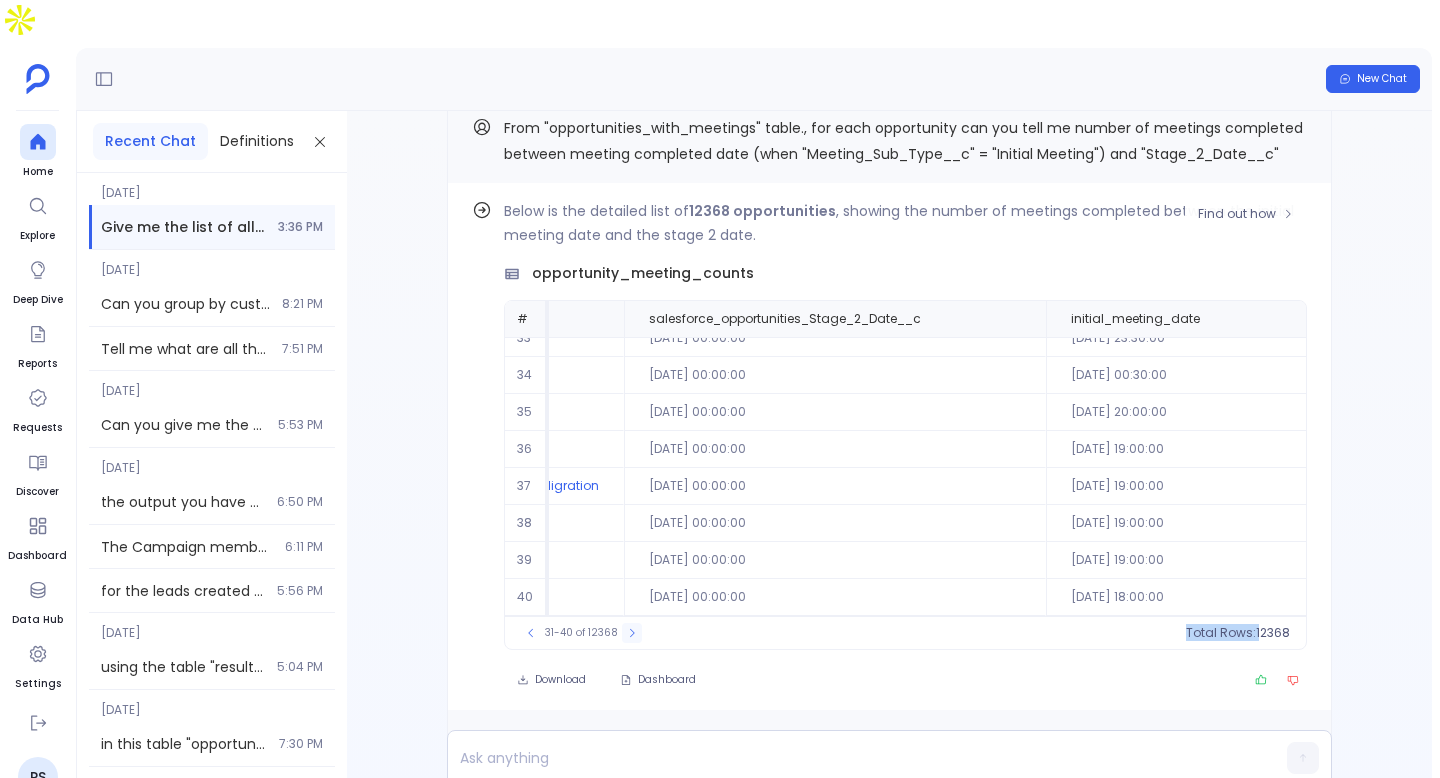 click 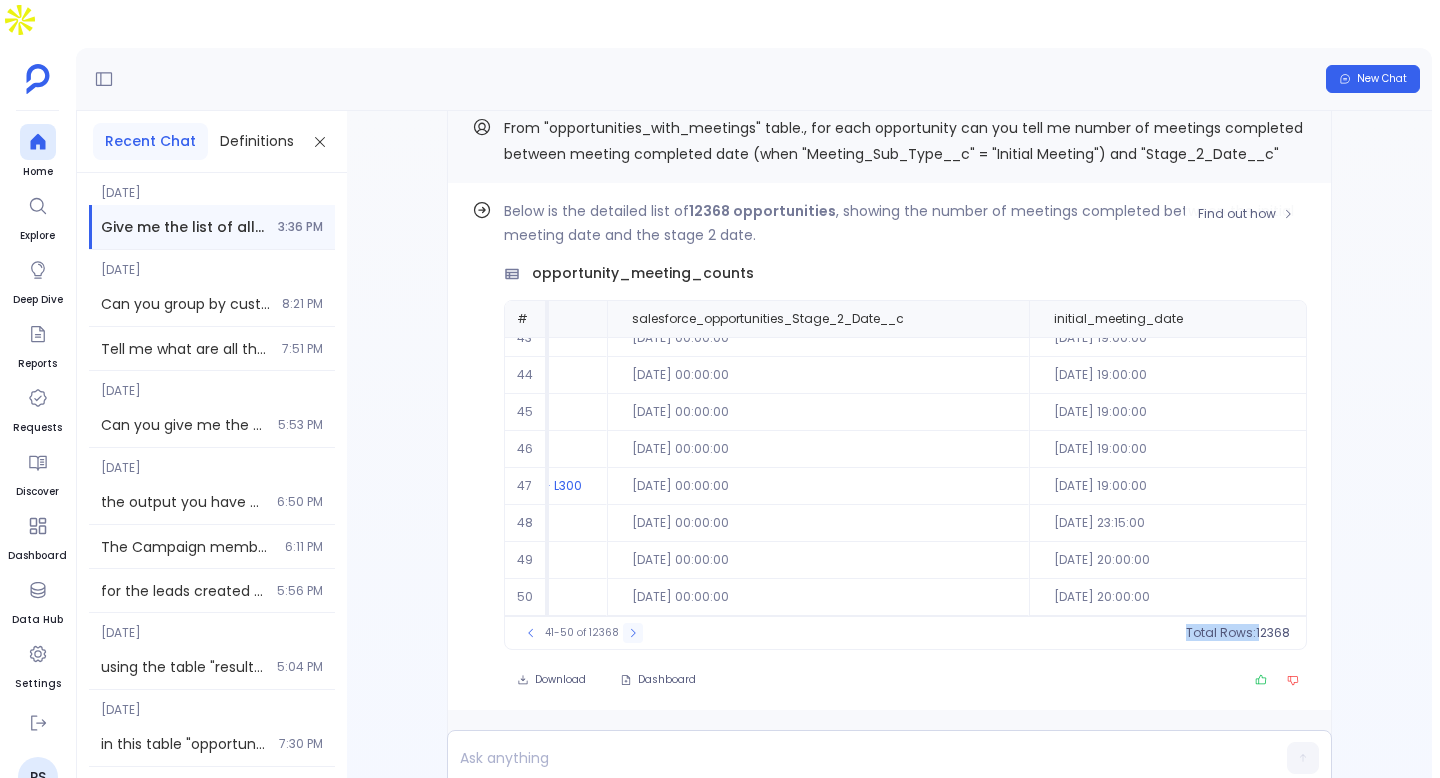 click 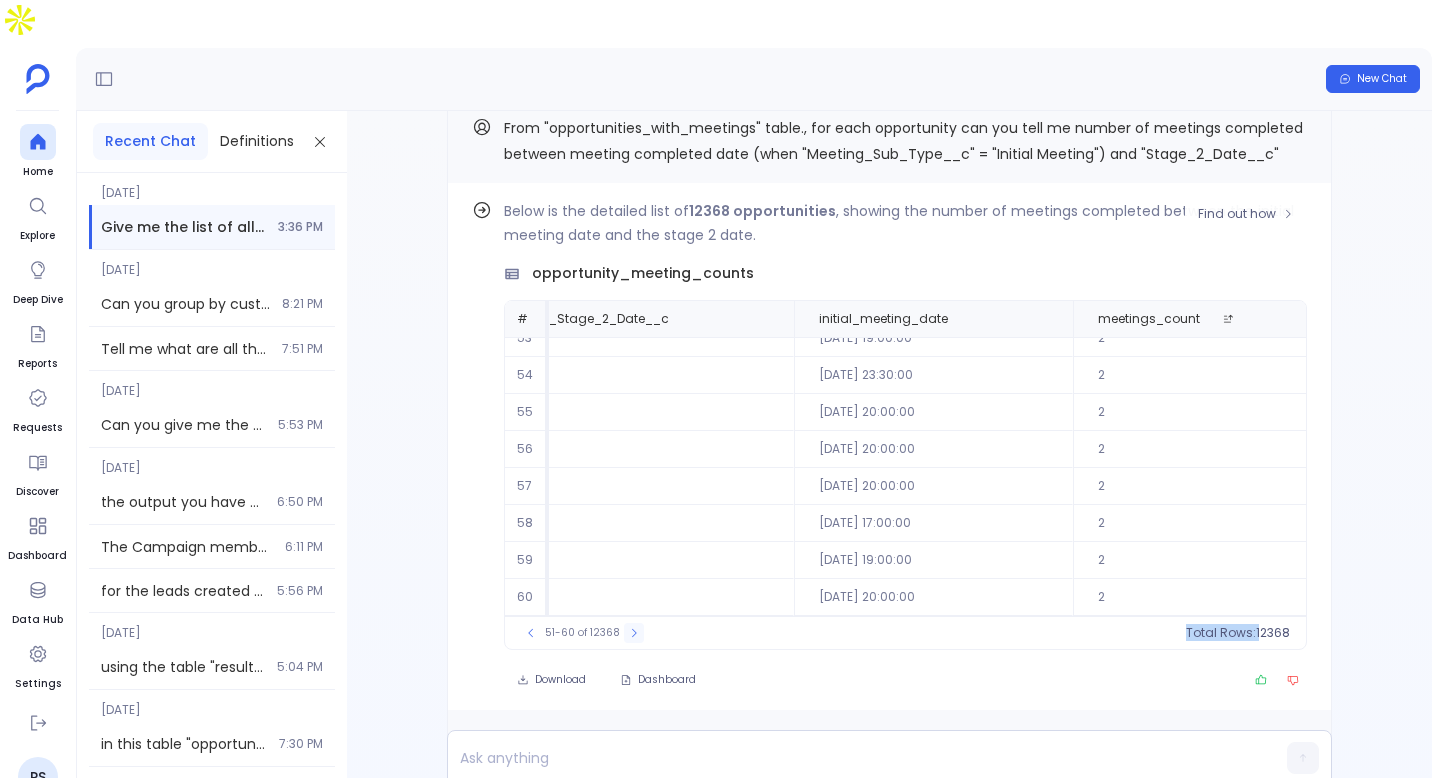 click 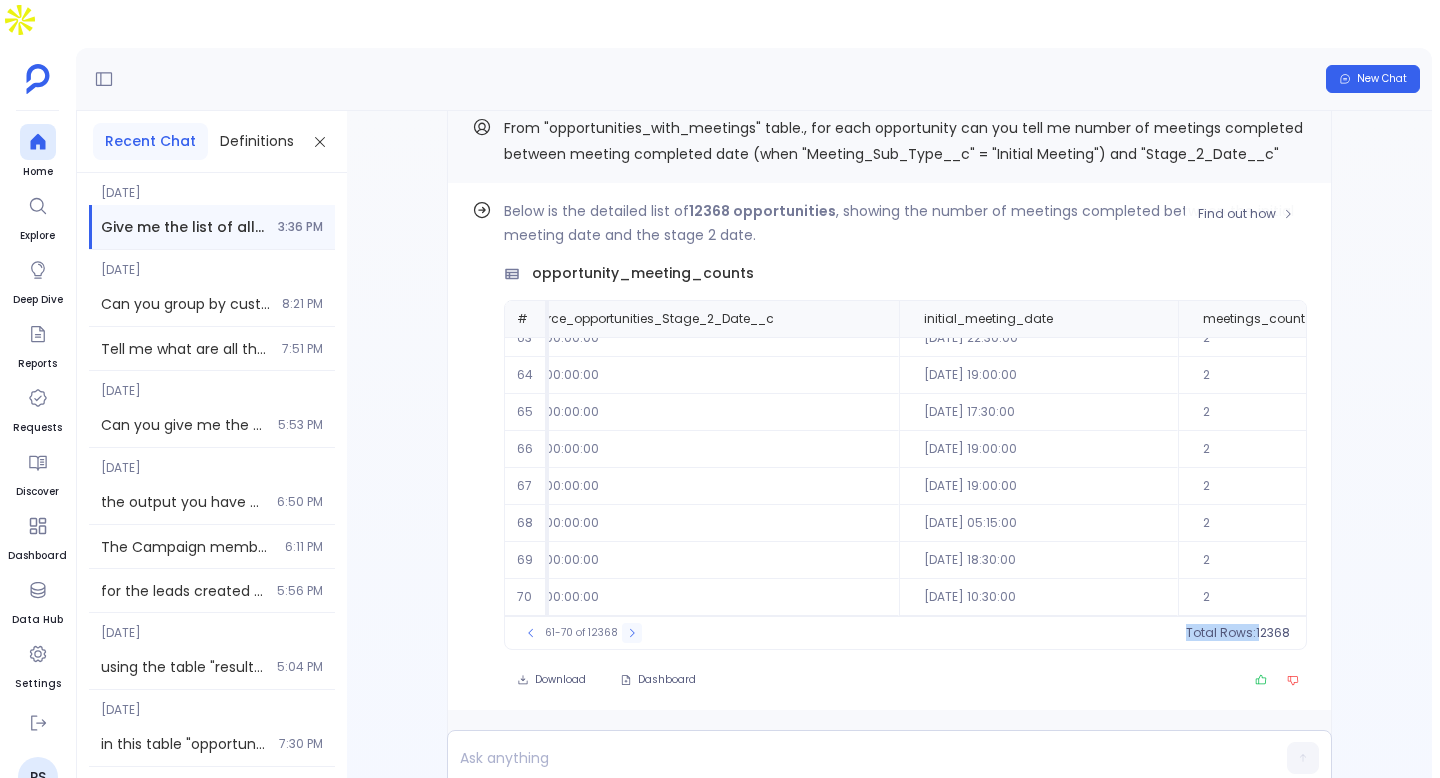 click 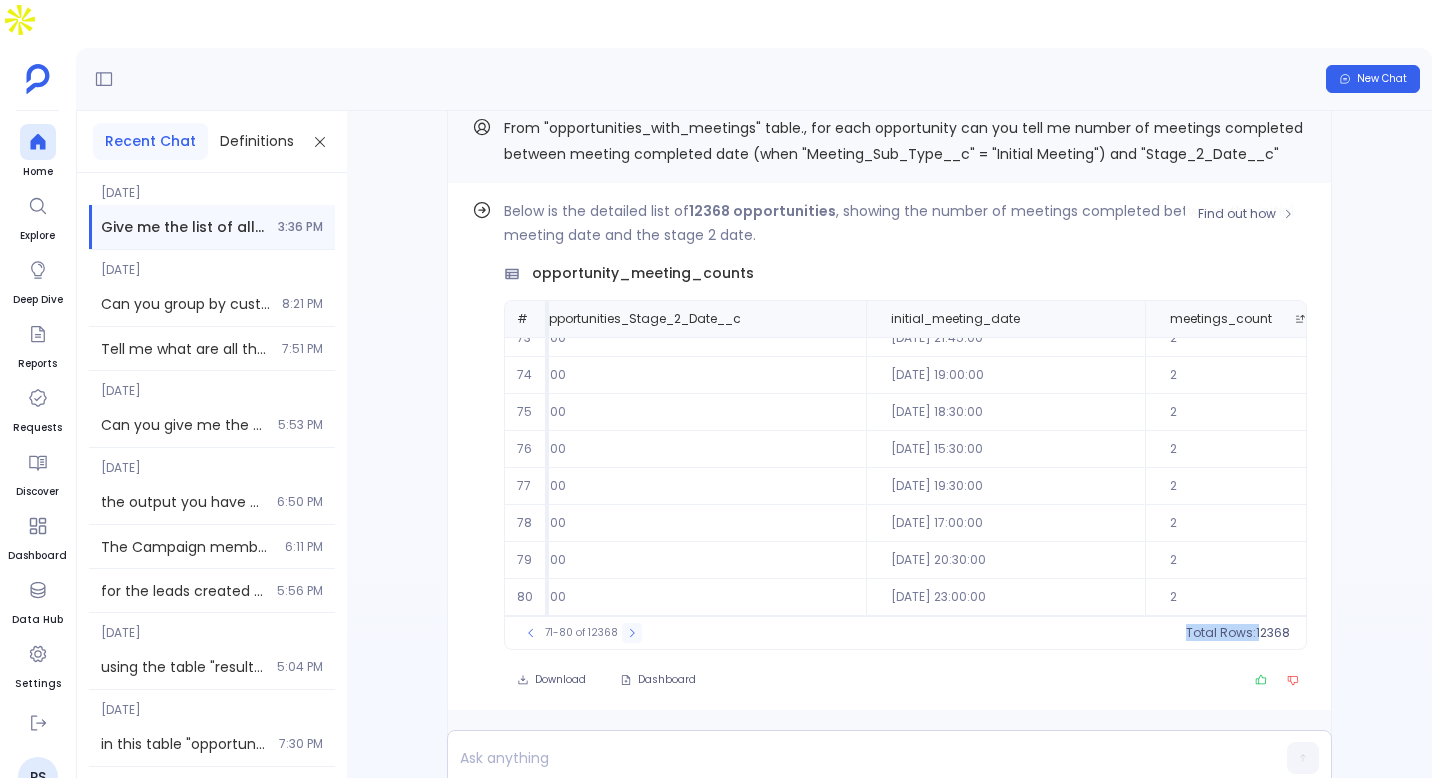 click 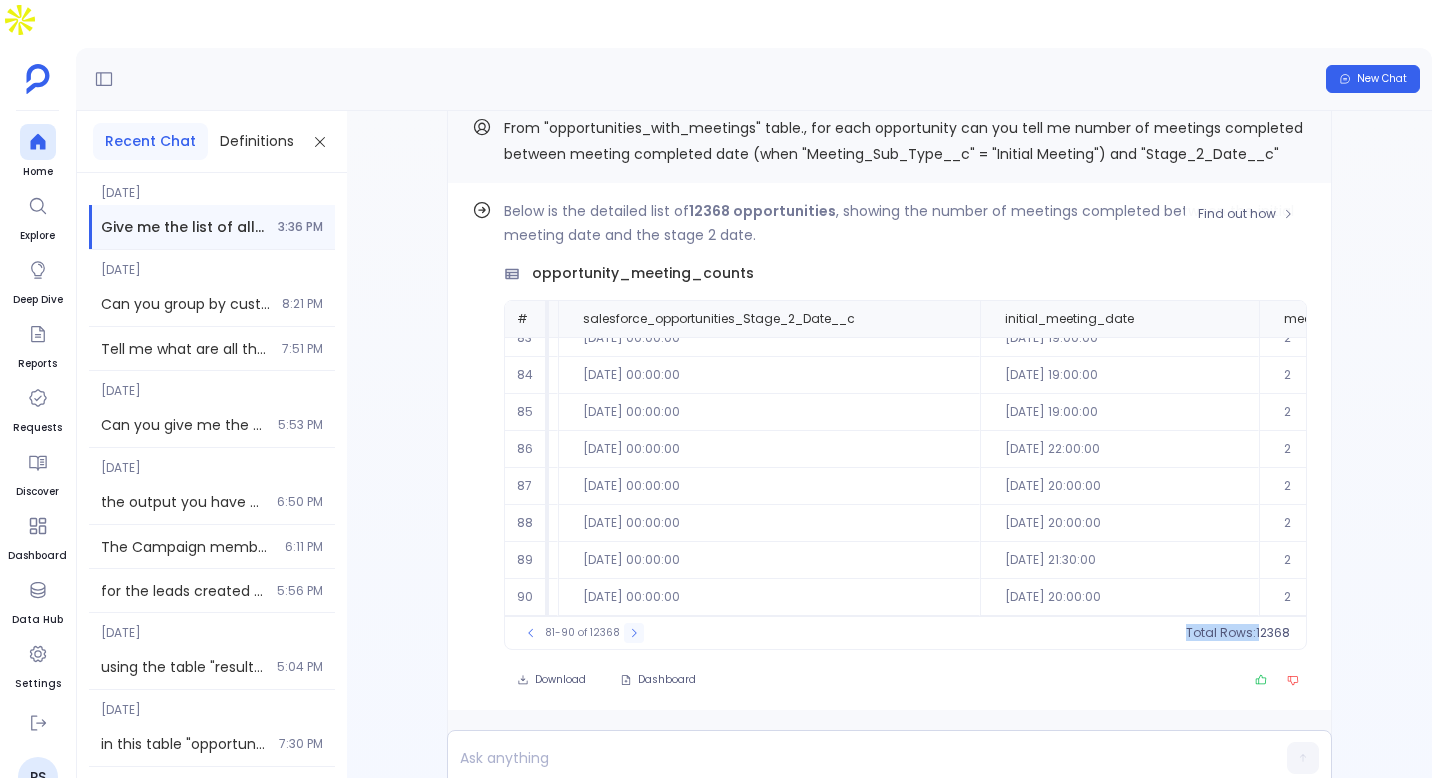 click 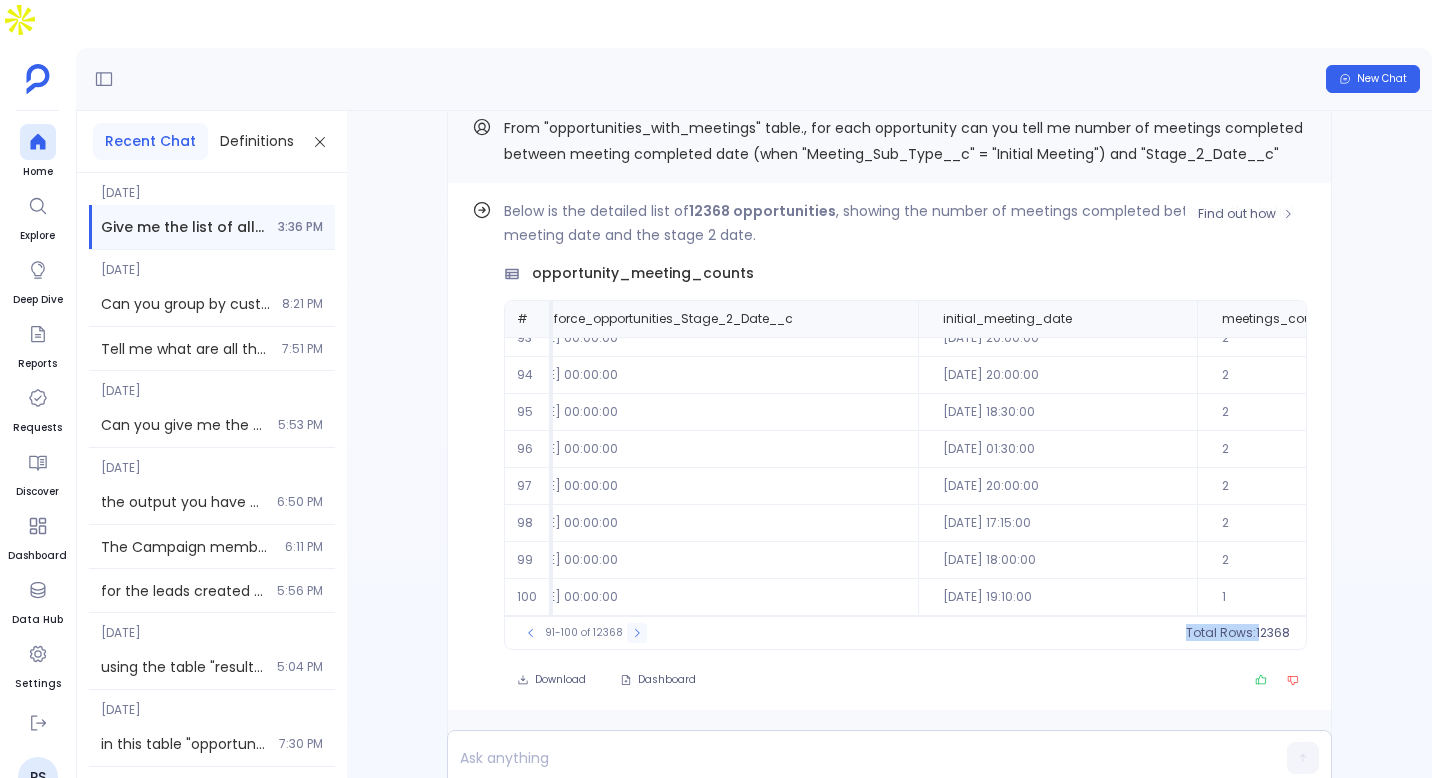click 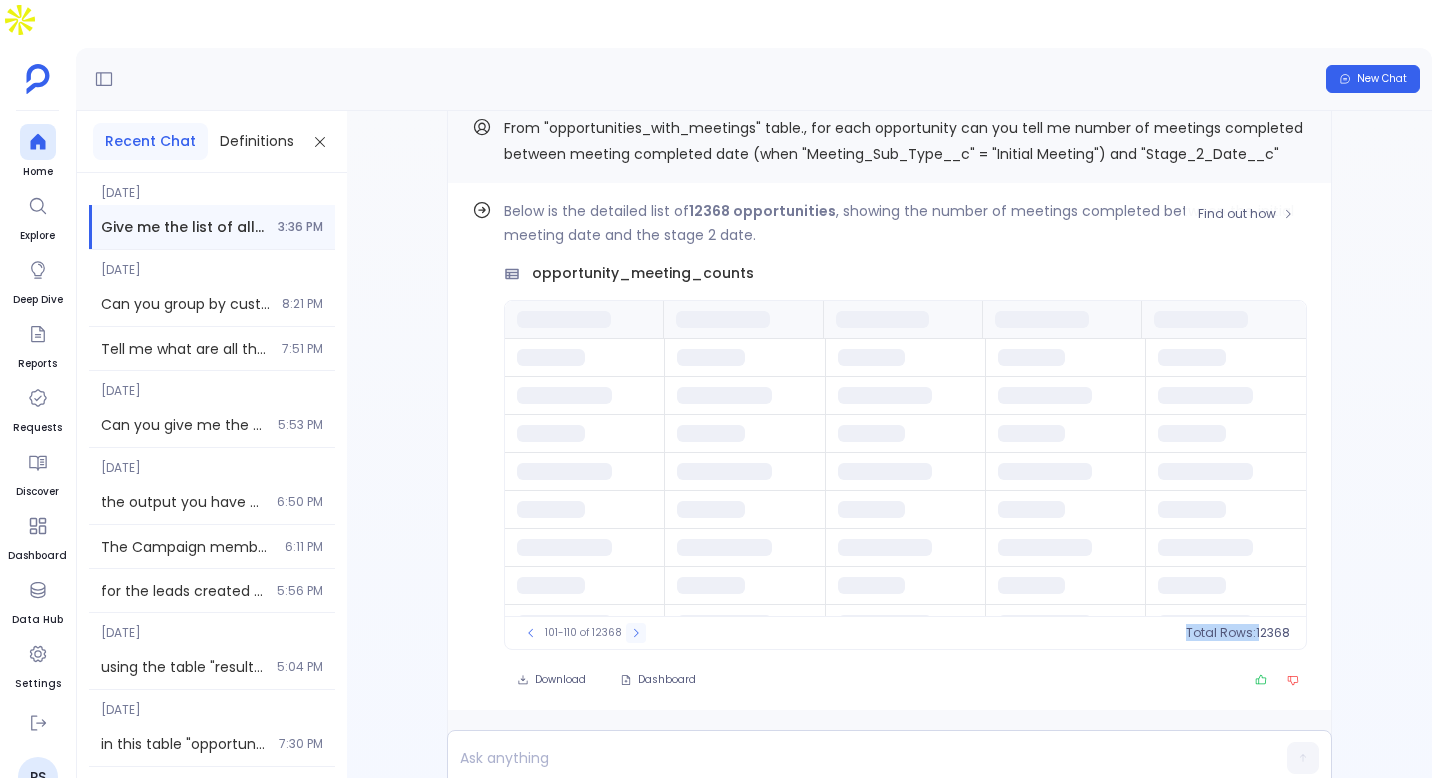 click 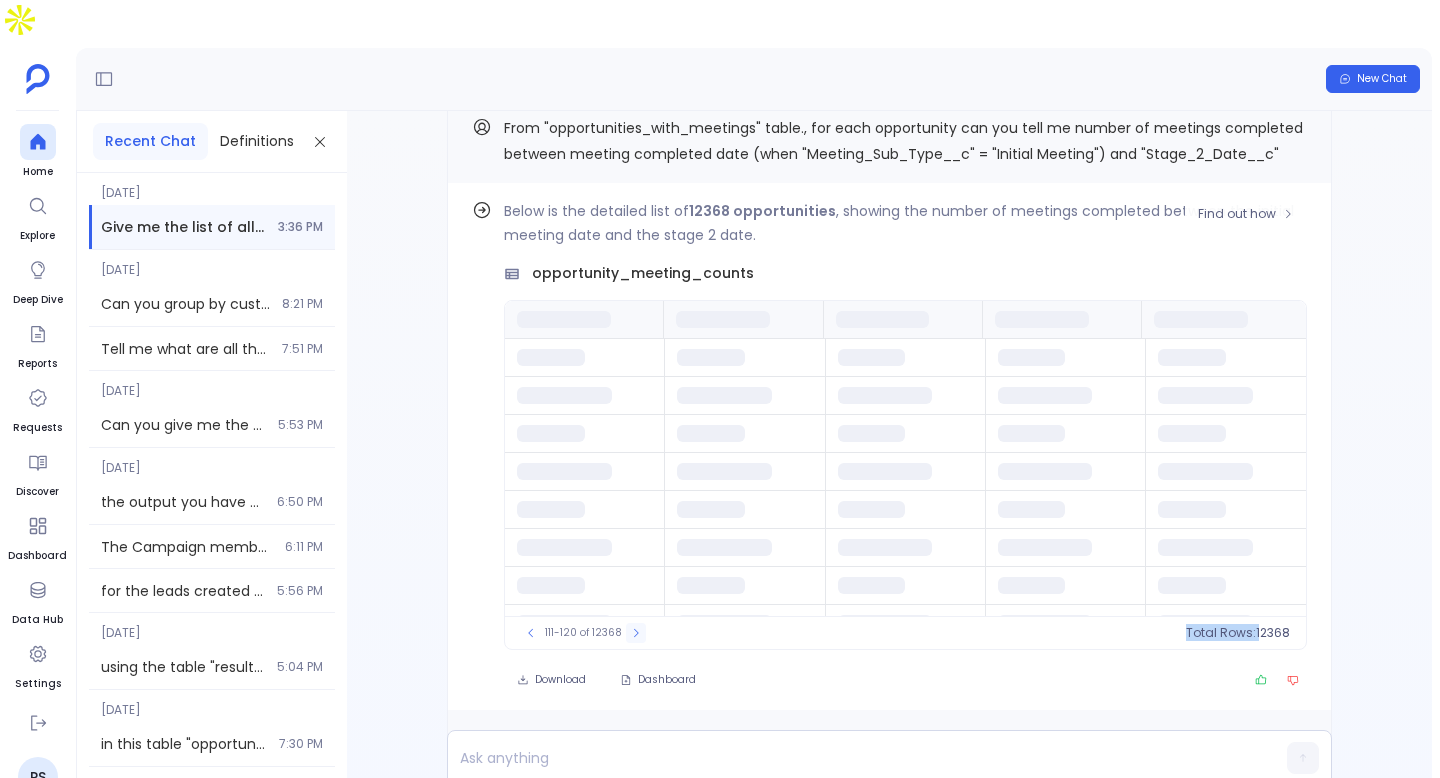 click 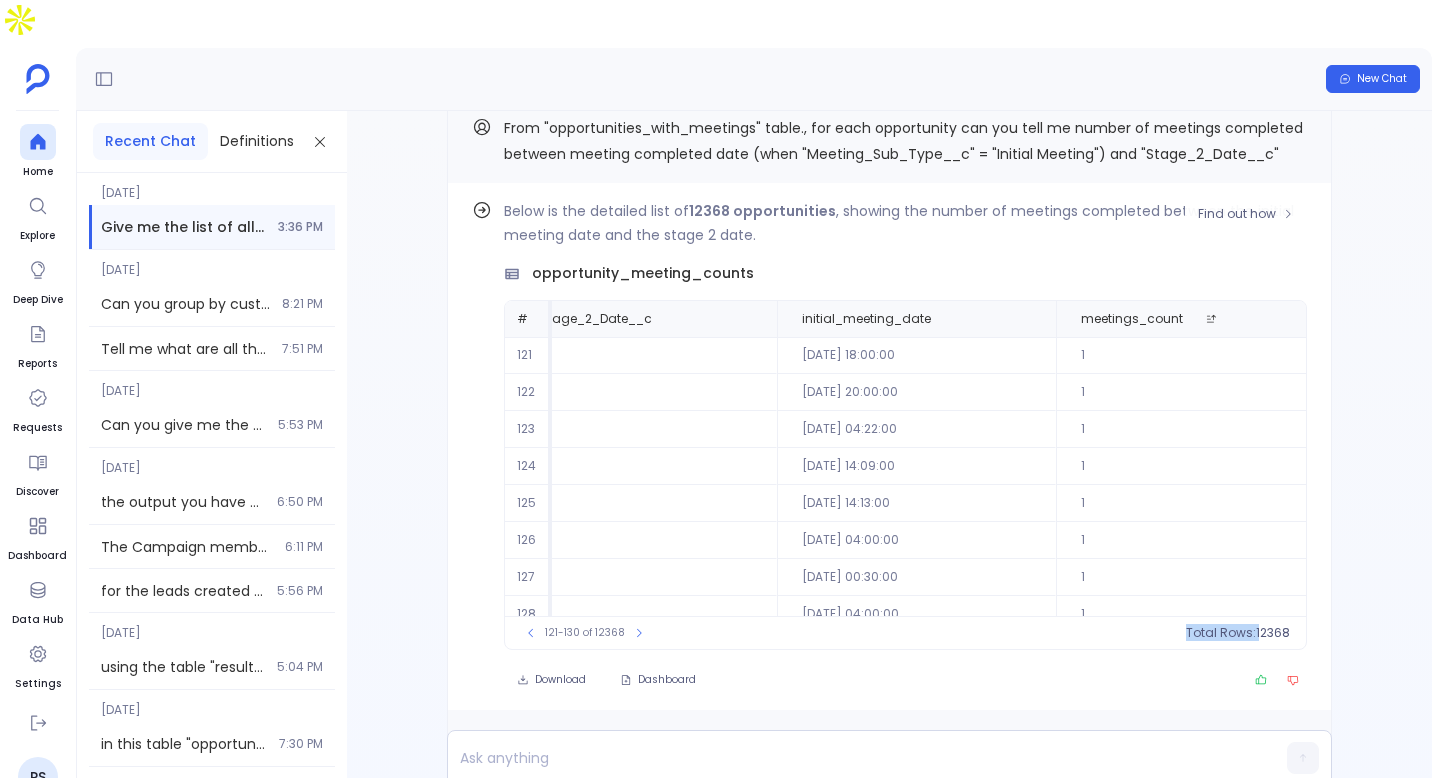 scroll, scrollTop: 96, scrollLeft: 937, axis: both 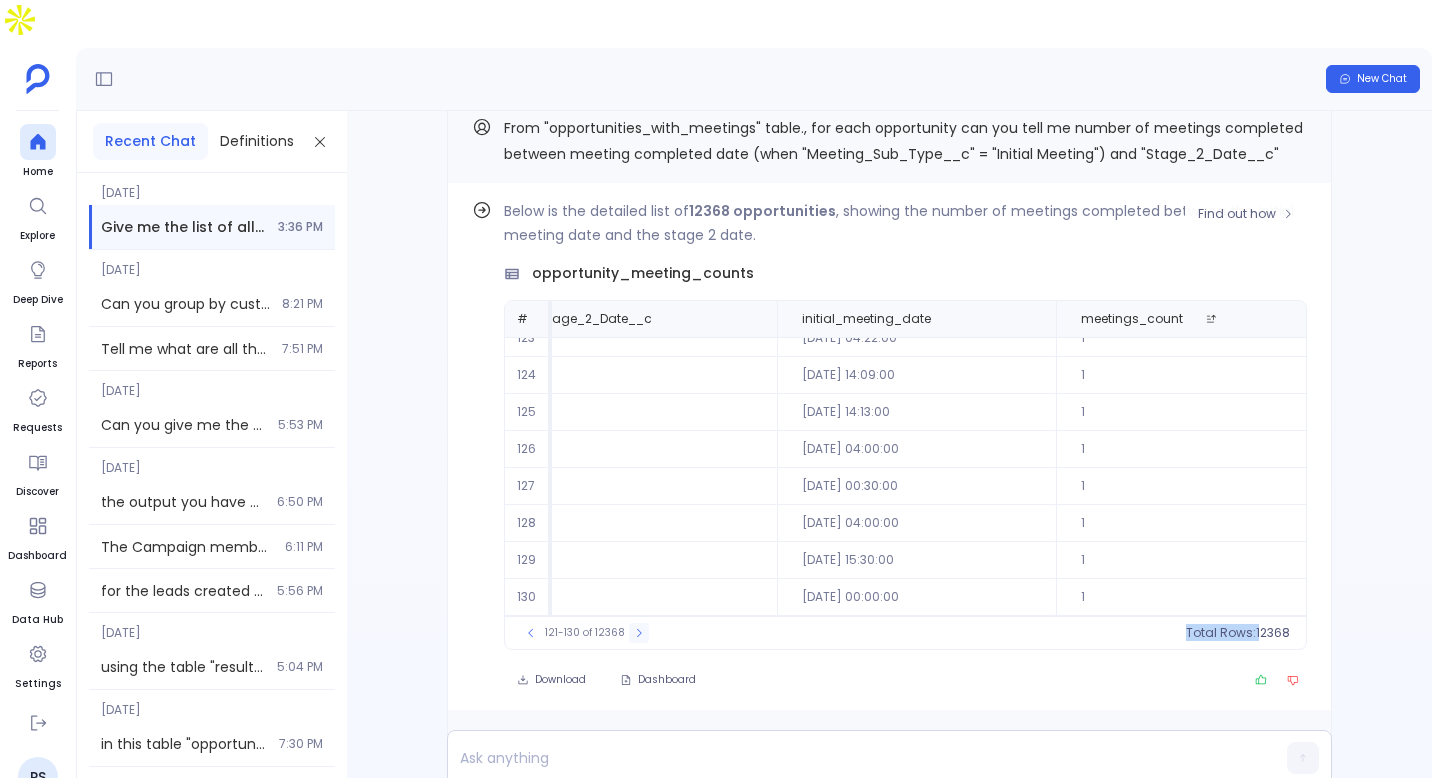 click at bounding box center [639, 633] 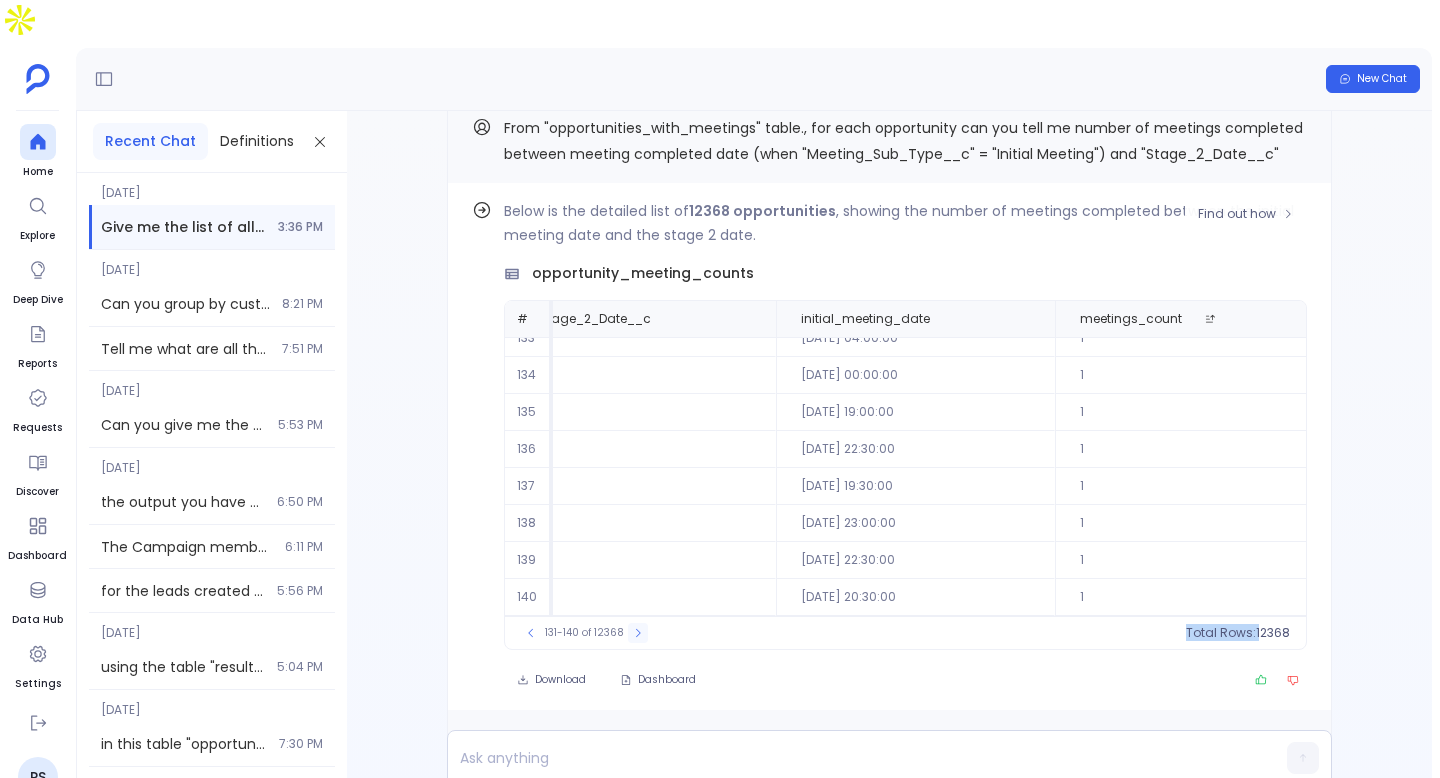 click 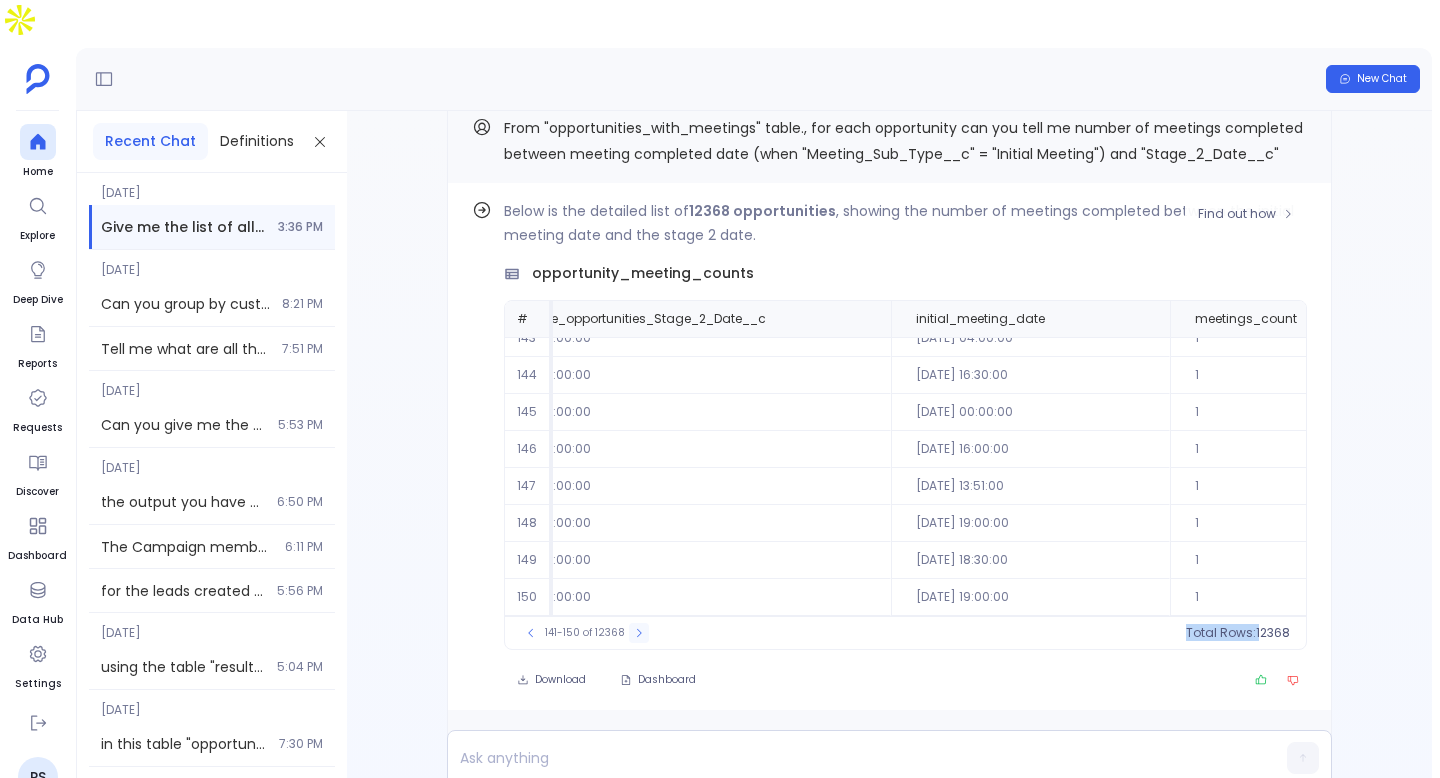 click 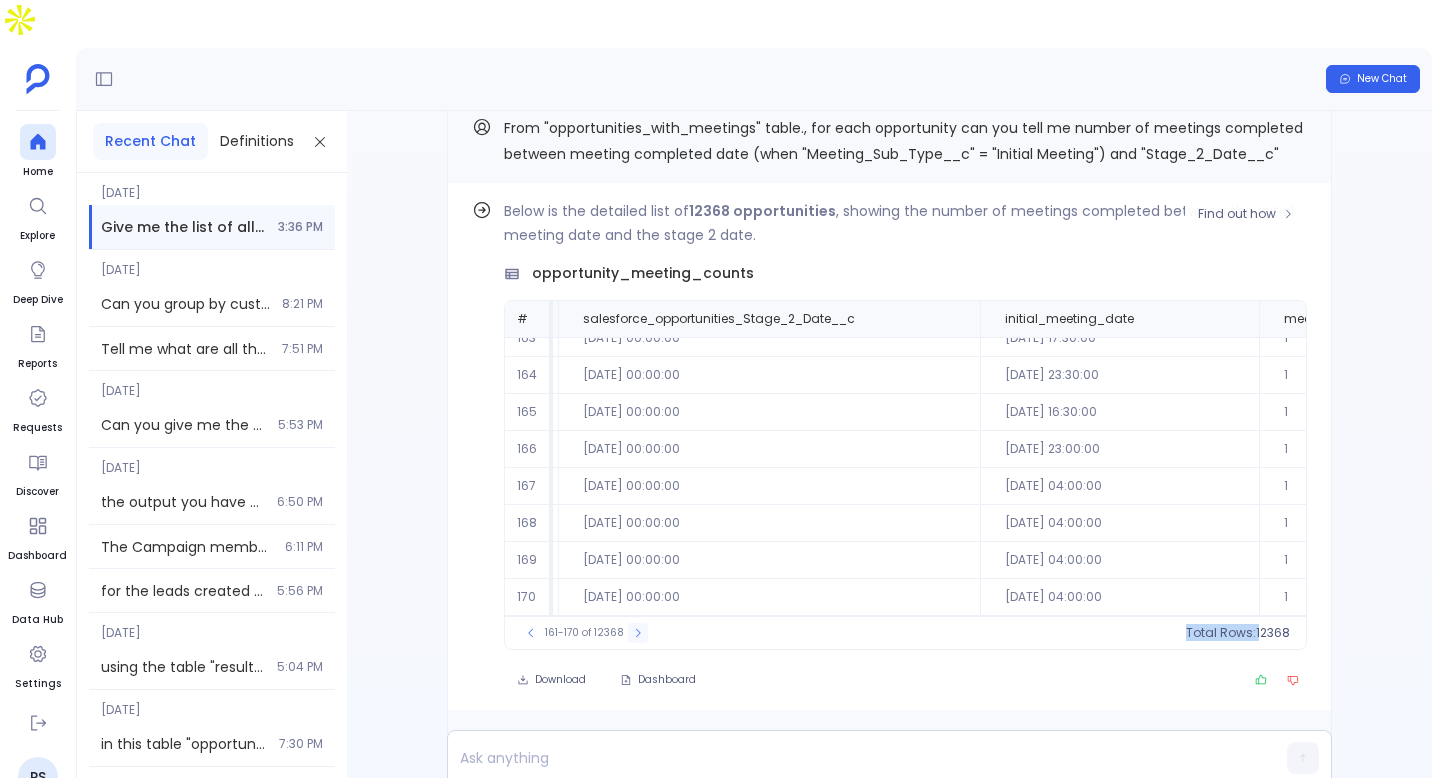 click 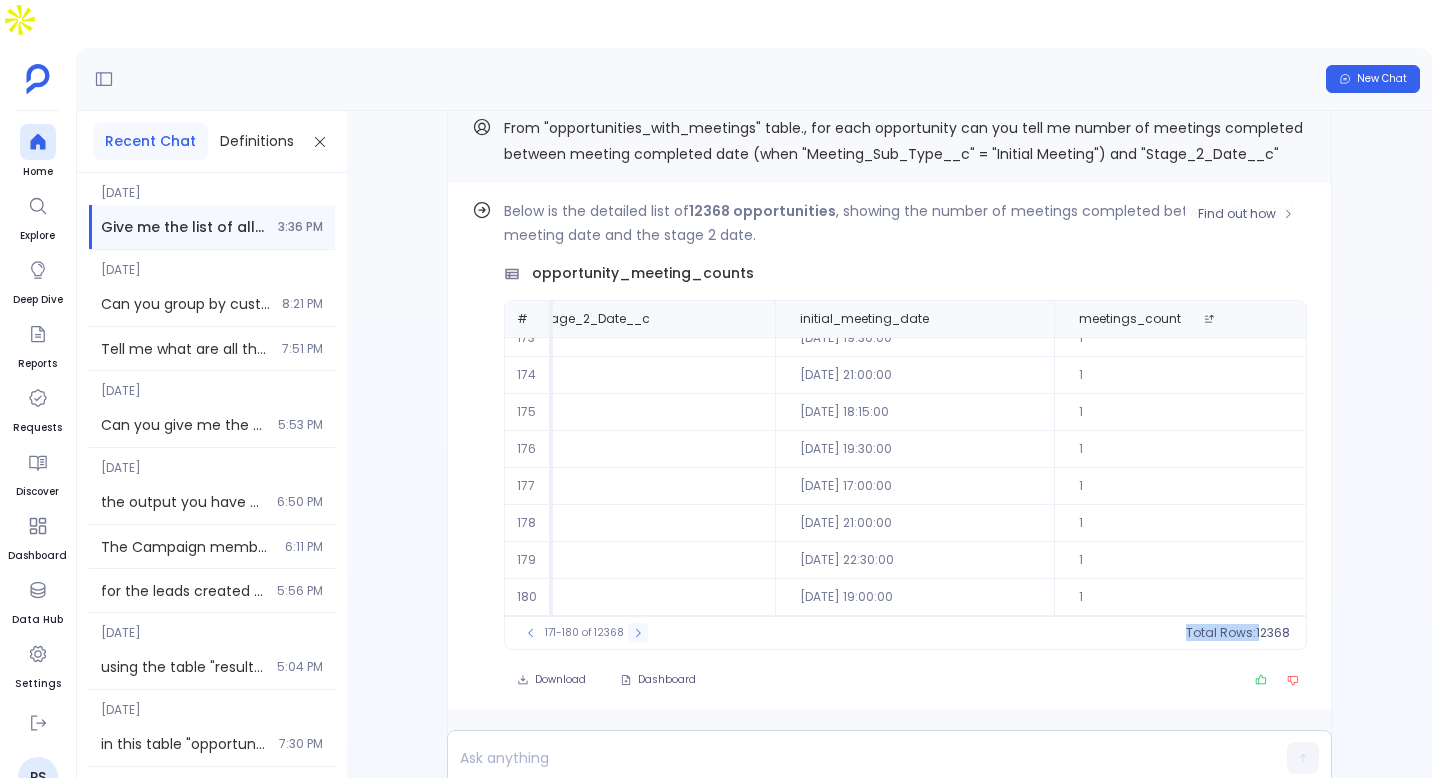 scroll, scrollTop: 96, scrollLeft: 871, axis: both 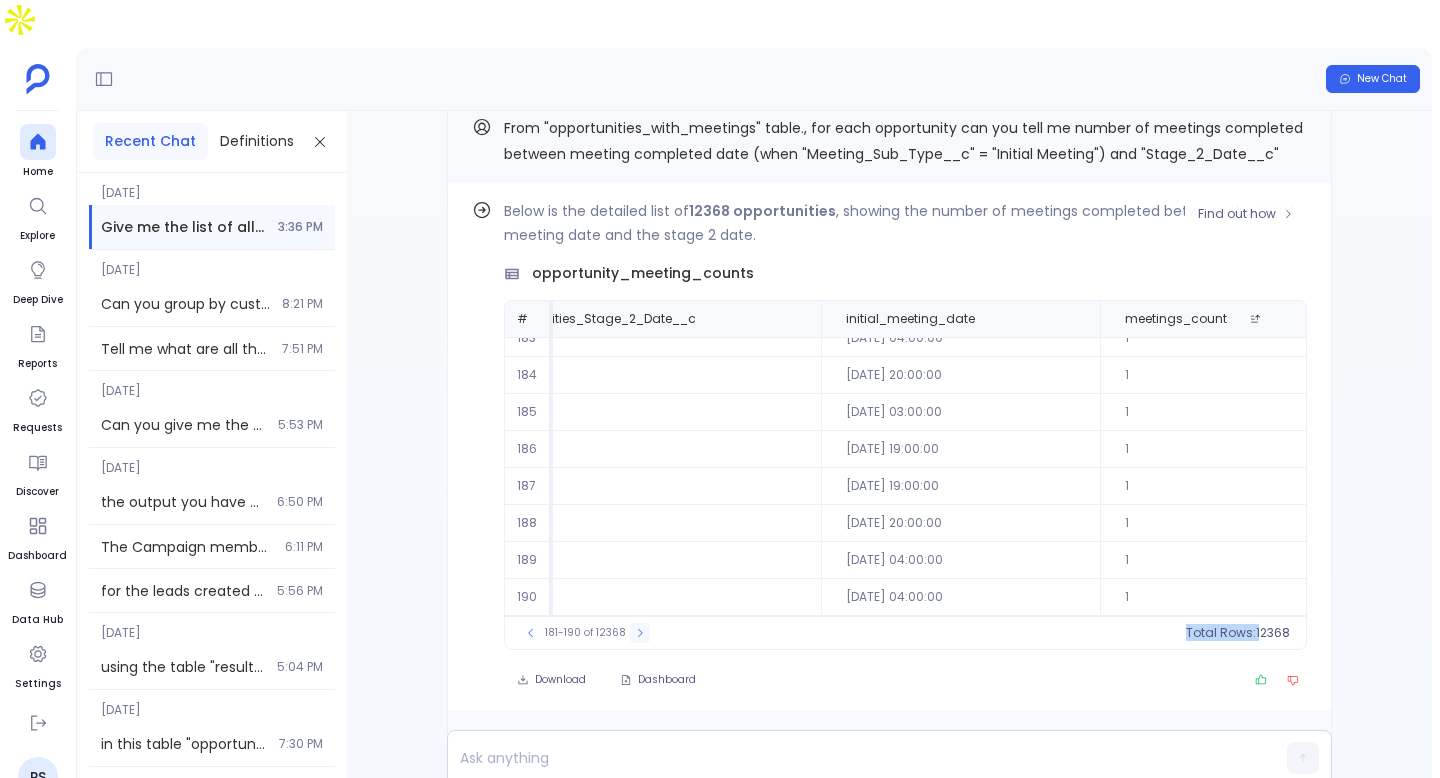 click 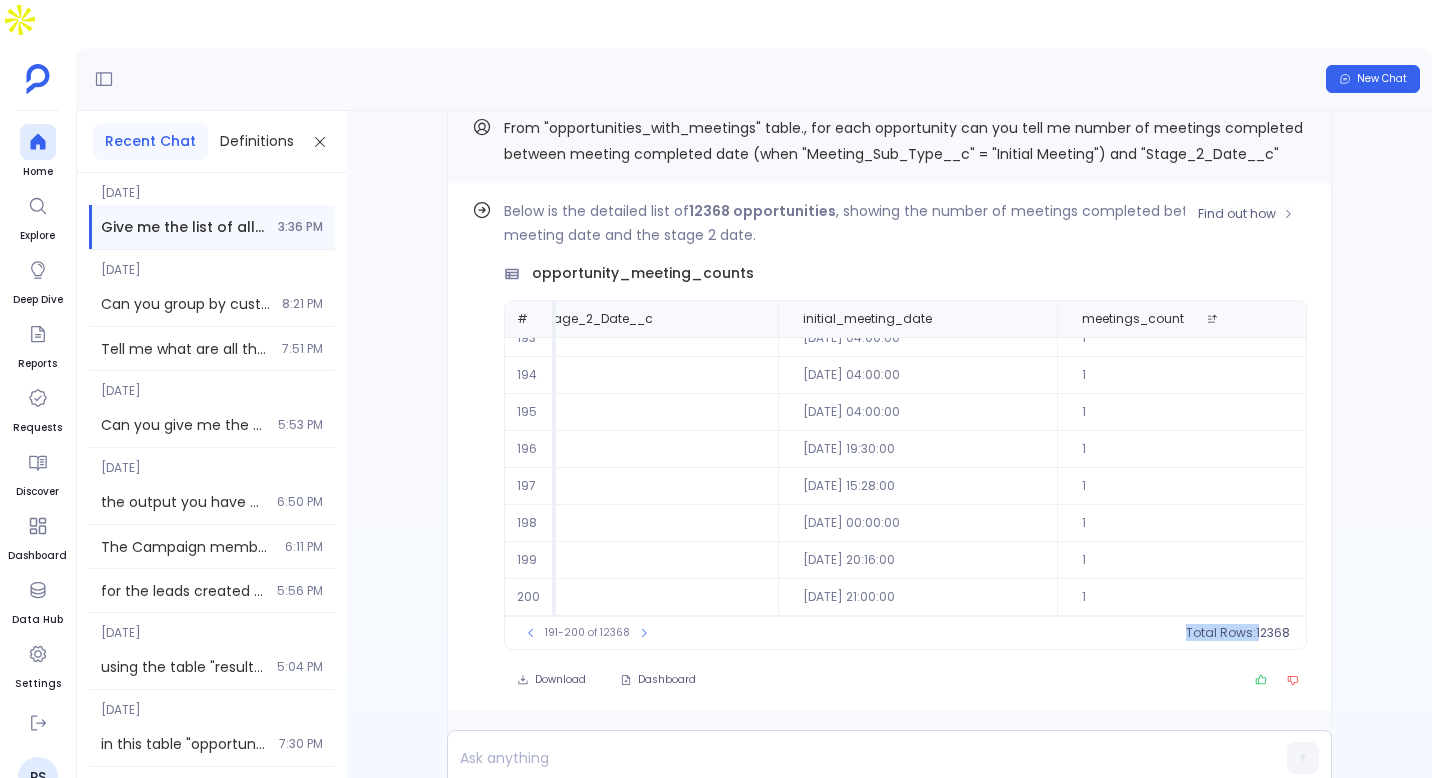 scroll, scrollTop: 0, scrollLeft: 1040, axis: horizontal 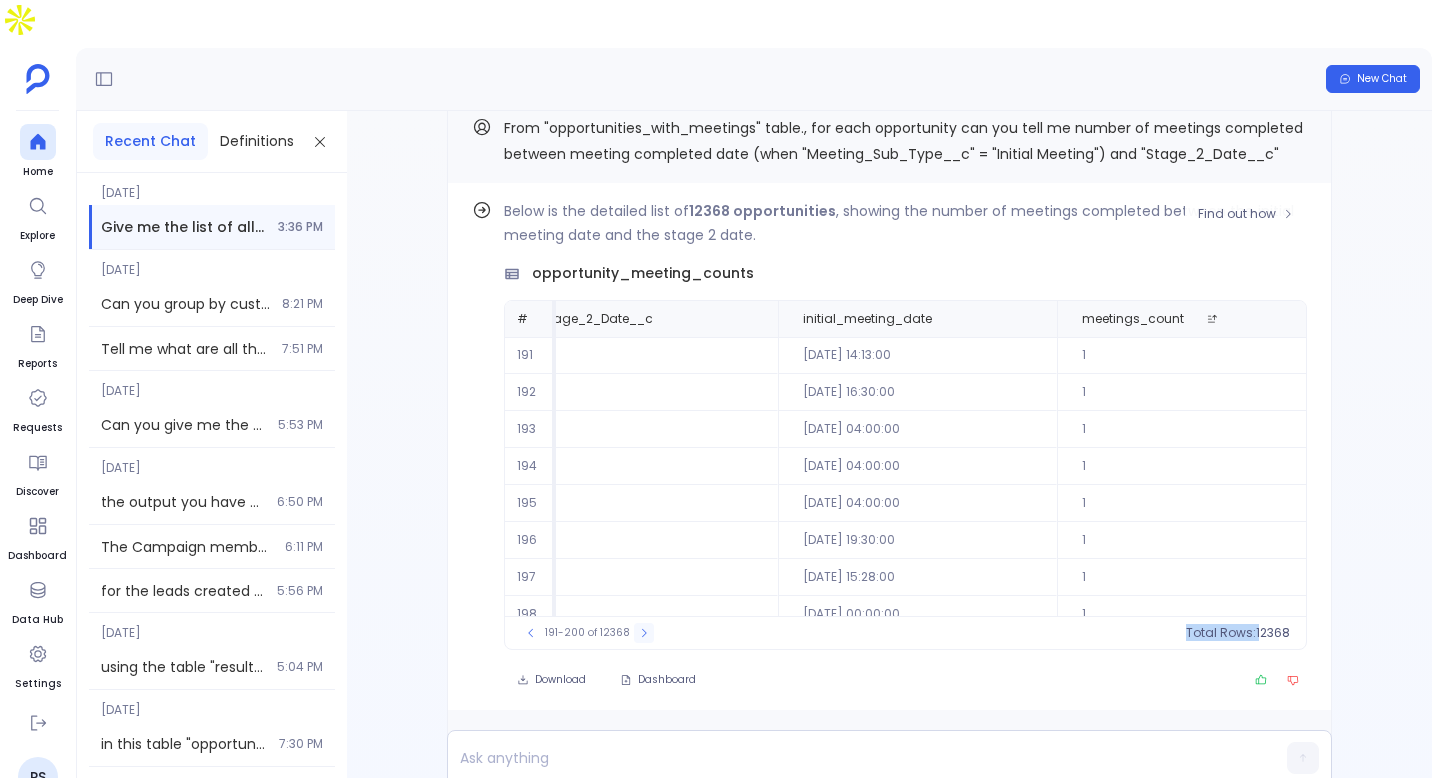 click at bounding box center (644, 633) 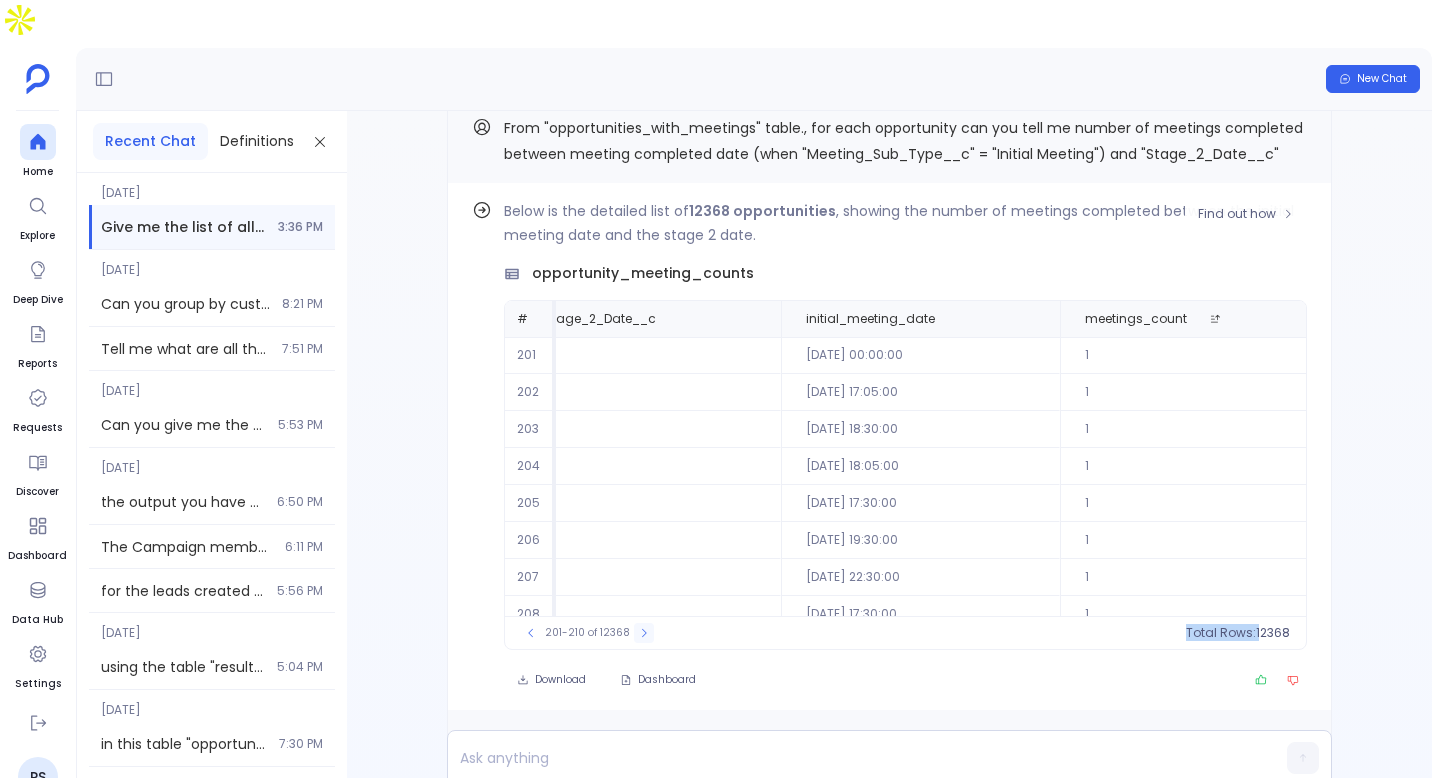 click 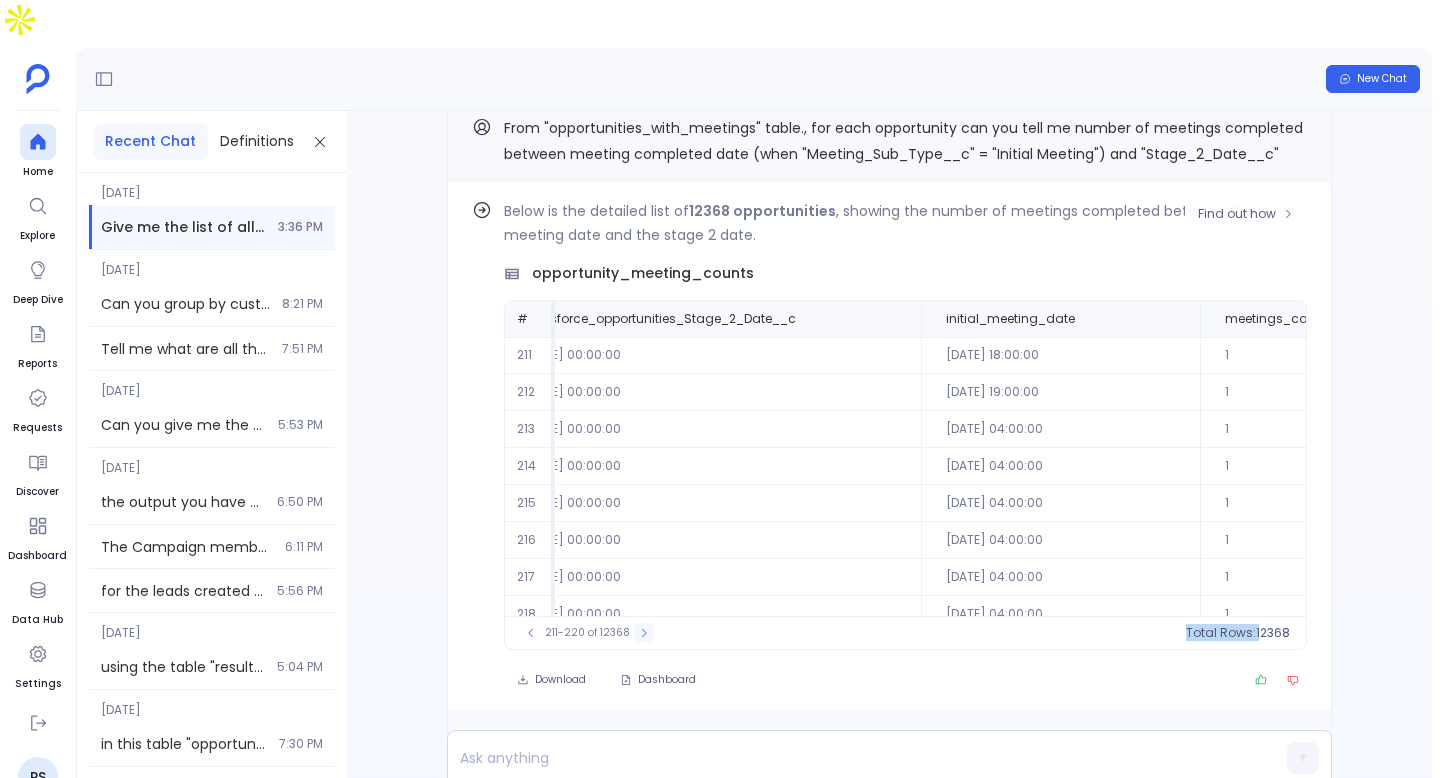 click 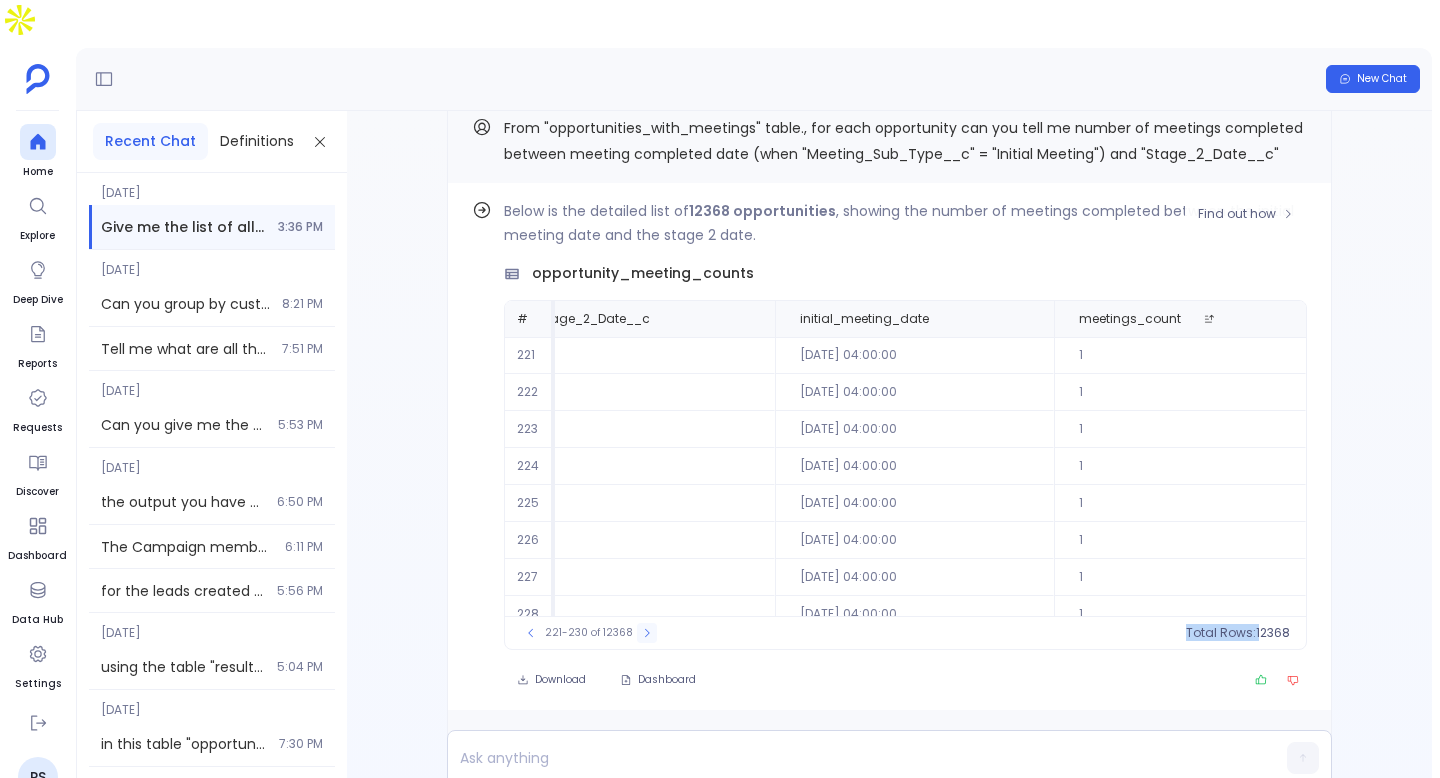 click 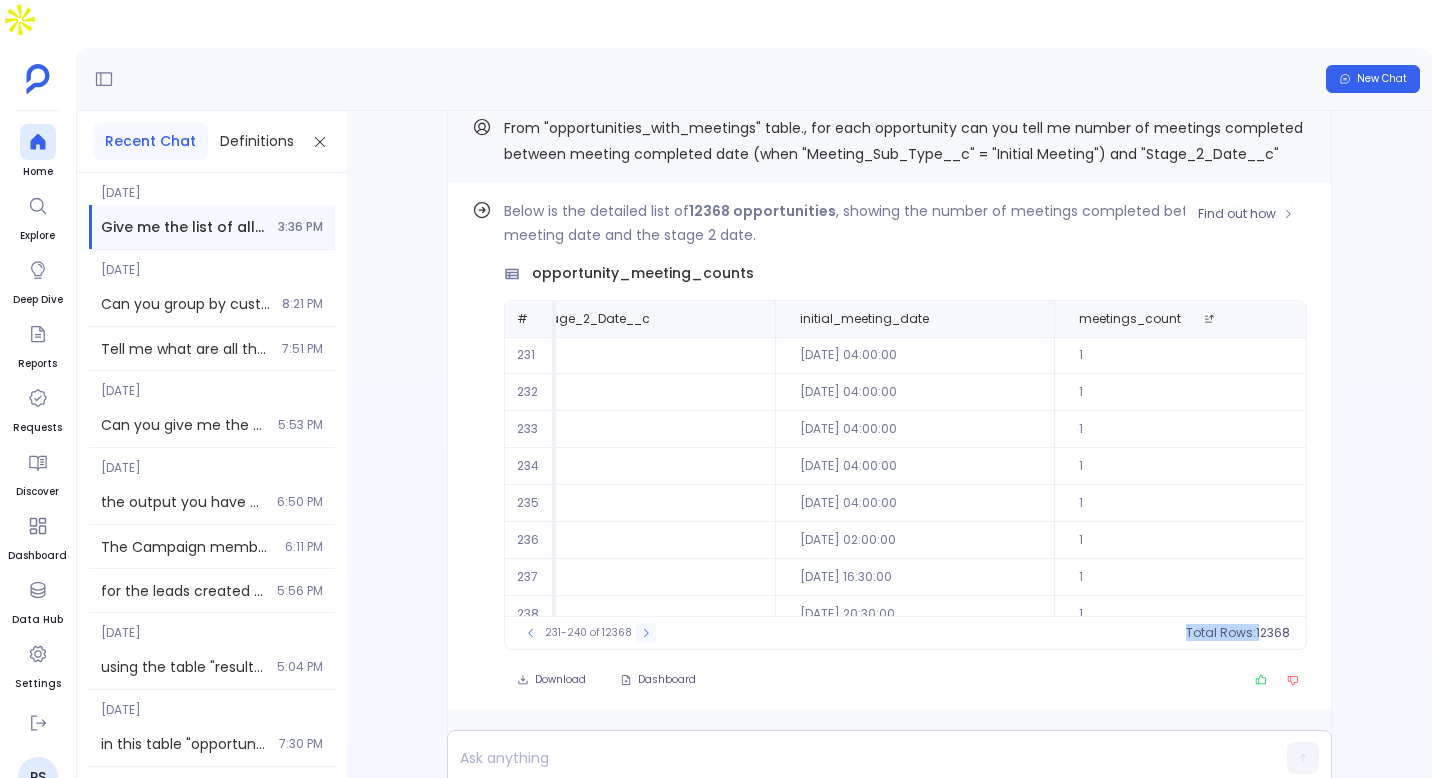 click 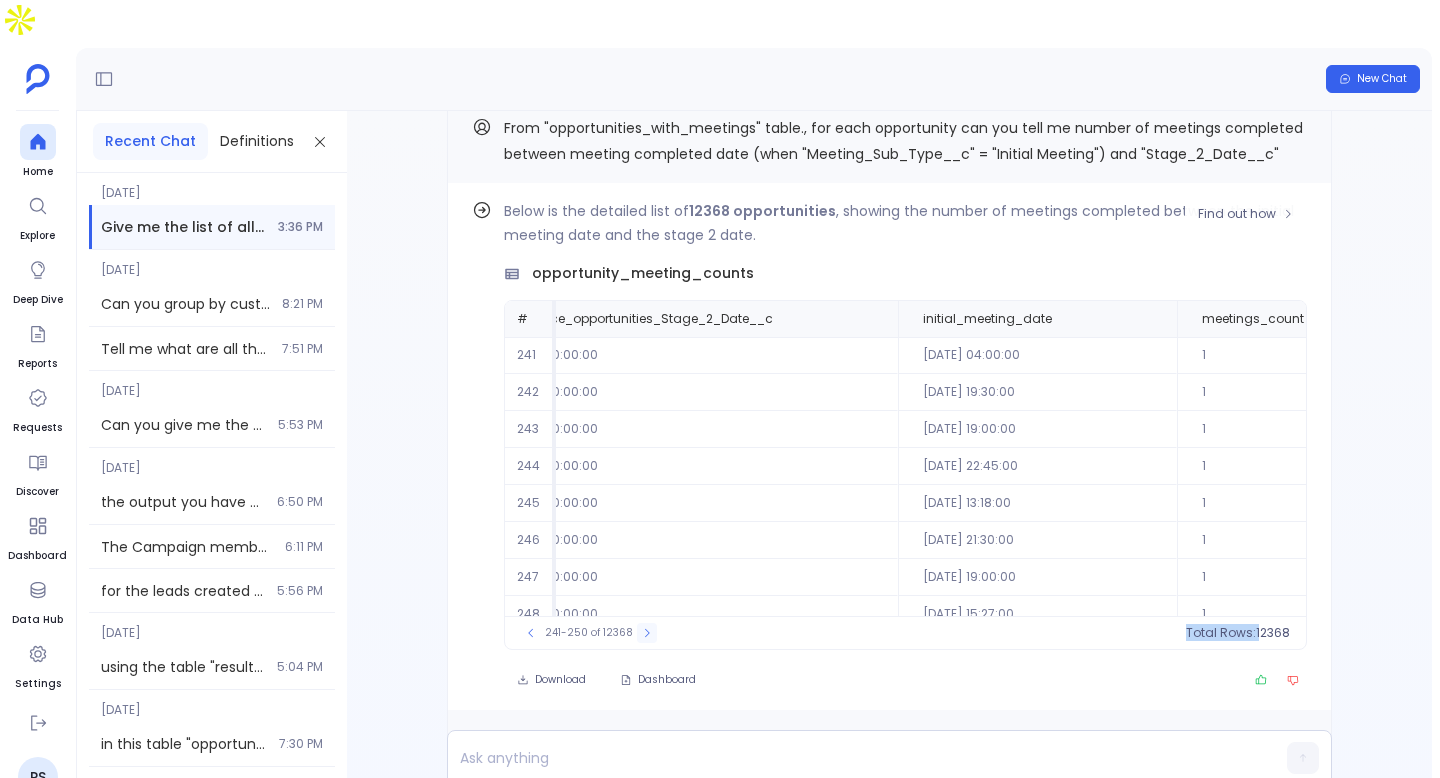 click 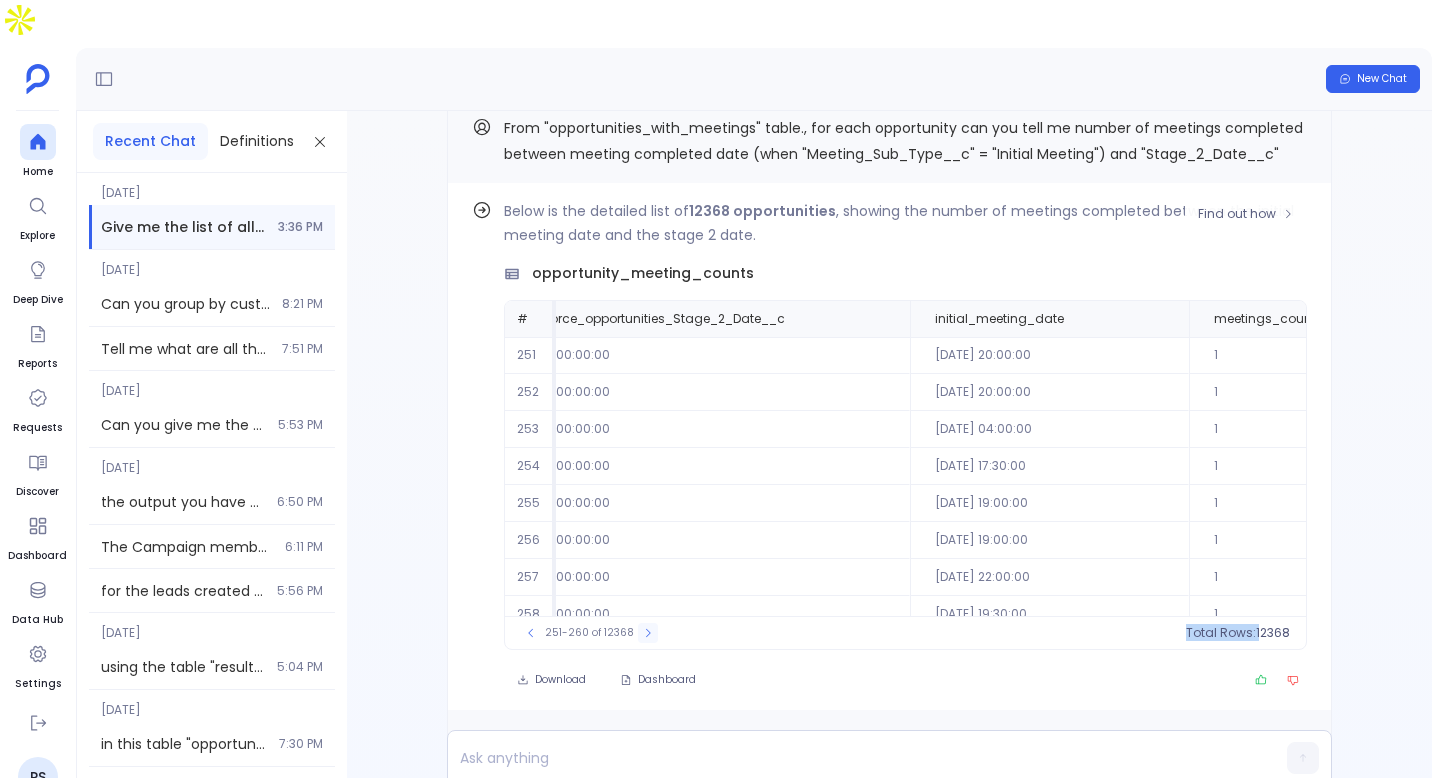 click 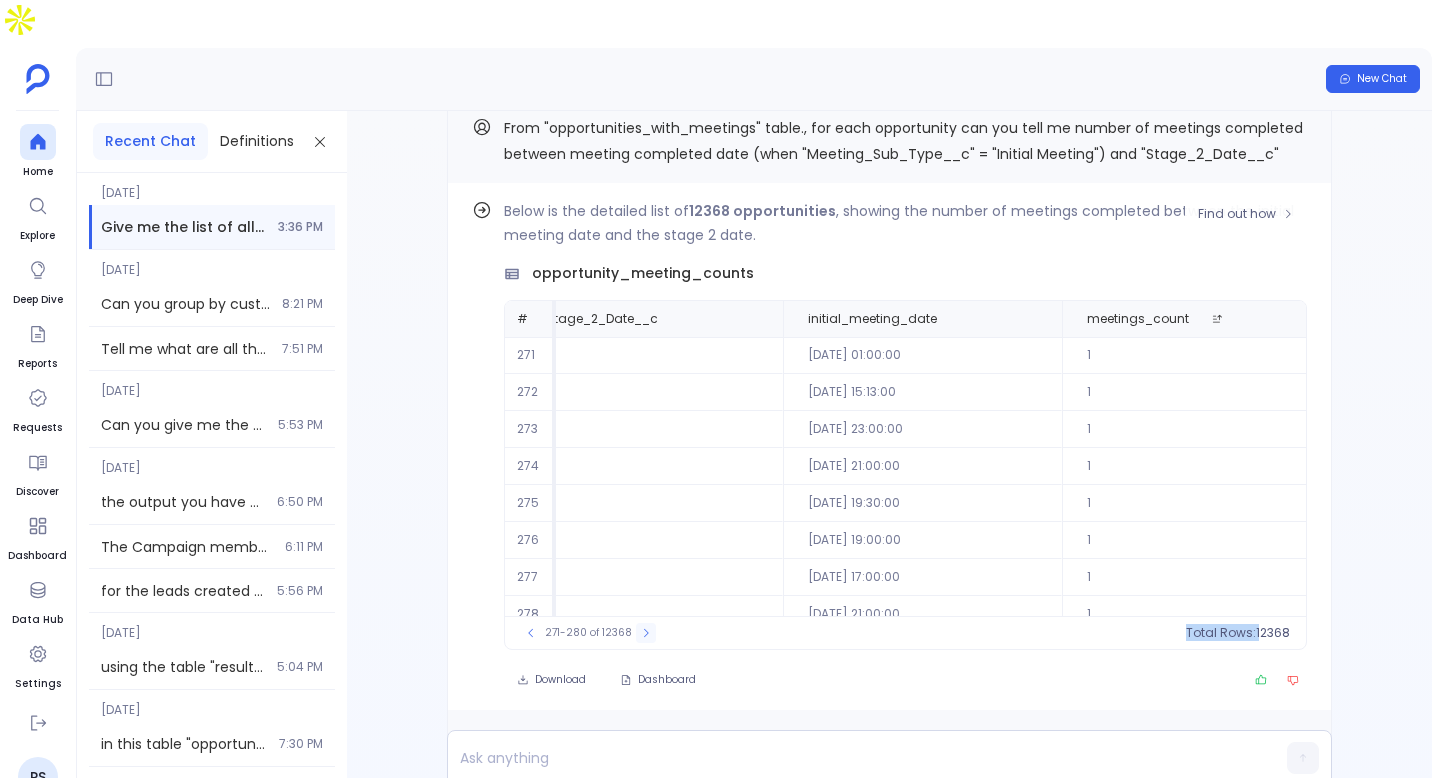 click 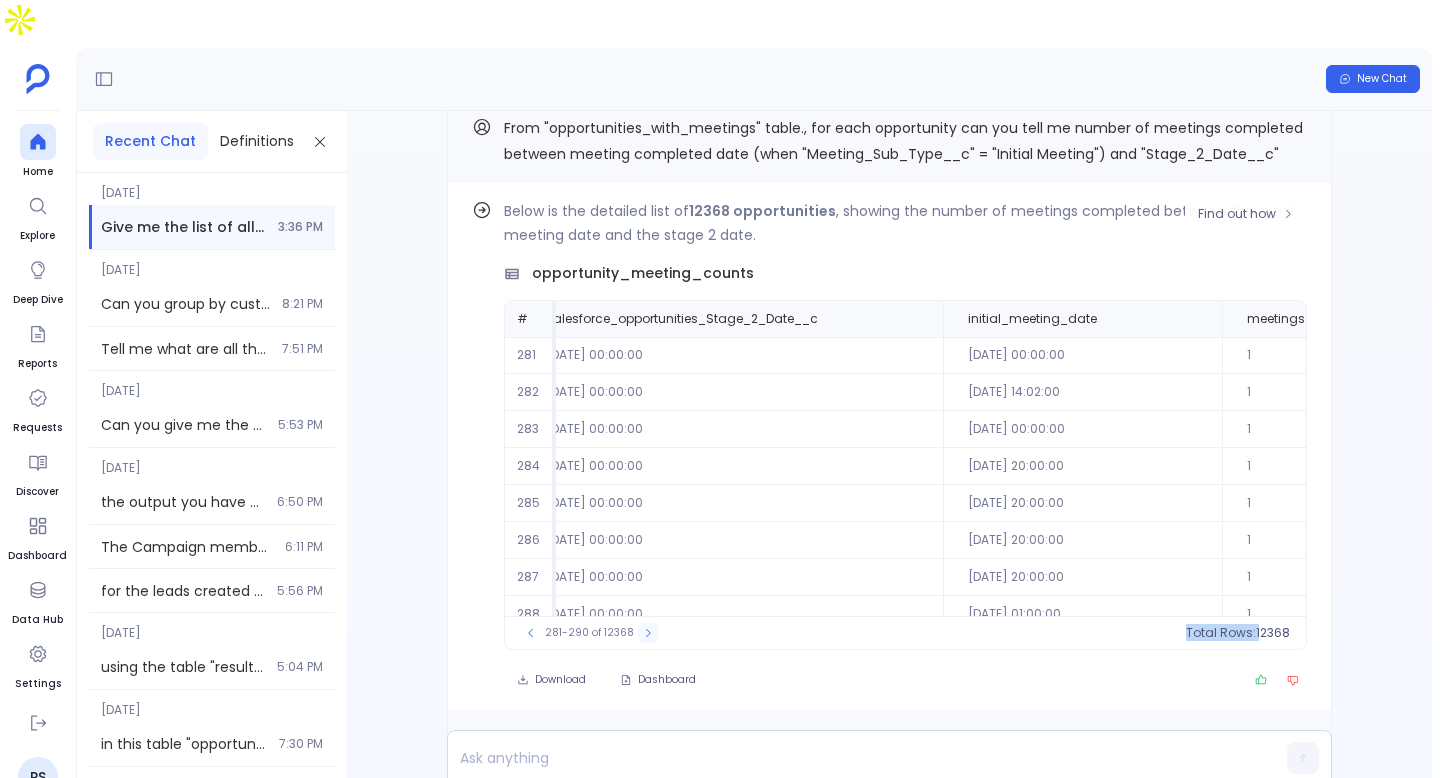 click 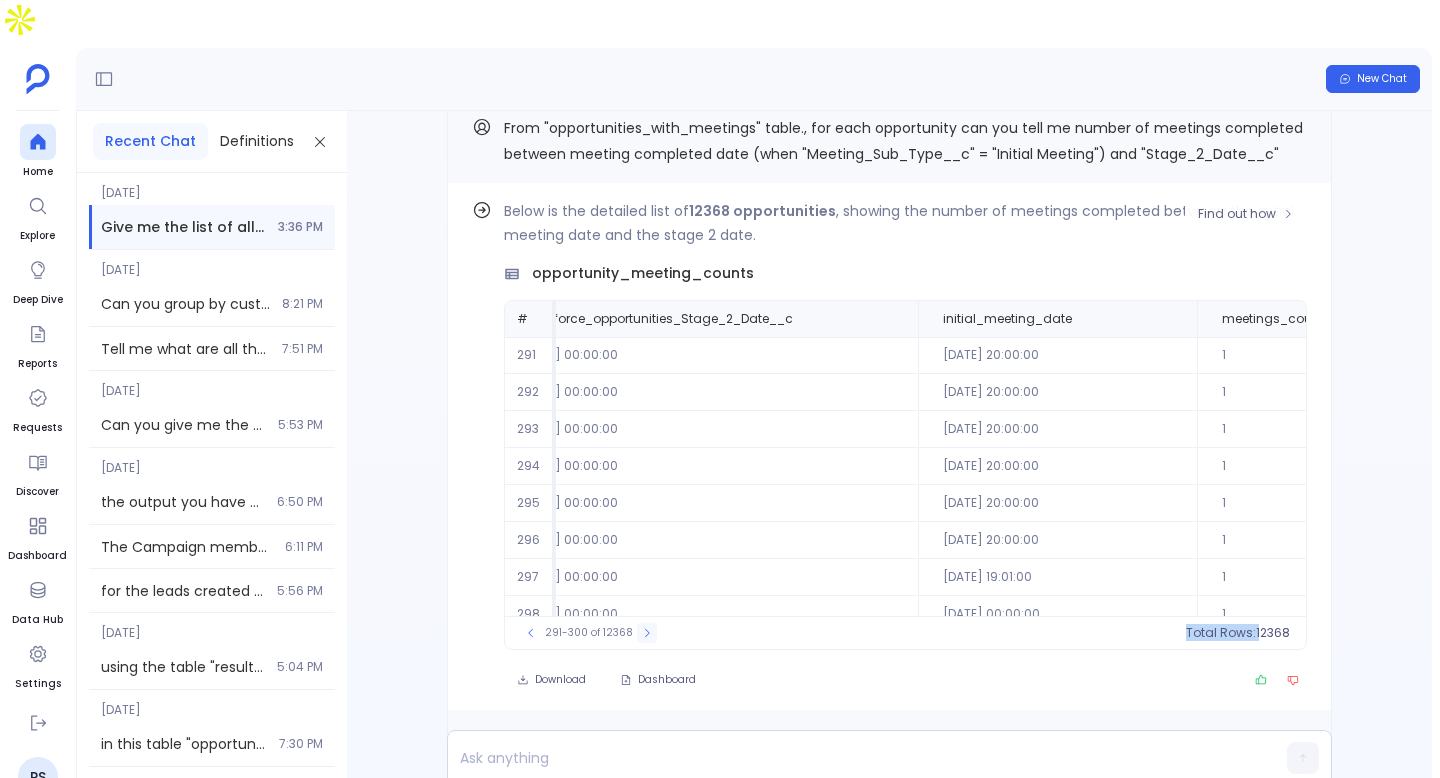 click at bounding box center [647, 633] 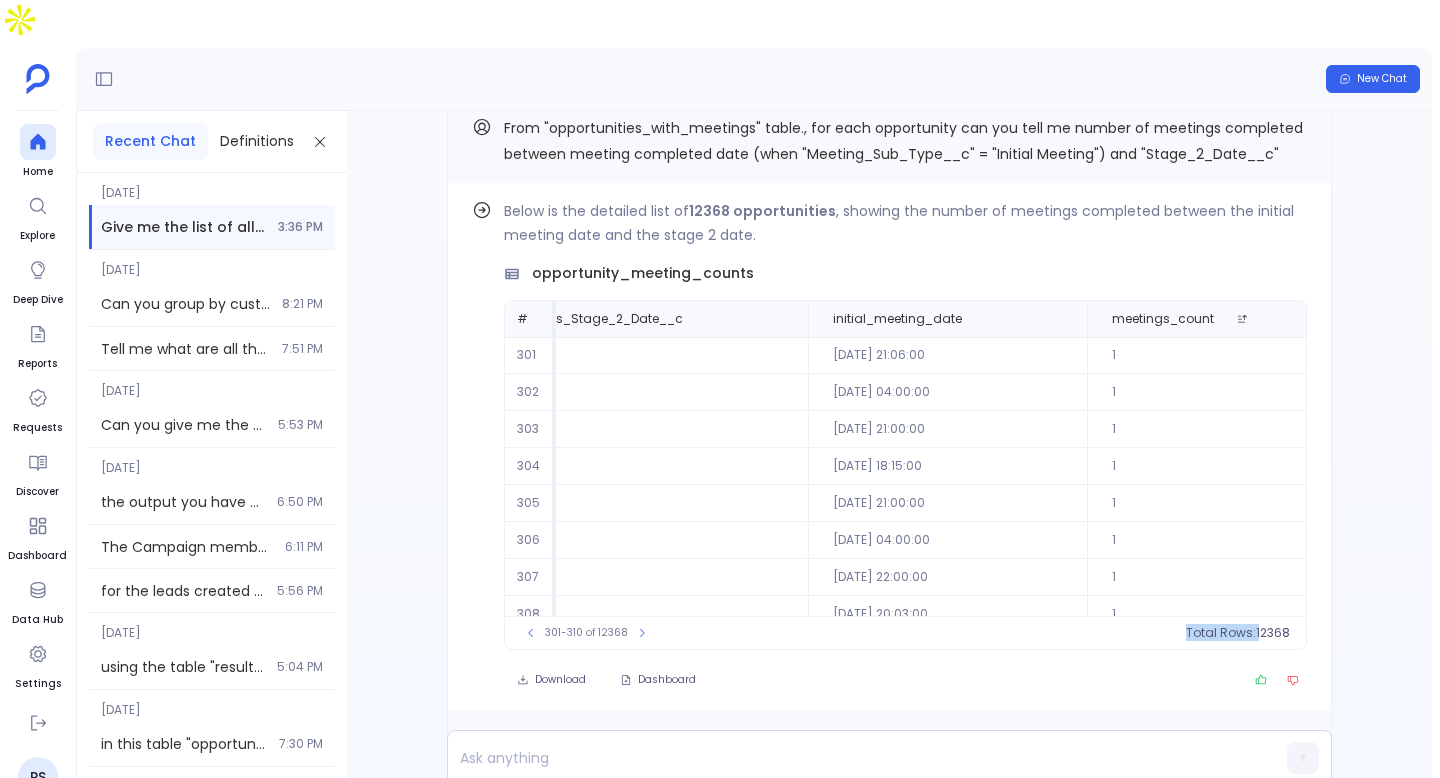scroll, scrollTop: 0, scrollLeft: 977, axis: horizontal 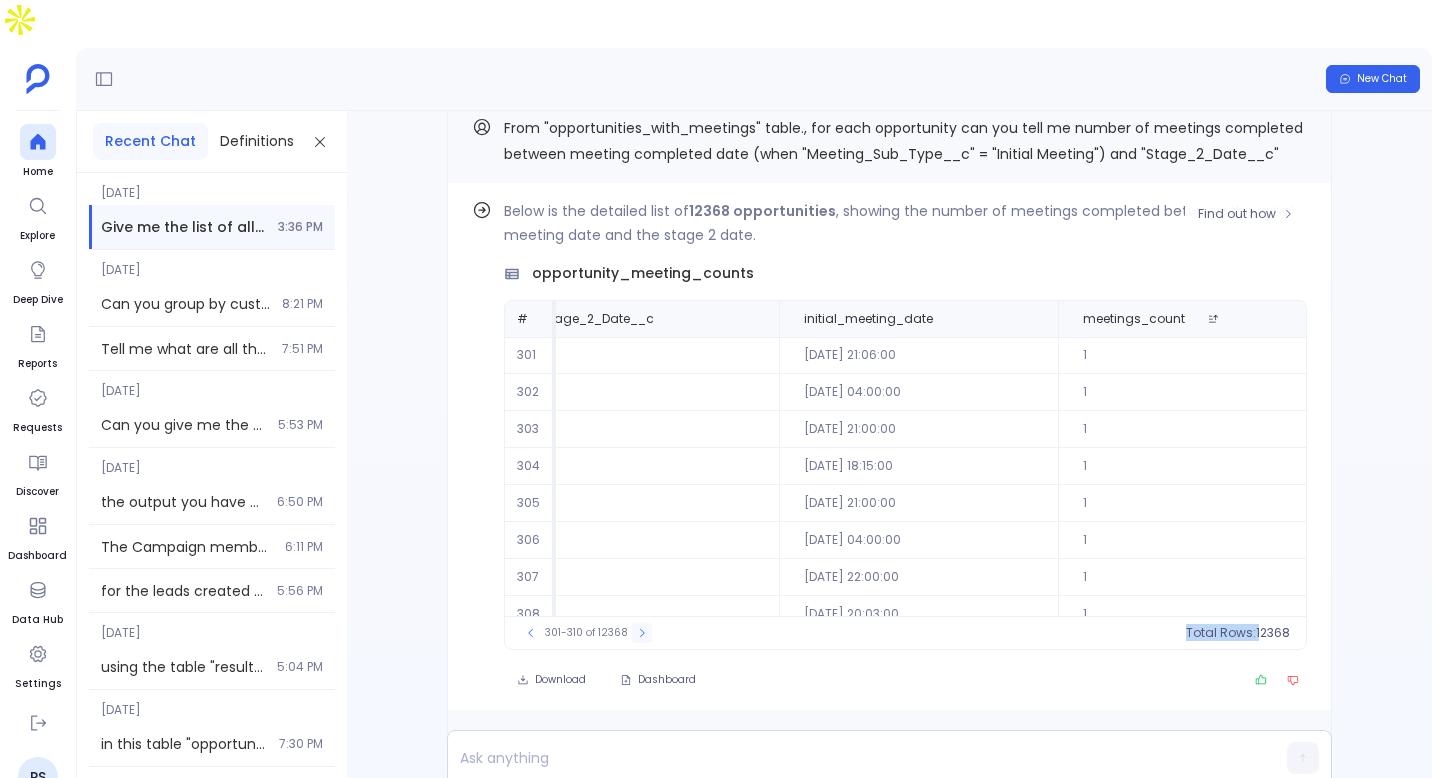 click 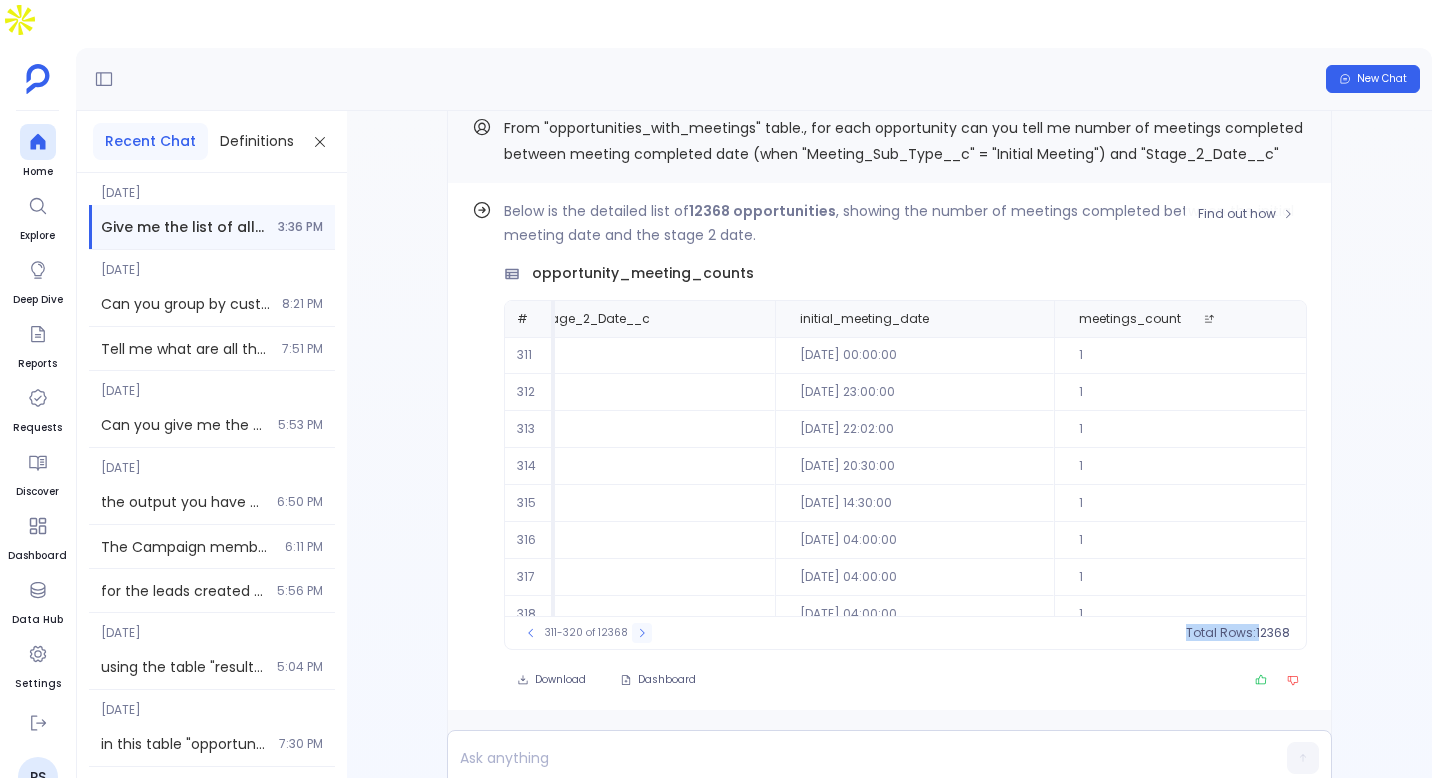 scroll, scrollTop: 0, scrollLeft: 873, axis: horizontal 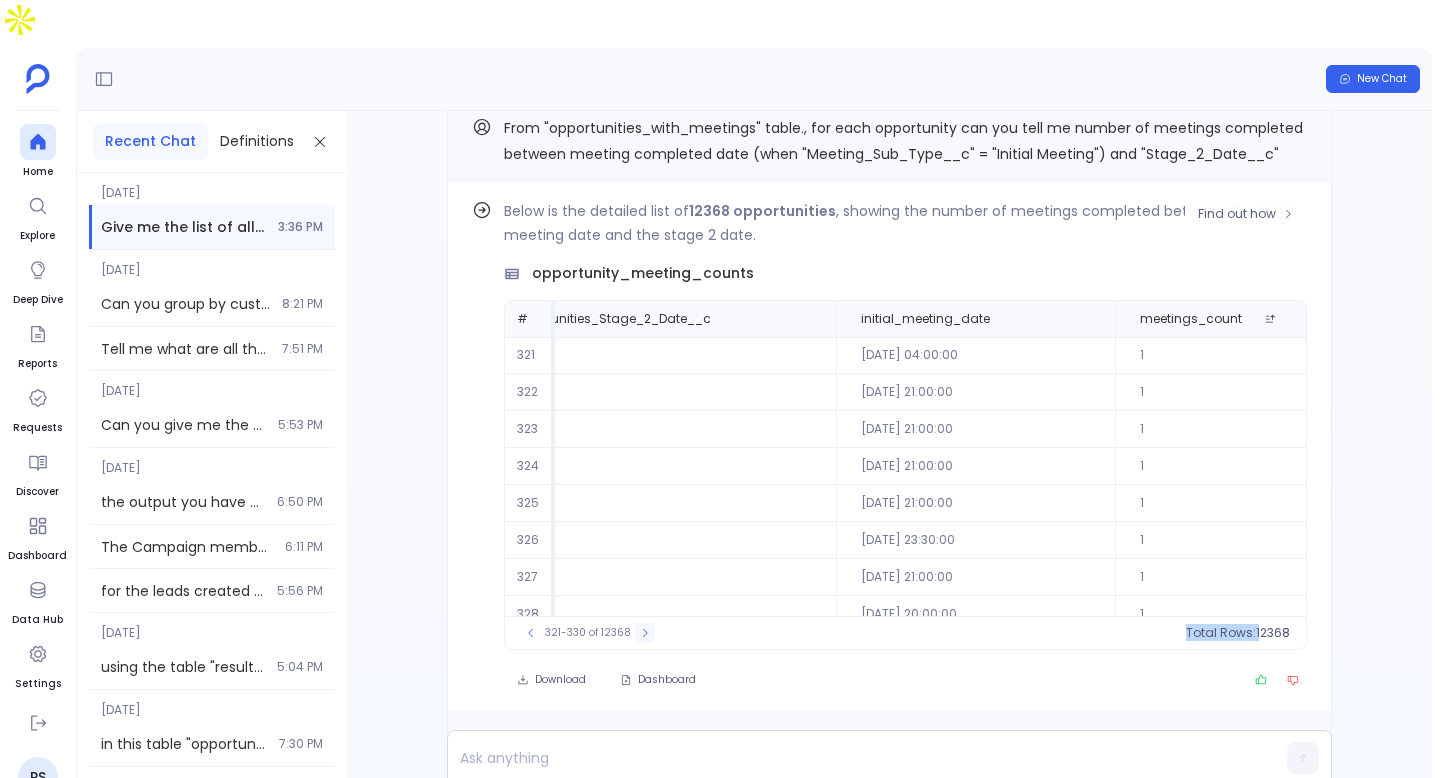 click 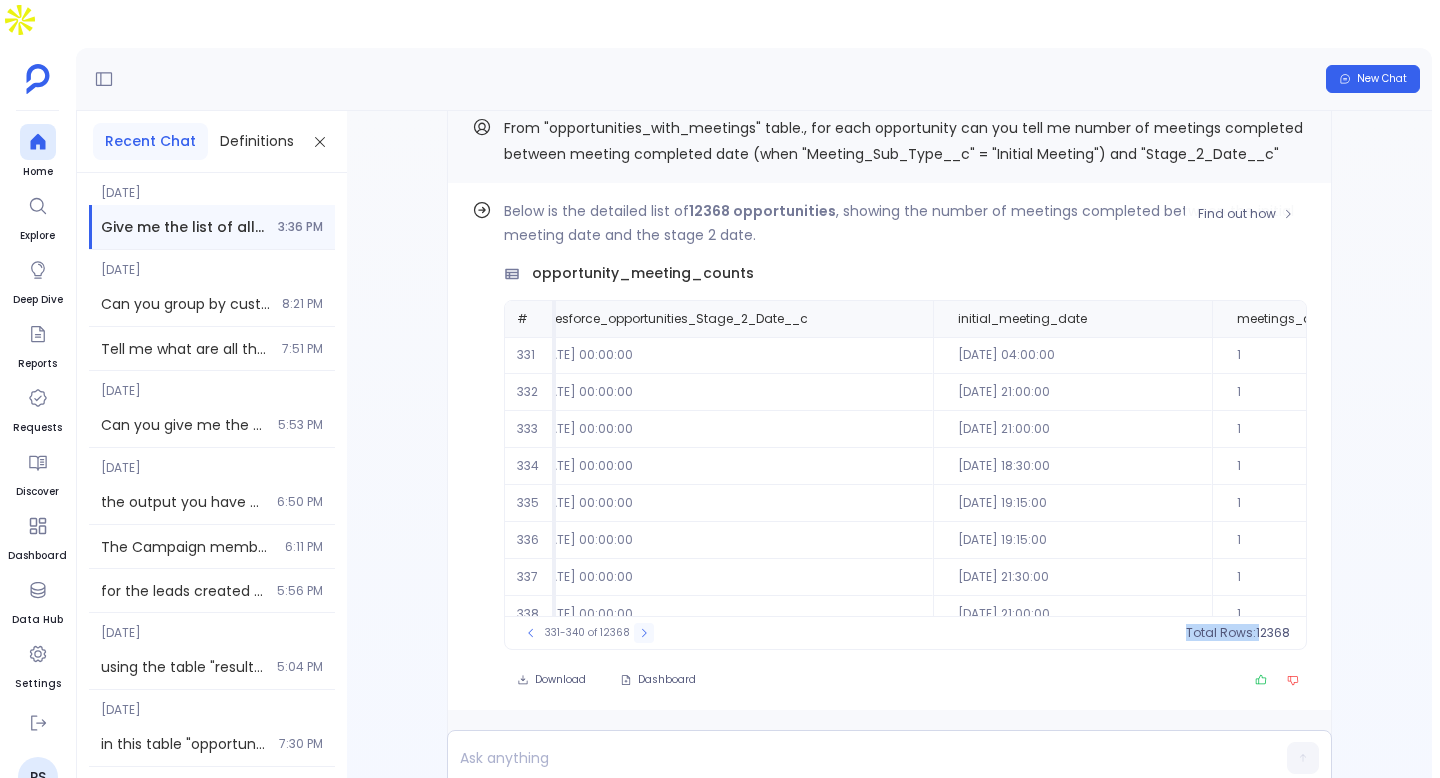 click 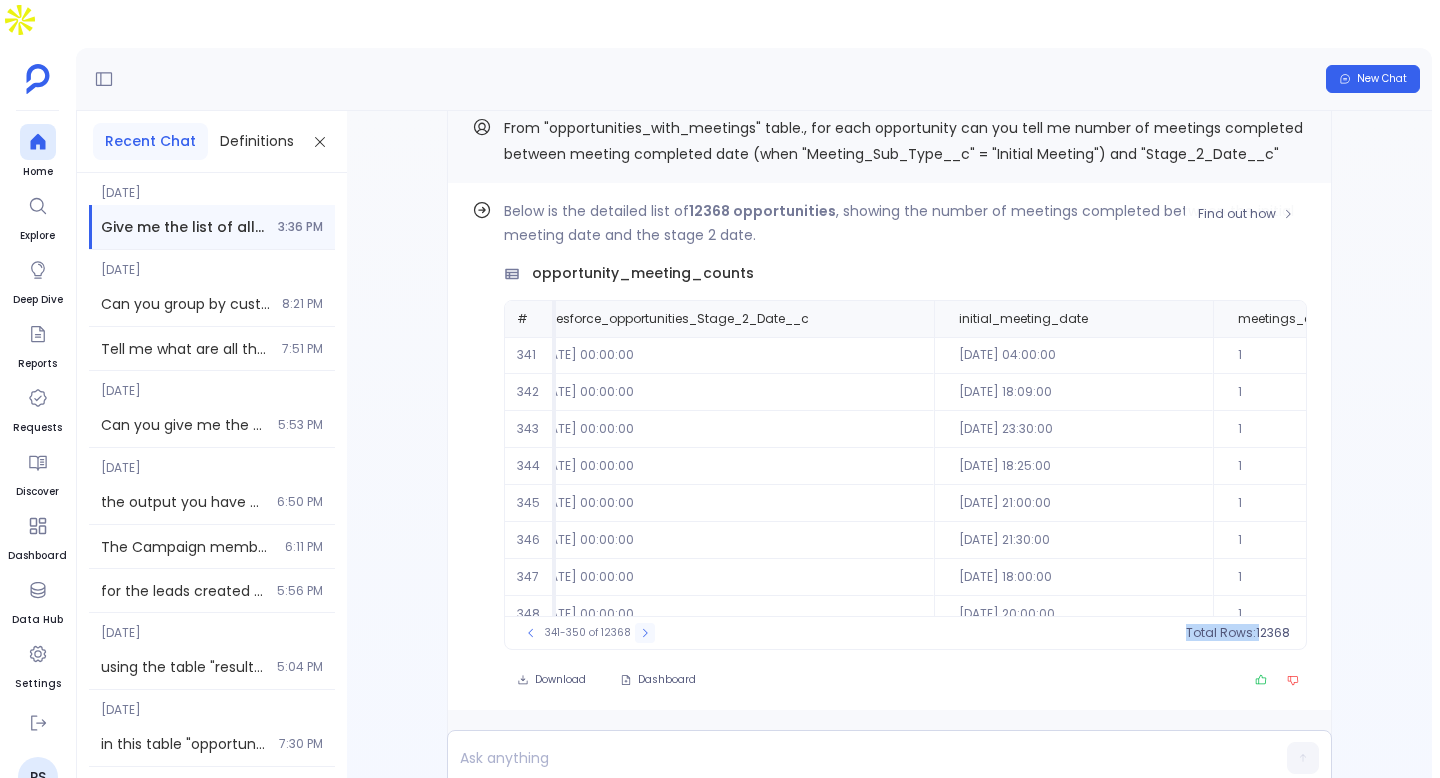 click 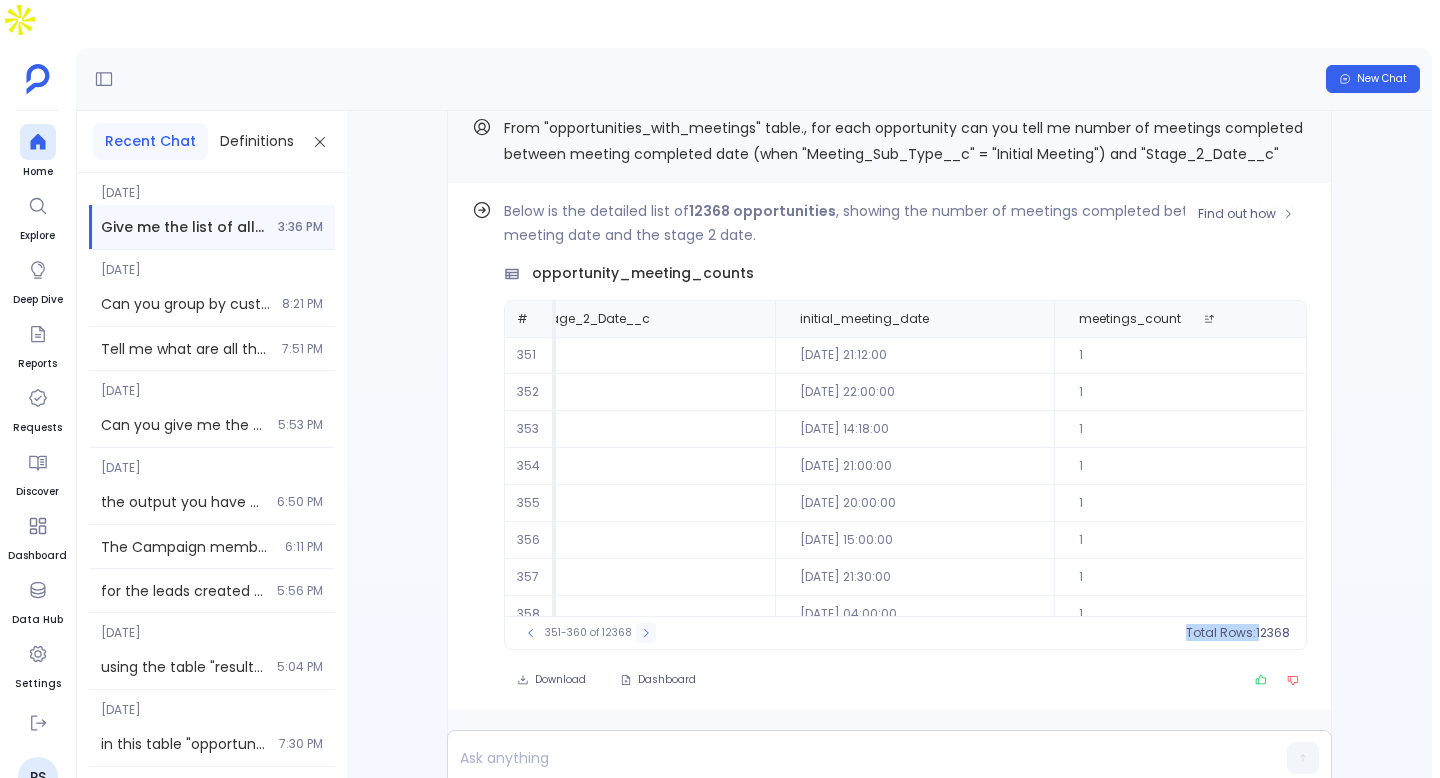 click 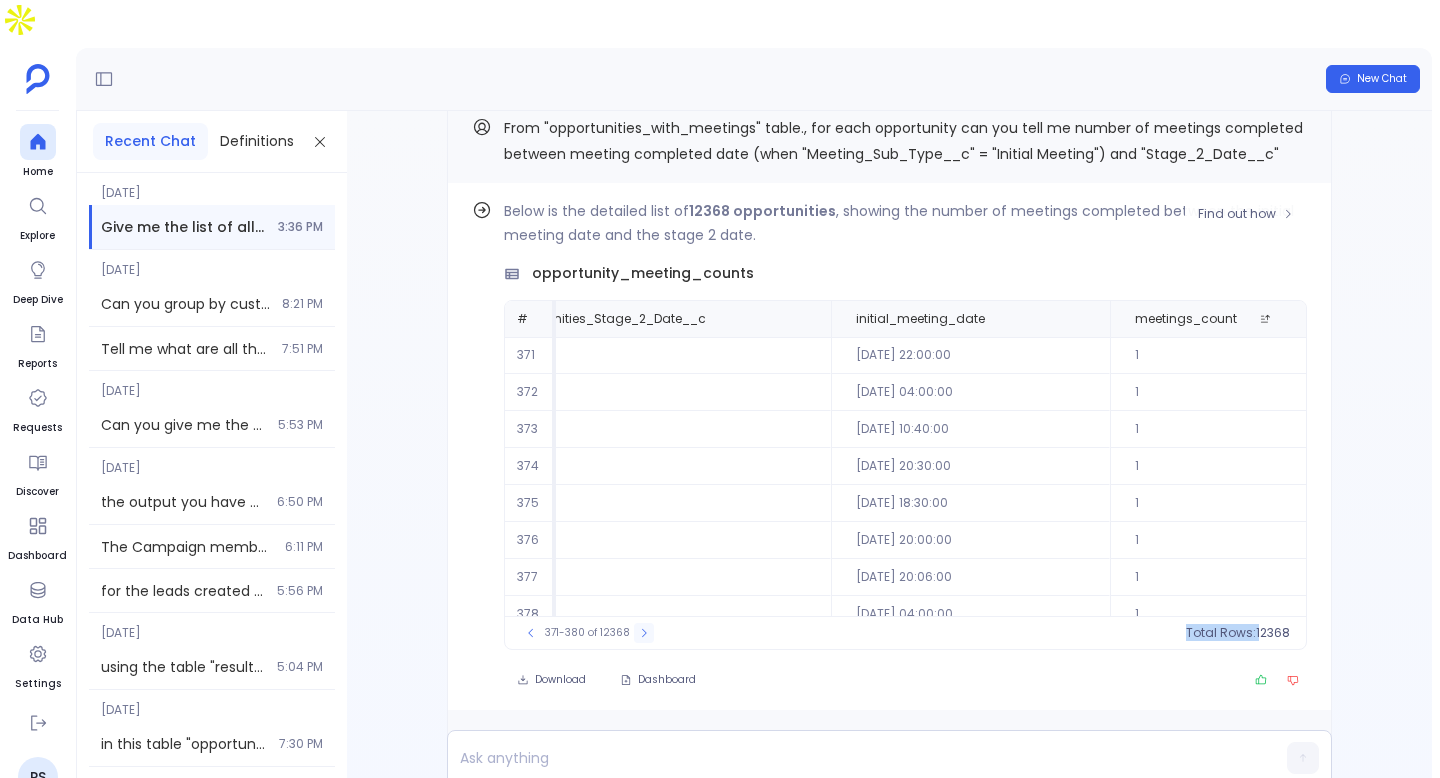click 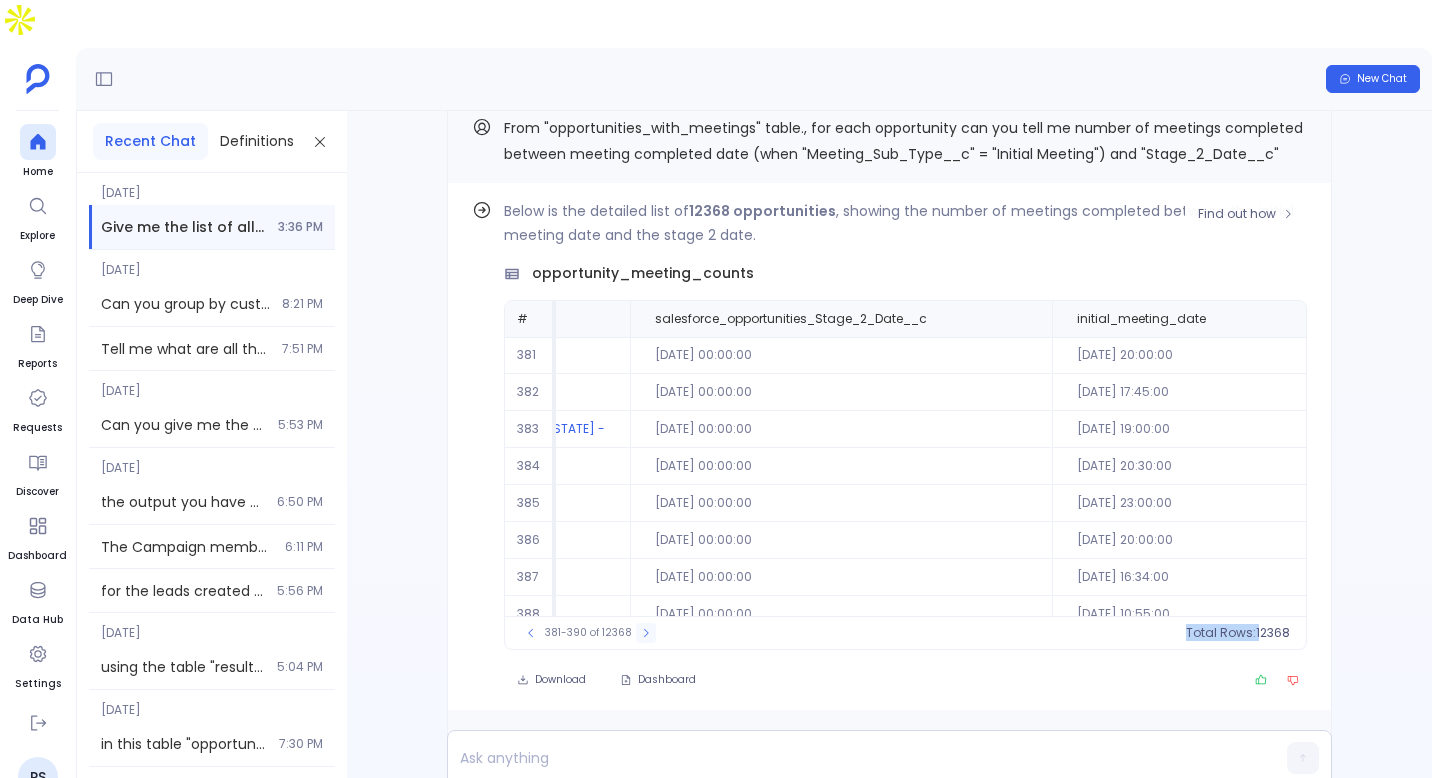 click 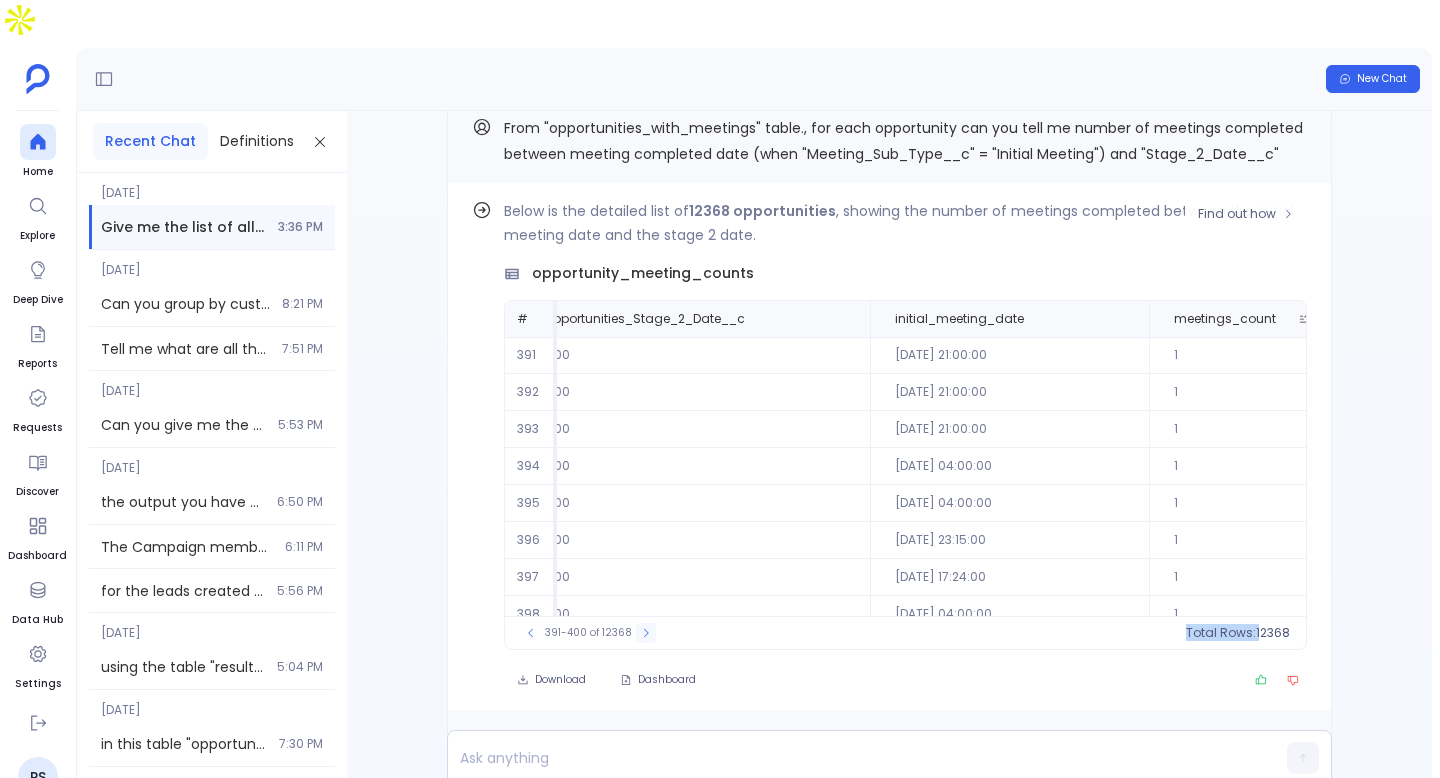 click 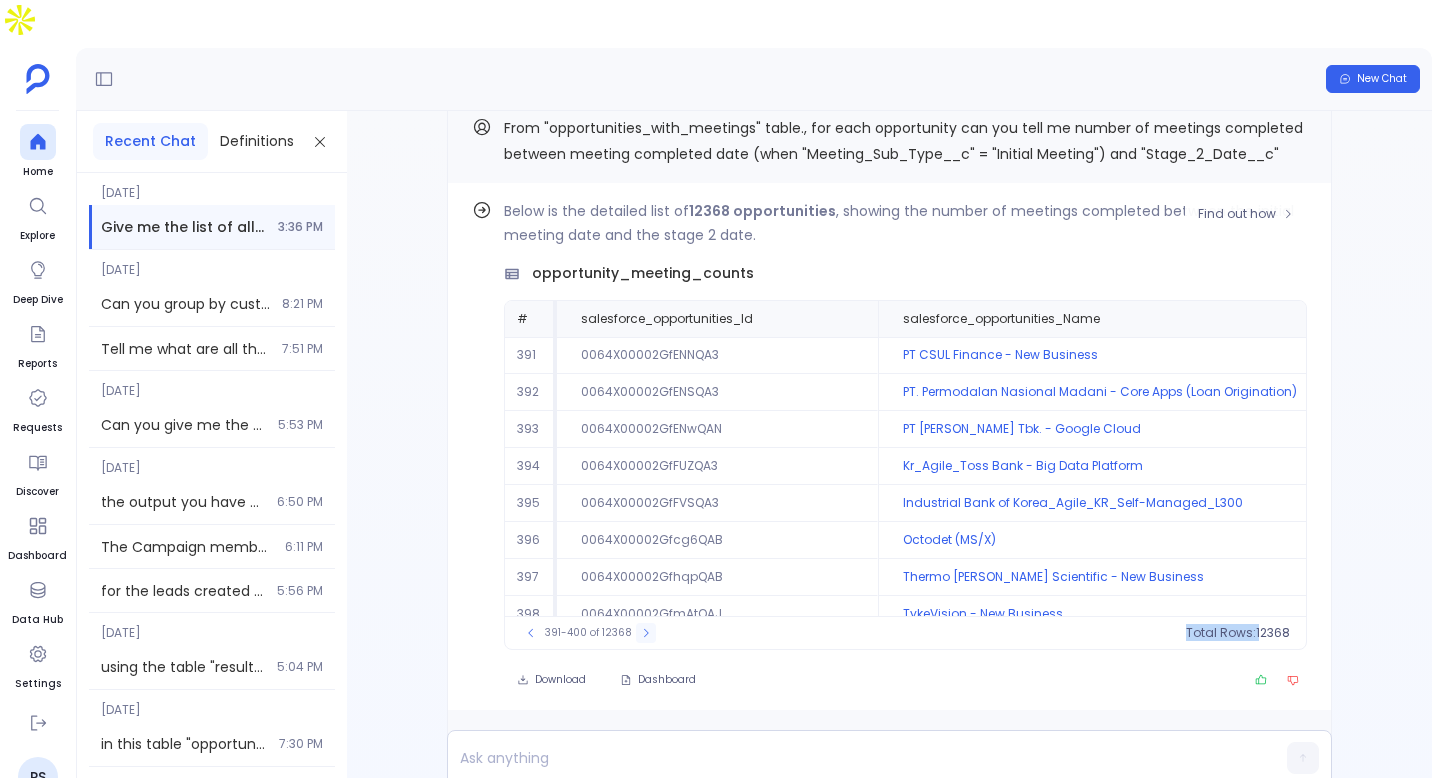 click 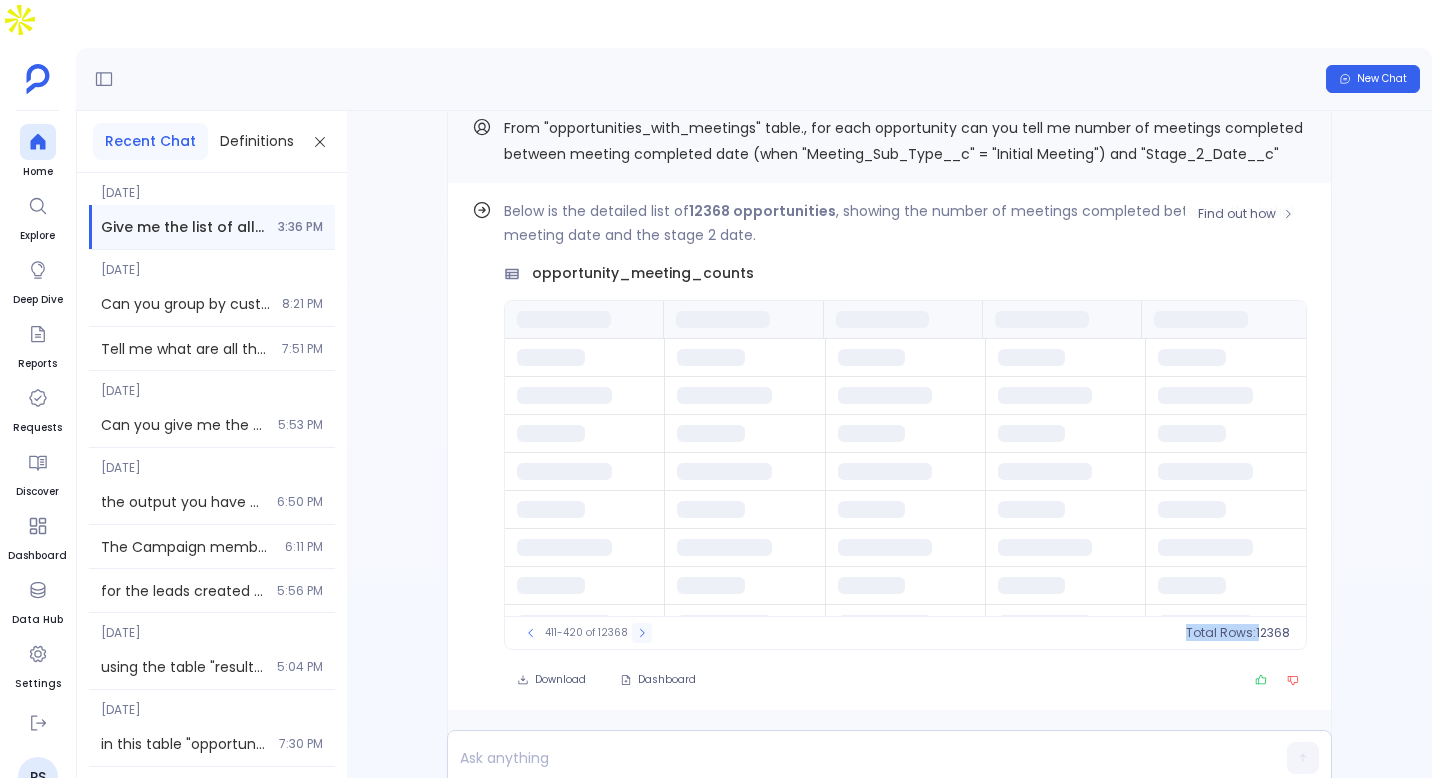 click 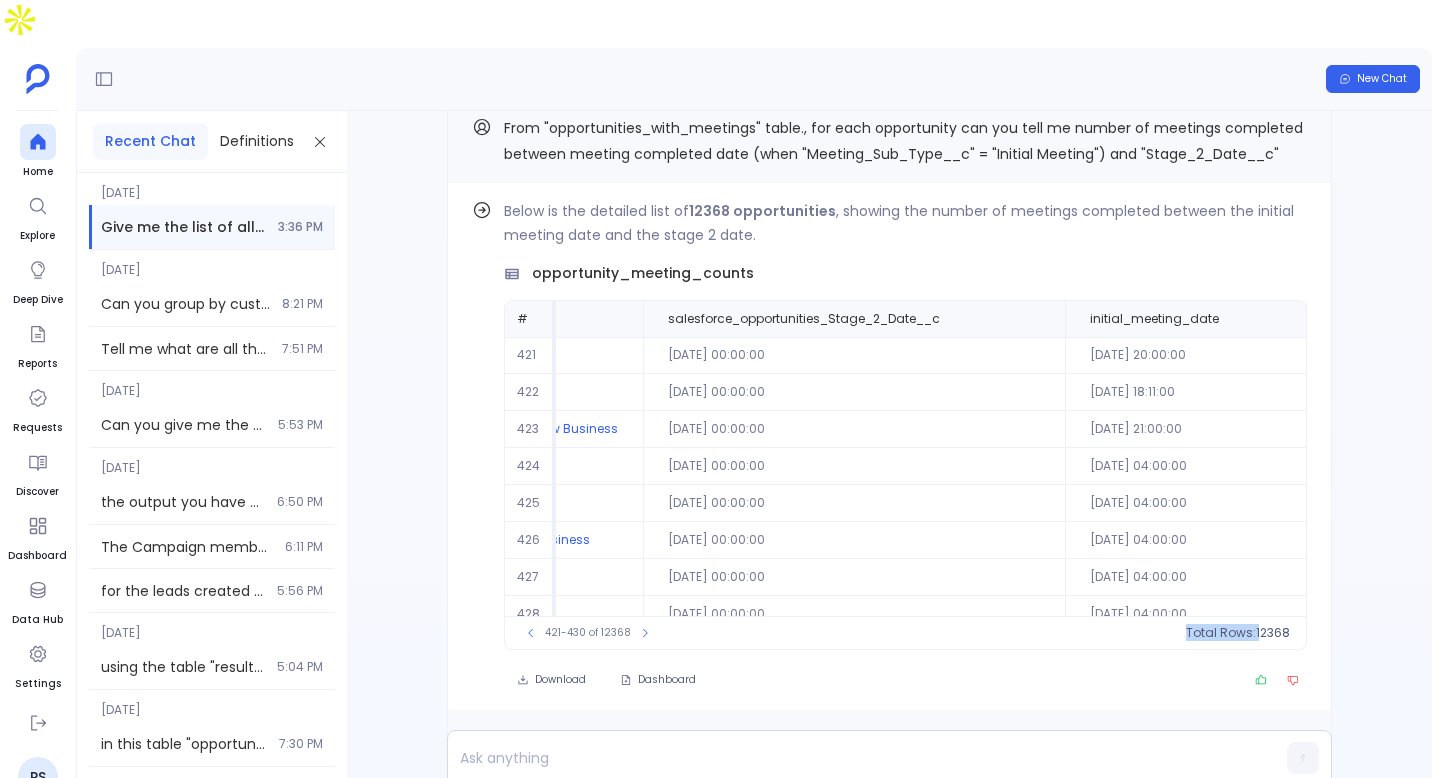 scroll, scrollTop: 0, scrollLeft: 1008, axis: horizontal 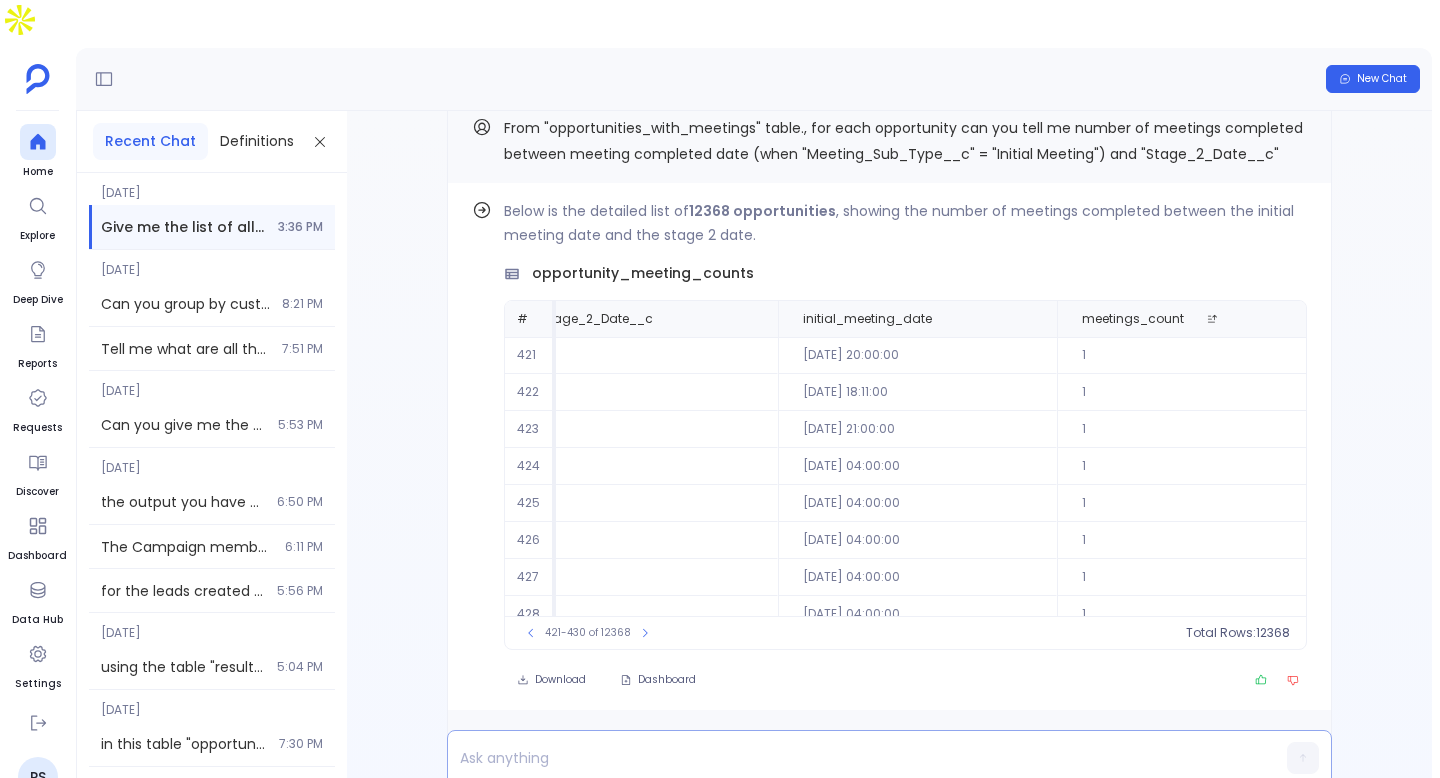 click at bounding box center (851, 758) 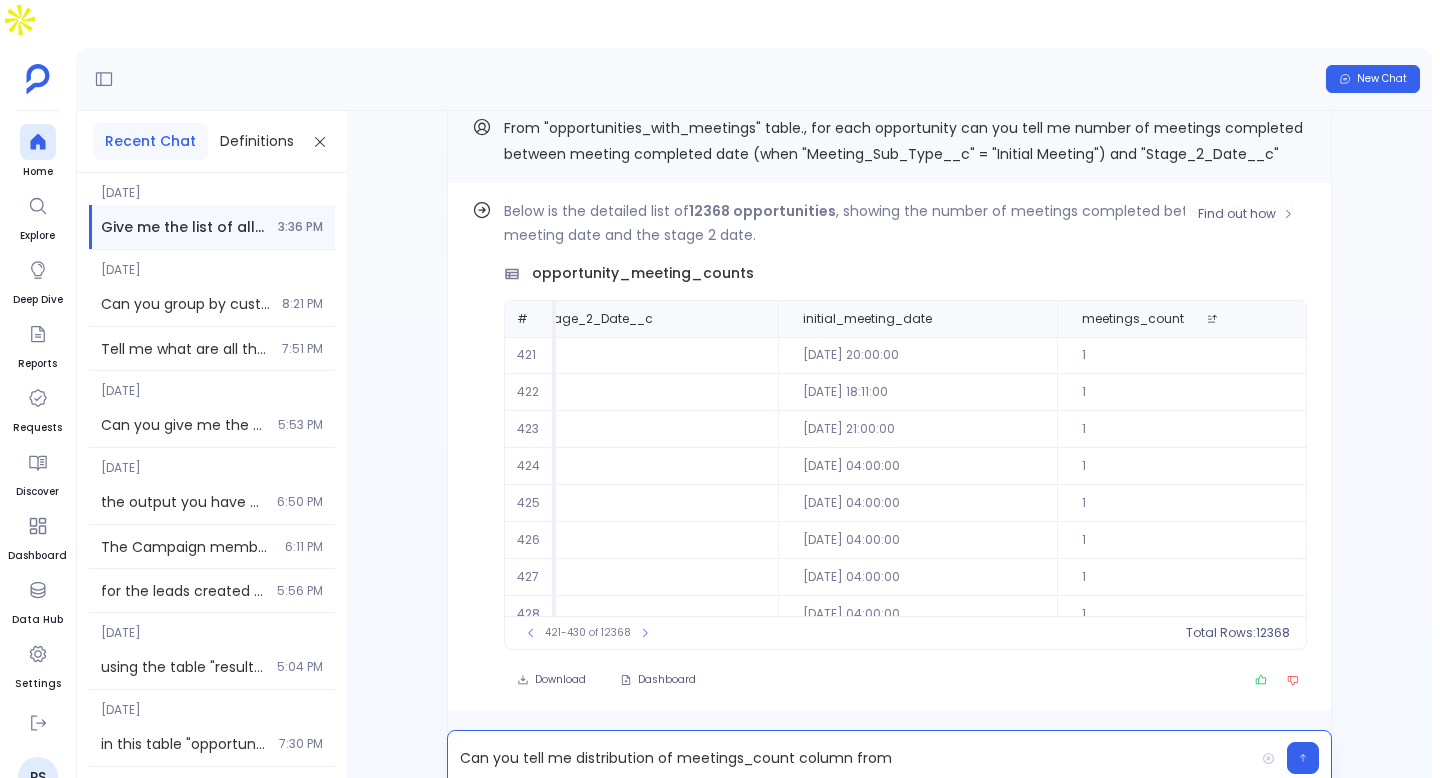 click on "opportunity_meeting_counts" at bounding box center [643, 273] 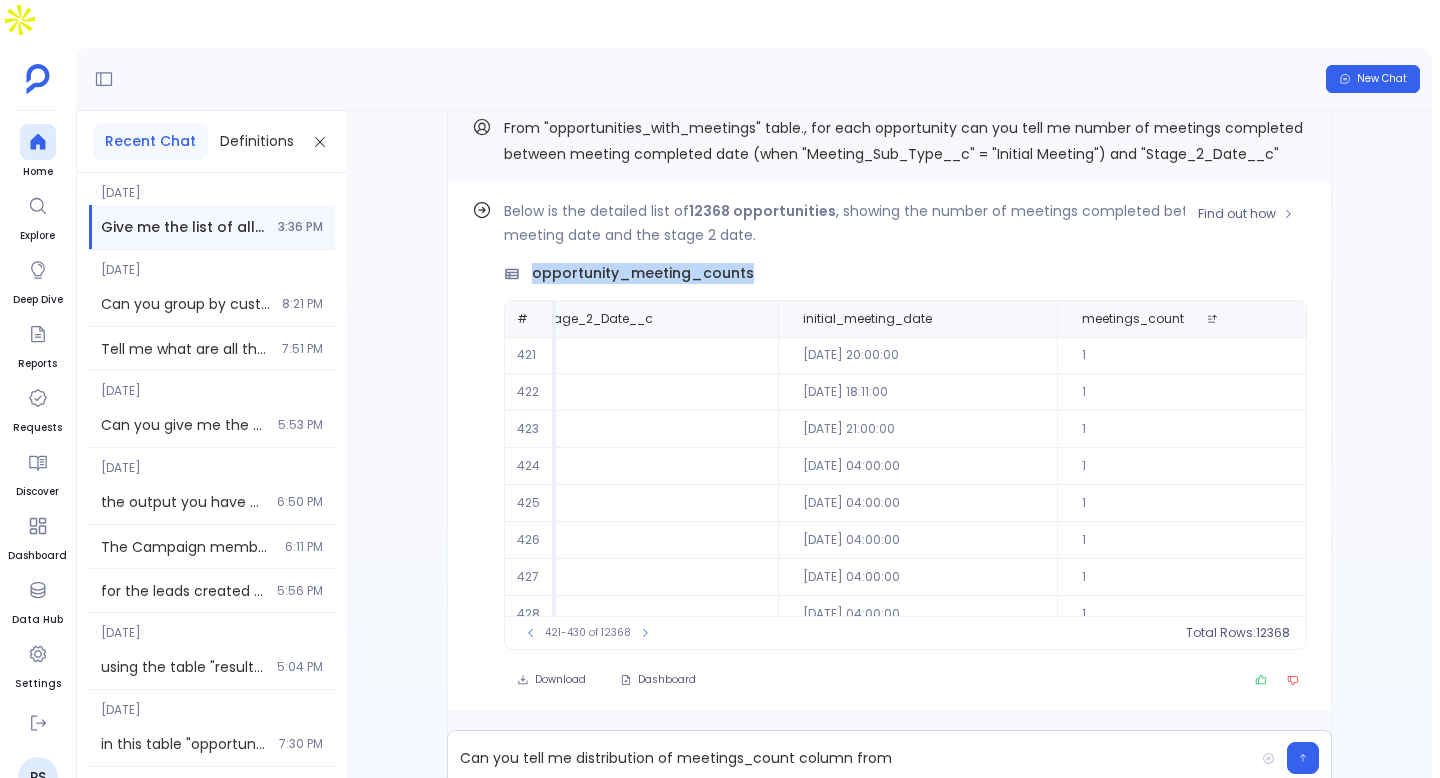 click on "opportunity_meeting_counts" at bounding box center [643, 273] 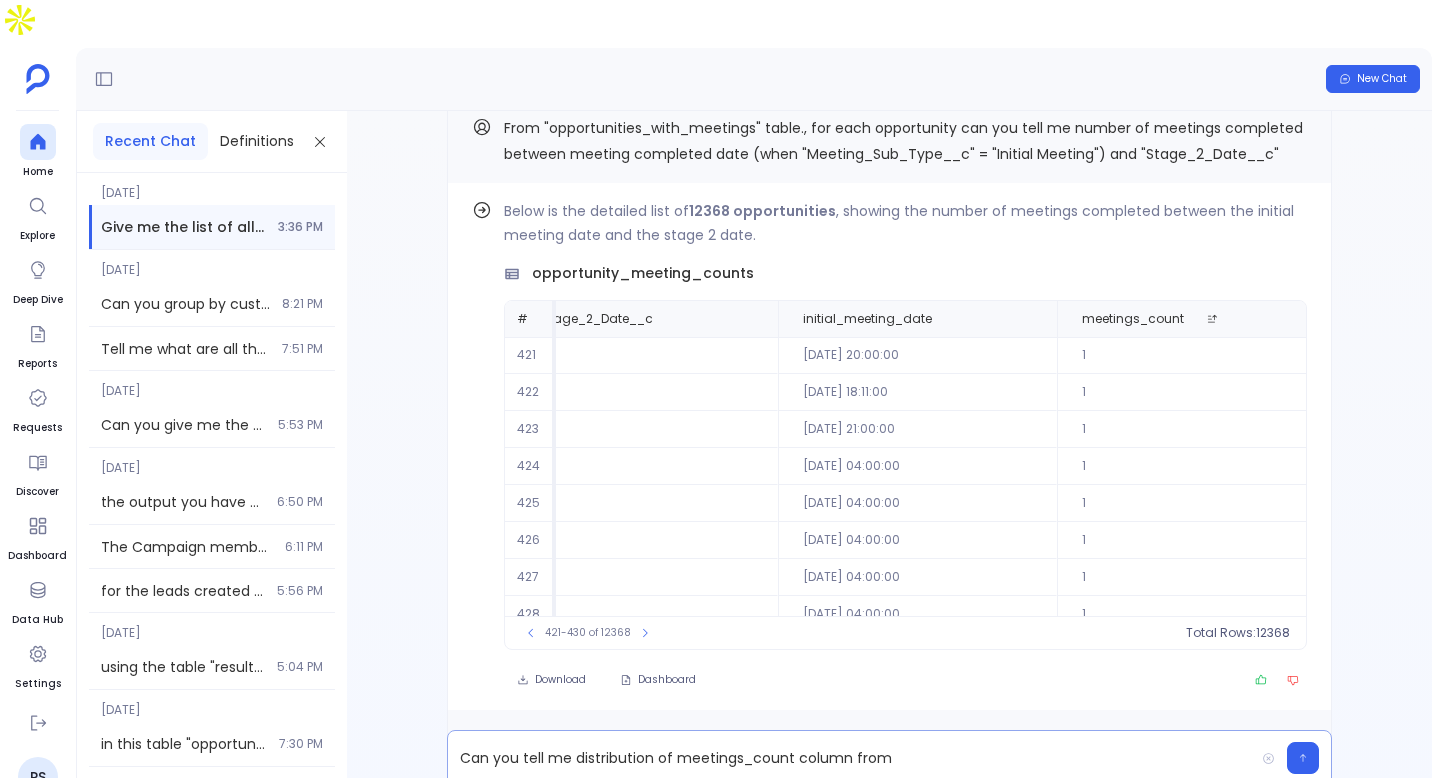 click on "Can you tell me distribution of meetings_count column from" at bounding box center (851, 758) 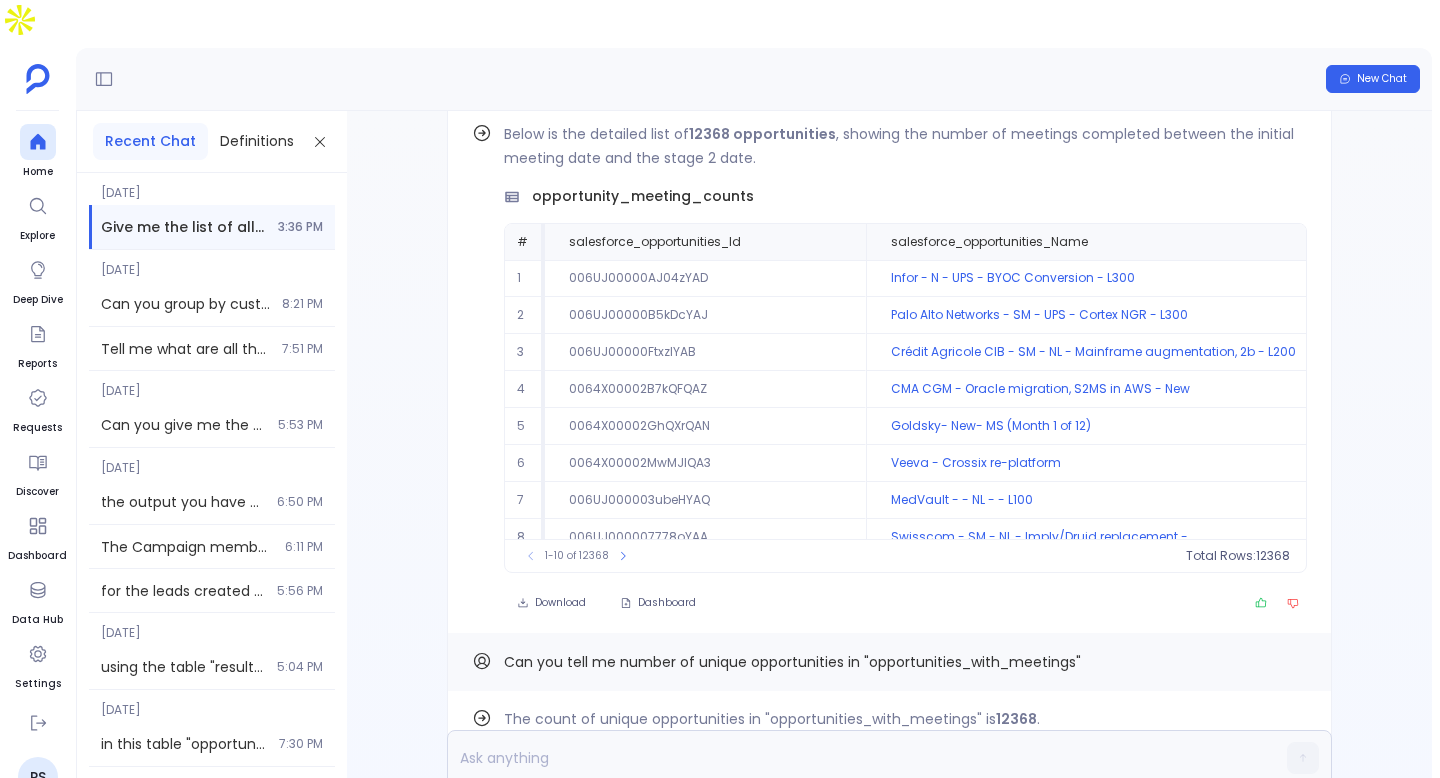 scroll, scrollTop: 0, scrollLeft: 0, axis: both 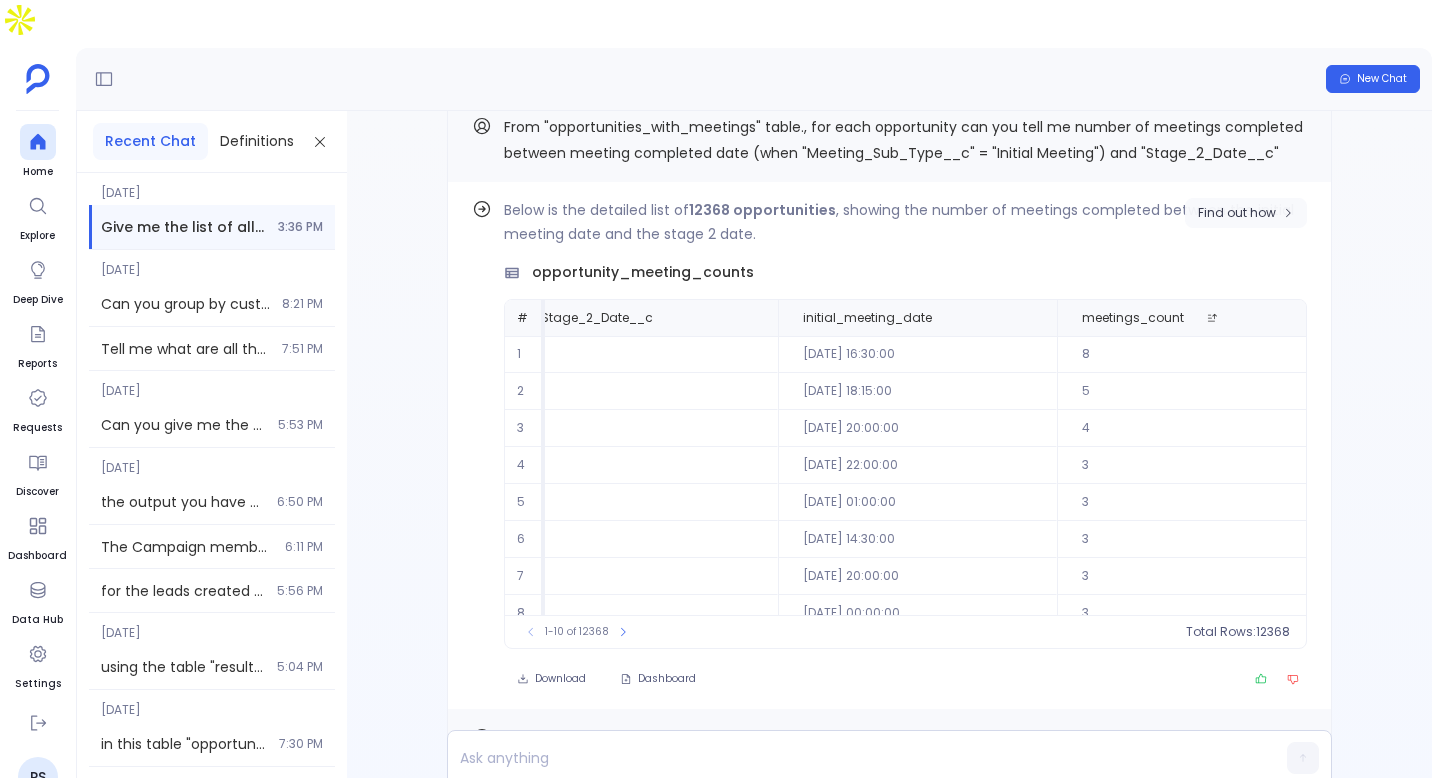 click on "Find out how" at bounding box center (1237, 213) 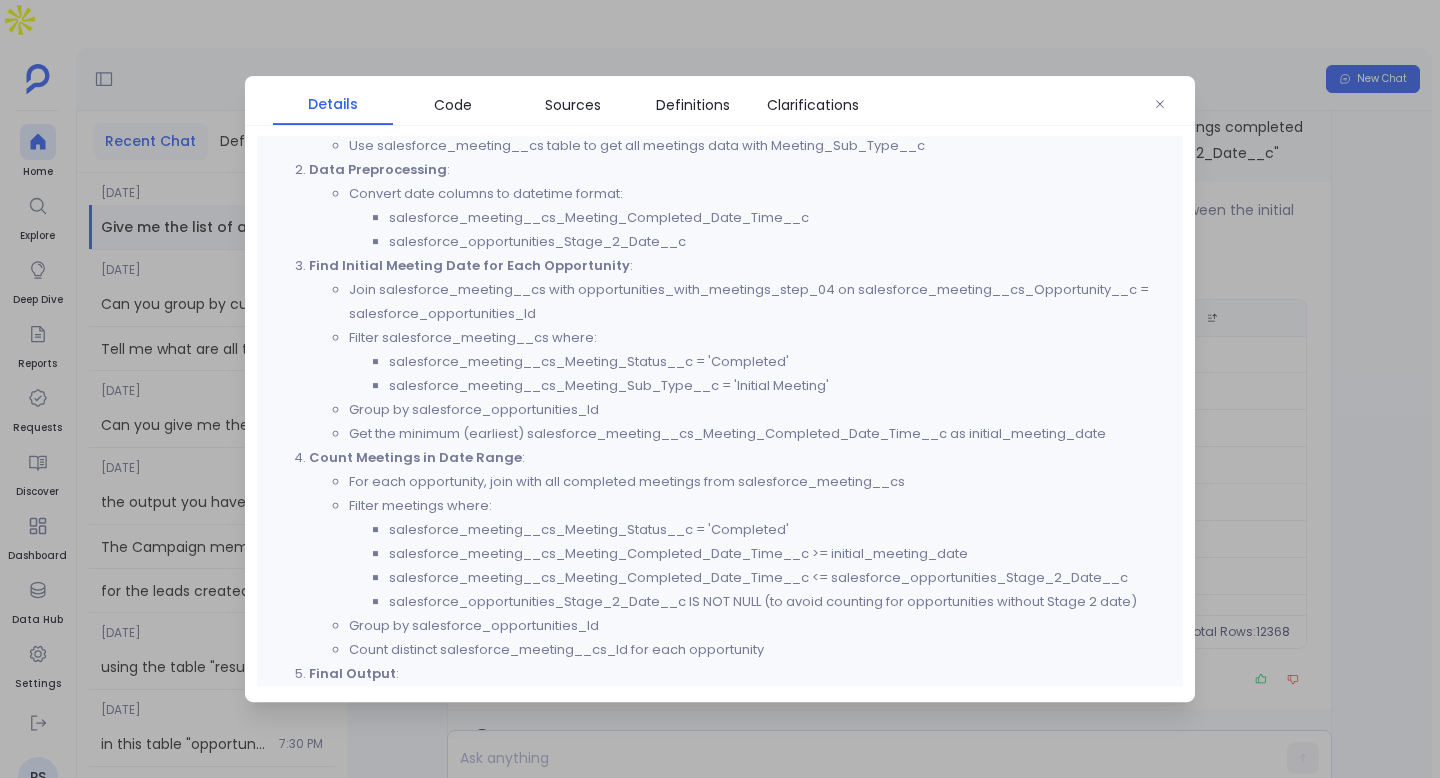 scroll, scrollTop: 1147, scrollLeft: 0, axis: vertical 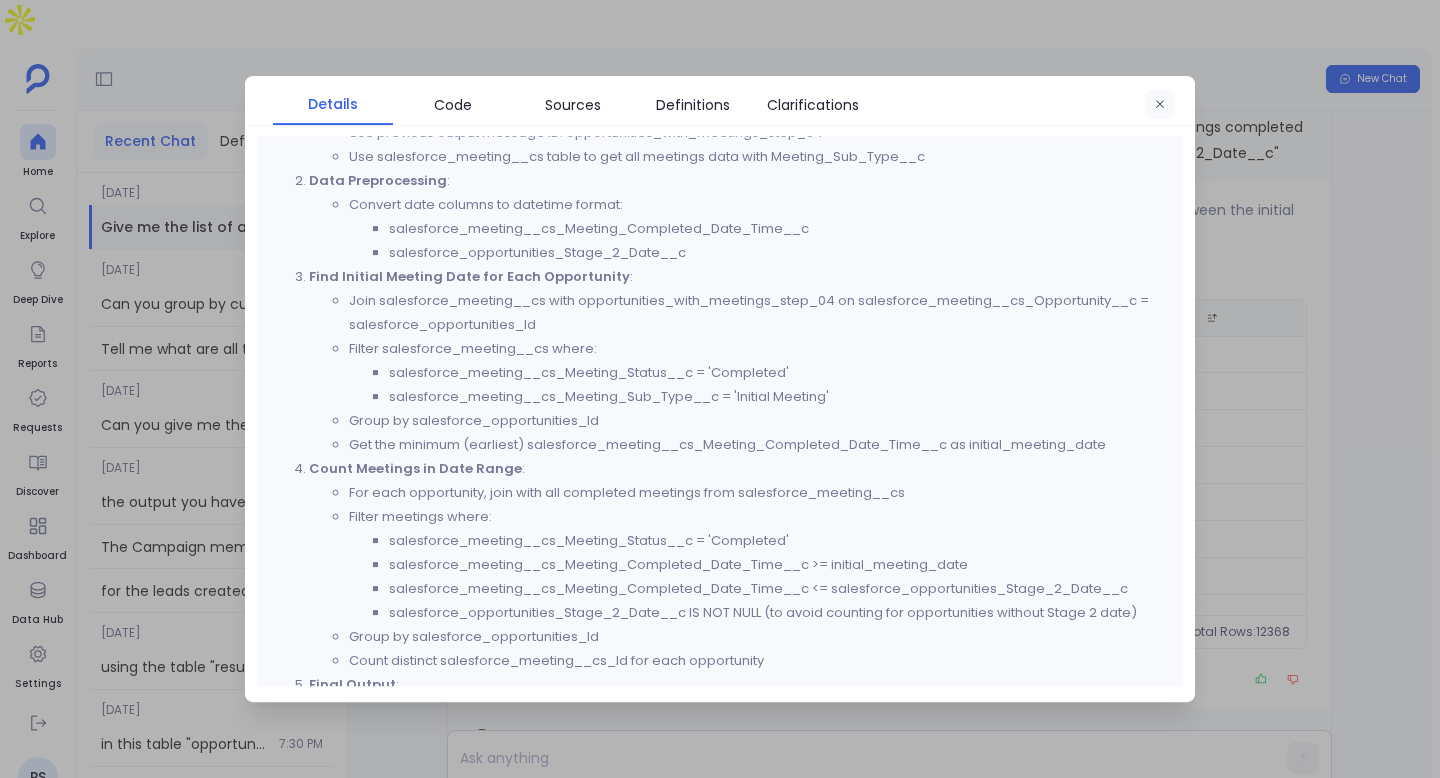 click at bounding box center [1160, 105] 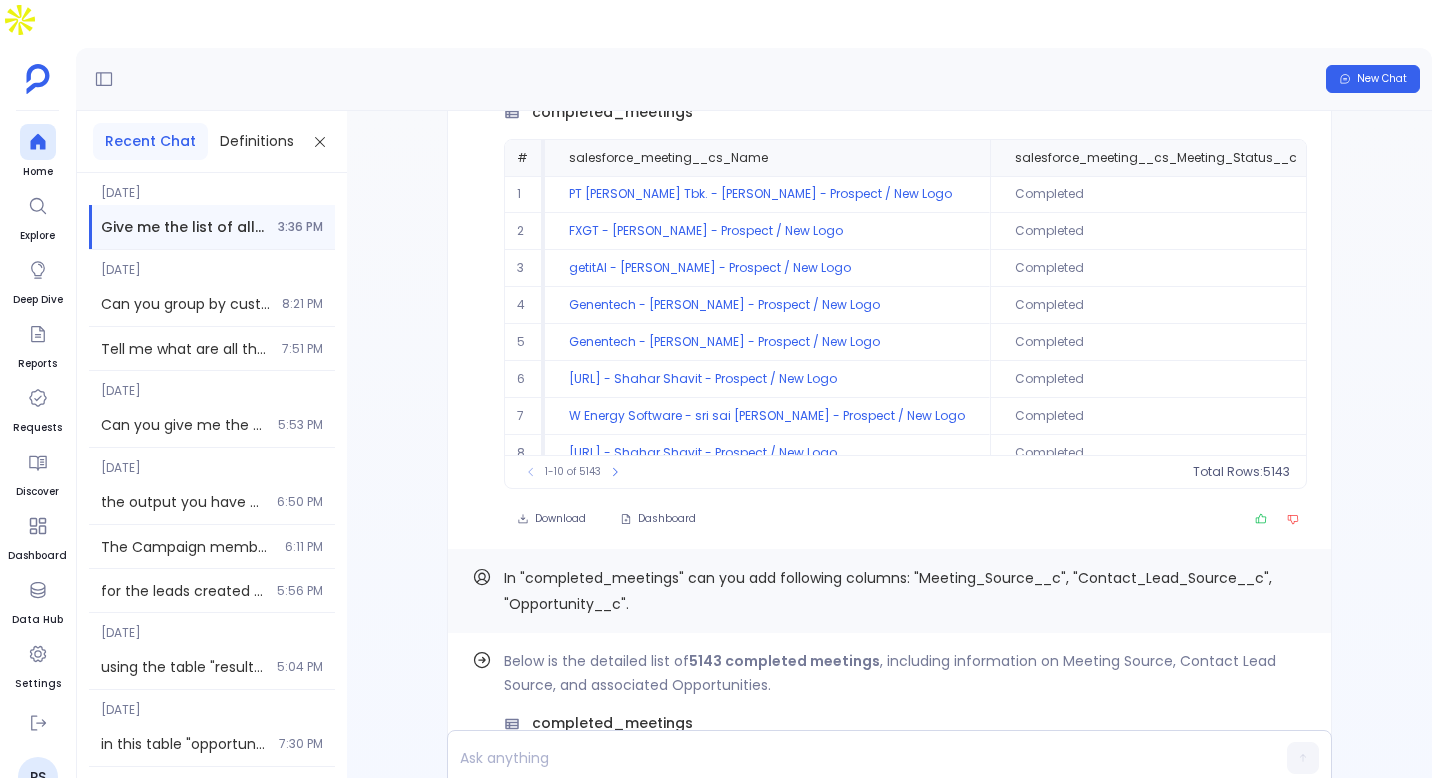 scroll, scrollTop: -3605, scrollLeft: 0, axis: vertical 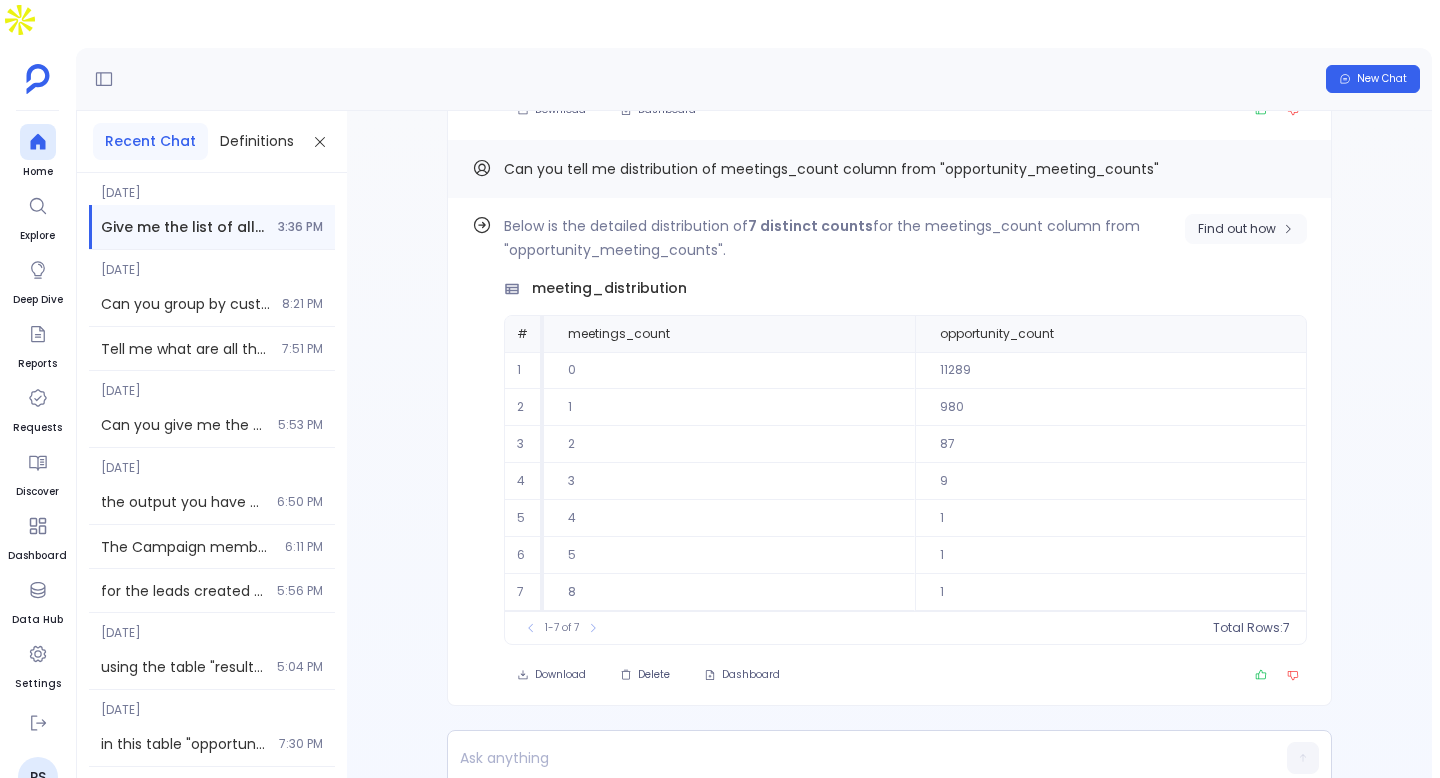 click on "Find out how" at bounding box center (1237, 229) 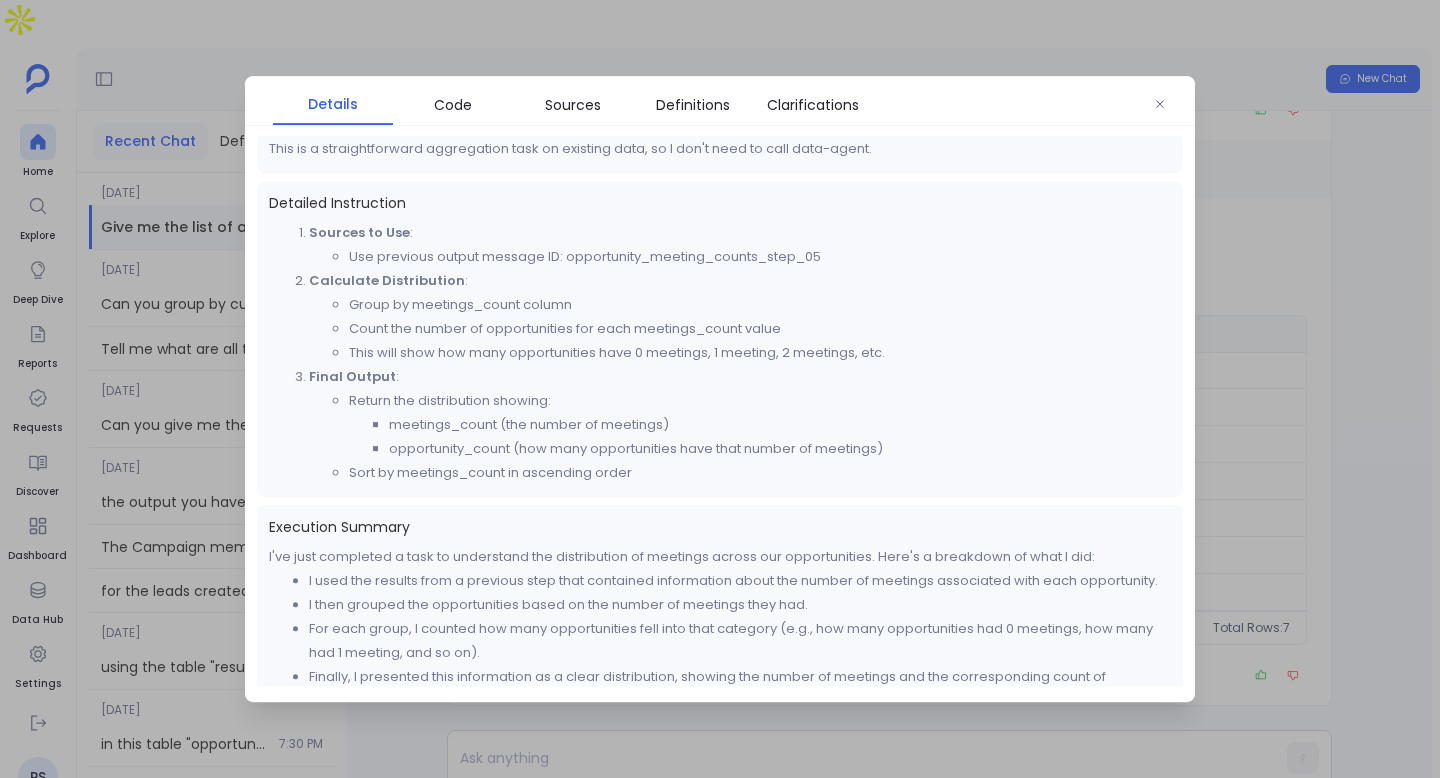 scroll, scrollTop: 254, scrollLeft: 0, axis: vertical 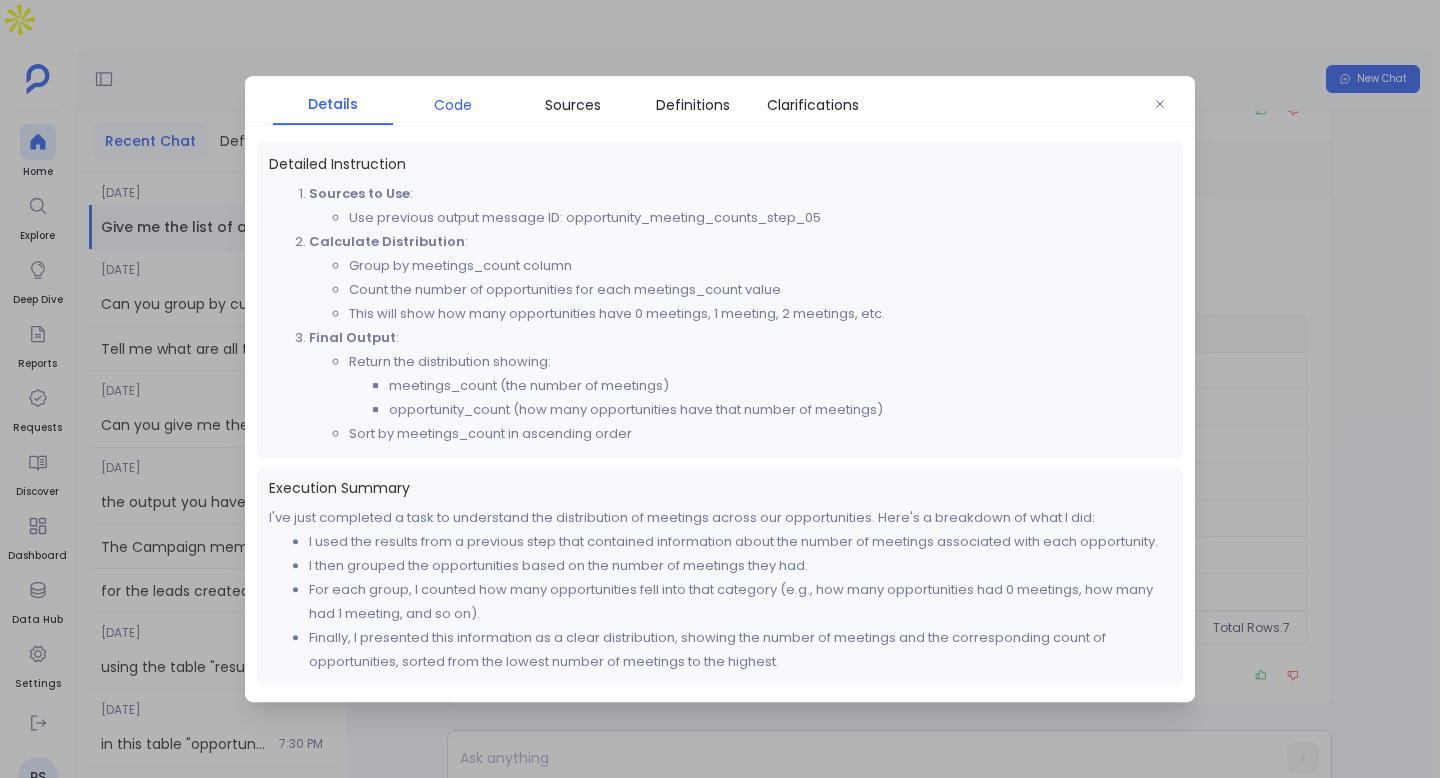 click on "Code" at bounding box center [453, 105] 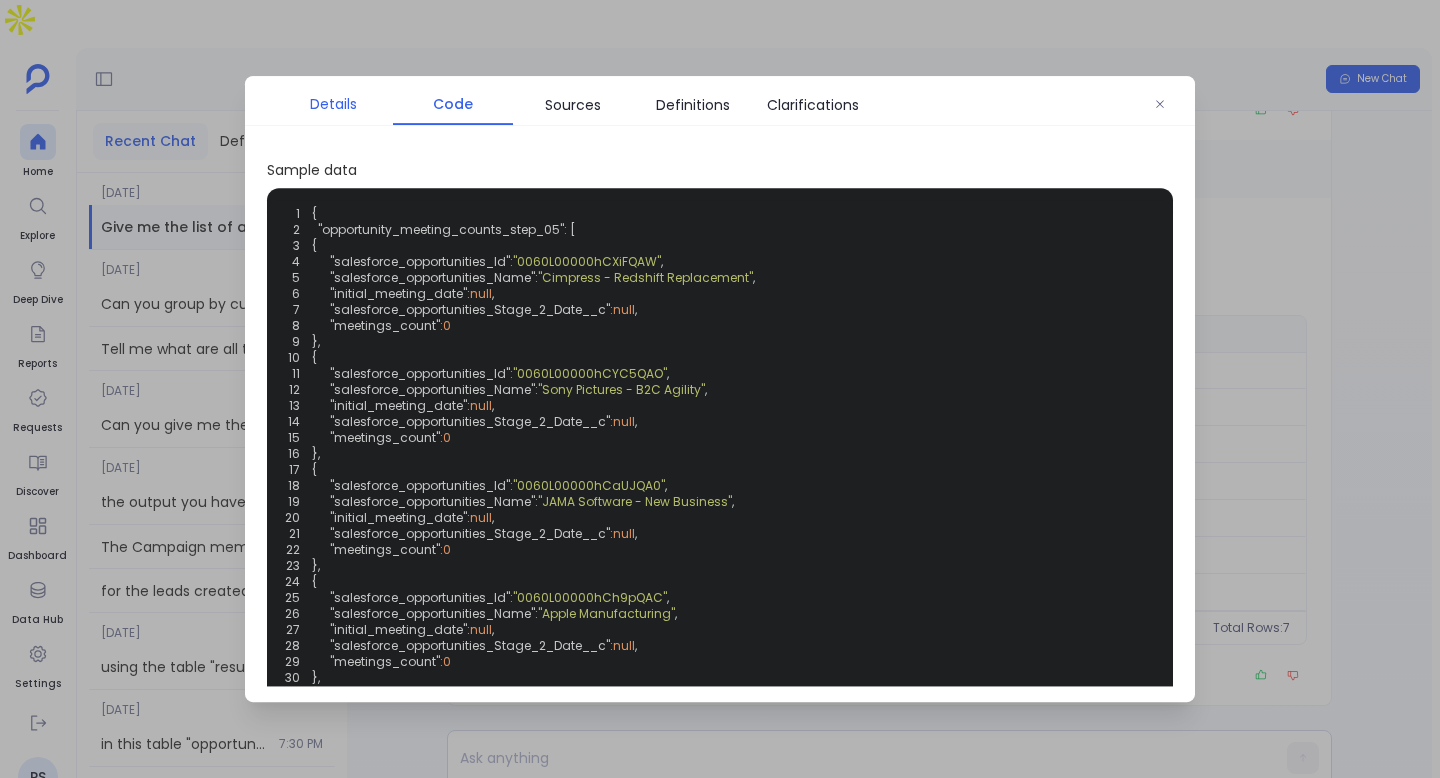 click on "Details" at bounding box center [333, 104] 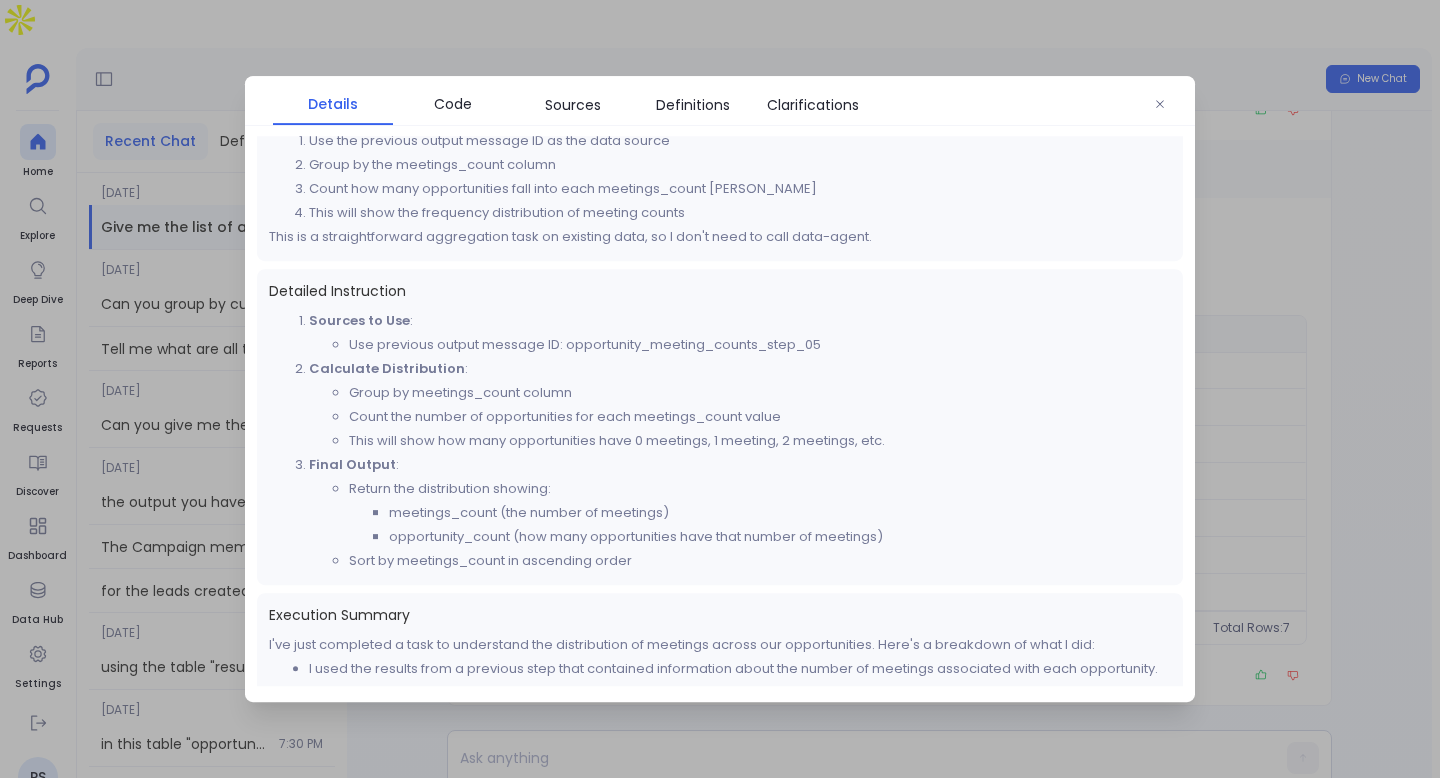scroll, scrollTop: 104, scrollLeft: 0, axis: vertical 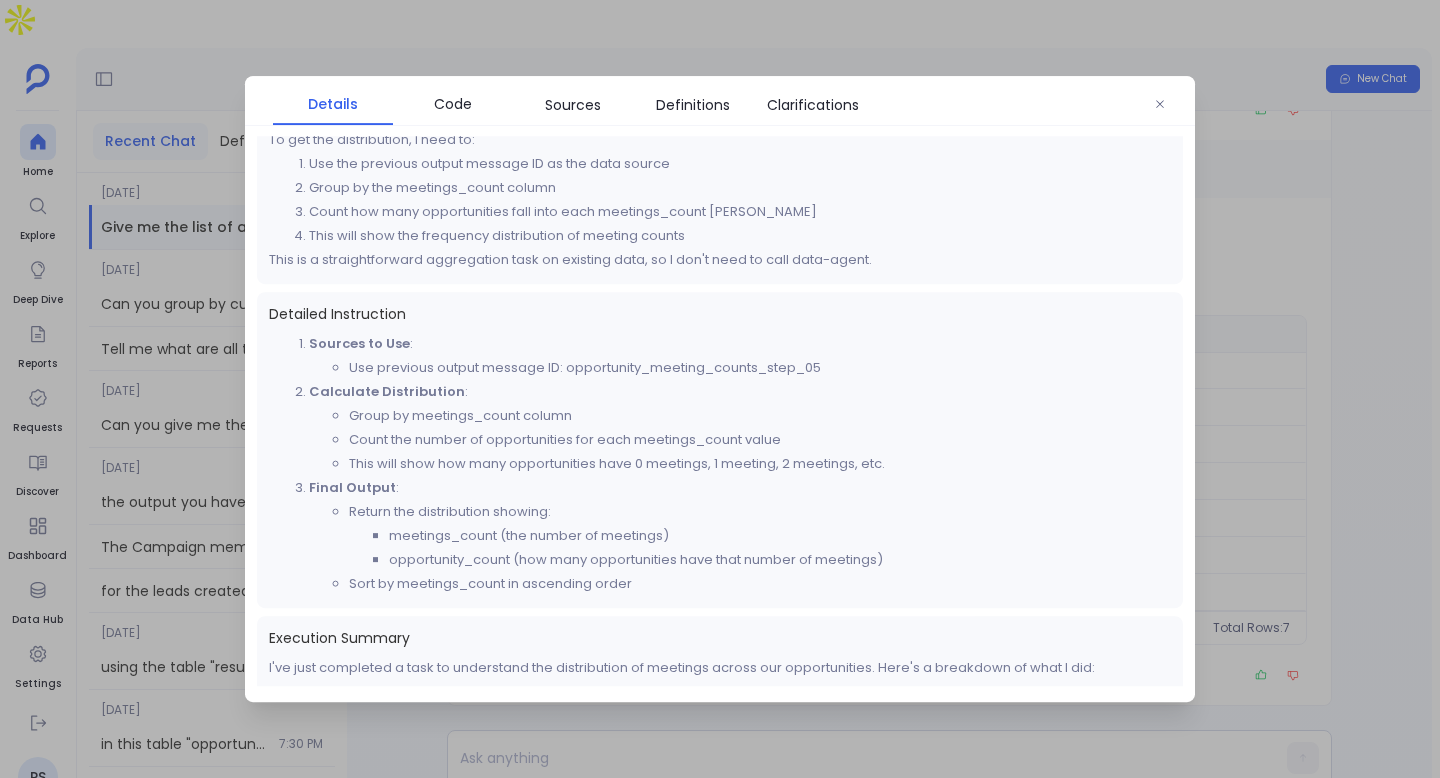 click at bounding box center [720, 389] 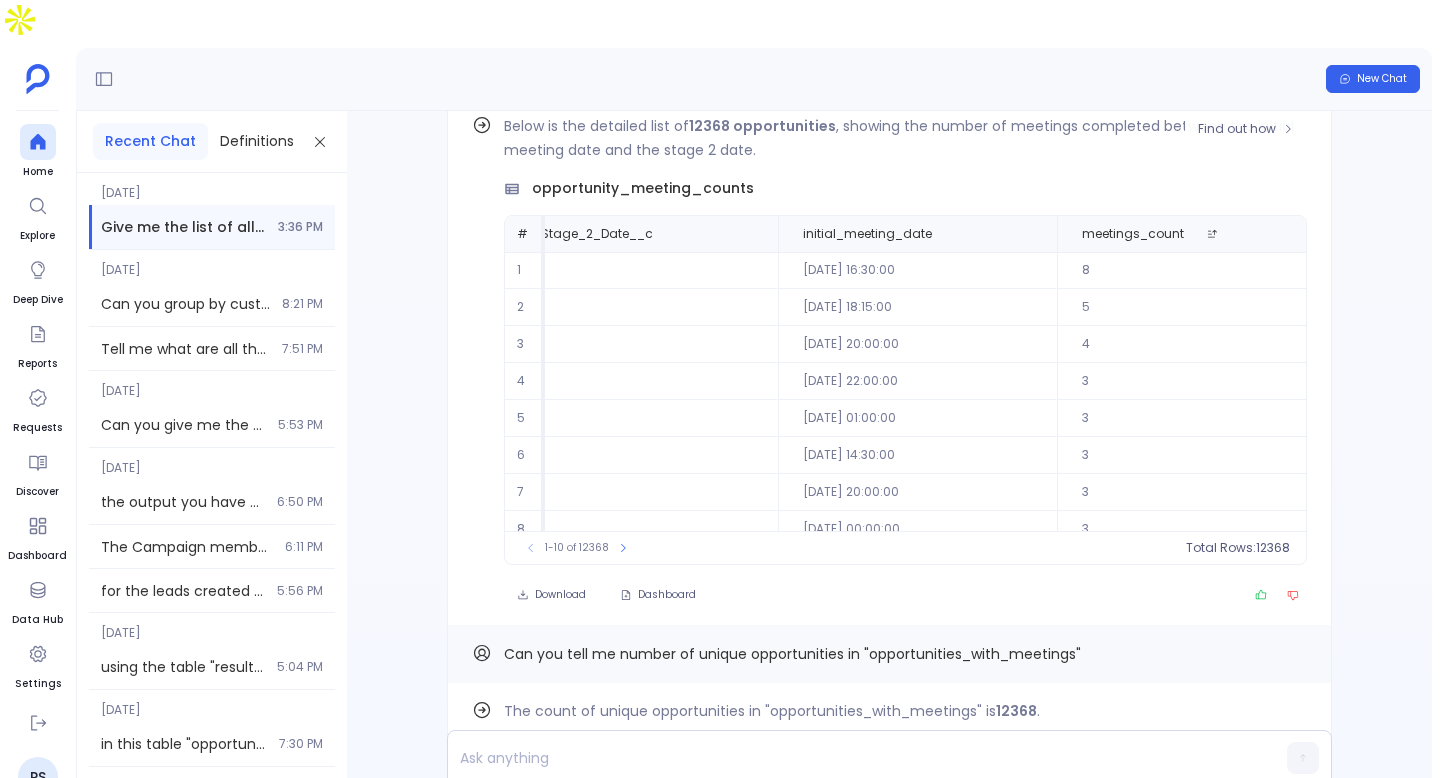 scroll, scrollTop: -858, scrollLeft: 0, axis: vertical 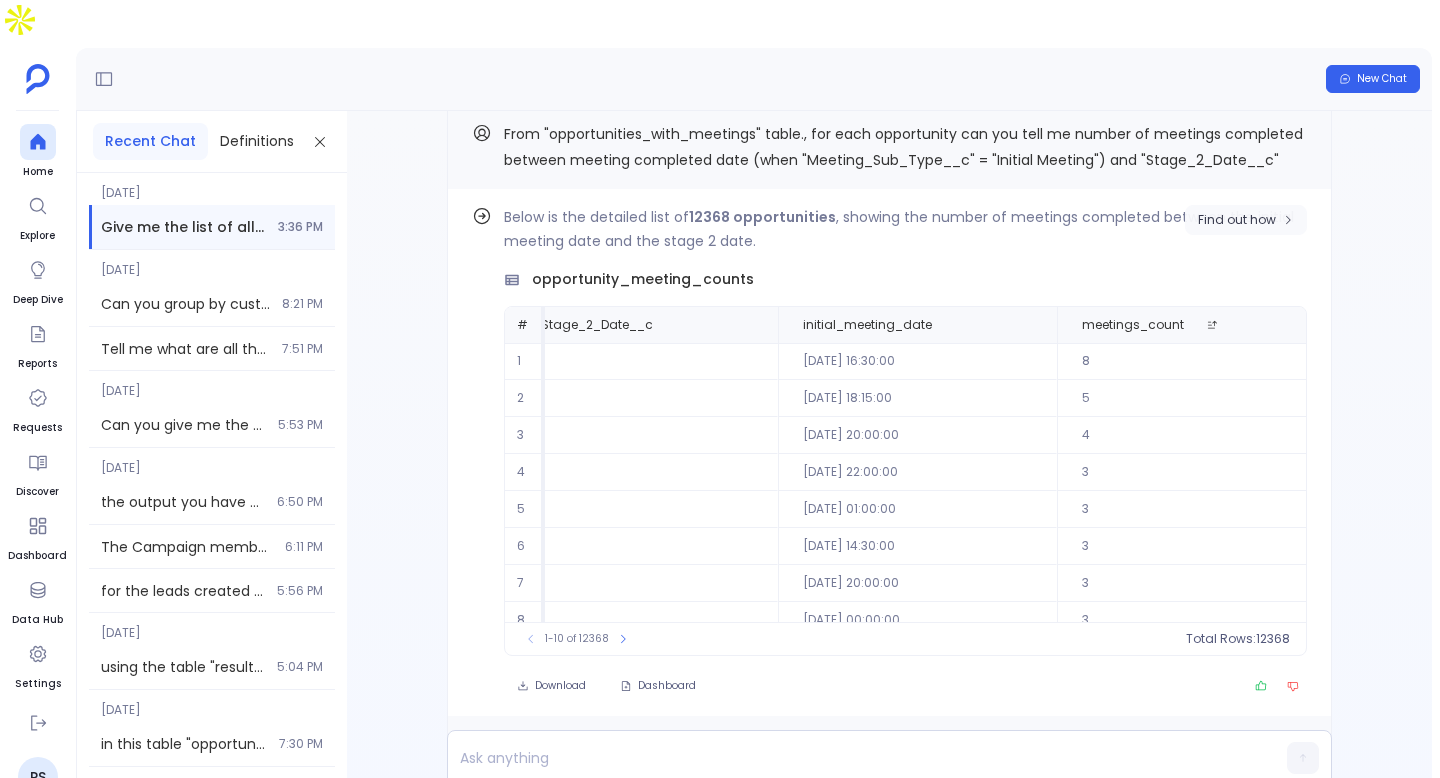 click on "Find out how" at bounding box center [1237, 220] 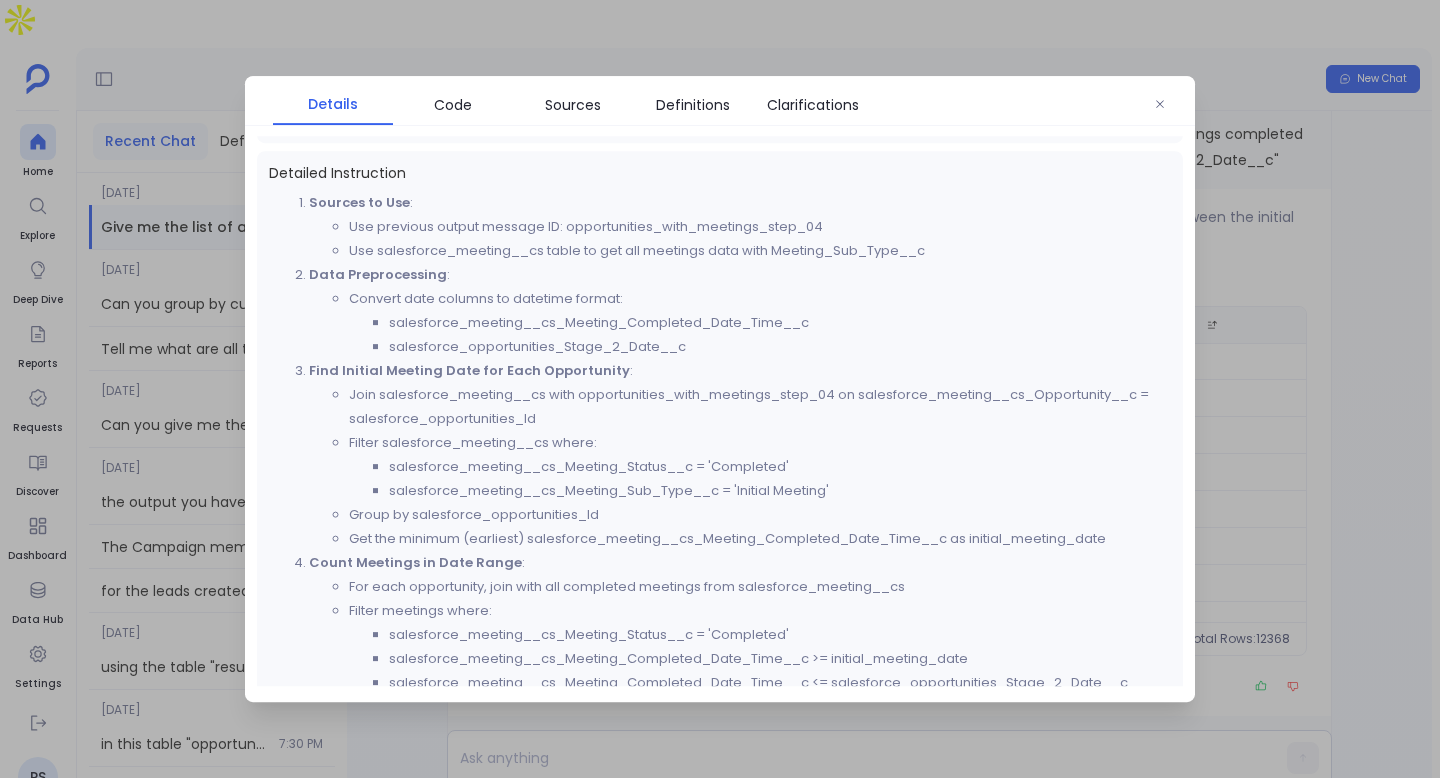 scroll, scrollTop: 1055, scrollLeft: 0, axis: vertical 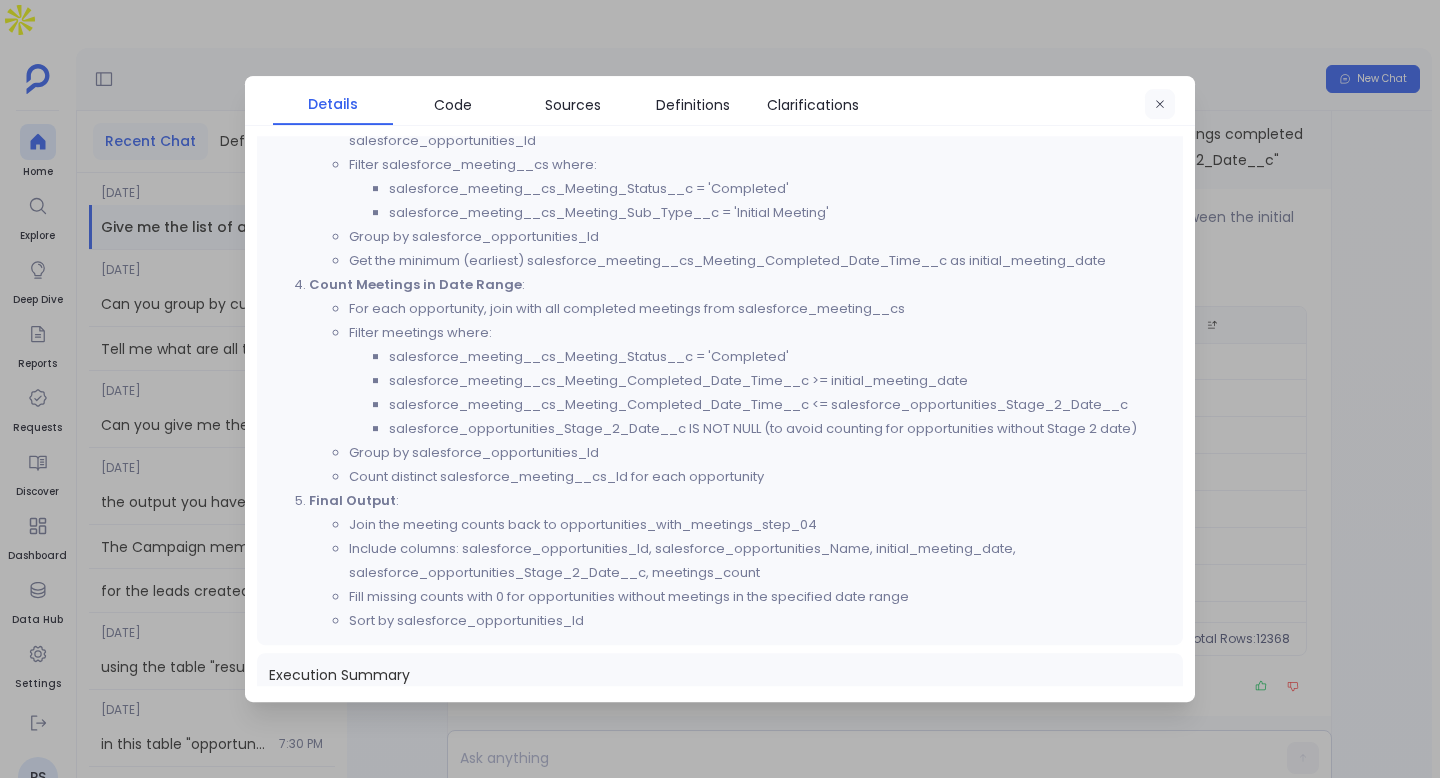 click at bounding box center (1160, 105) 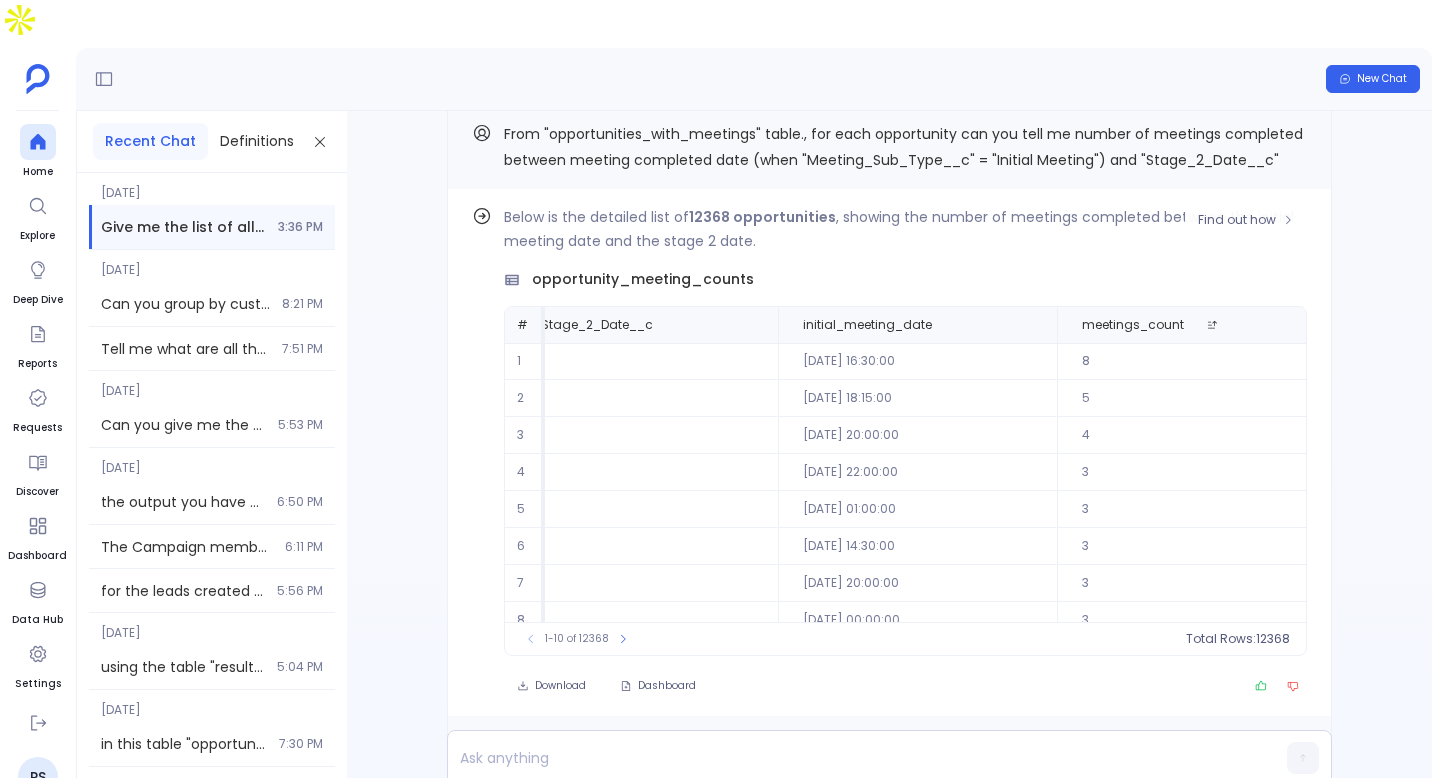 scroll, scrollTop: 96, scrollLeft: 965, axis: both 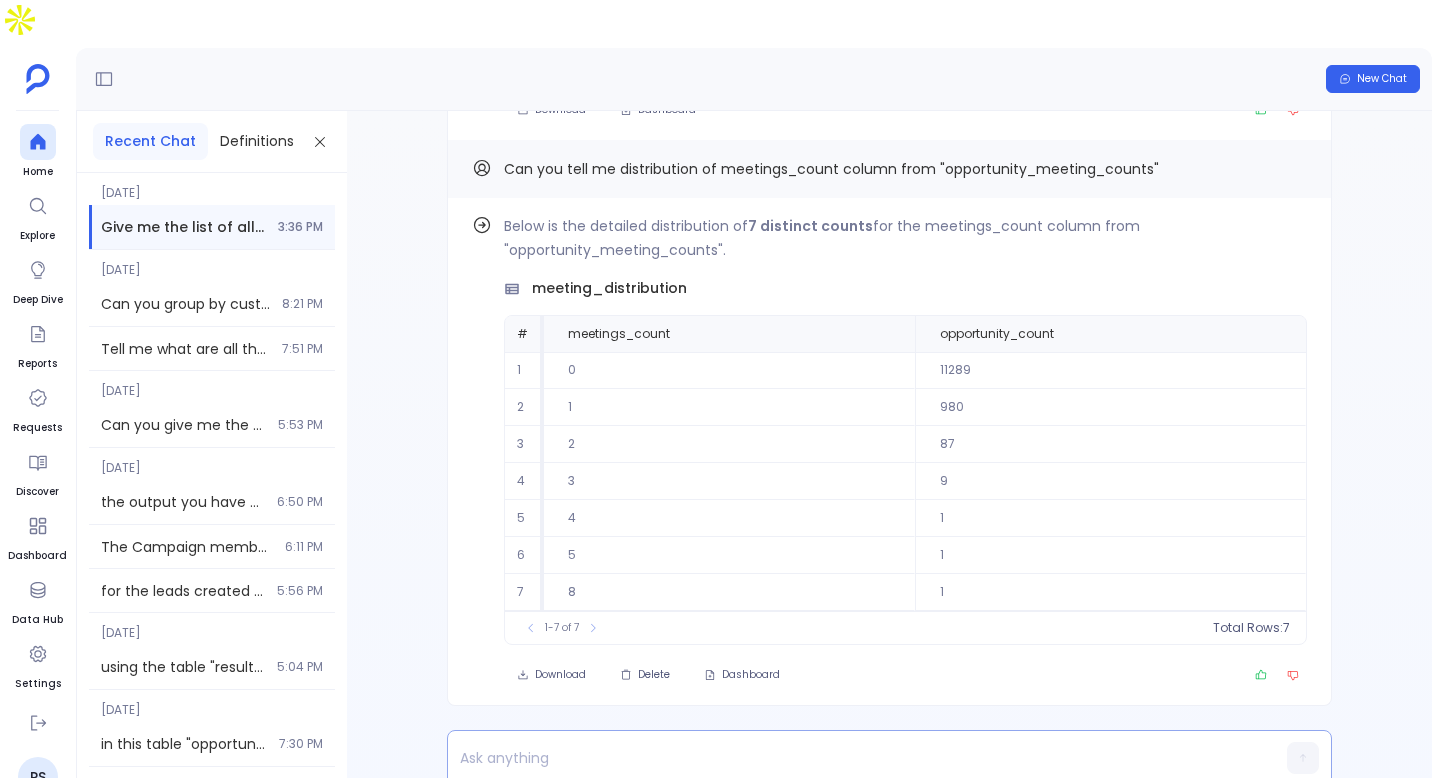 click at bounding box center (851, 758) 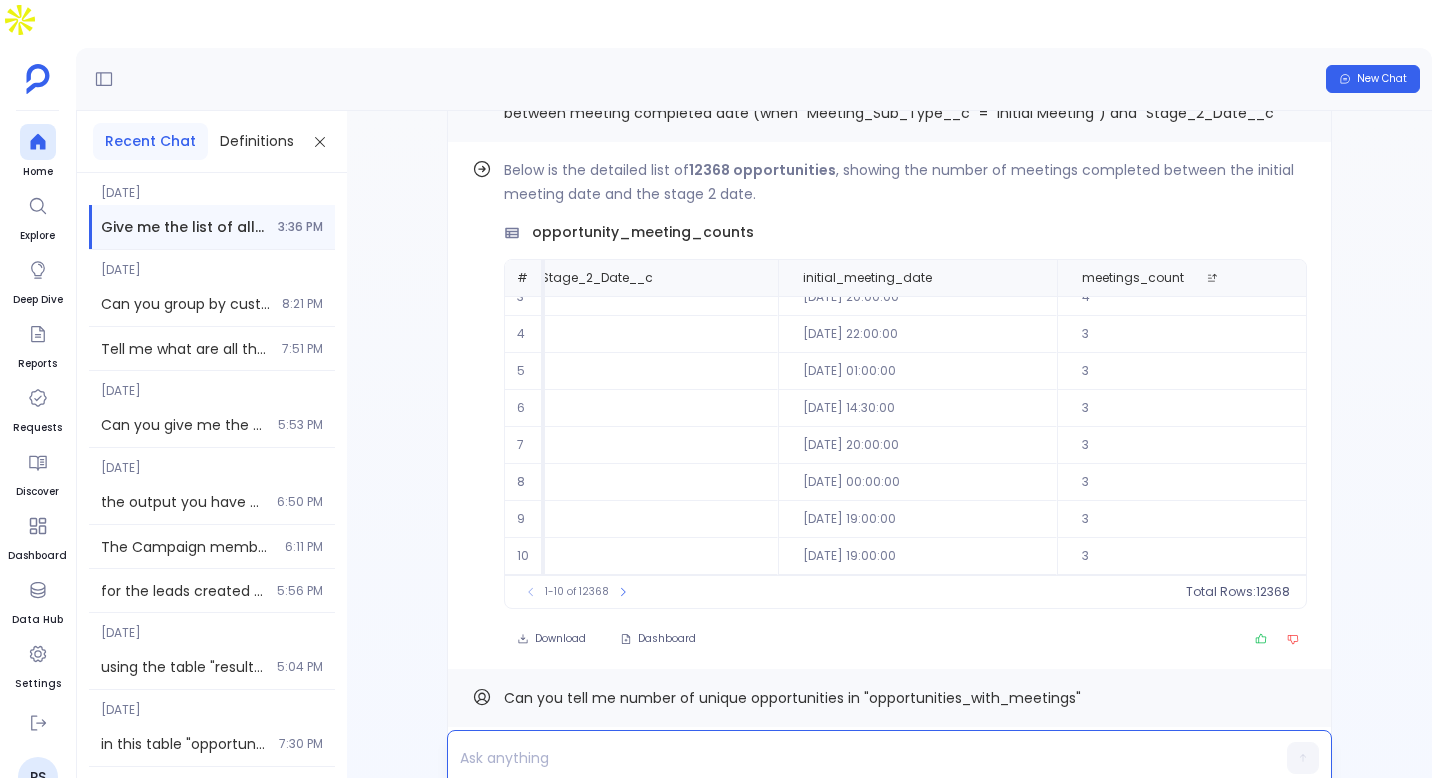 scroll, scrollTop: -1153, scrollLeft: 0, axis: vertical 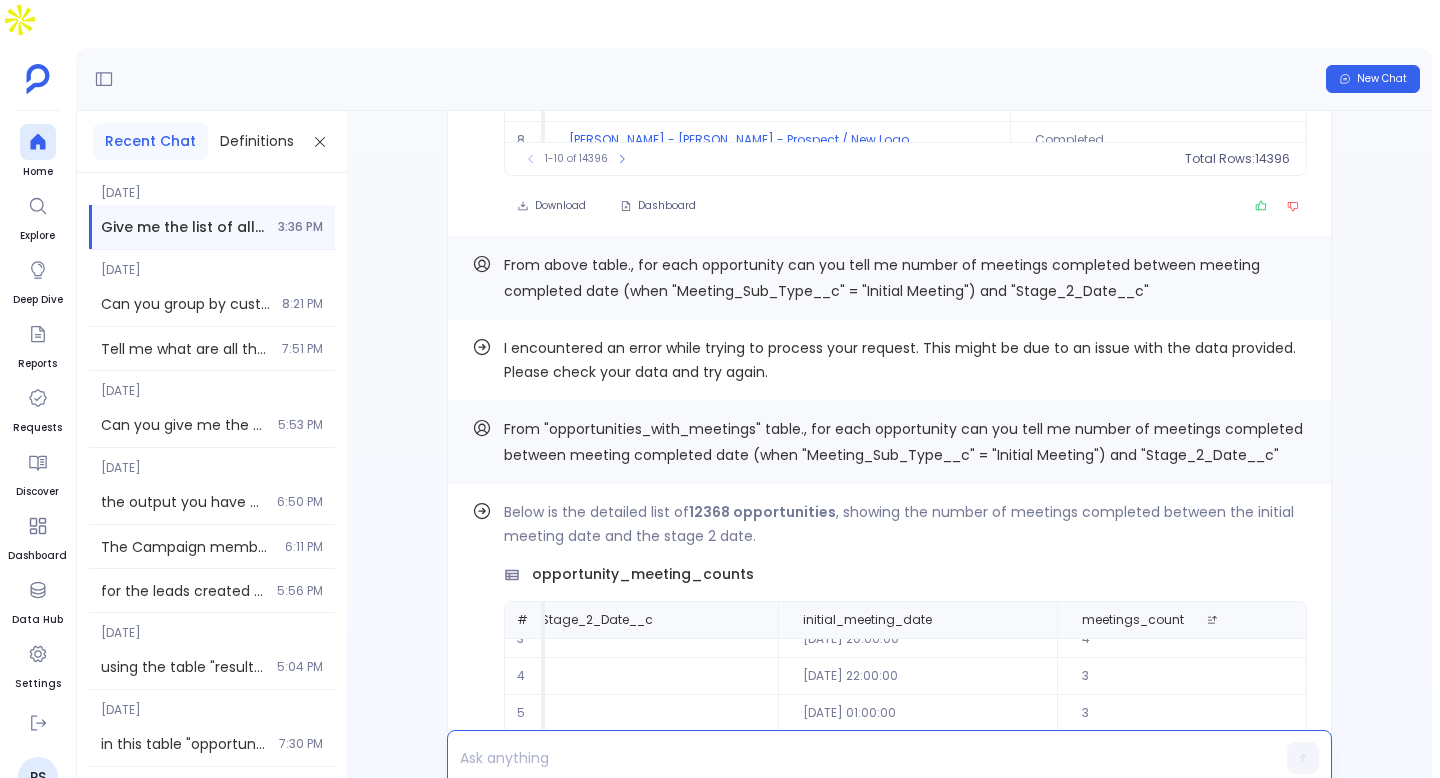 click on "From "opportunities_with_meetings" table., for each opportunity can you tell me number of meetings completed between meeting completed date (when "Meeting_Sub_Type__c" = "Initial Meeting") and "Stage_2_Date__c"" at bounding box center [905, 442] 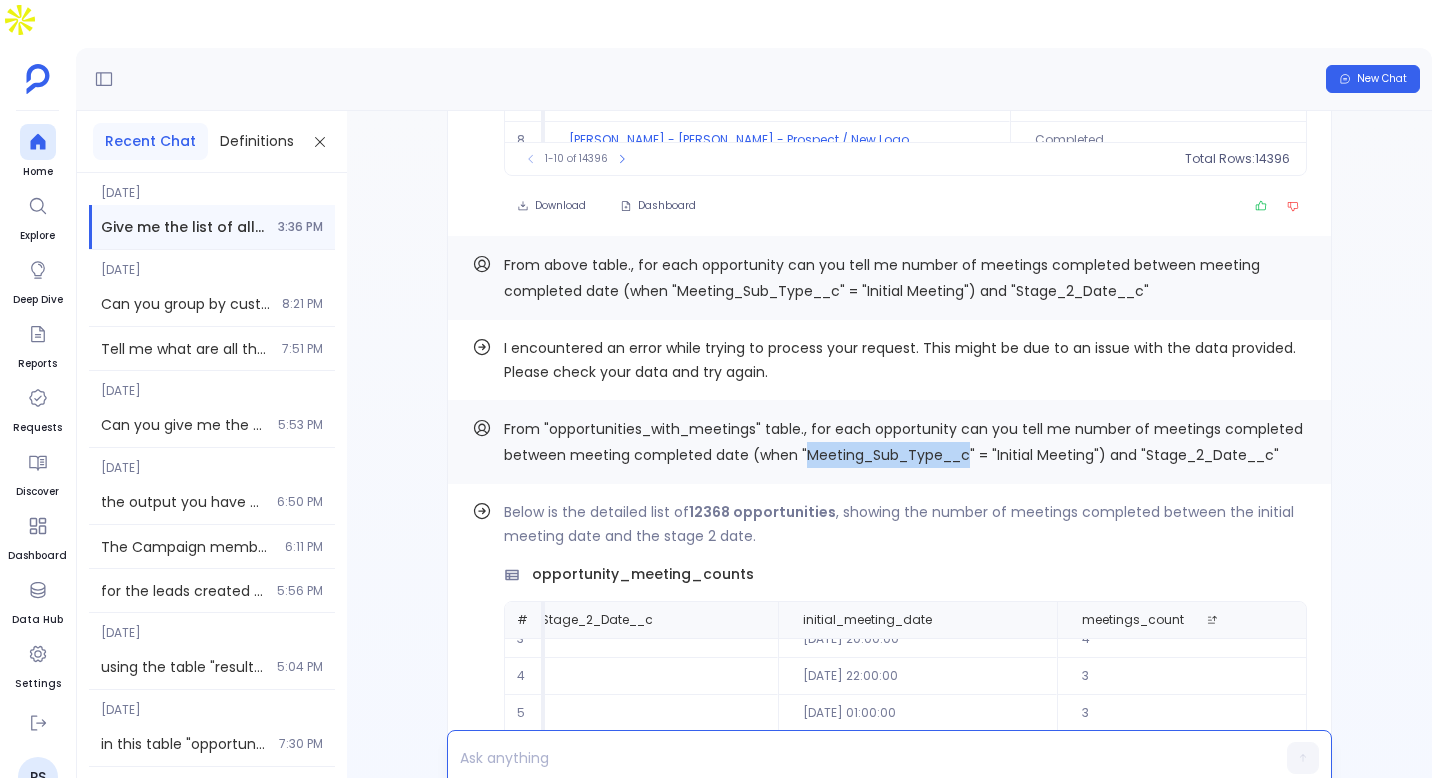 click on "From "opportunities_with_meetings" table., for each opportunity can you tell me number of meetings completed between meeting completed date (when "Meeting_Sub_Type__c" = "Initial Meeting") and "Stage_2_Date__c"" at bounding box center (905, 442) 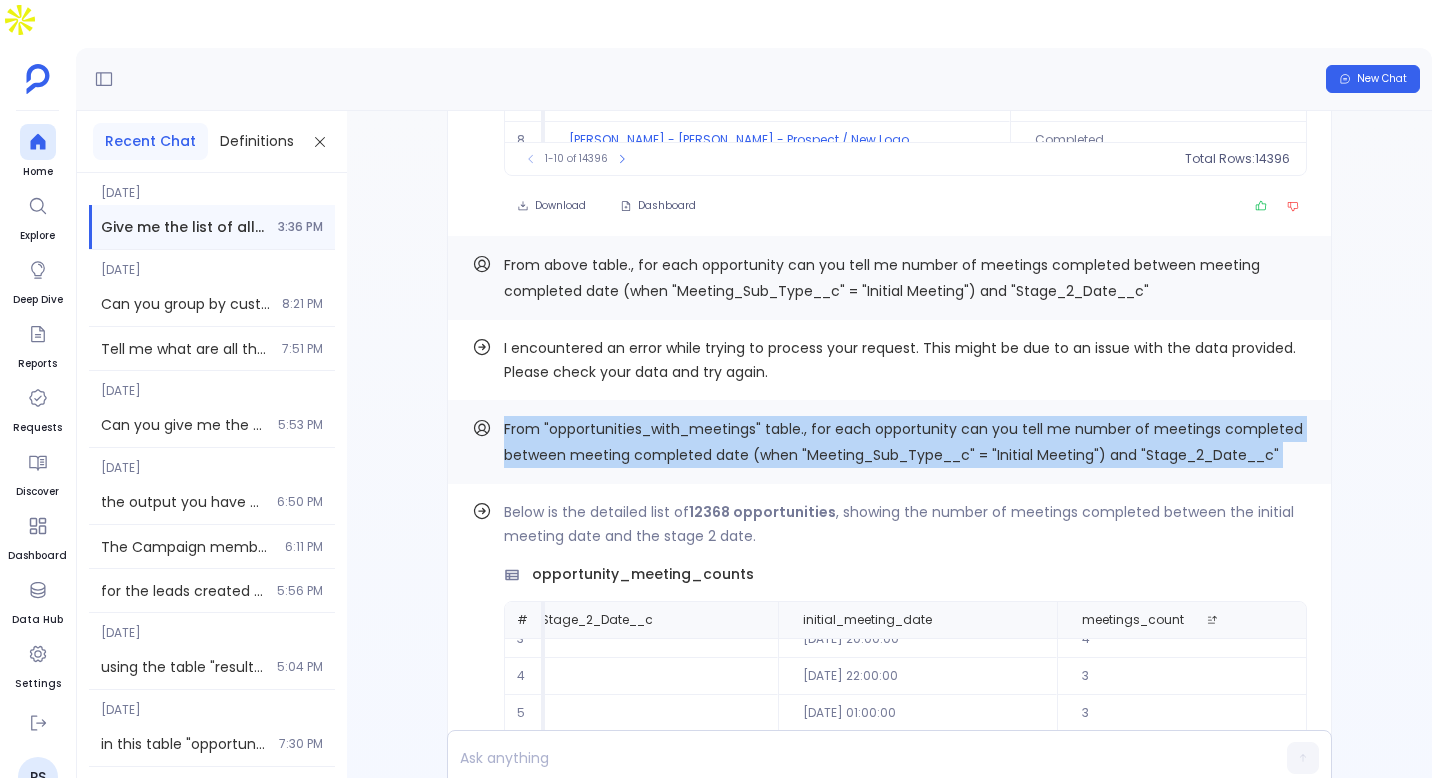 click on "From "opportunities_with_meetings" table., for each opportunity can you tell me number of meetings completed between meeting completed date (when "Meeting_Sub_Type__c" = "Initial Meeting") and "Stage_2_Date__c"" at bounding box center (905, 442) 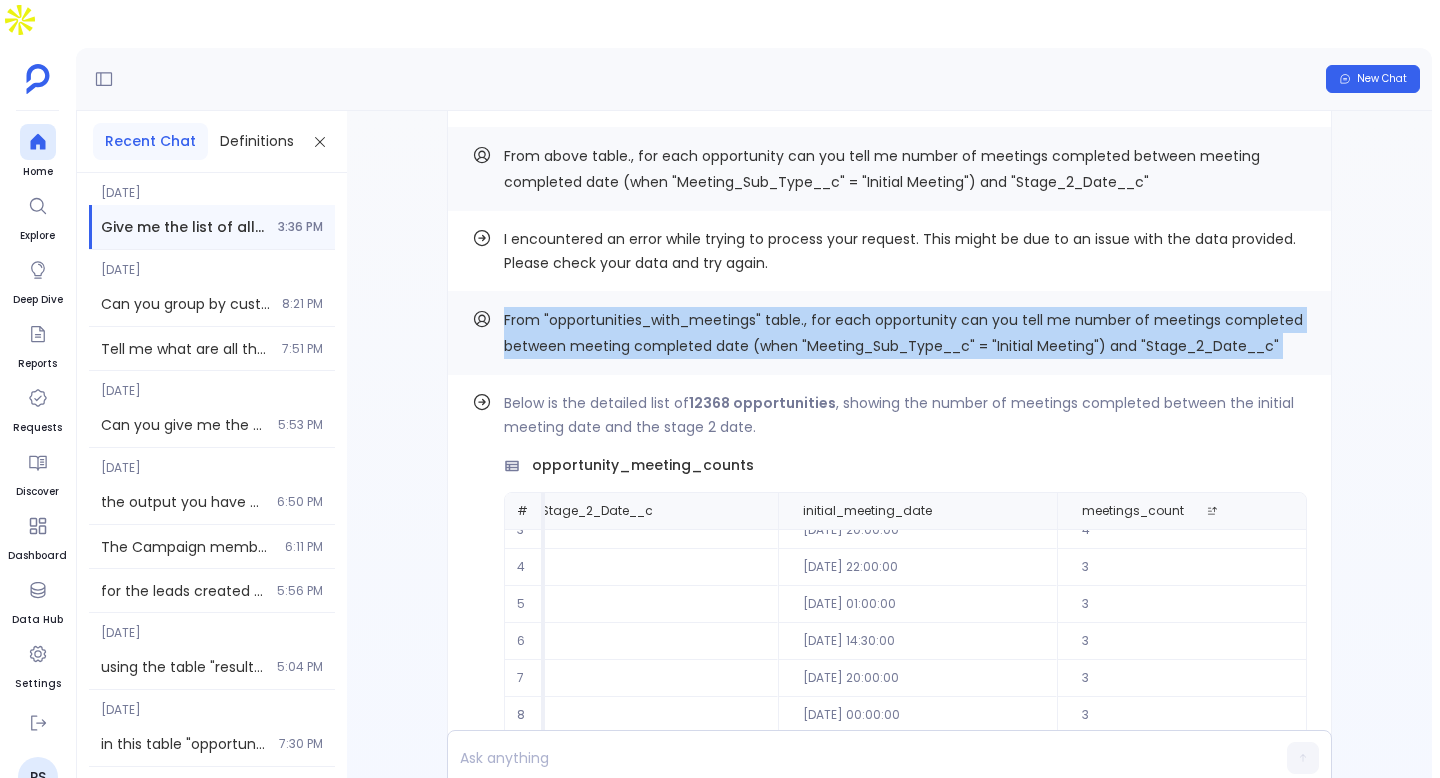 scroll, scrollTop: 0, scrollLeft: 0, axis: both 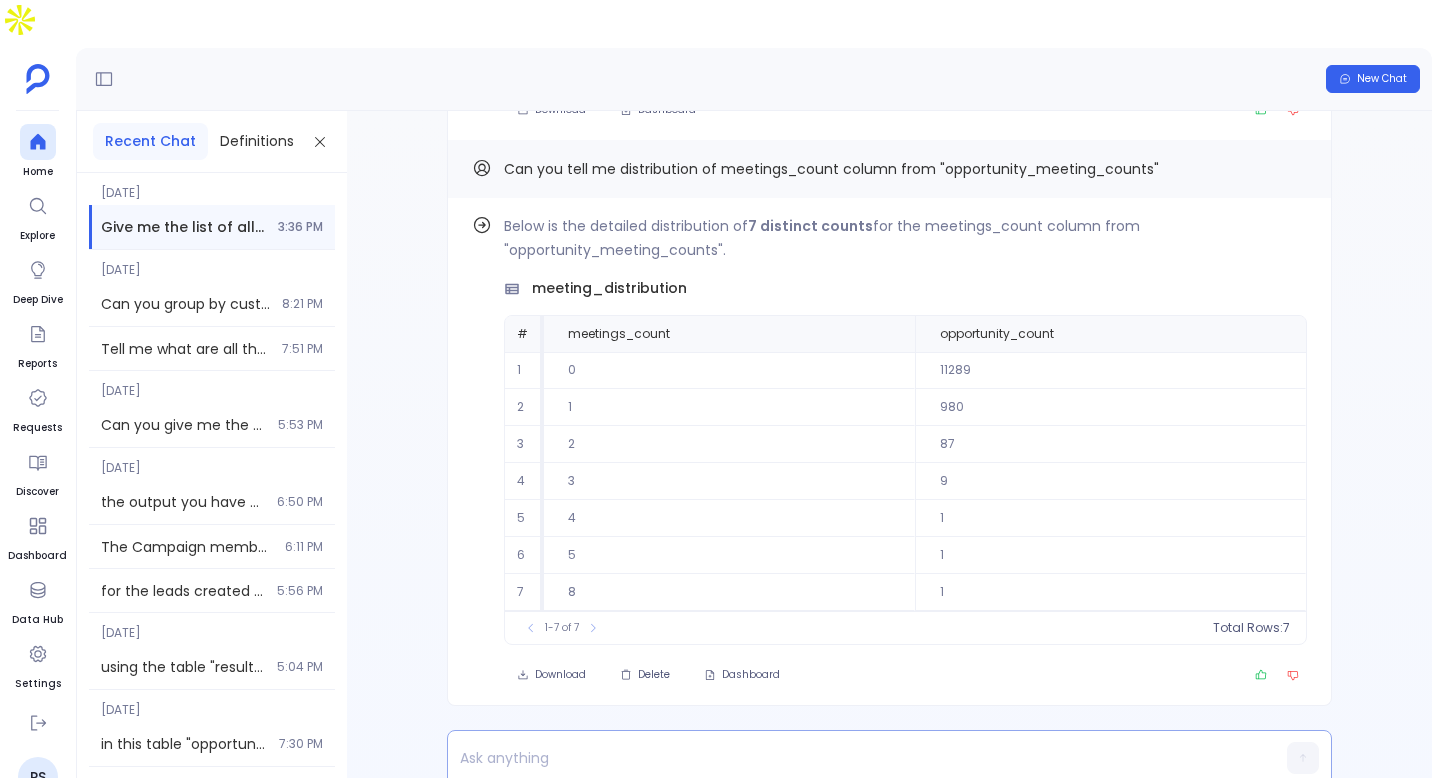 click at bounding box center [851, 758] 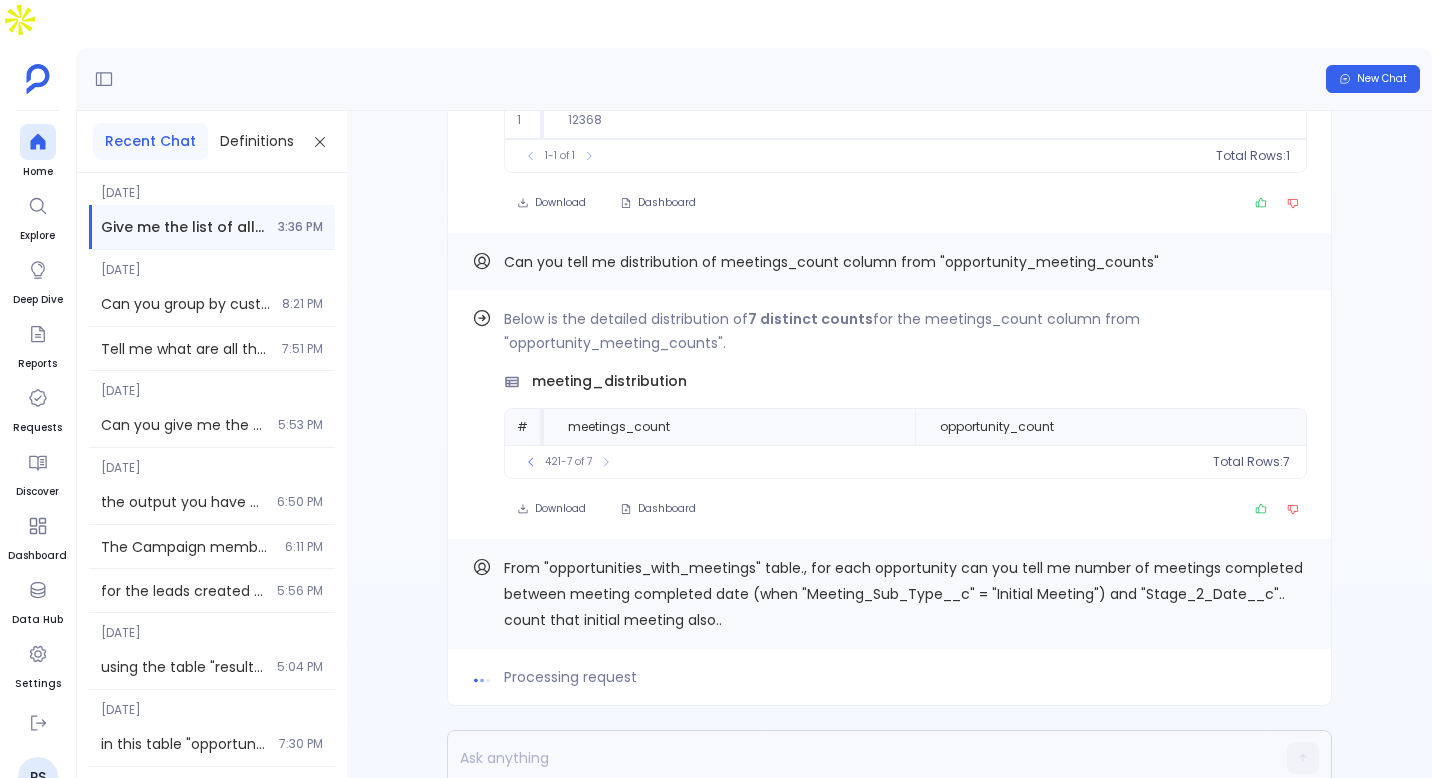 scroll, scrollTop: 0, scrollLeft: 0, axis: both 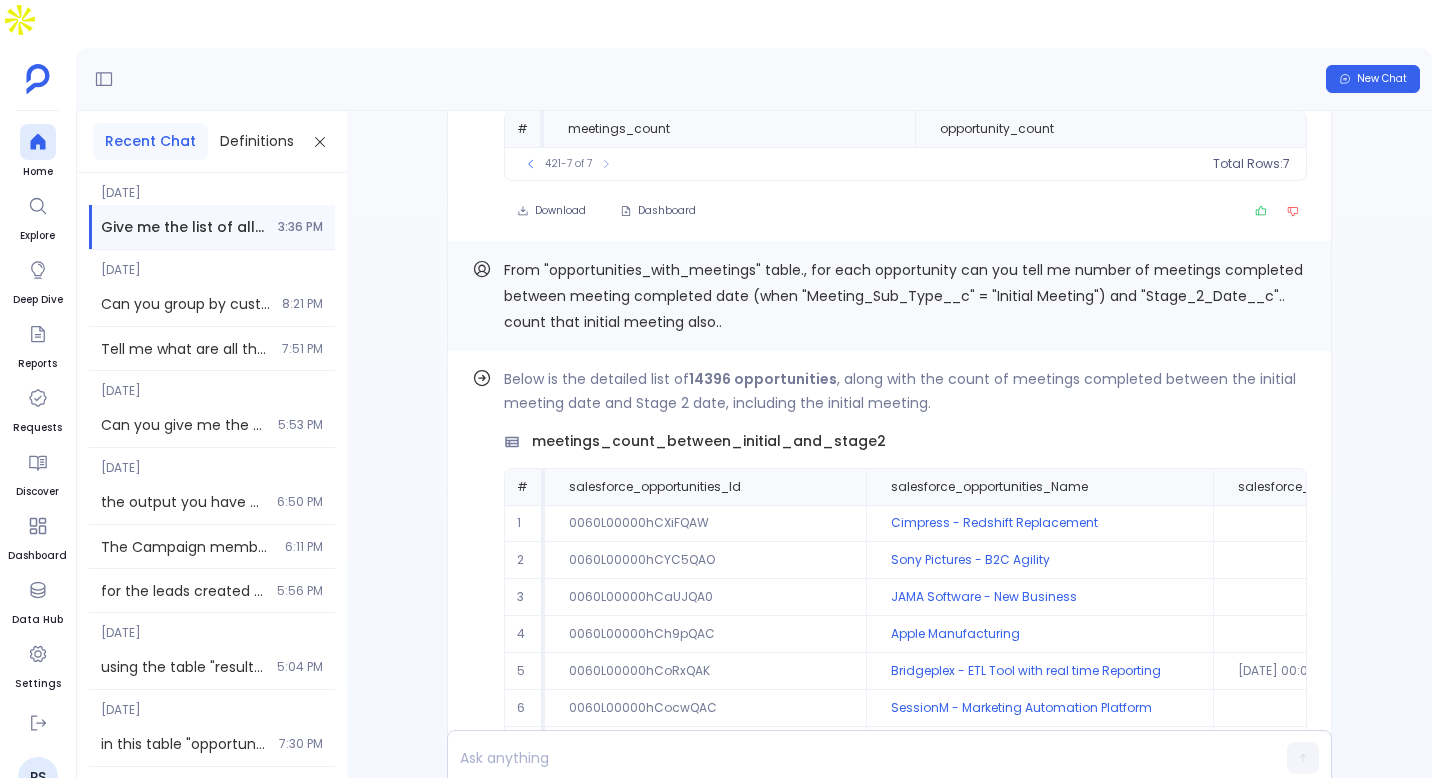click on "From "opportunities_with_meetings" table., for each opportunity can you tell me number of meetings completed between meeting completed date (when "Meeting_Sub_Type__c" = "Initial Meeting") and "Stage_2_Date__c".. count that initial meeting also.." at bounding box center (903, 296) 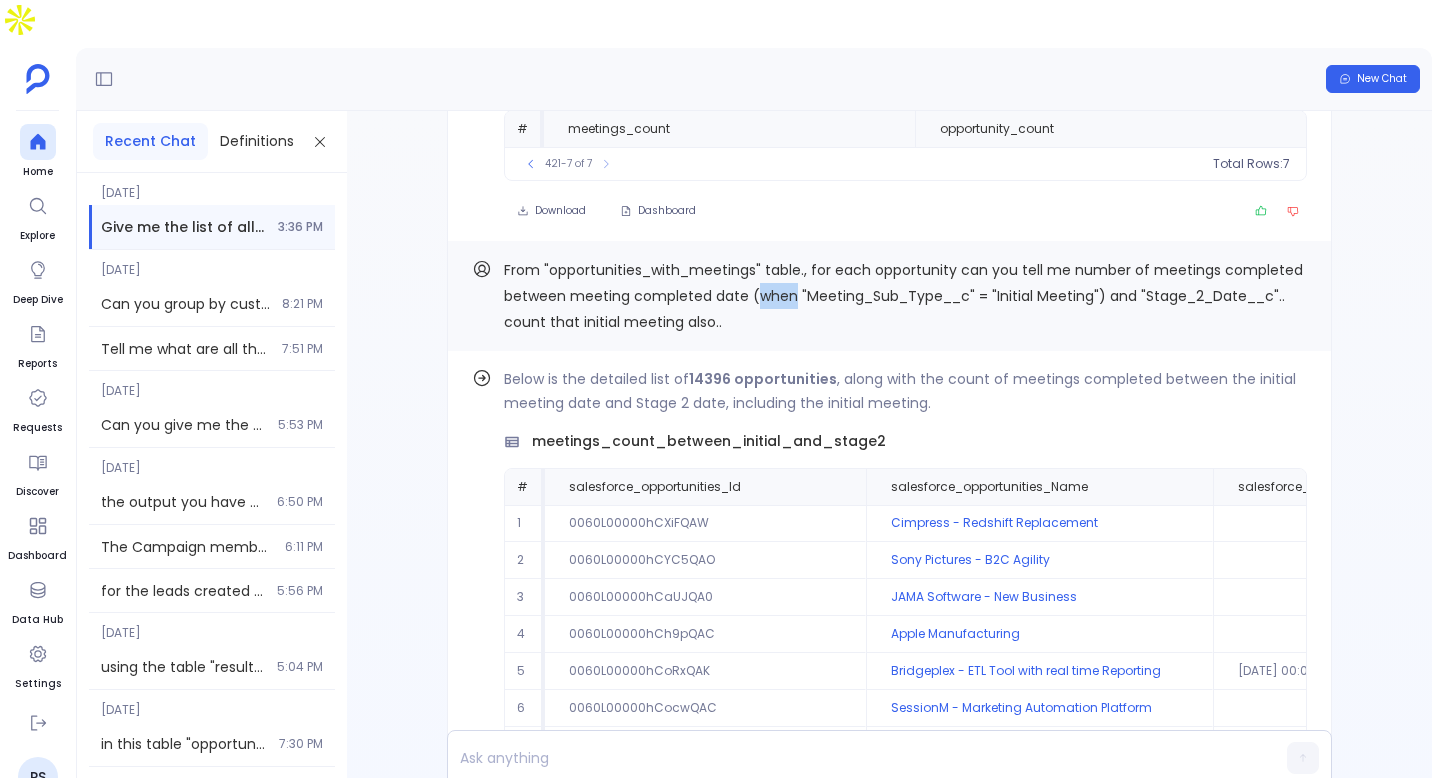 click on "From "opportunities_with_meetings" table., for each opportunity can you tell me number of meetings completed between meeting completed date (when "Meeting_Sub_Type__c" = "Initial Meeting") and "Stage_2_Date__c".. count that initial meeting also.." at bounding box center (903, 296) 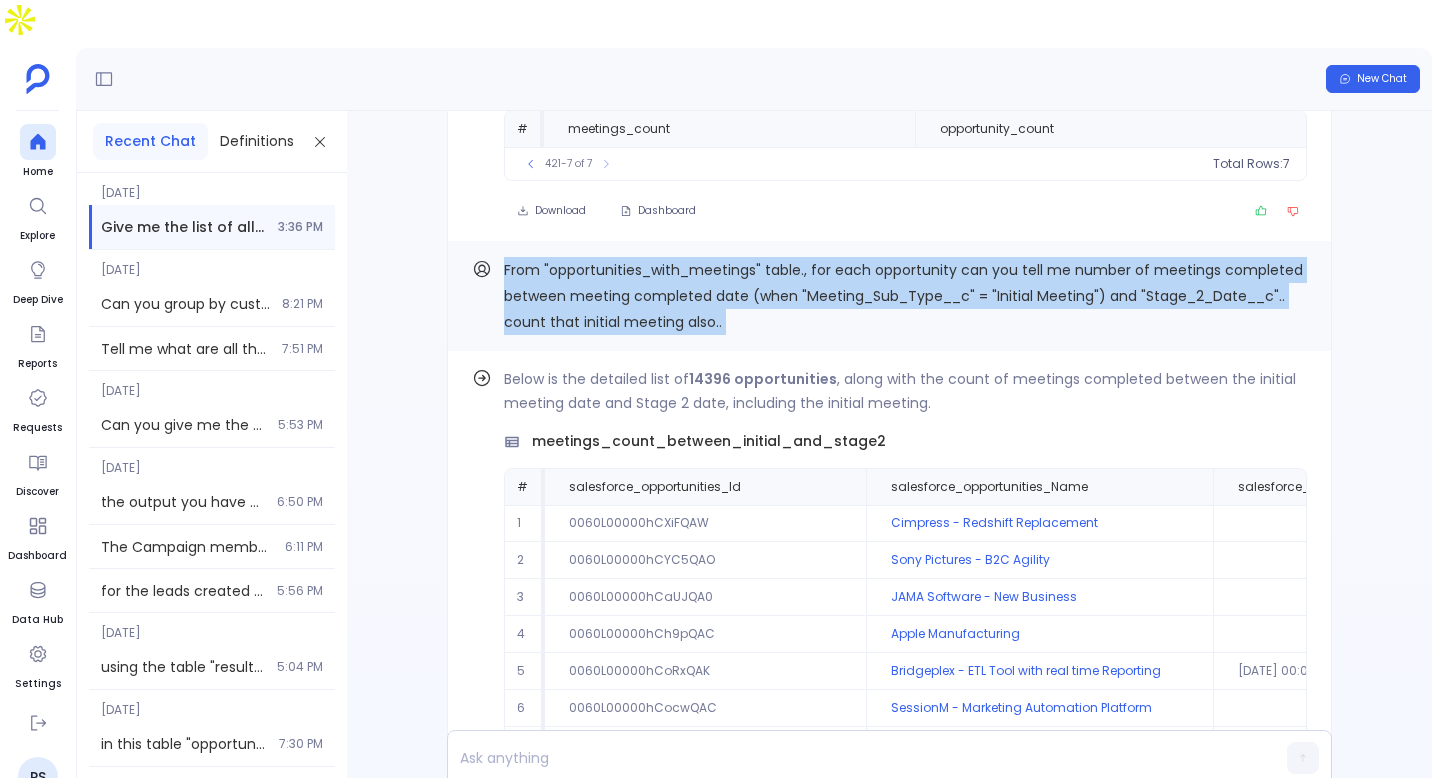 click on "From "opportunities_with_meetings" table., for each opportunity can you tell me number of meetings completed between meeting completed date (when "Meeting_Sub_Type__c" = "Initial Meeting") and "Stage_2_Date__c".. count that initial meeting also.." at bounding box center [903, 296] 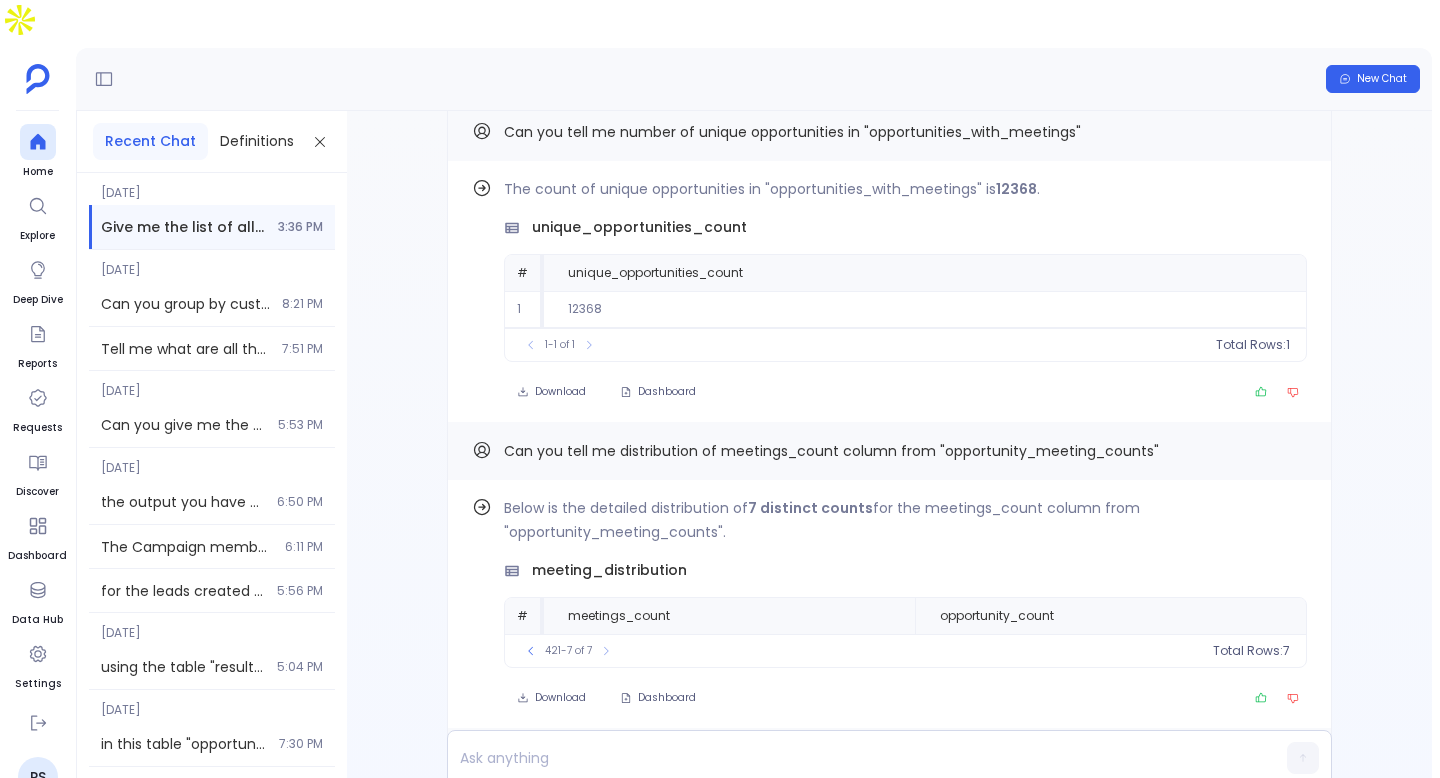 scroll, scrollTop: 0, scrollLeft: 0, axis: both 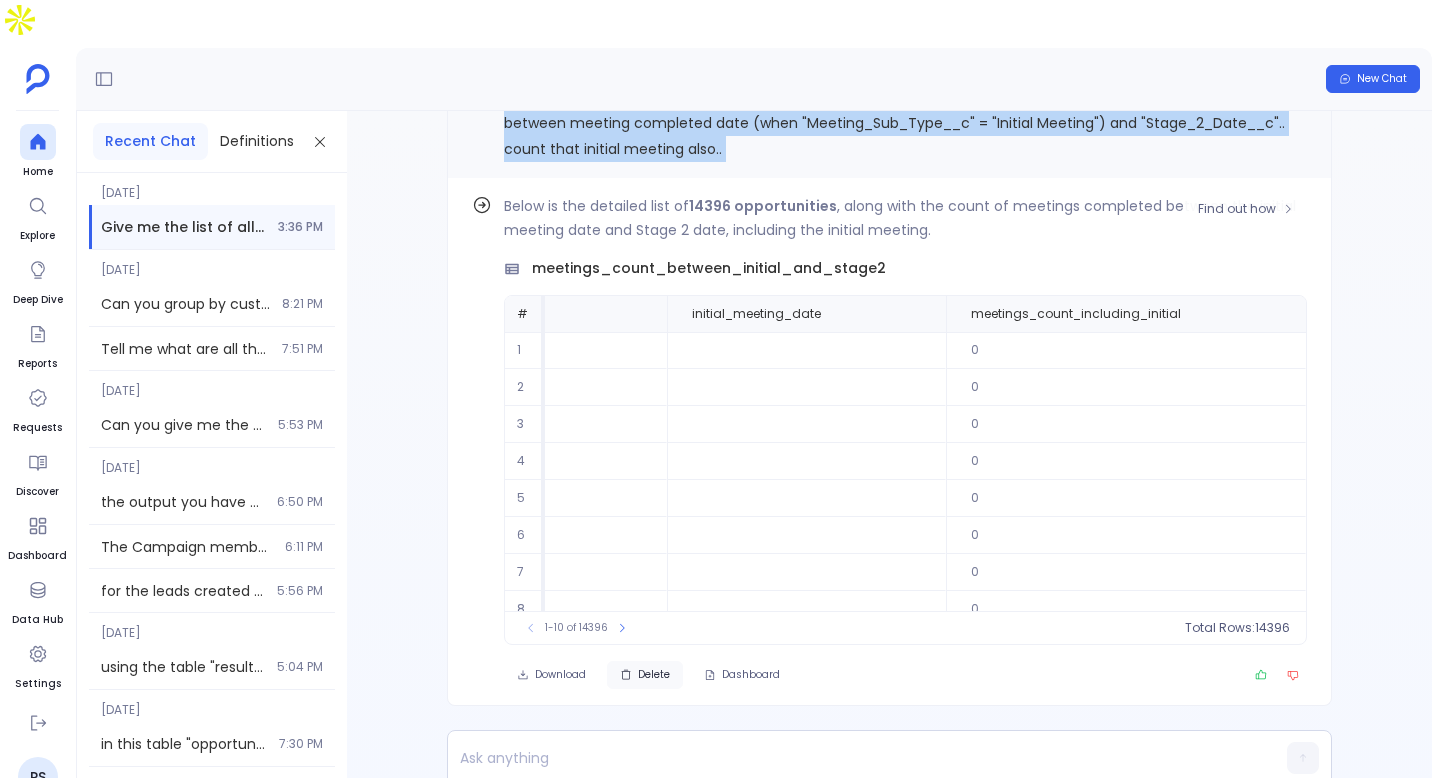 click on "Delete" at bounding box center (645, 675) 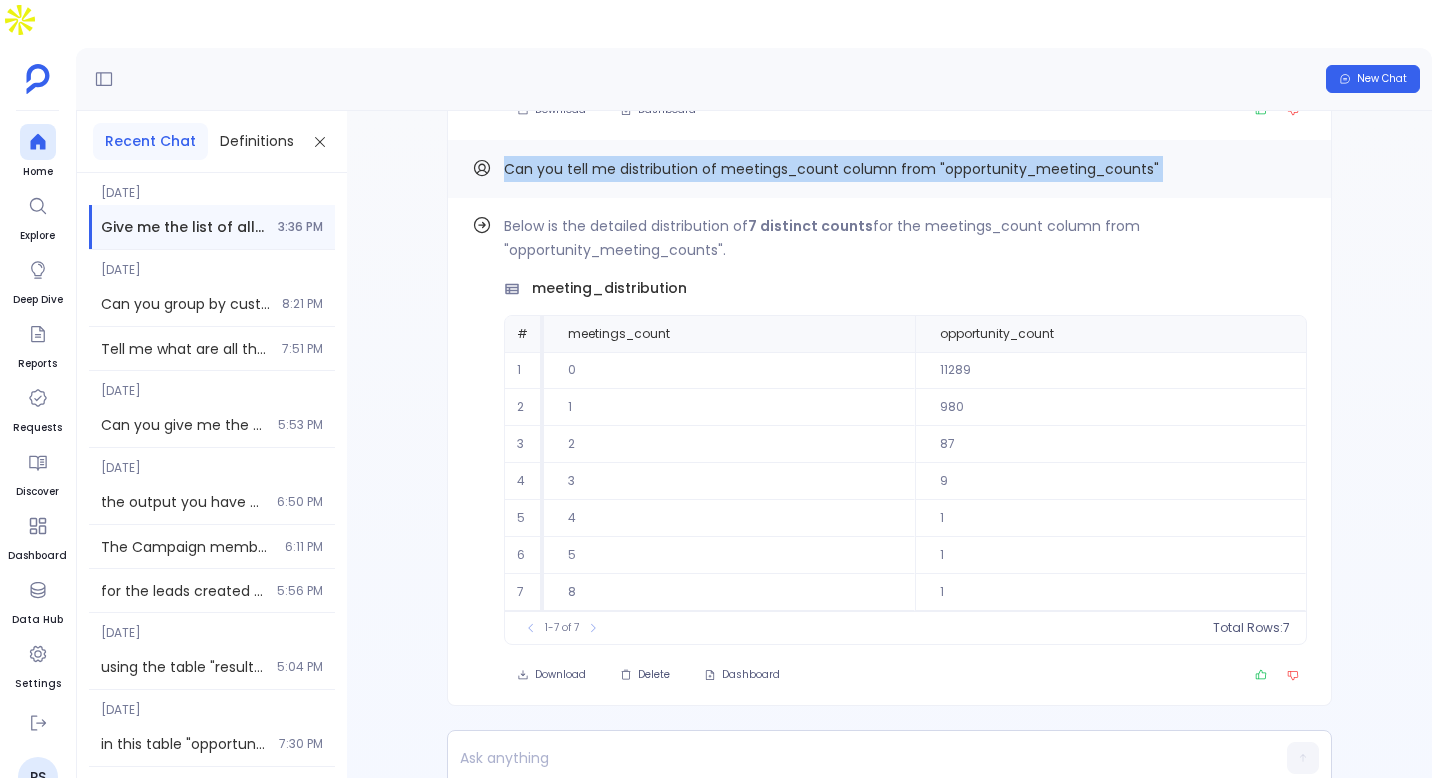 scroll, scrollTop: 0, scrollLeft: 0, axis: both 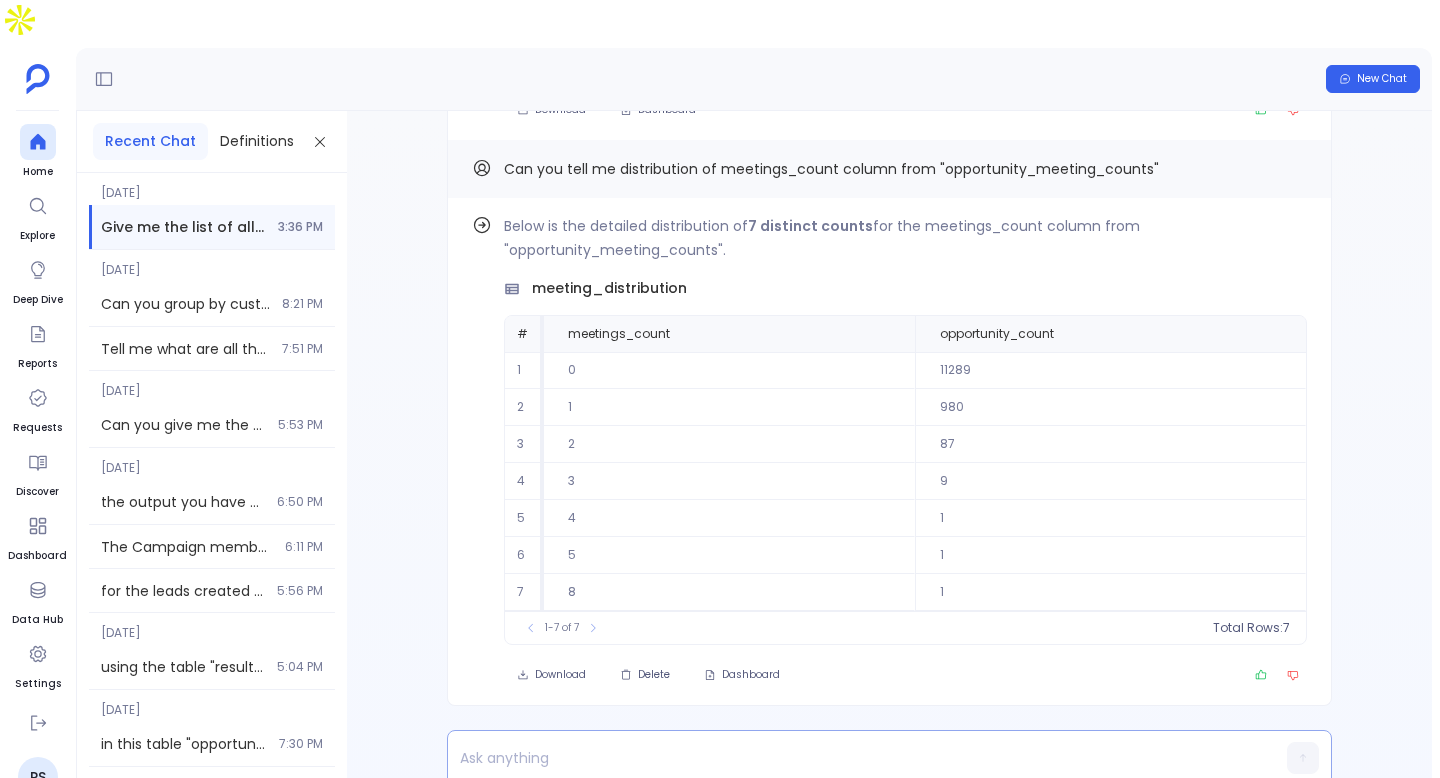 click at bounding box center (851, 758) 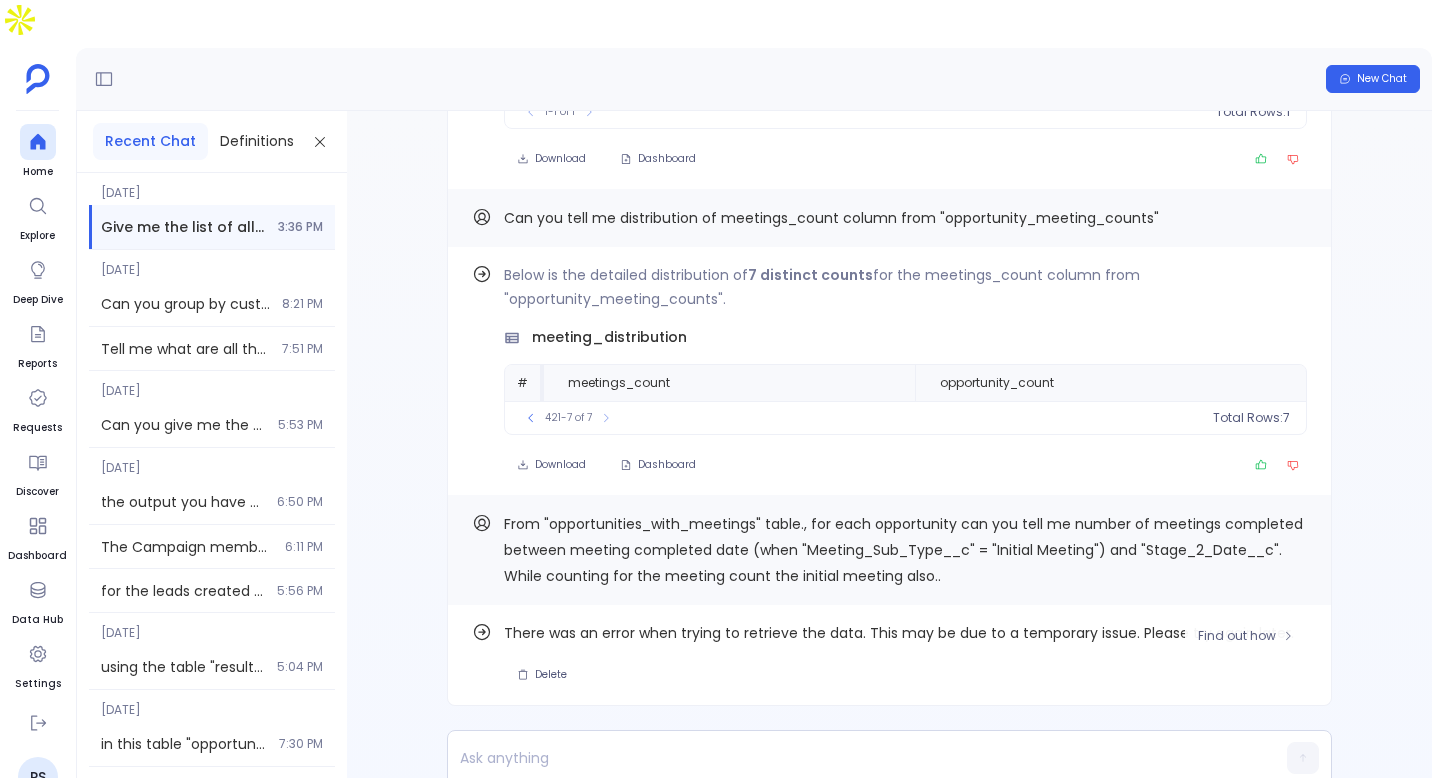 click on "There was an error when trying to retrieve the data. This may be due to a temporary issue. Please try again later. [GEOGRAPHIC_DATA]" at bounding box center [905, 655] 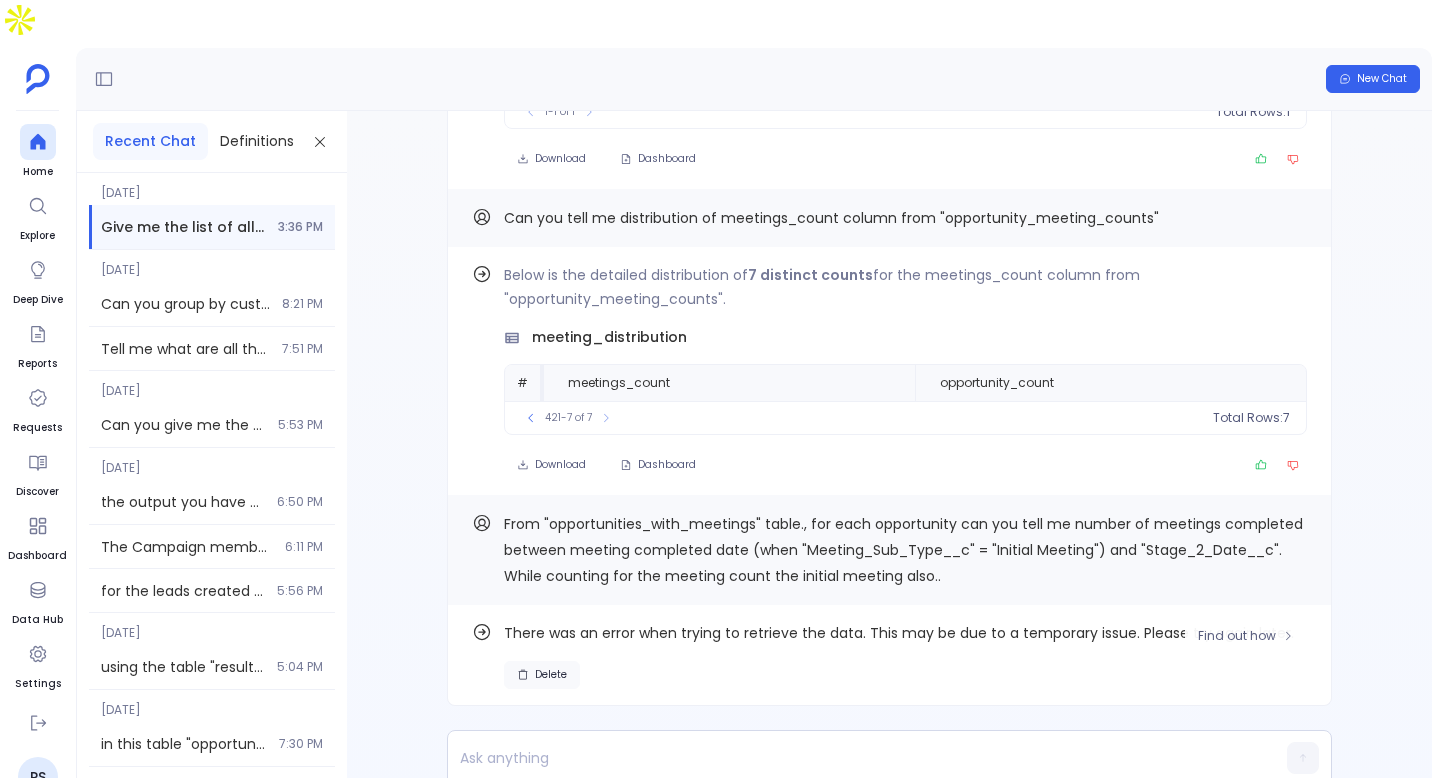 click on "Delete" at bounding box center (542, 675) 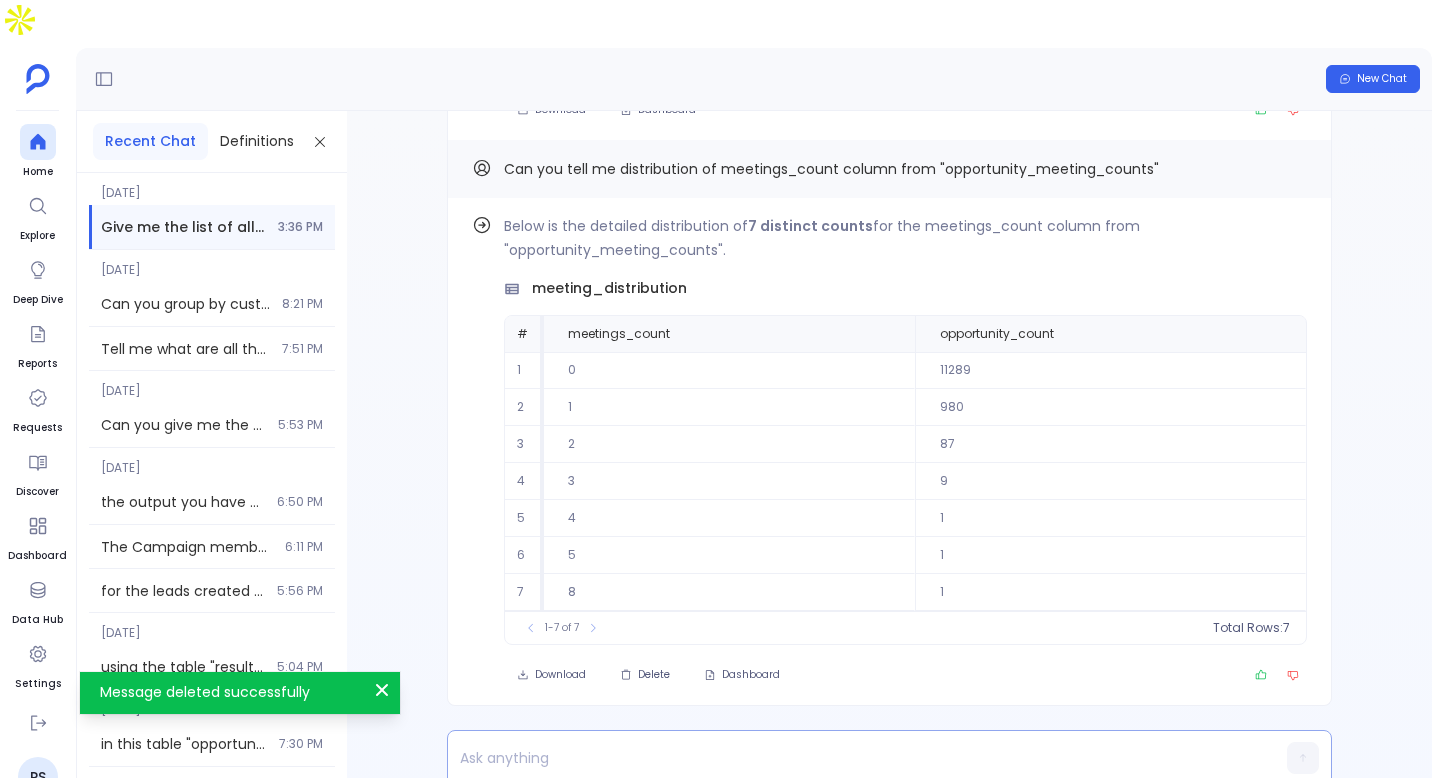 click at bounding box center (851, 758) 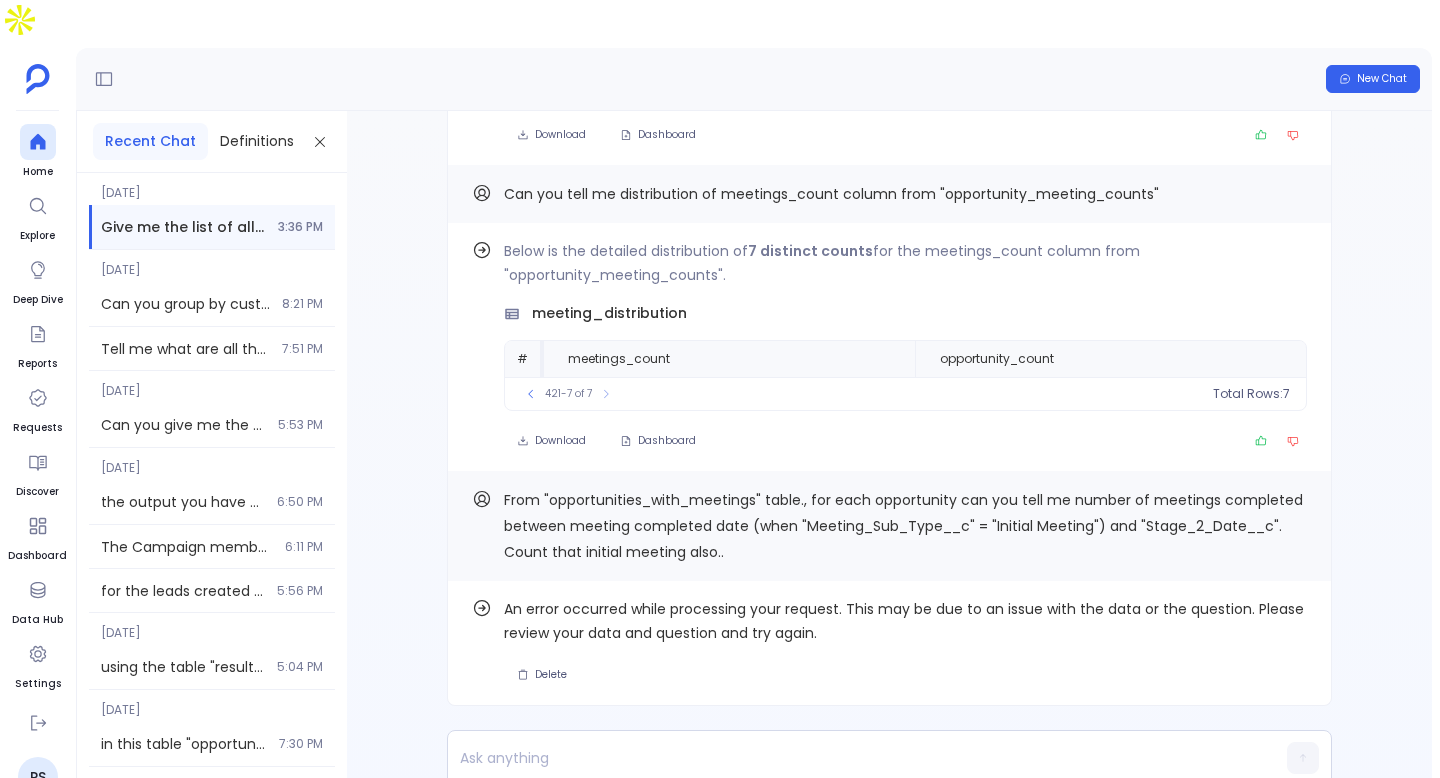 click on "From "opportunities_with_meetings" table., for each opportunity can you tell me number of meetings completed between meeting completed date (when "Meeting_Sub_Type__c" = "Initial Meeting") and "Stage_2_Date__c". Count that initial meeting also.." at bounding box center (903, 526) 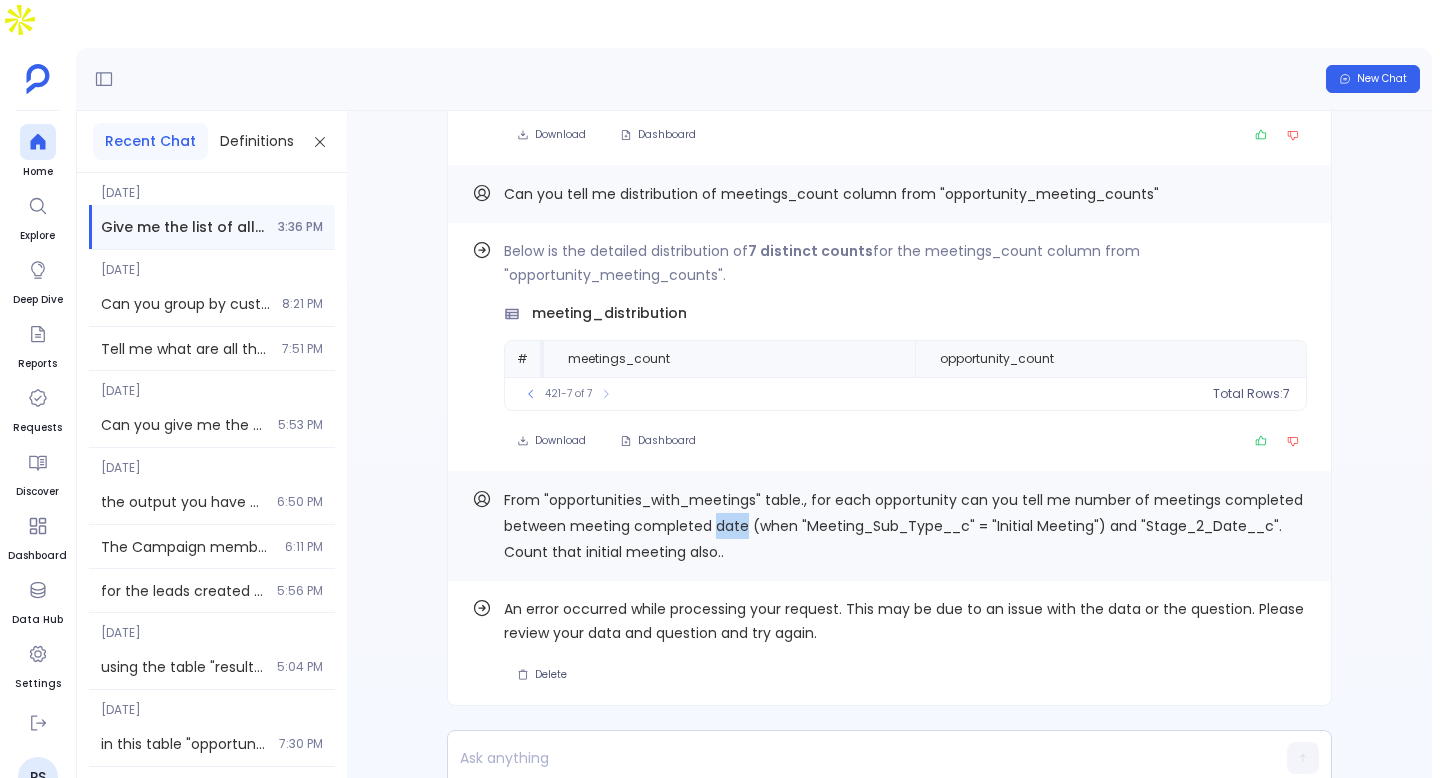 click on "From "opportunities_with_meetings" table., for each opportunity can you tell me number of meetings completed between meeting completed date (when "Meeting_Sub_Type__c" = "Initial Meeting") and "Stage_2_Date__c". Count that initial meeting also.." at bounding box center (903, 526) 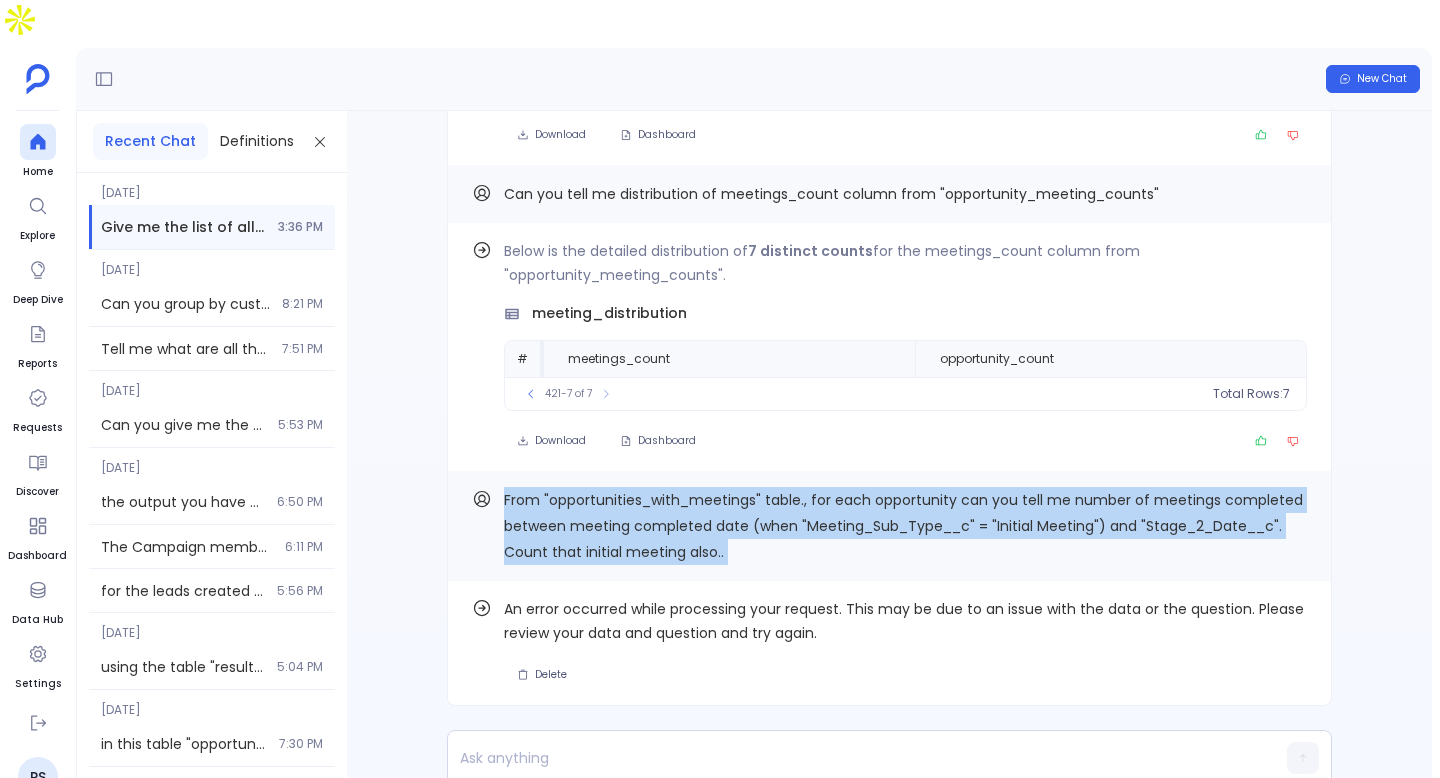 click on "From "opportunities_with_meetings" table., for each opportunity can you tell me number of meetings completed between meeting completed date (when "Meeting_Sub_Type__c" = "Initial Meeting") and "Stage_2_Date__c". Count that initial meeting also.." at bounding box center (903, 526) 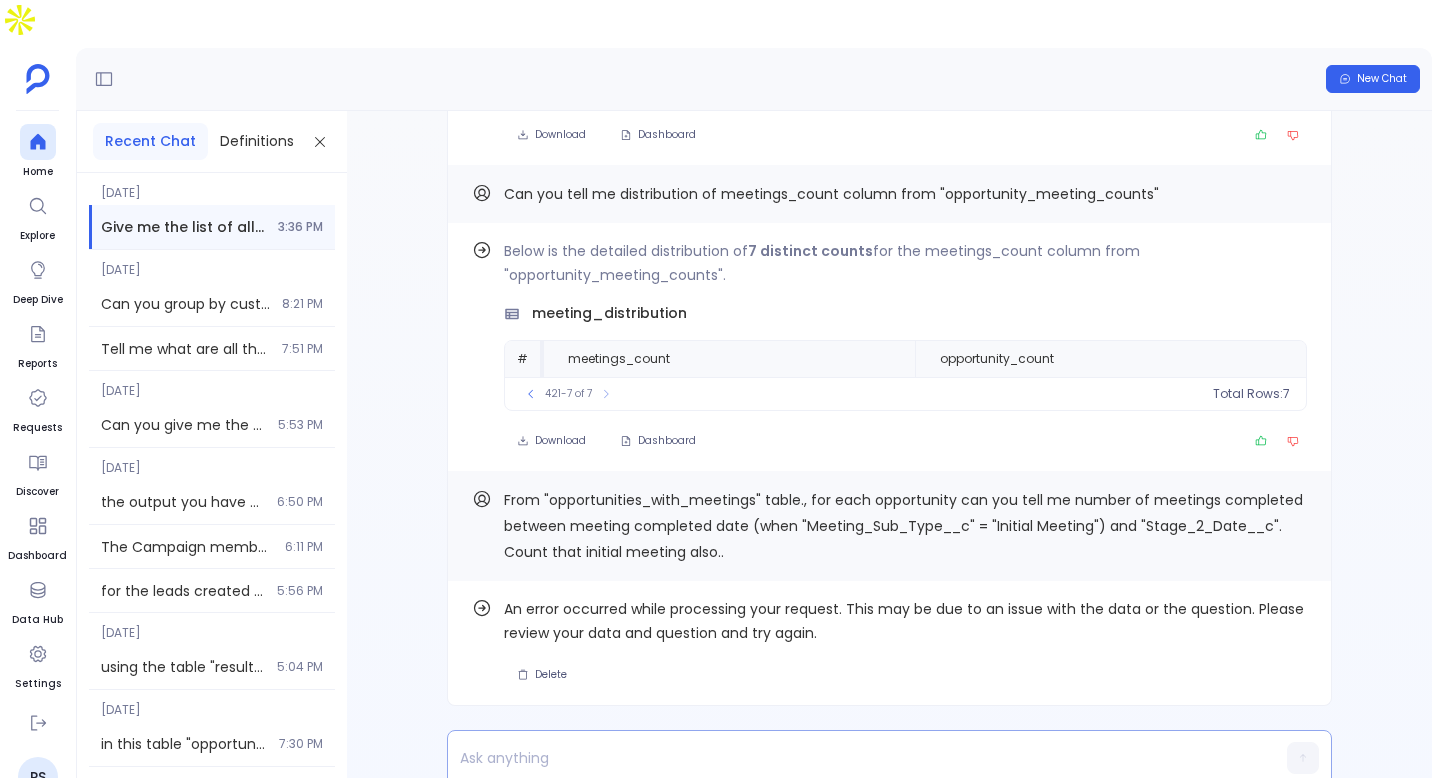 click at bounding box center [851, 758] 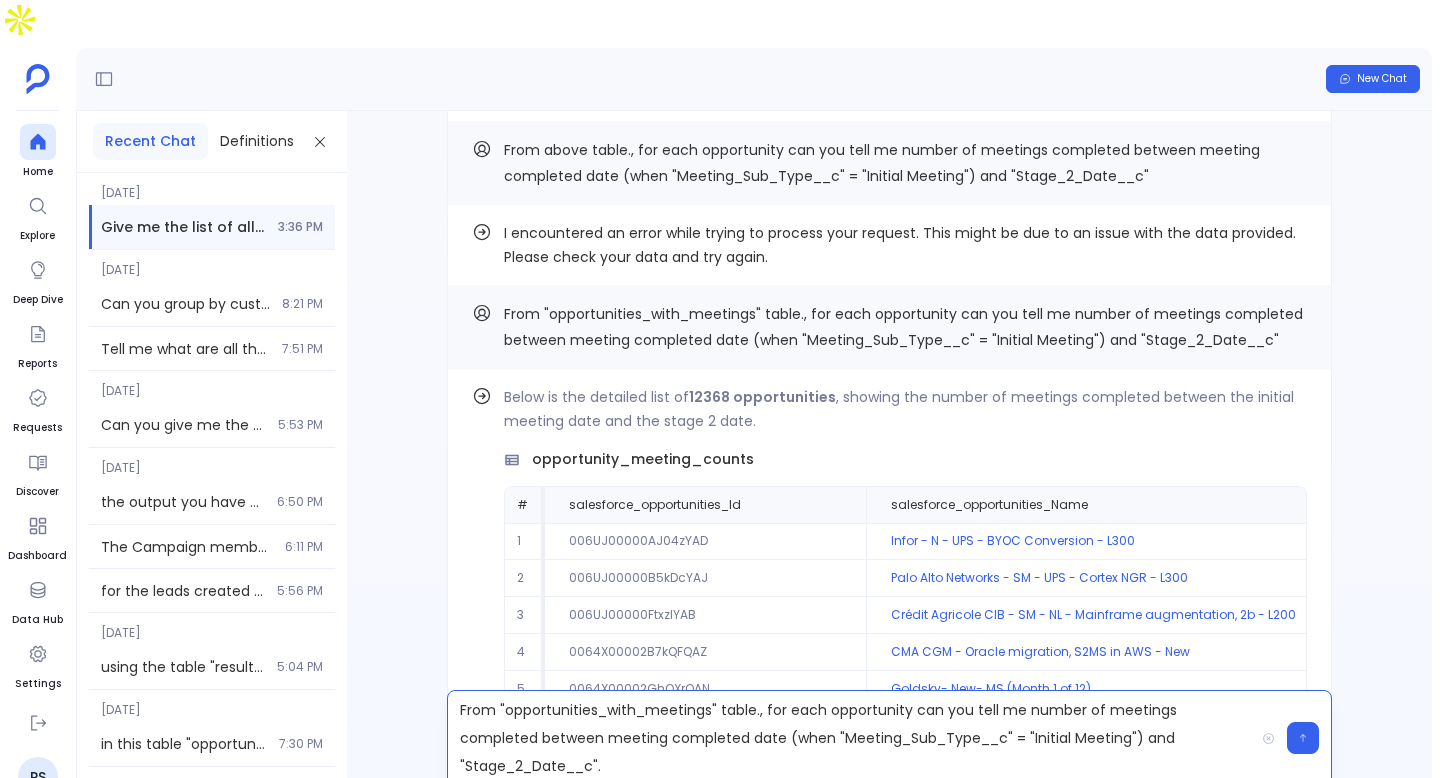 scroll, scrollTop: -1136, scrollLeft: 0, axis: vertical 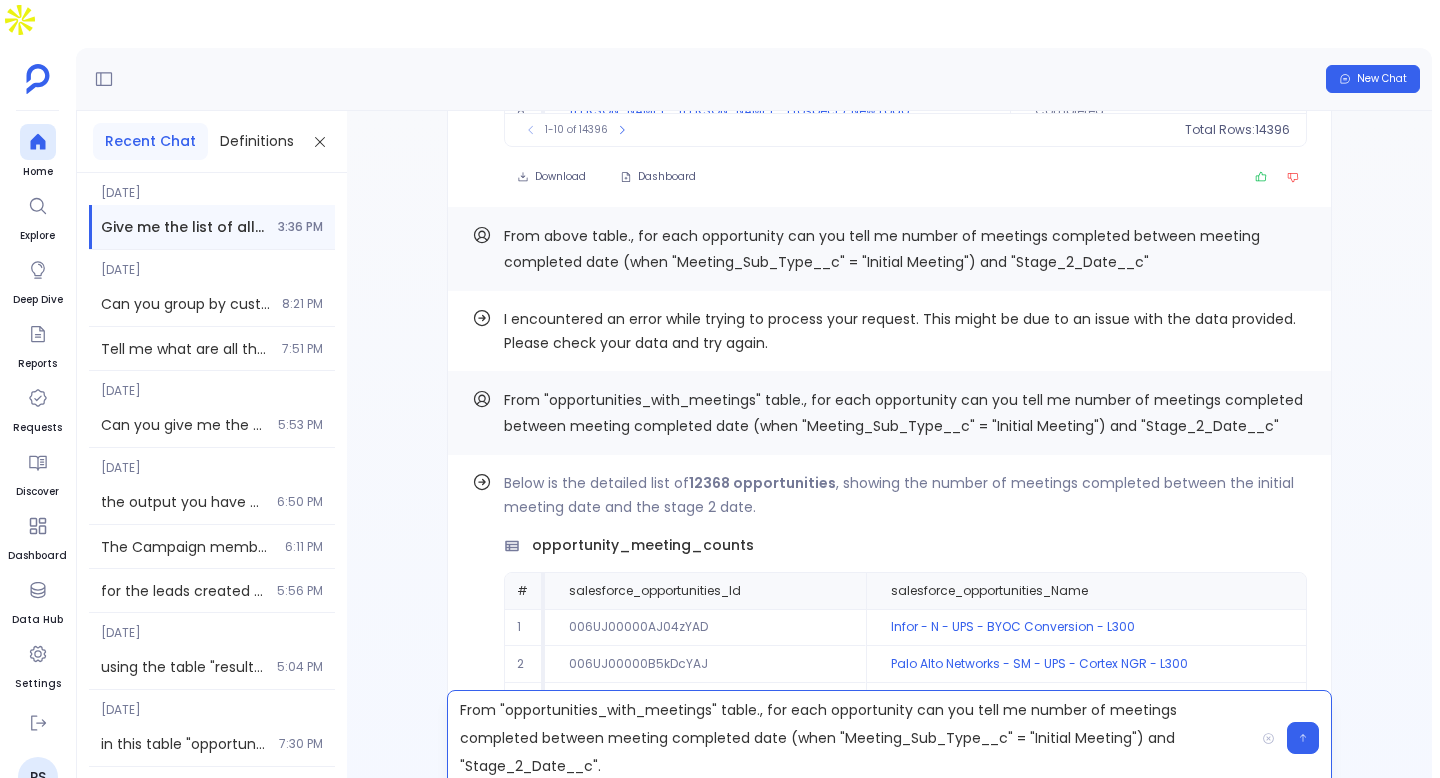 click on "From "opportunities_with_meetings" table., for each opportunity can you tell me number of meetings completed between meeting completed date (when "Meeting_Sub_Type__c" = "Initial Meeting") and "Stage_2_Date__c"." at bounding box center [851, 738] 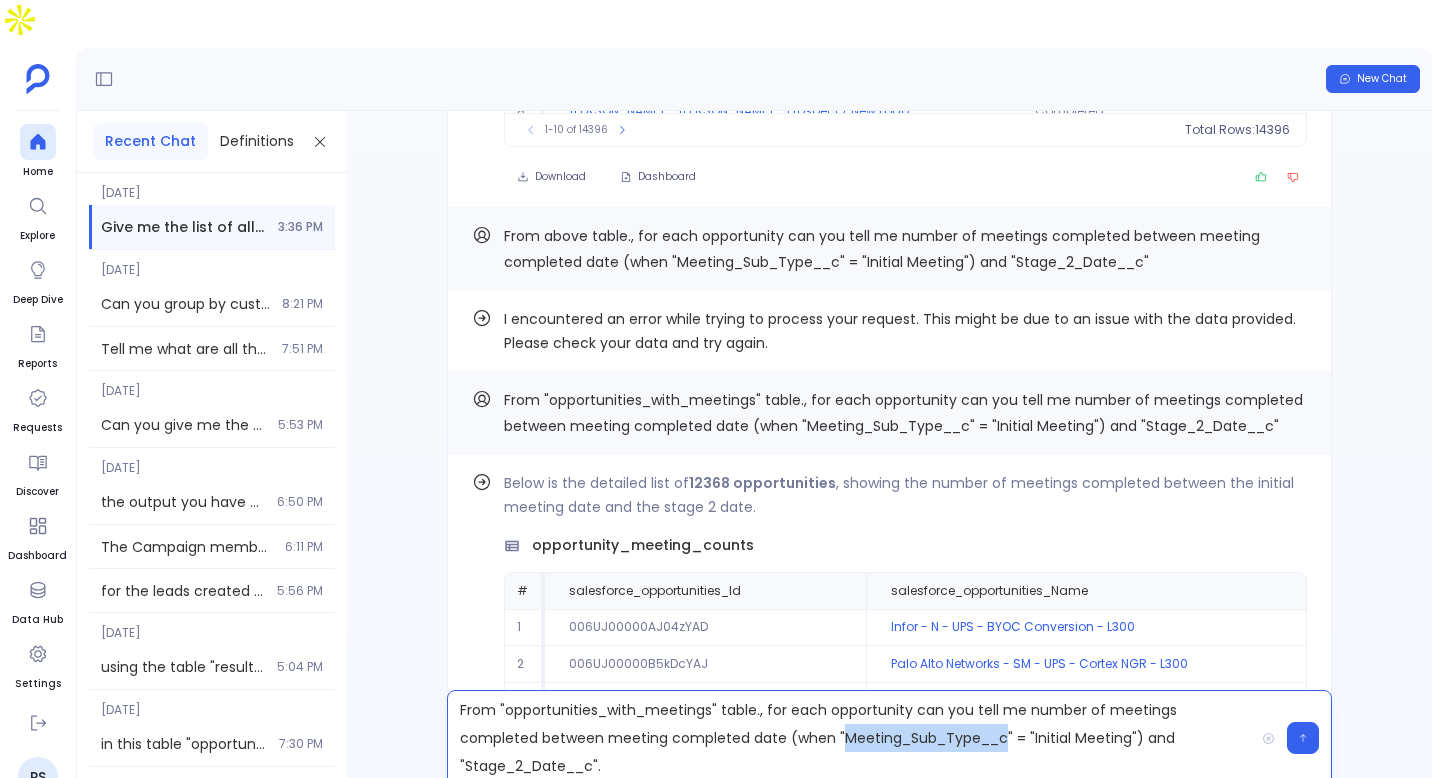 click on "From "opportunities_with_meetings" table., for each opportunity can you tell me number of meetings completed between meeting completed date (when "Meeting_Sub_Type__c" = "Initial Meeting") and "Stage_2_Date__c"." at bounding box center [851, 738] 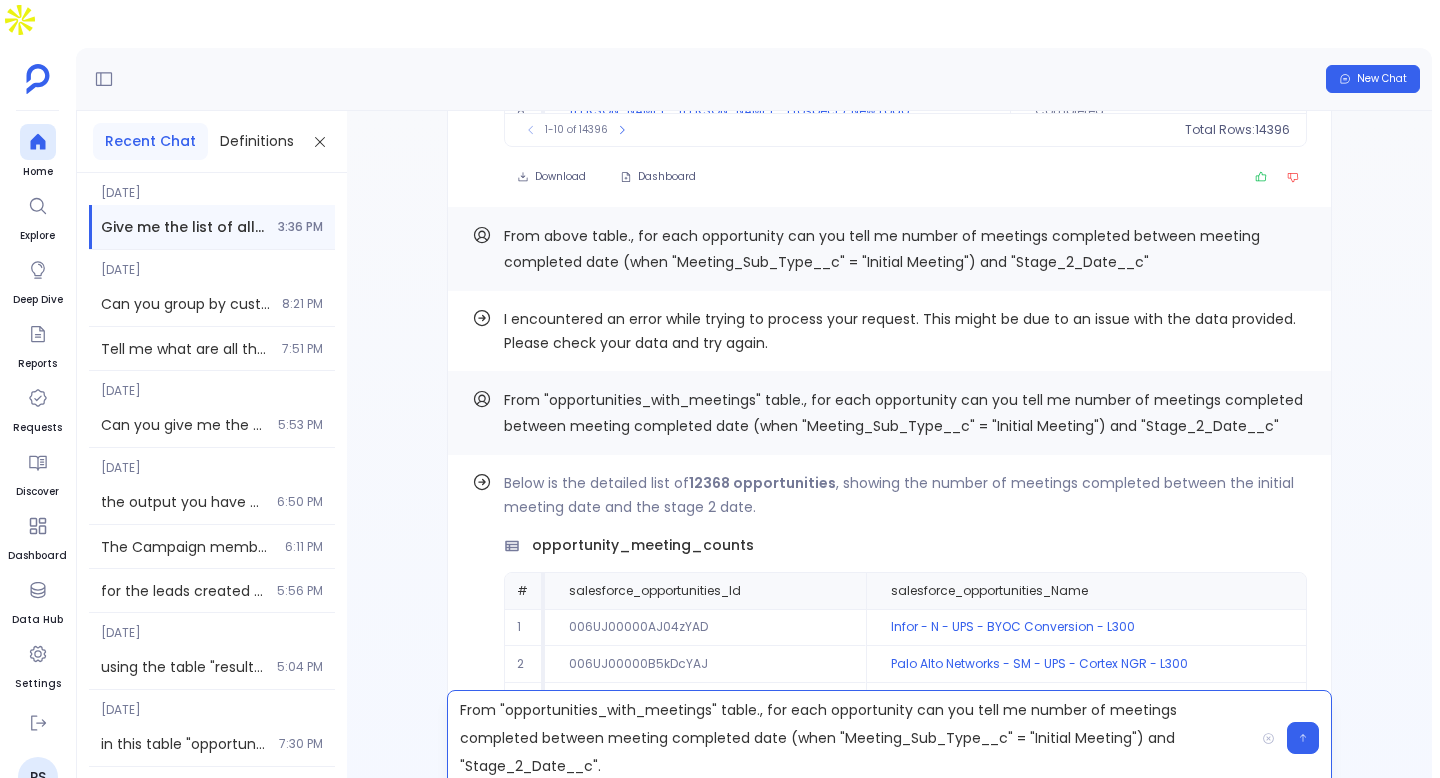 drag, startPoint x: 765, startPoint y: 667, endPoint x: 834, endPoint y: 773, distance: 126.47925 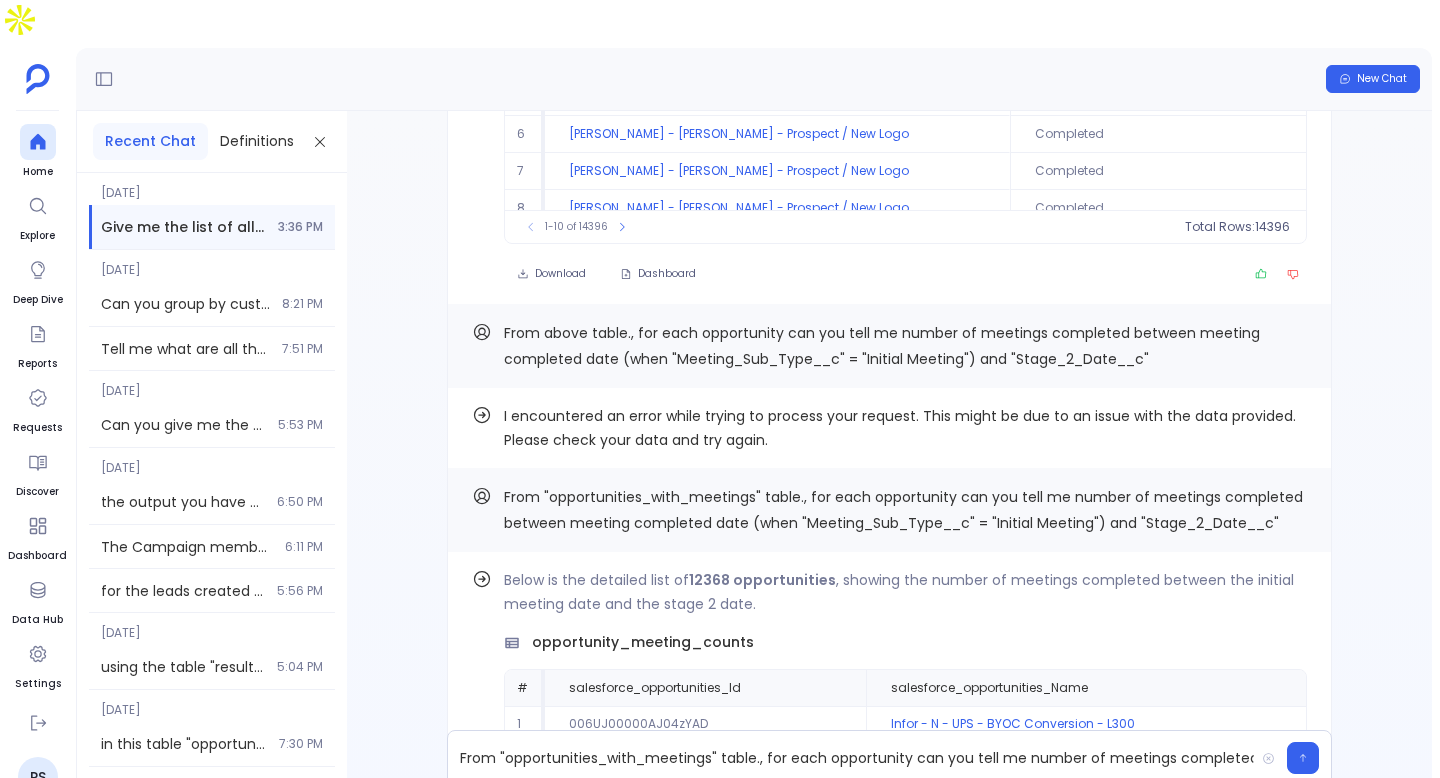 scroll, scrollTop: -1001, scrollLeft: 0, axis: vertical 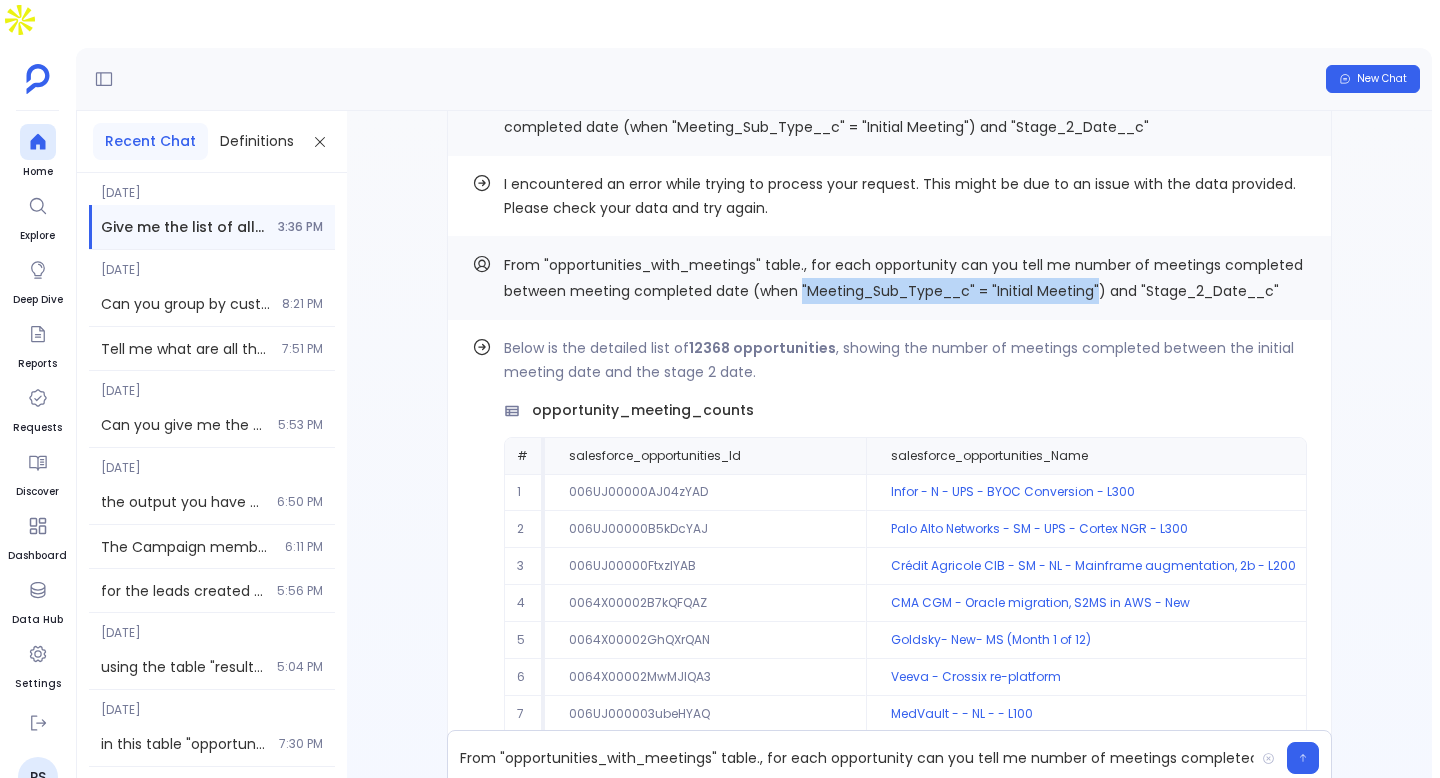 drag, startPoint x: 796, startPoint y: 250, endPoint x: 1096, endPoint y: 251, distance: 300.00168 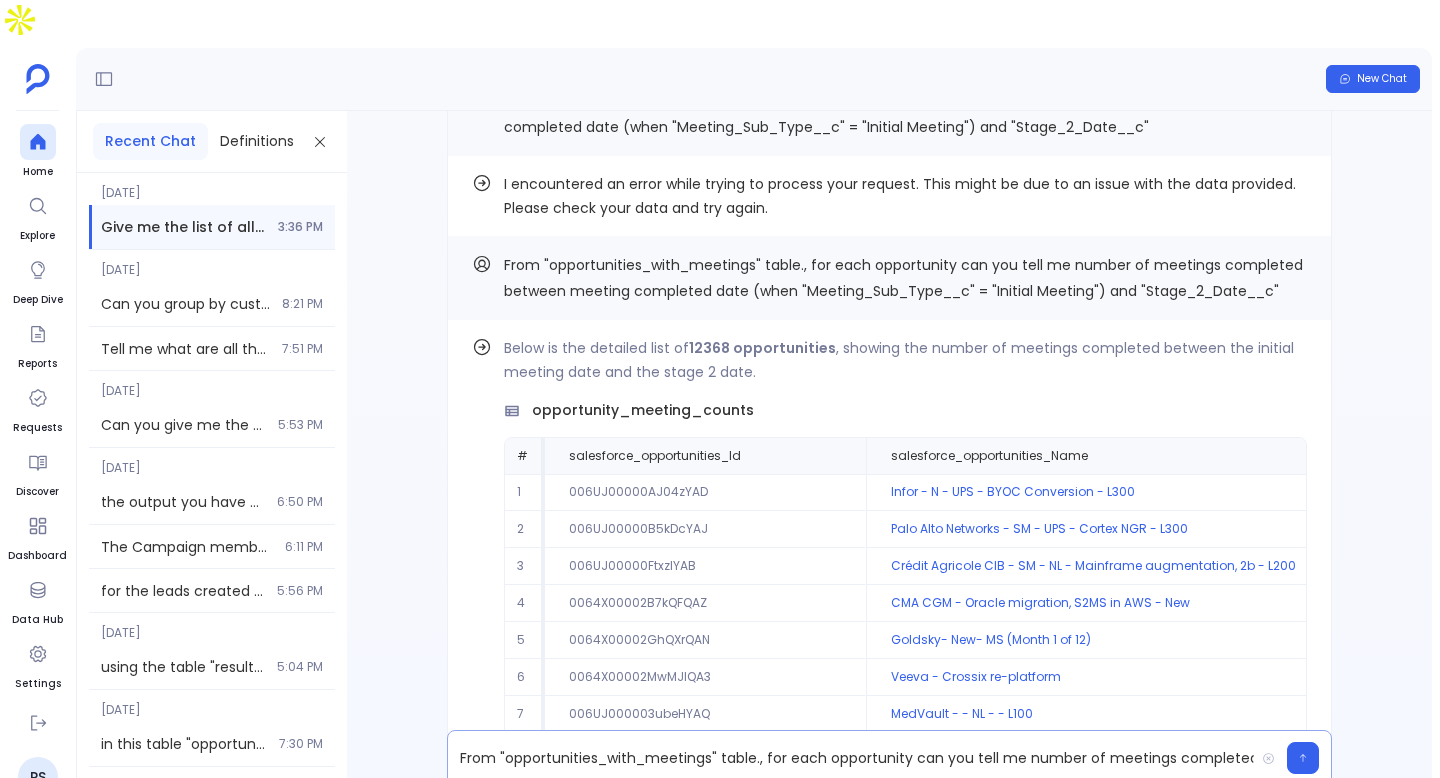click on "From "opportunities_with_meetings" table., for each opportunity can you tell me number of meetings completed between meeting completed date (when "Meeting_Sub_Type__c" = "Initial Meeting") and "Stage_2_Date__c". Count that initial meeting also.." at bounding box center [851, 758] 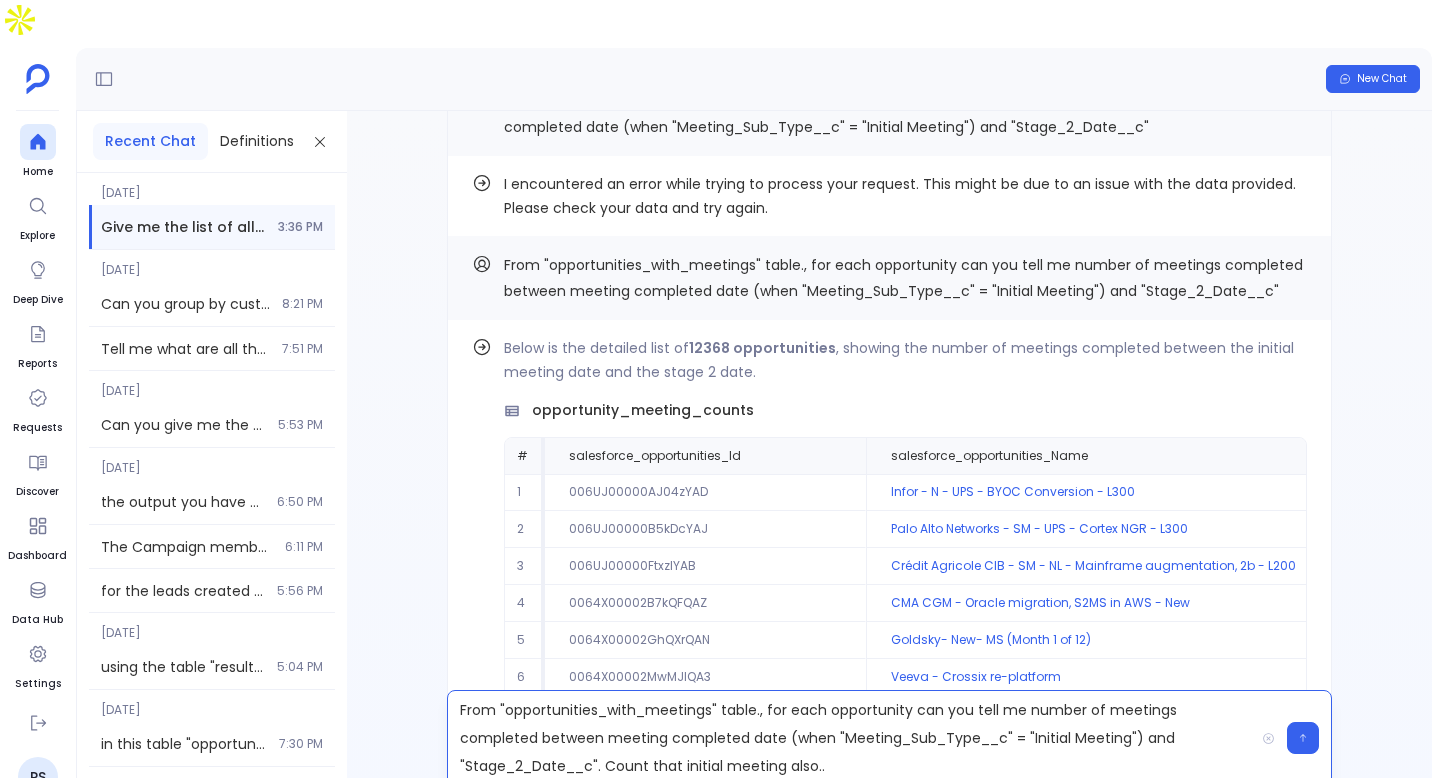 click on "From "opportunities_with_meetings" table., for each opportunity can you tell me number of meetings completed between meeting completed date (when "Meeting_Sub_Type__c" = "Initial Meeting") and "Stage_2_Date__c". Count that initial meeting also.." at bounding box center (851, 738) 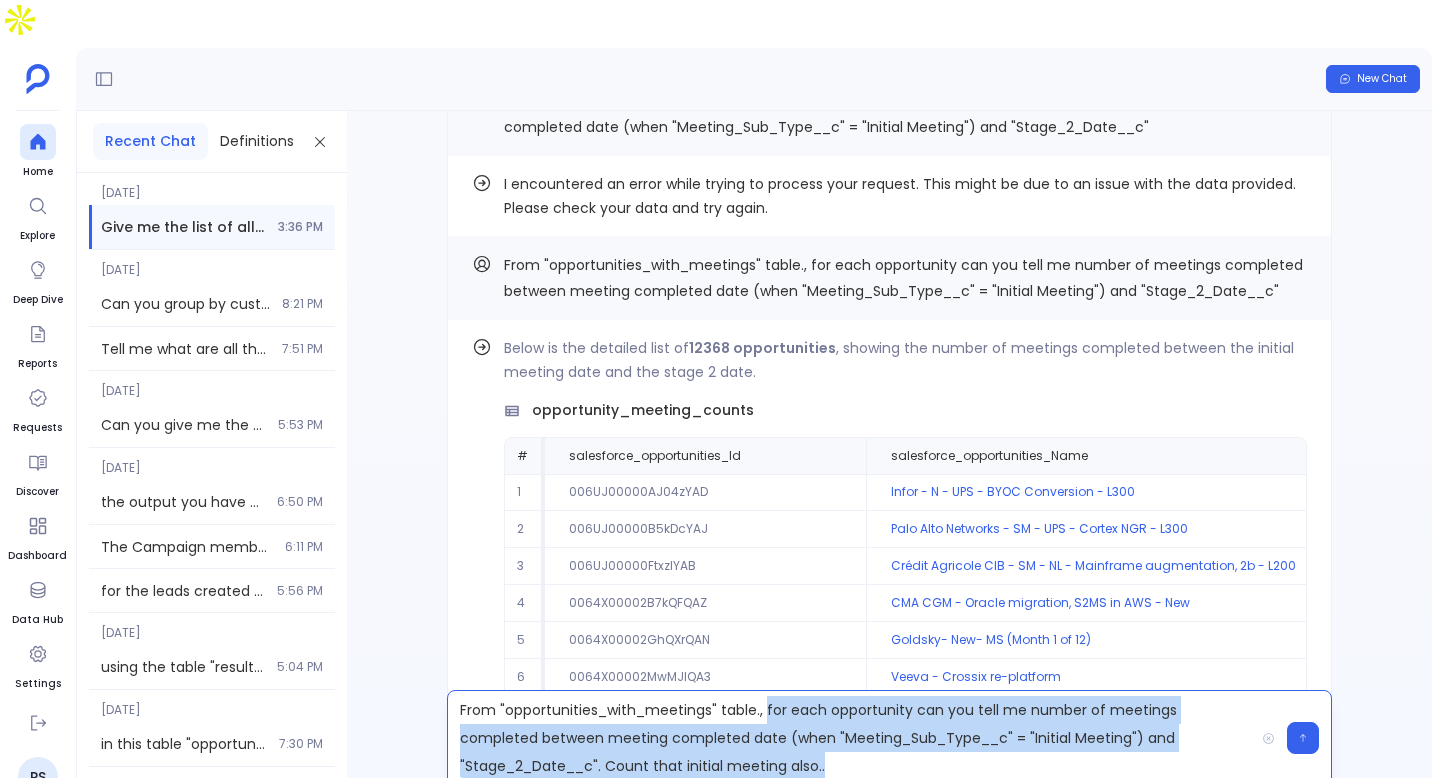 drag, startPoint x: 1079, startPoint y: 720, endPoint x: 767, endPoint y: 676, distance: 315.08728 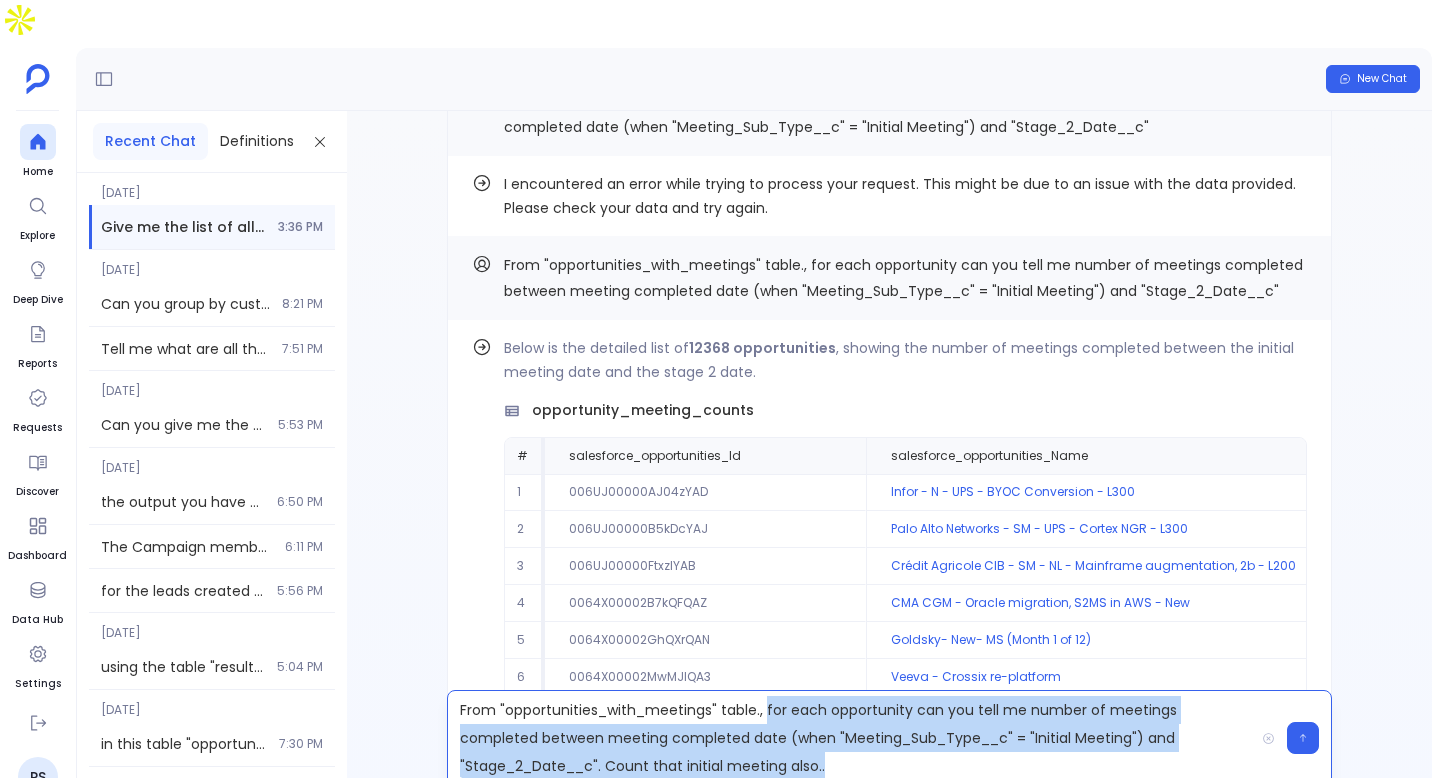 click on "From "opportunities_with_meetings" table., for each opportunity can you tell me number of meetings completed between meeting completed date (when "Meeting_Sub_Type__c" = "Initial Meeting") and "Stage_2_Date__c". Count that initial meeting also.." at bounding box center [851, 738] 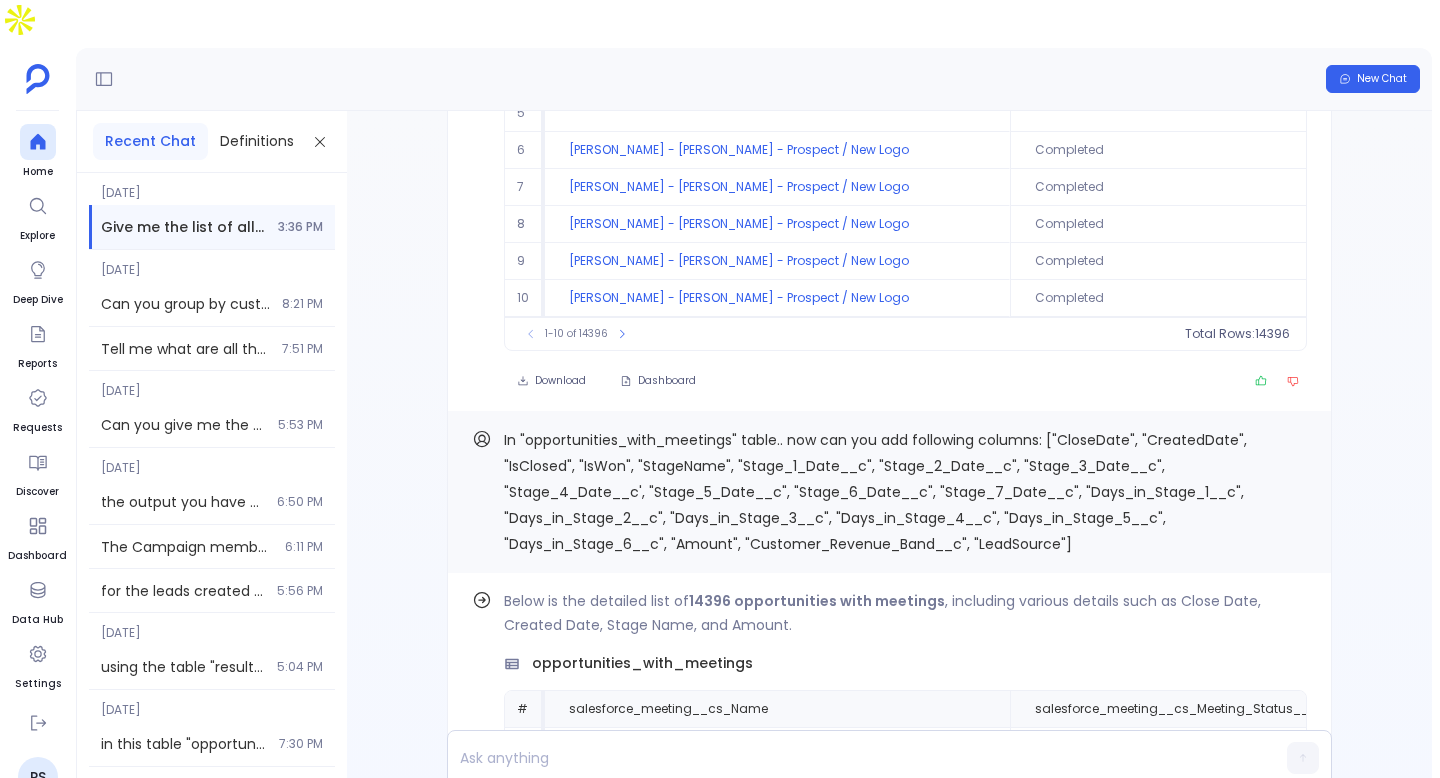 scroll, scrollTop: -3015, scrollLeft: 0, axis: vertical 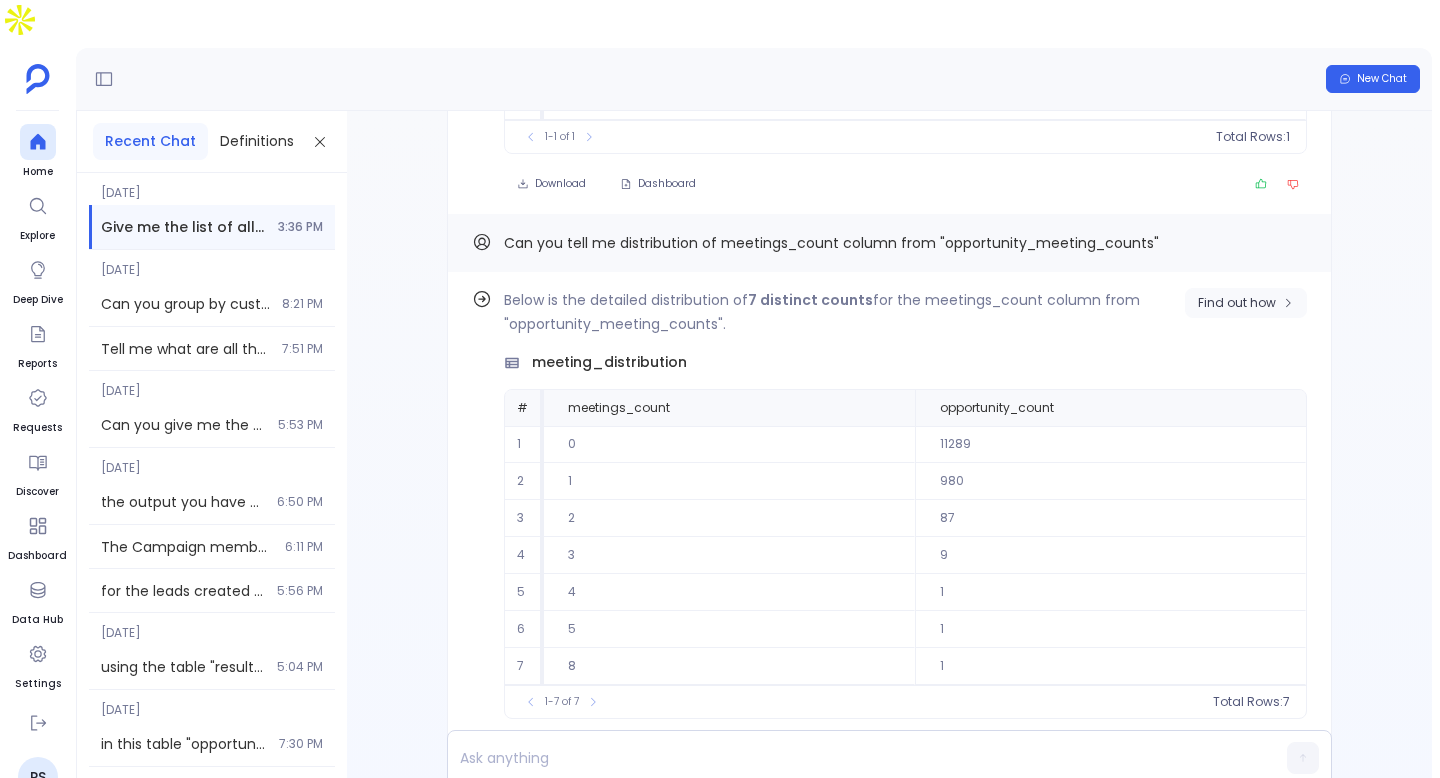 click on "Find out how" at bounding box center (1237, 303) 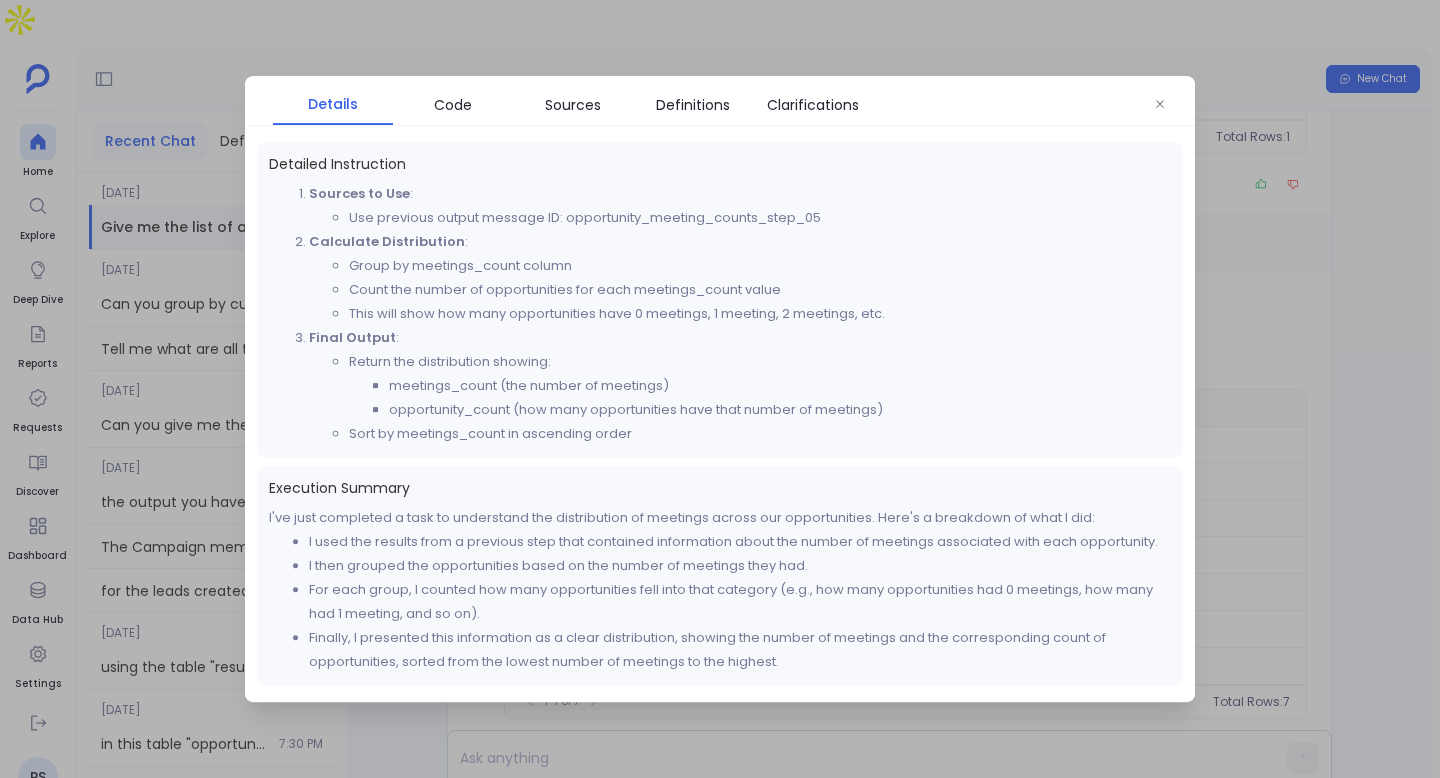 scroll, scrollTop: 0, scrollLeft: 0, axis: both 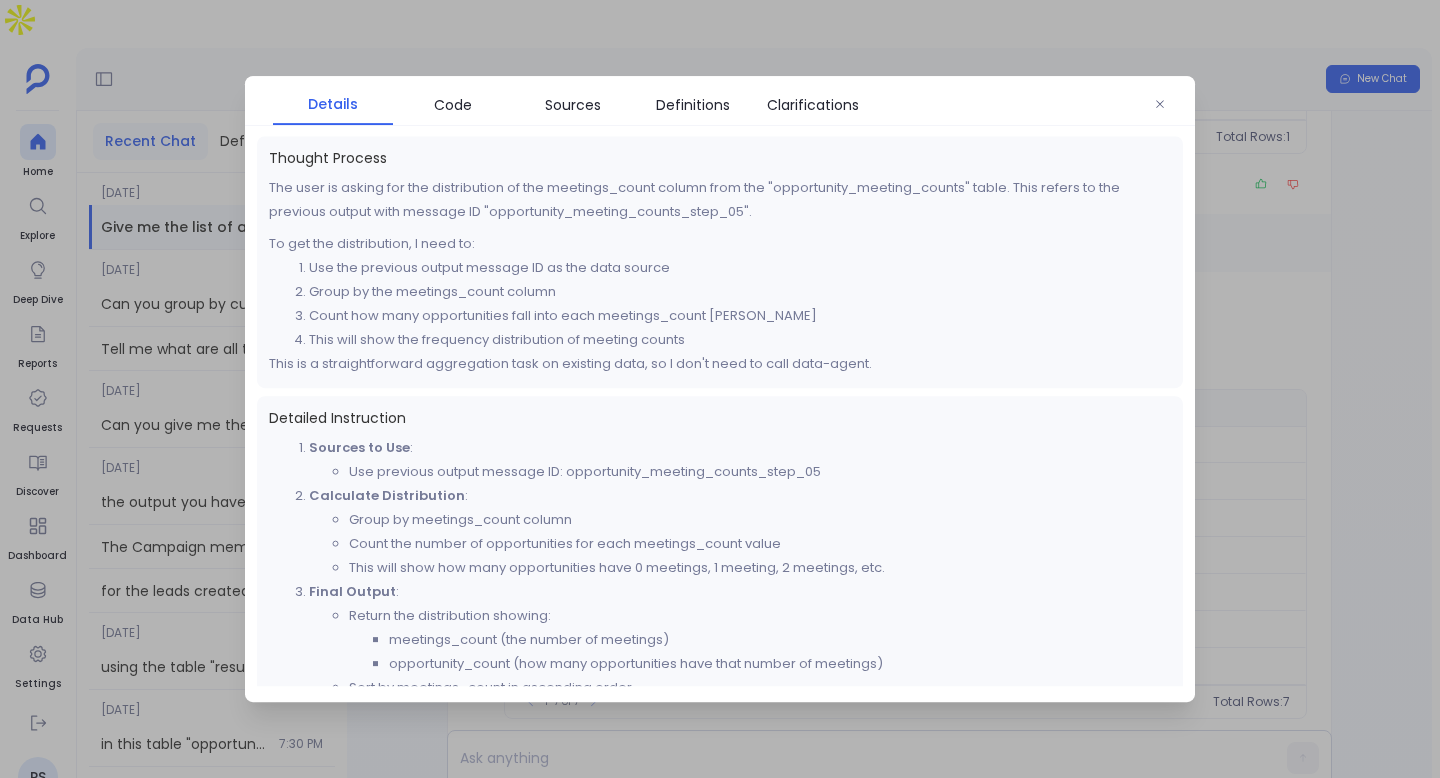click on "Details Code Sources Definitions Clarifications Thought Process The user is asking for the distribution of the meetings_count column from the "opportunity_meeting_counts" table. This refers to the previous output with message ID "opportunity_meeting_counts_step_05".
To get the distribution, I need to:
Use the previous output message ID as the data source
Group by the meetings_count column
Count how many opportunities fall into each meetings_count bucket
This will show the frequency distribution of meeting counts
This is a straightforward aggregation task on existing data, so I don't need to call data-agent. Detailed Instruction
Sources to Use :
Use previous output message ID: opportunity_meeting_counts_step_05
Calculate Distribution :
Group by meetings_count column
Count the number of opportunities for each meetings_count value
This will show how many opportunities have 0 meetings, 1 meeting, 2 meetings, etc.
Final Output :
Return the distribution showing:" at bounding box center (720, 389) 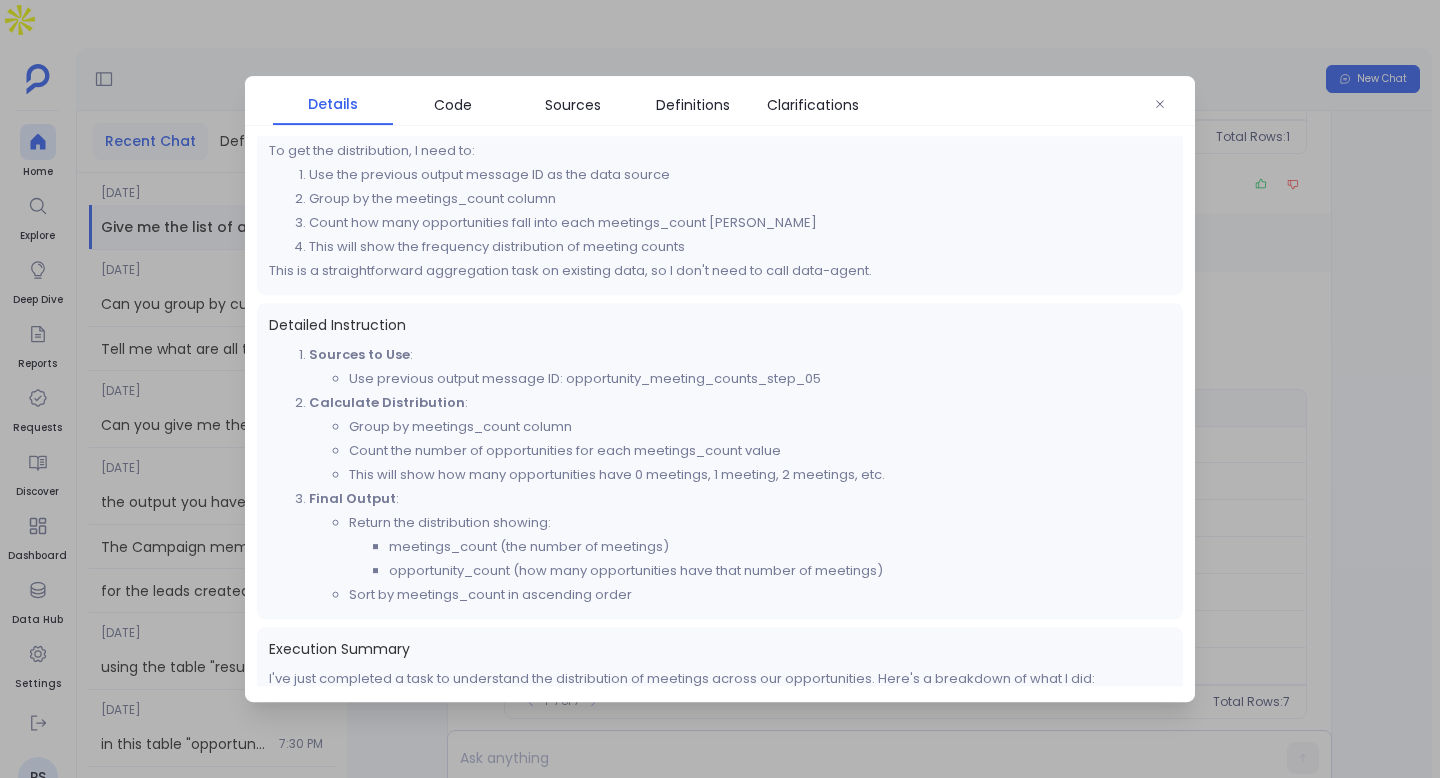 scroll, scrollTop: 145, scrollLeft: 0, axis: vertical 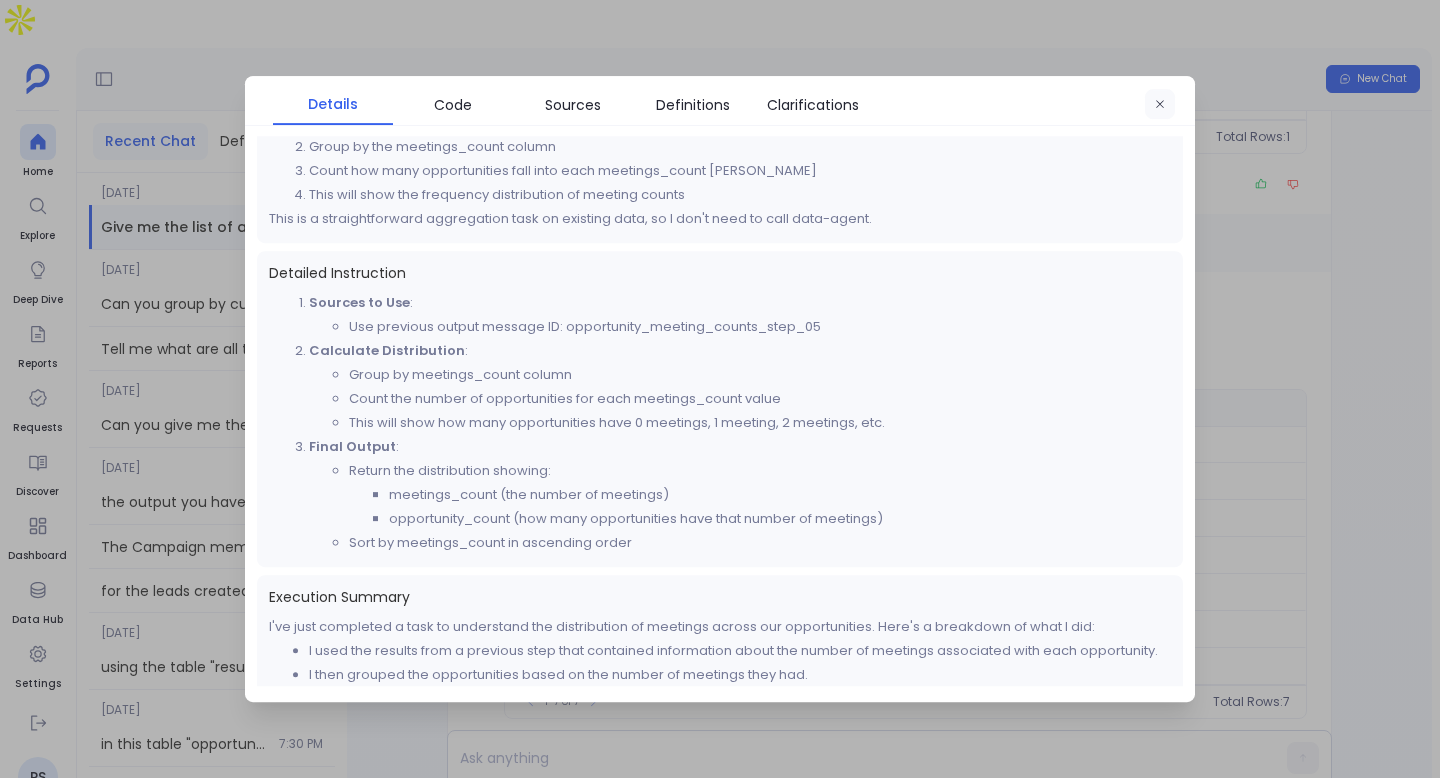 click at bounding box center (1160, 105) 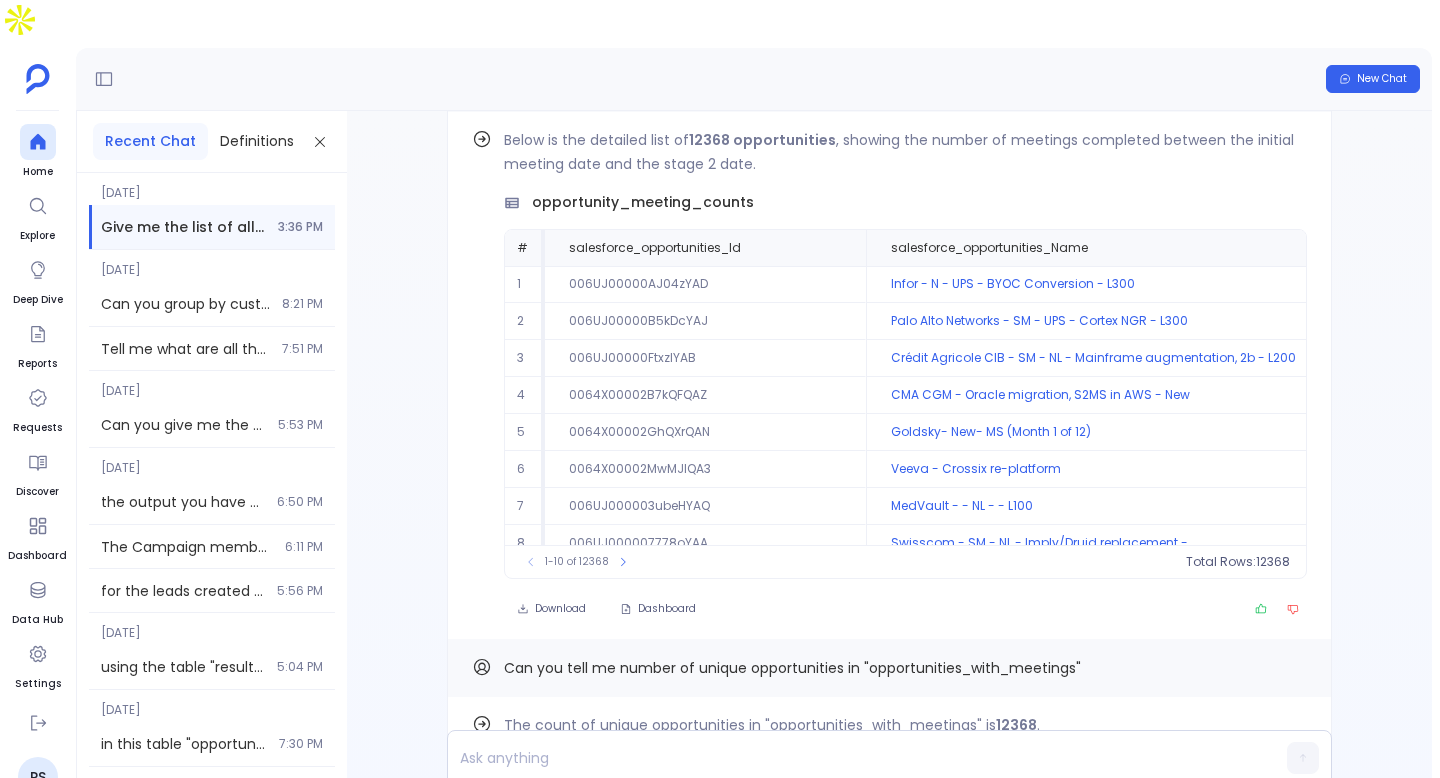 scroll, scrollTop: -1390, scrollLeft: 0, axis: vertical 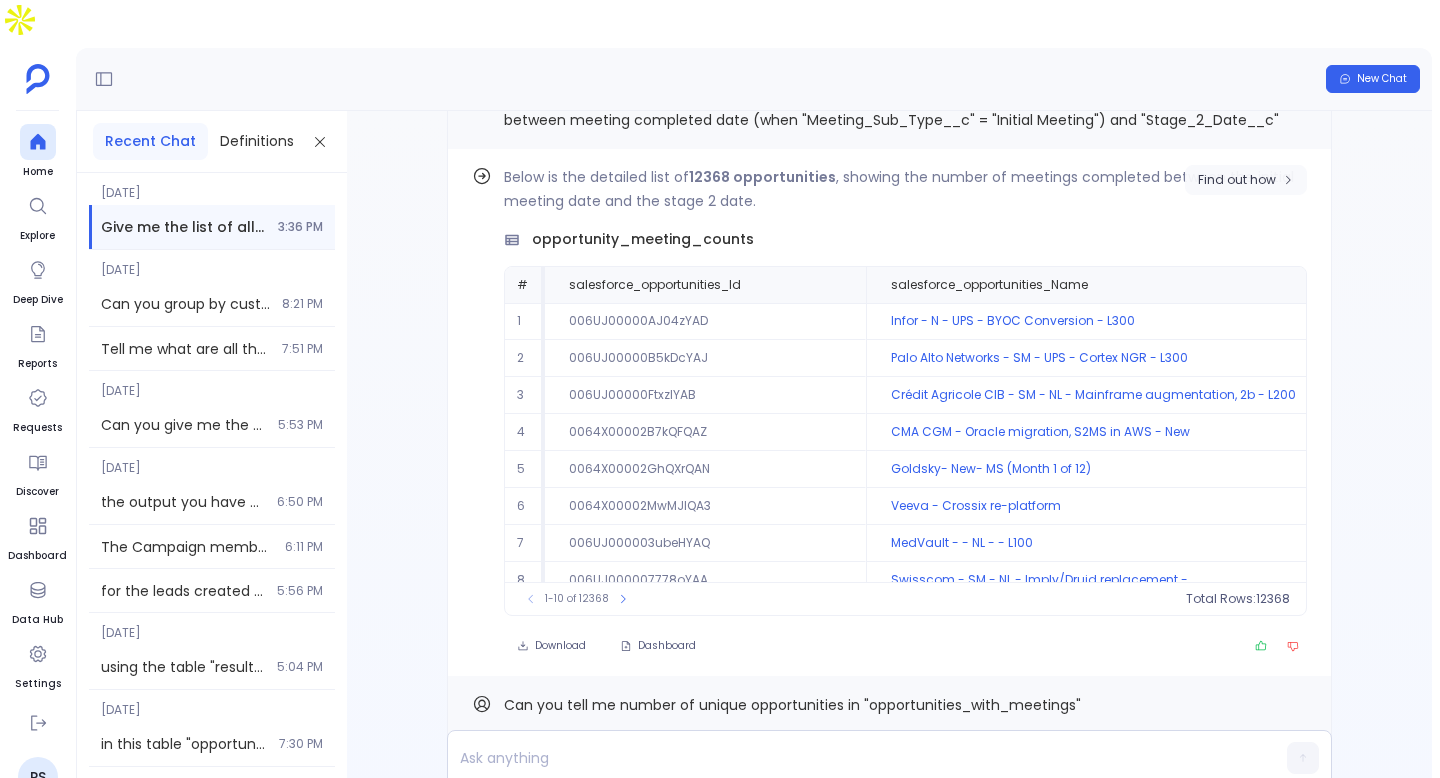 click on "Find out how" at bounding box center (1237, 180) 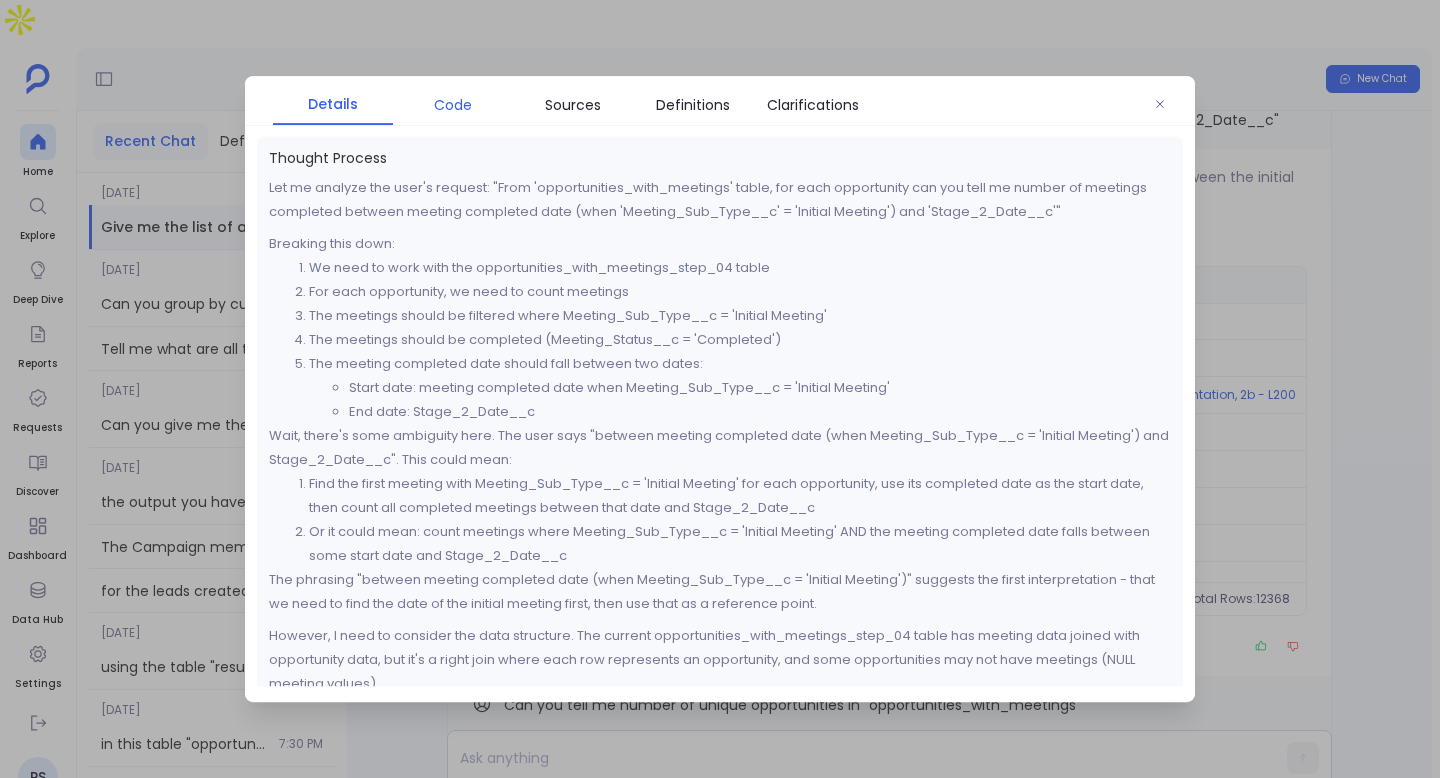 click on "Code" at bounding box center [453, 105] 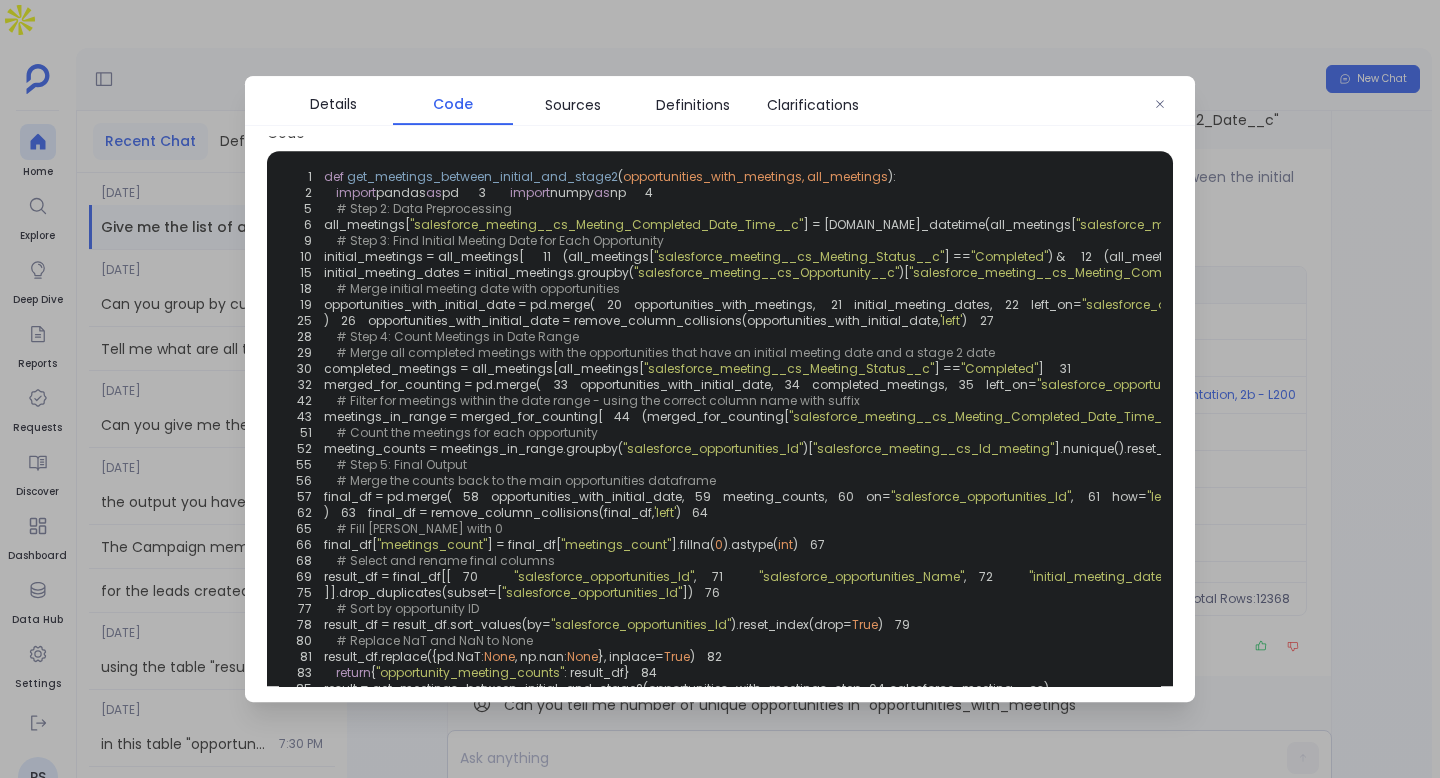 scroll, scrollTop: 22, scrollLeft: 0, axis: vertical 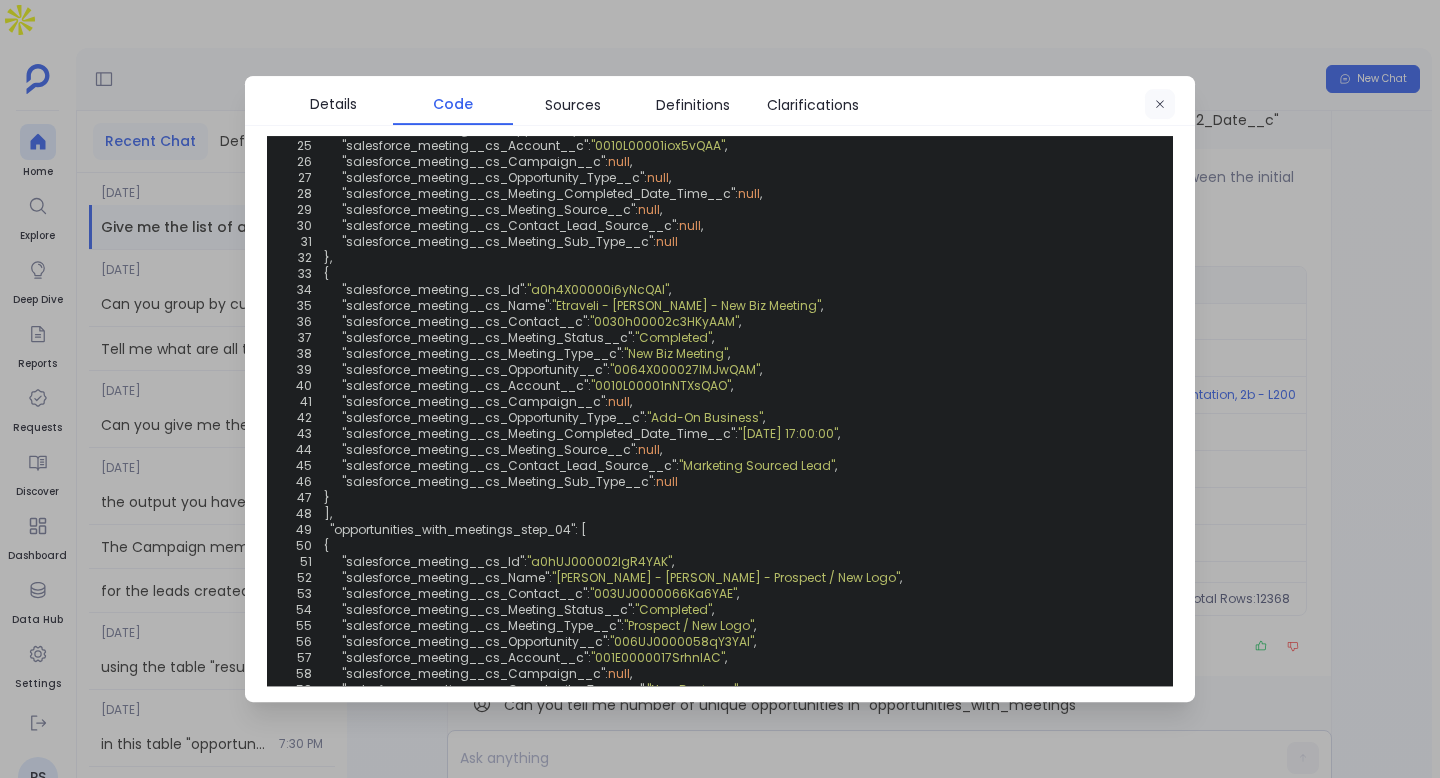 click at bounding box center (1160, 105) 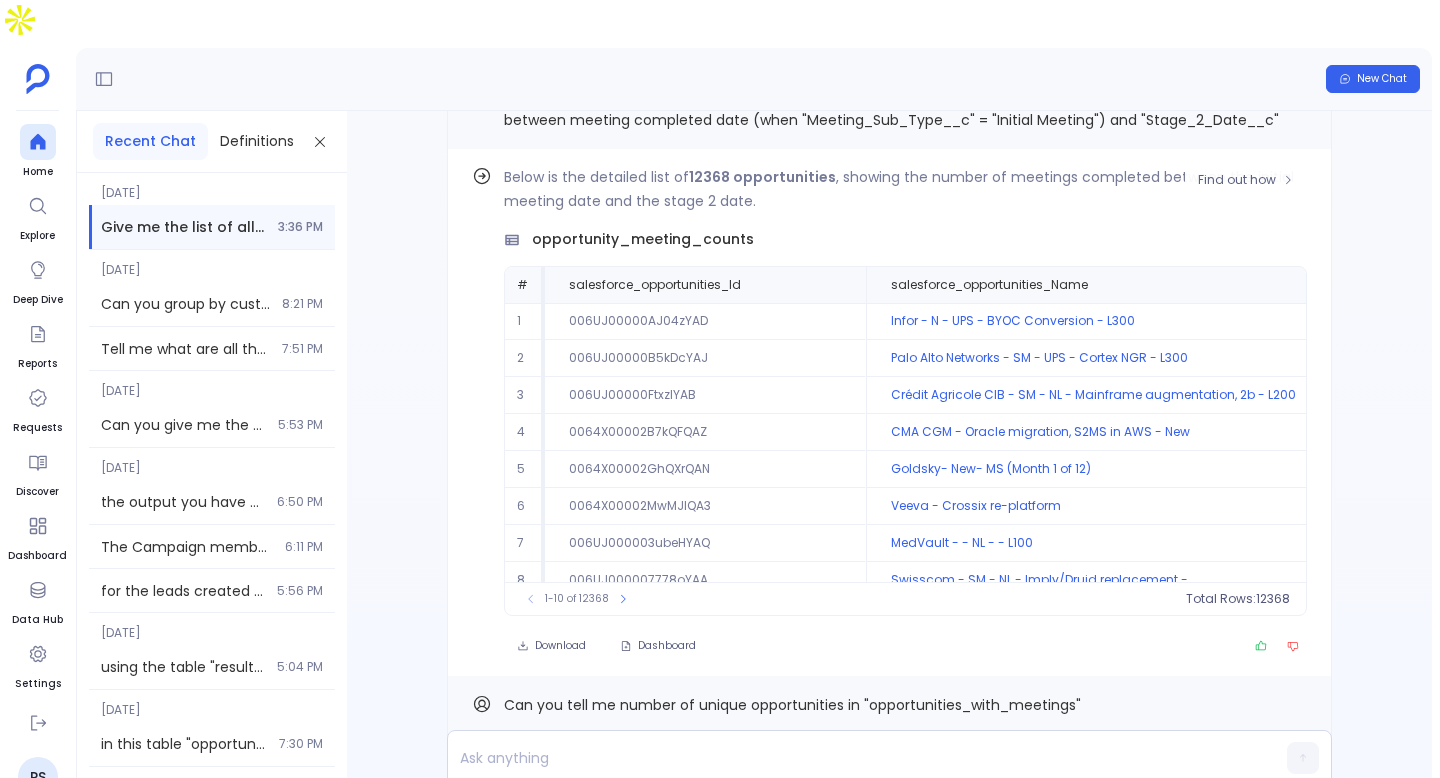 scroll, scrollTop: 96, scrollLeft: 0, axis: vertical 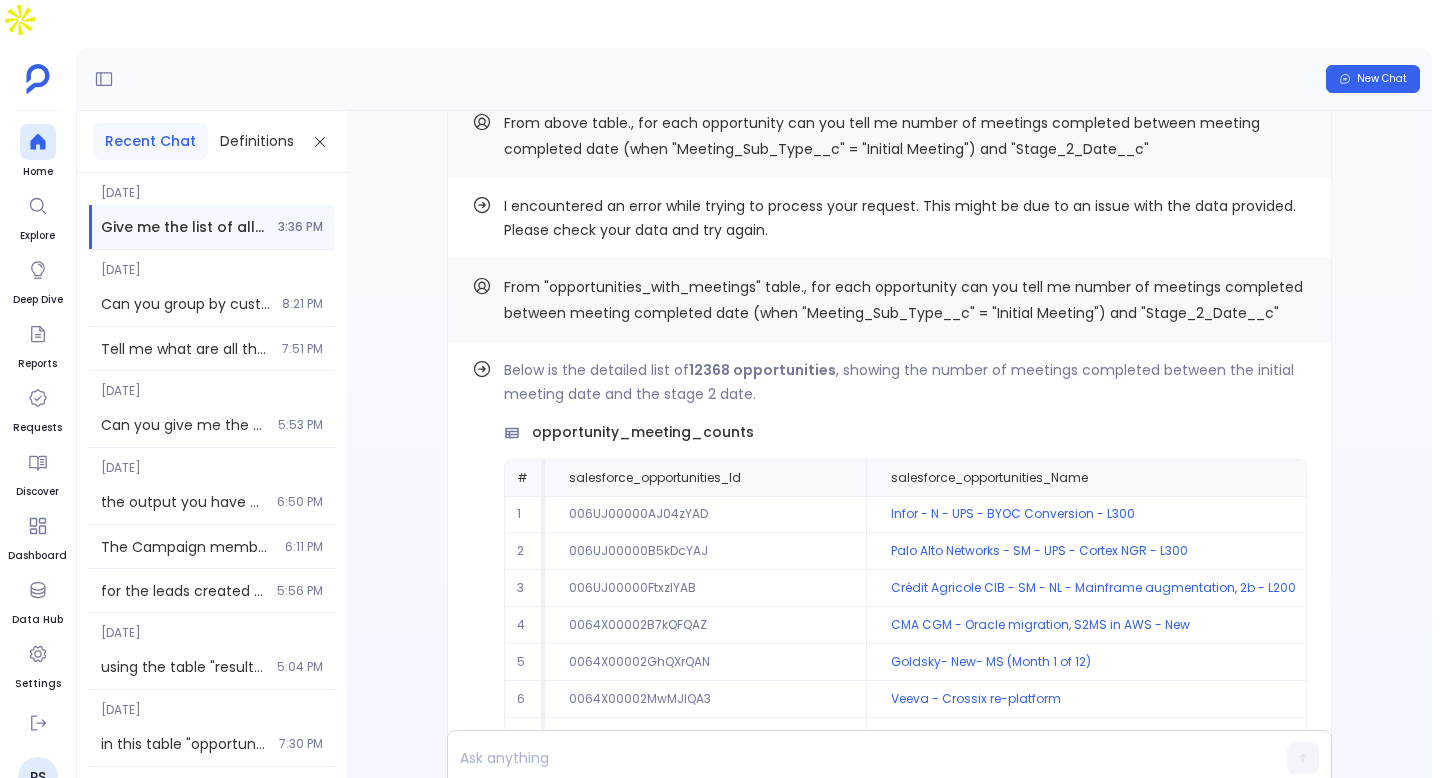 click on "From "opportunities_with_meetings" table., for each opportunity can you tell me number of meetings completed between meeting completed date (when "Meeting_Sub_Type__c" = "Initial Meeting") and "Stage_2_Date__c"" at bounding box center (905, 300) 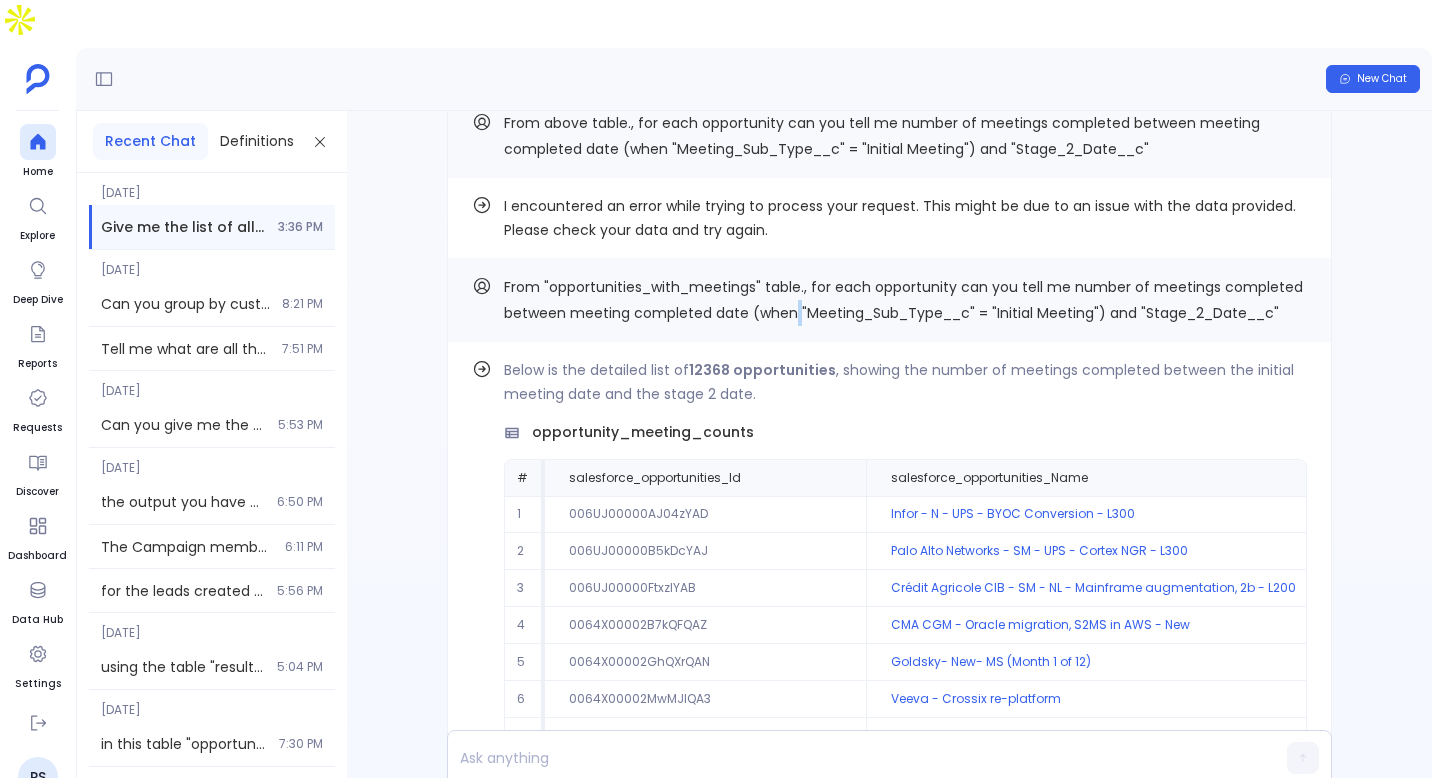 click on "From "opportunities_with_meetings" table., for each opportunity can you tell me number of meetings completed between meeting completed date (when "Meeting_Sub_Type__c" = "Initial Meeting") and "Stage_2_Date__c"" at bounding box center [905, 300] 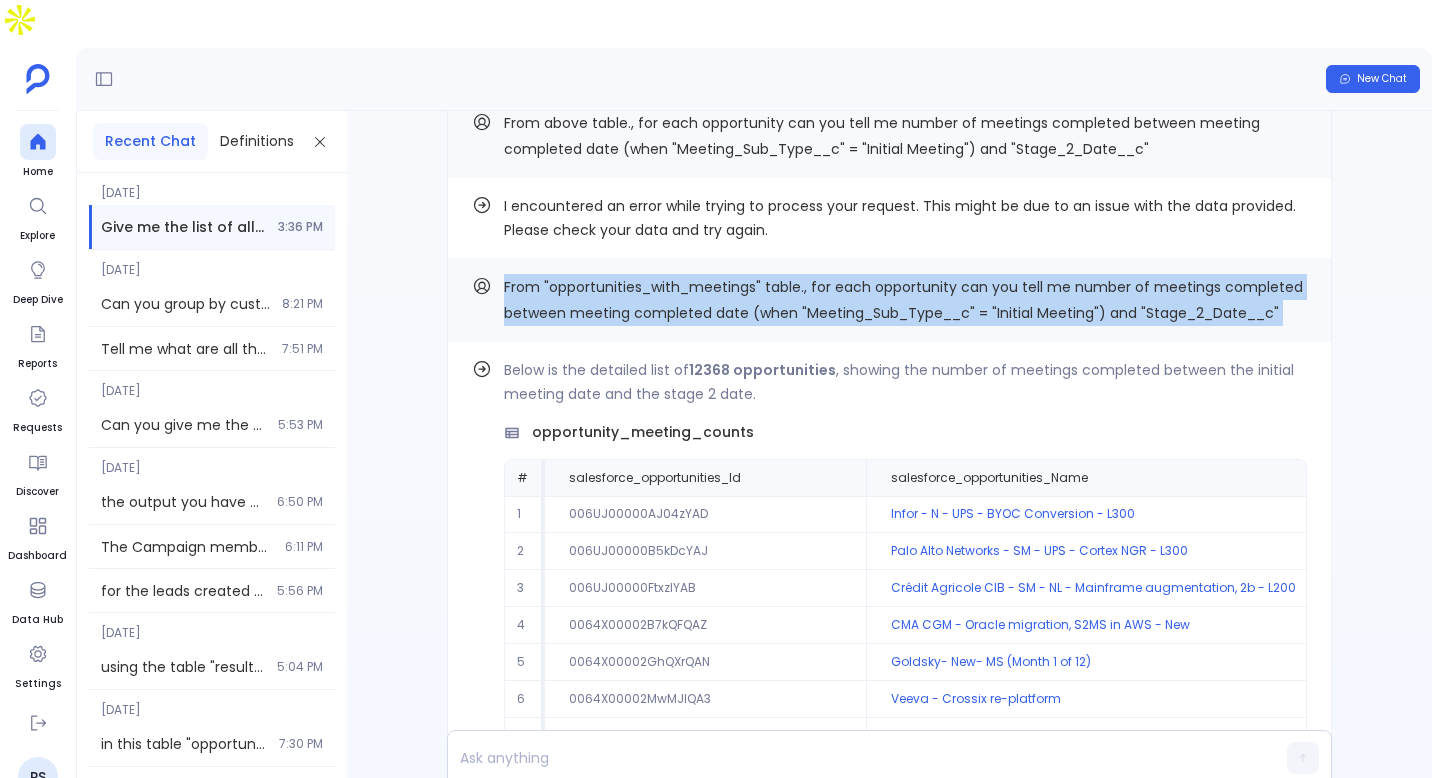 click on "From "opportunities_with_meetings" table., for each opportunity can you tell me number of meetings completed between meeting completed date (when "Meeting_Sub_Type__c" = "Initial Meeting") and "Stage_2_Date__c"" at bounding box center (905, 300) 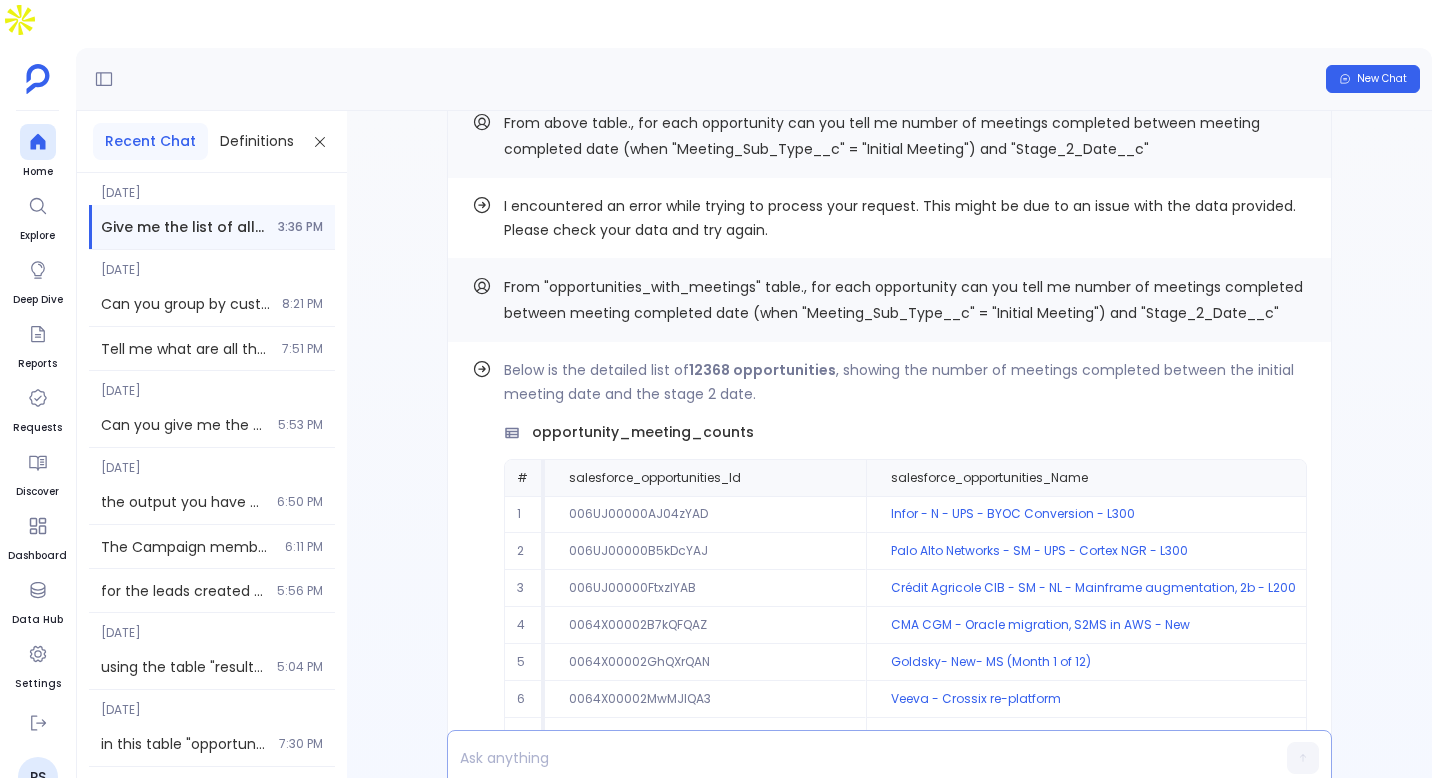 click at bounding box center (851, 758) 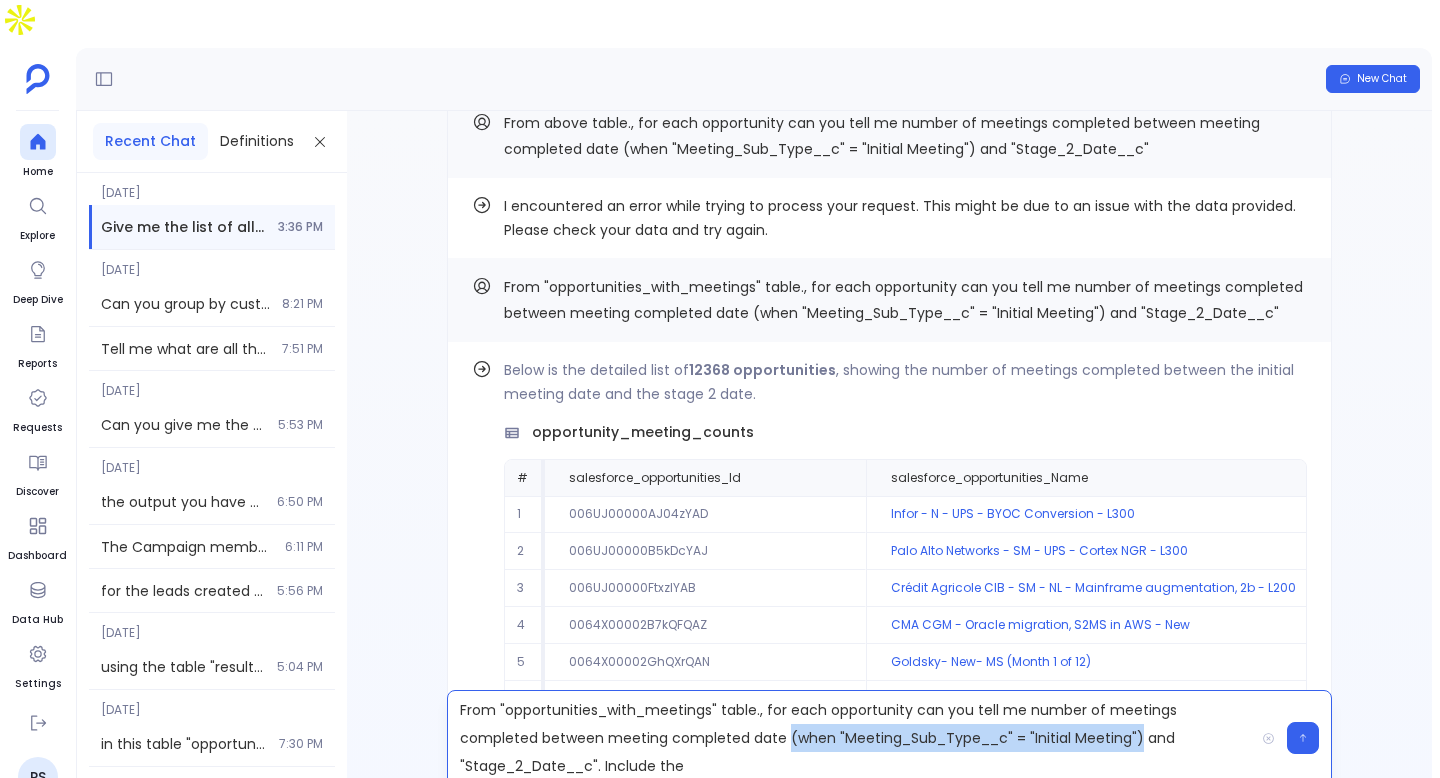 drag, startPoint x: 783, startPoint y: 697, endPoint x: 1138, endPoint y: 706, distance: 355.11407 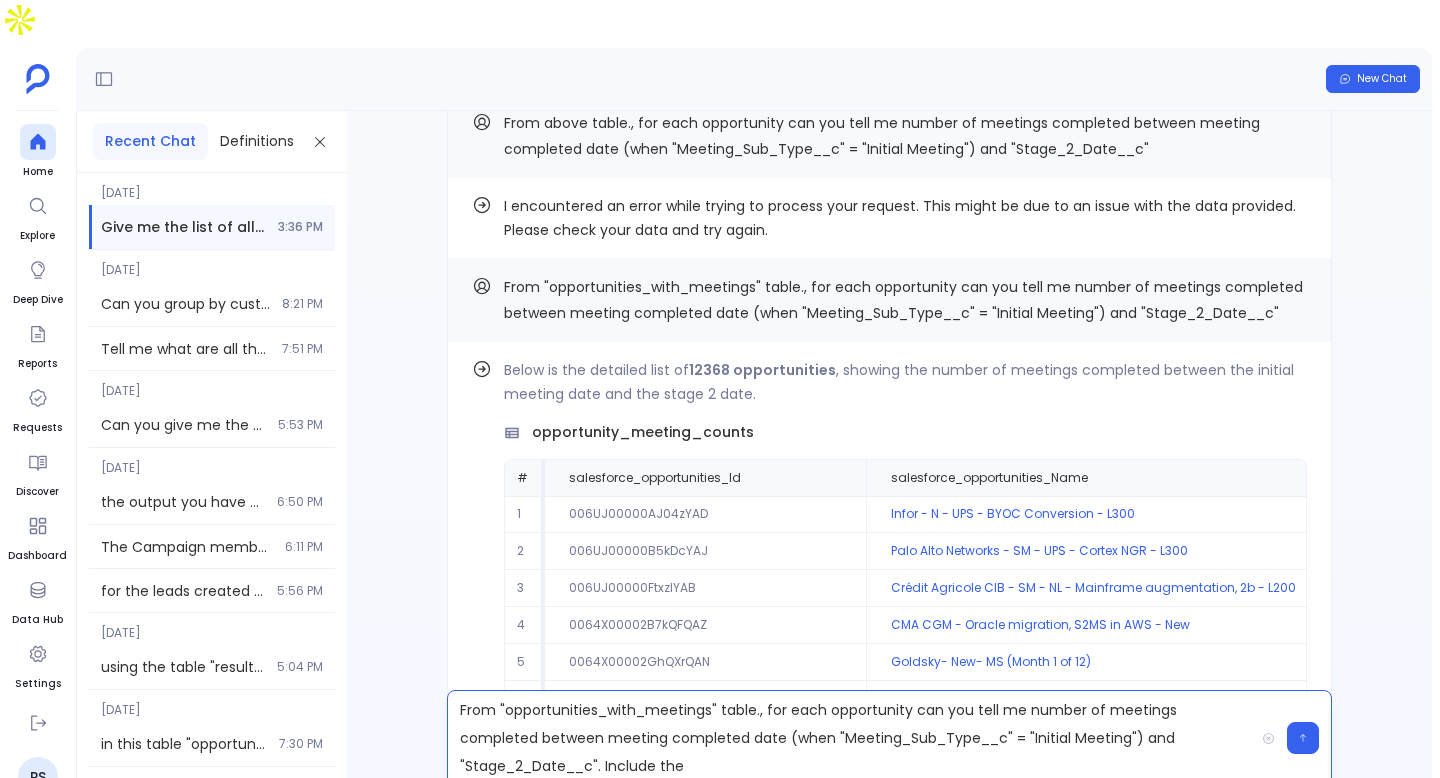 click on "From "opportunities_with_meetings" table., for each opportunity can you tell me number of meetings completed between meeting completed date (when "Meeting_Sub_Type__c" = "Initial Meeting") and "Stage_2_Date__c". Include the" at bounding box center [851, 738] 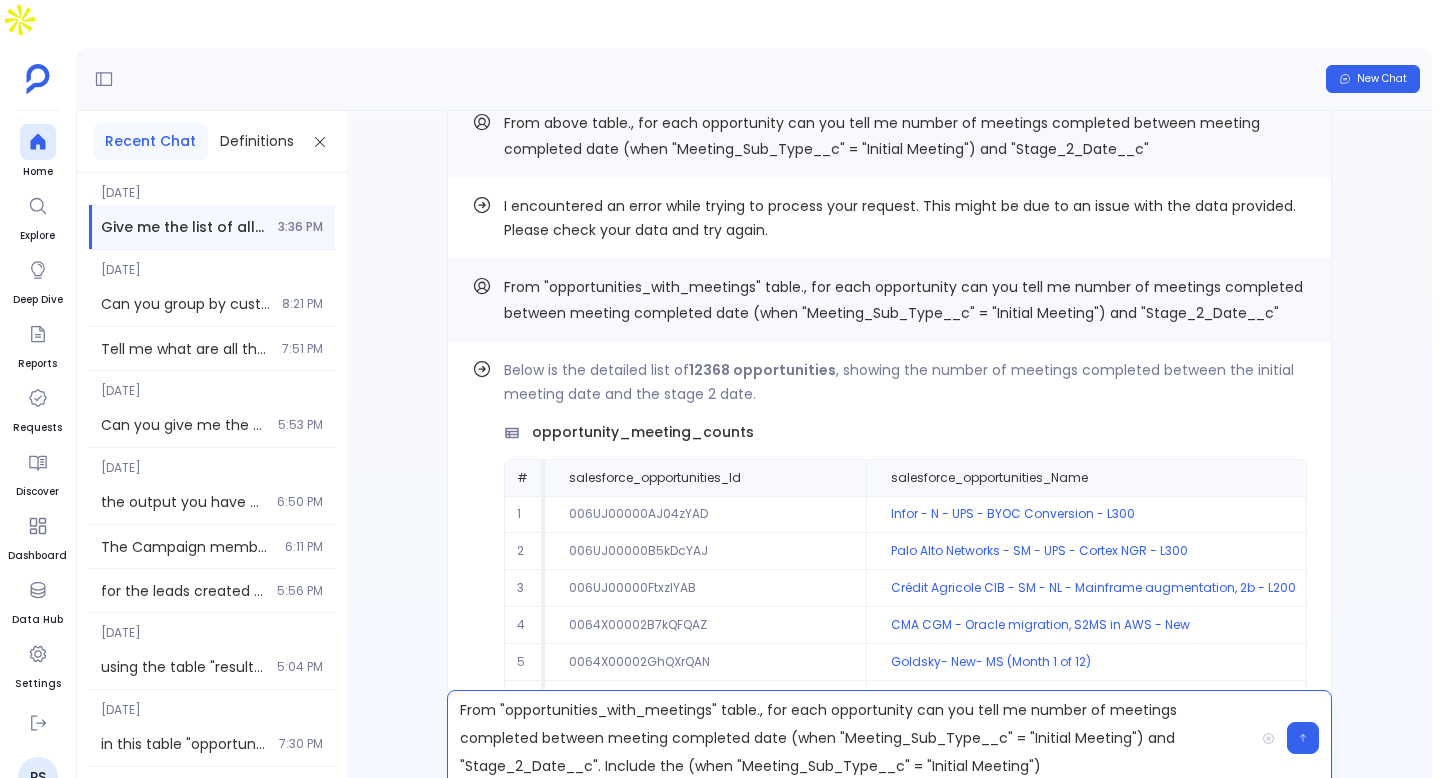 click on "From "opportunities_with_meetings" table., for each opportunity can you tell me number of meetings completed between meeting completed date (when "Meeting_Sub_Type__c" = "Initial Meeting") and "Stage_2_Date__c". Include the (when "Meeting_Sub_Type__c" = "Initial Meeting")" at bounding box center [851, 738] 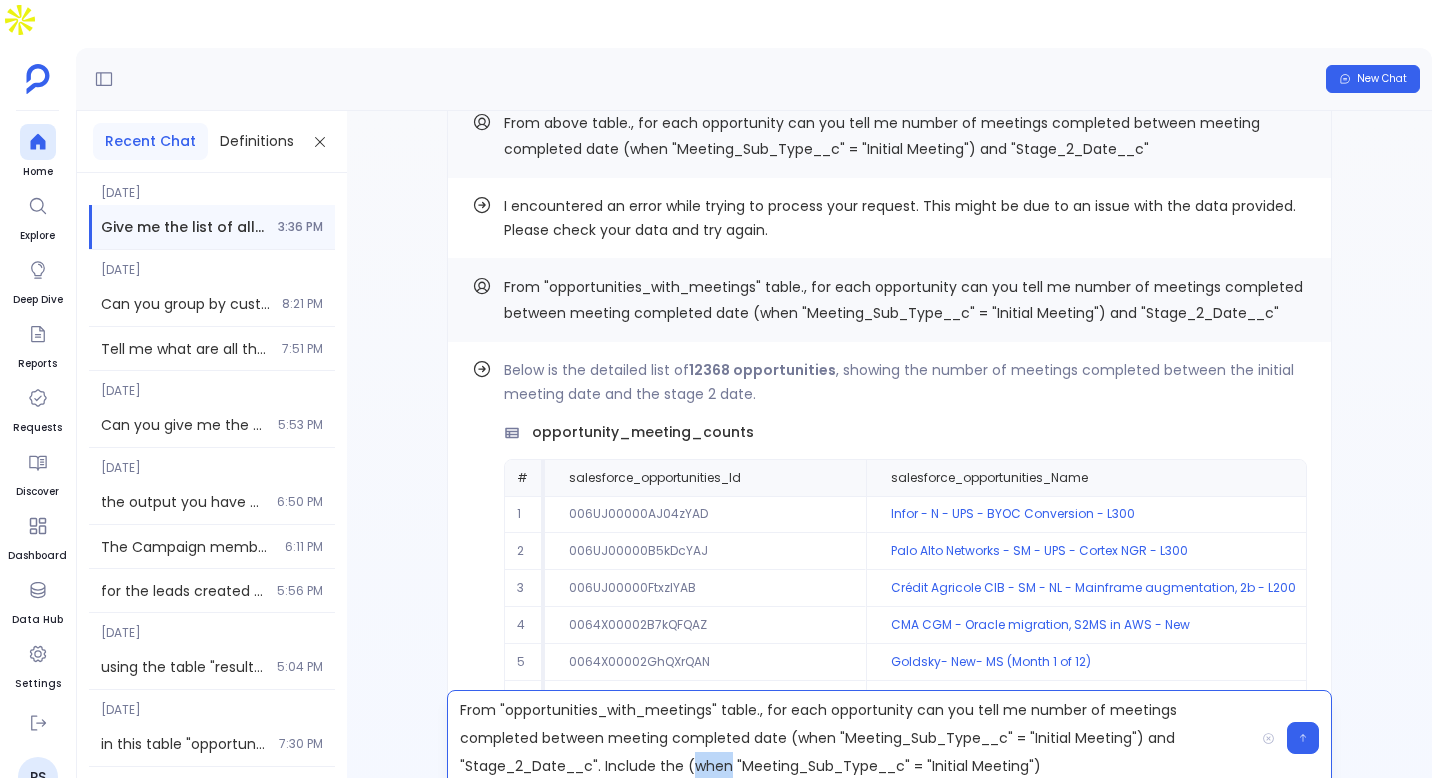 click on "From "opportunities_with_meetings" table., for each opportunity can you tell me number of meetings completed between meeting completed date (when "Meeting_Sub_Type__c" = "Initial Meeting") and "Stage_2_Date__c". Include the (when "Meeting_Sub_Type__c" = "Initial Meeting")" at bounding box center (851, 738) 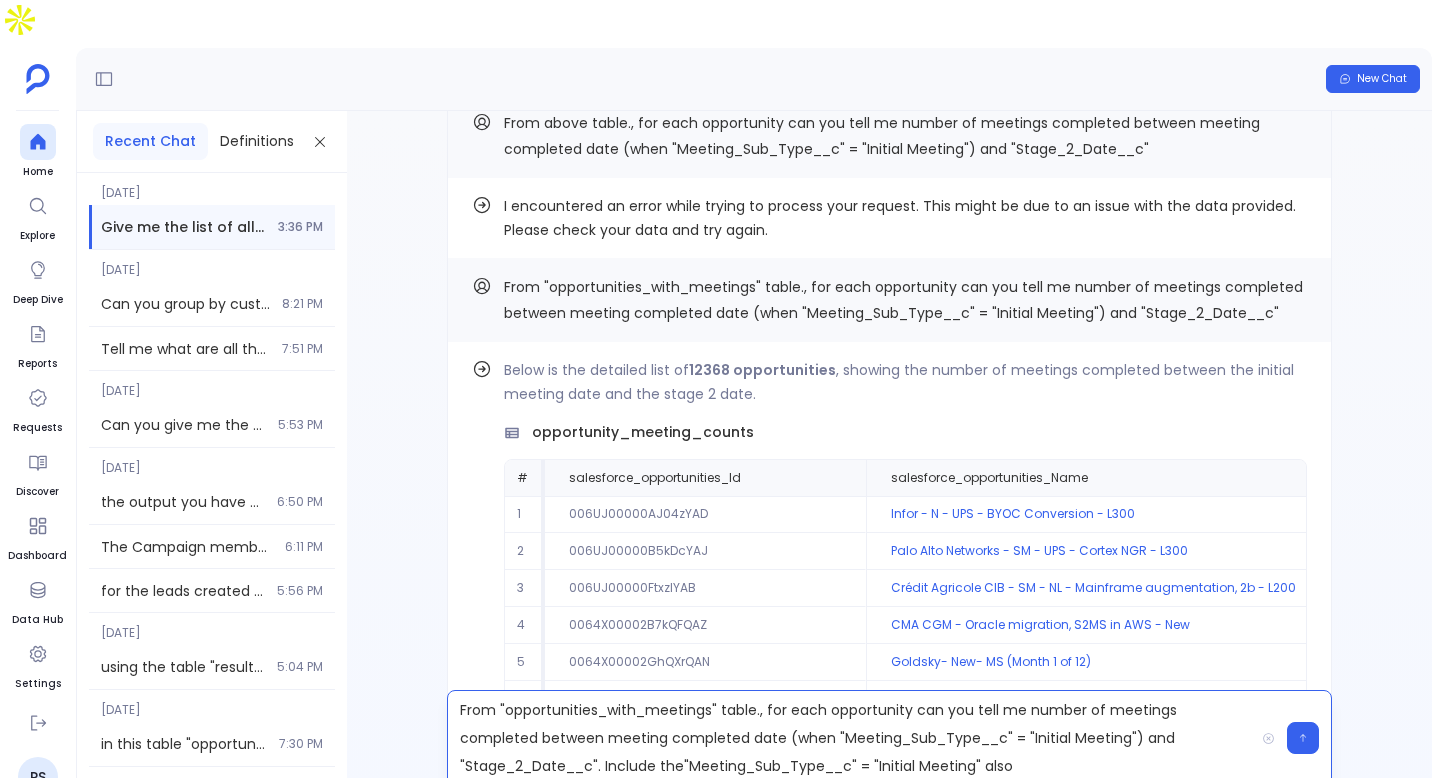 click on "From "opportunities_with_meetings" table., for each opportunity can you tell me number of meetings completed between meeting completed date (when "Meeting_Sub_Type__c" = "Initial Meeting") and "Stage_2_Date__c". Include the"Meeting_Sub_Type__c" = "Initial Meeting" also" at bounding box center (851, 738) 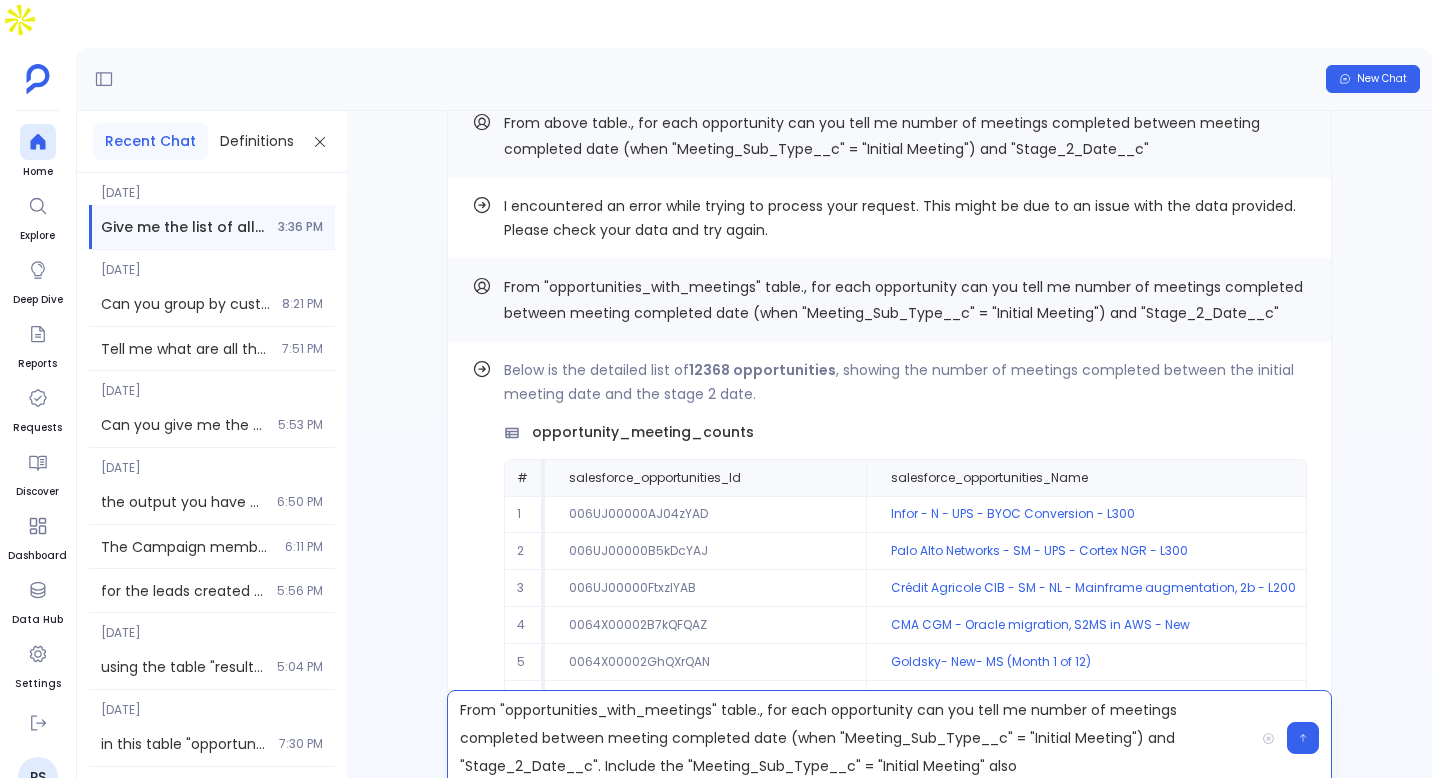 click on "From "opportunities_with_meetings" table., for each opportunity can you tell me number of meetings completed between meeting completed date (when "Meeting_Sub_Type__c" = "Initial Meeting") and "Stage_2_Date__c". Include the "Meeting_Sub_Type__c" = "Initial Meeting" also" at bounding box center (851, 738) 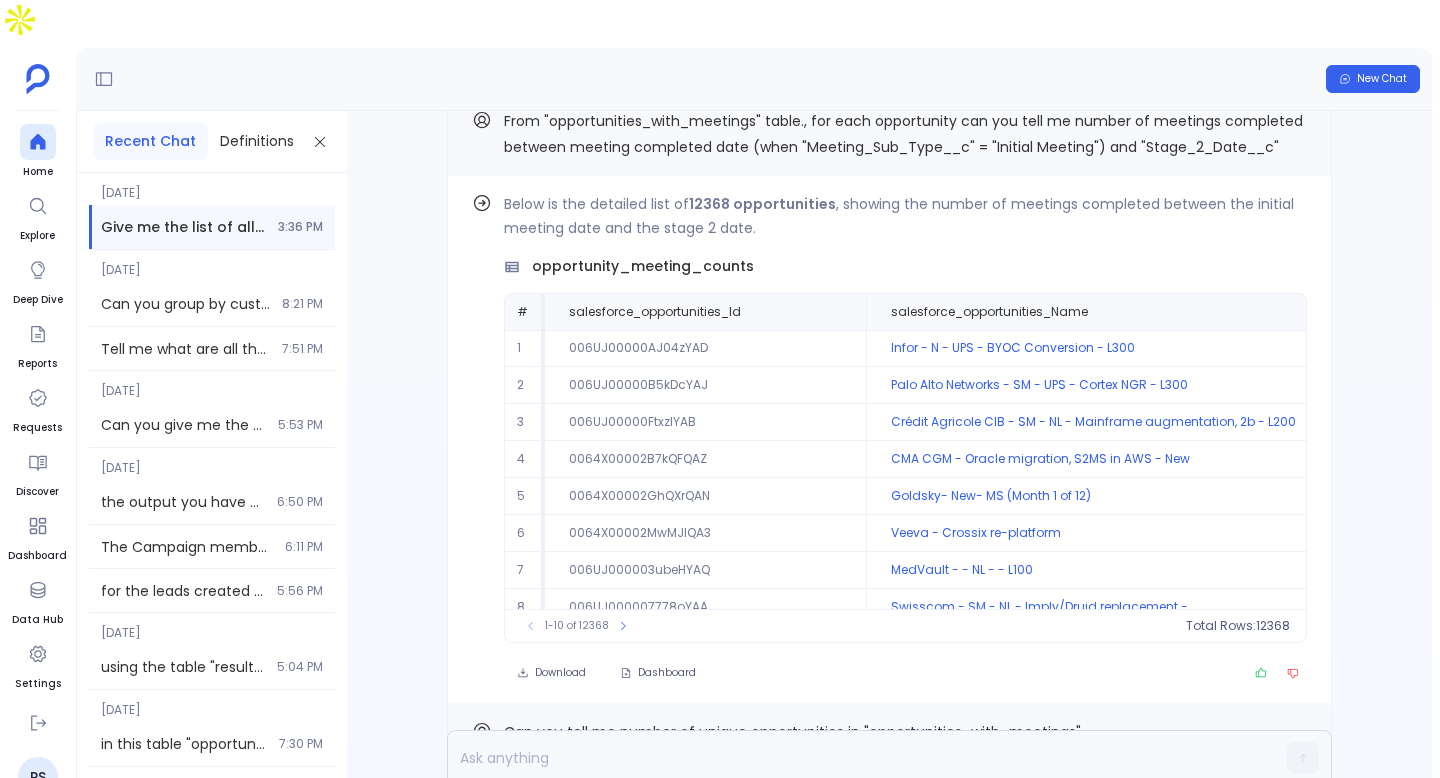 scroll, scrollTop: 0, scrollLeft: 0, axis: both 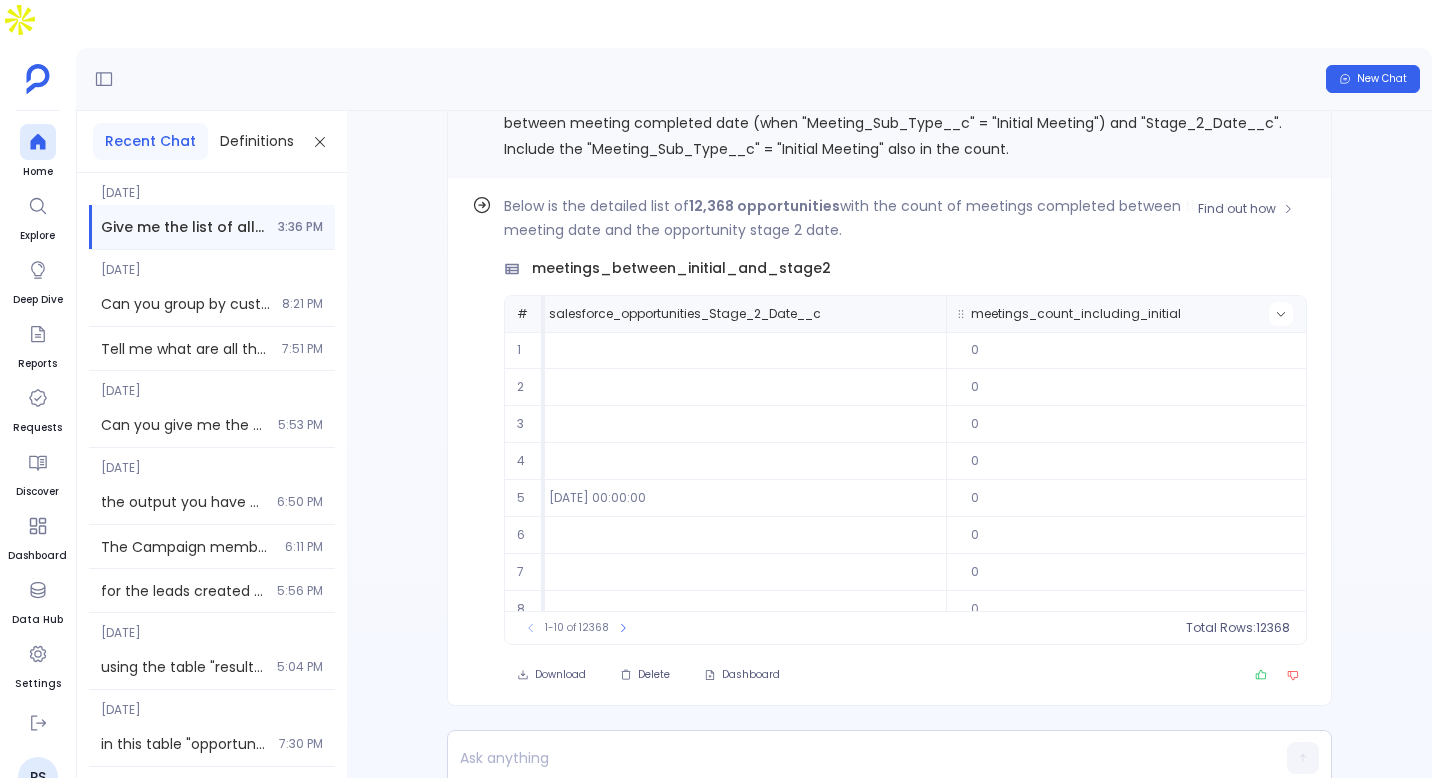 click at bounding box center [1281, 314] 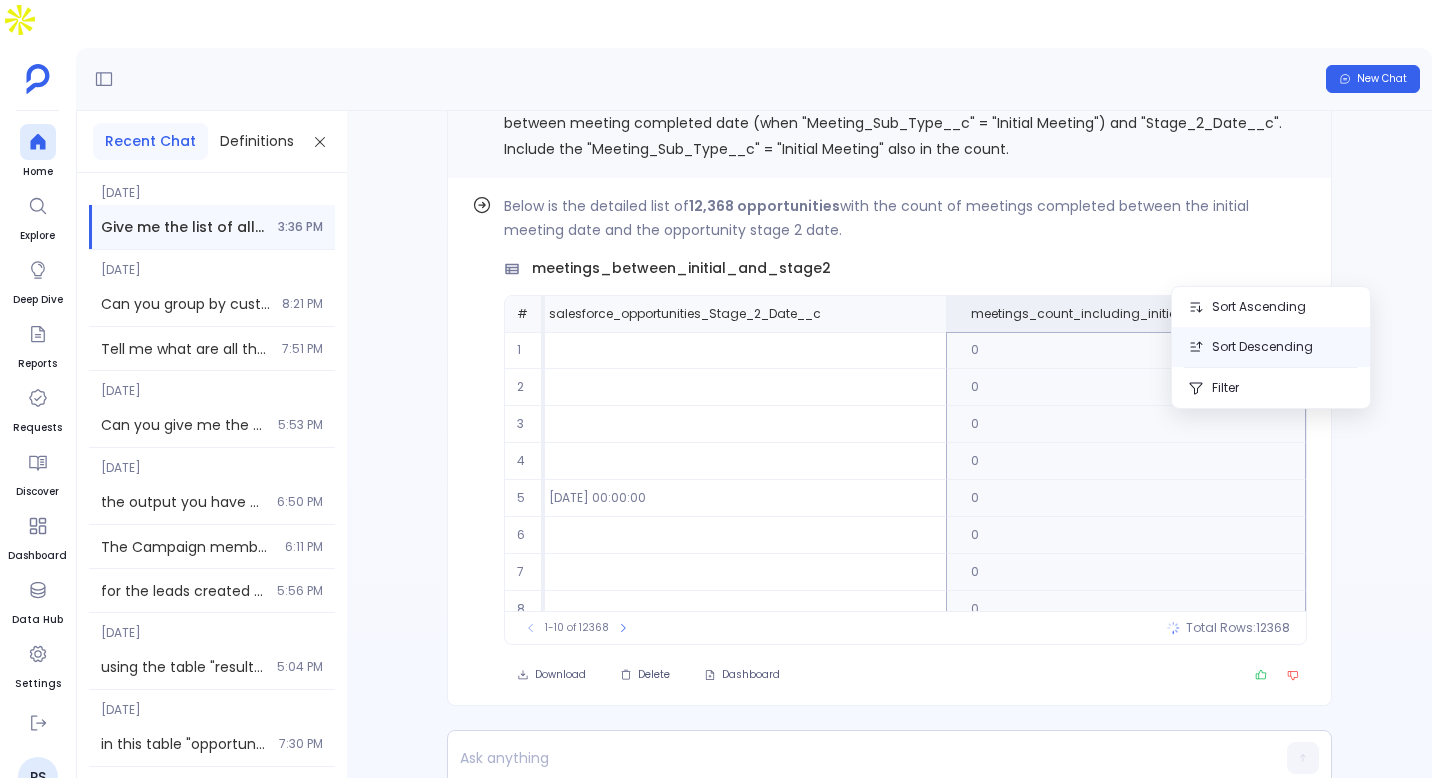 click on "Sort Descending" at bounding box center [1271, 347] 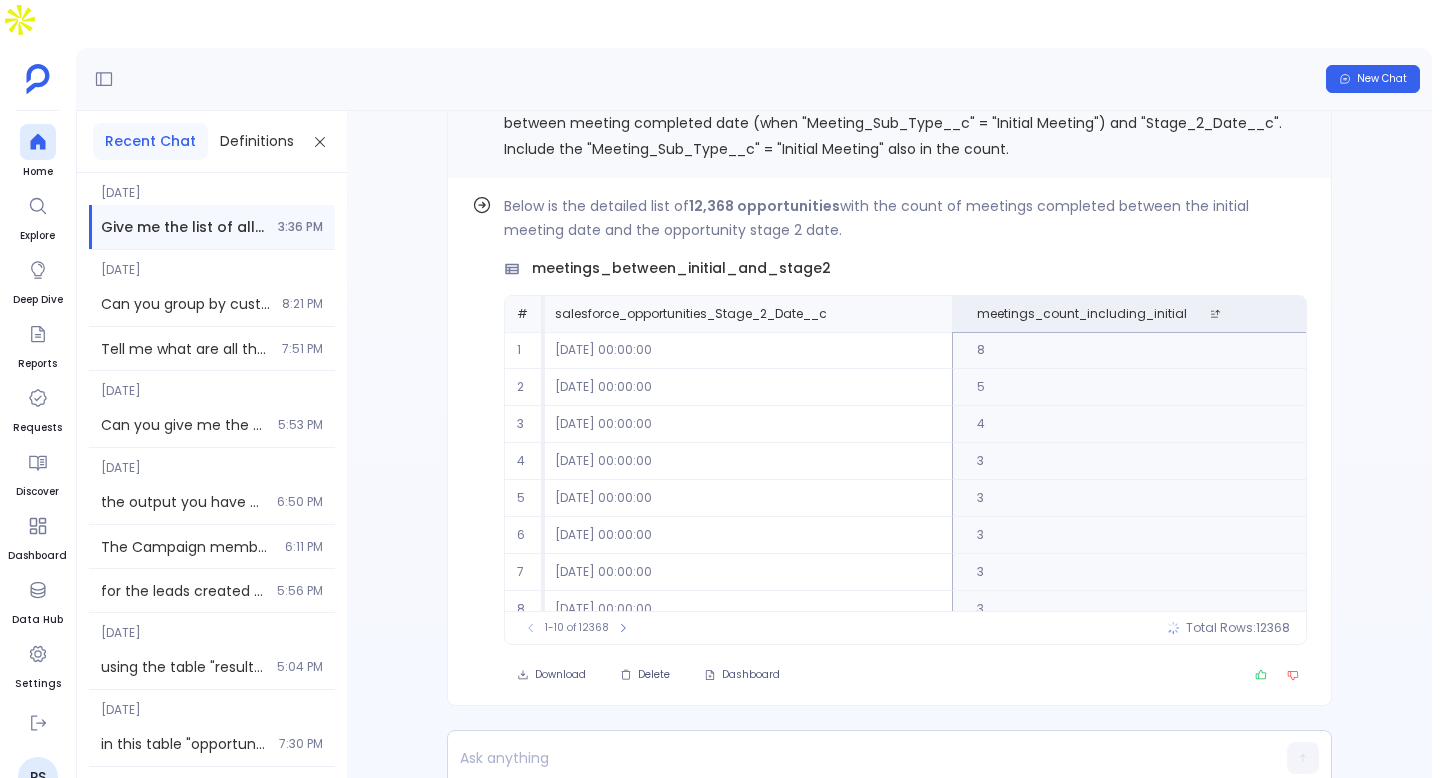 scroll, scrollTop: 96, scrollLeft: 1070, axis: both 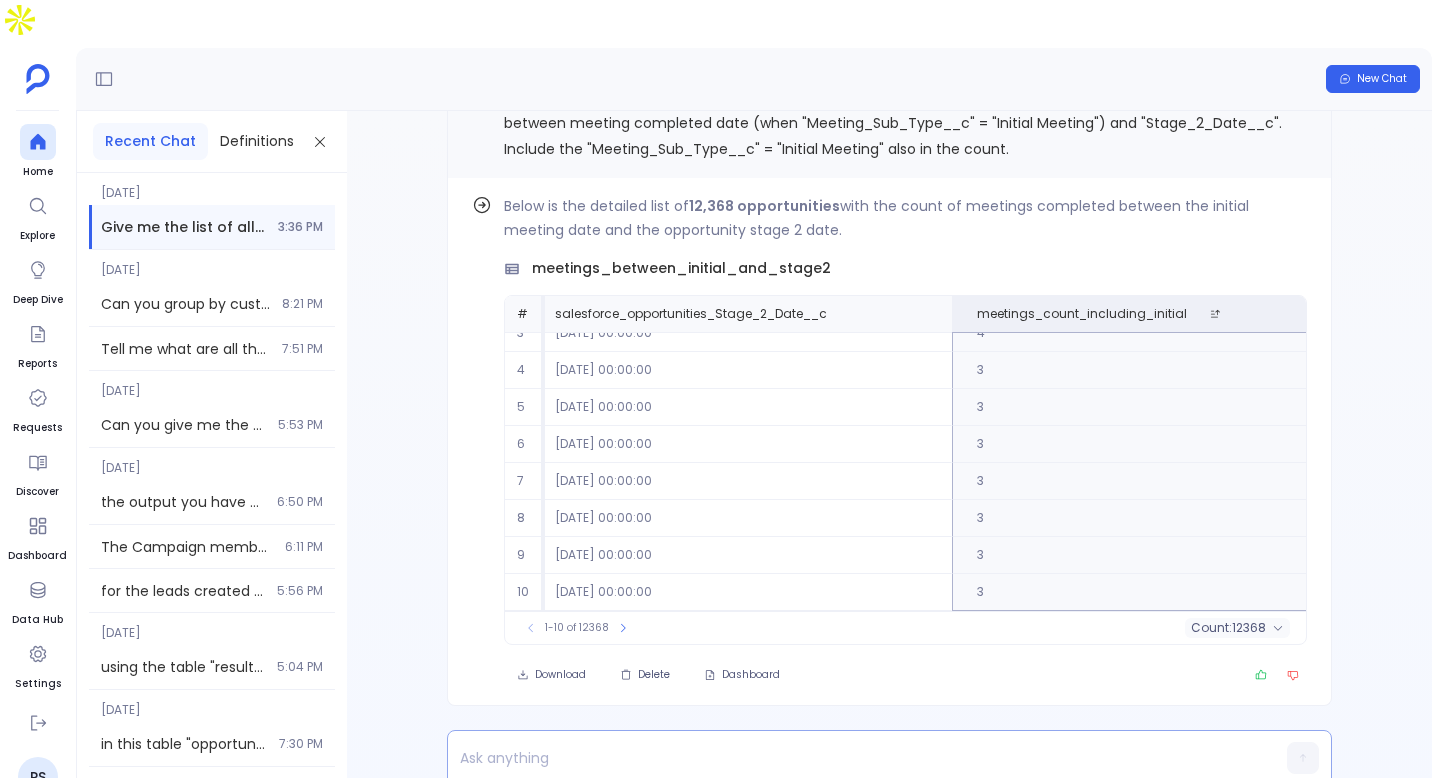 click at bounding box center (851, 758) 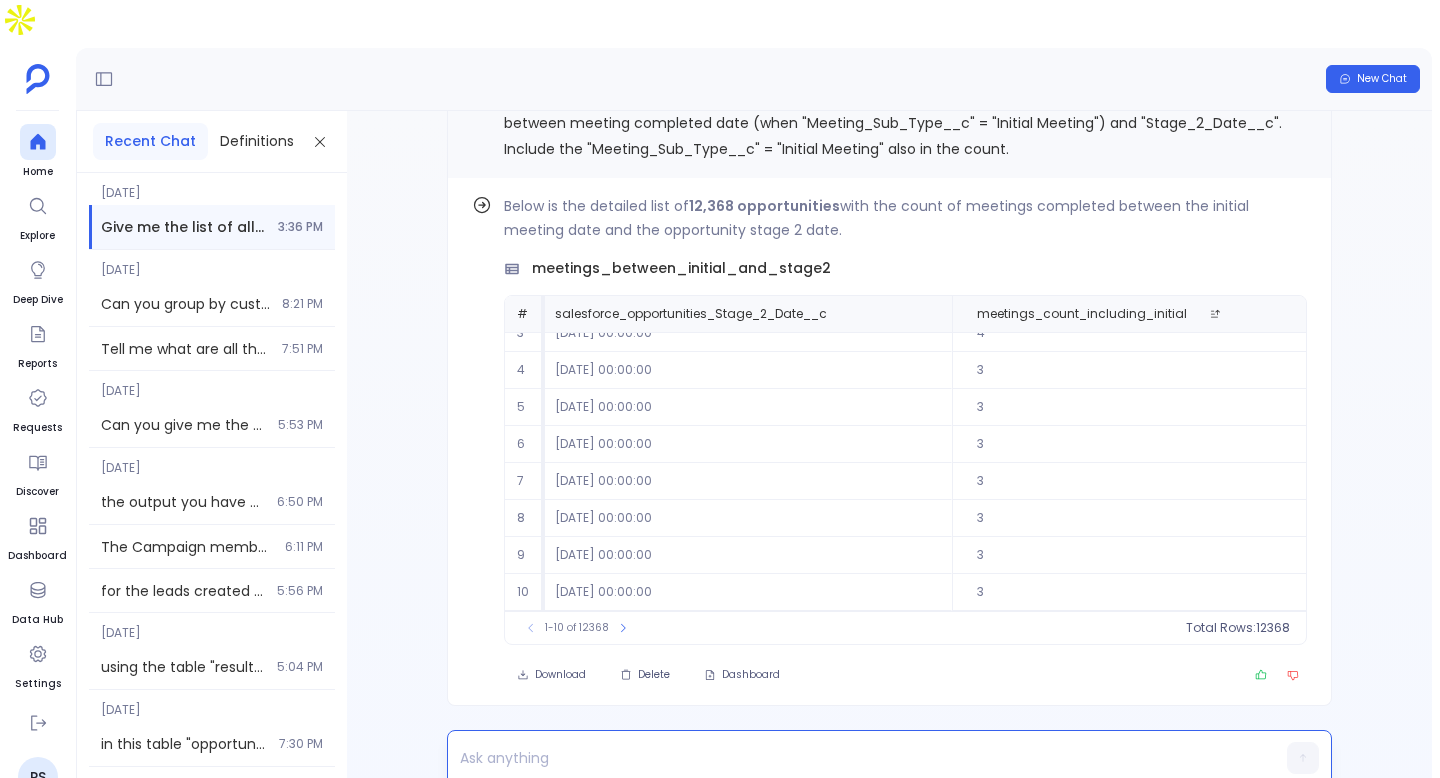 click at bounding box center [851, 758] 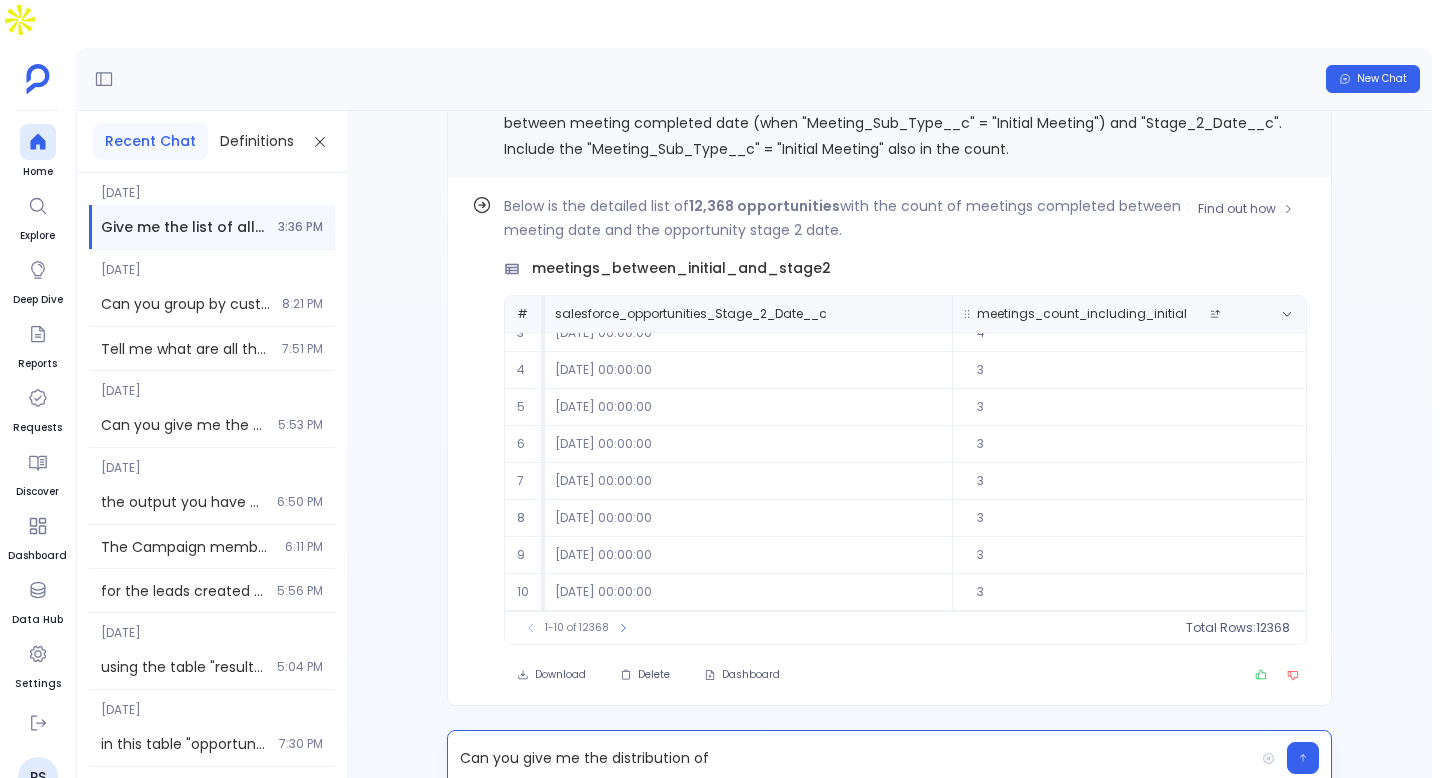 click on "meetings_count_including_initial" at bounding box center (1082, 314) 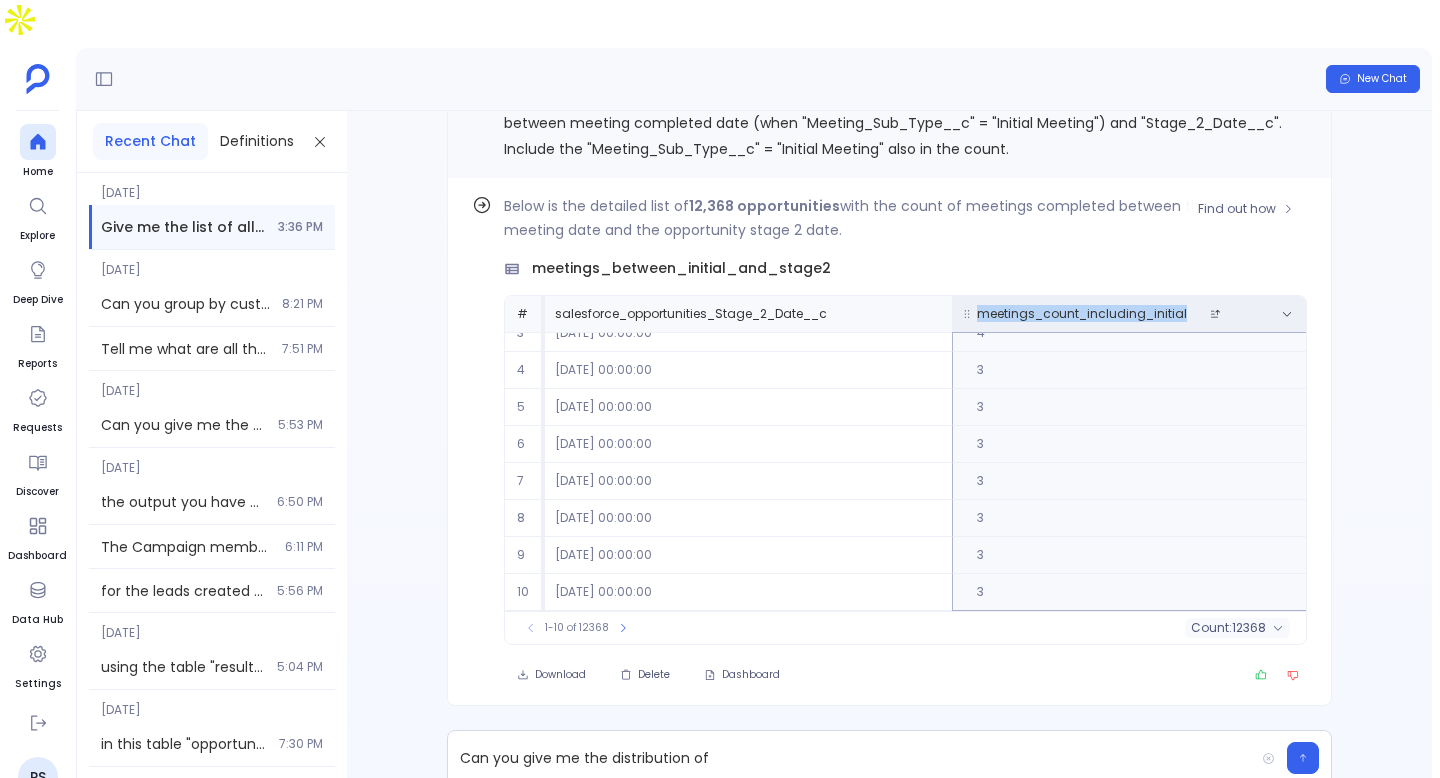 click on "meetings_count_including_initial" at bounding box center (1082, 314) 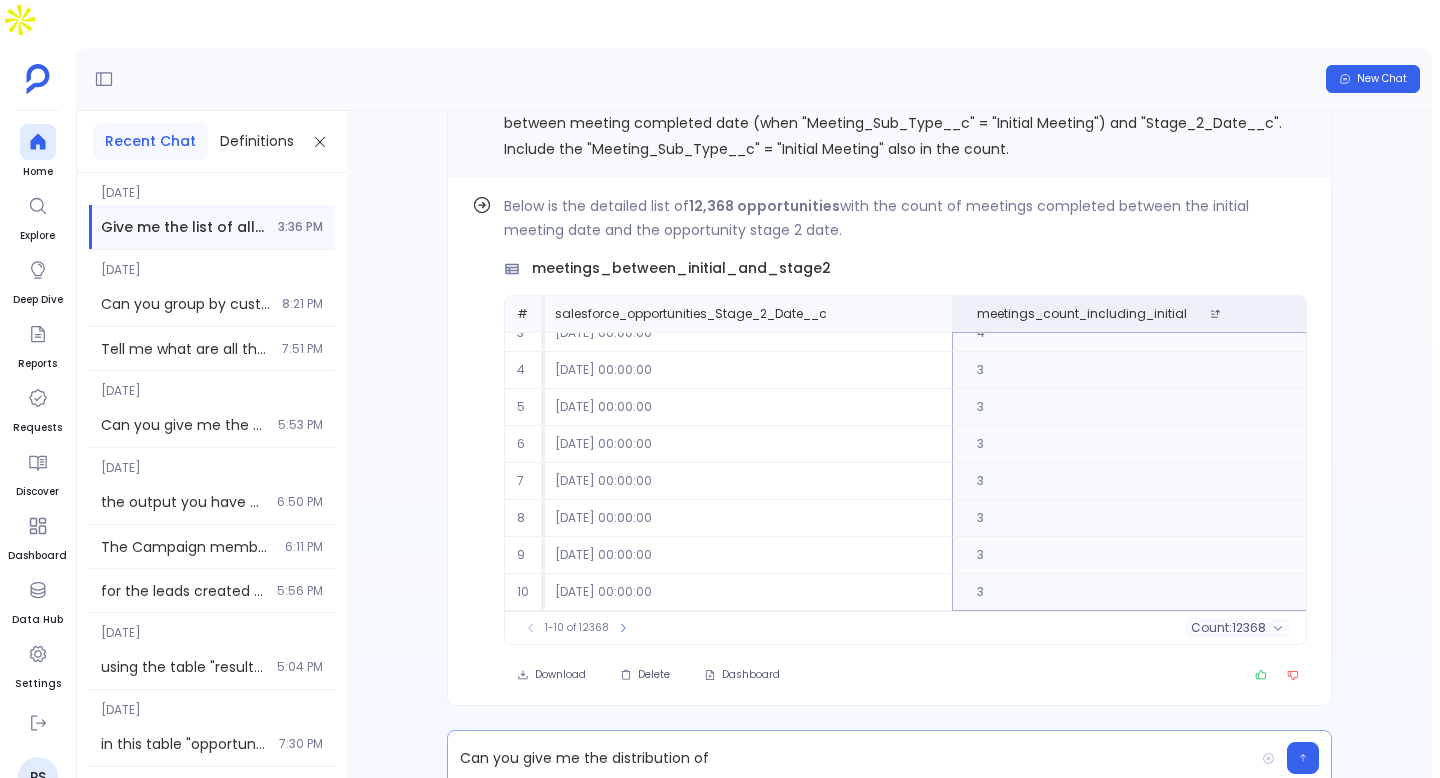 click on "Can you give me the distribution of" at bounding box center [851, 758] 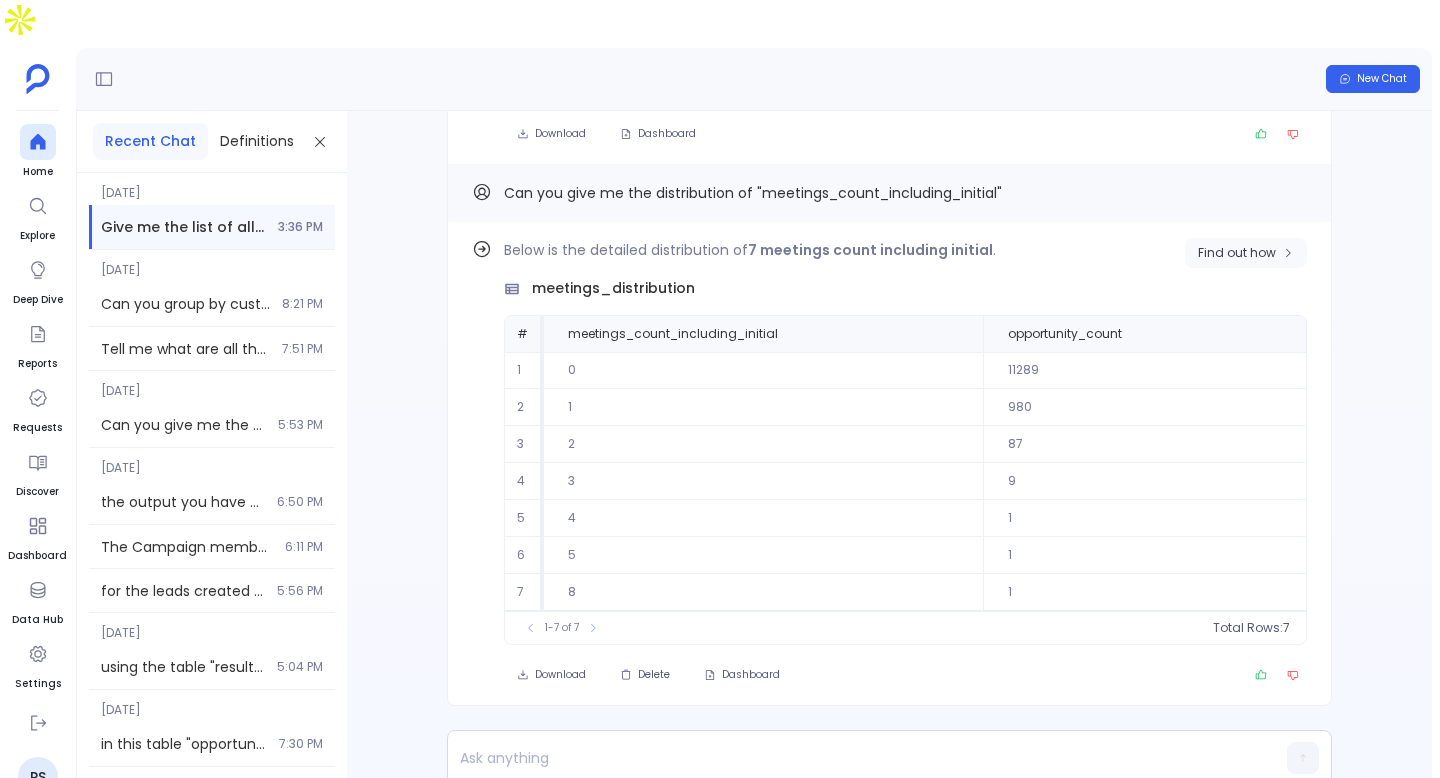 click on "Find out how" at bounding box center (1246, 253) 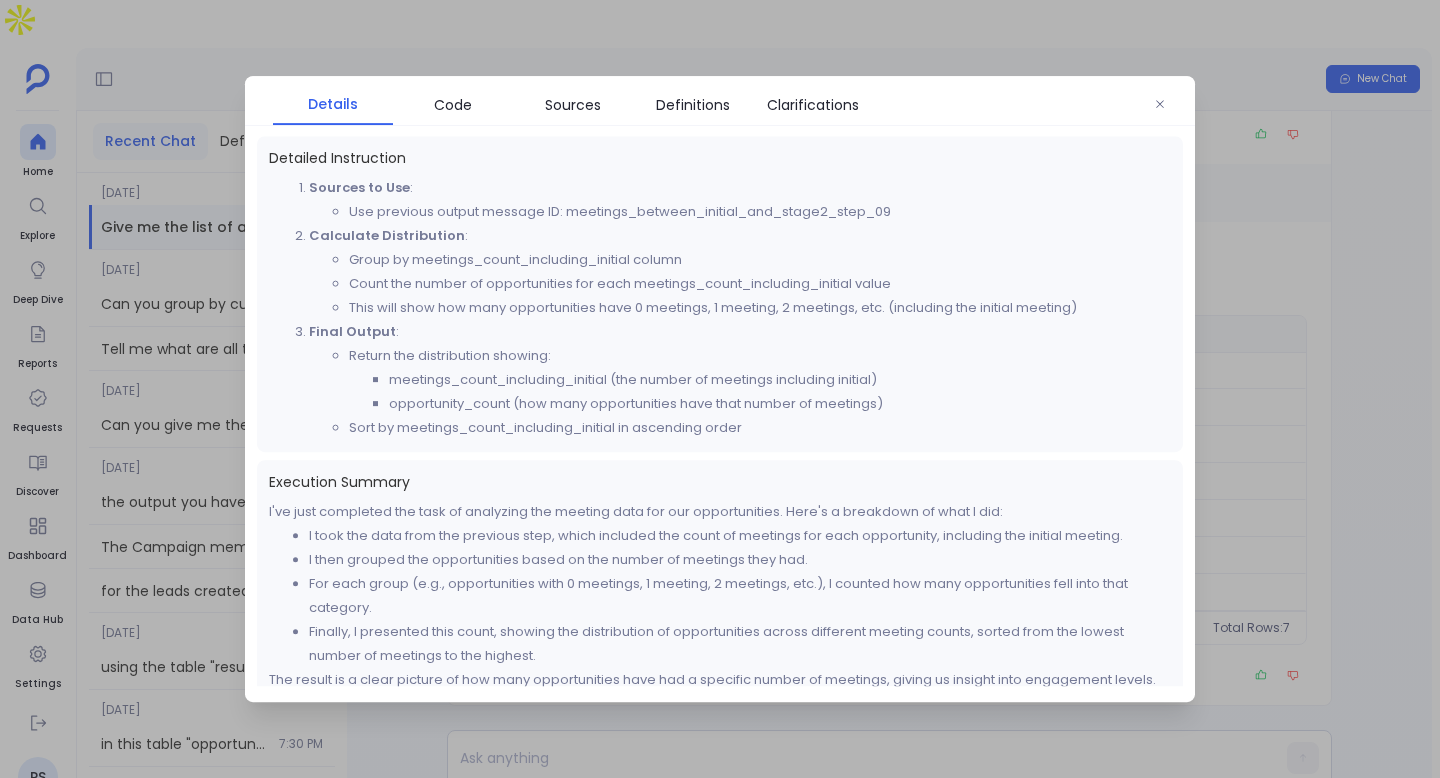 scroll, scrollTop: 18, scrollLeft: 0, axis: vertical 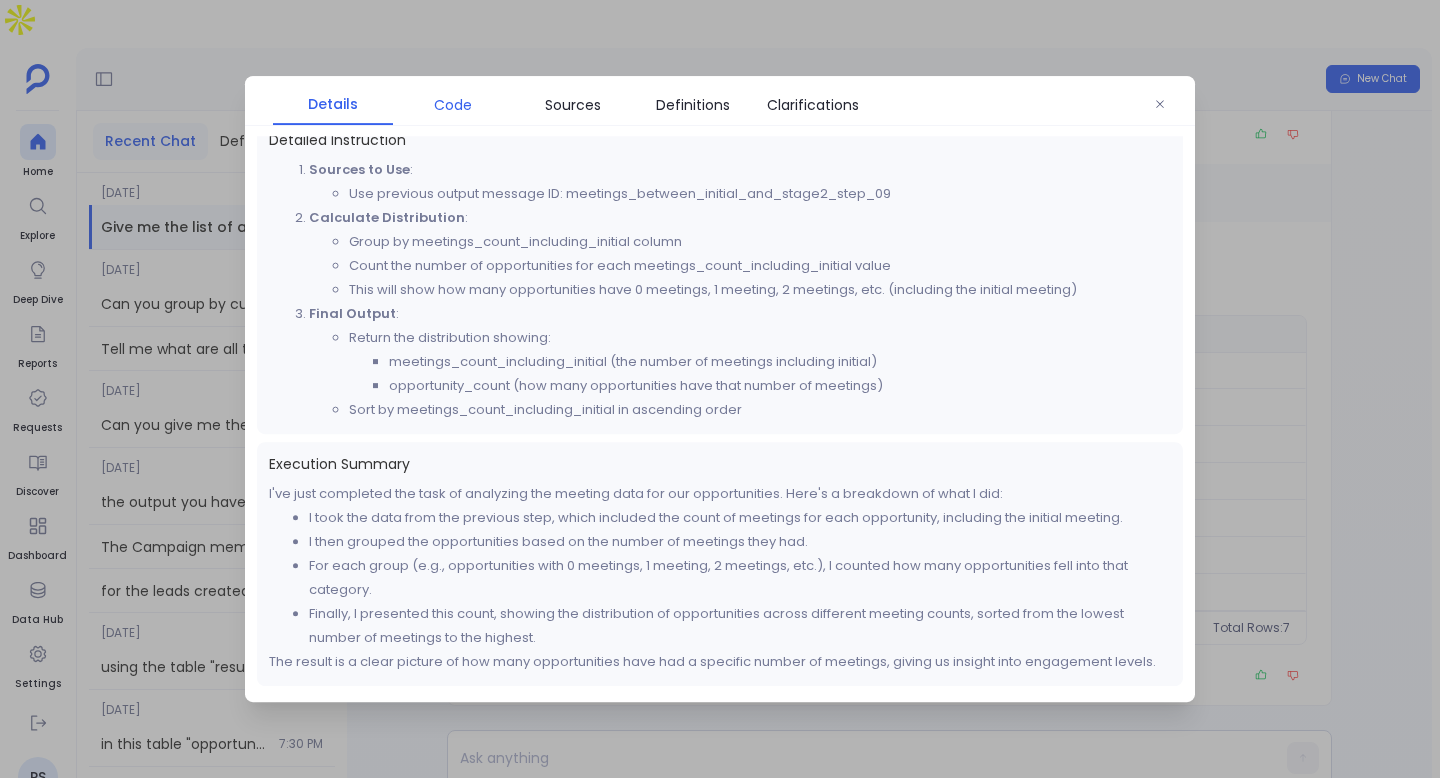 click on "Code" at bounding box center (453, 105) 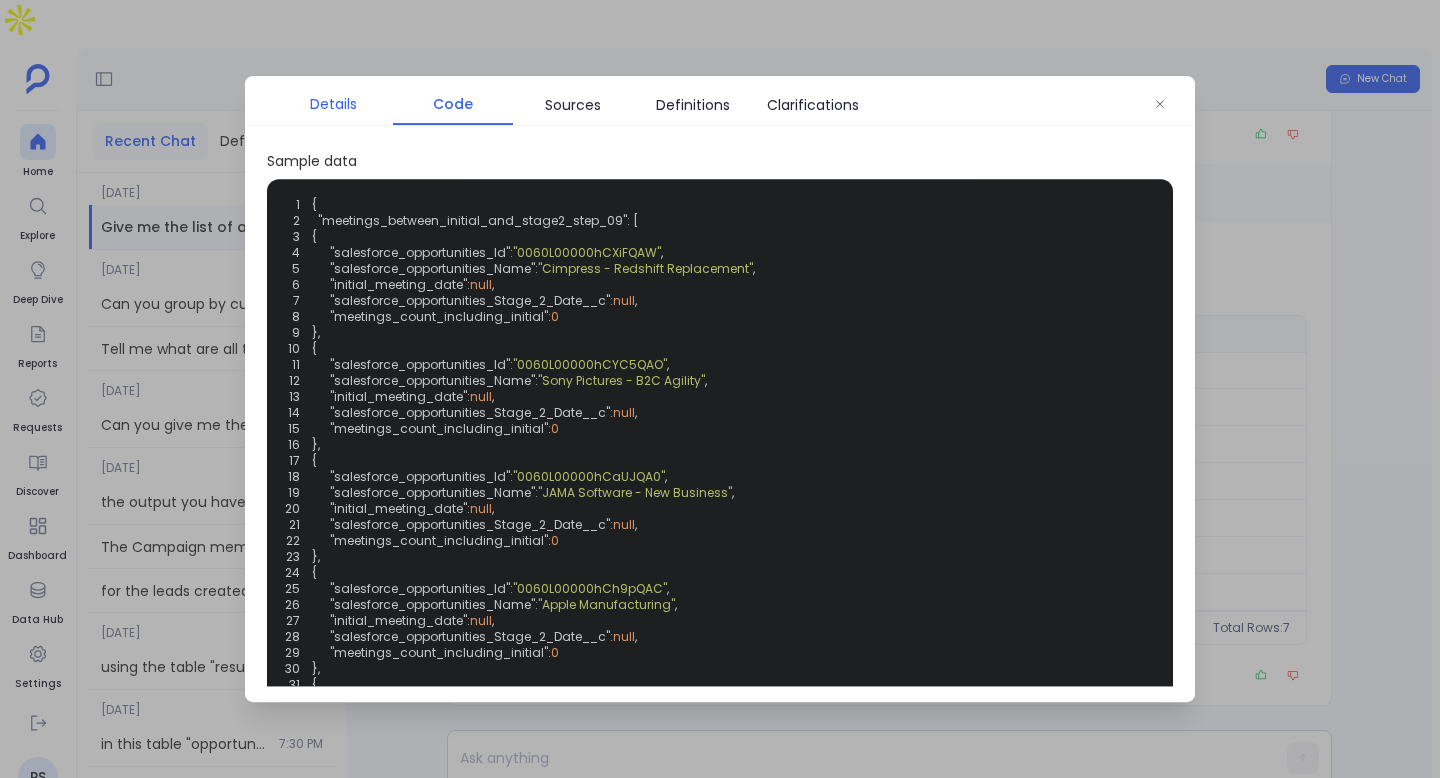 click on "Details" at bounding box center (333, 104) 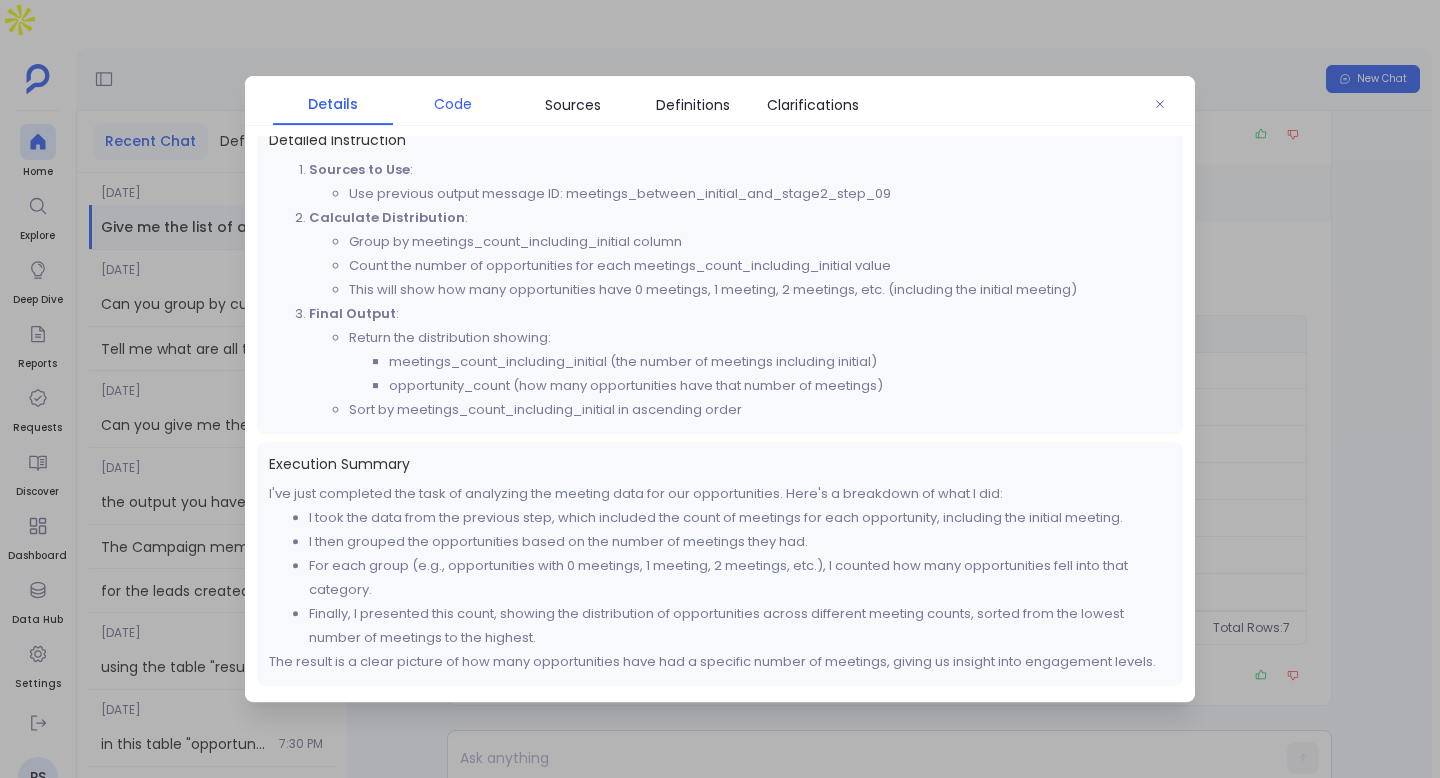 click on "Code" at bounding box center (453, 104) 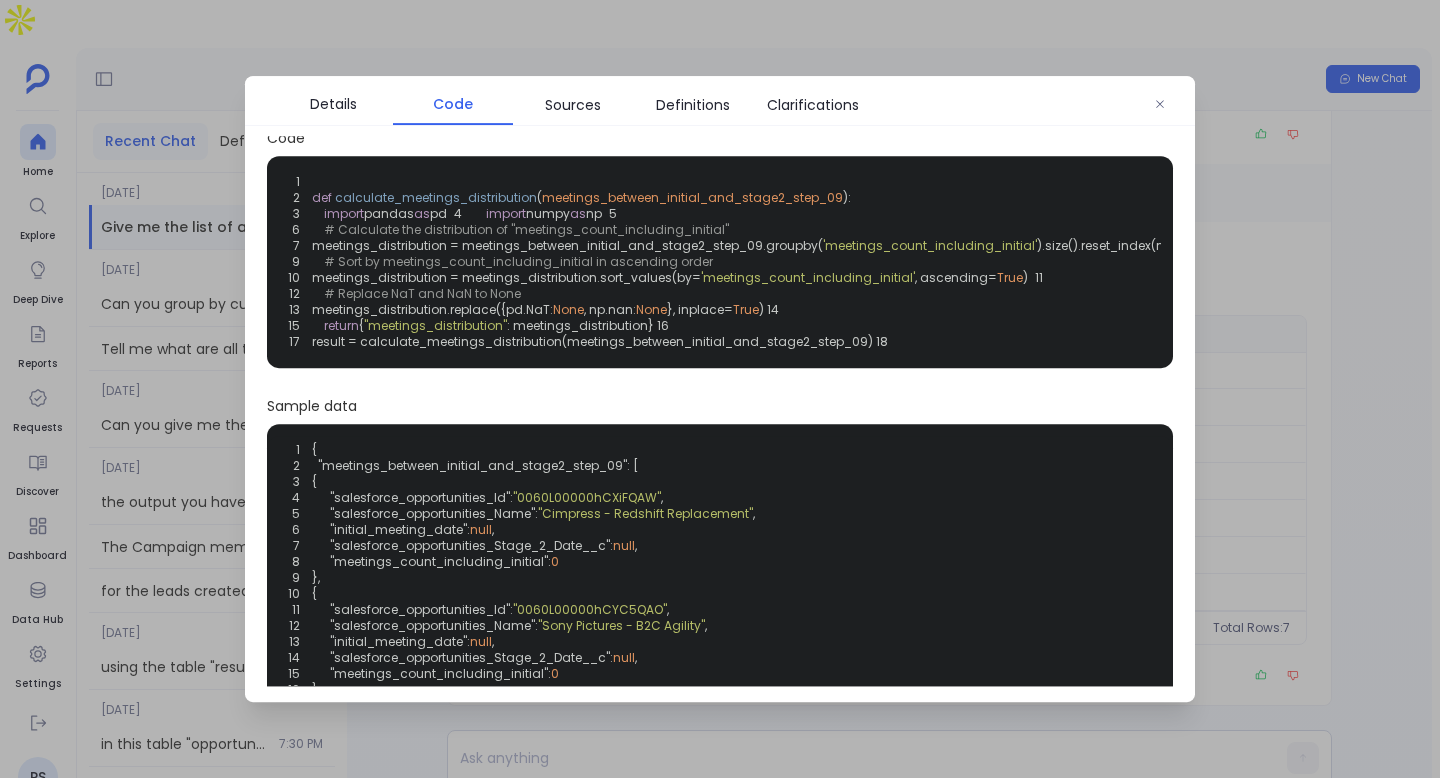 scroll, scrollTop: 0, scrollLeft: 0, axis: both 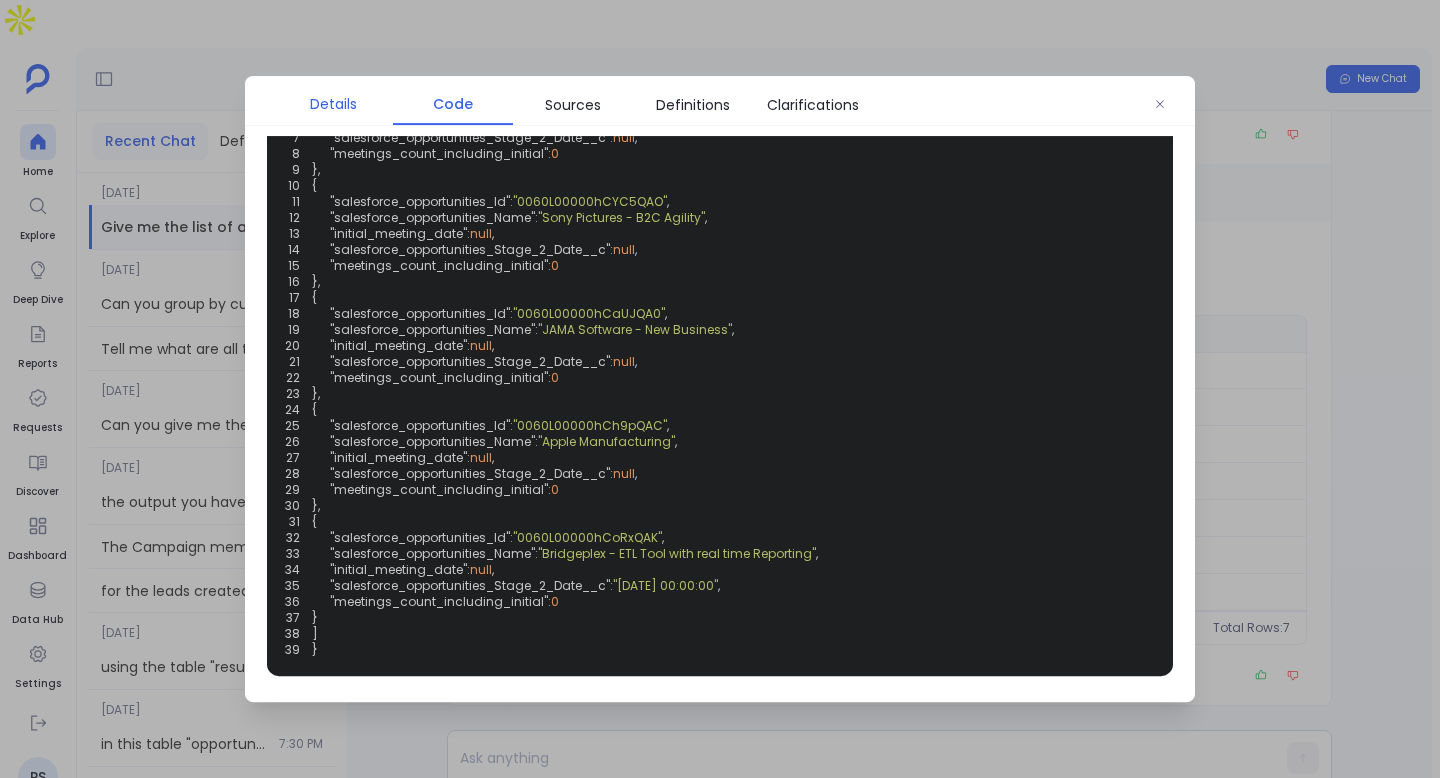 click on "Details" at bounding box center (333, 104) 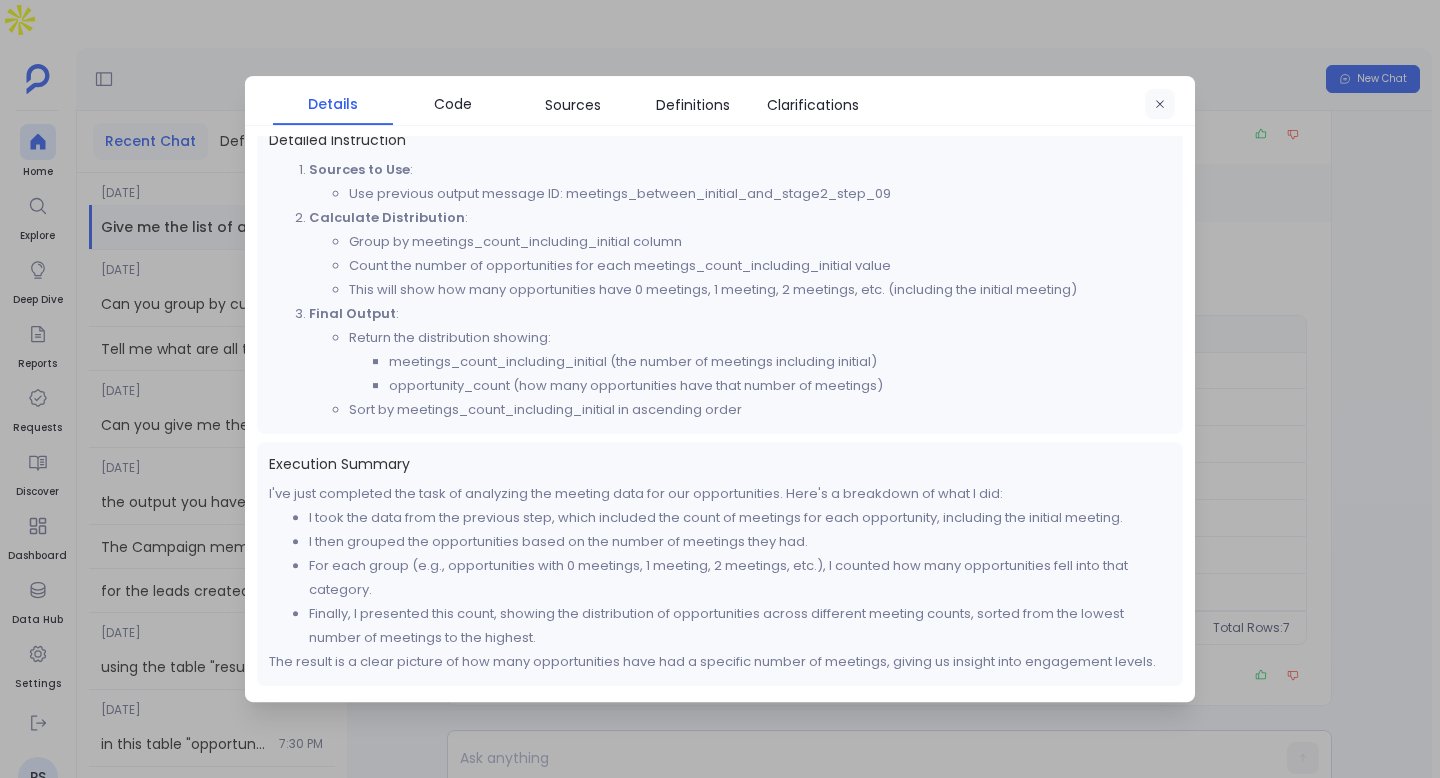click at bounding box center (1160, 105) 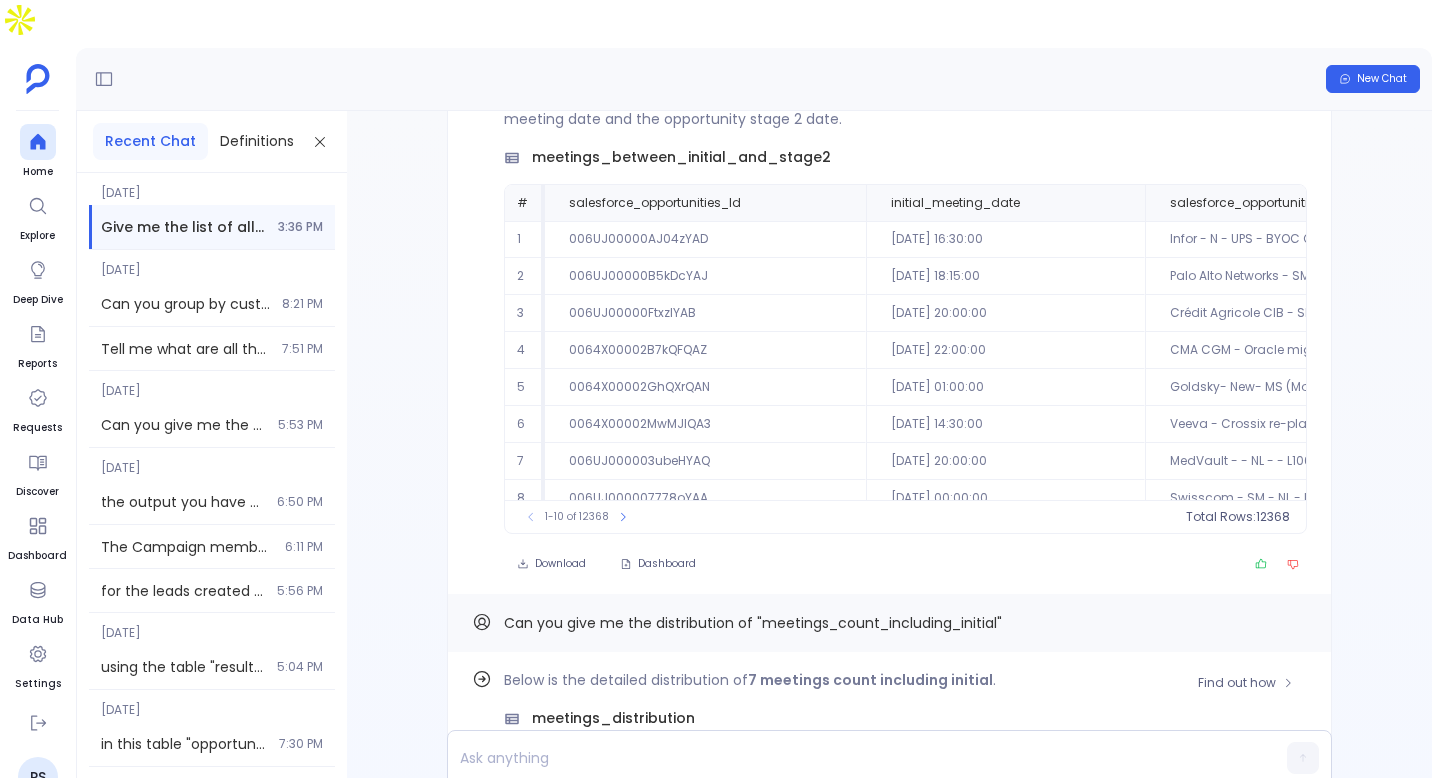 scroll, scrollTop: -506, scrollLeft: 0, axis: vertical 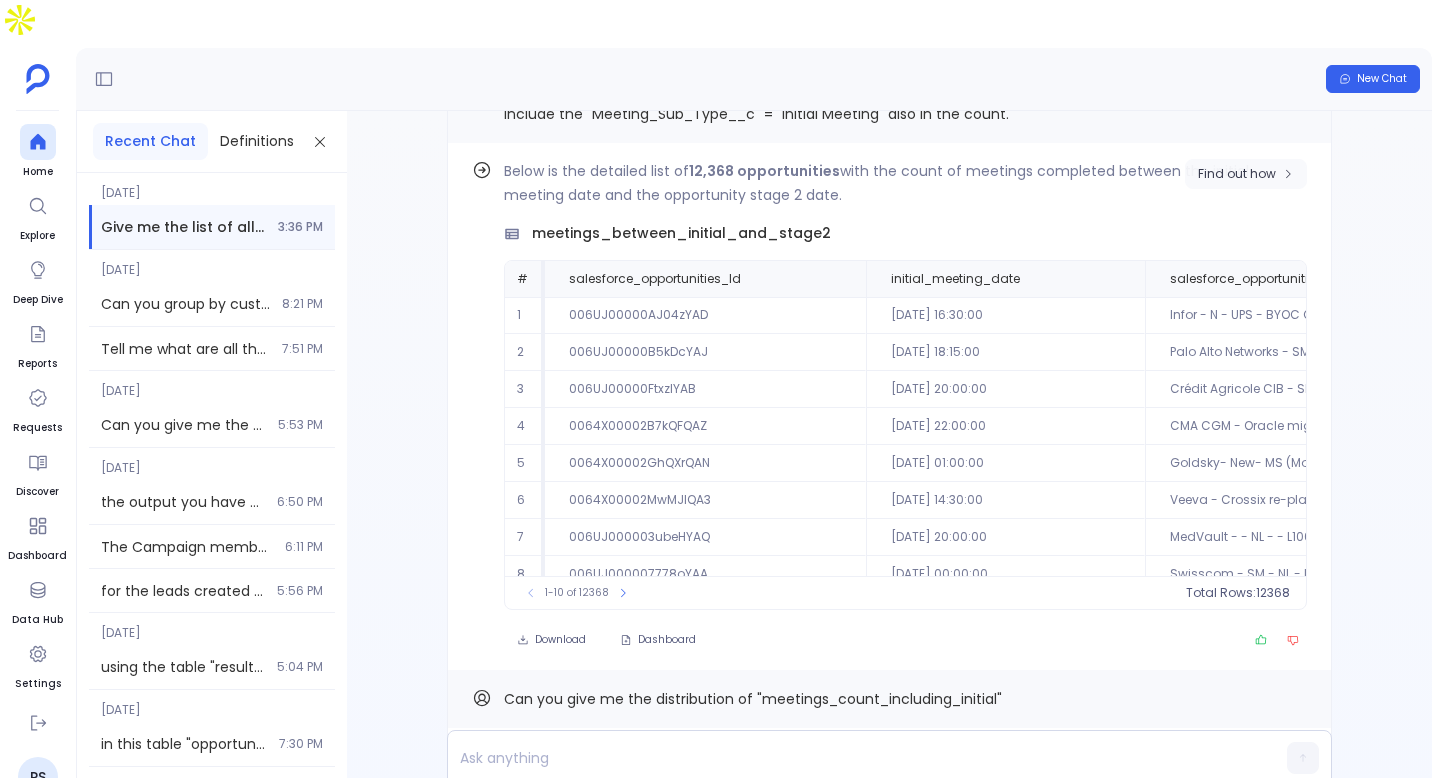 click on "Find out how" at bounding box center (1237, 174) 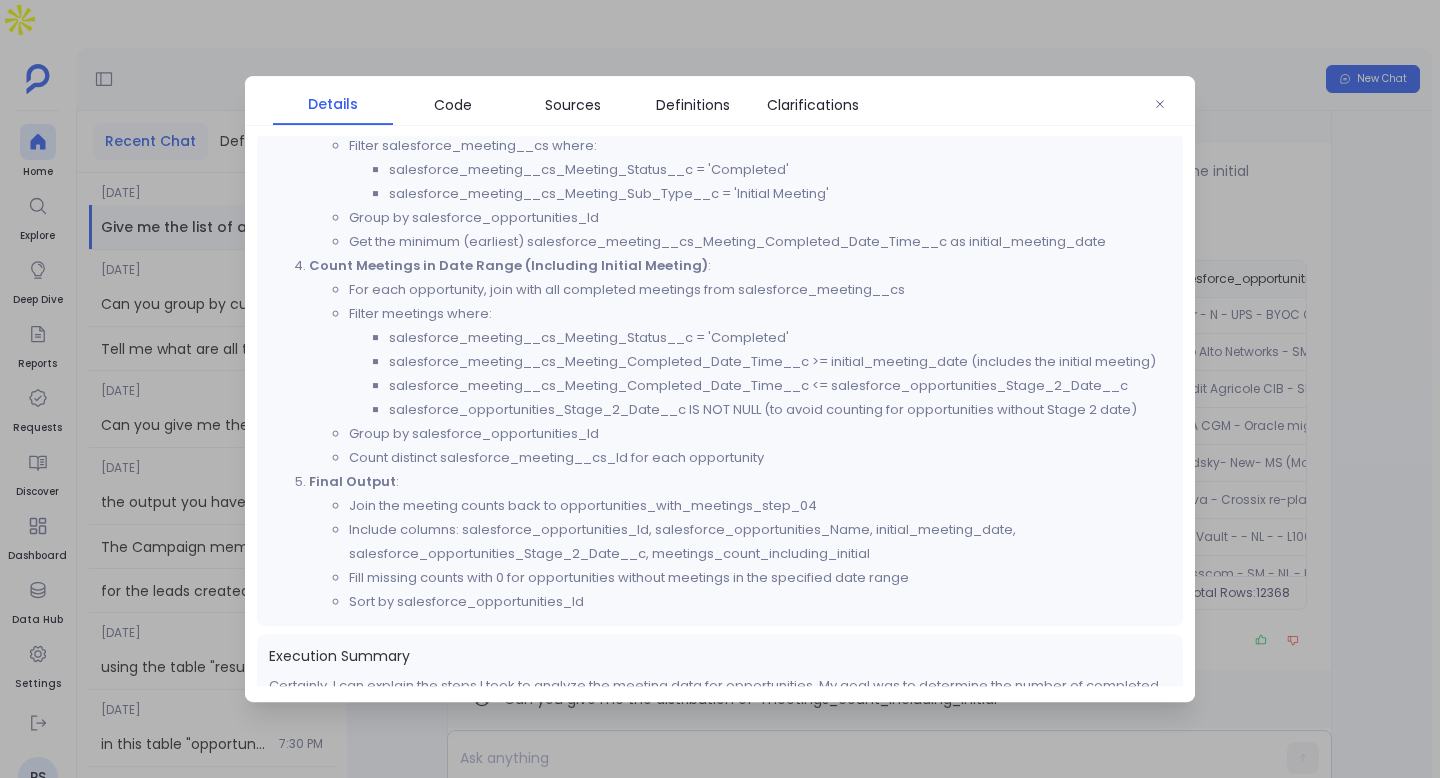 scroll, scrollTop: 592, scrollLeft: 0, axis: vertical 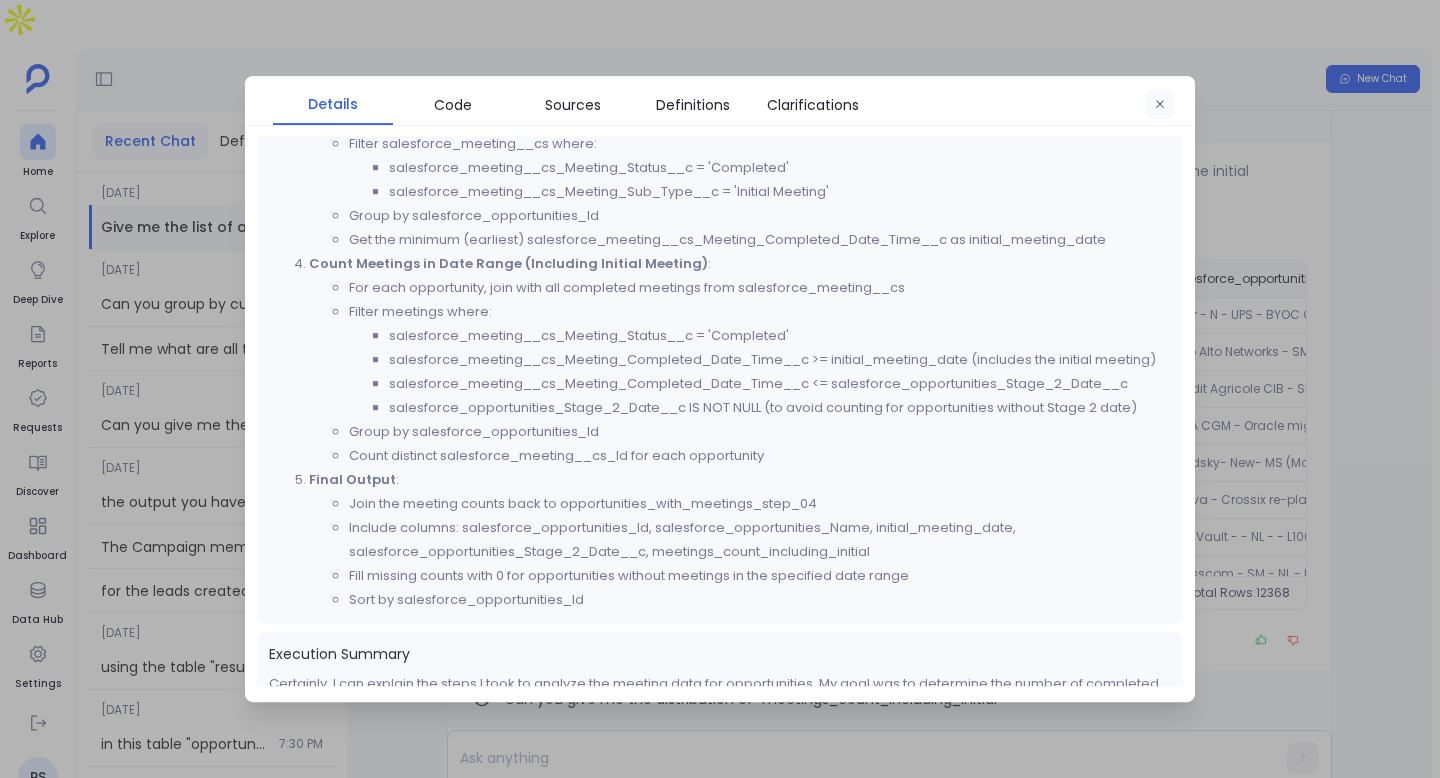 click 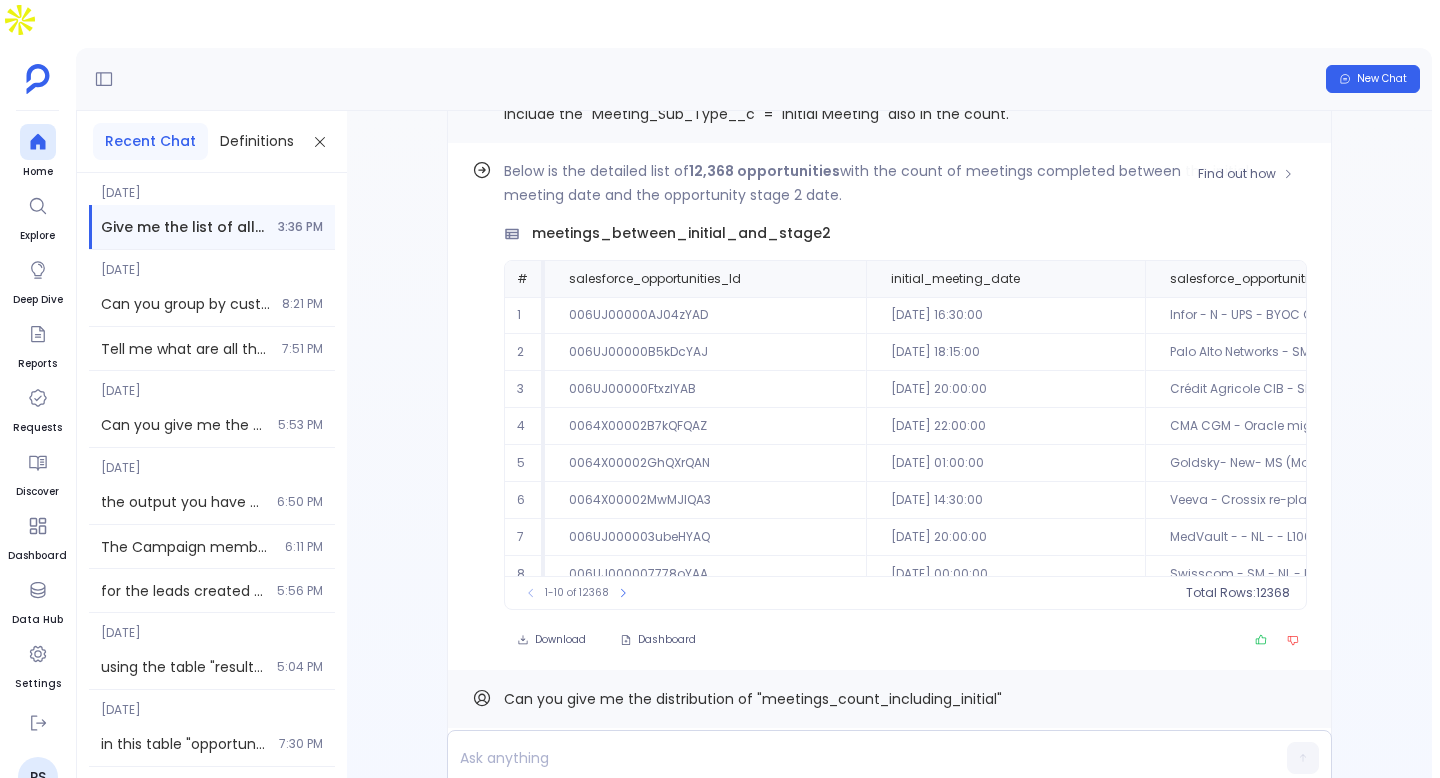 scroll, scrollTop: 96, scrollLeft: 0, axis: vertical 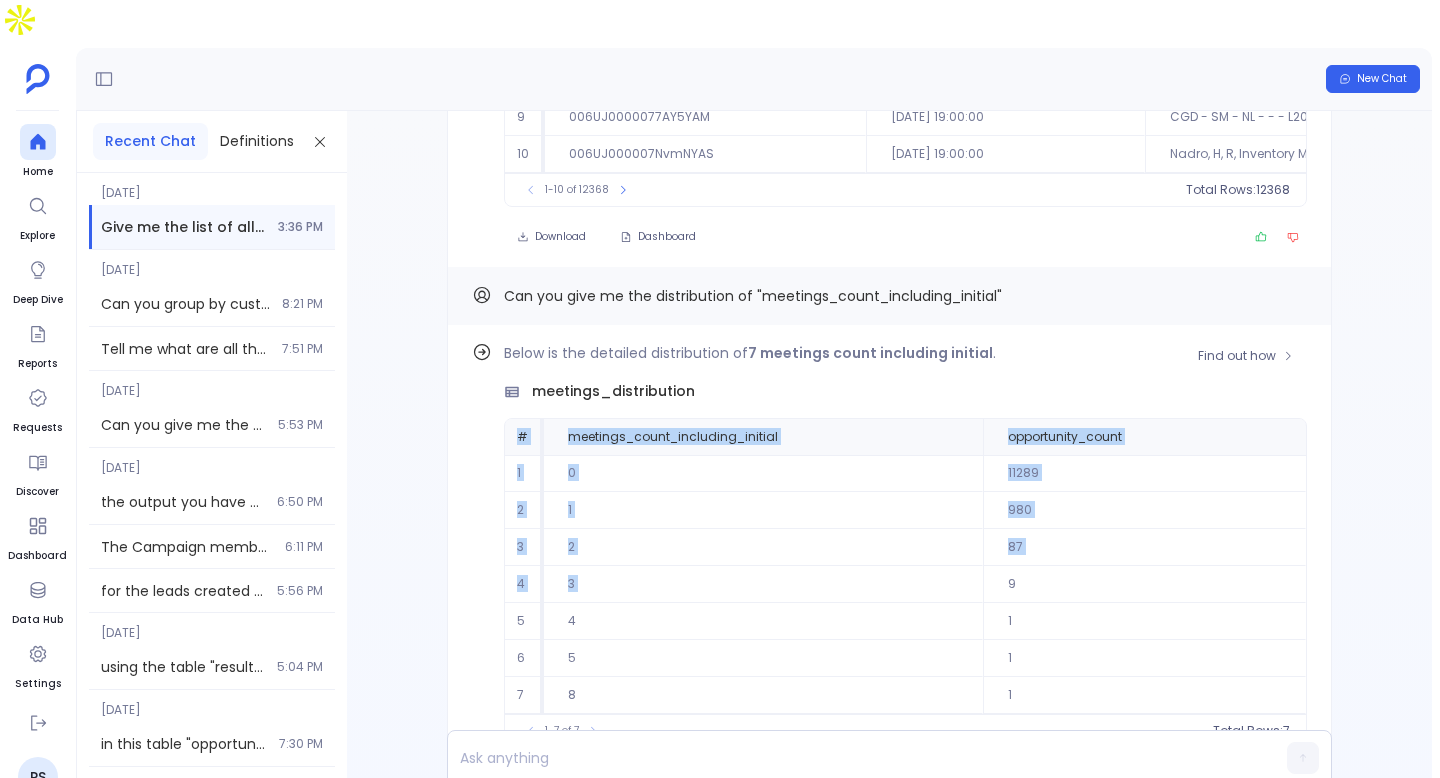 drag, startPoint x: 517, startPoint y: 394, endPoint x: 1055, endPoint y: 536, distance: 556.4243 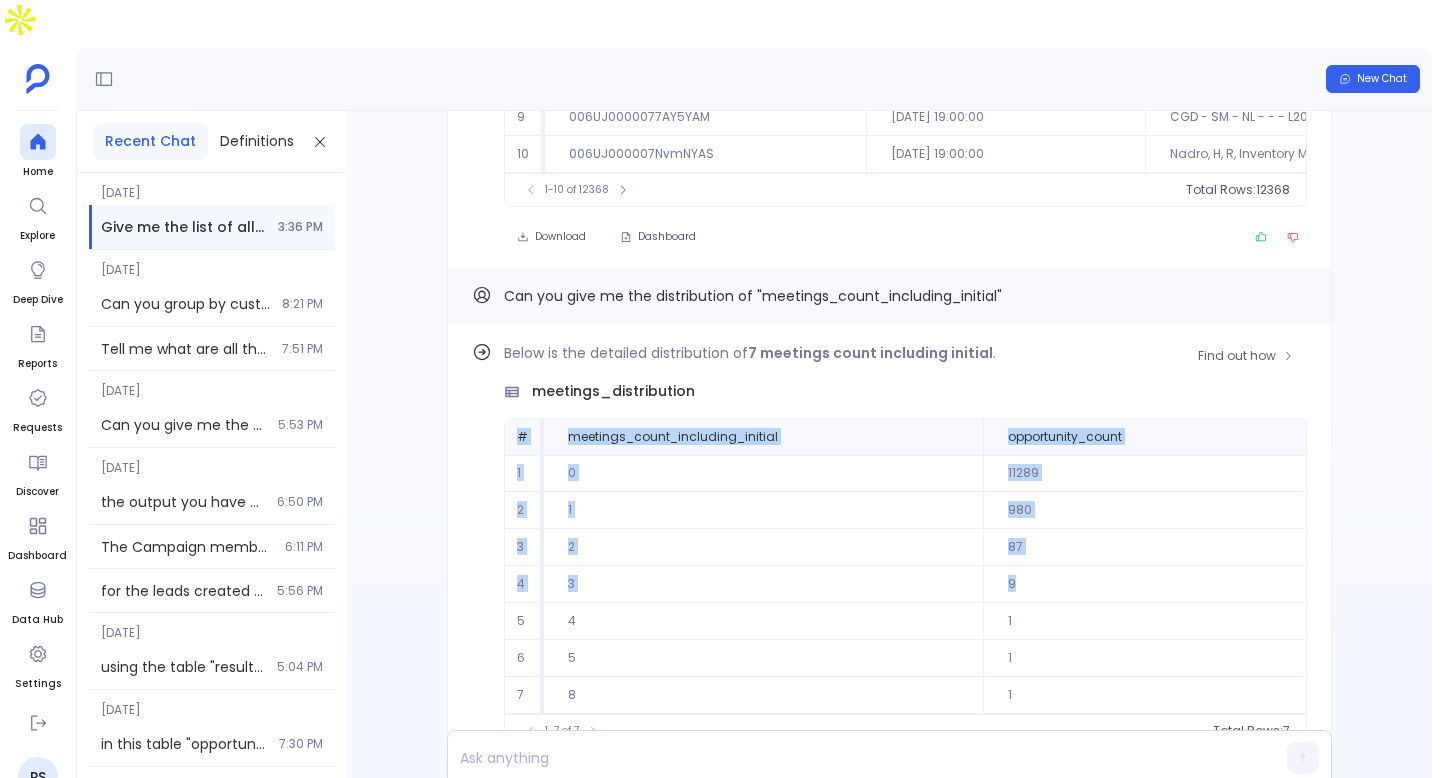 scroll, scrollTop: 0, scrollLeft: 0, axis: both 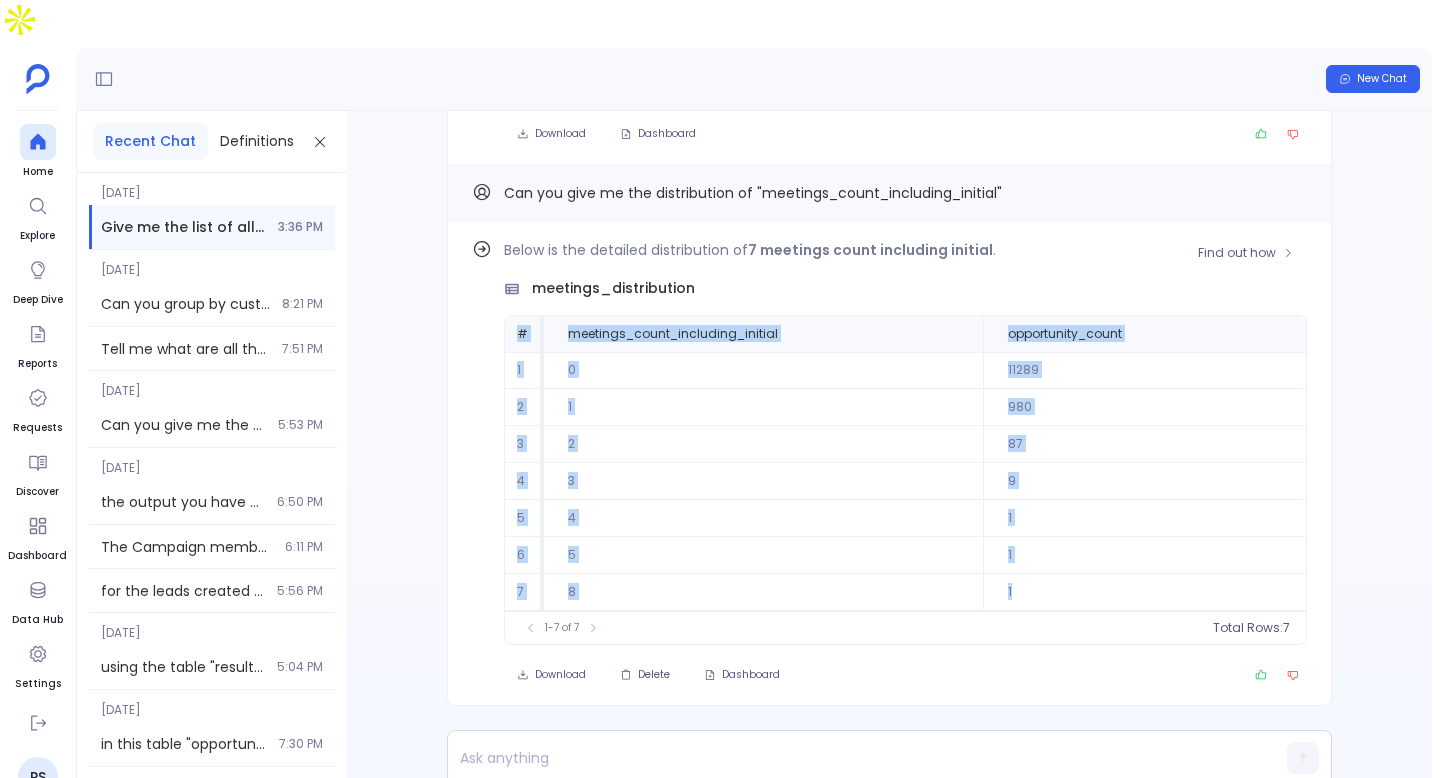 click on "1" at bounding box center (1144, 592) 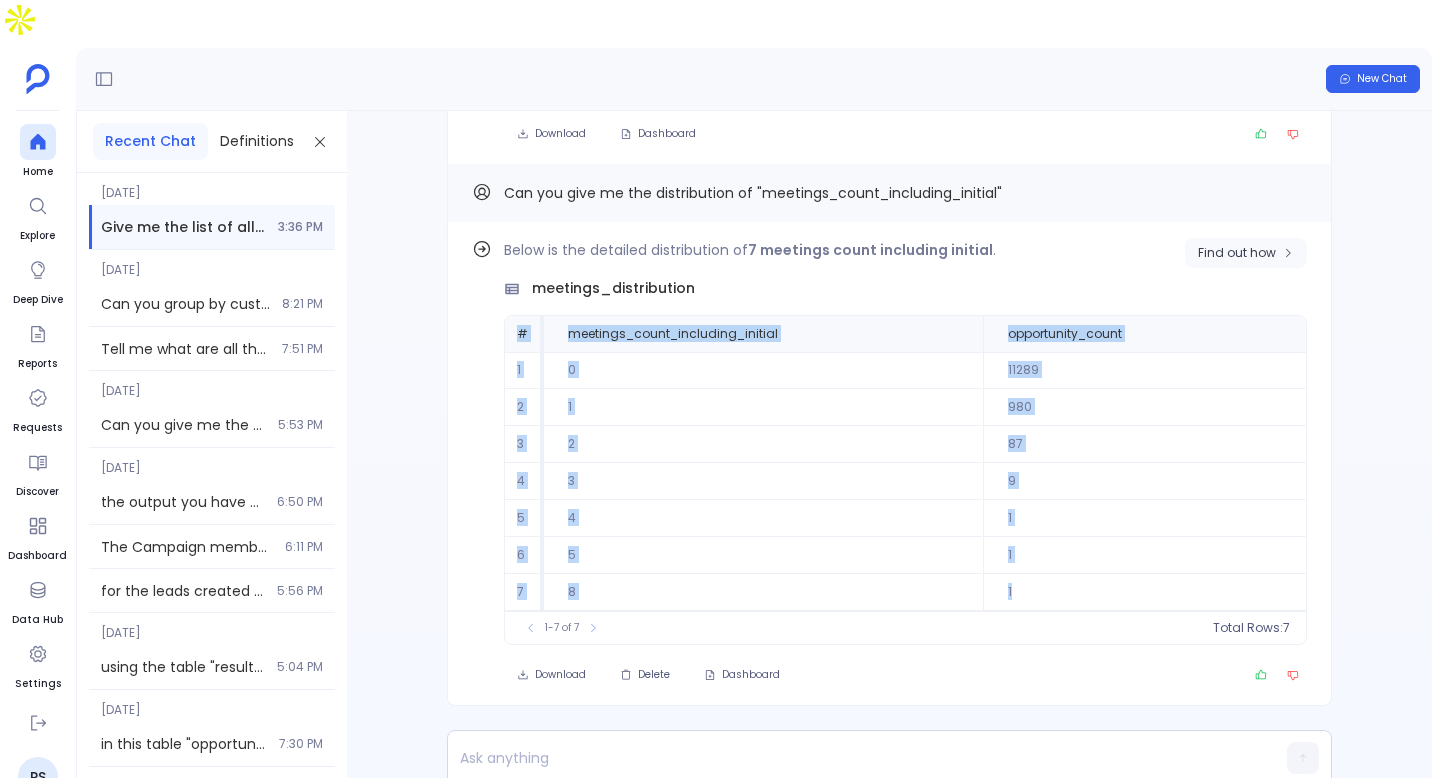 click on "Find out how" at bounding box center (1237, 253) 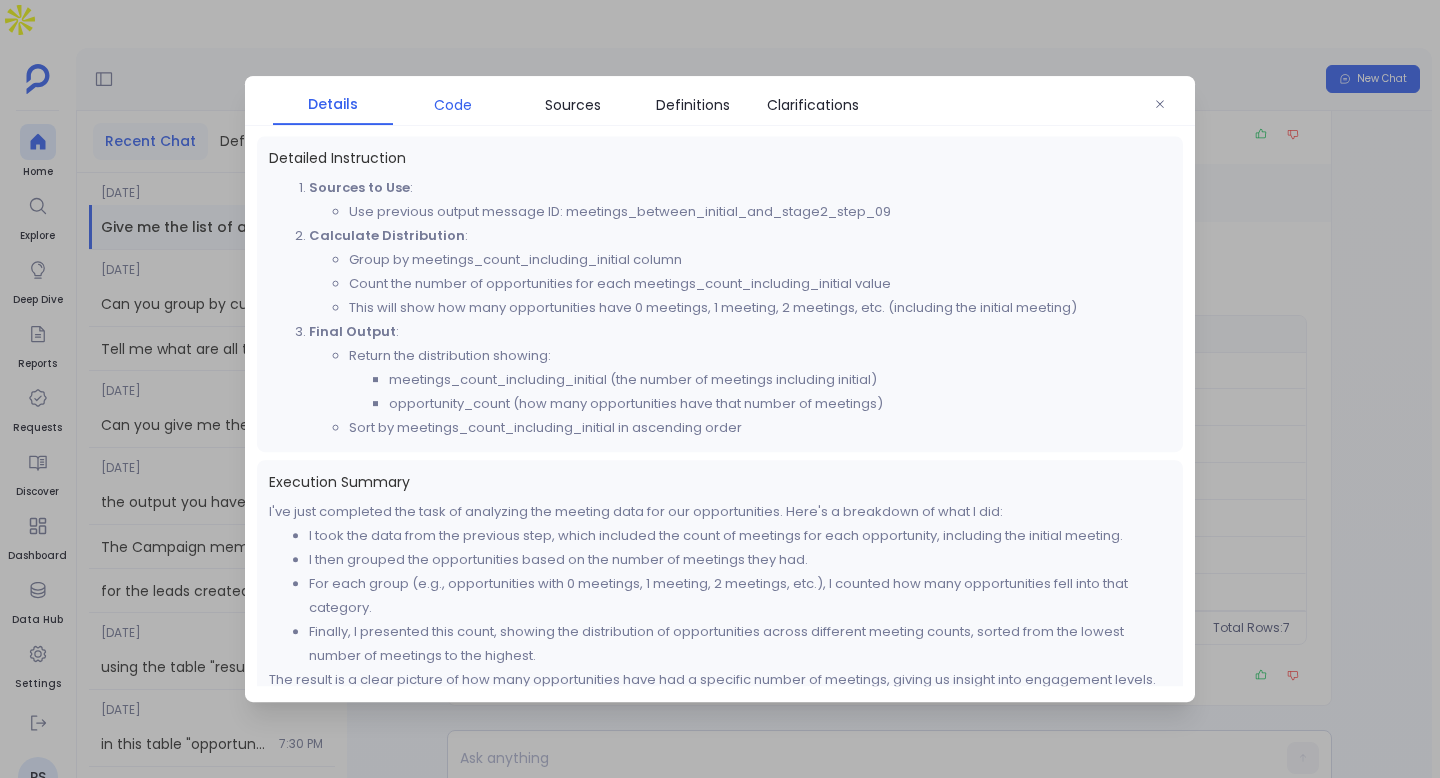 click on "Code" at bounding box center (453, 105) 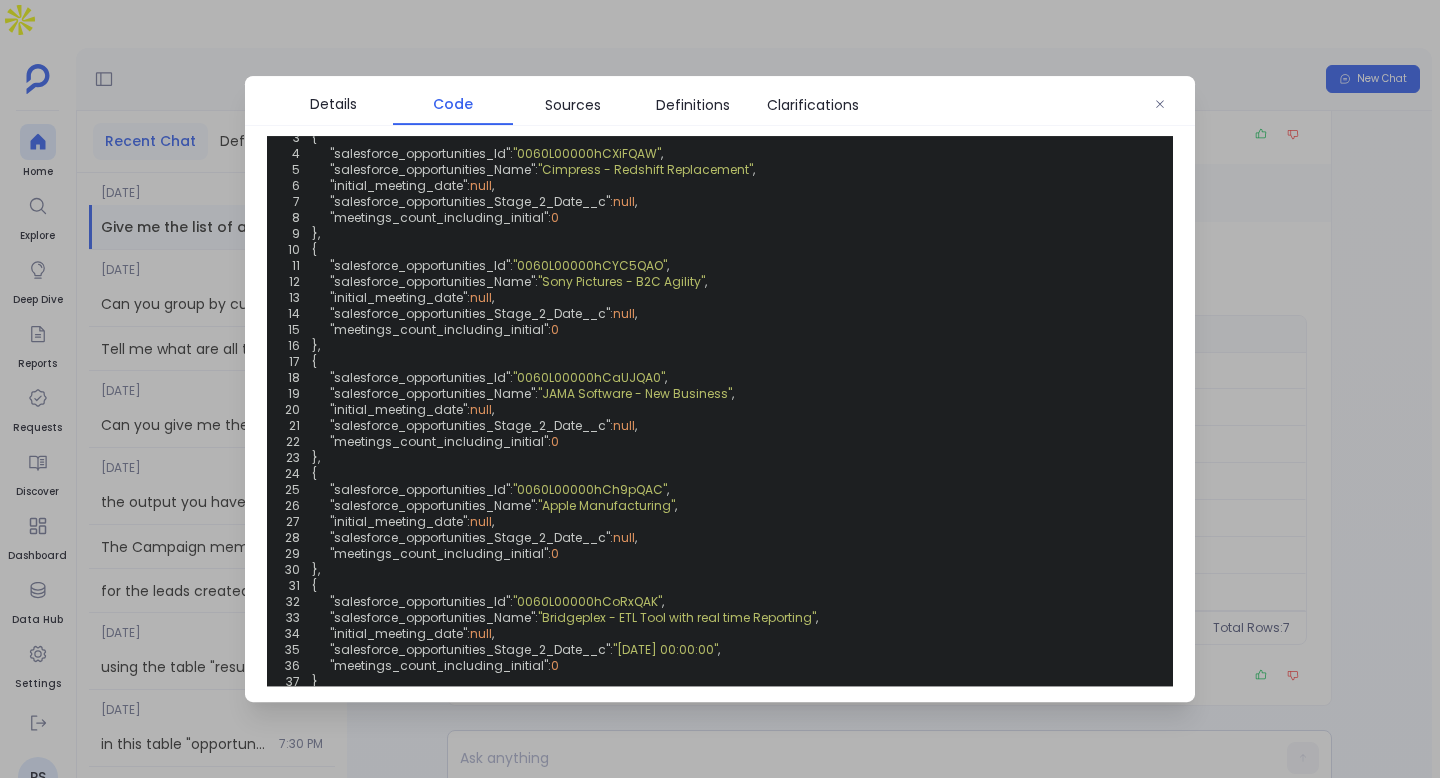 scroll, scrollTop: 443, scrollLeft: 0, axis: vertical 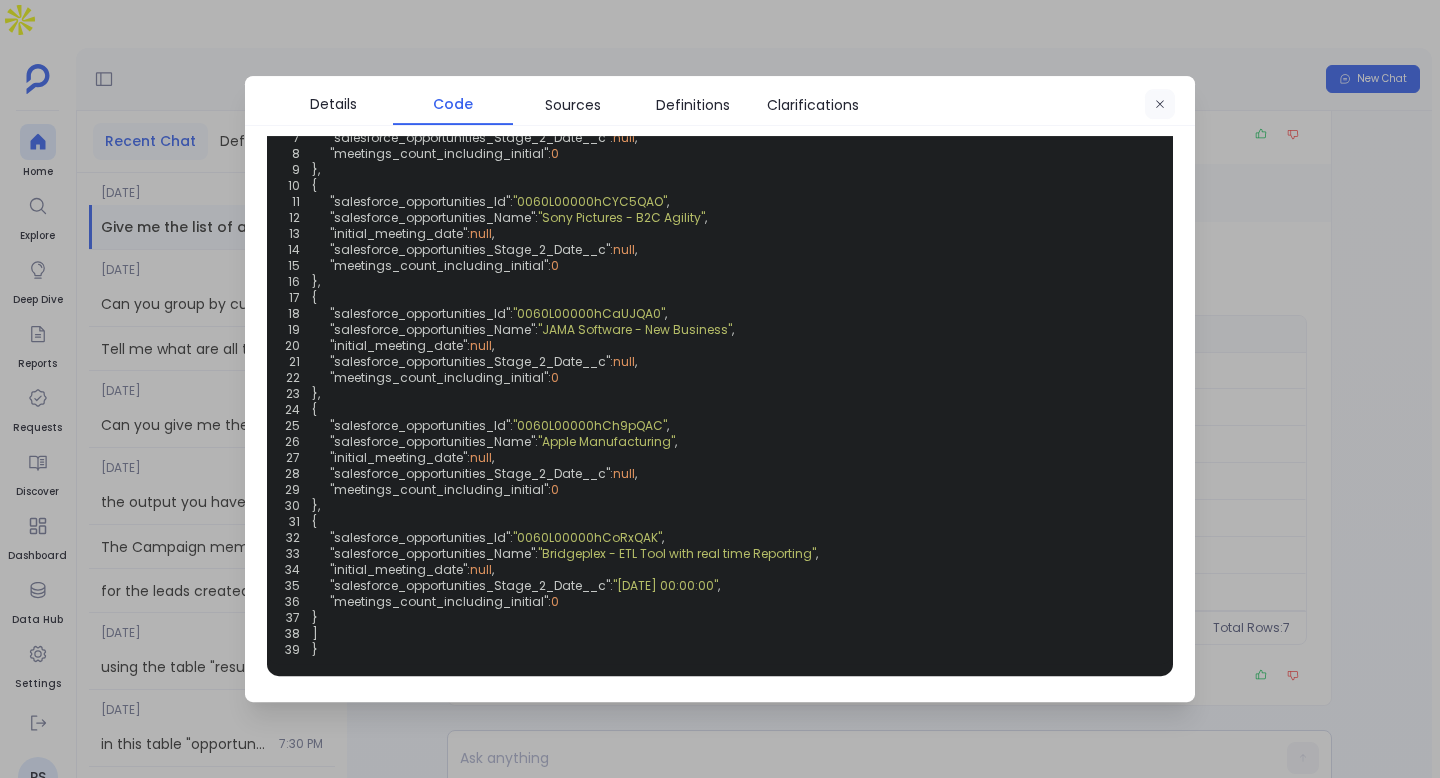 click 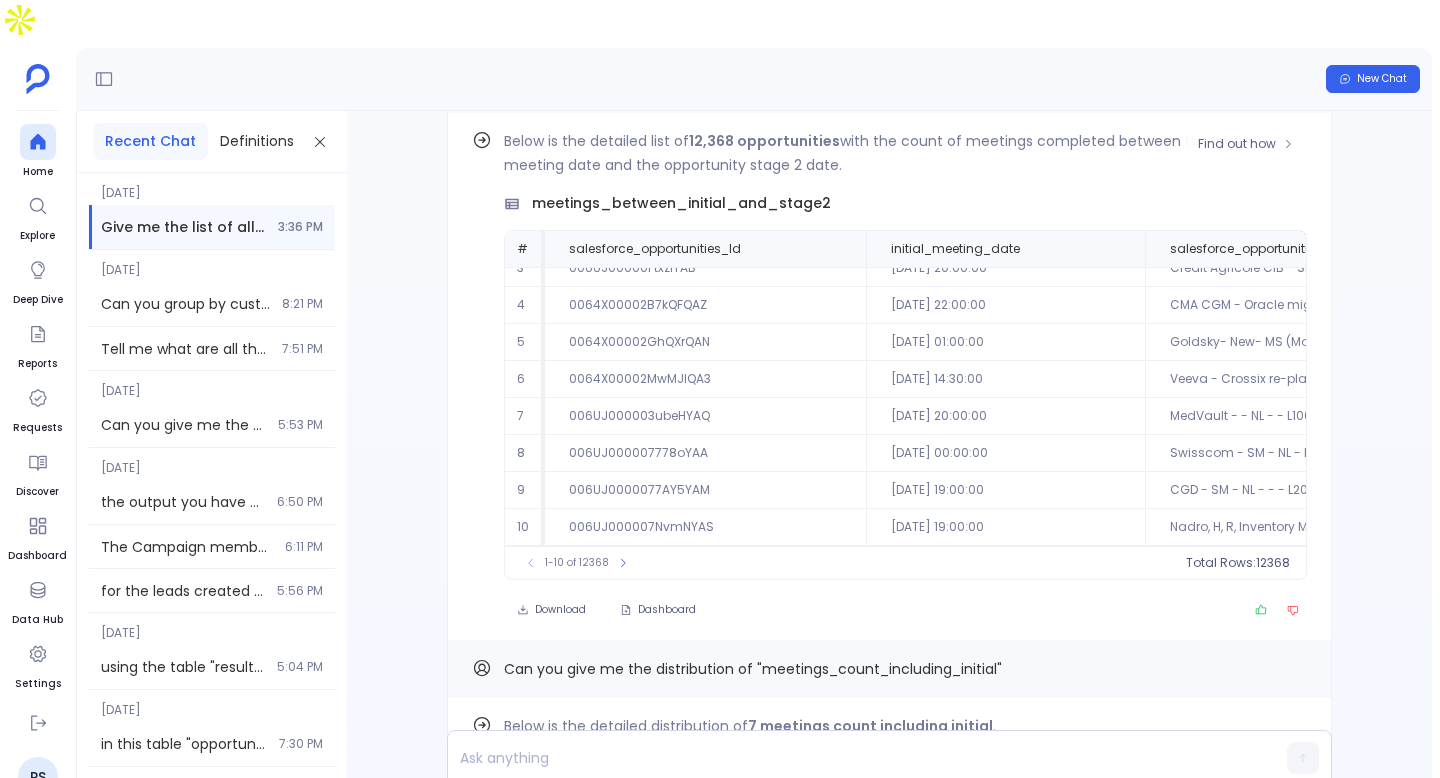 scroll, scrollTop: -490, scrollLeft: 0, axis: vertical 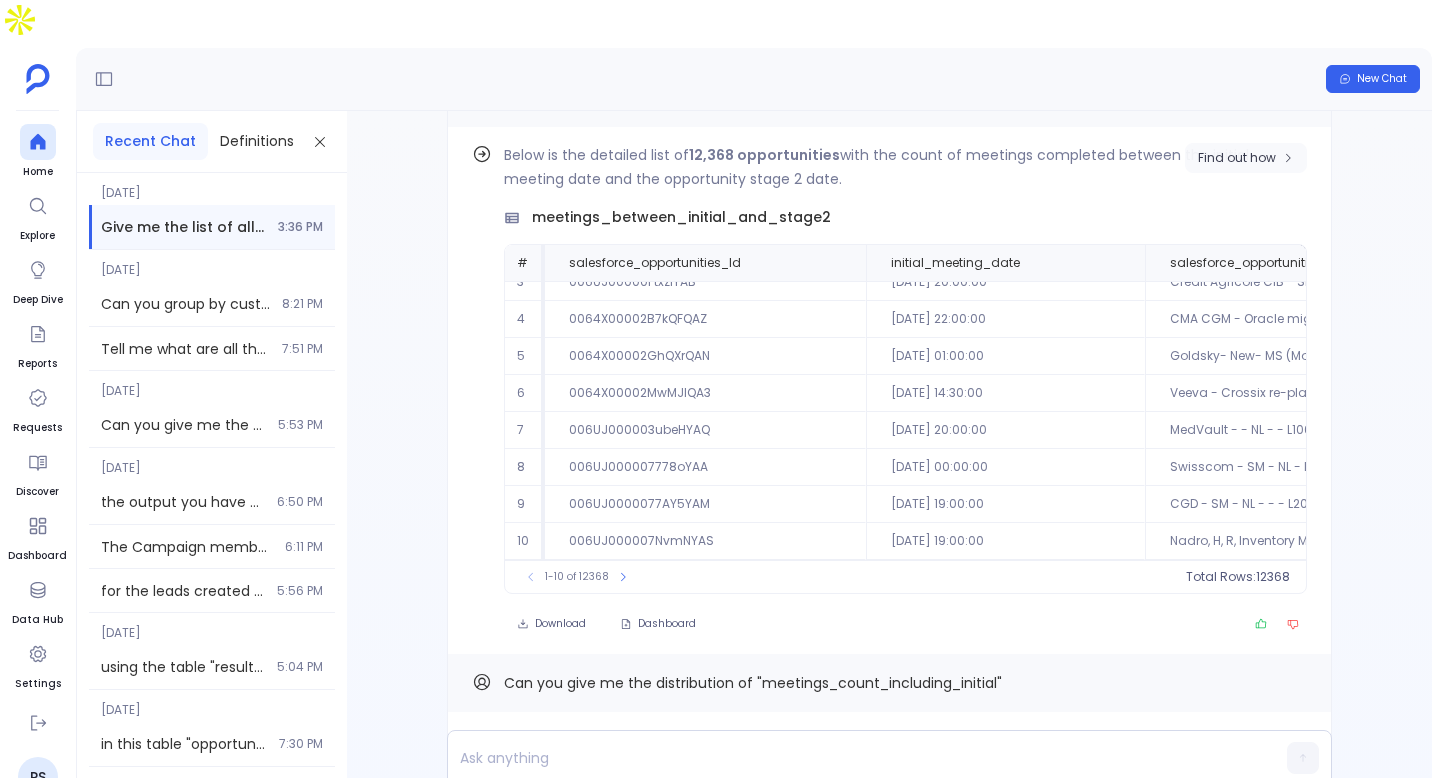 click on "Find out how" at bounding box center [1246, 158] 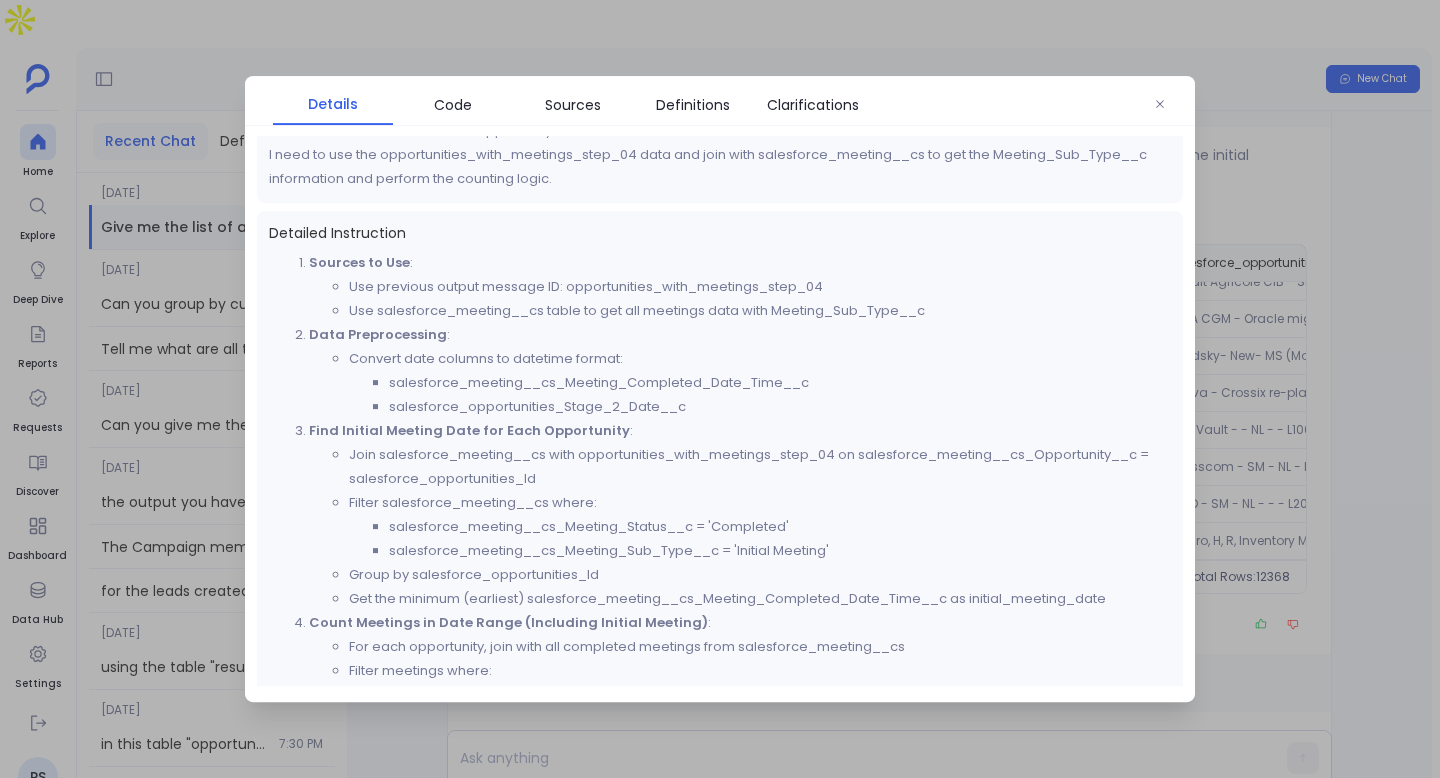 scroll, scrollTop: 389, scrollLeft: 0, axis: vertical 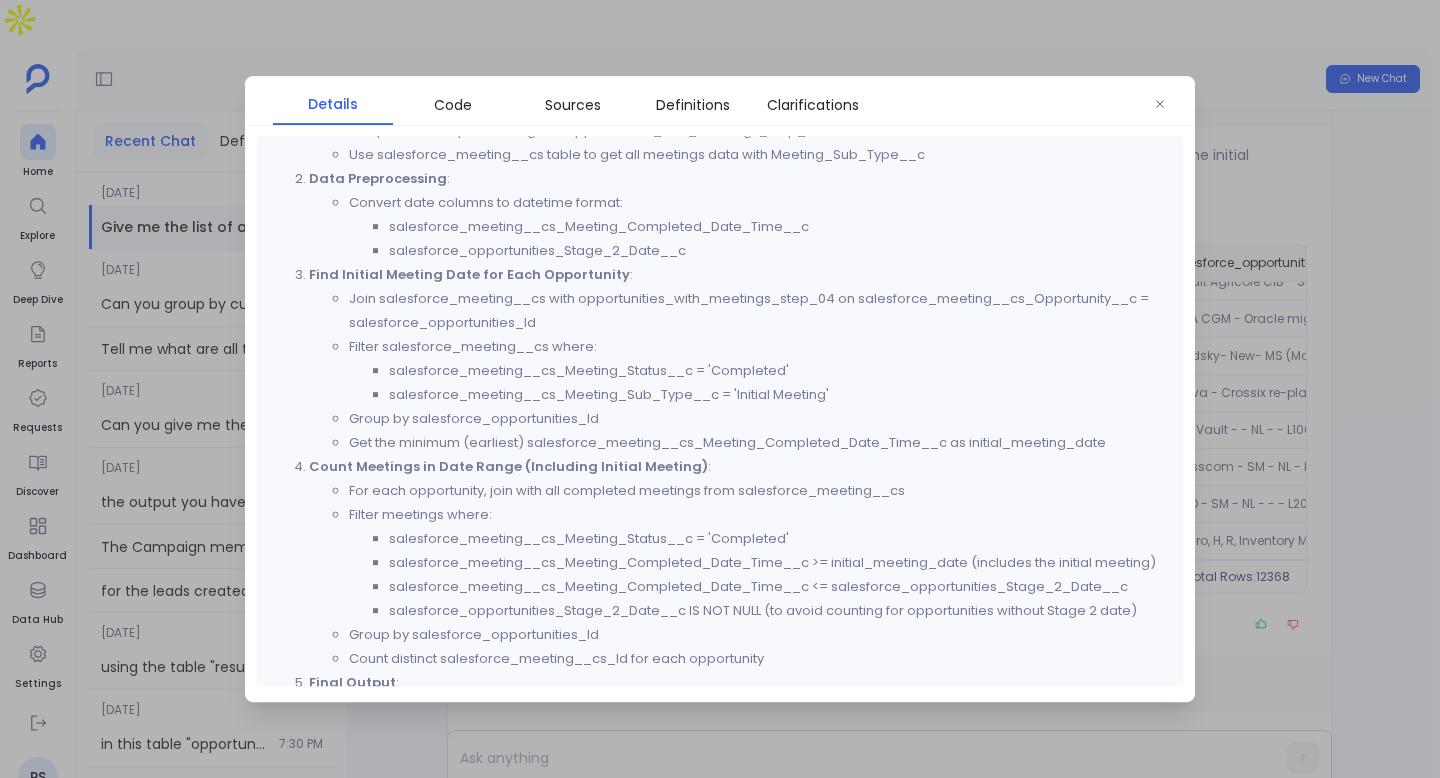 click on "Details Code Sources Definitions Clarifications" at bounding box center (720, 101) 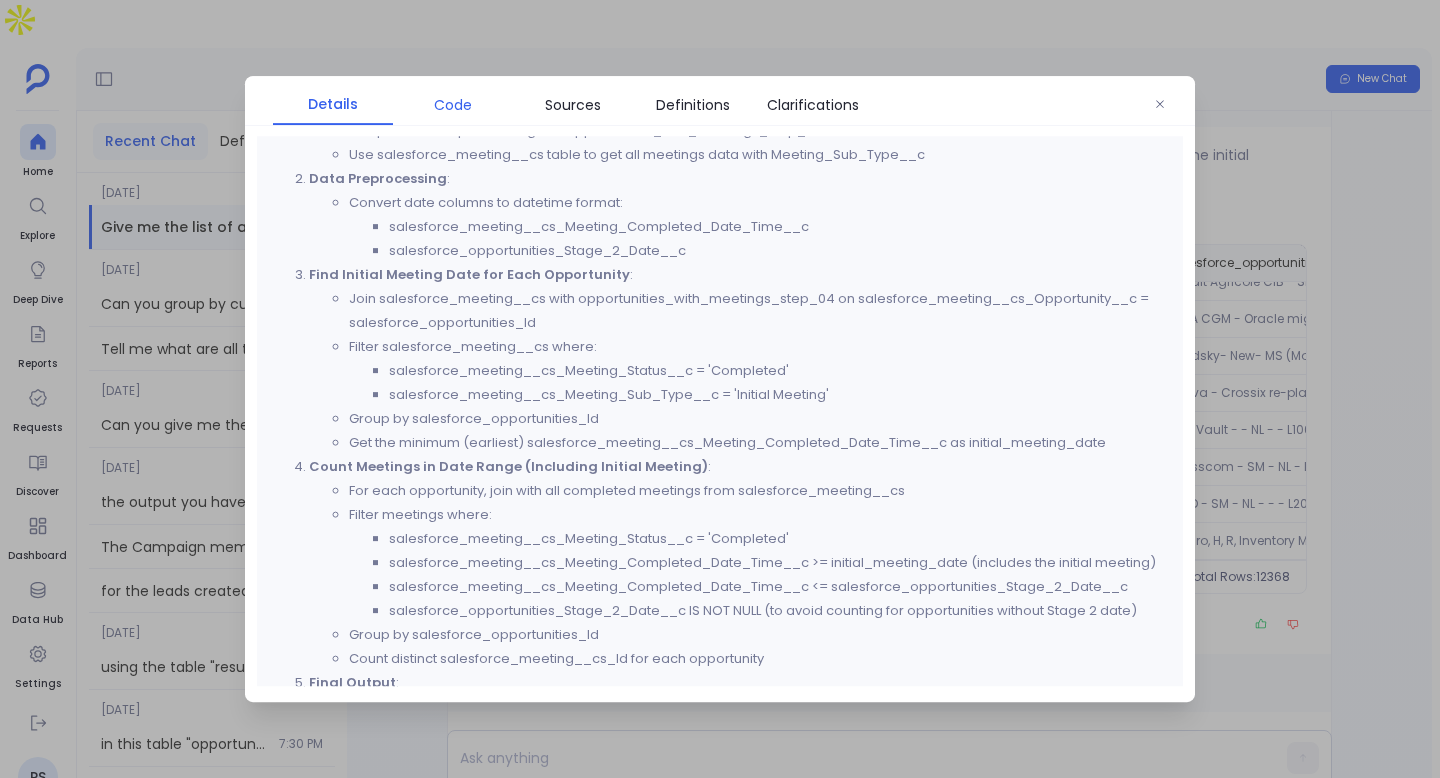 click on "Code" at bounding box center [453, 105] 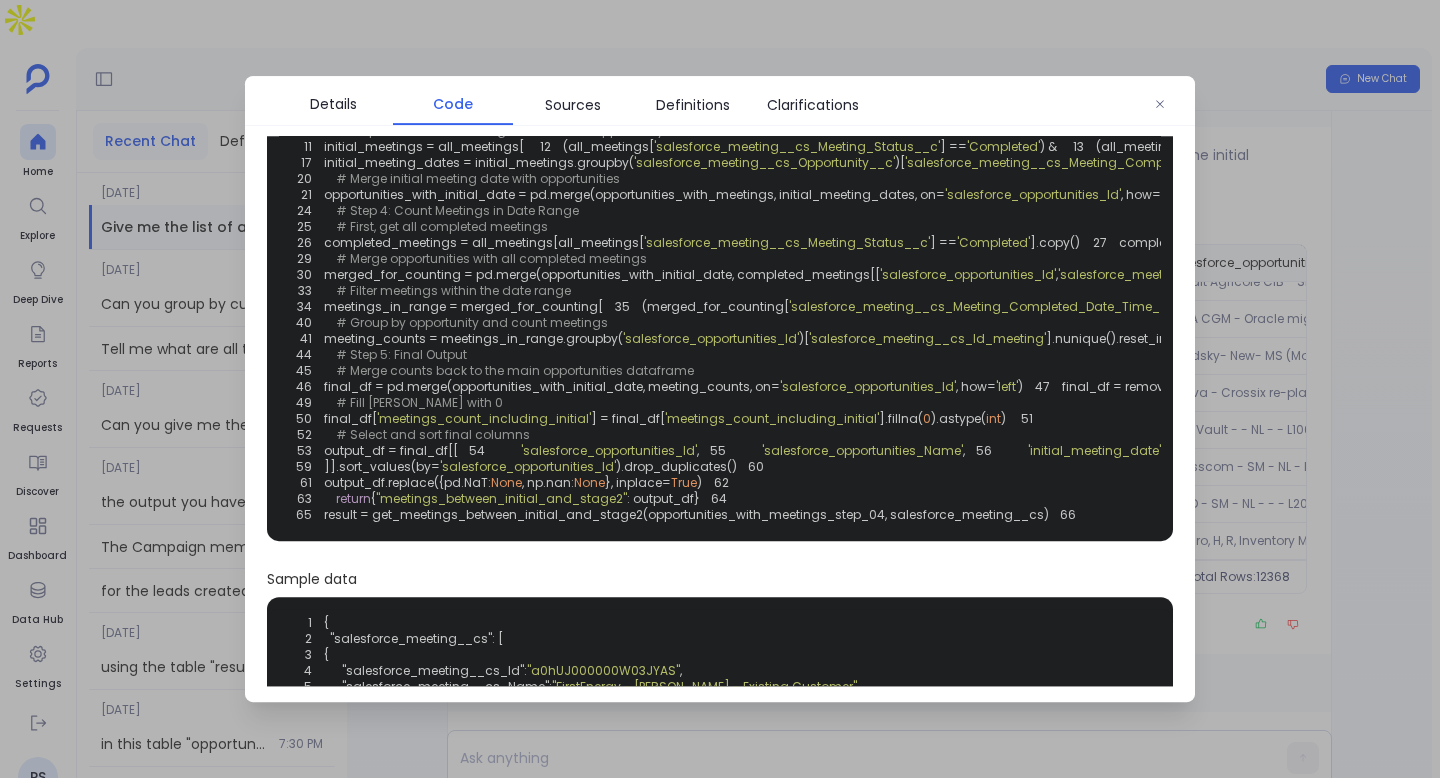 scroll, scrollTop: 138, scrollLeft: 0, axis: vertical 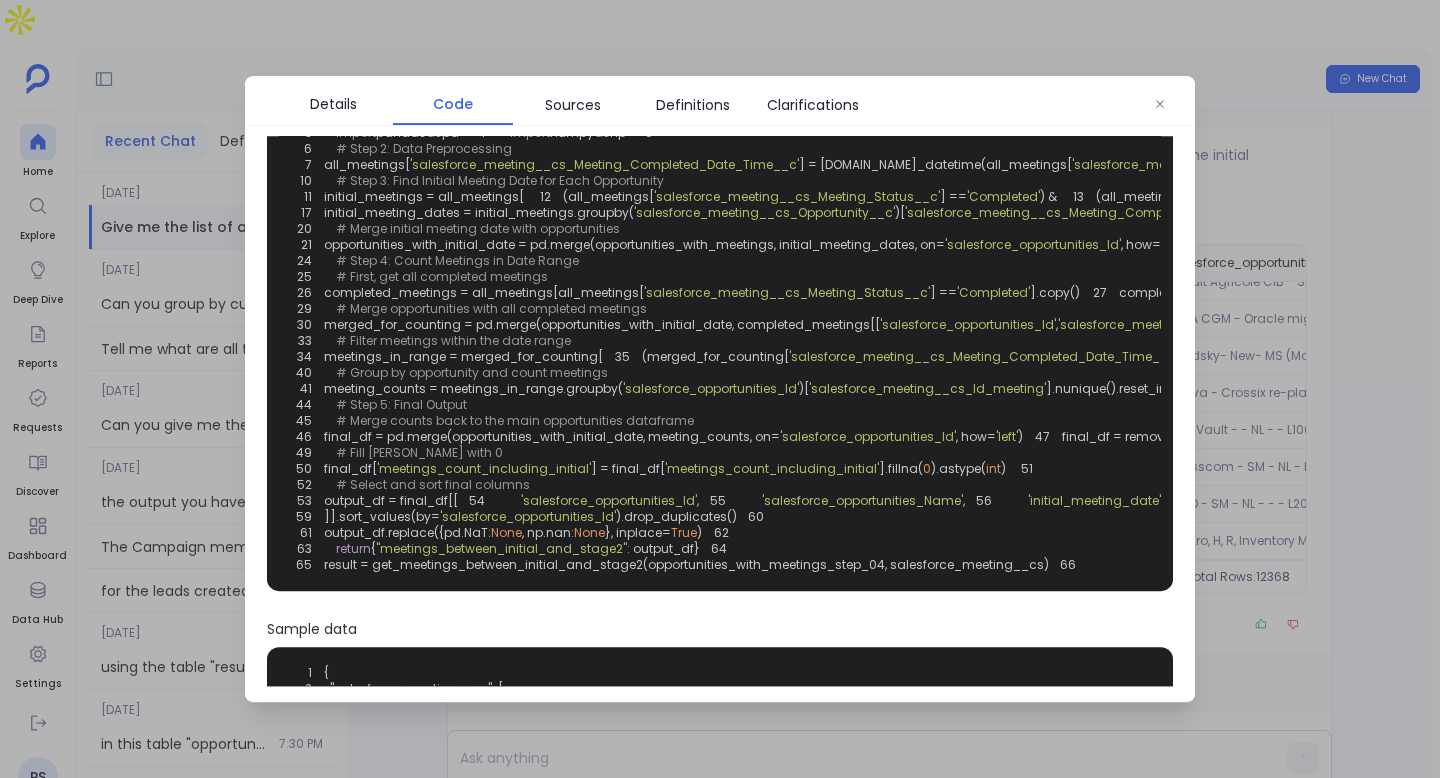click on "Details Code Sources Definitions Clarifications" at bounding box center (720, 101) 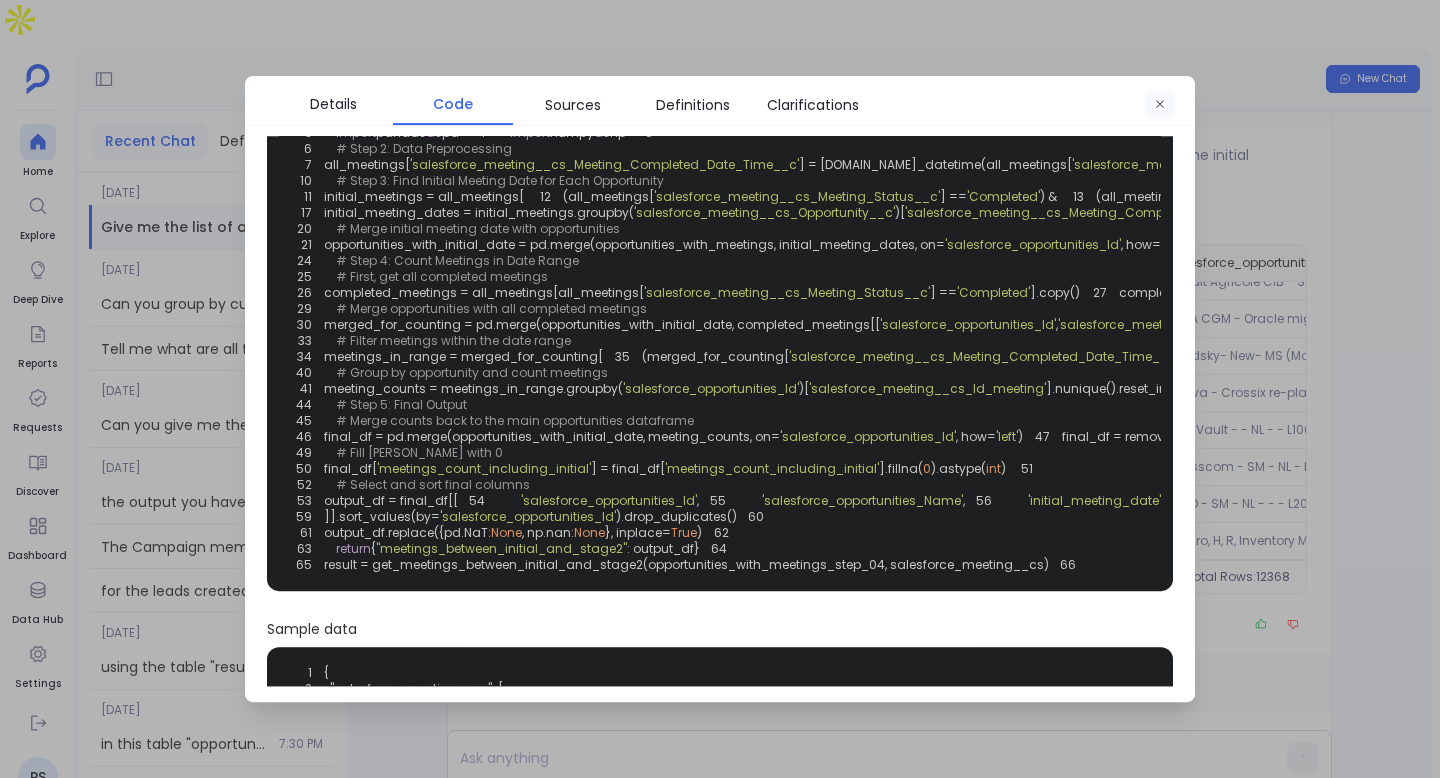 click 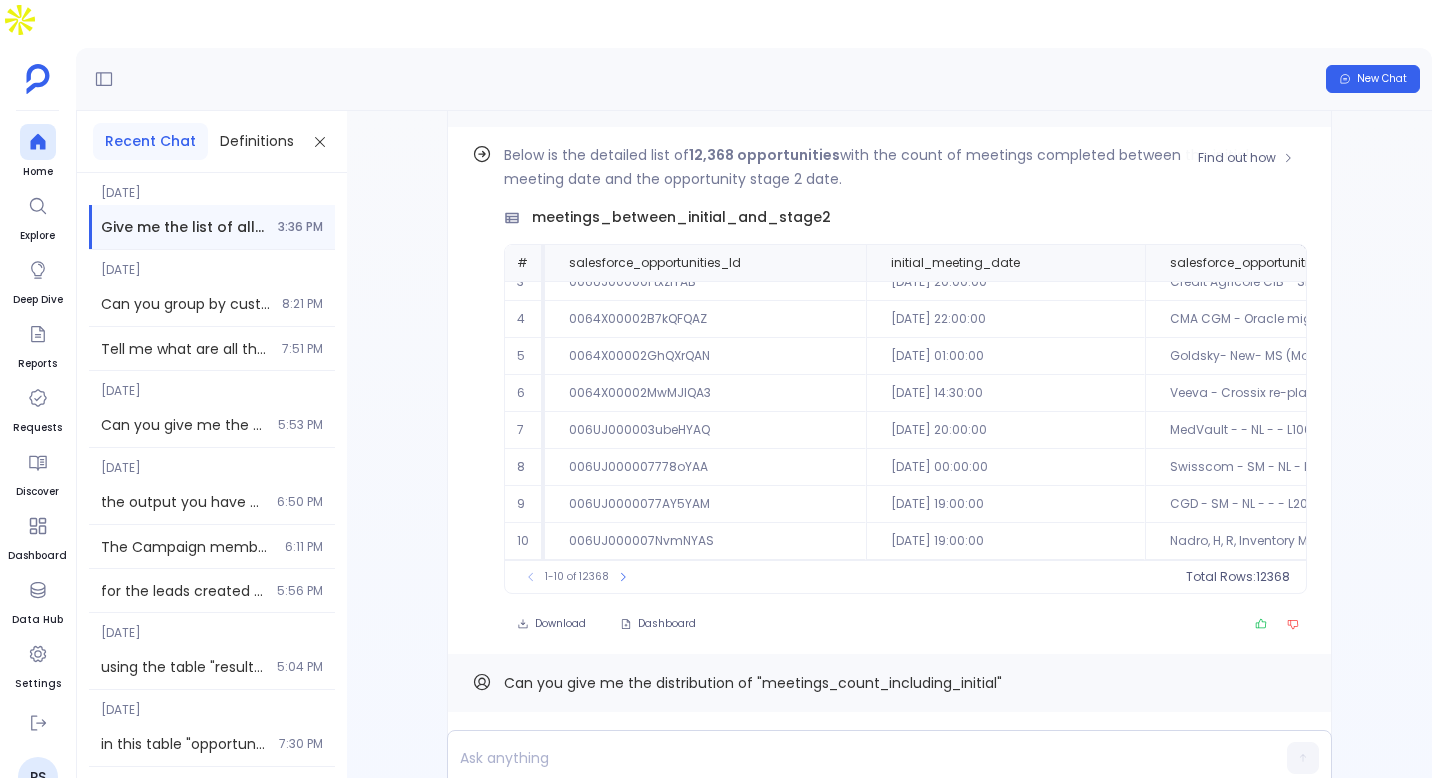 scroll, scrollTop: 0, scrollLeft: 0, axis: both 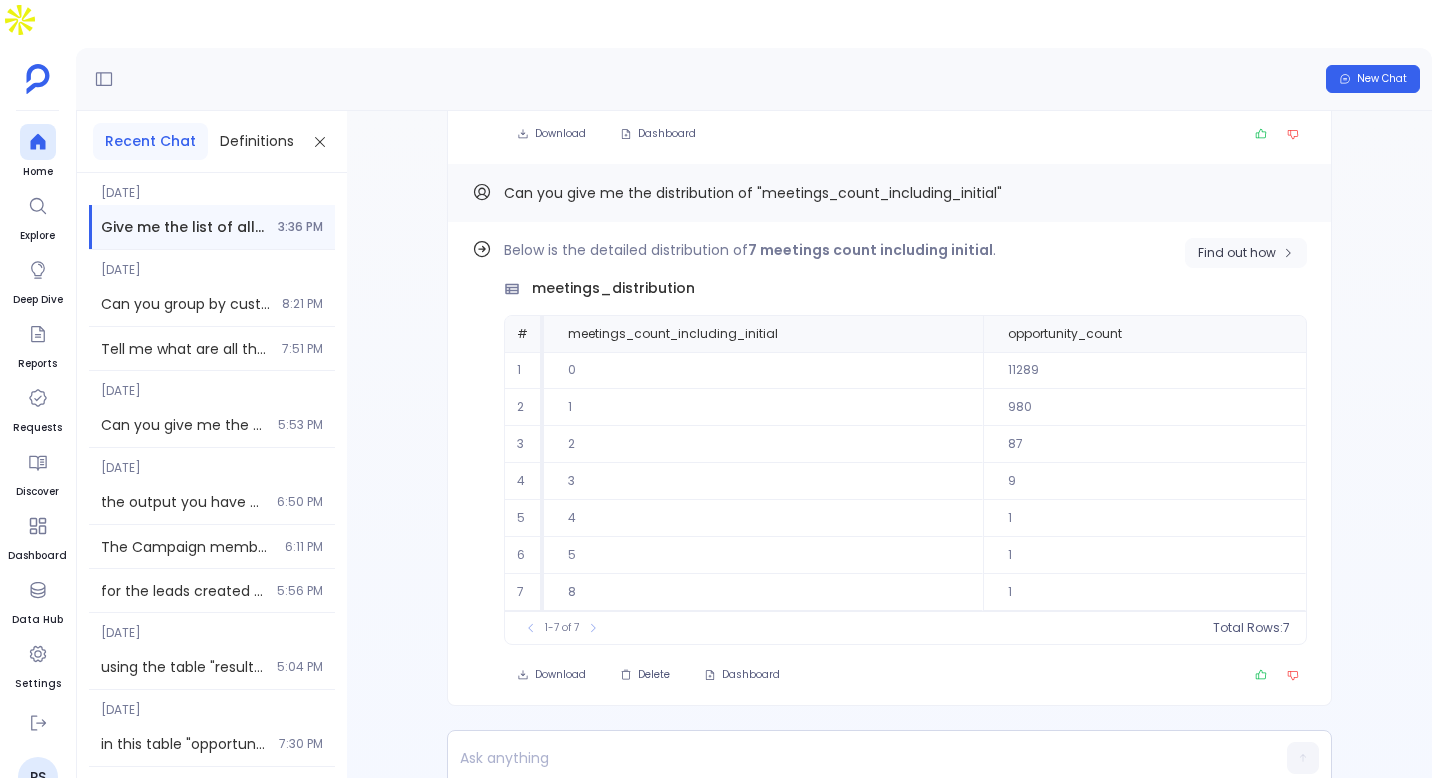 click on "Find out how" at bounding box center [1237, 253] 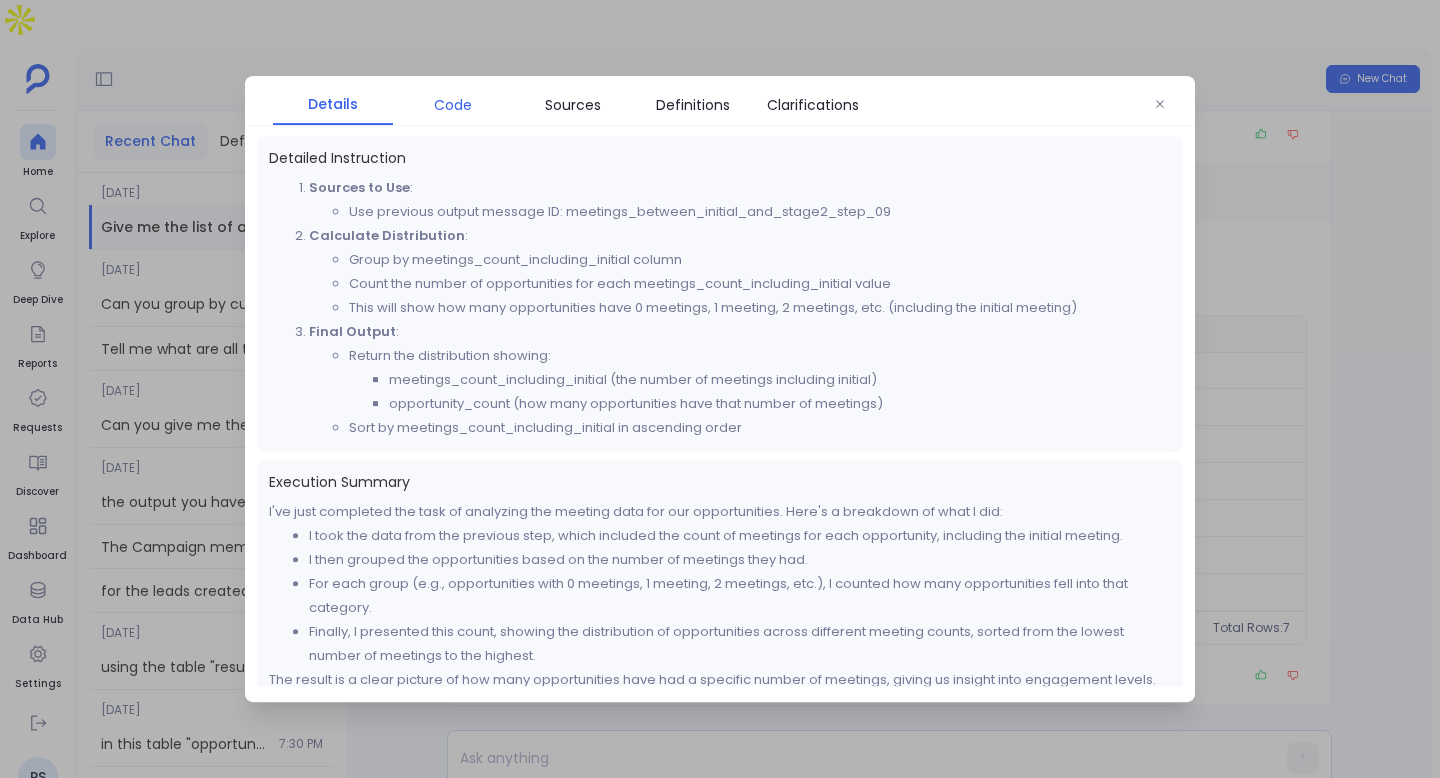 click on "Code" at bounding box center [453, 105] 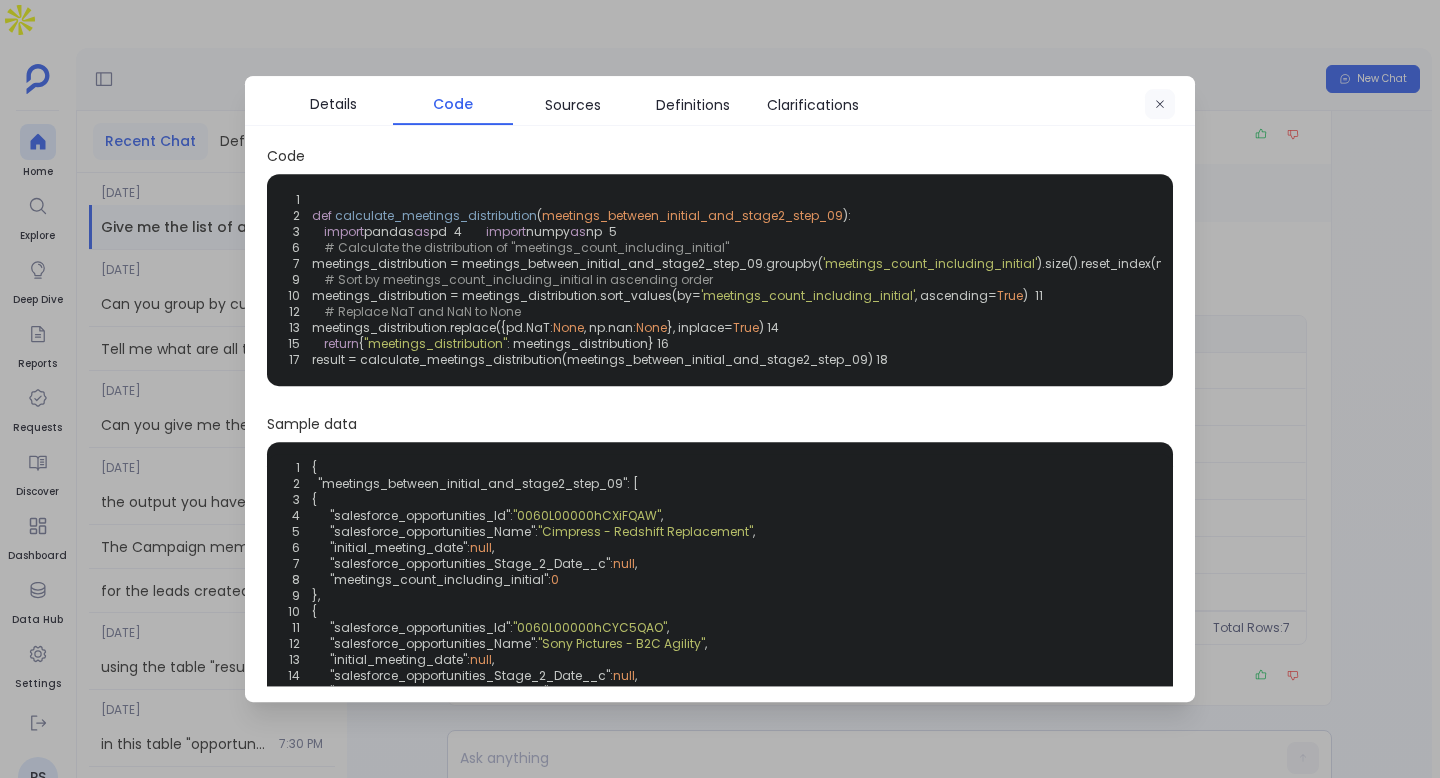 click at bounding box center [1160, 105] 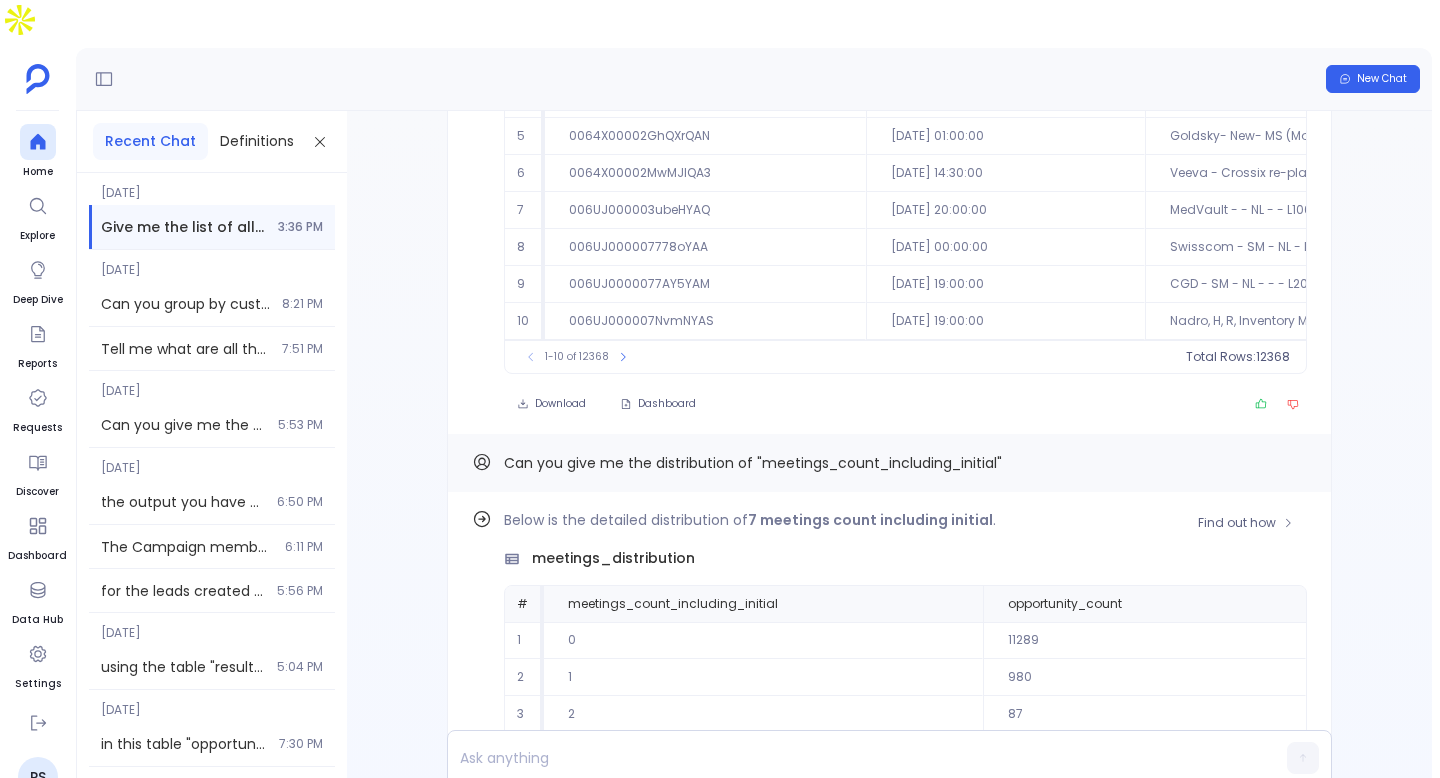 scroll, scrollTop: -290, scrollLeft: 0, axis: vertical 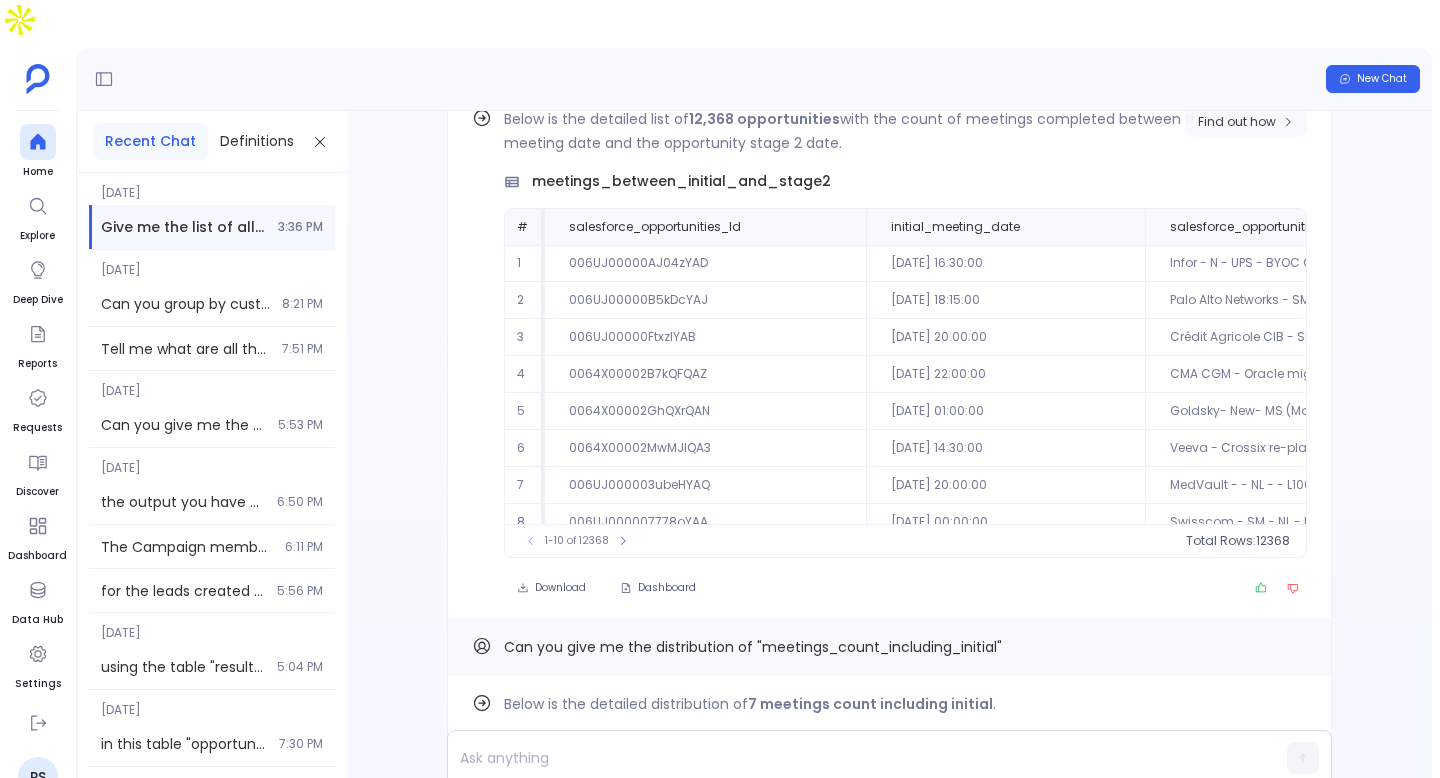 click on "Find out how" at bounding box center [1246, 122] 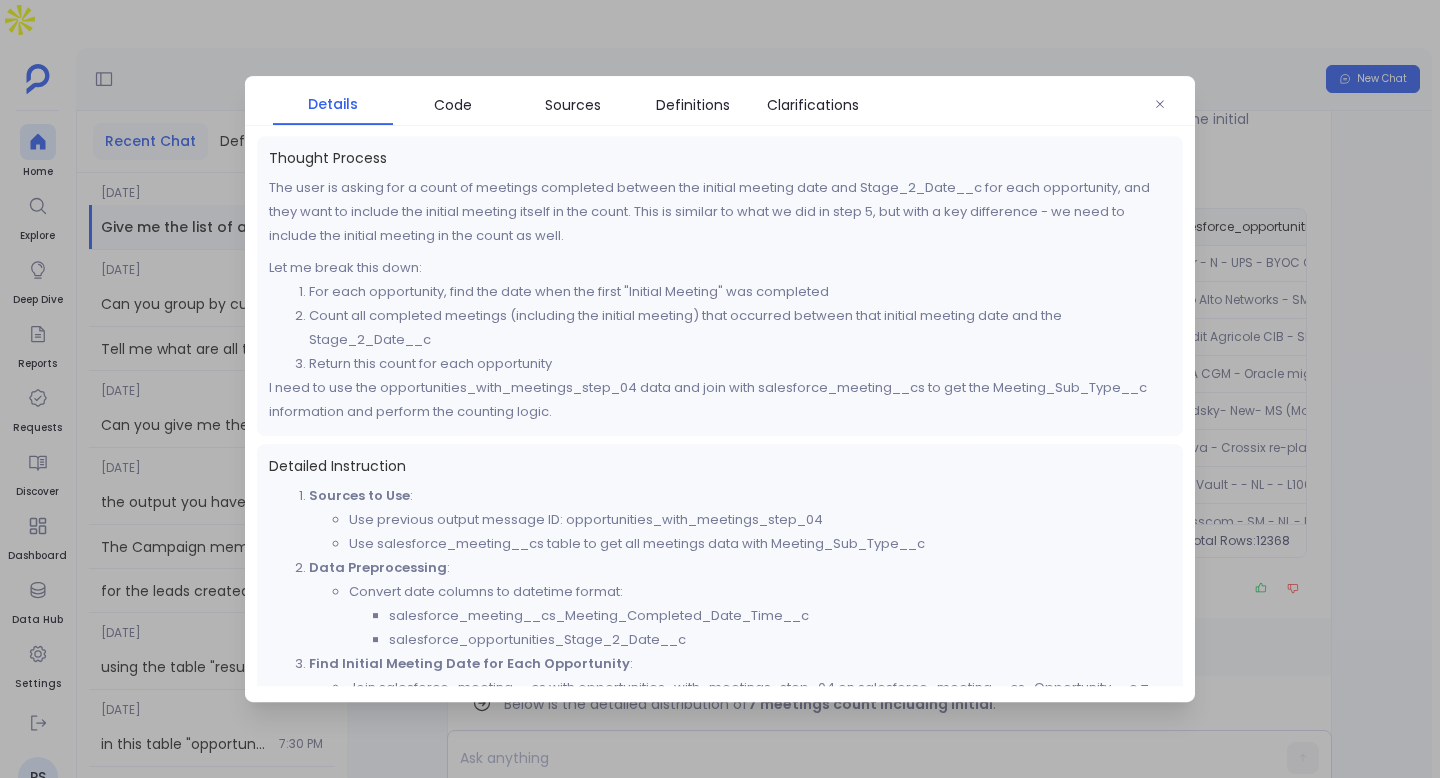 click on "Details Code Sources Definitions Clarifications" at bounding box center (720, 101) 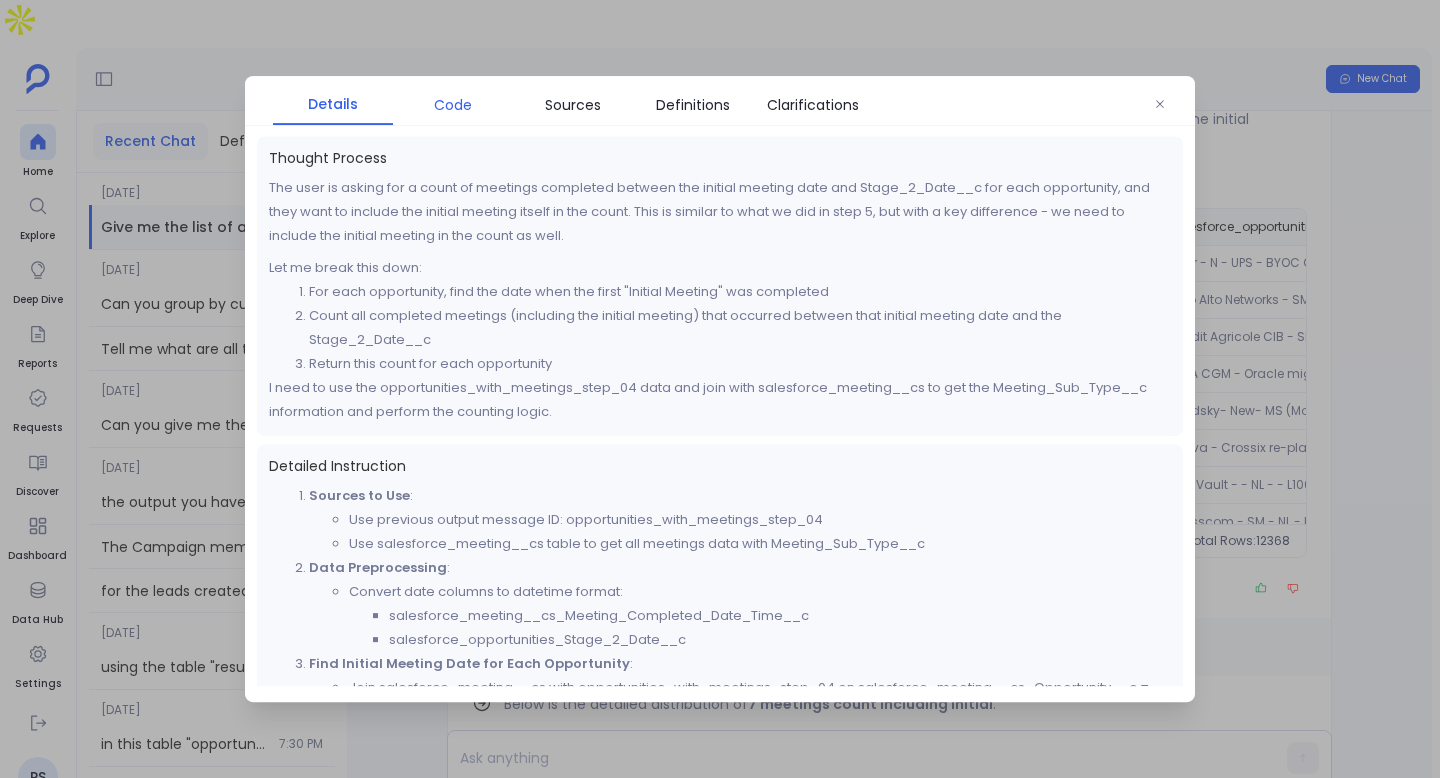 click on "Code" at bounding box center (453, 105) 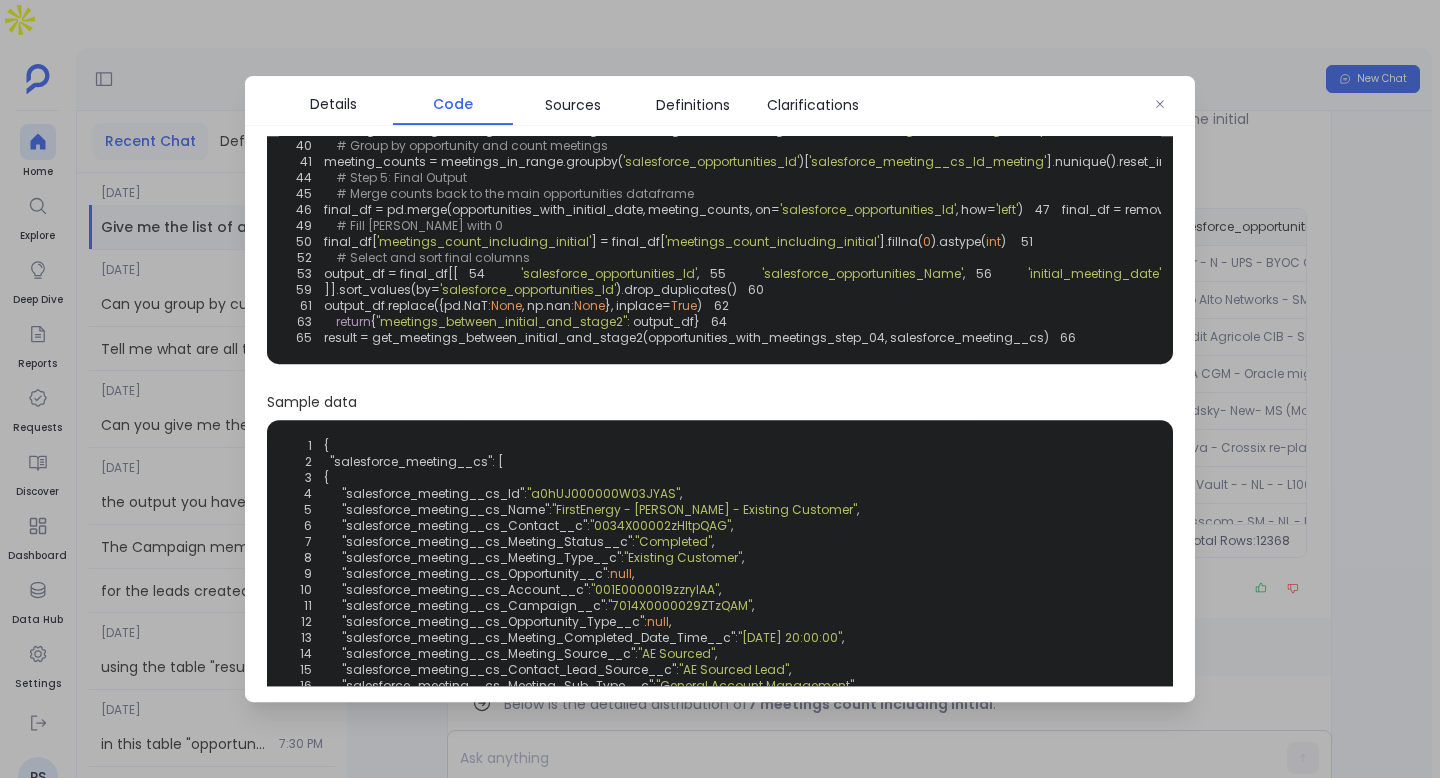 scroll, scrollTop: 327, scrollLeft: 0, axis: vertical 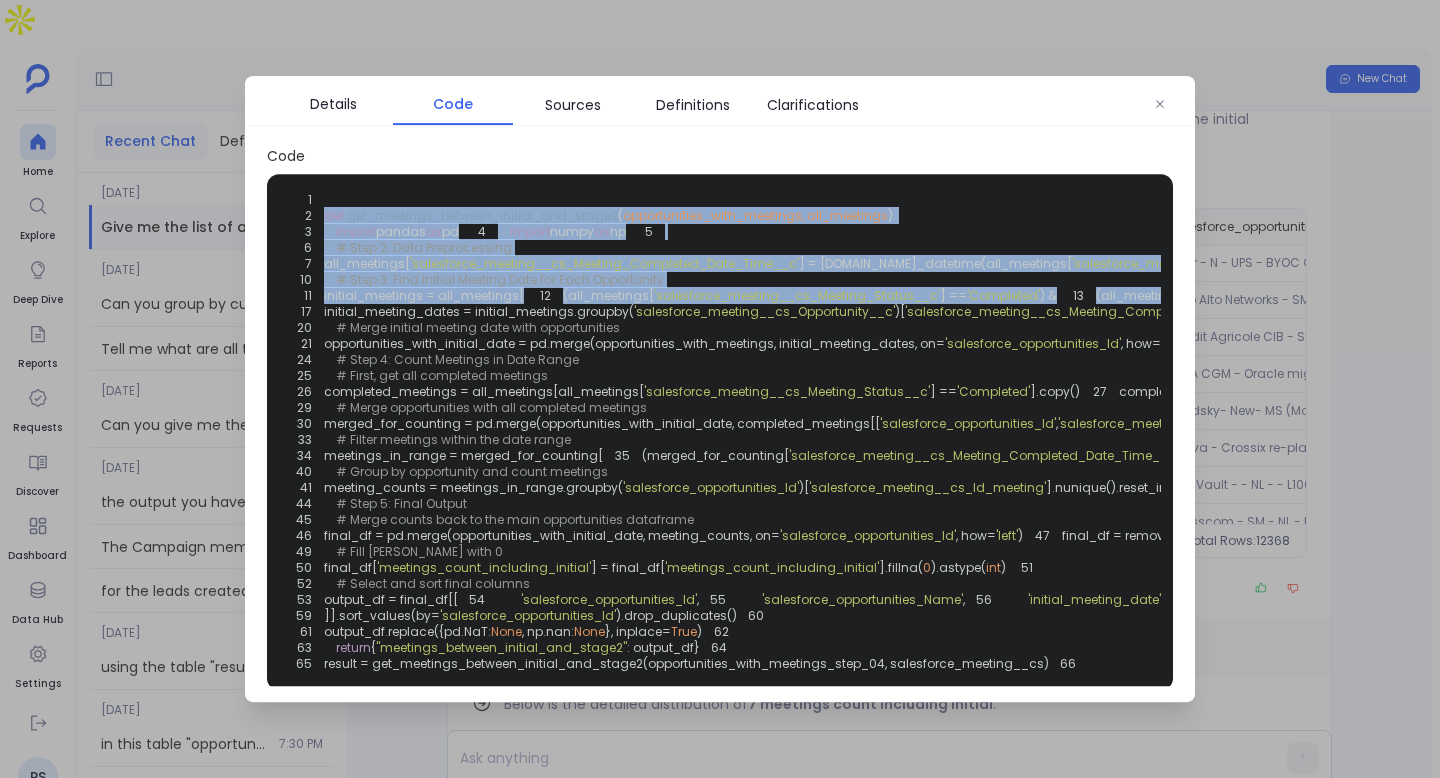 drag, startPoint x: 323, startPoint y: 216, endPoint x: 552, endPoint y: 447, distance: 325.2722 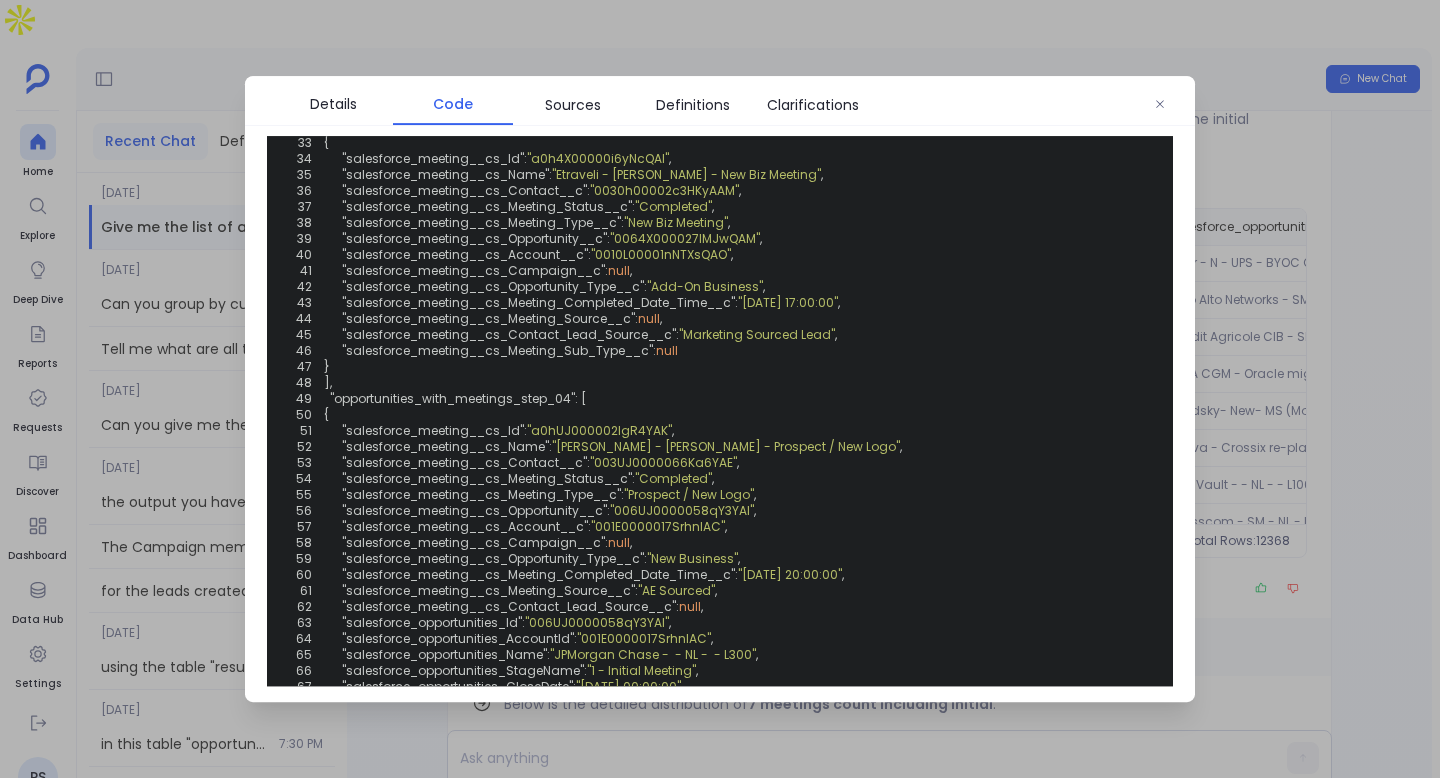 scroll, scrollTop: 710, scrollLeft: 0, axis: vertical 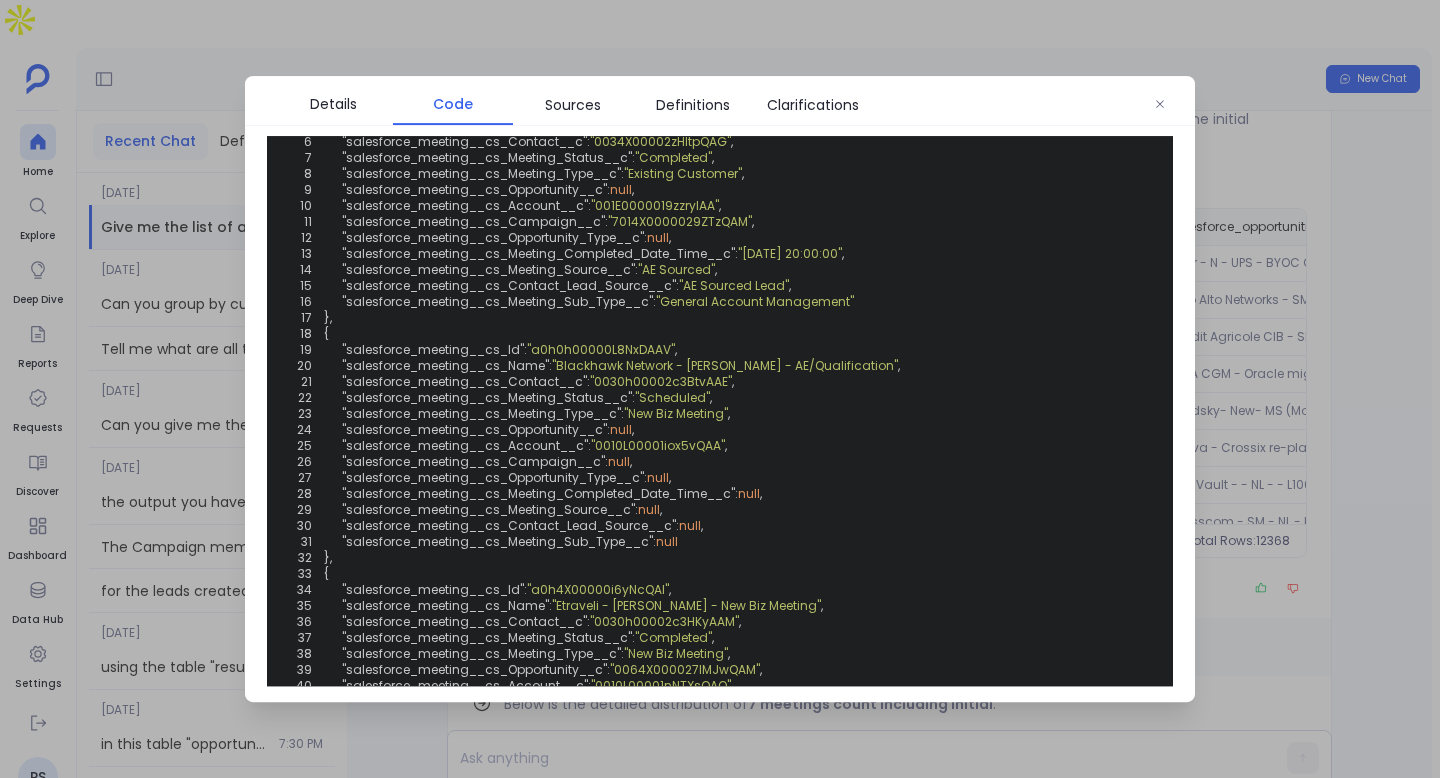 click on "1
2 def   get_meetings_between_initial_and_stage2 ( opportunities_with_meetings, all_meetings ):
3      import  pandas  as  pd
4      import  numpy  as  np
5
6      # Step 2: Data Preprocessing
7     all_meetings[ 'salesforce_meeting__cs_Meeting_Completed_Date_Time__c' ] = [DOMAIN_NAME]_datetime(all_meetings[ 'salesforce_meeting__cs_Meeting_Completed_Date_Time__c' ], errors= 'coerce' )
8     opportunities_with_meetings[ 'salesforce_opportunities_Stage_2_Date__c' ] = [DOMAIN_NAME]_datetime(opportunities_with_meetings[ 'salesforce_opportunities_Stage_2_Date__c' ], errors= 'coerce' )
9
10      # Step 3: Find Initial Meeting Date for Each Opportunity
11     initial_meetings = all_meetings[
12         (all_meetings[ 'salesforce_meeting__cs_Meeting_Status__c' ] ==  'Completed' ) &
13         (all_meetings[ 'salesforce_meeting__cs_Meeting_Sub_Type__c' ] ==  'Initial Meeting' ) &
14         (all_meetings[ 'salesforce_meeting__cs_Opportunity__c' ].notna())
15     ]
16
17 )[ ]. min ().reset_index()
18 :  ," at bounding box center (720, -278) 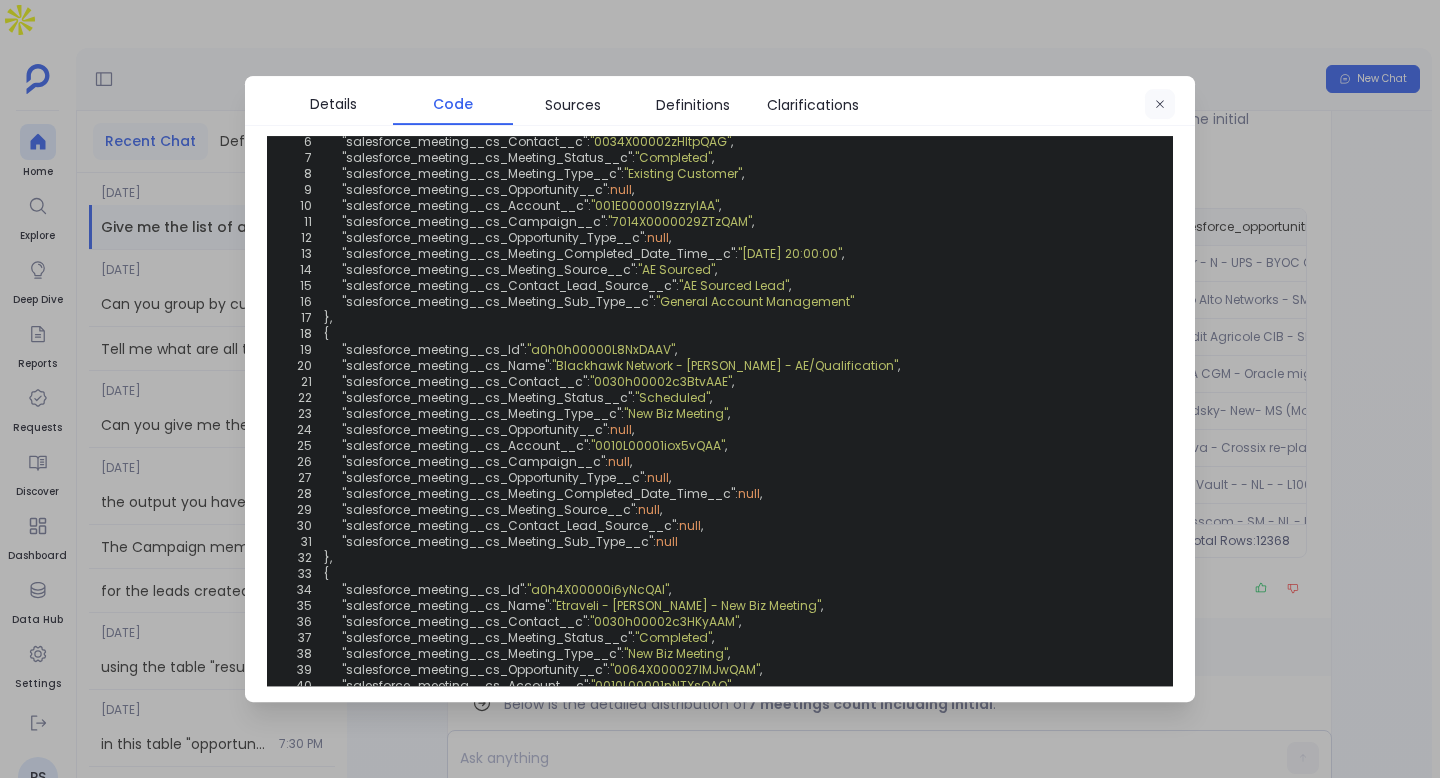 click at bounding box center (1160, 105) 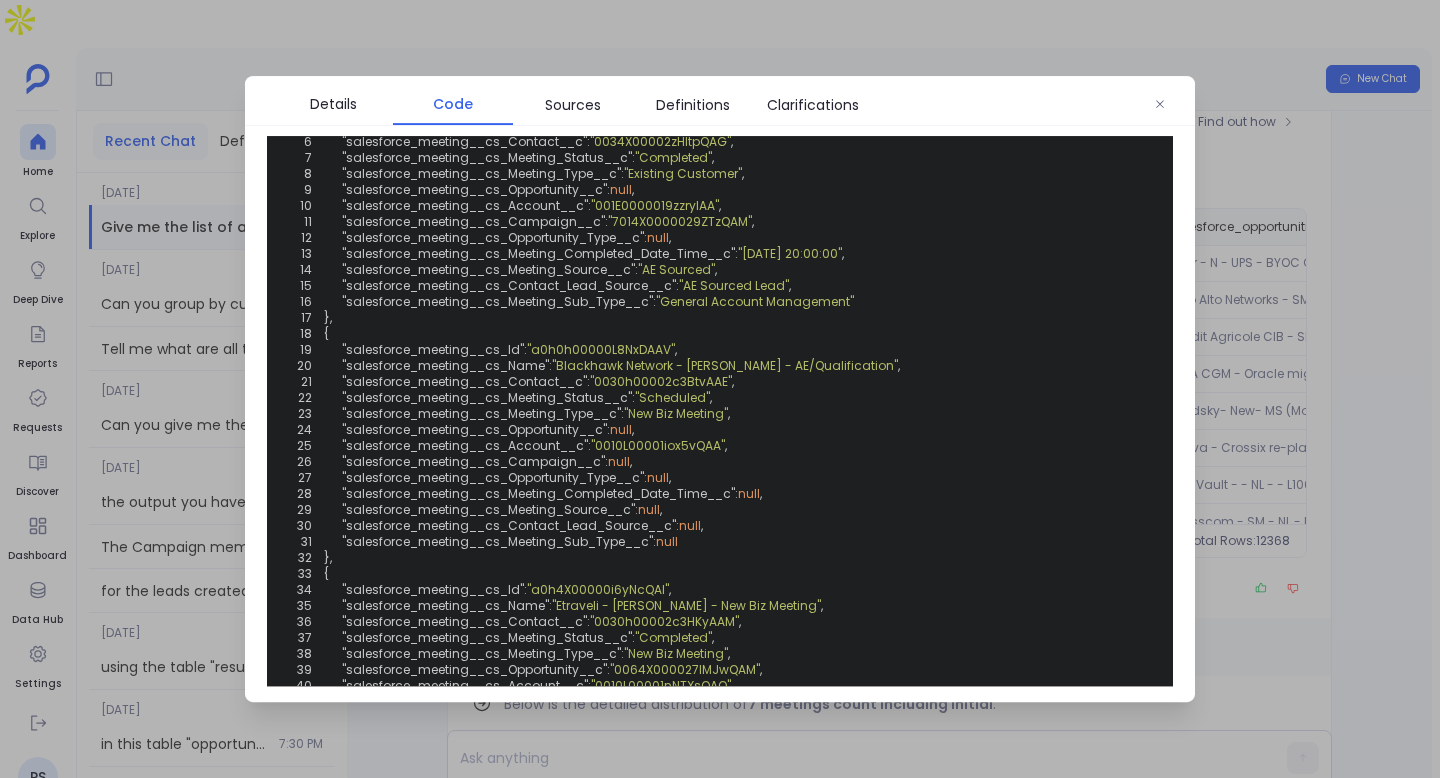 scroll, scrollTop: -458, scrollLeft: 0, axis: vertical 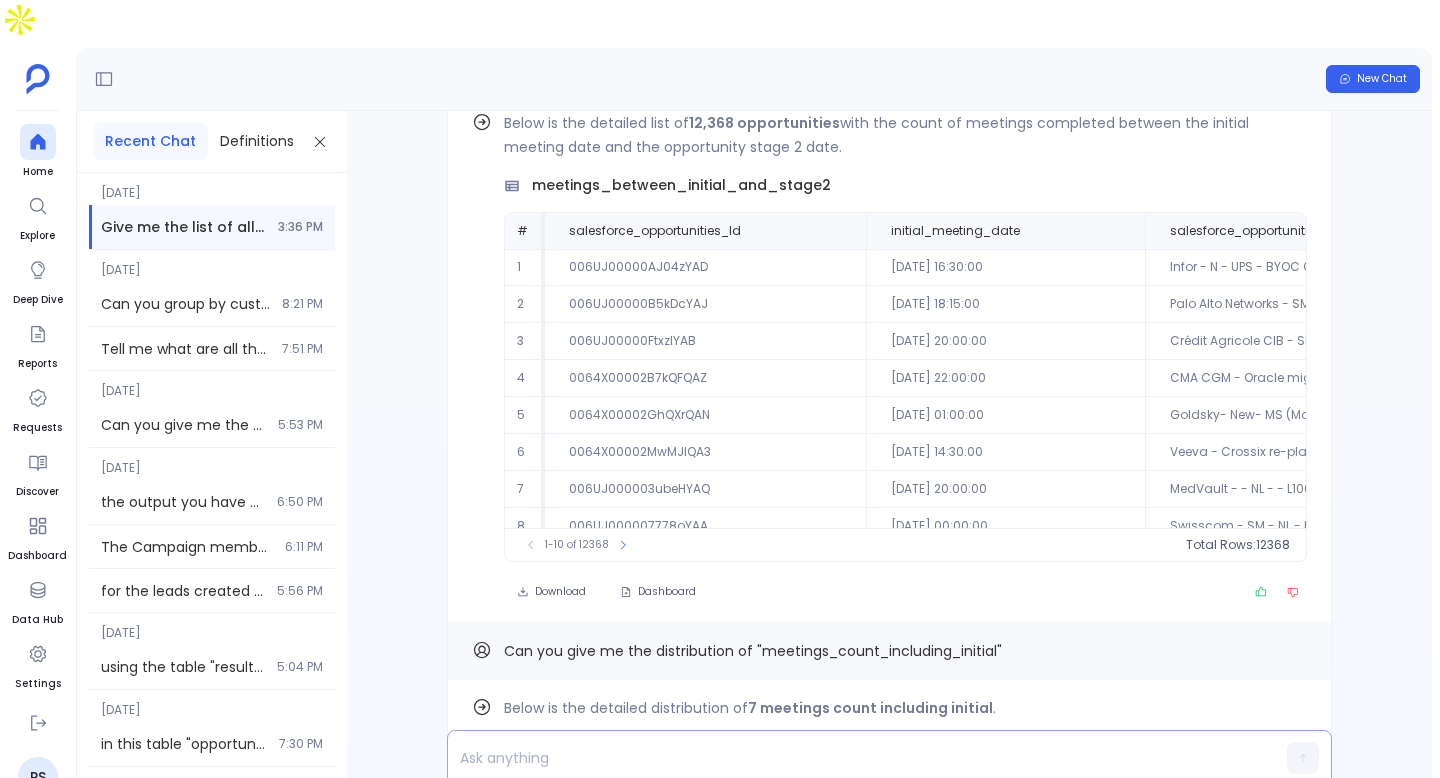 click at bounding box center (851, 758) 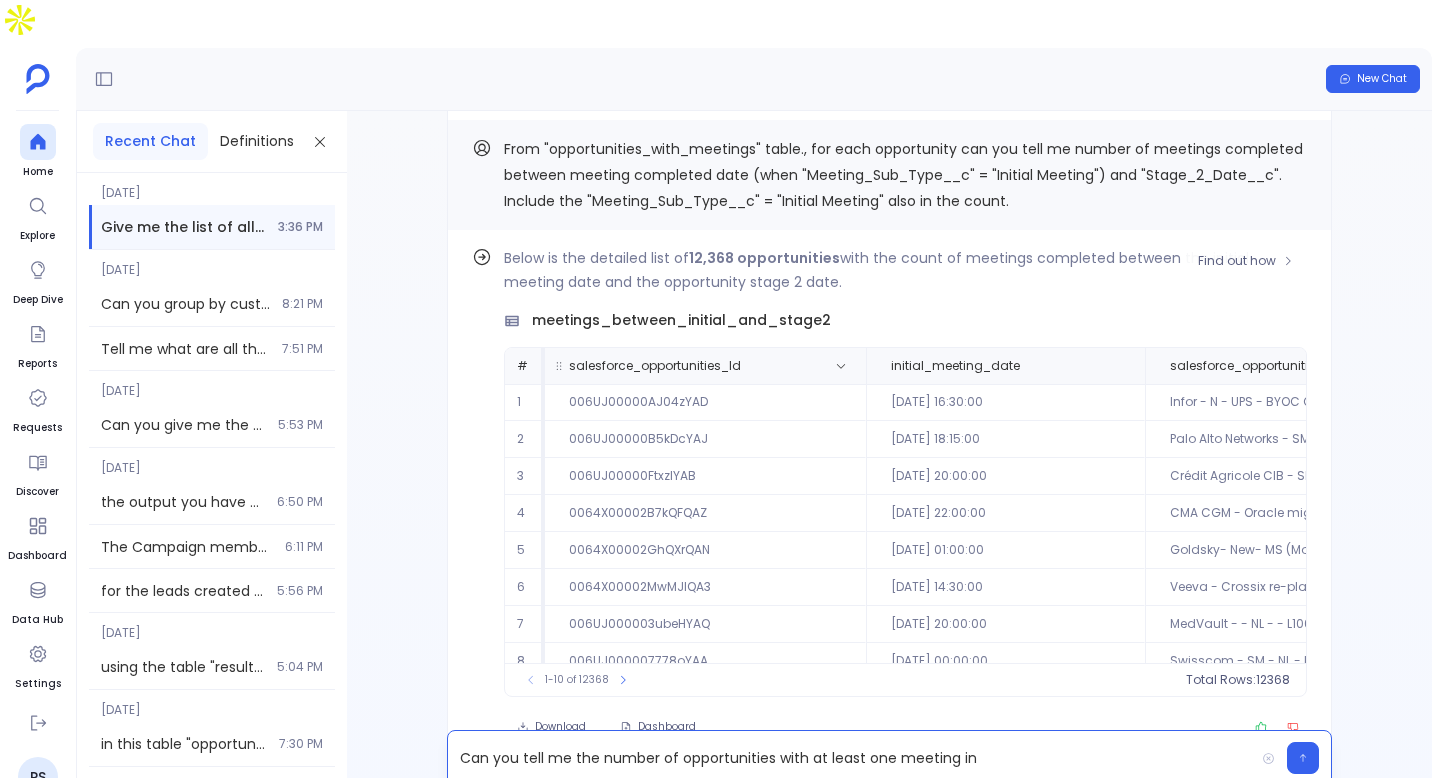 scroll, scrollTop: -602, scrollLeft: 0, axis: vertical 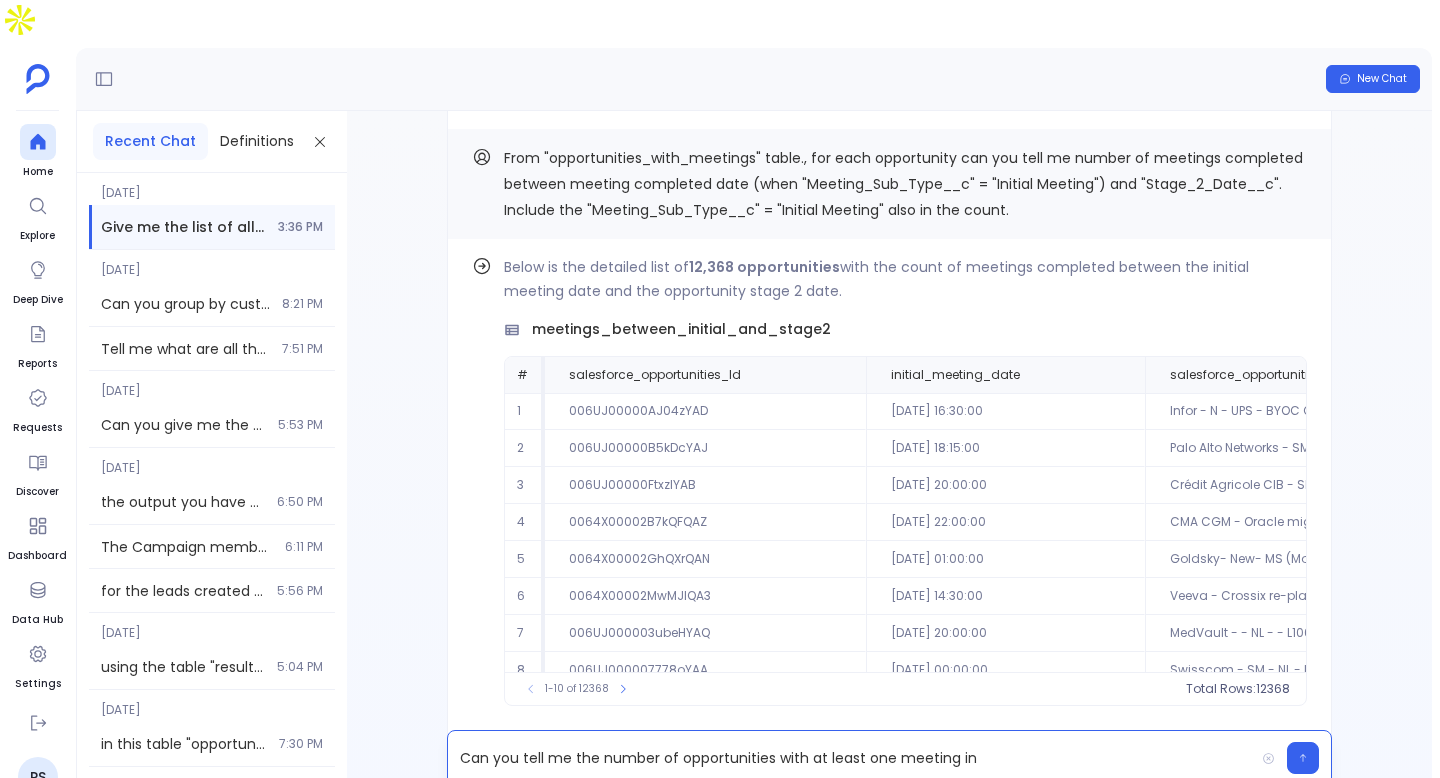 click on "From "opportunities_with_meetings" table., for each opportunity can you tell me number of meetings completed between meeting completed date (when "Meeting_Sub_Type__c" = "Initial Meeting") and "Stage_2_Date__c". Include the "Meeting_Sub_Type__c" = "Initial Meeting" also in the count." at bounding box center [903, 184] 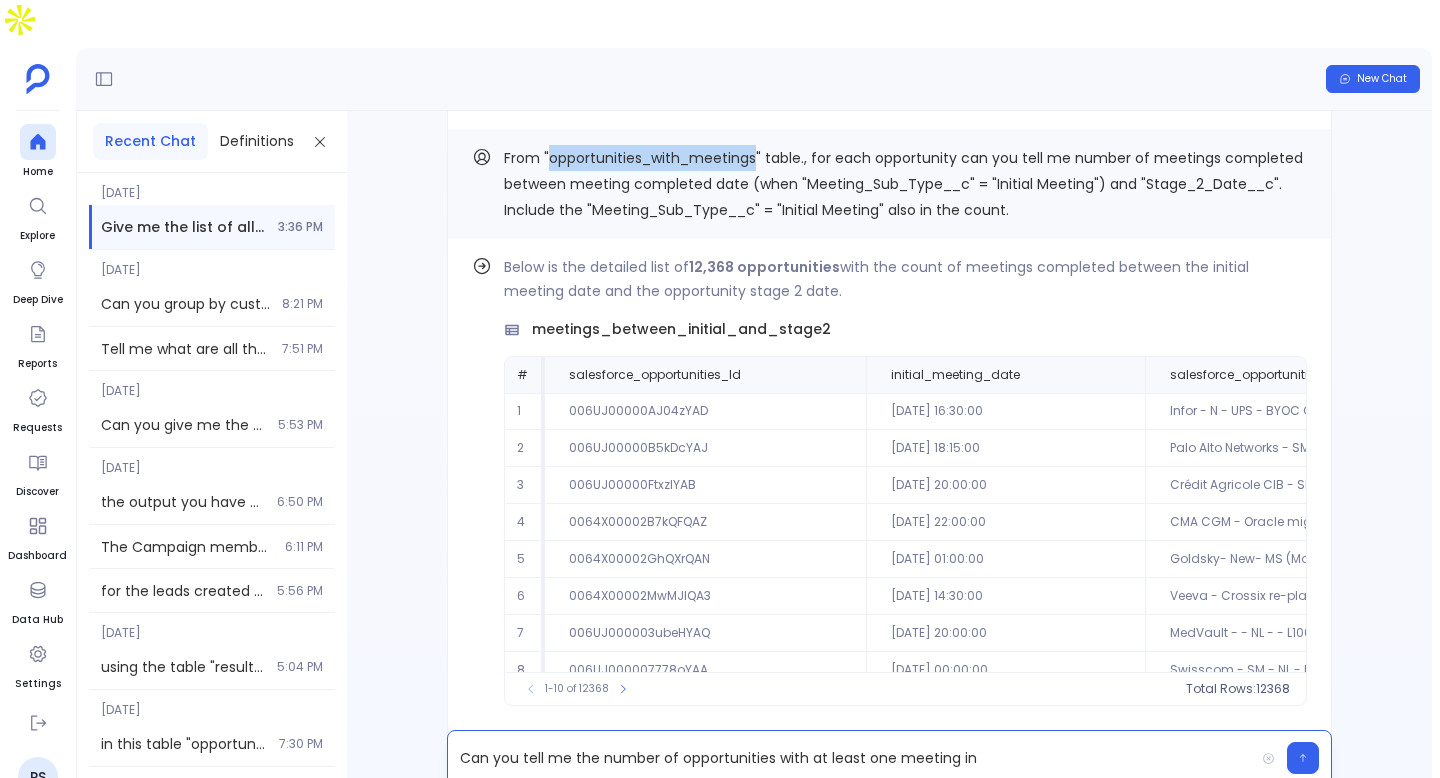 click on "From "opportunities_with_meetings" table., for each opportunity can you tell me number of meetings completed between meeting completed date (when "Meeting_Sub_Type__c" = "Initial Meeting") and "Stage_2_Date__c". Include the "Meeting_Sub_Type__c" = "Initial Meeting" also in the count." at bounding box center (903, 184) 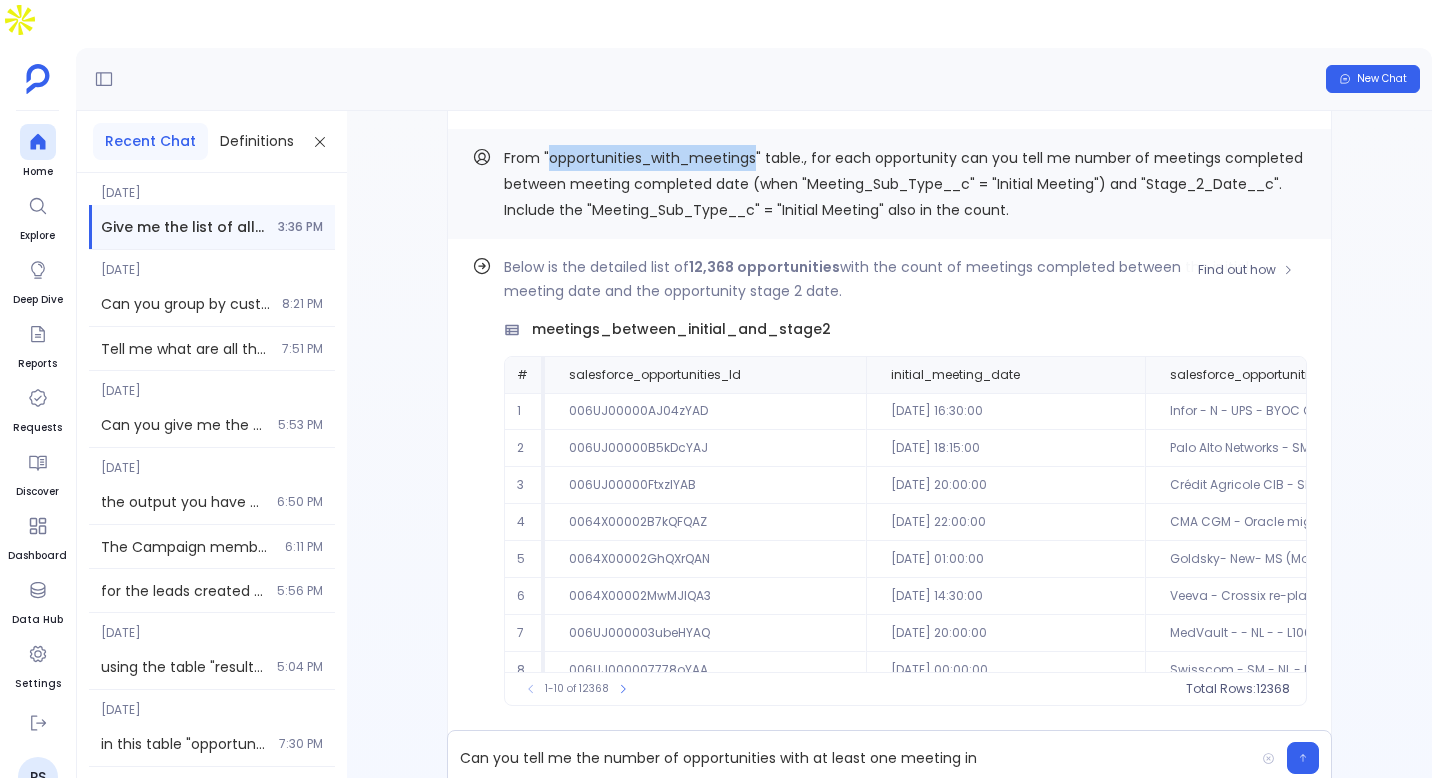 scroll, scrollTop: 96, scrollLeft: 0, axis: vertical 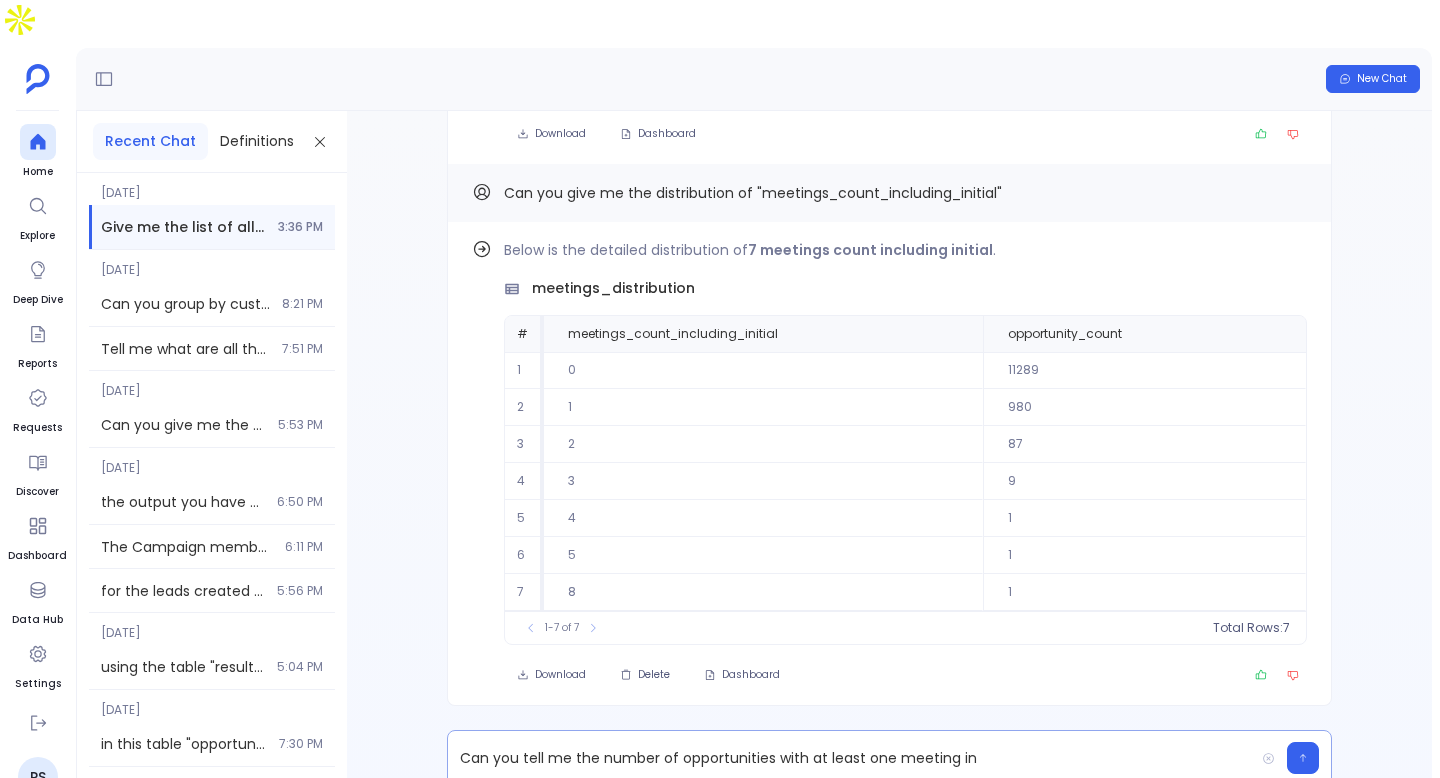 click on "Can you tell me the number of opportunities with at least one meeting in" at bounding box center (851, 758) 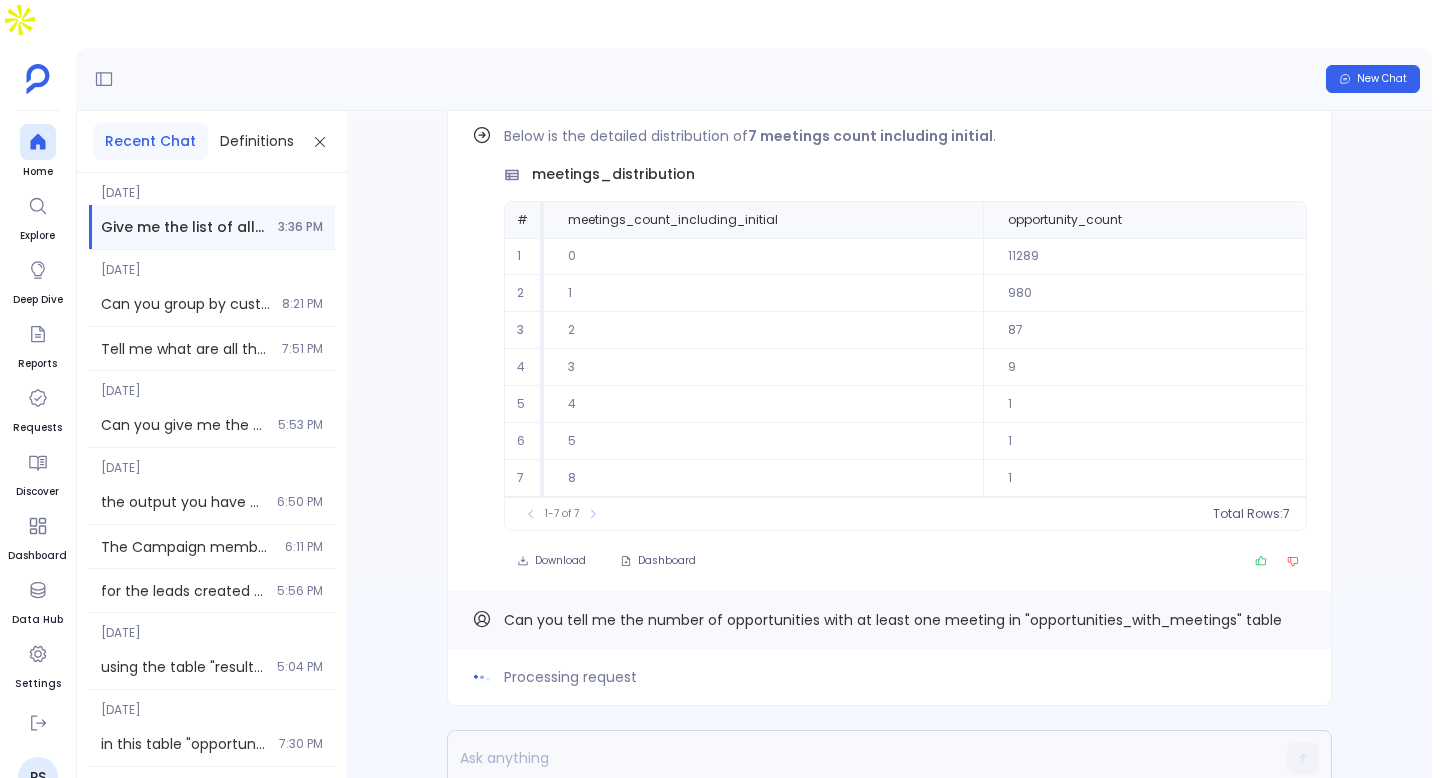 scroll, scrollTop: 0, scrollLeft: 0, axis: both 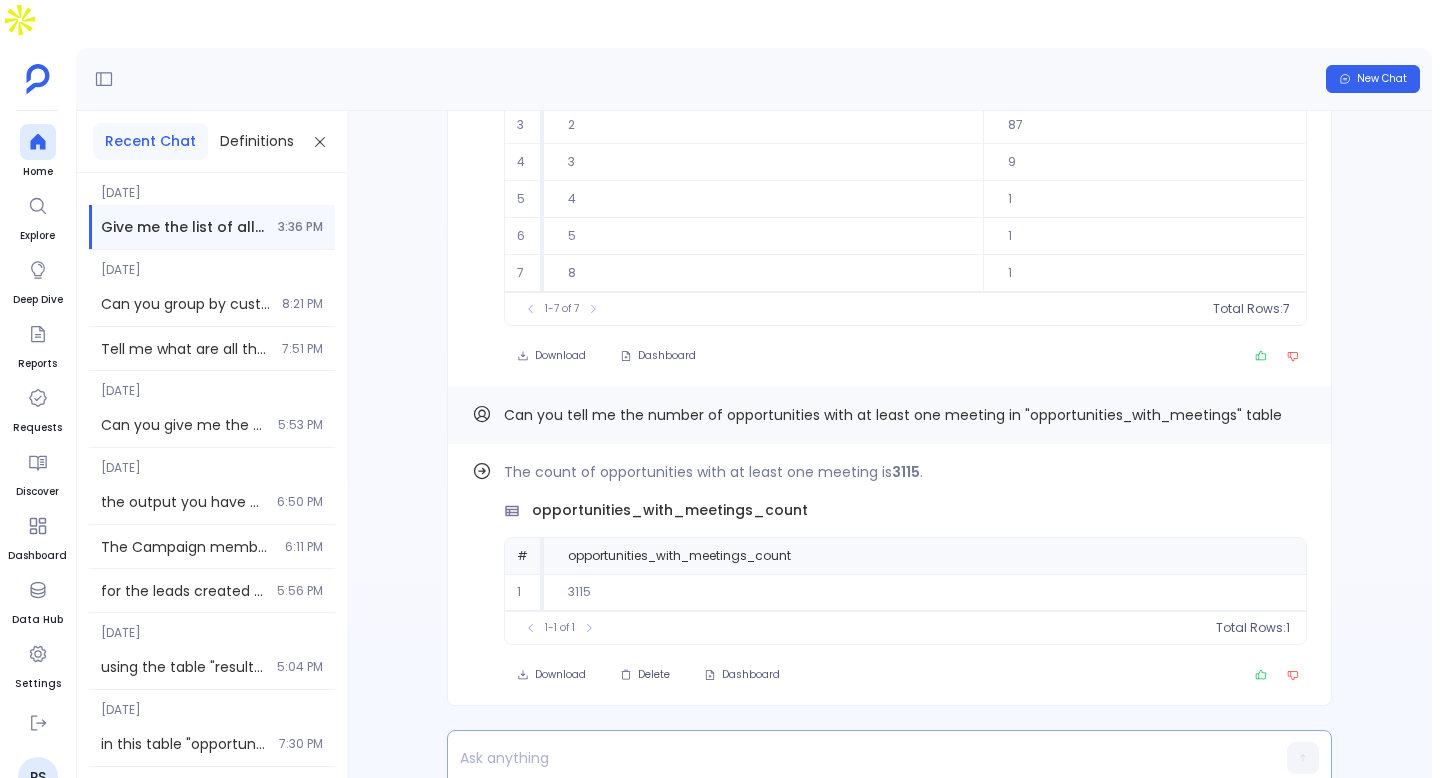click at bounding box center (851, 758) 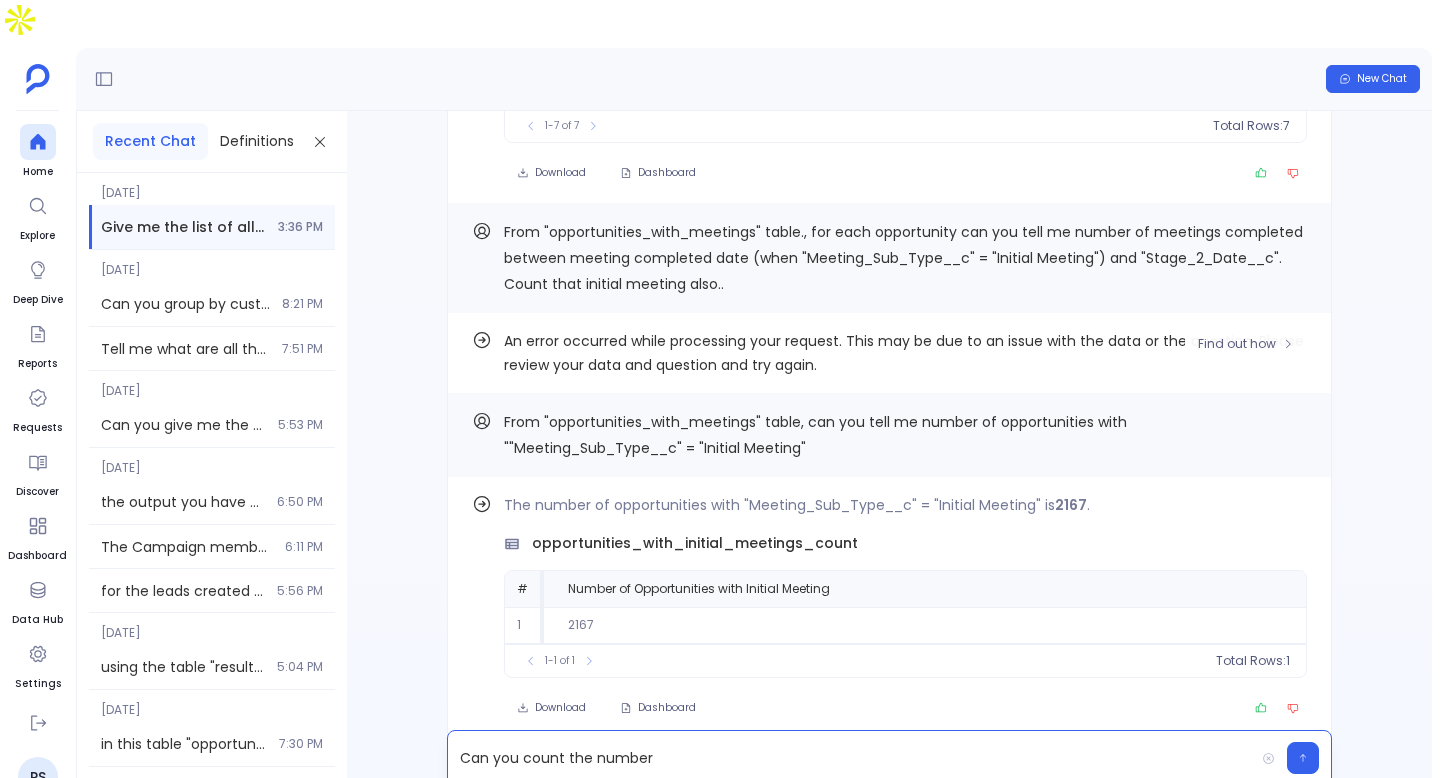 scroll, scrollTop: -1533, scrollLeft: 0, axis: vertical 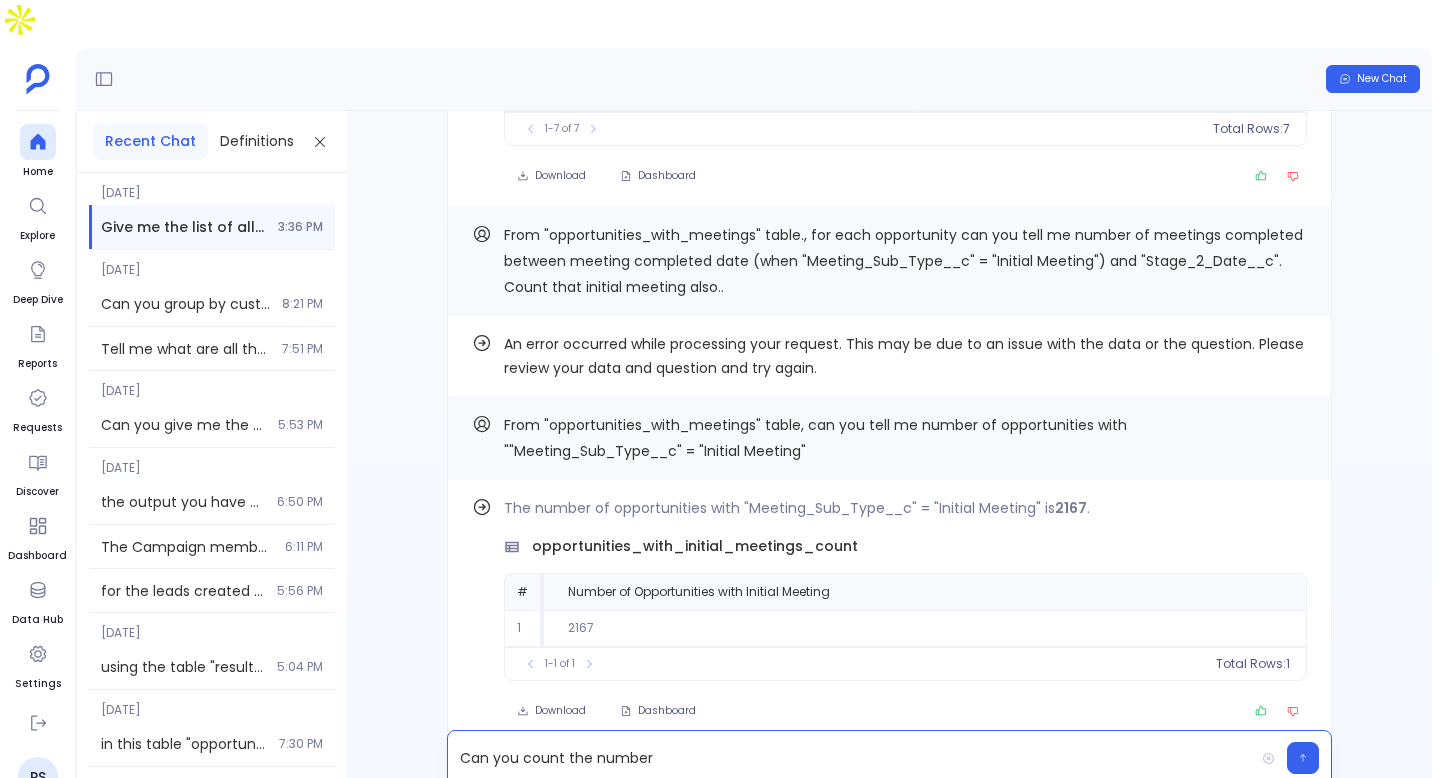 click on "From "opportunities_with_meetings" table., for each opportunity can you tell me number of meetings completed between meeting completed date (when "Meeting_Sub_Type__c" = "Initial Meeting") and "Stage_2_Date__c". Count that initial meeting also.." at bounding box center [903, 261] 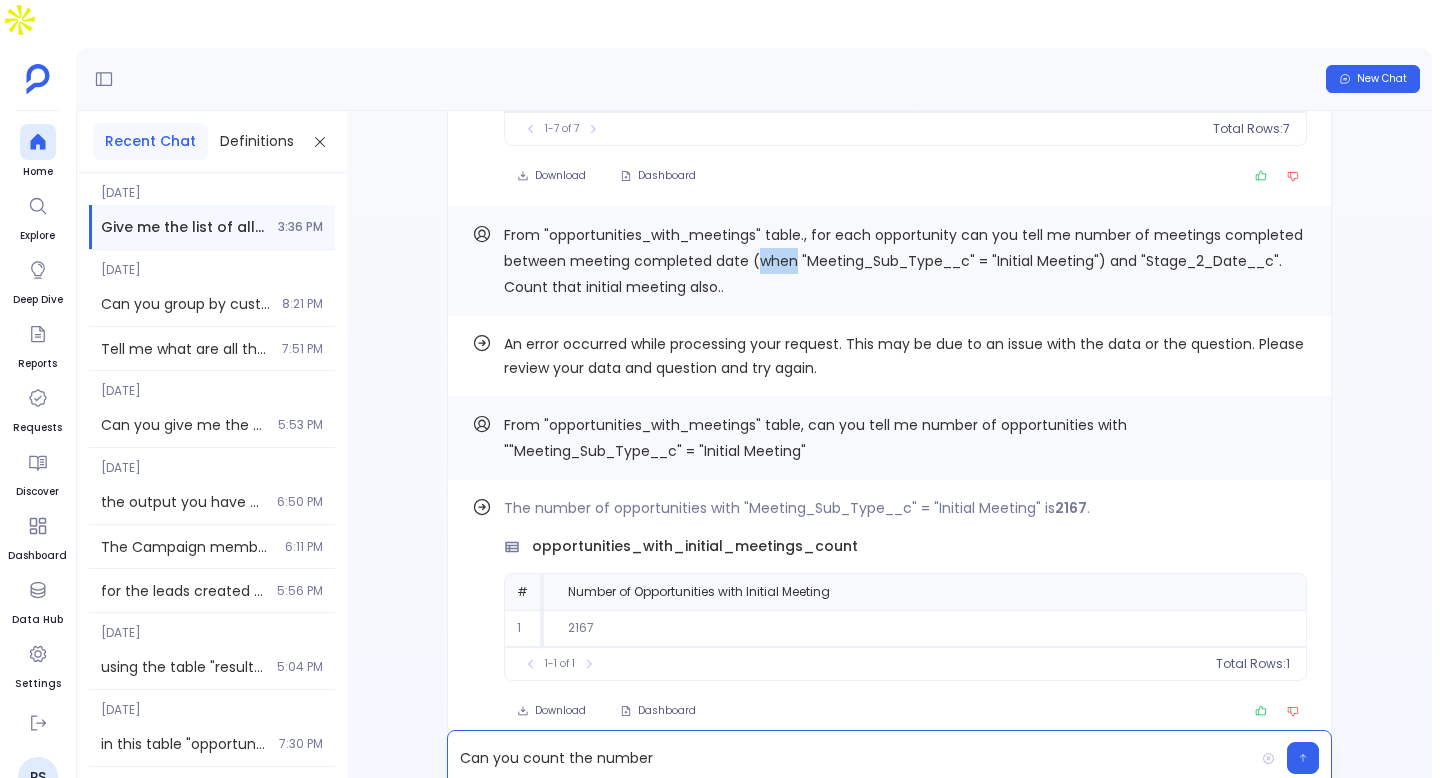 click on "From "opportunities_with_meetings" table., for each opportunity can you tell me number of meetings completed between meeting completed date (when "Meeting_Sub_Type__c" = "Initial Meeting") and "Stage_2_Date__c". Count that initial meeting also.." at bounding box center [903, 261] 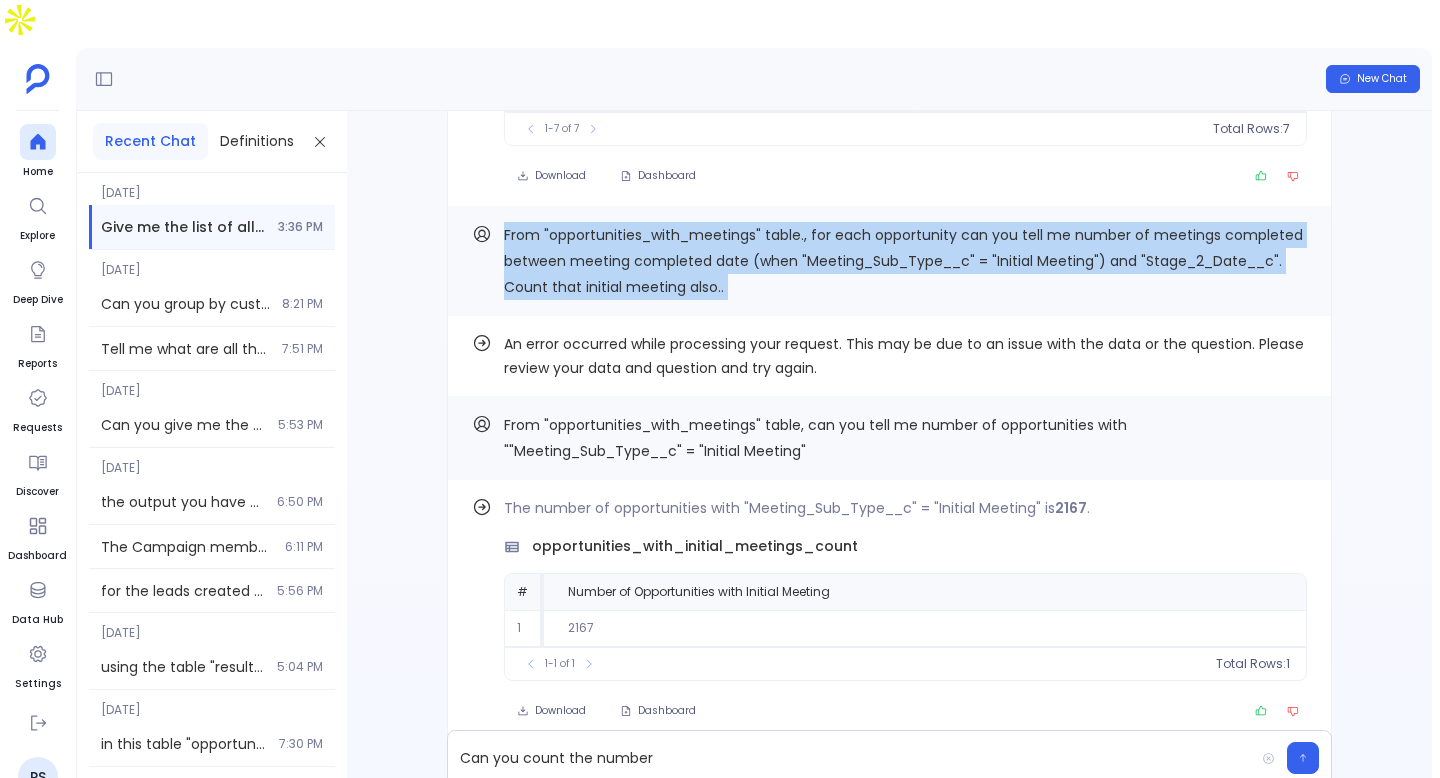 click on "From "opportunities_with_meetings" table., for each opportunity can you tell me number of meetings completed between meeting completed date (when "Meeting_Sub_Type__c" = "Initial Meeting") and "Stage_2_Date__c". Count that initial meeting also.." at bounding box center [903, 261] 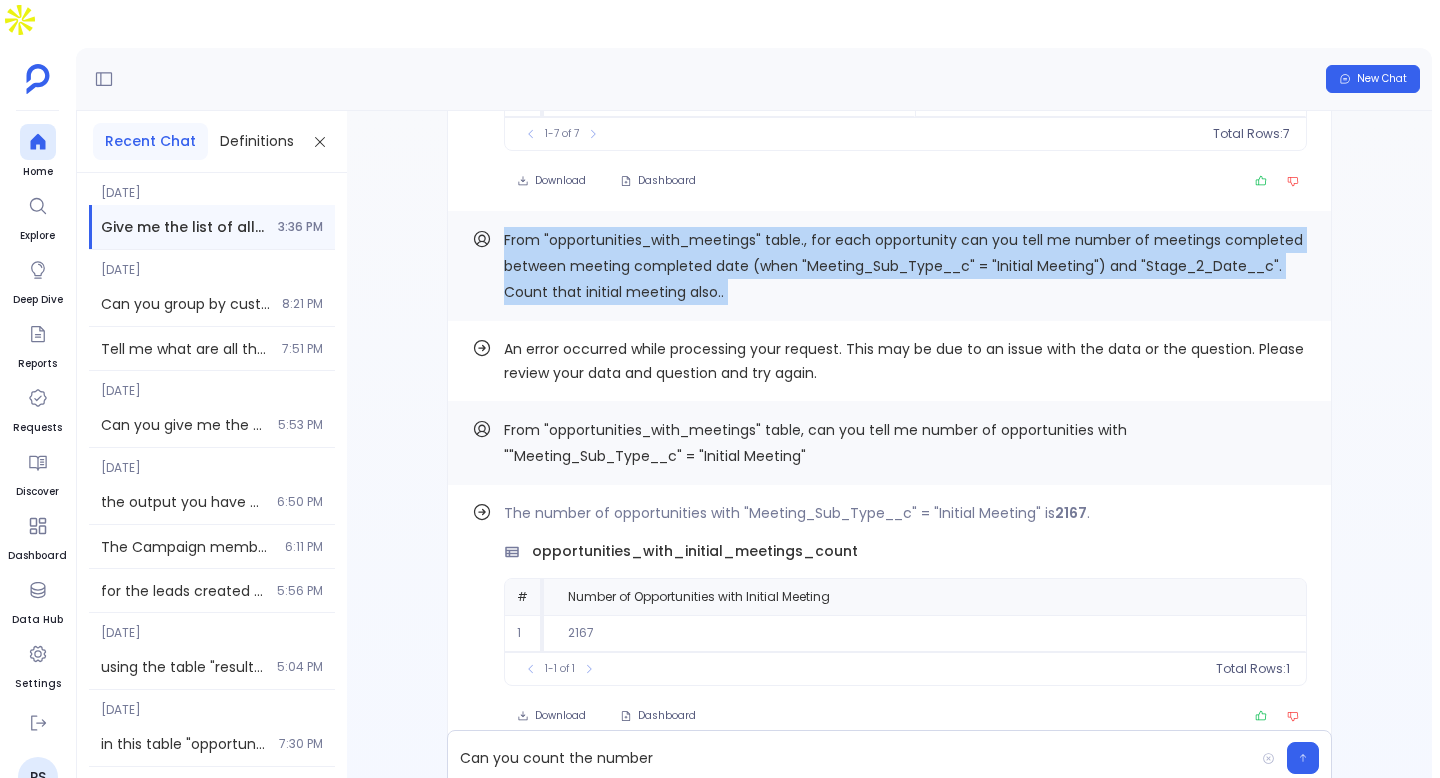 scroll, scrollTop: -1544, scrollLeft: 0, axis: vertical 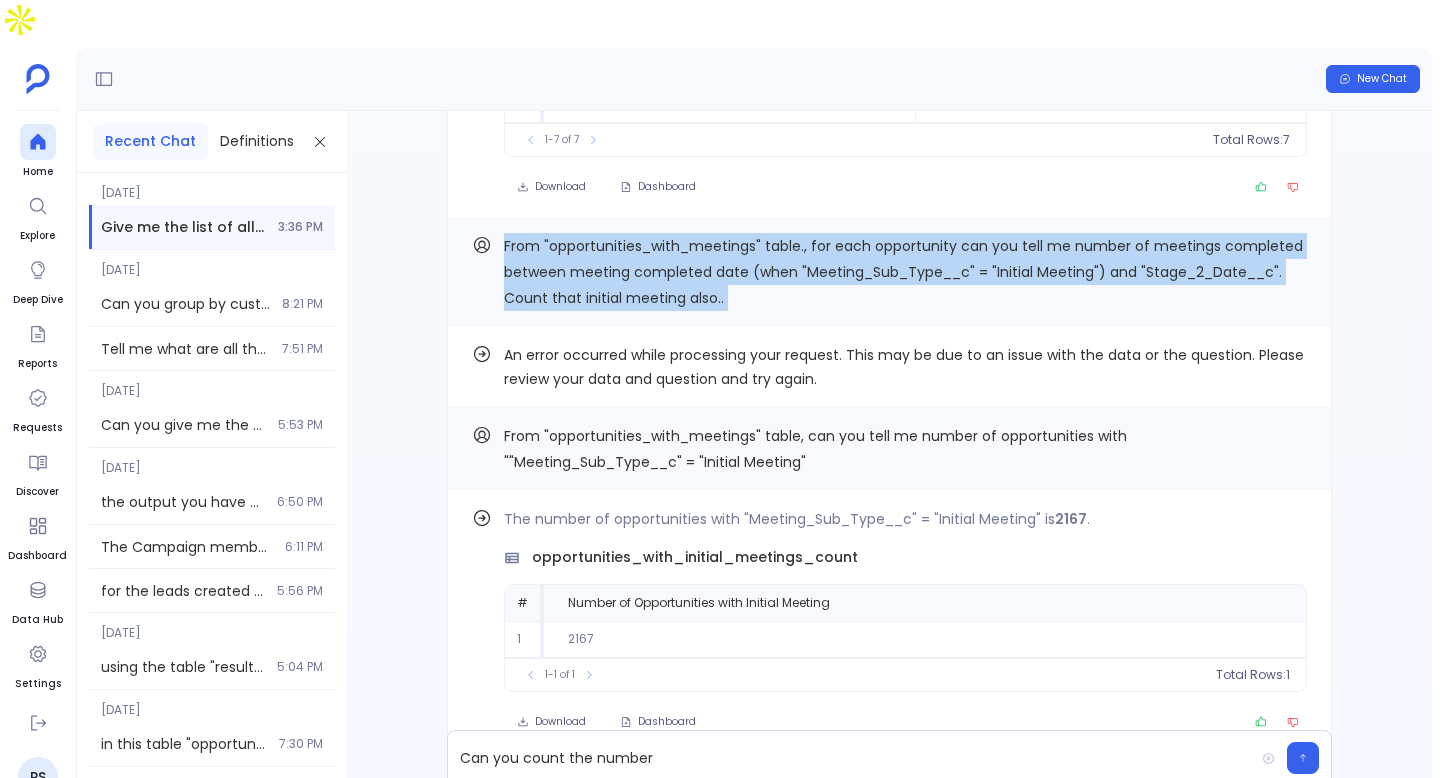 click on "From "opportunities_with_meetings" table., for each opportunity can you tell me number of meetings completed between meeting completed date (when "Meeting_Sub_Type__c" = "Initial Meeting") and "Stage_2_Date__c". Count that initial meeting also.." at bounding box center (903, 272) 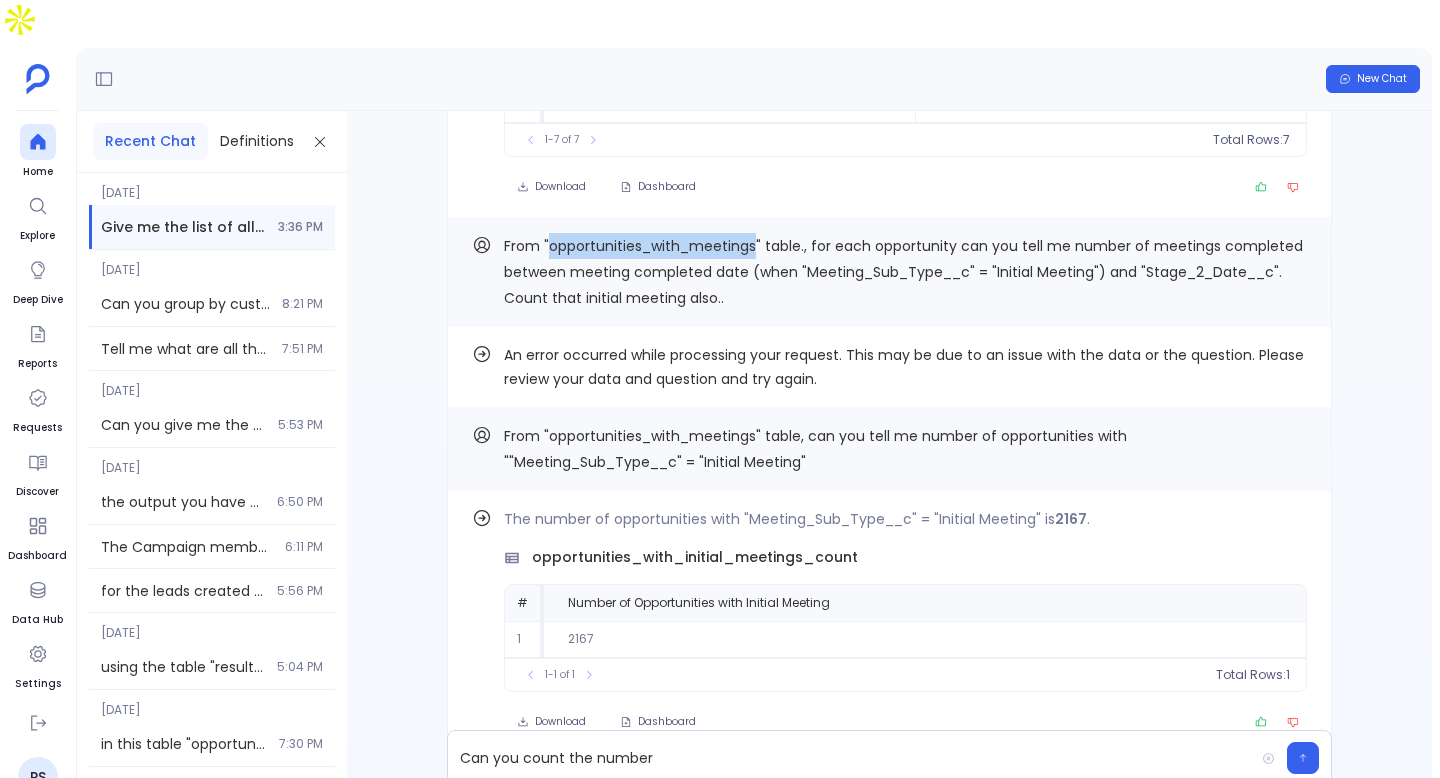 click on "From "opportunities_with_meetings" table., for each opportunity can you tell me number of meetings completed between meeting completed date (when "Meeting_Sub_Type__c" = "Initial Meeting") and "Stage_2_Date__c". Count that initial meeting also.." at bounding box center [903, 272] 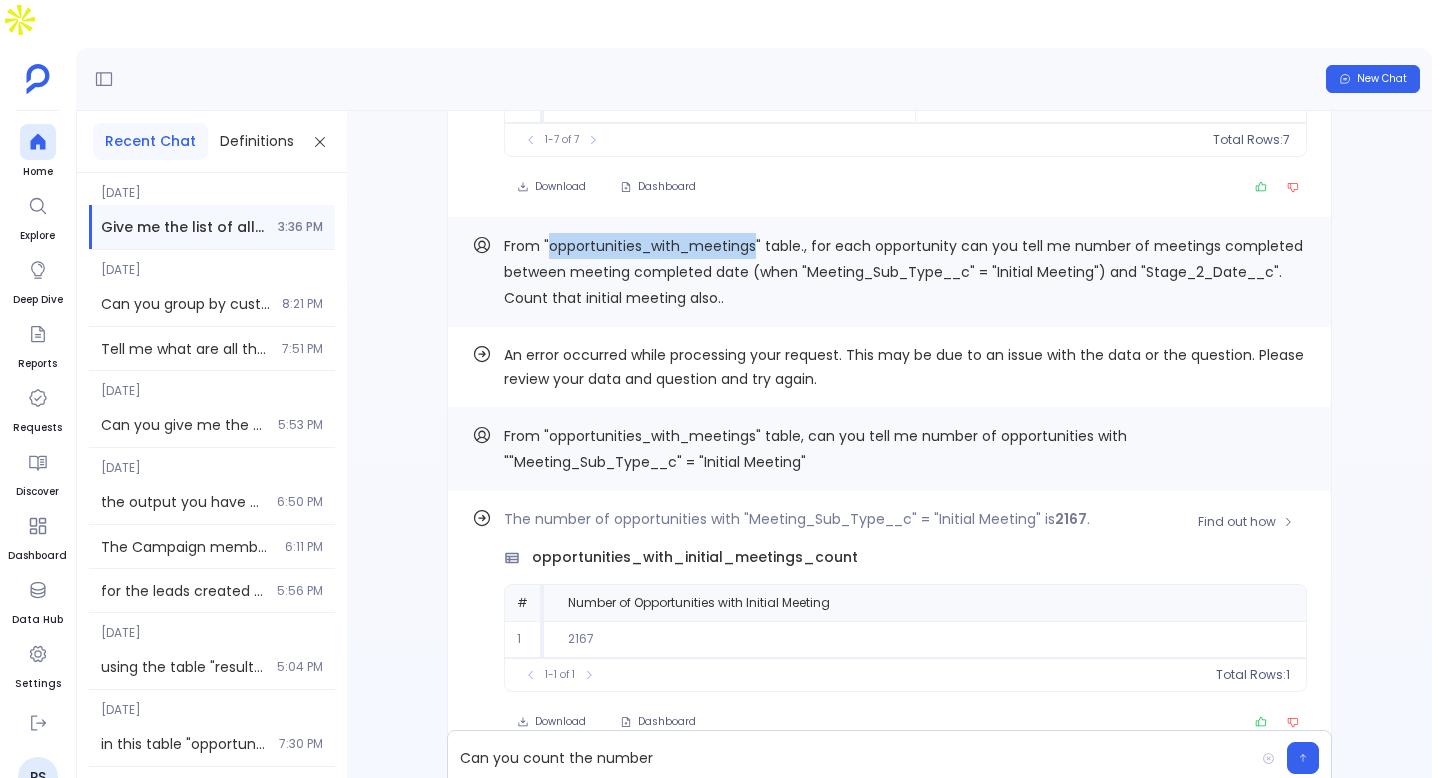 scroll, scrollTop: 0, scrollLeft: 0, axis: both 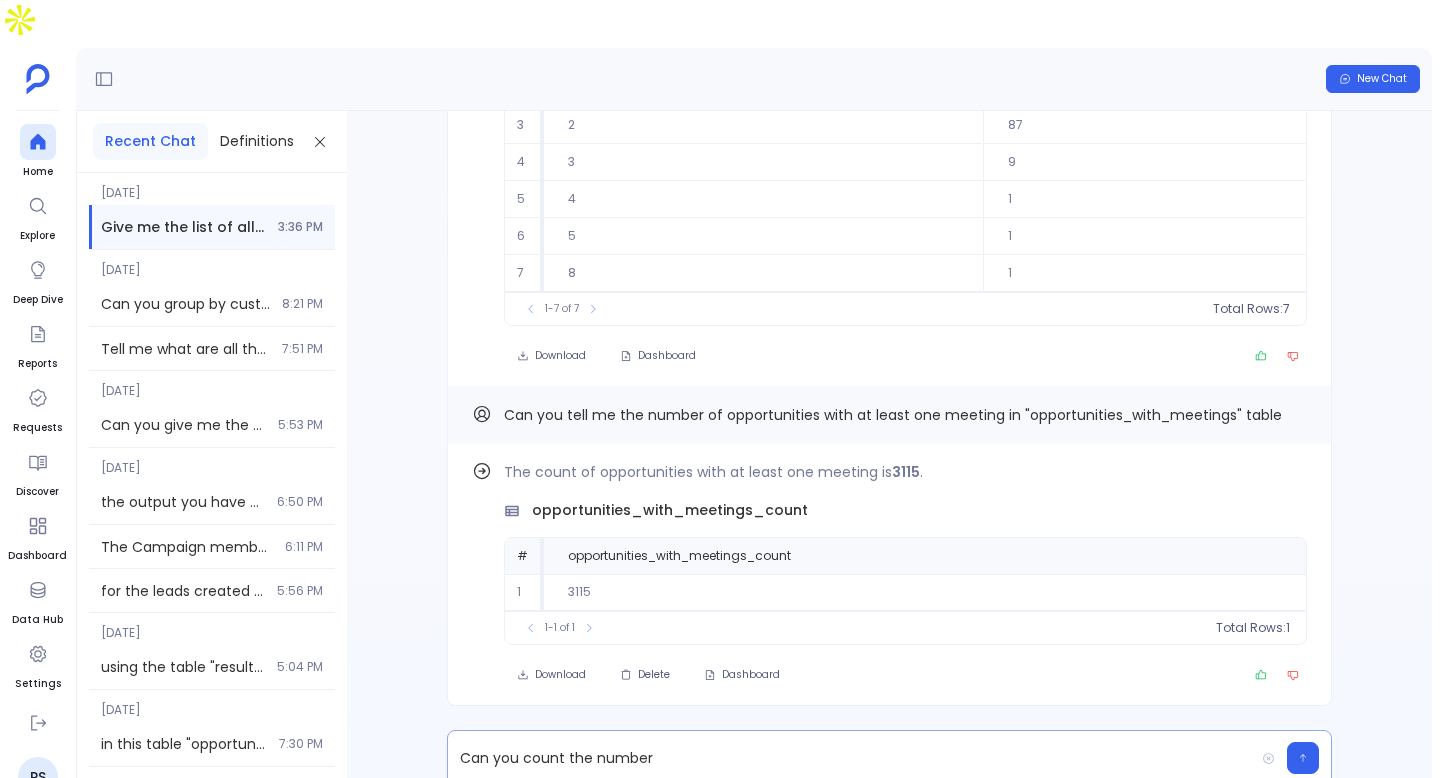 click on "Can you count the number" at bounding box center [851, 758] 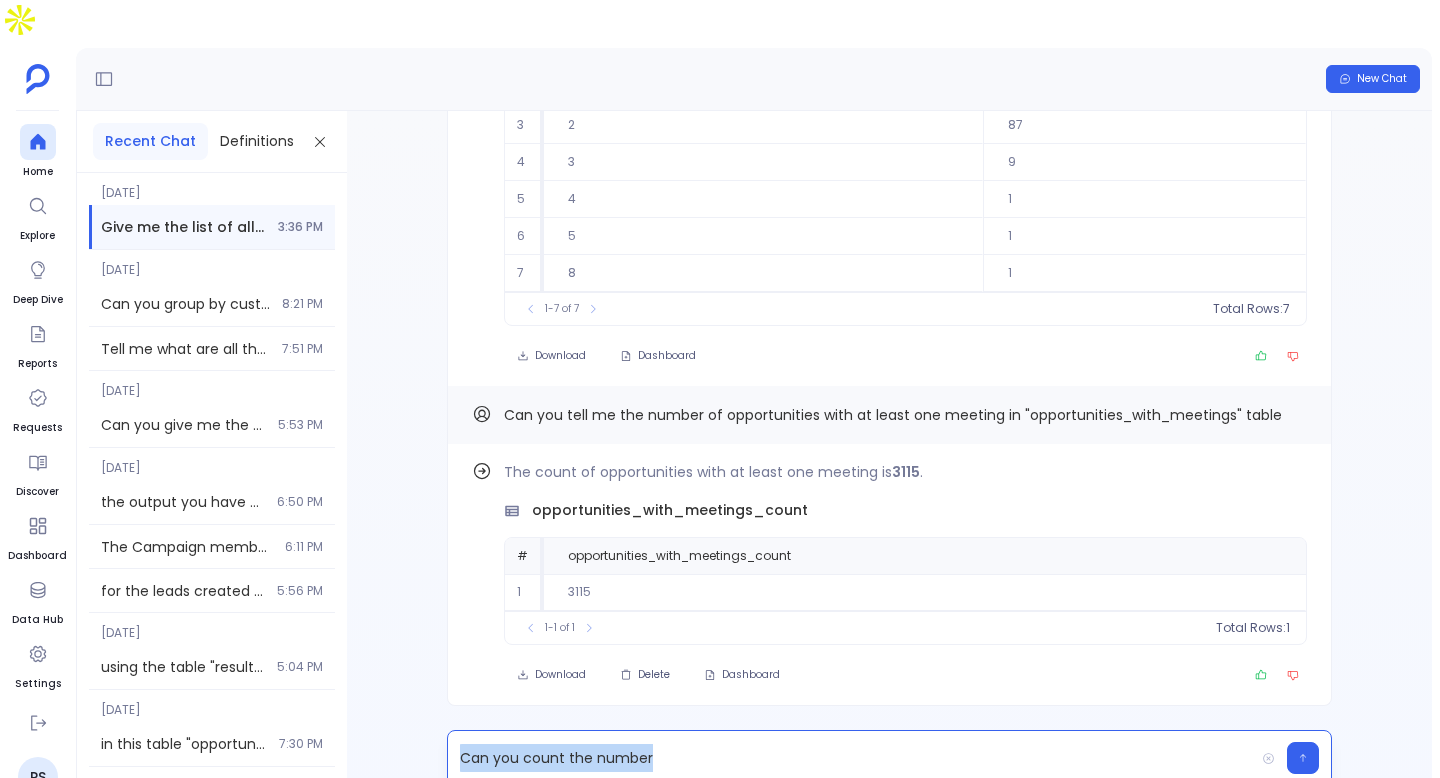 click on "Can you count the number" at bounding box center [851, 758] 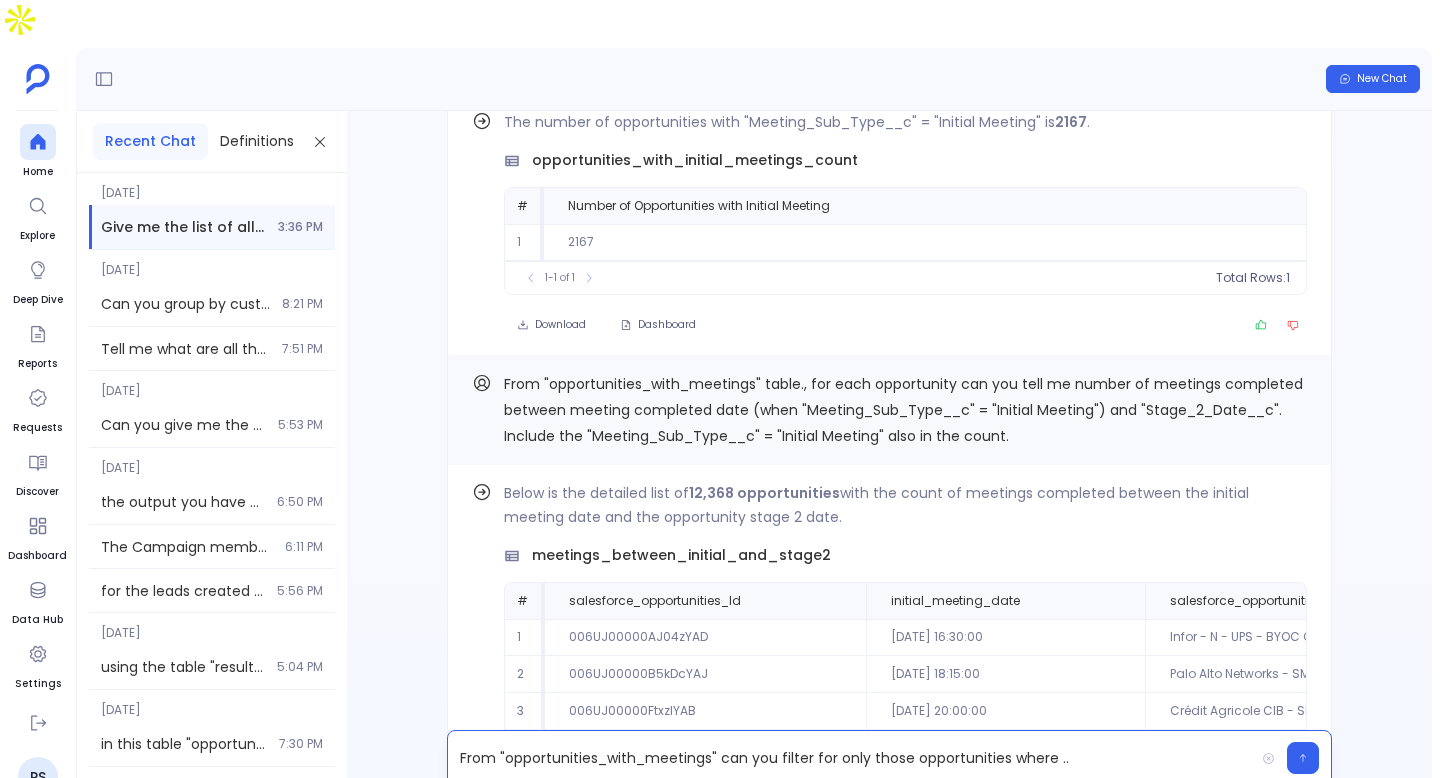 scroll, scrollTop: -1151, scrollLeft: 0, axis: vertical 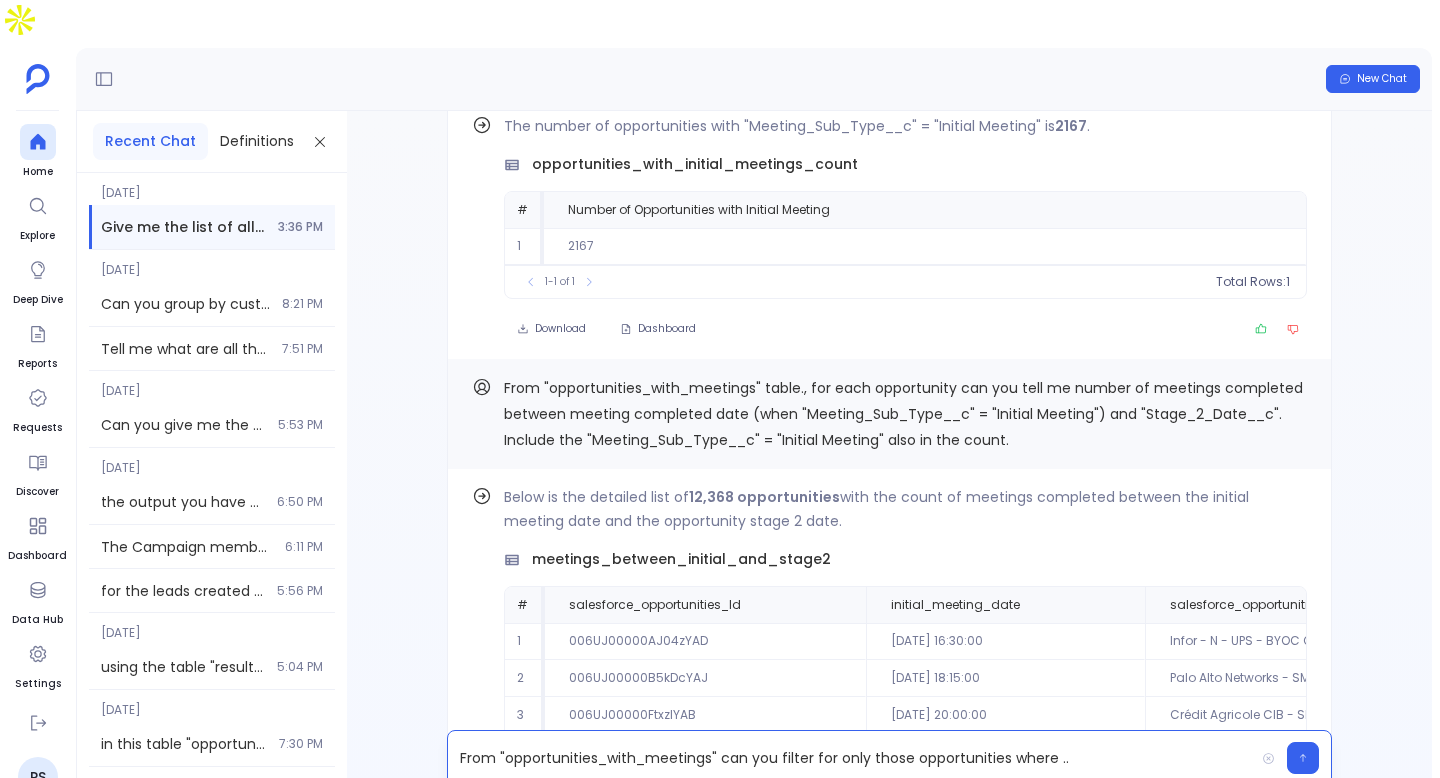 click on "From "opportunities_with_meetings" table., for each opportunity can you tell me number of meetings completed between meeting completed date (when "Meeting_Sub_Type__c" = "Initial Meeting") and "Stage_2_Date__c". Include the "Meeting_Sub_Type__c" = "Initial Meeting" also in the count." at bounding box center [903, 414] 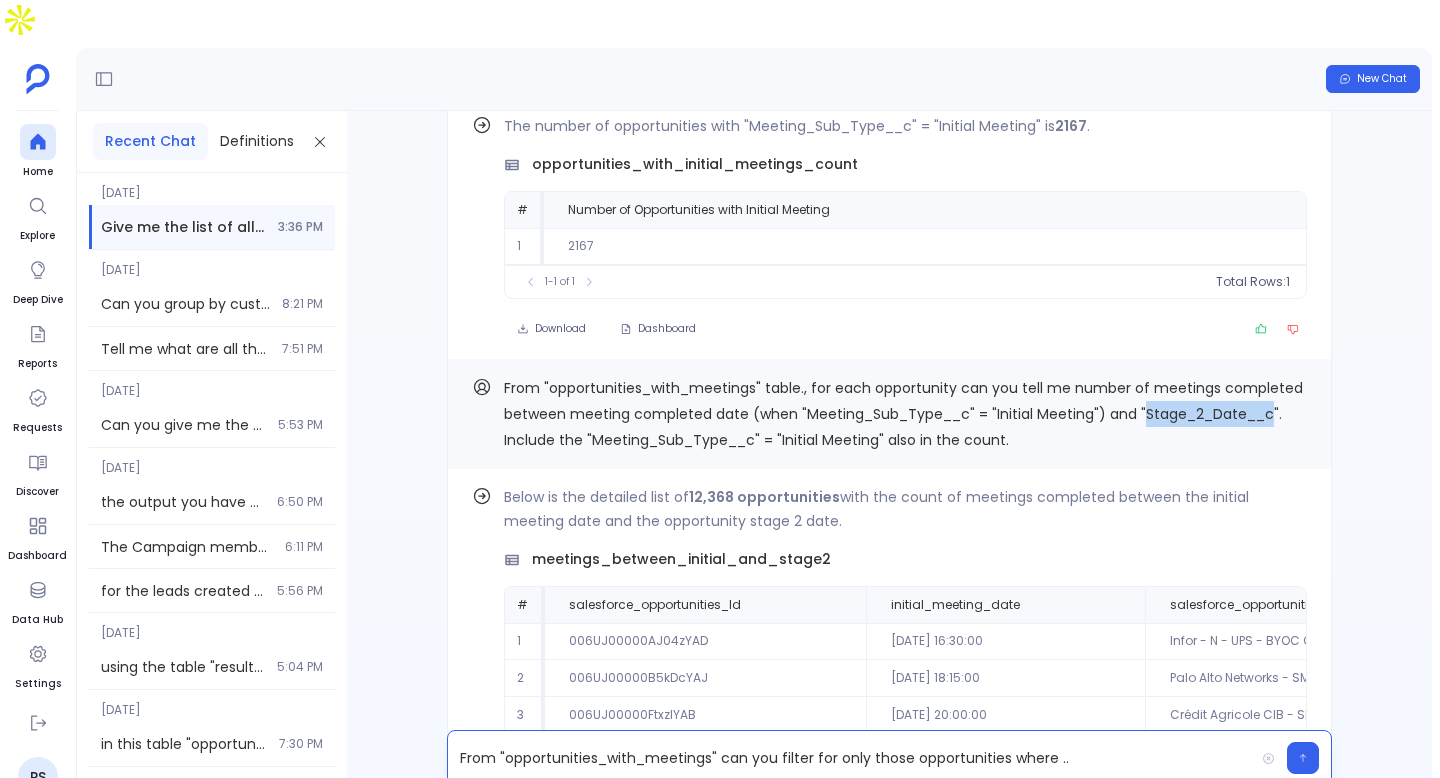 click on "From "opportunities_with_meetings" table., for each opportunity can you tell me number of meetings completed between meeting completed date (when "Meeting_Sub_Type__c" = "Initial Meeting") and "Stage_2_Date__c". Include the "Meeting_Sub_Type__c" = "Initial Meeting" also in the count." at bounding box center [903, 414] 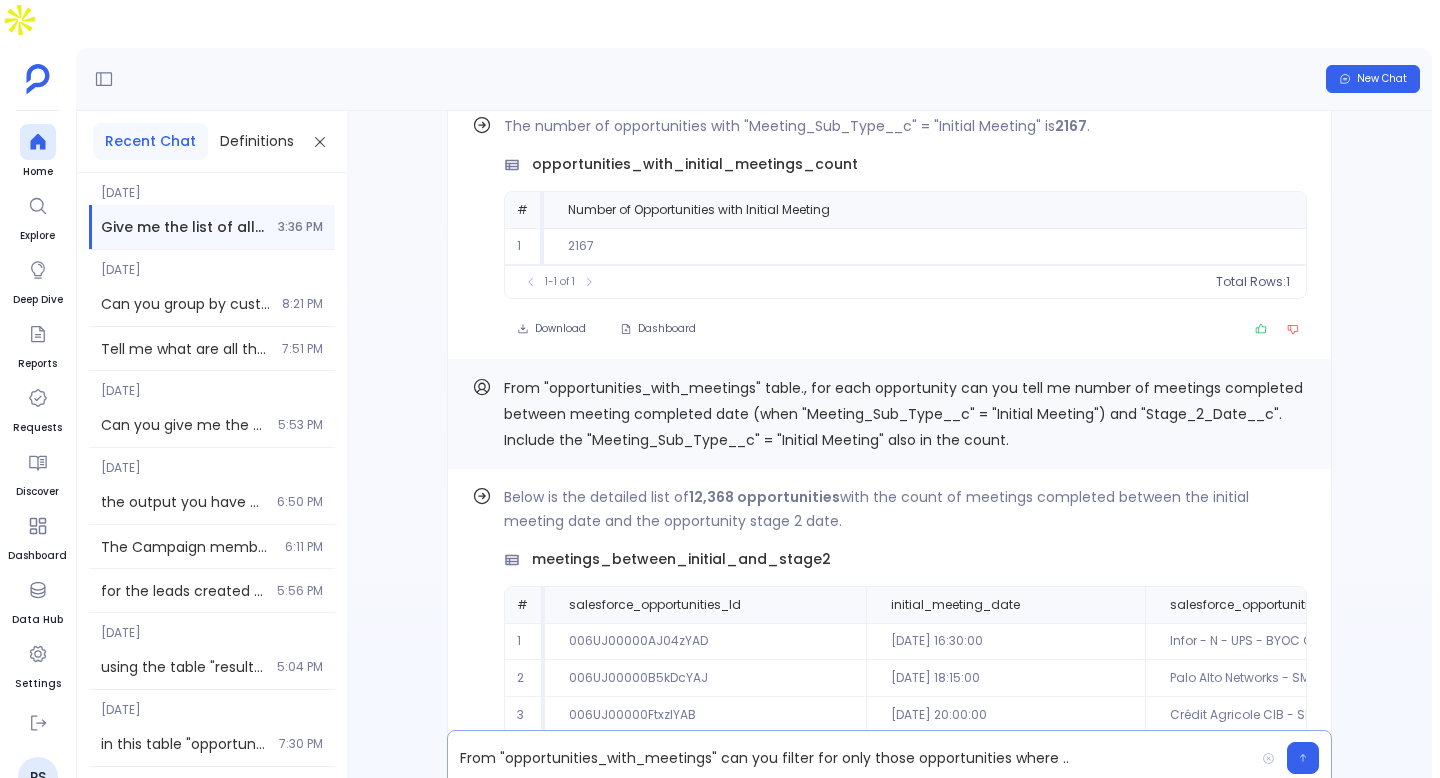 click on "From "opportunities_with_meetings" can you filter for only those opportunities where .." at bounding box center [851, 758] 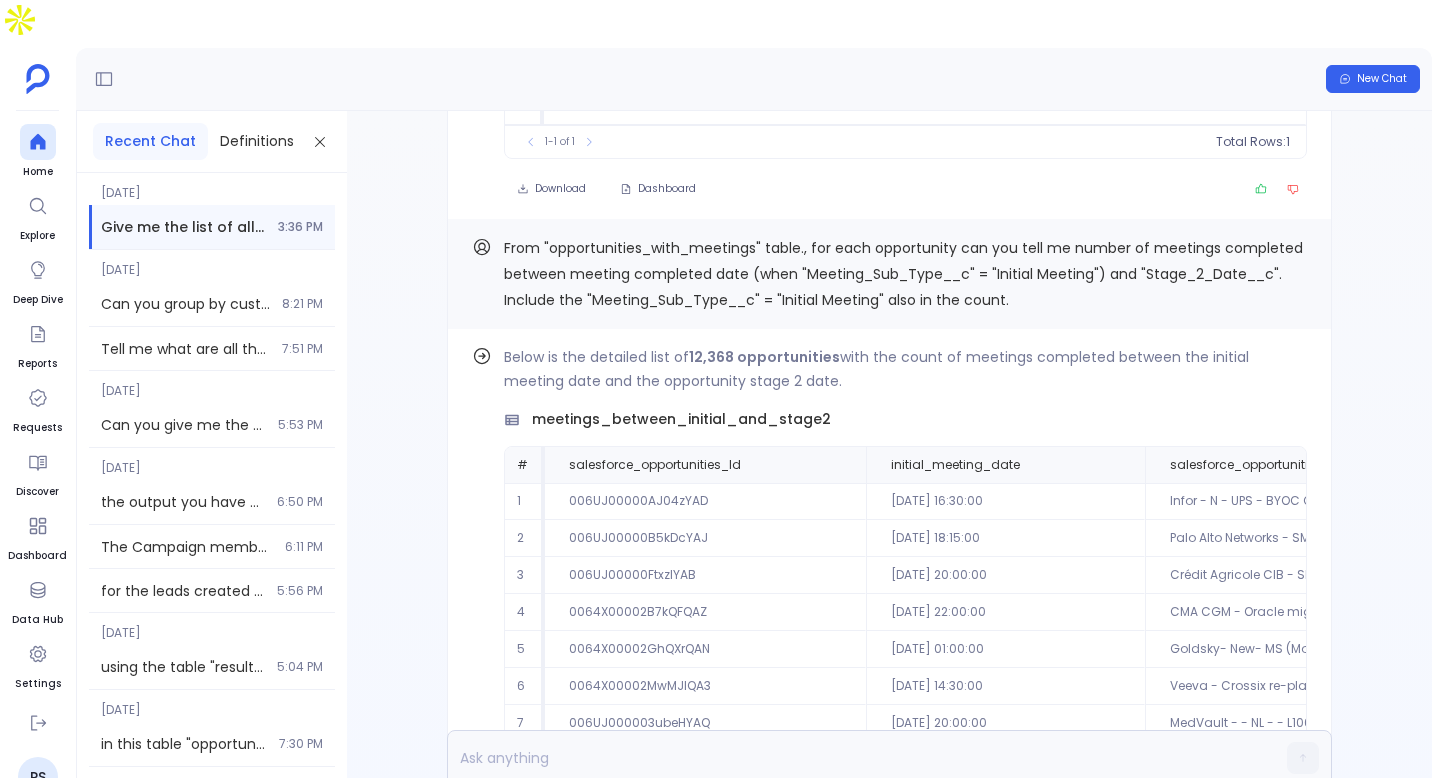 scroll, scrollTop: 0, scrollLeft: 0, axis: both 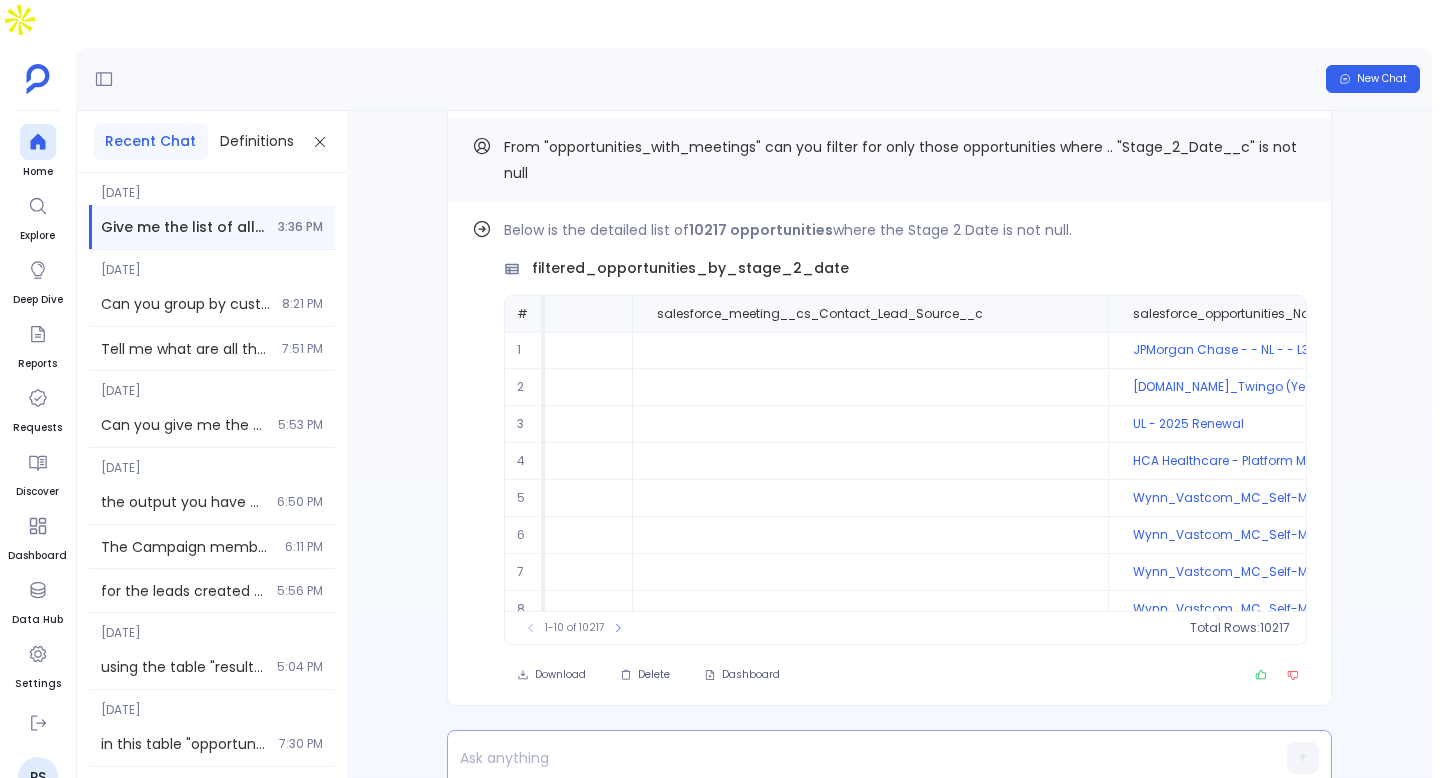 click at bounding box center [851, 758] 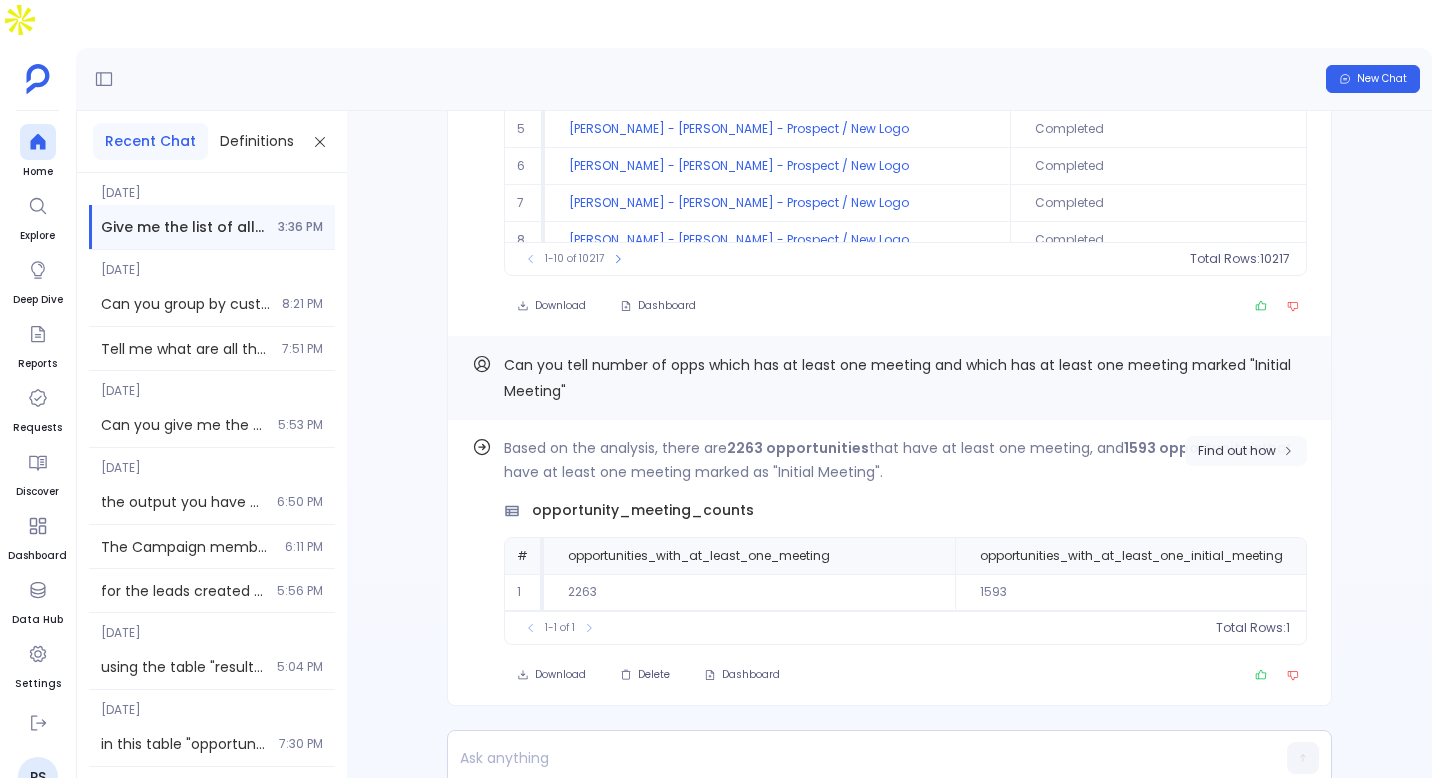 click on "Find out how" at bounding box center (1237, 451) 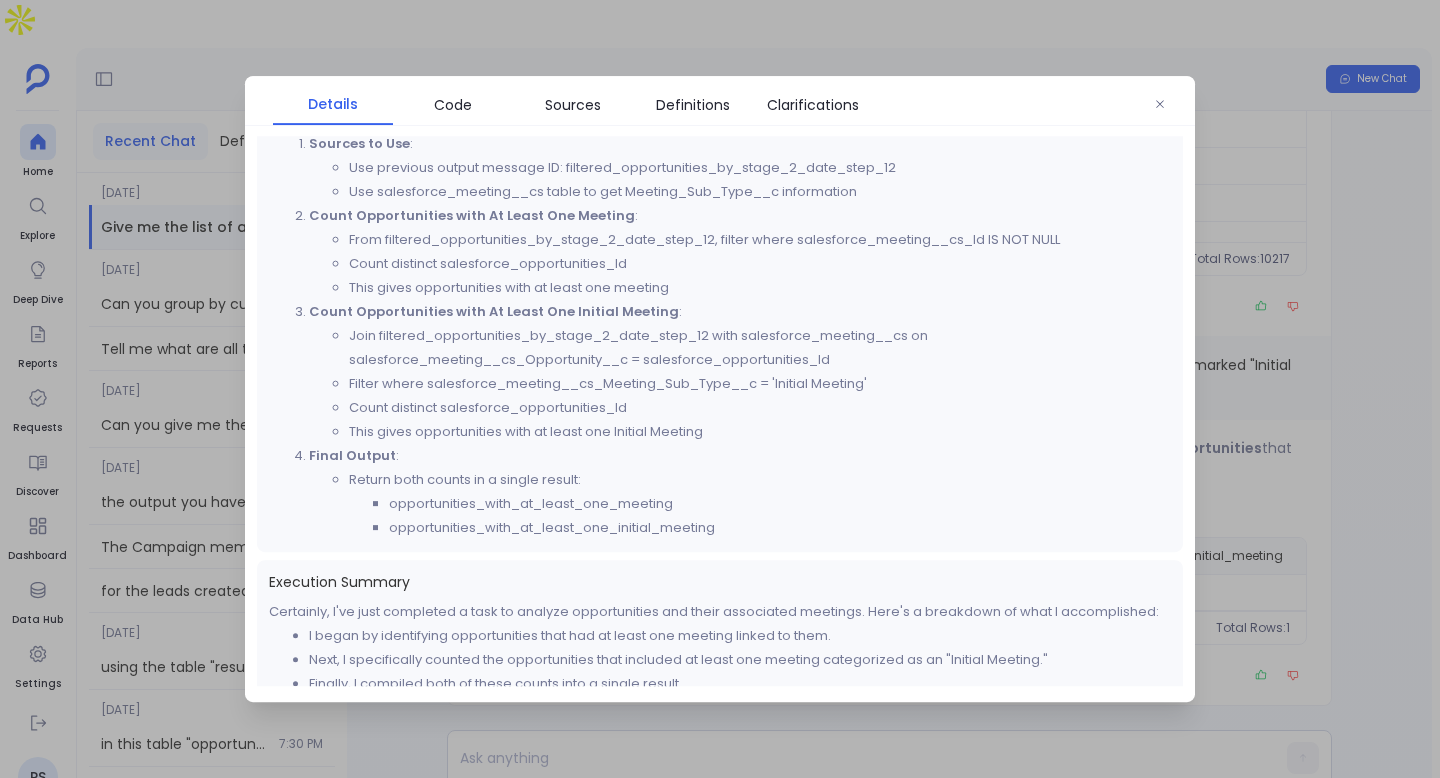 scroll, scrollTop: 275, scrollLeft: 0, axis: vertical 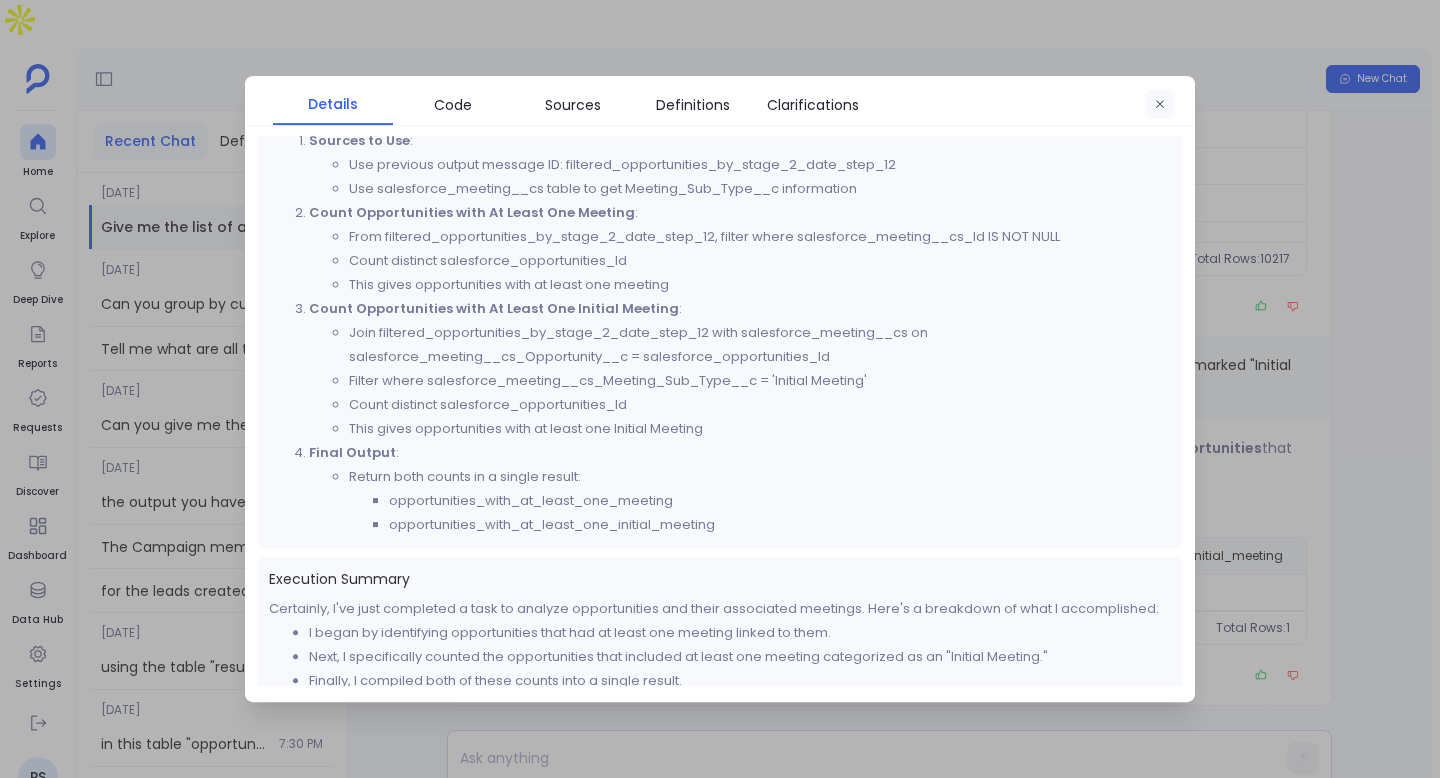 click 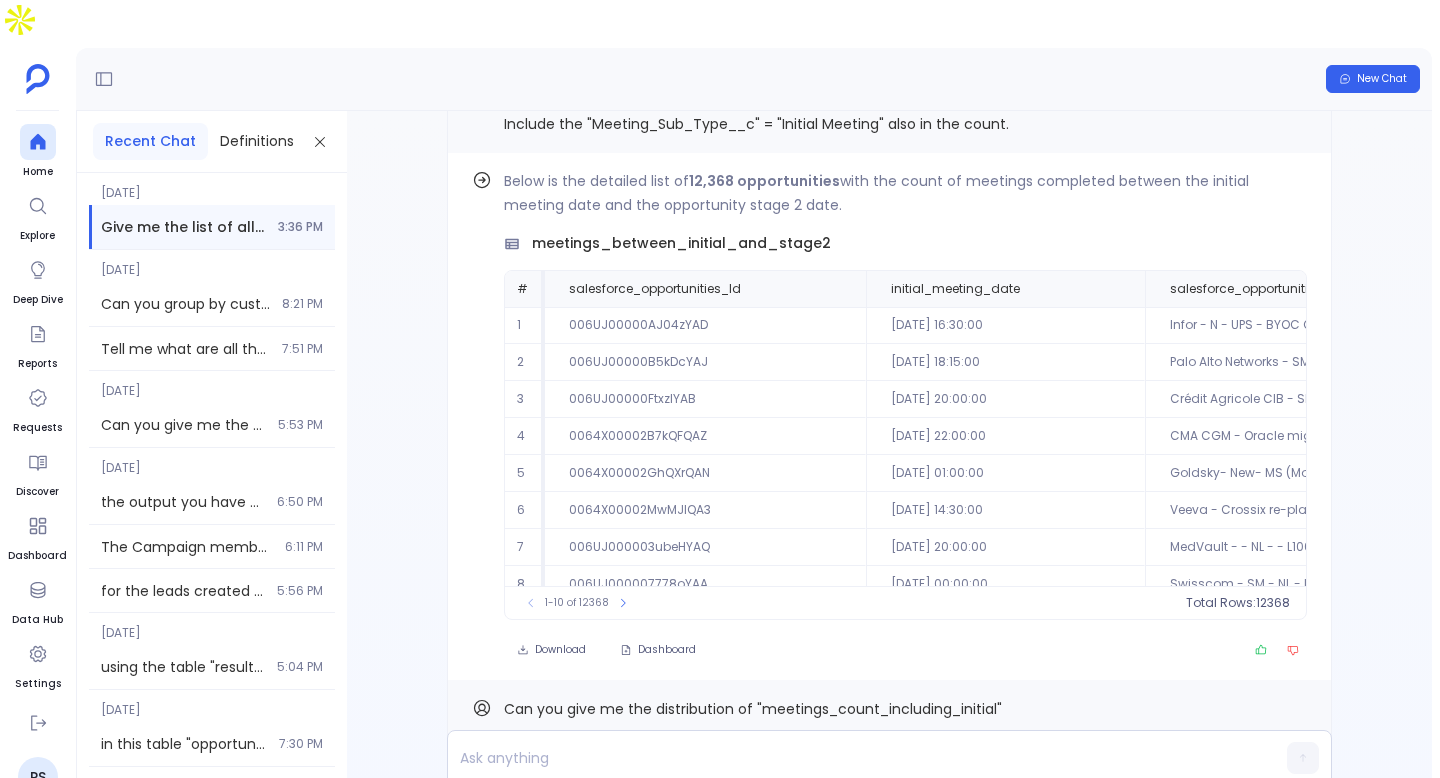 scroll, scrollTop: -1815, scrollLeft: 0, axis: vertical 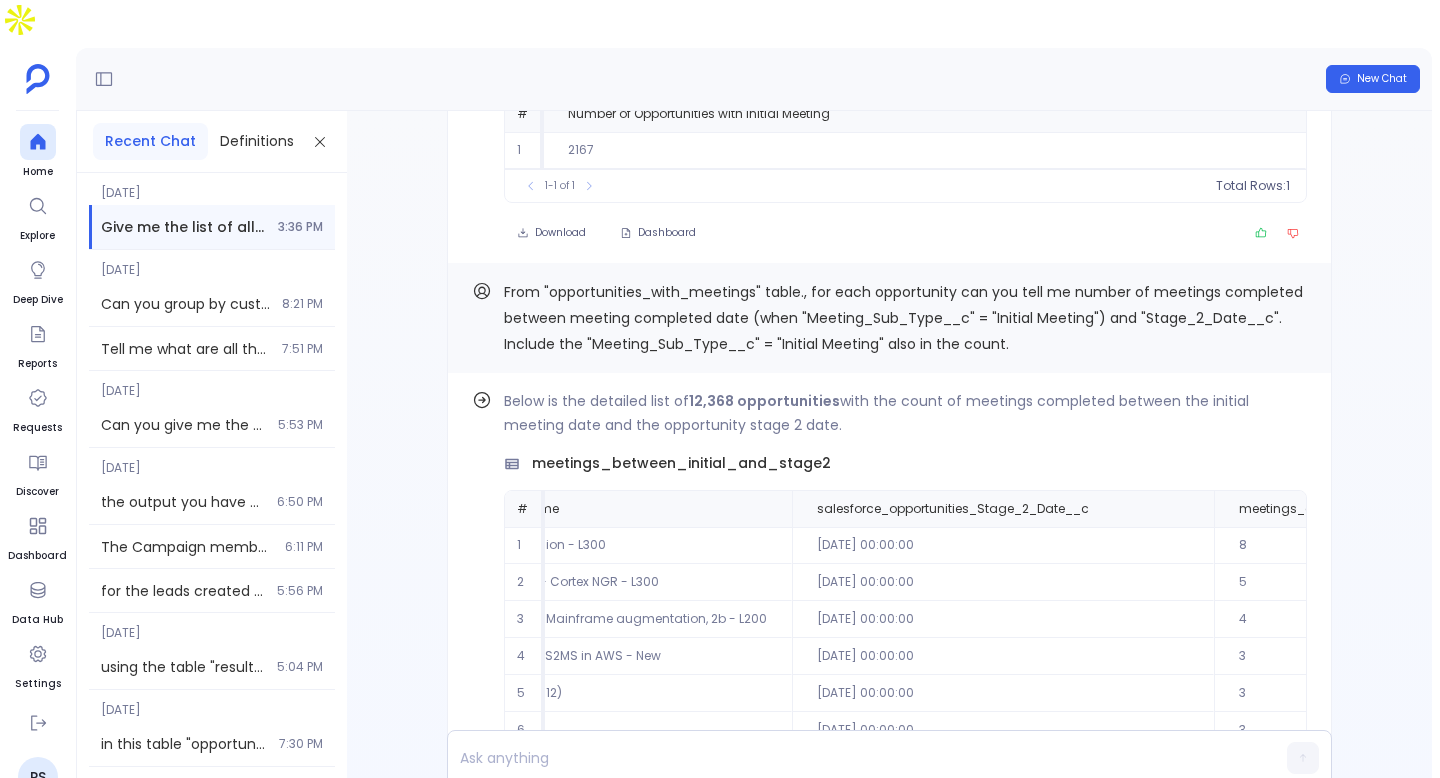 click on "From "opportunities_with_meetings" table., for each opportunity can you tell me number of meetings completed between meeting completed date (when "Meeting_Sub_Type__c" = "Initial Meeting") and "Stage_2_Date__c". Include the "Meeting_Sub_Type__c" = "Initial Meeting" also in the count." at bounding box center (903, 318) 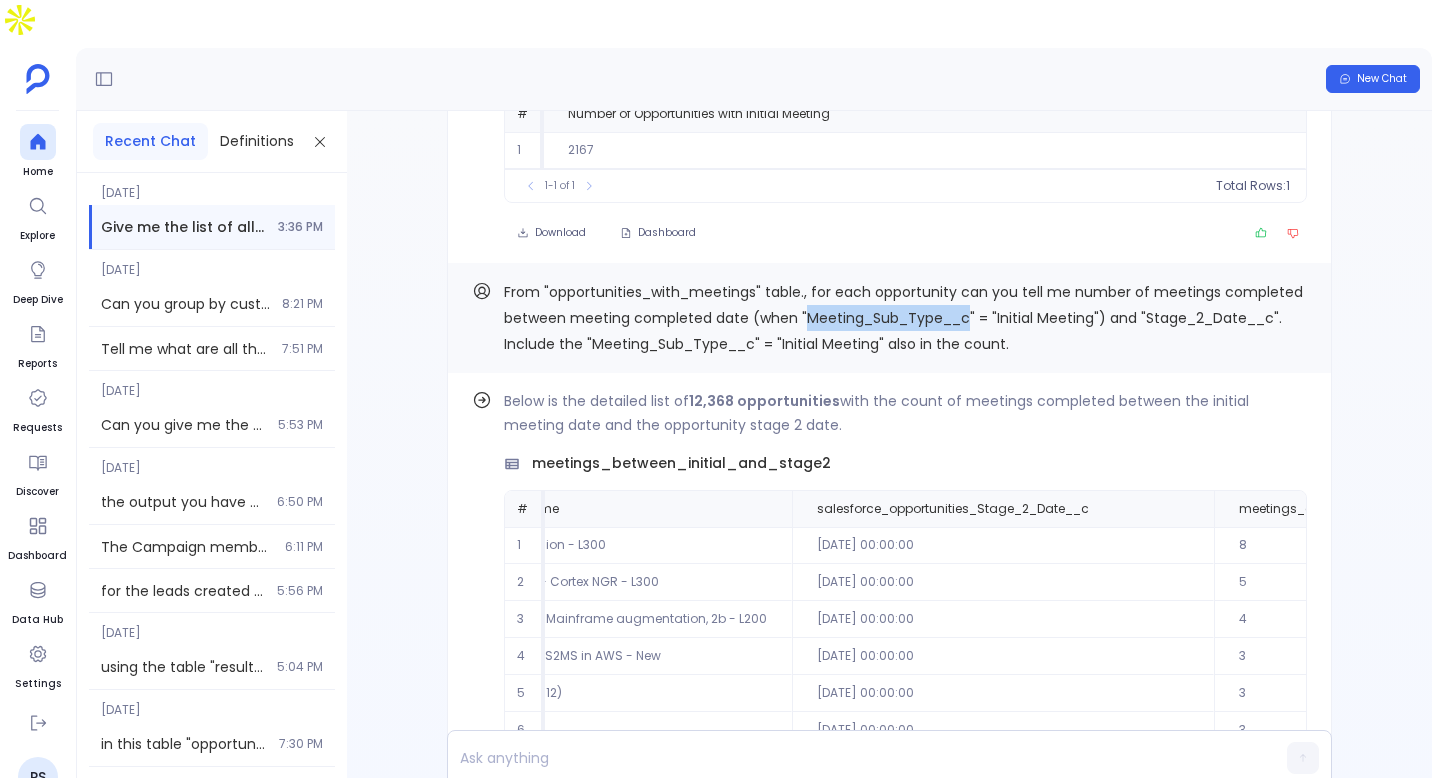 click on "From "opportunities_with_meetings" table., for each opportunity can you tell me number of meetings completed between meeting completed date (when "Meeting_Sub_Type__c" = "Initial Meeting") and "Stage_2_Date__c". Include the "Meeting_Sub_Type__c" = "Initial Meeting" also in the count." at bounding box center (903, 318) 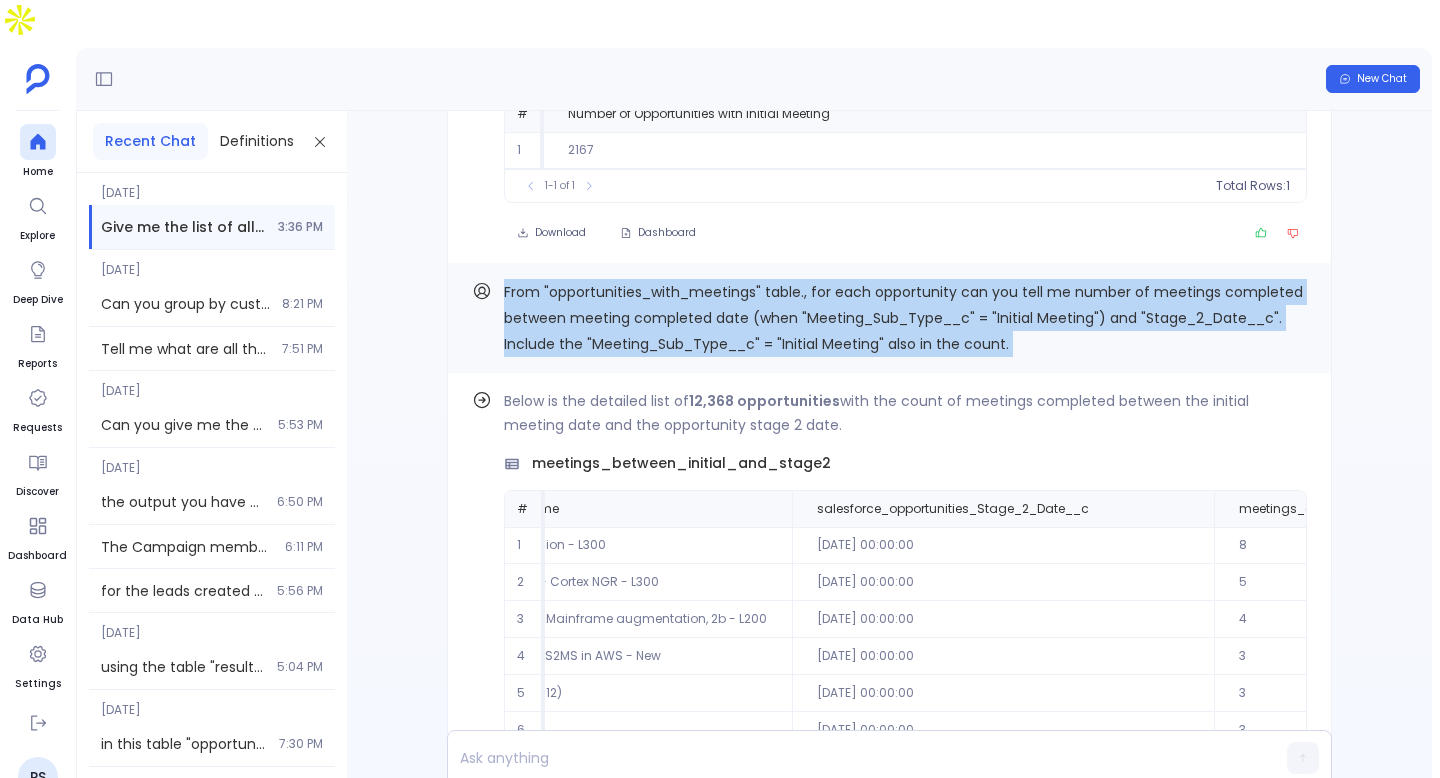 click on "From "opportunities_with_meetings" table., for each opportunity can you tell me number of meetings completed between meeting completed date (when "Meeting_Sub_Type__c" = "Initial Meeting") and "Stage_2_Date__c". Include the "Meeting_Sub_Type__c" = "Initial Meeting" also in the count." at bounding box center [903, 318] 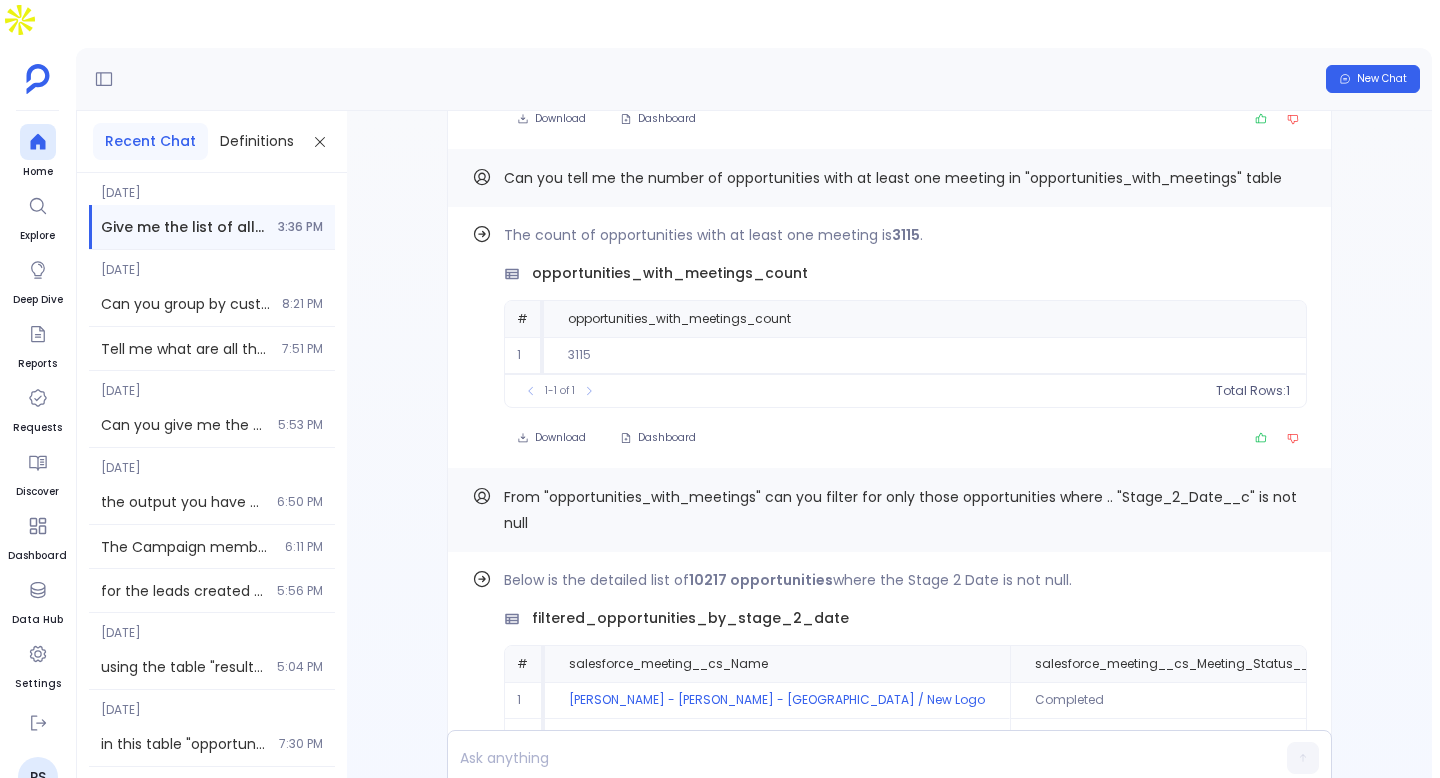 scroll, scrollTop: 0, scrollLeft: 0, axis: both 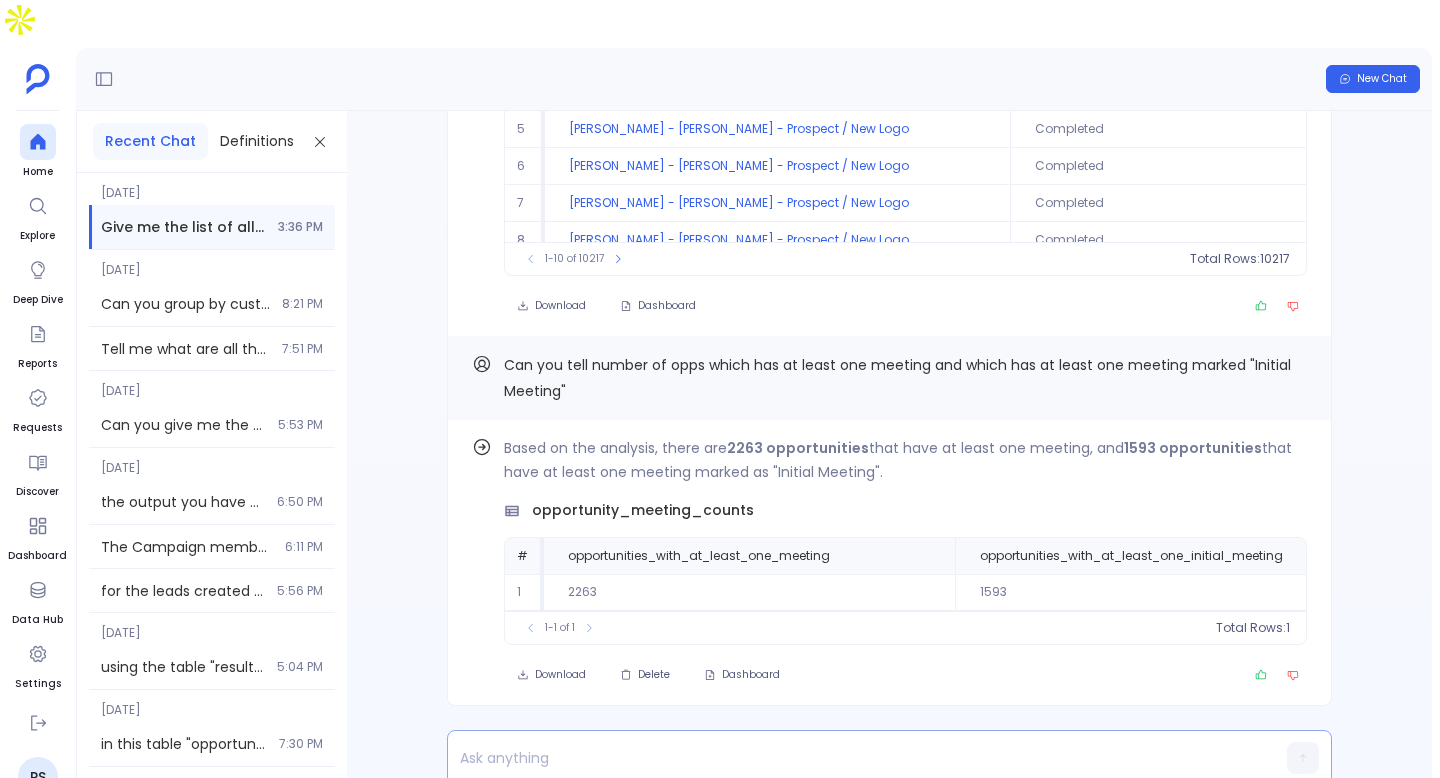 click at bounding box center (851, 758) 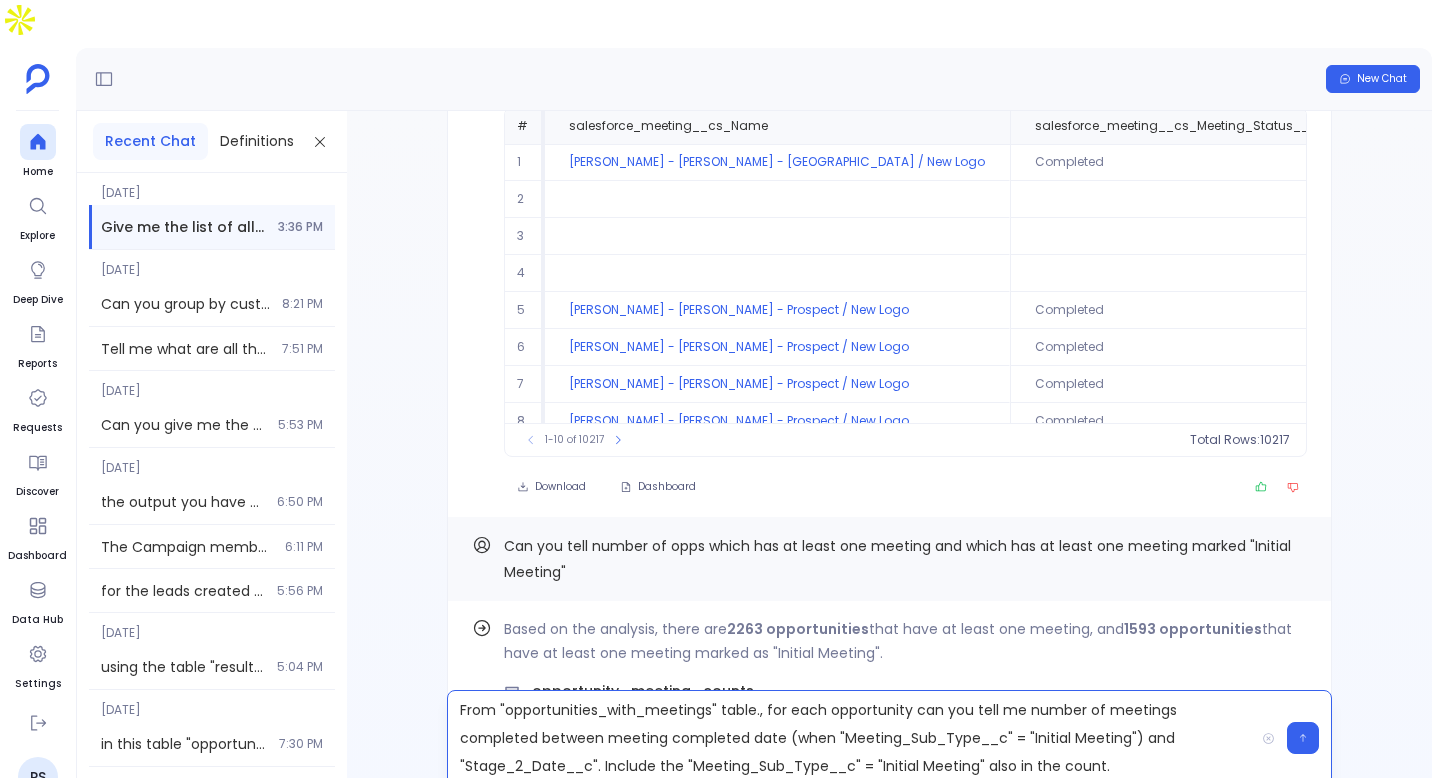 scroll, scrollTop: -230, scrollLeft: 0, axis: vertical 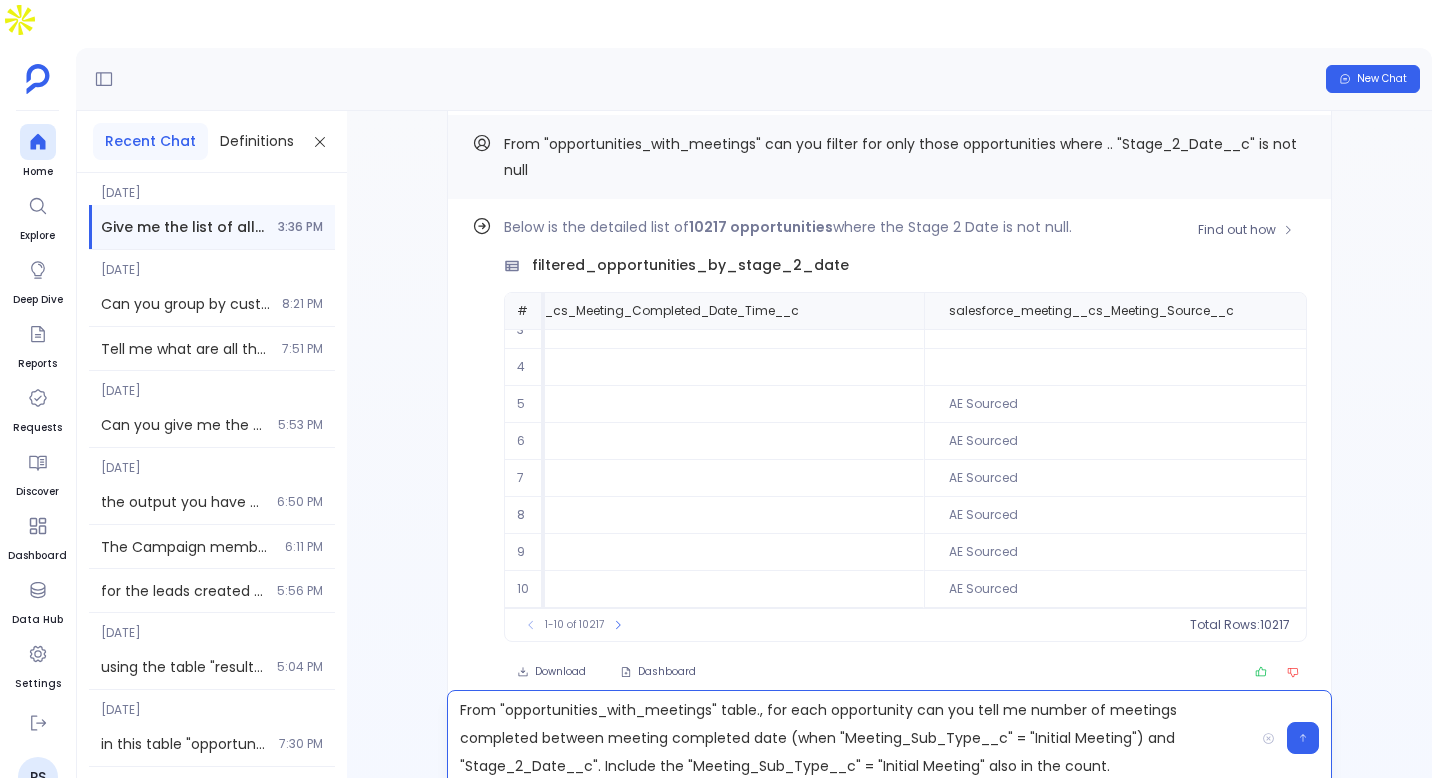 click on "Below is the detailed list of  10217 opportunities  where the Stage 2 Date is not null. filtered_opportunities_by_stage_2_date # salesforce_meeting__cs_Name salesforce_meeting__cs_Meeting_Status__c salesforce_meeting__cs_Meeting_Type__c salesforce_meeting__cs_Opportunity__c salesforce_meeting__cs_Opportunity_Type__c salesforce_meeting__cs_Meeting_Completed_Date_Time__c salesforce_meeting__cs_Meeting_Source__c salesforce_meeting__cs_Contact_Lead_Source__c salesforce_opportunities_Name salesforce_opportunities_StageName salesforce_opportunities_CloseDate salesforce_opportunities_Type salesforce_opportunities_CreatedDate salesforce_opportunities_LastStageChangeDate salesforce_opportunities_Primary_Product_Type__c salesforce_opportunities_Software_Deployment_Location__c salesforce_opportunities_Subscription_ACV__c salesforce_opportunities_Primary_Cloud_Provider__c salesforce_opportunities_IsClosed salesforce_opportunities_IsWon salesforce_opportunities_Stage_1_Date__c salesforce_opportunities_Stage_2_Date__c 1 0" at bounding box center (905, 428) 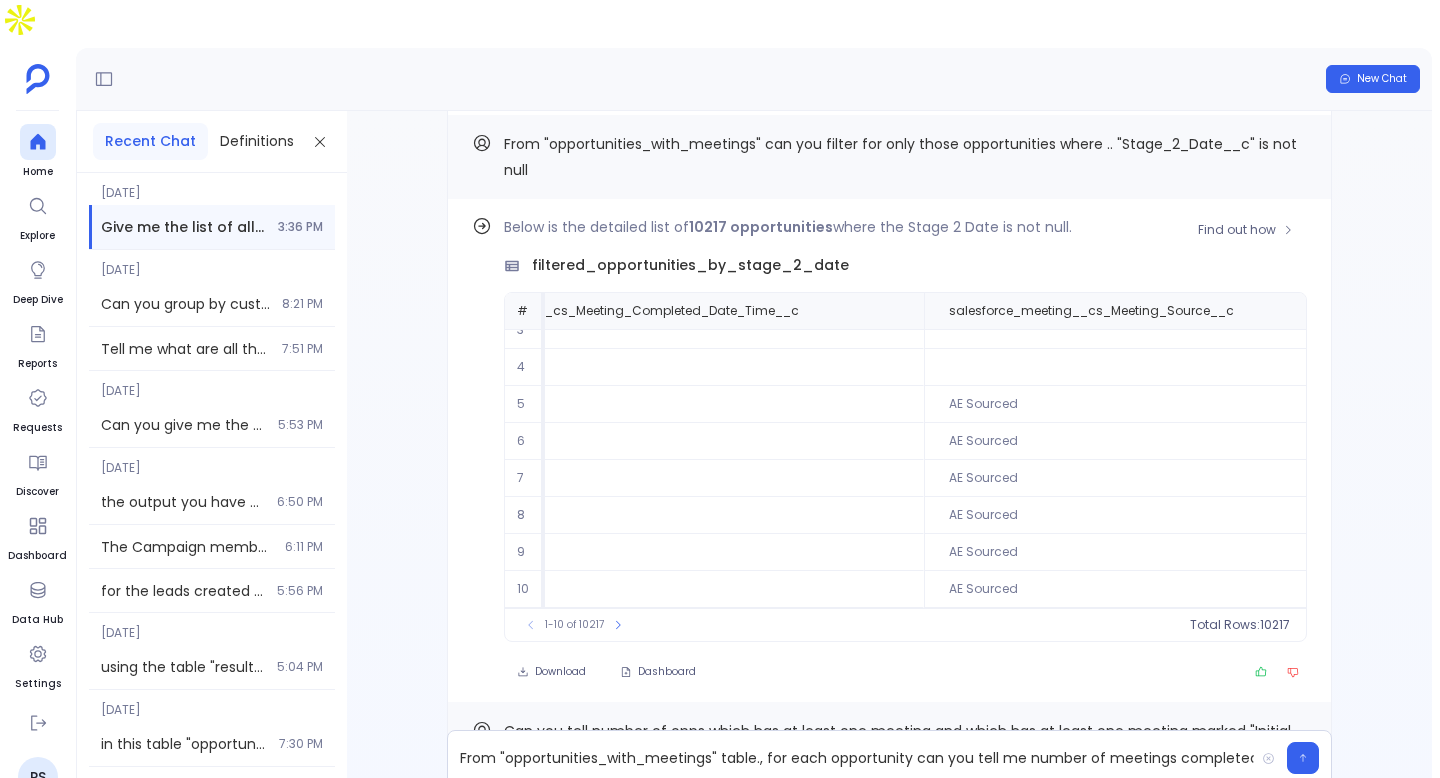 click on "filtered_opportunities_by_stage_2_date" at bounding box center [690, 265] 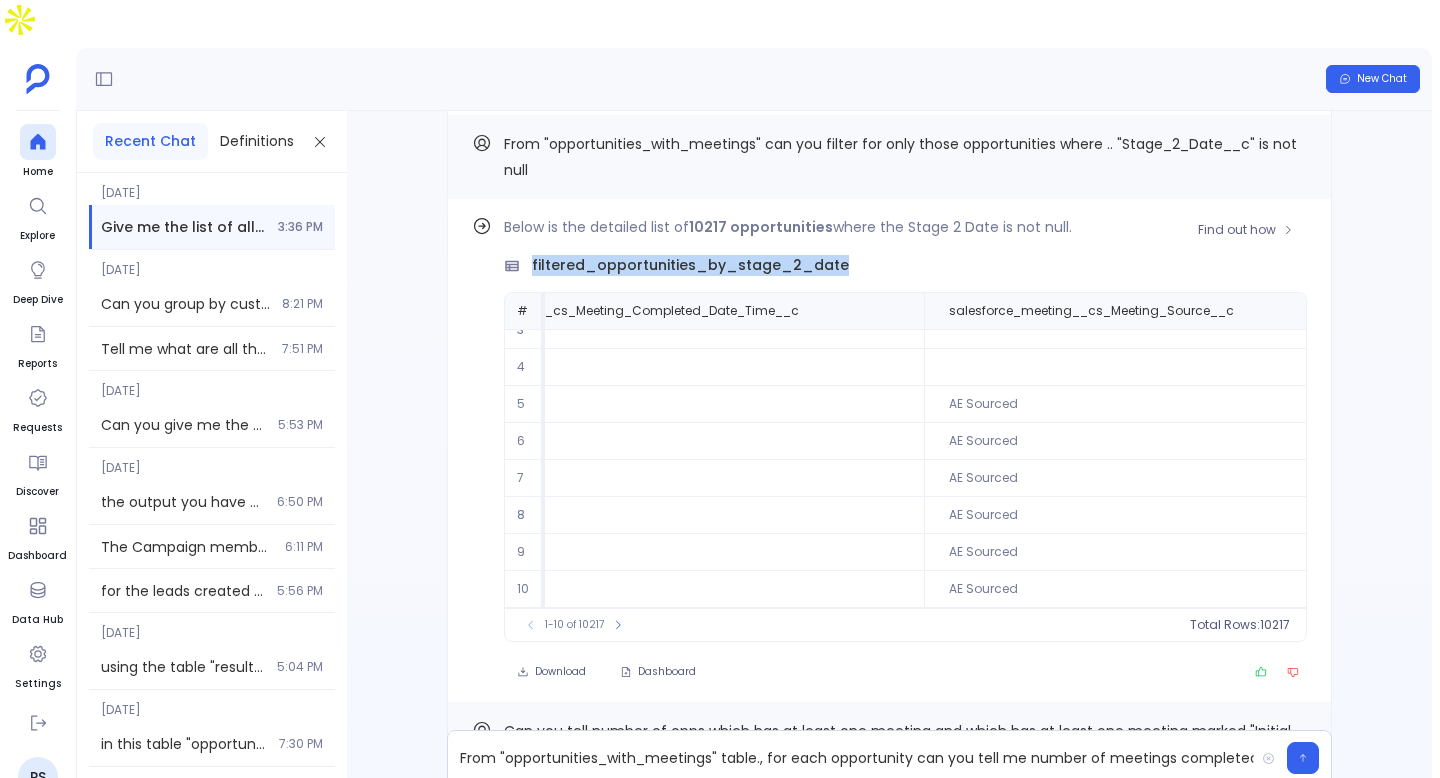click on "filtered_opportunities_by_stage_2_date" at bounding box center (690, 265) 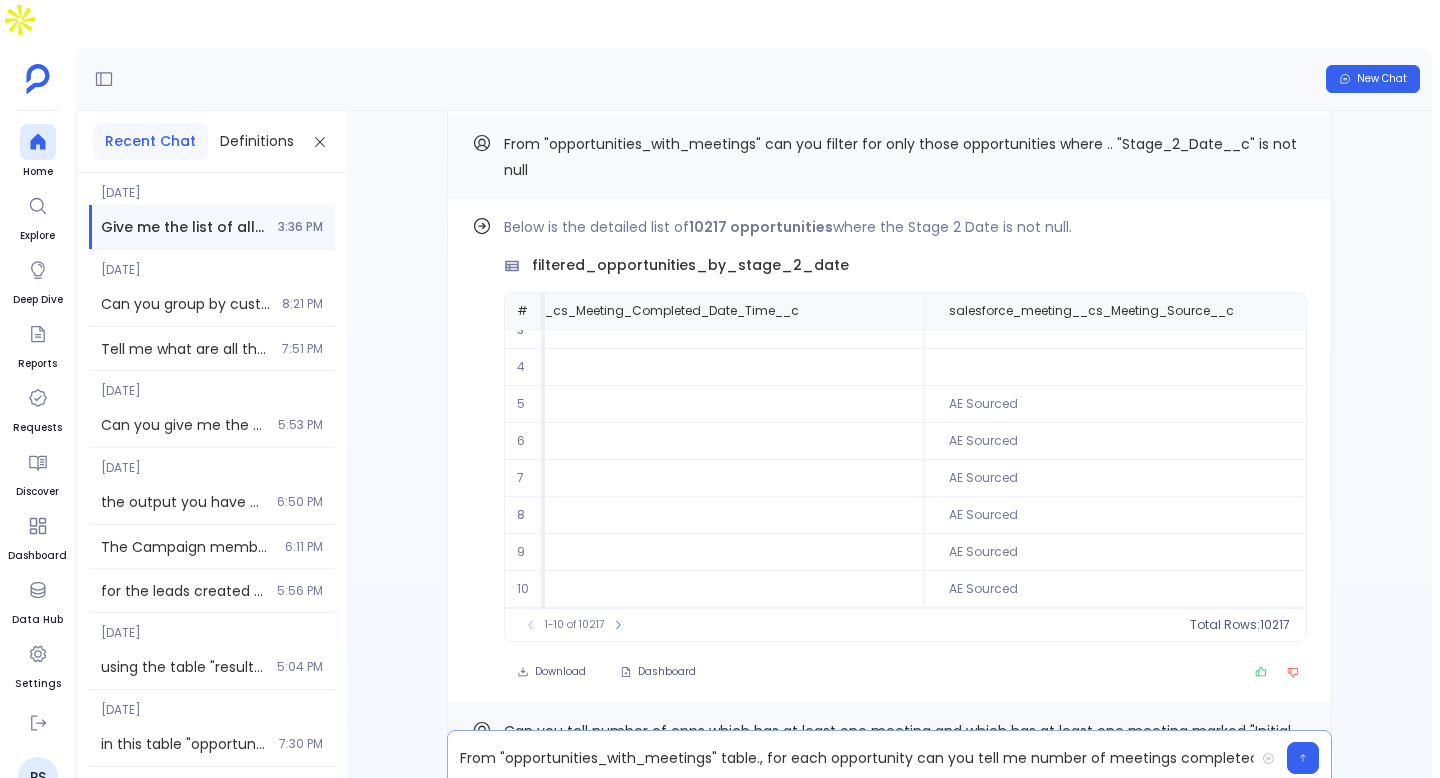 click on "From "opportunities_with_meetings" table., for each opportunity can you tell me number of meetings completed between meeting completed date (when "Meeting_Sub_Type__c" = "Initial Meeting") and "Stage_2_Date__c". Include the "Meeting_Sub_Type__c" = "Initial Meeting" also in the count." at bounding box center (851, 758) 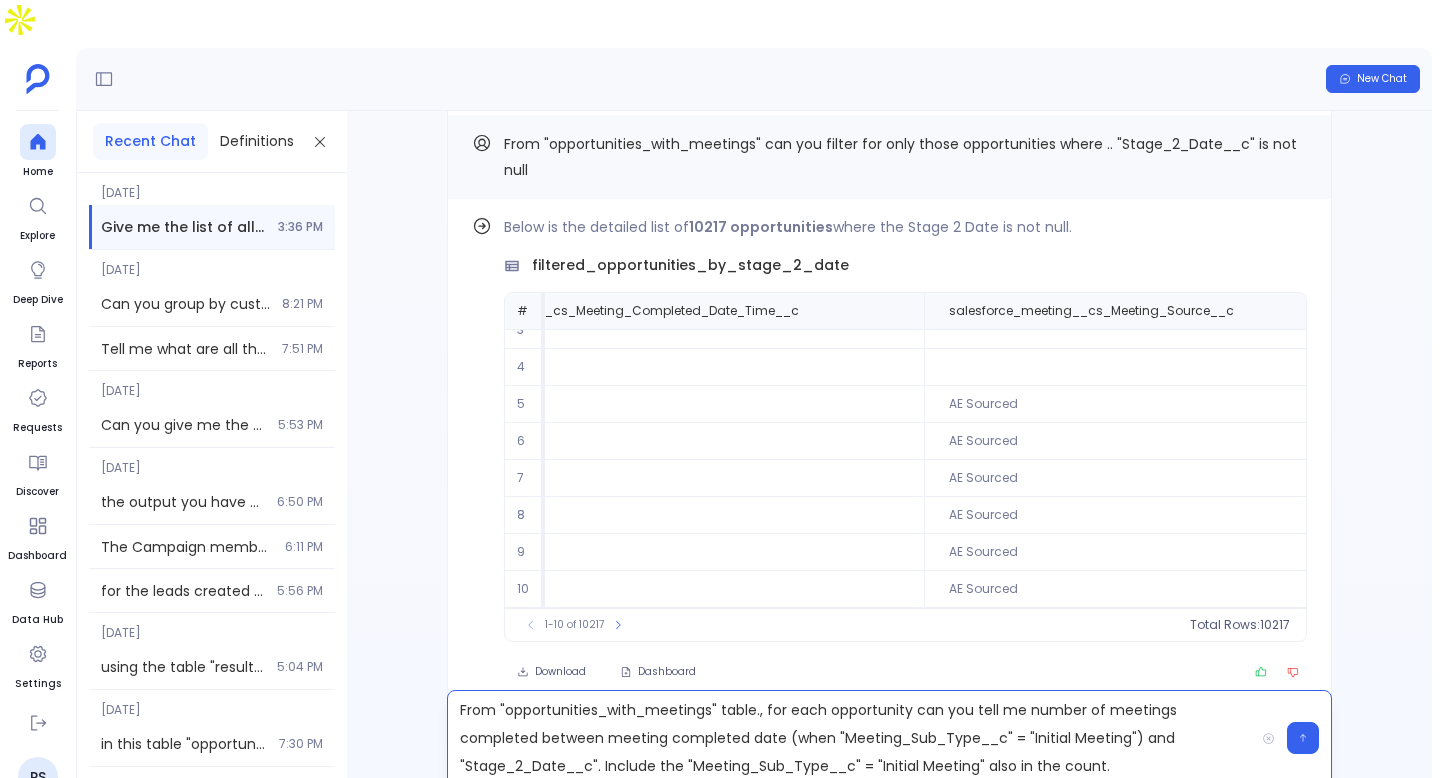 click on "From "opportunities_with_meetings" table., for each opportunity can you tell me number of meetings completed between meeting completed date (when "Meeting_Sub_Type__c" = "Initial Meeting") and "Stage_2_Date__c". Include the "Meeting_Sub_Type__c" = "Initial Meeting" also in the count." at bounding box center [851, 738] 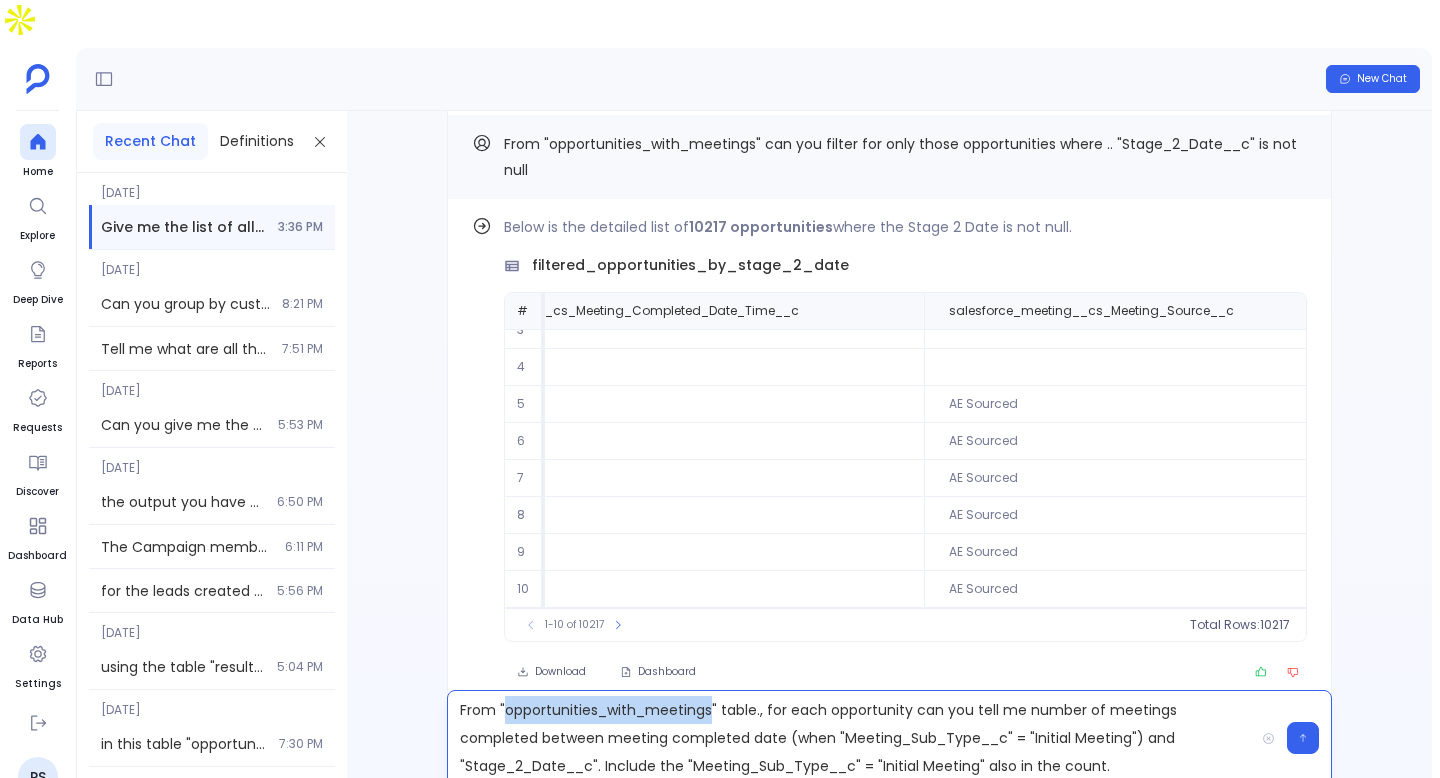 click on "From "opportunities_with_meetings" table., for each opportunity can you tell me number of meetings completed between meeting completed date (when "Meeting_Sub_Type__c" = "Initial Meeting") and "Stage_2_Date__c". Include the "Meeting_Sub_Type__c" = "Initial Meeting" also in the count." at bounding box center [851, 738] 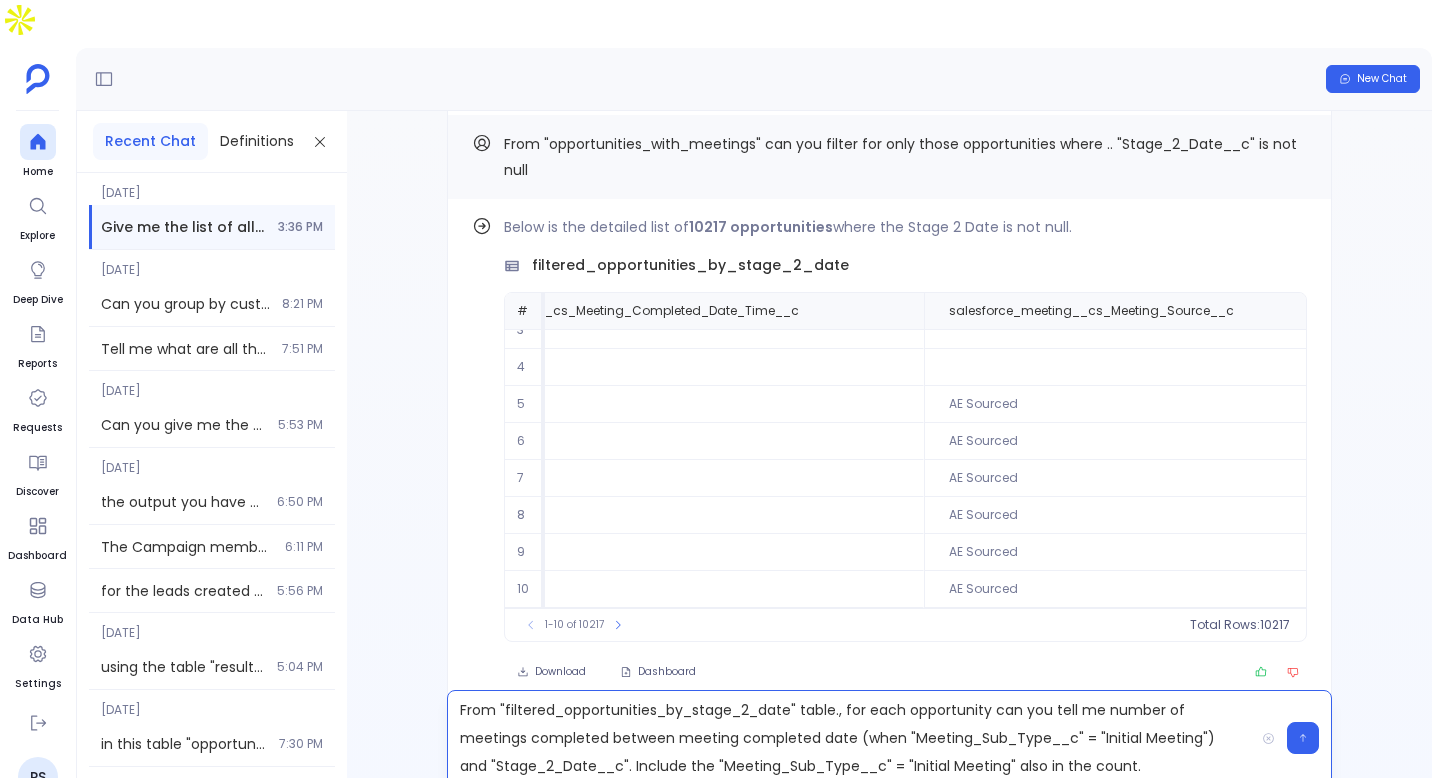 click on "From "filtered_opportunities_by_stage_2_date" table., for each opportunity can you tell me number of meetings completed between meeting completed date (when "Meeting_Sub_Type__c" = "Initial Meeting") and "Stage_2_Date__c". Include the "Meeting_Sub_Type__c" = "Initial Meeting" also in the count." at bounding box center [851, 738] 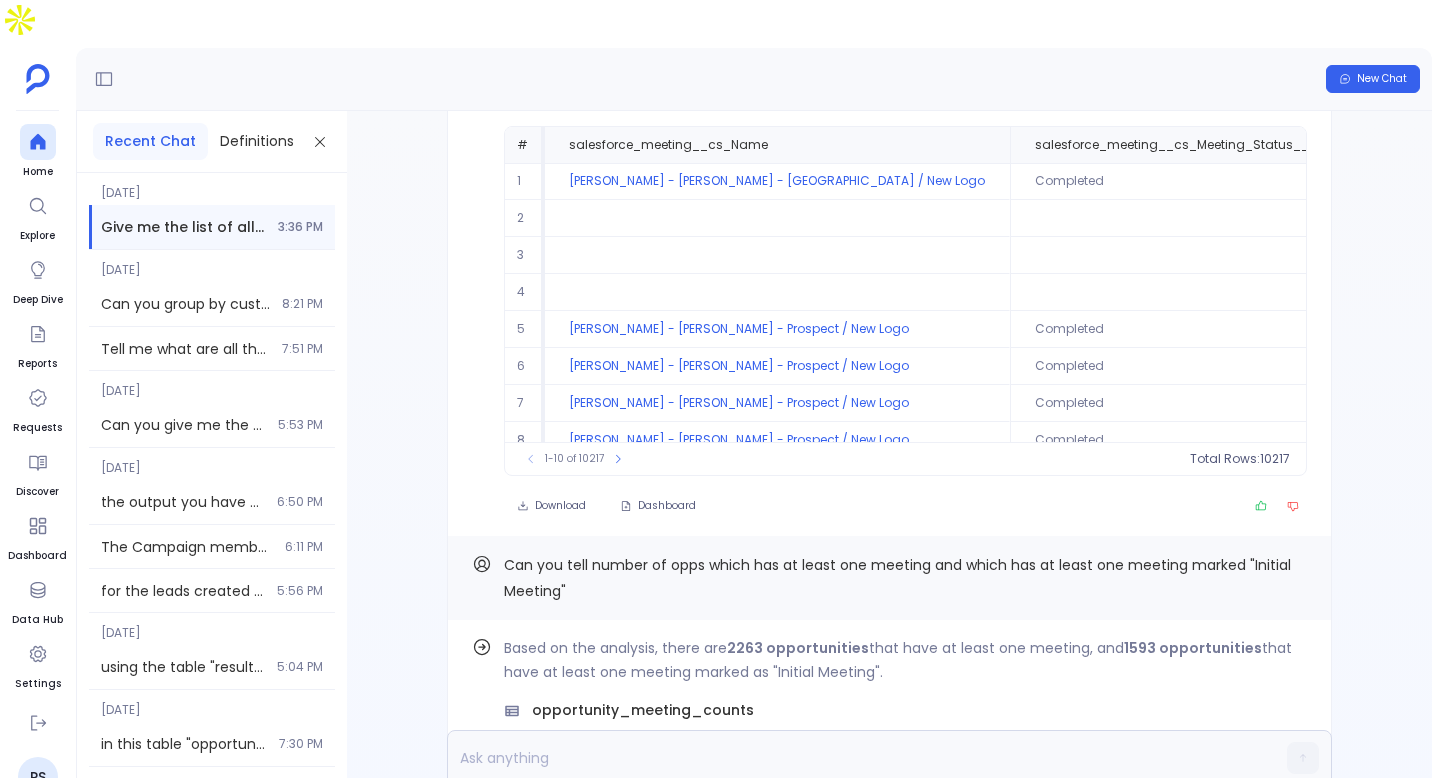 scroll, scrollTop: 0, scrollLeft: 0, axis: both 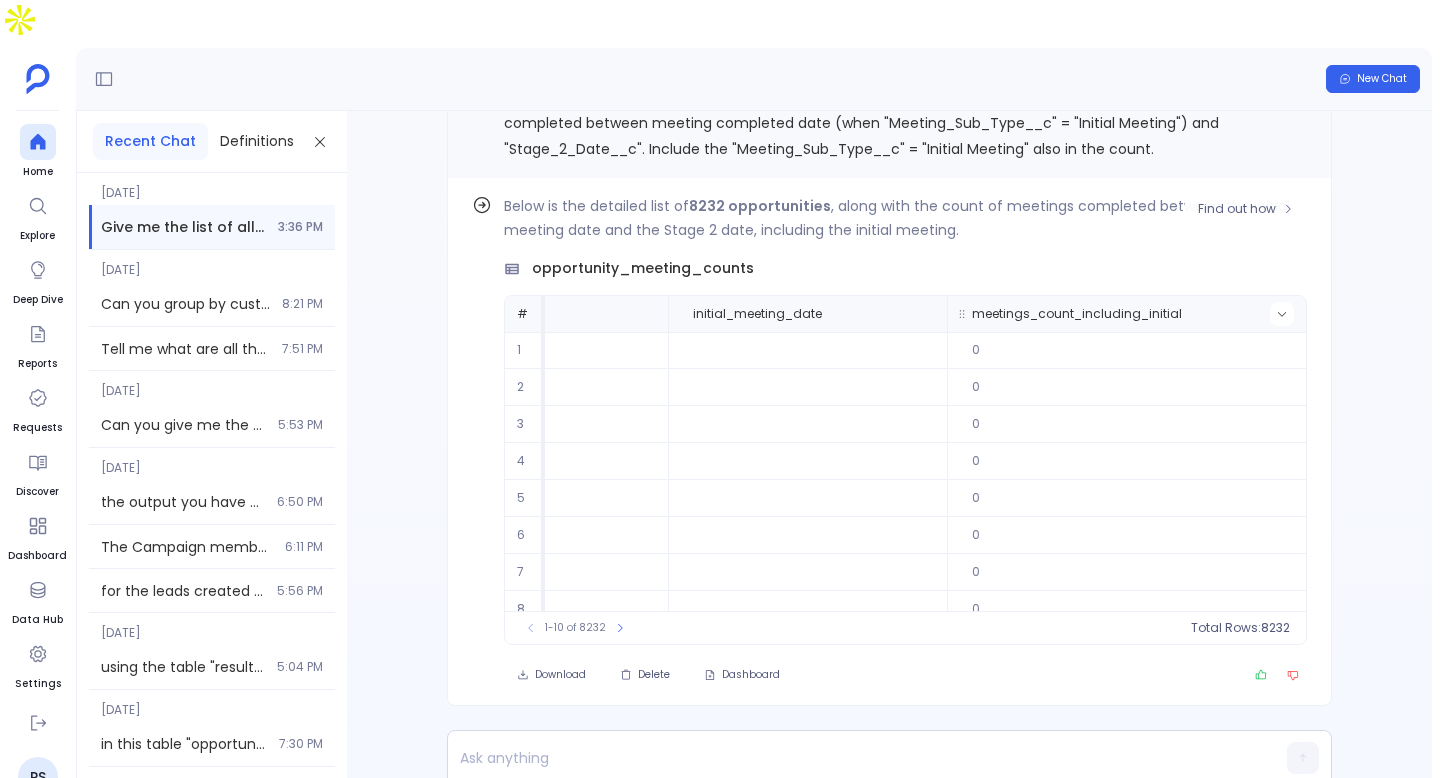 click at bounding box center (1282, 314) 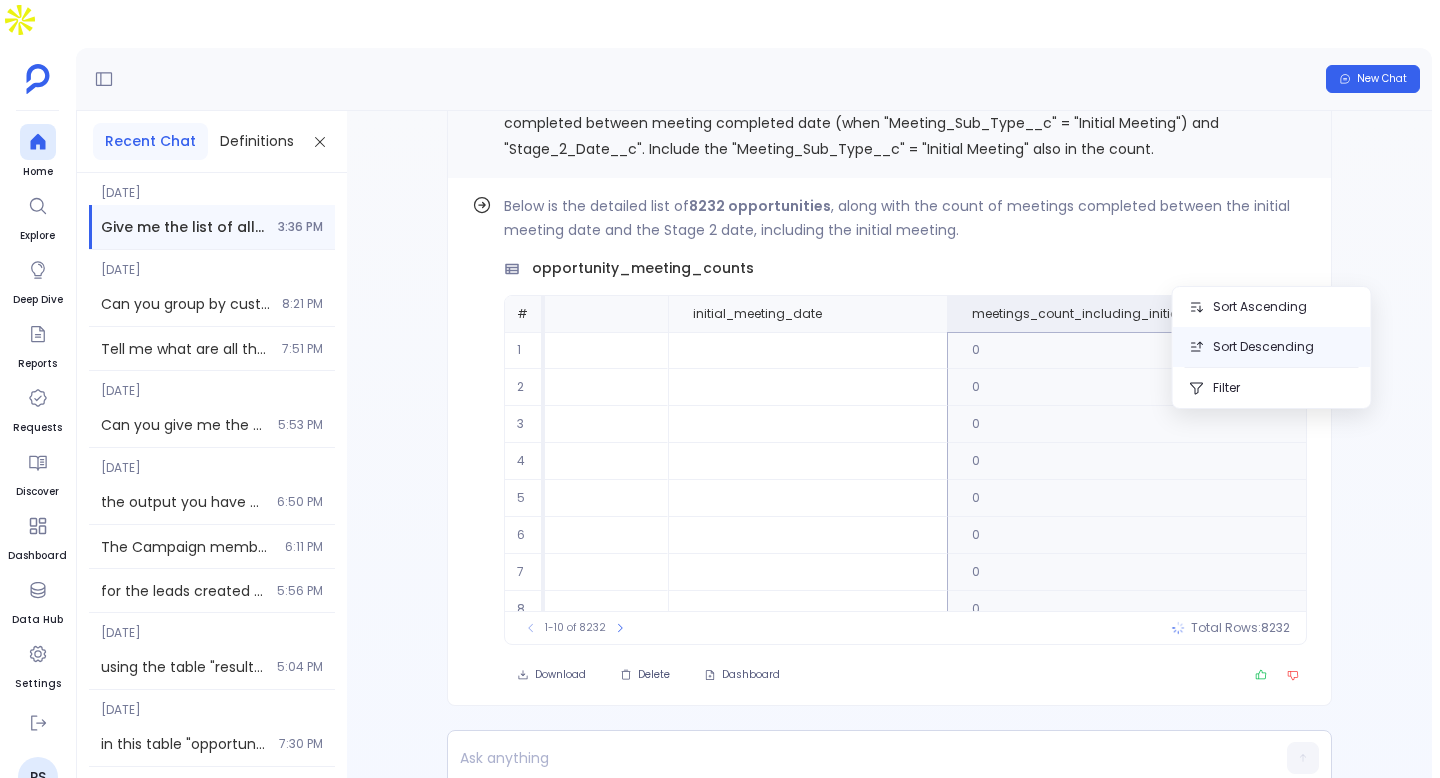click on "Sort Descending" at bounding box center [1272, 347] 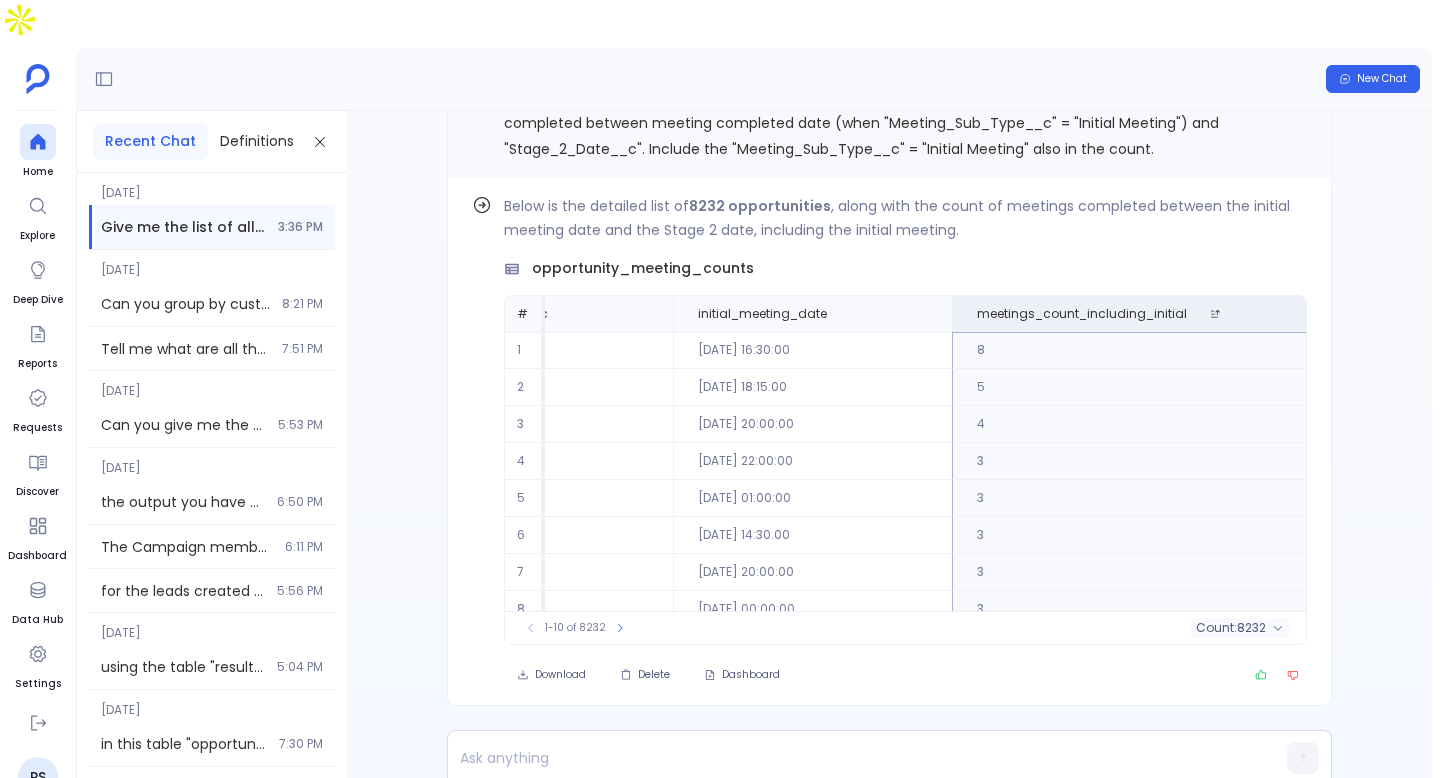 scroll, scrollTop: 96, scrollLeft: 1070, axis: both 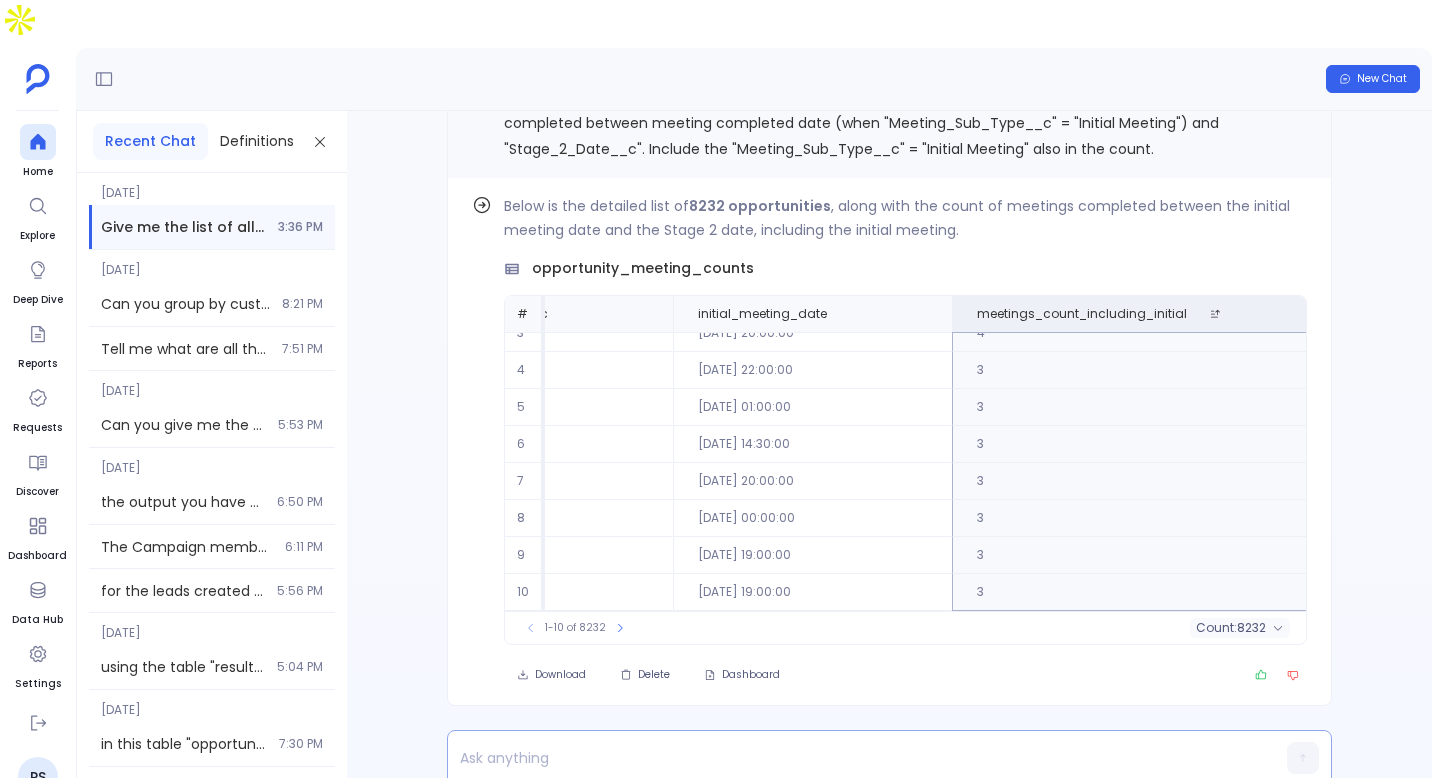click at bounding box center [851, 758] 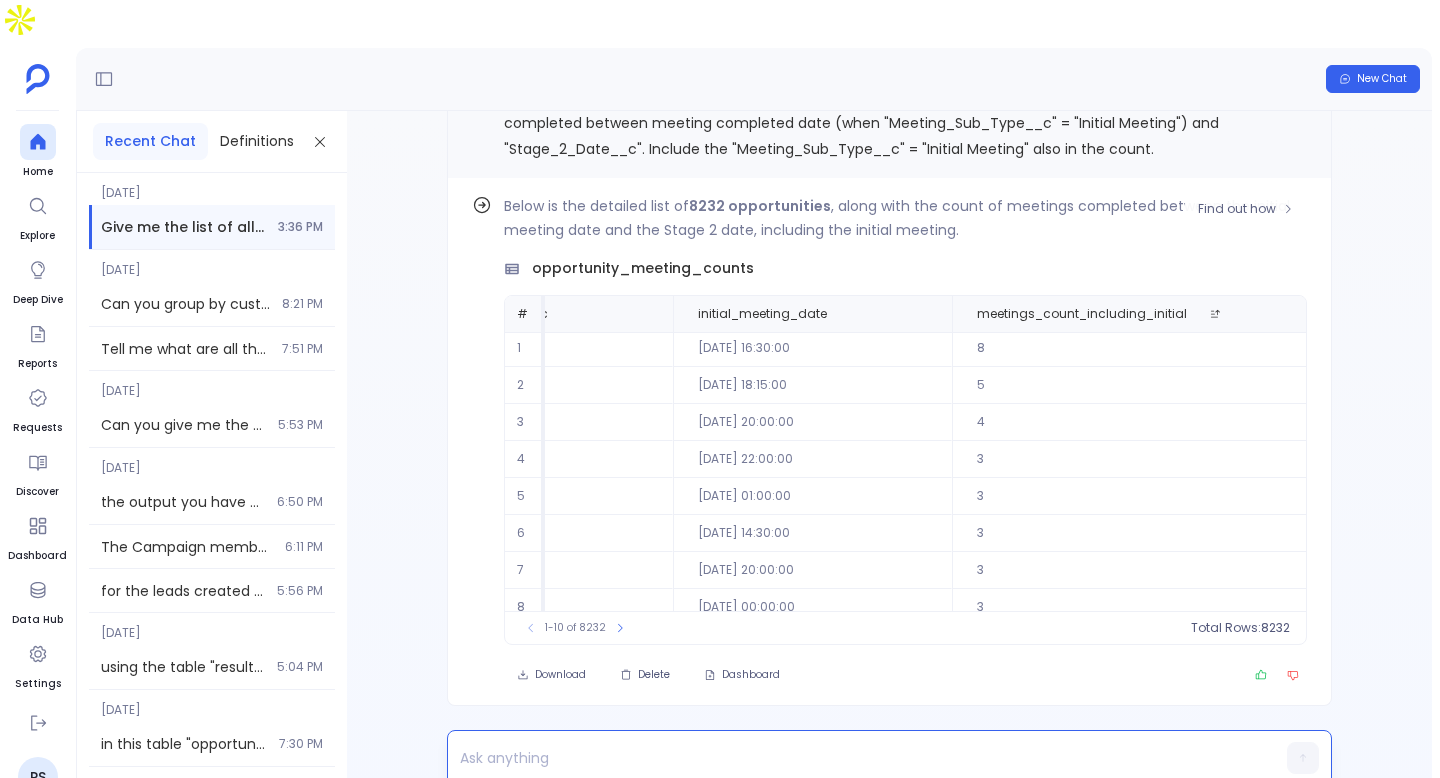 scroll, scrollTop: 96, scrollLeft: 1070, axis: both 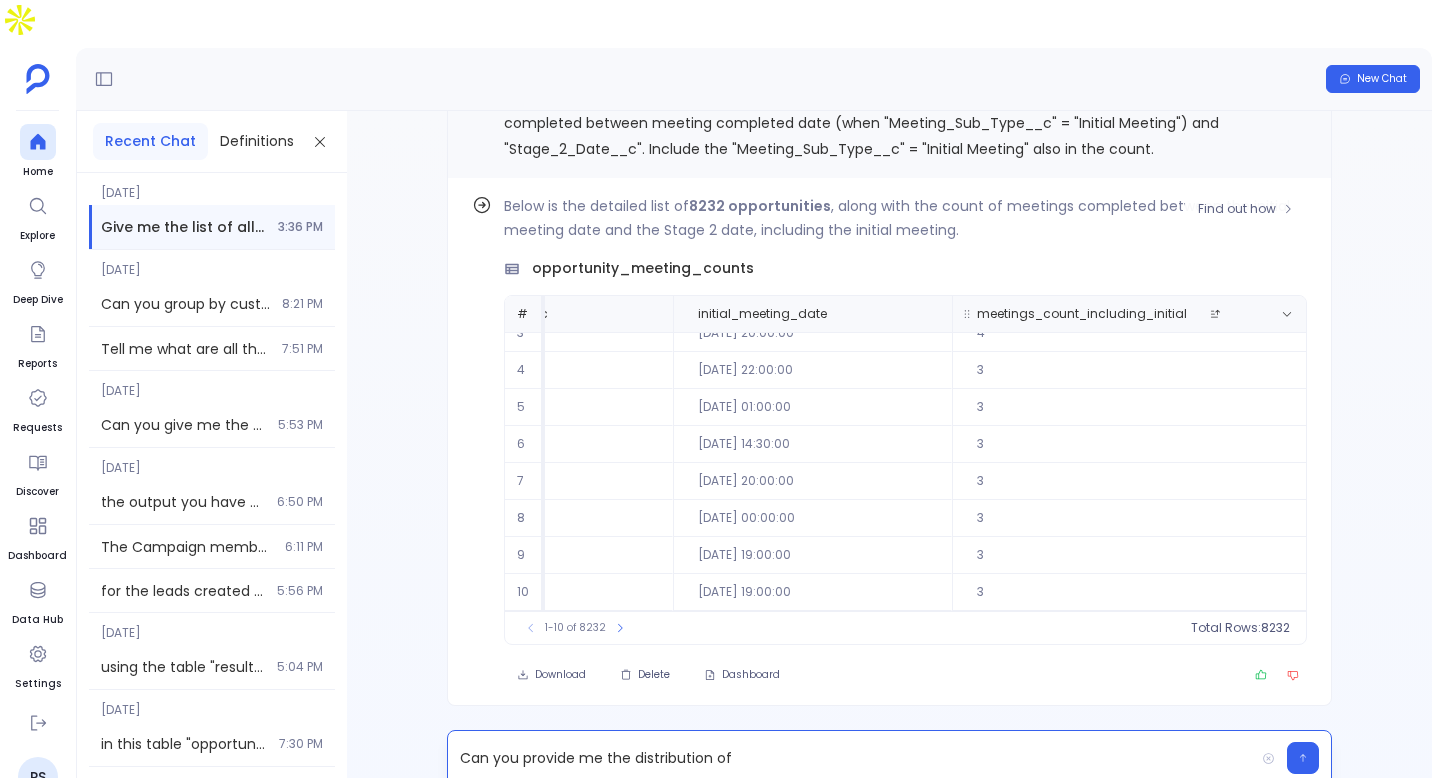 click on "meetings_count_including_initial" at bounding box center (1082, 314) 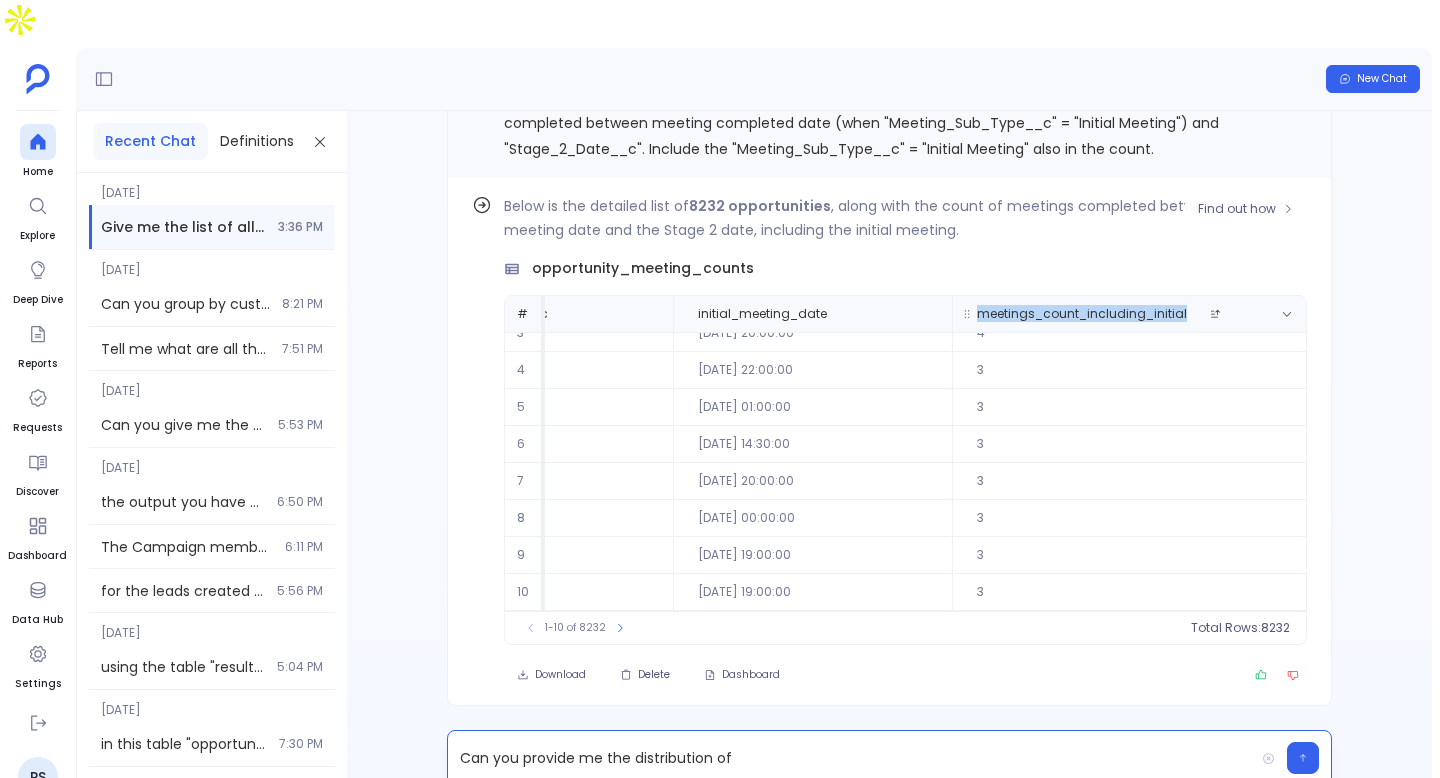 click on "meetings_count_including_initial" at bounding box center (1082, 314) 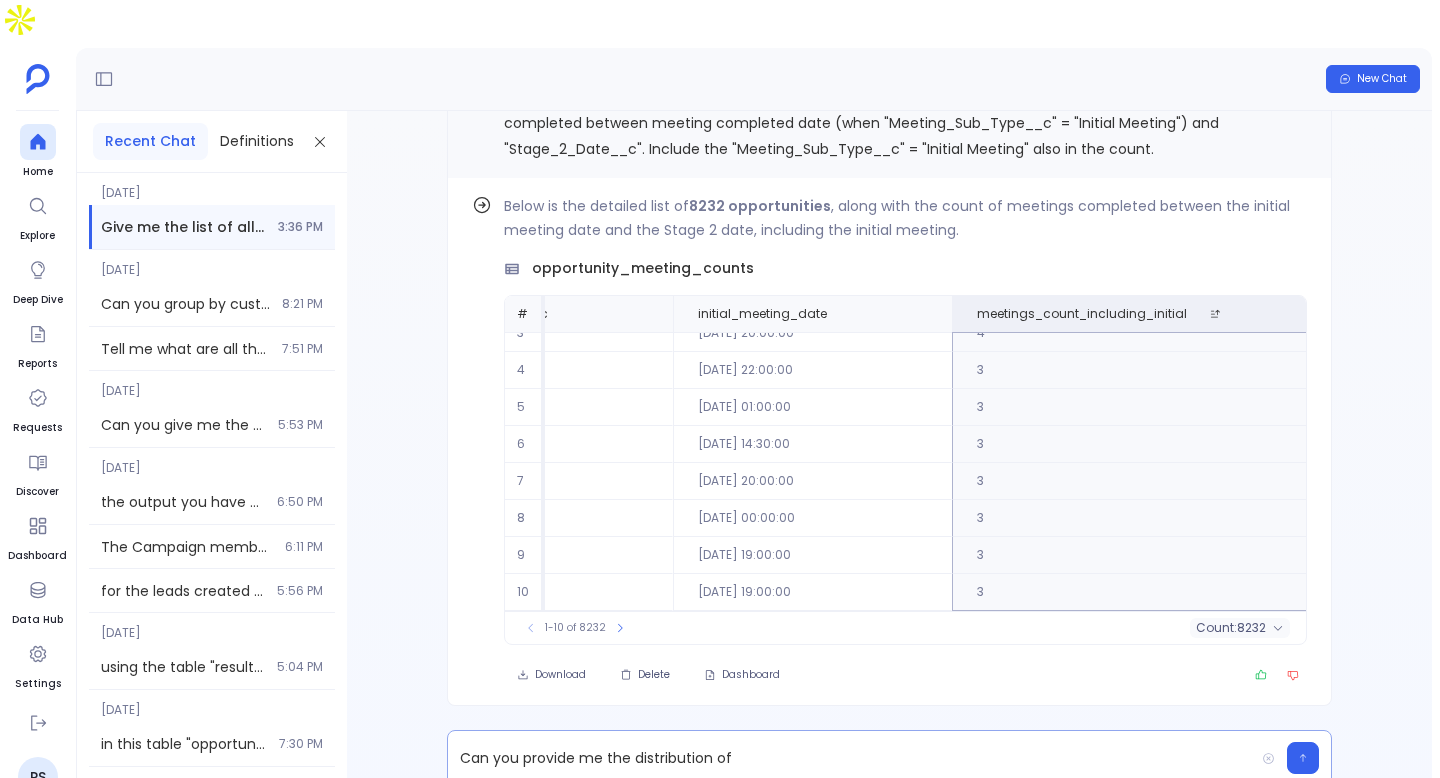click on "Can you provide me the distribution of" at bounding box center (851, 758) 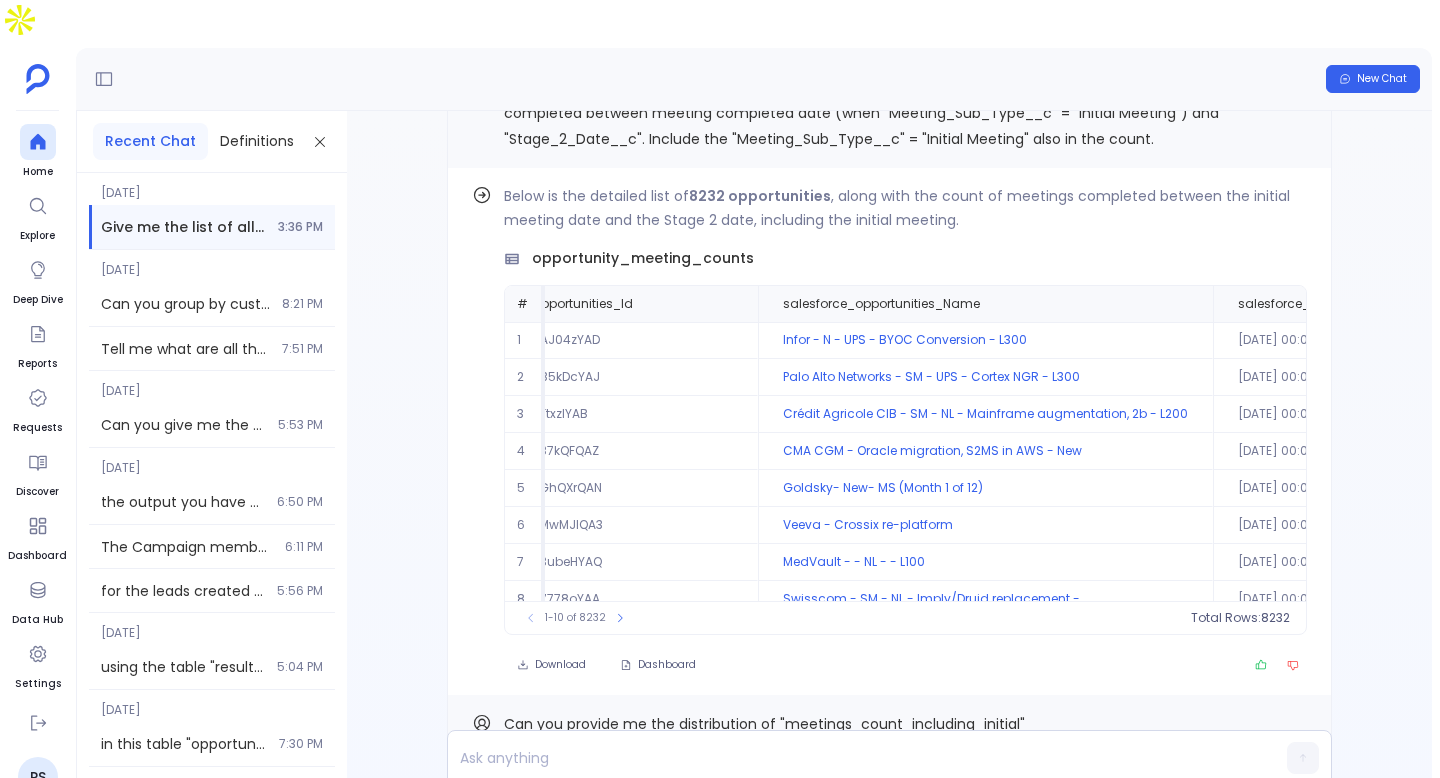 scroll, scrollTop: -563, scrollLeft: 0, axis: vertical 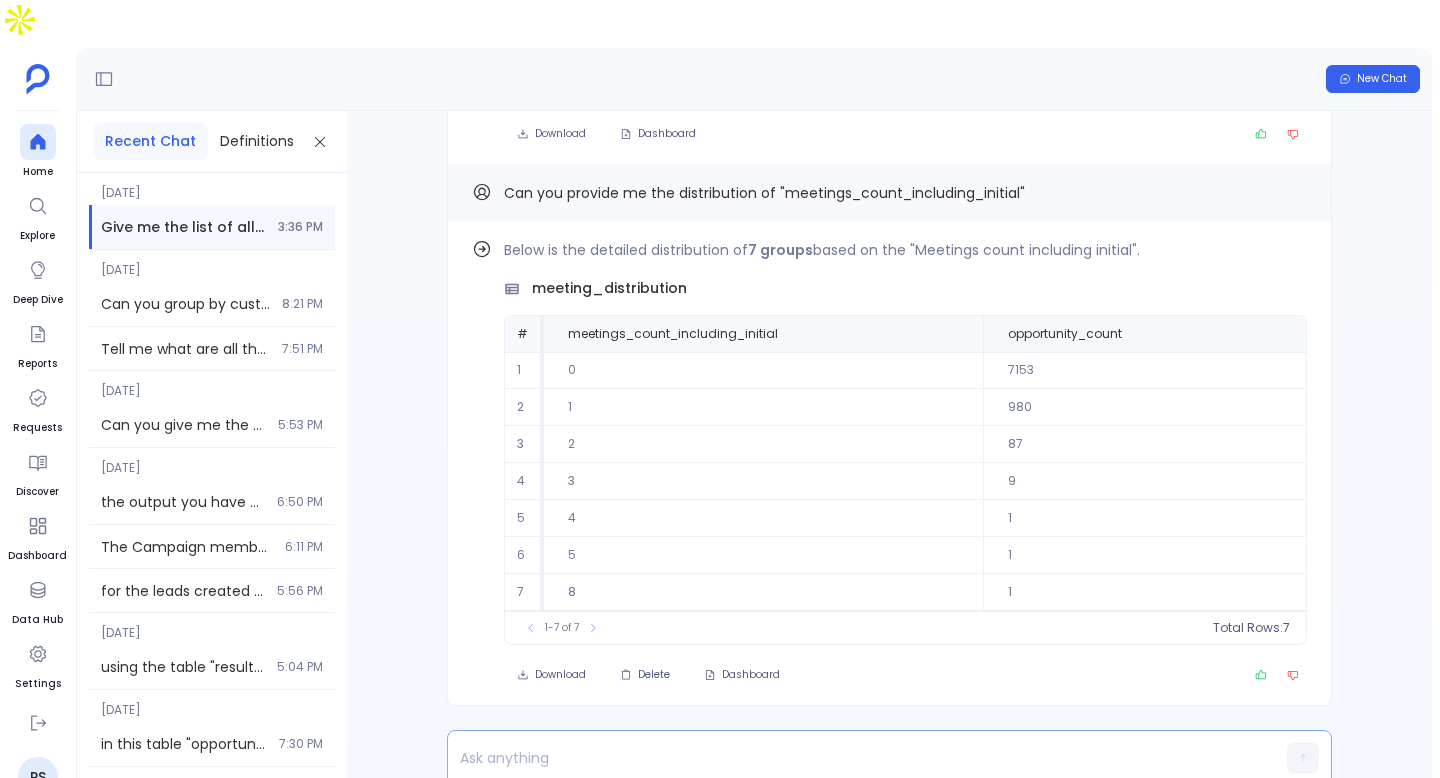 click at bounding box center [851, 758] 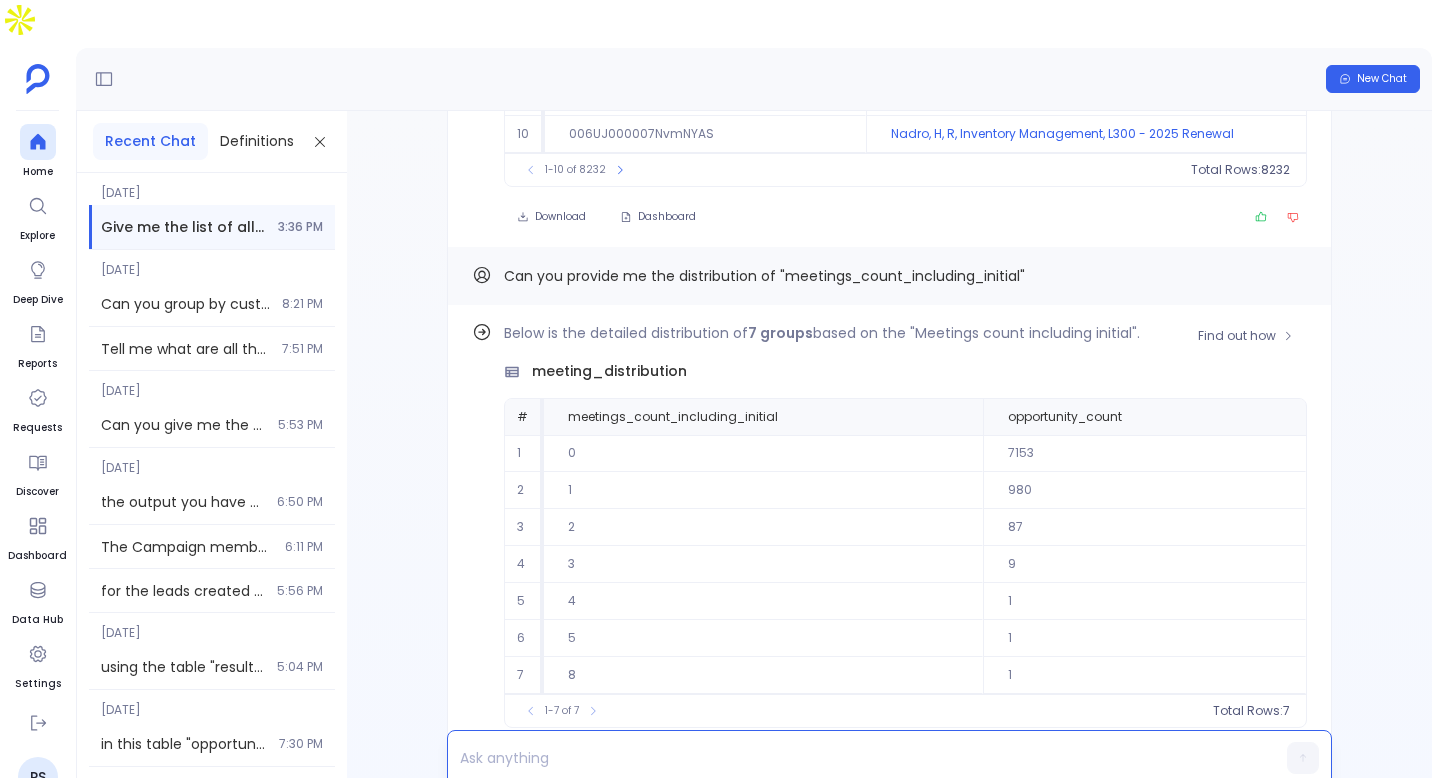 scroll, scrollTop: 0, scrollLeft: 0, axis: both 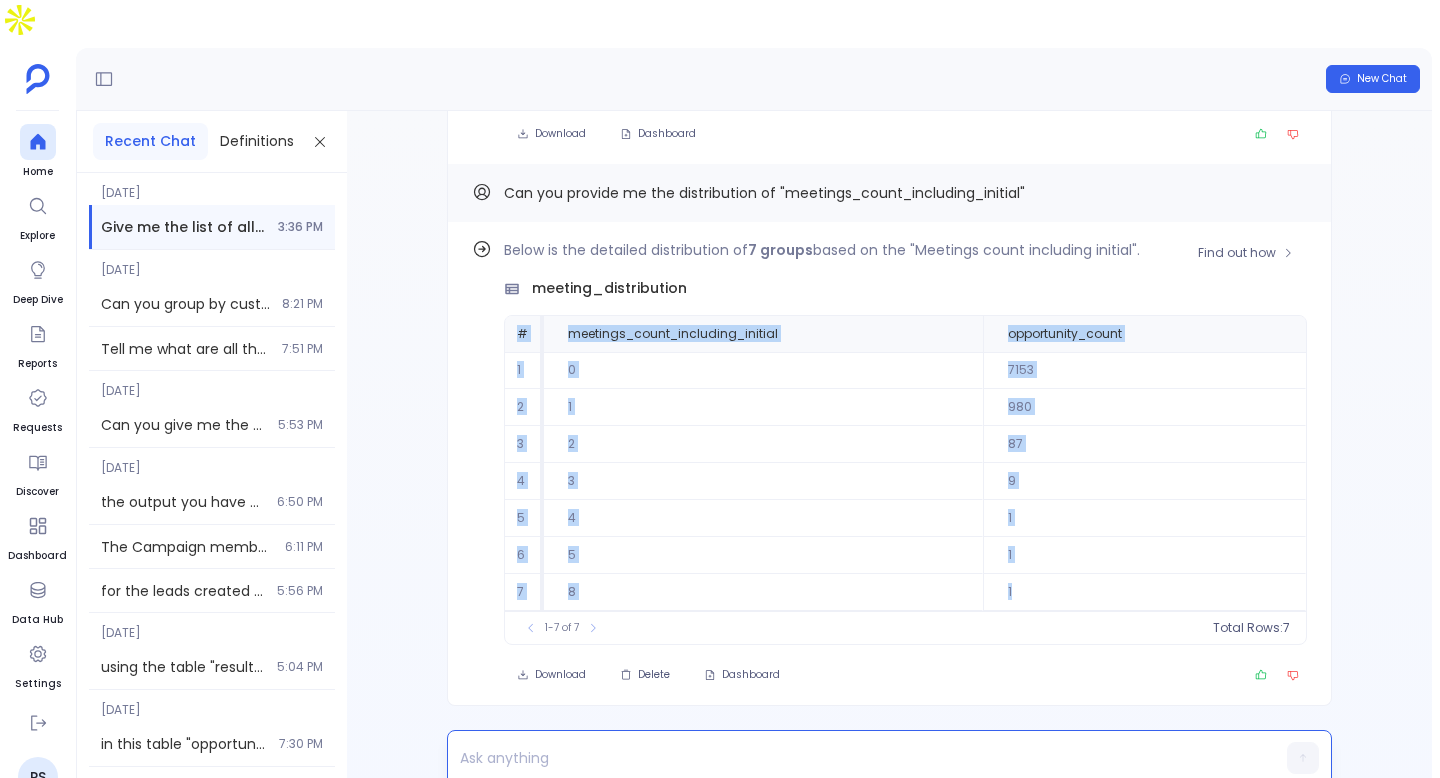 drag, startPoint x: 515, startPoint y: 289, endPoint x: 1038, endPoint y: 552, distance: 585.4041 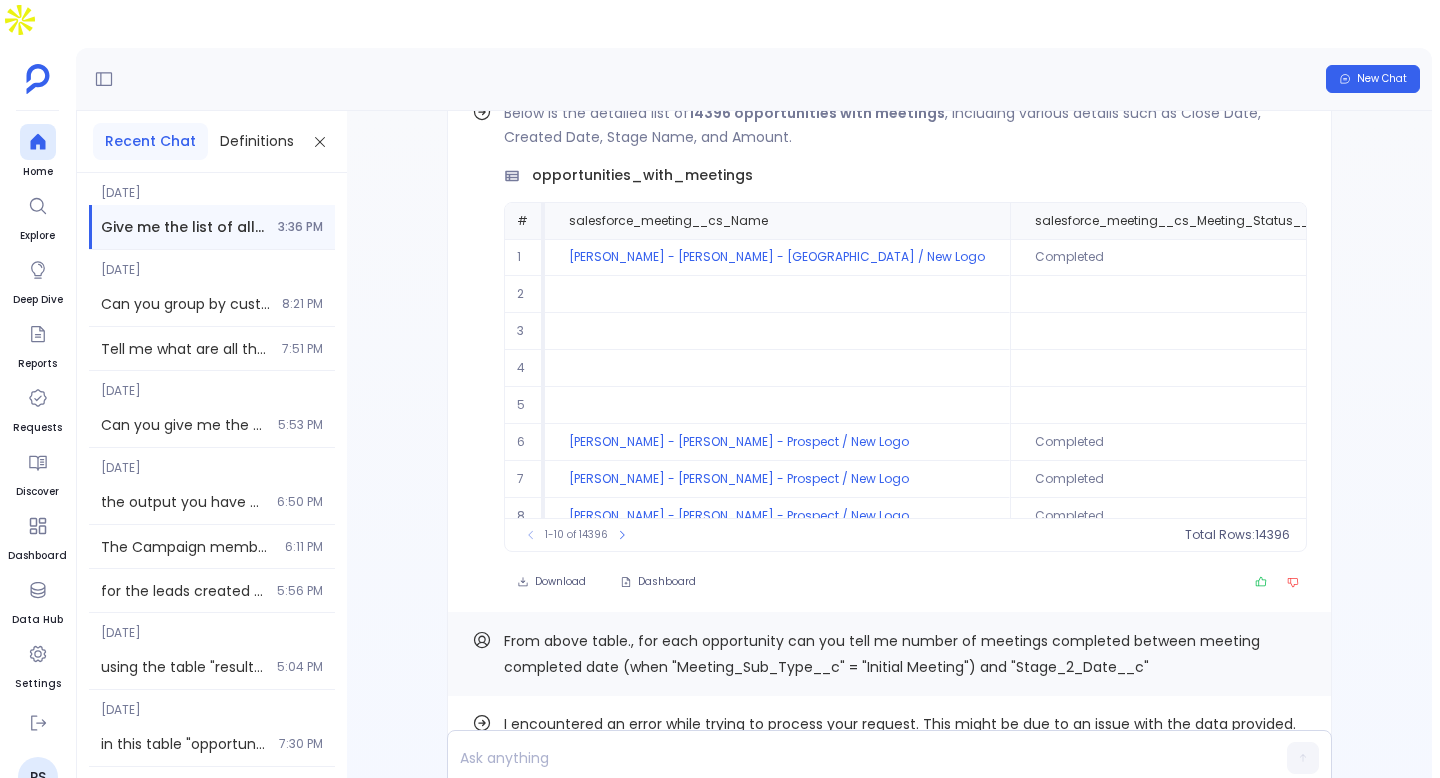 scroll, scrollTop: -5700, scrollLeft: 0, axis: vertical 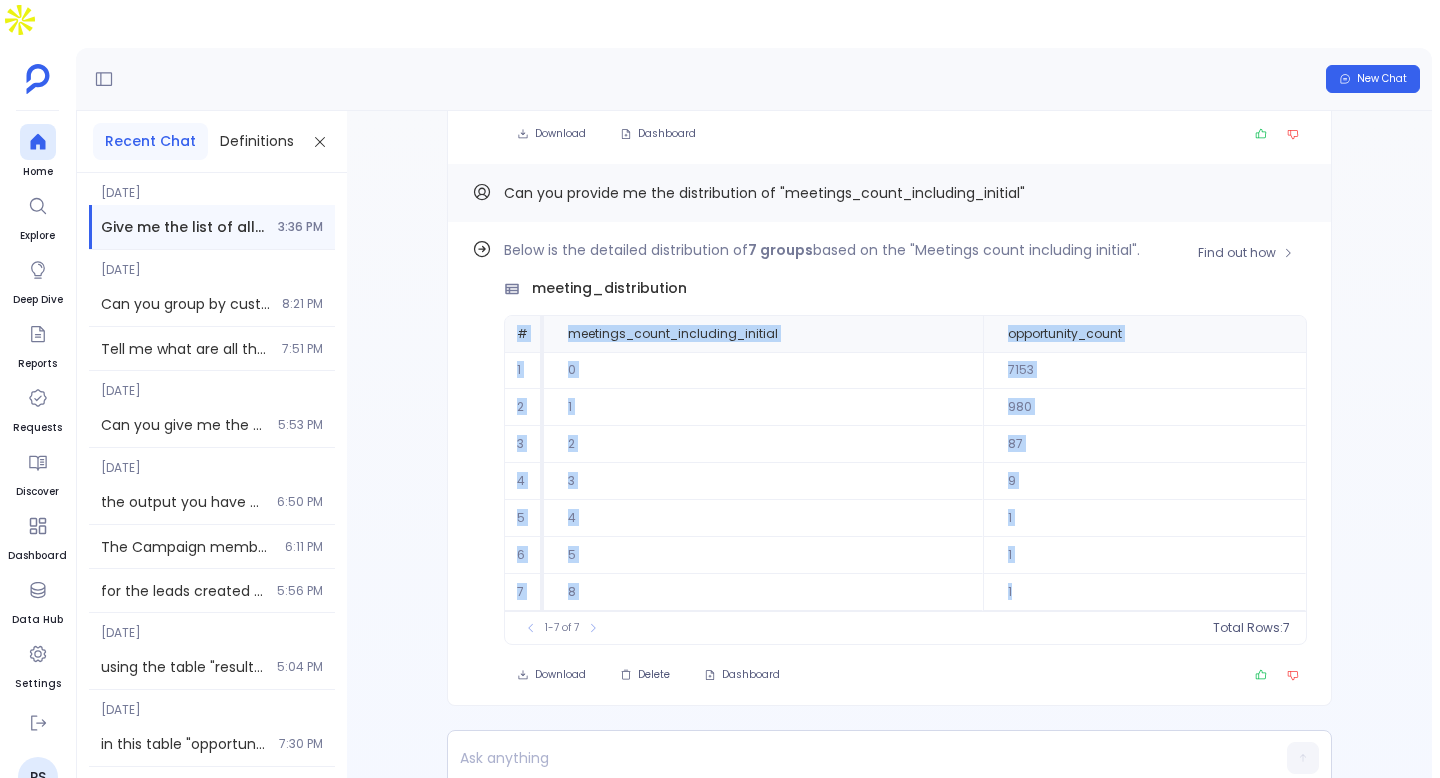 click on "9" at bounding box center (1144, 481) 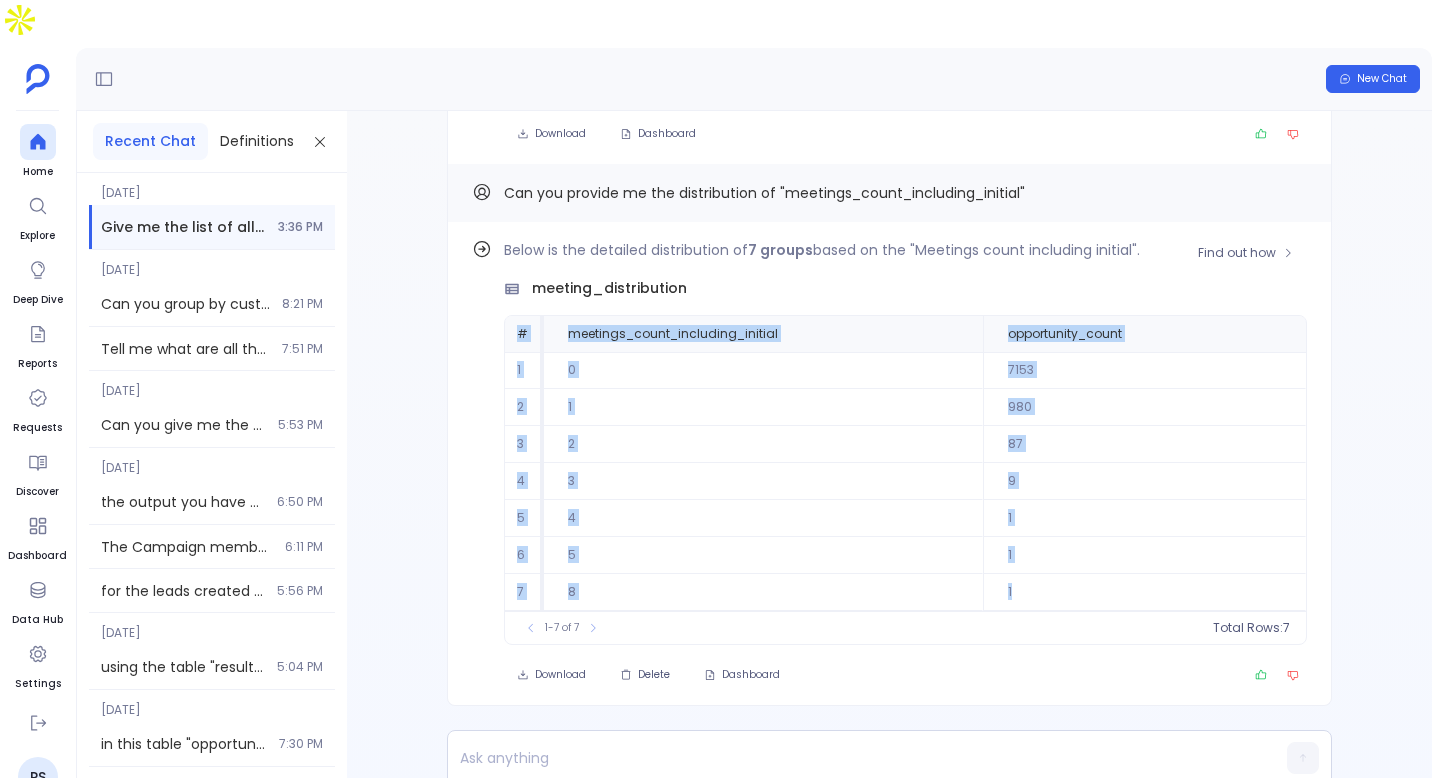 drag, startPoint x: 507, startPoint y: 291, endPoint x: 1110, endPoint y: 555, distance: 658.2591 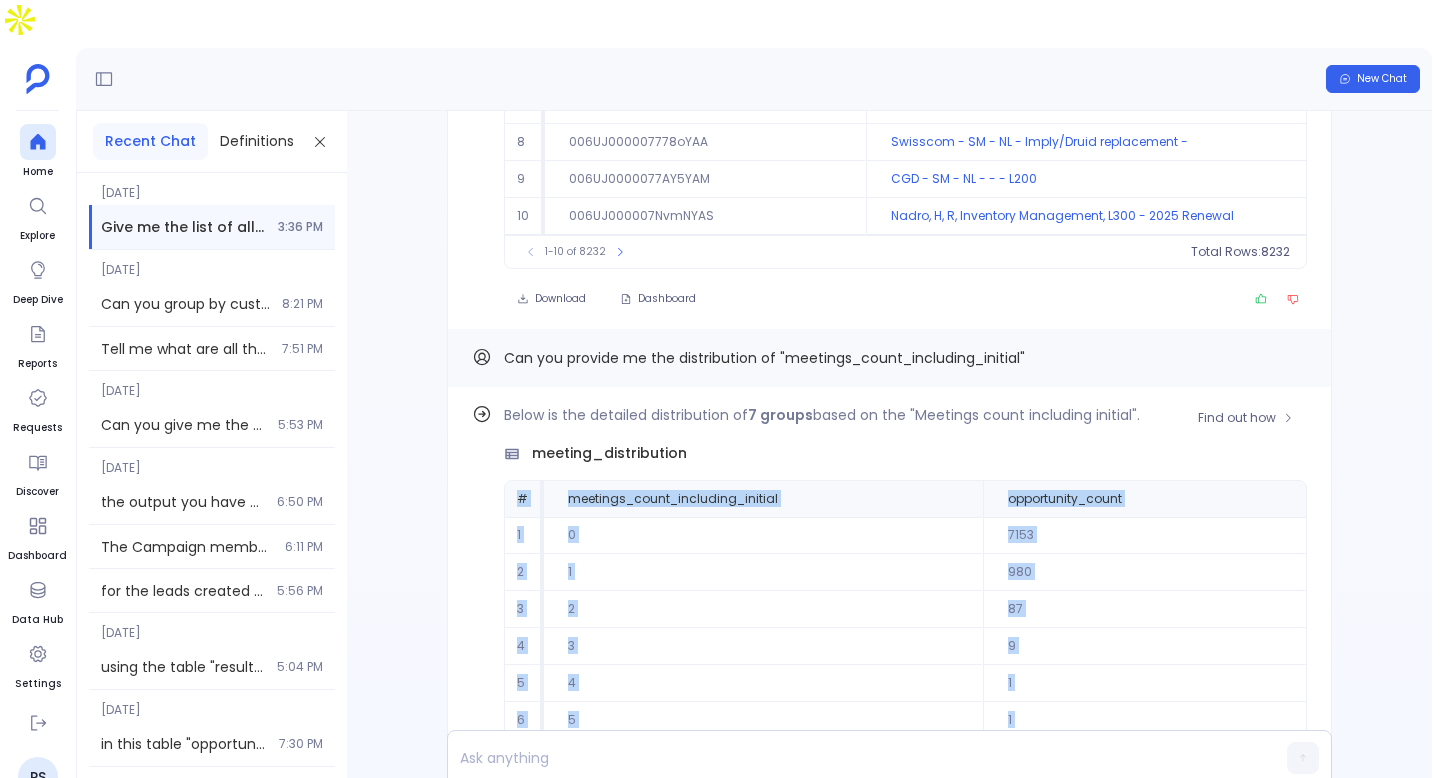 scroll, scrollTop: -540, scrollLeft: 0, axis: vertical 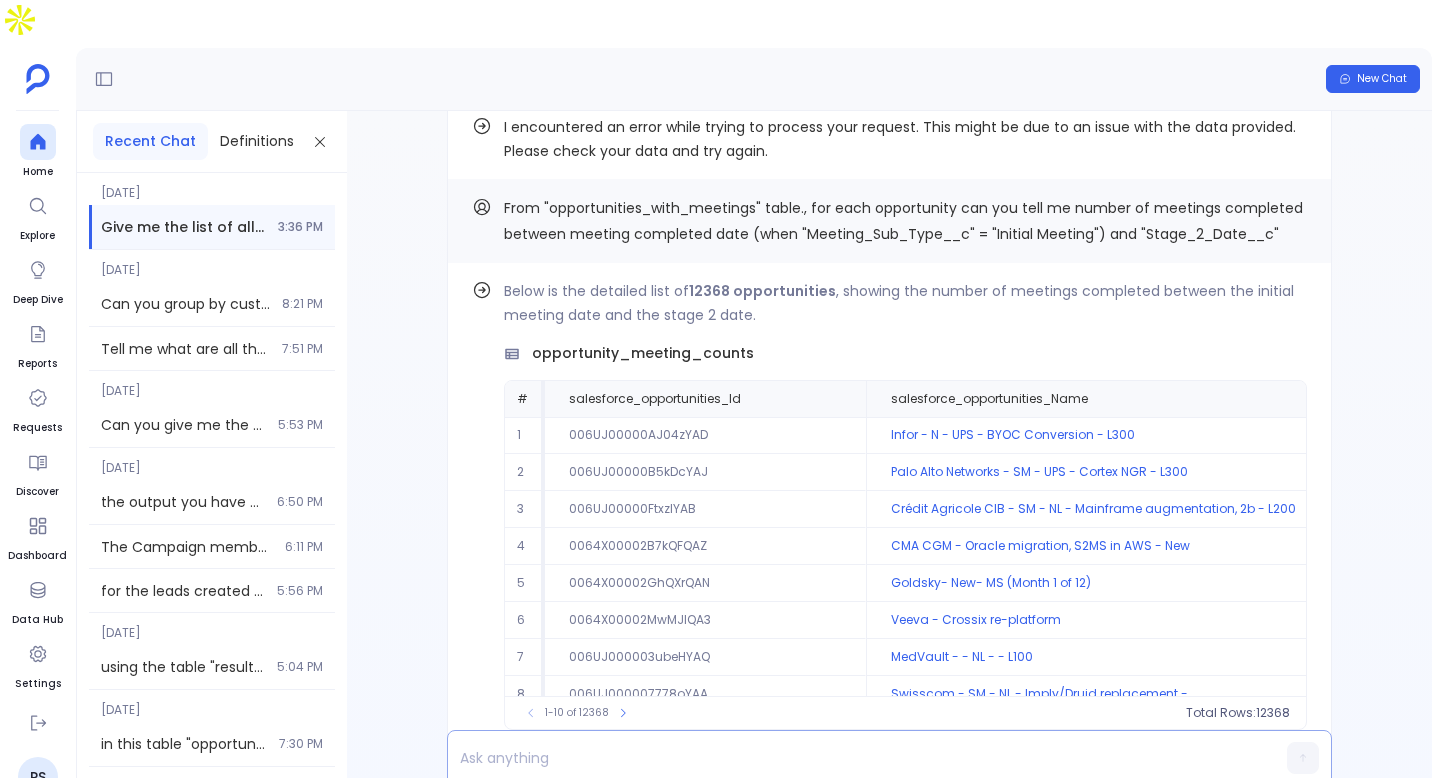 click at bounding box center (851, 758) 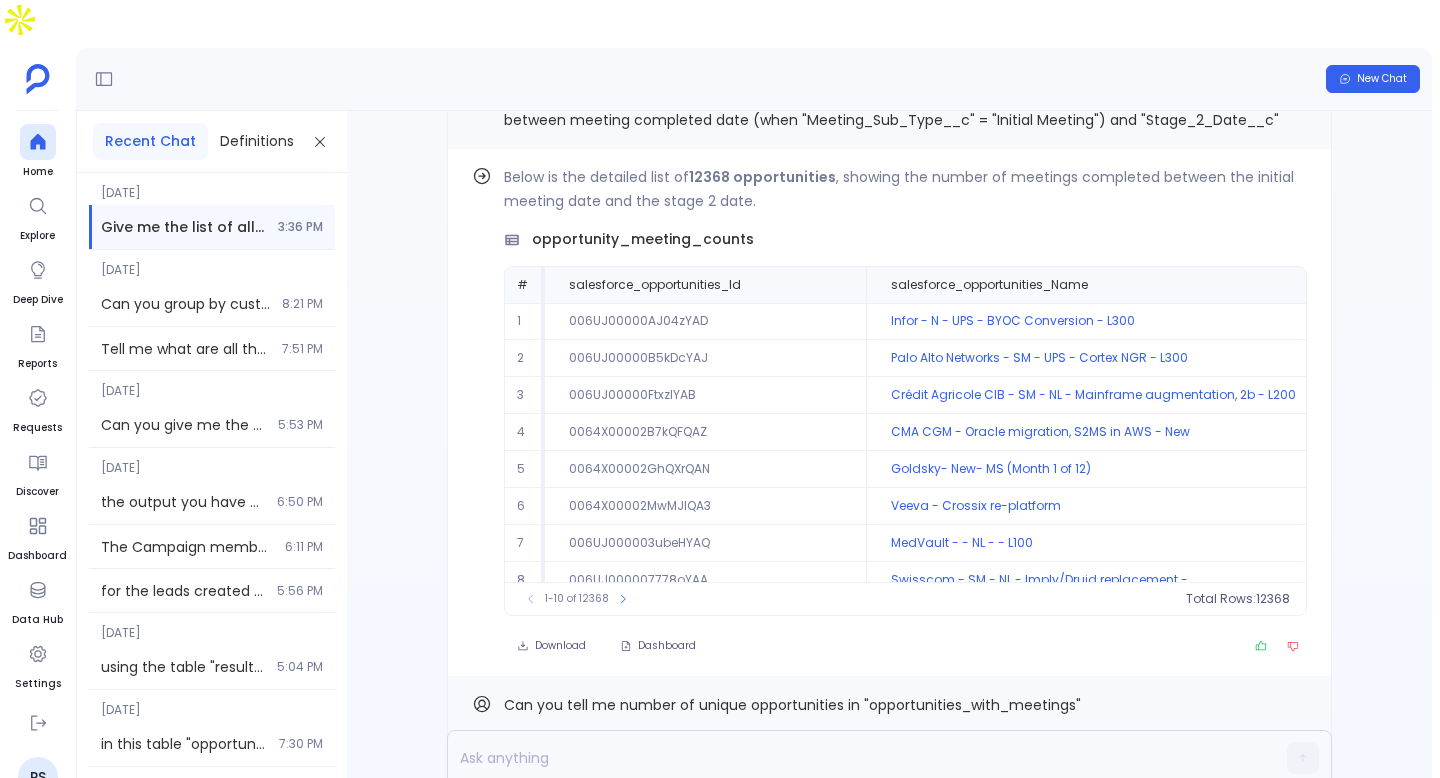 scroll, scrollTop: 0, scrollLeft: 0, axis: both 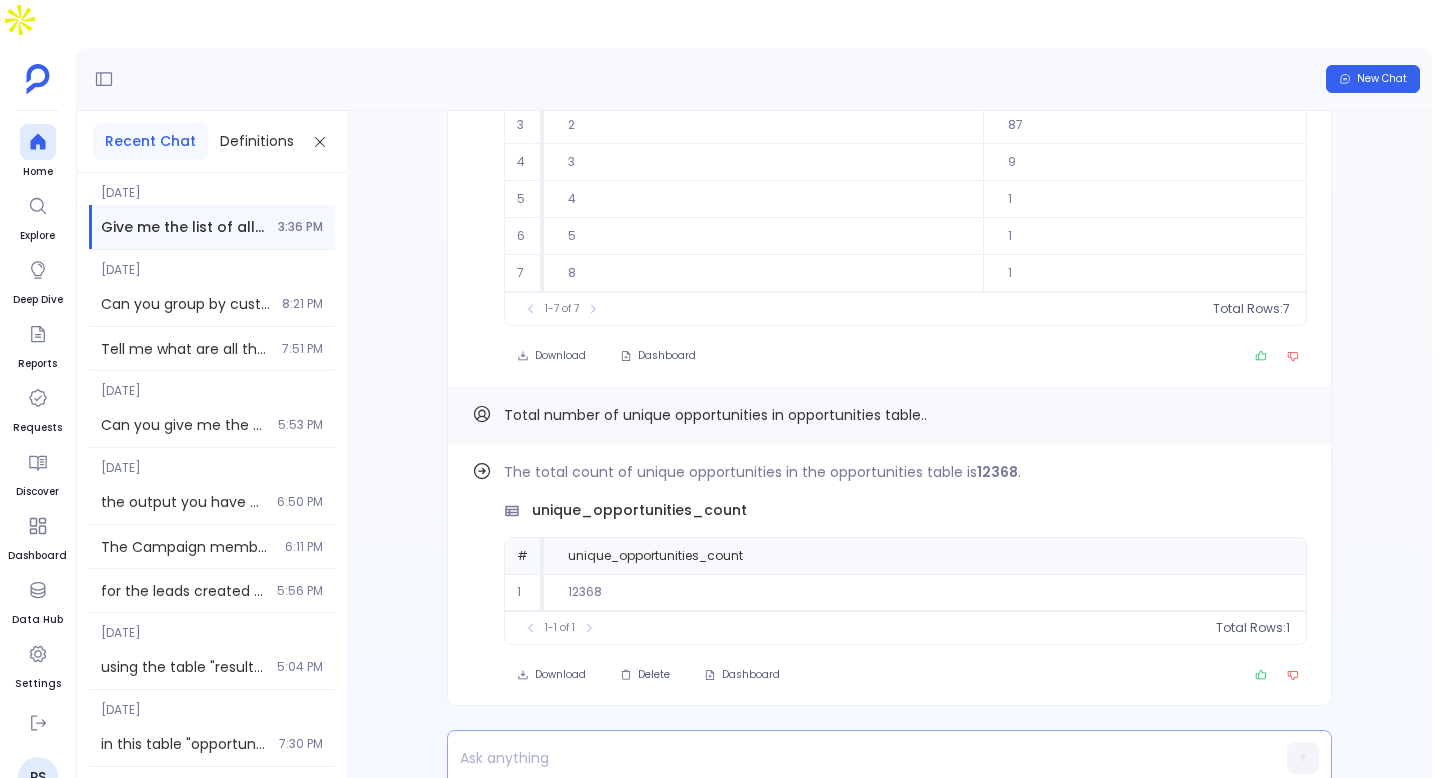 click at bounding box center [851, 758] 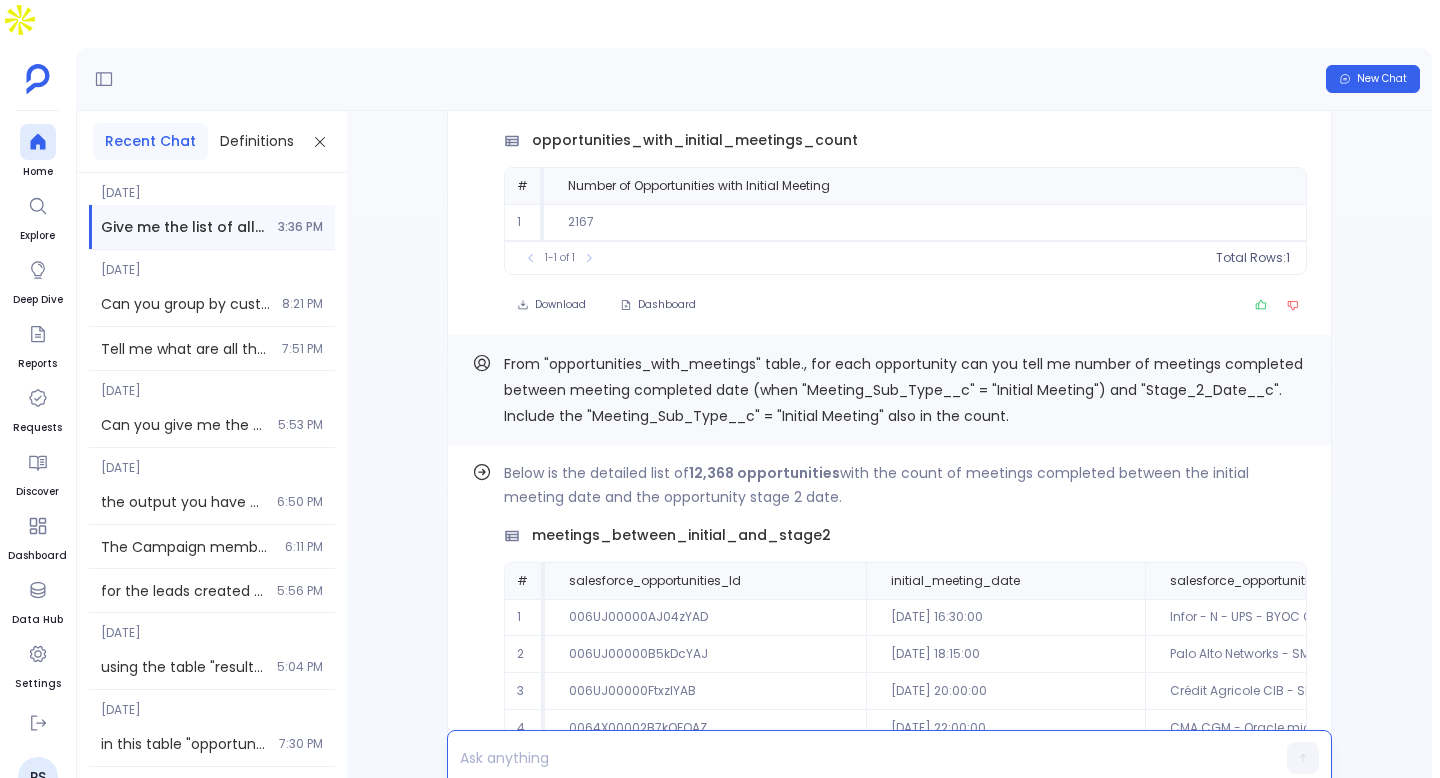 scroll, scrollTop: -3585, scrollLeft: 0, axis: vertical 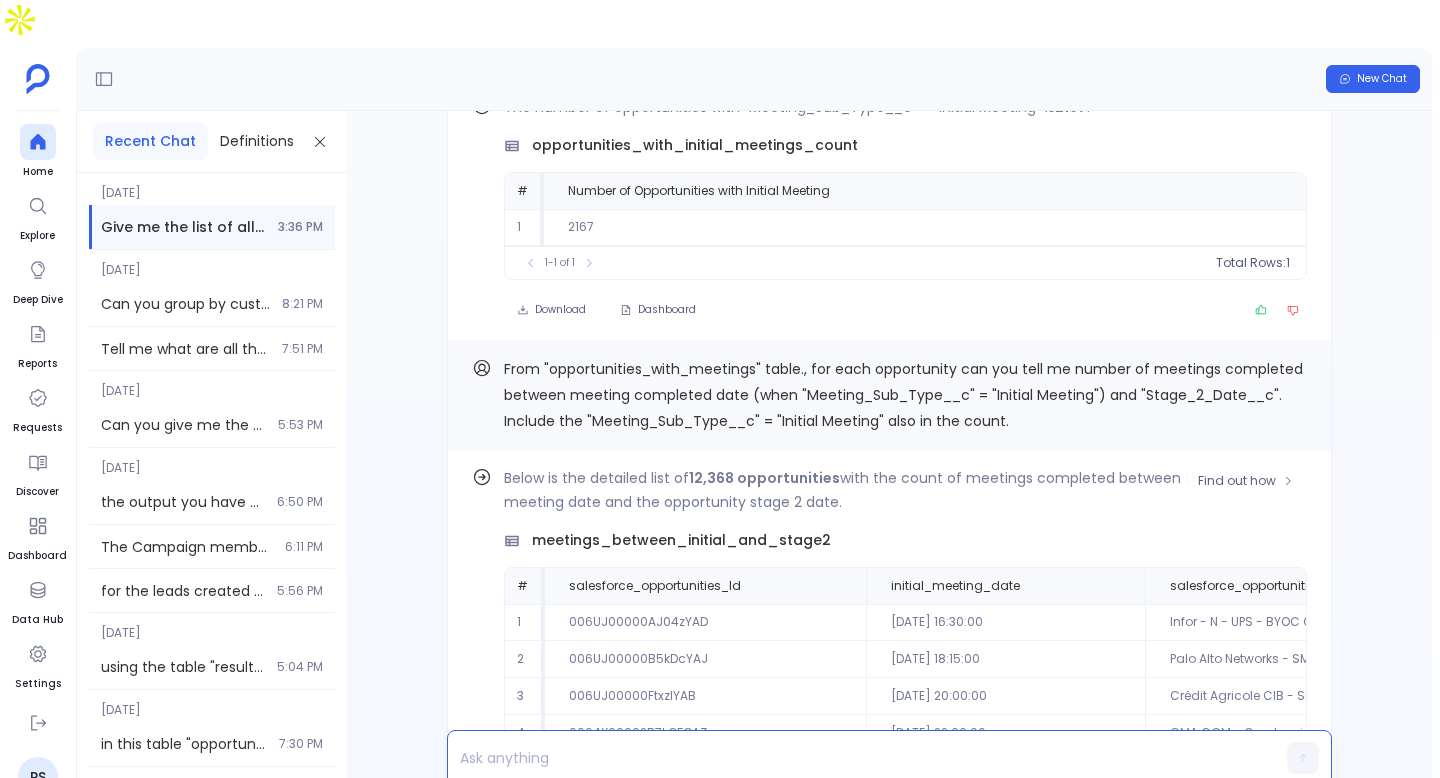 click on "meetings_between_initial_and_stage2" at bounding box center (681, 540) 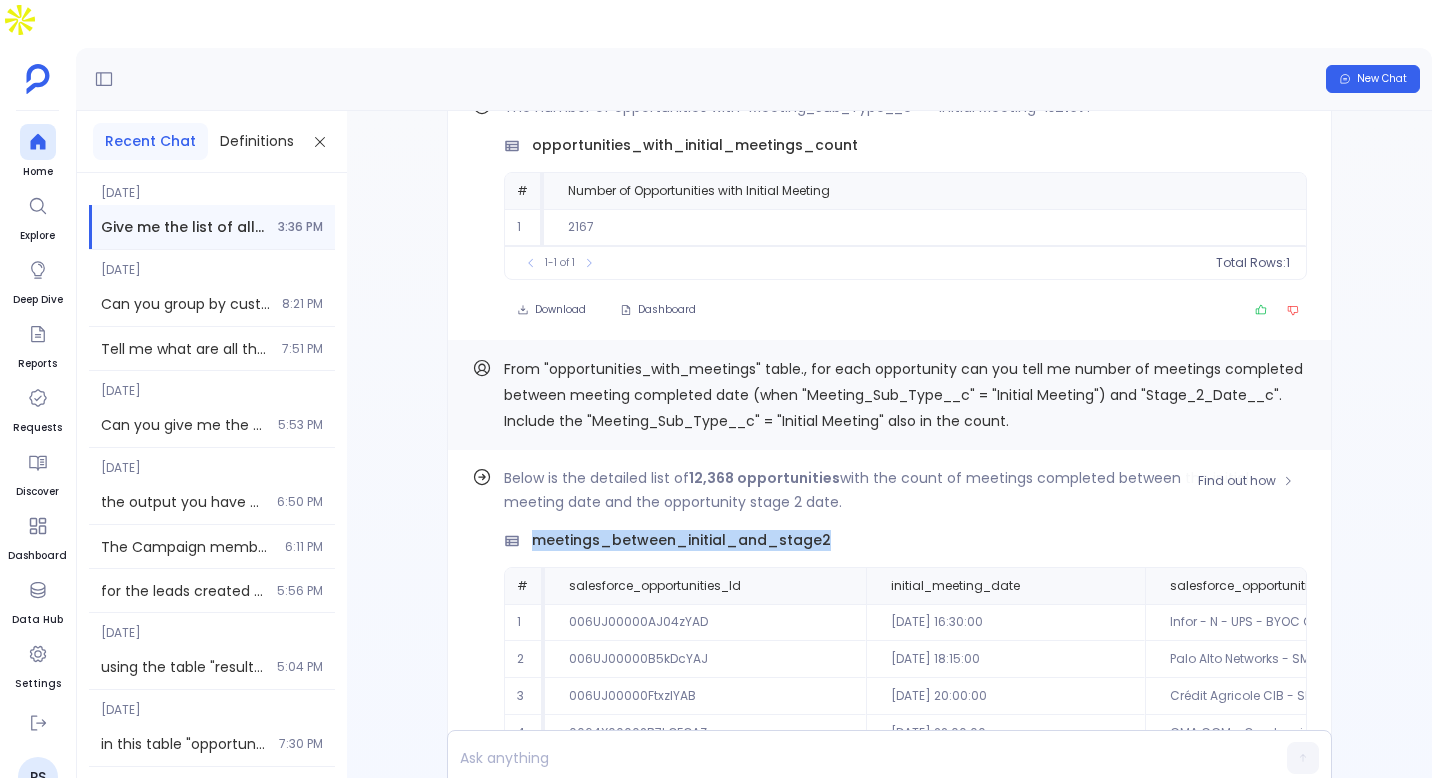 click on "meetings_between_initial_and_stage2" at bounding box center (681, 540) 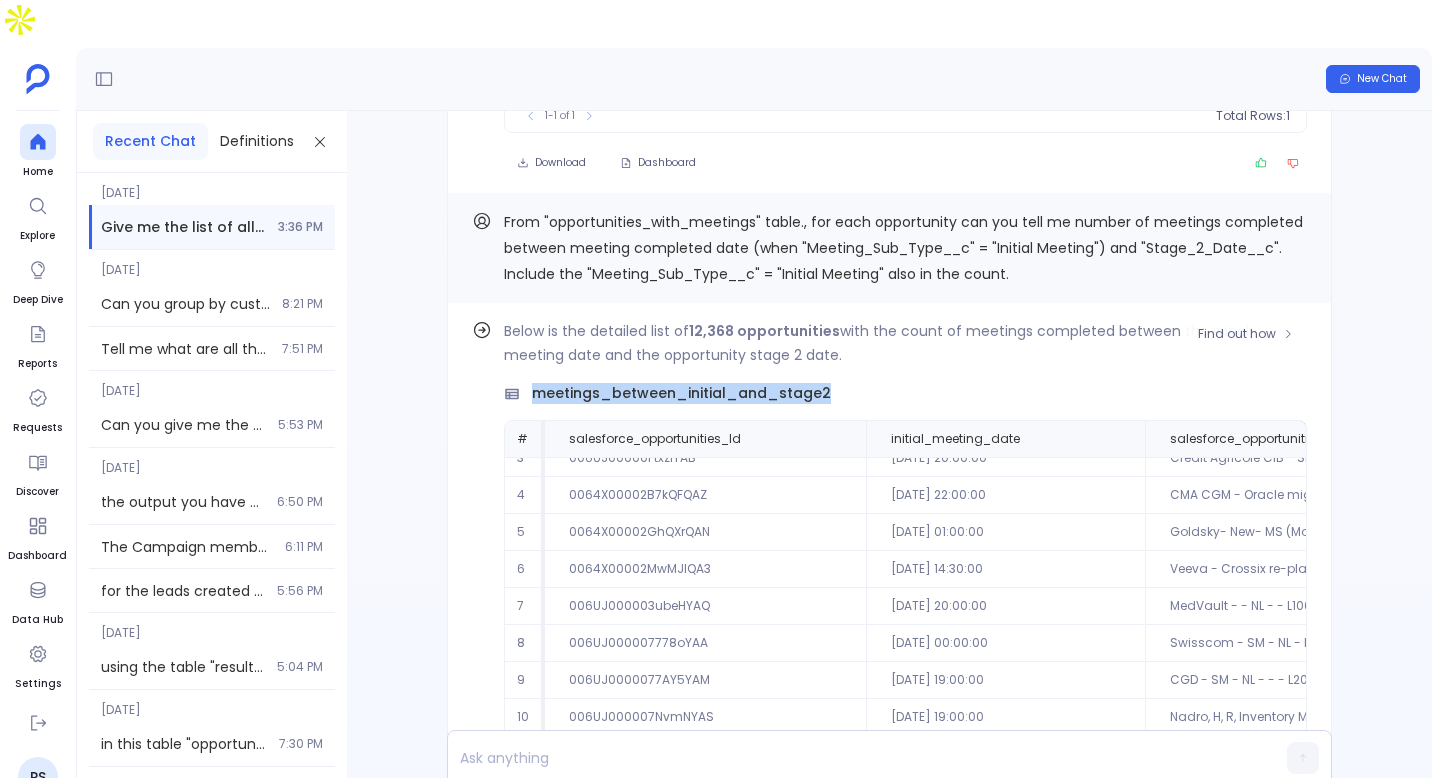 scroll, scrollTop: -3449, scrollLeft: 0, axis: vertical 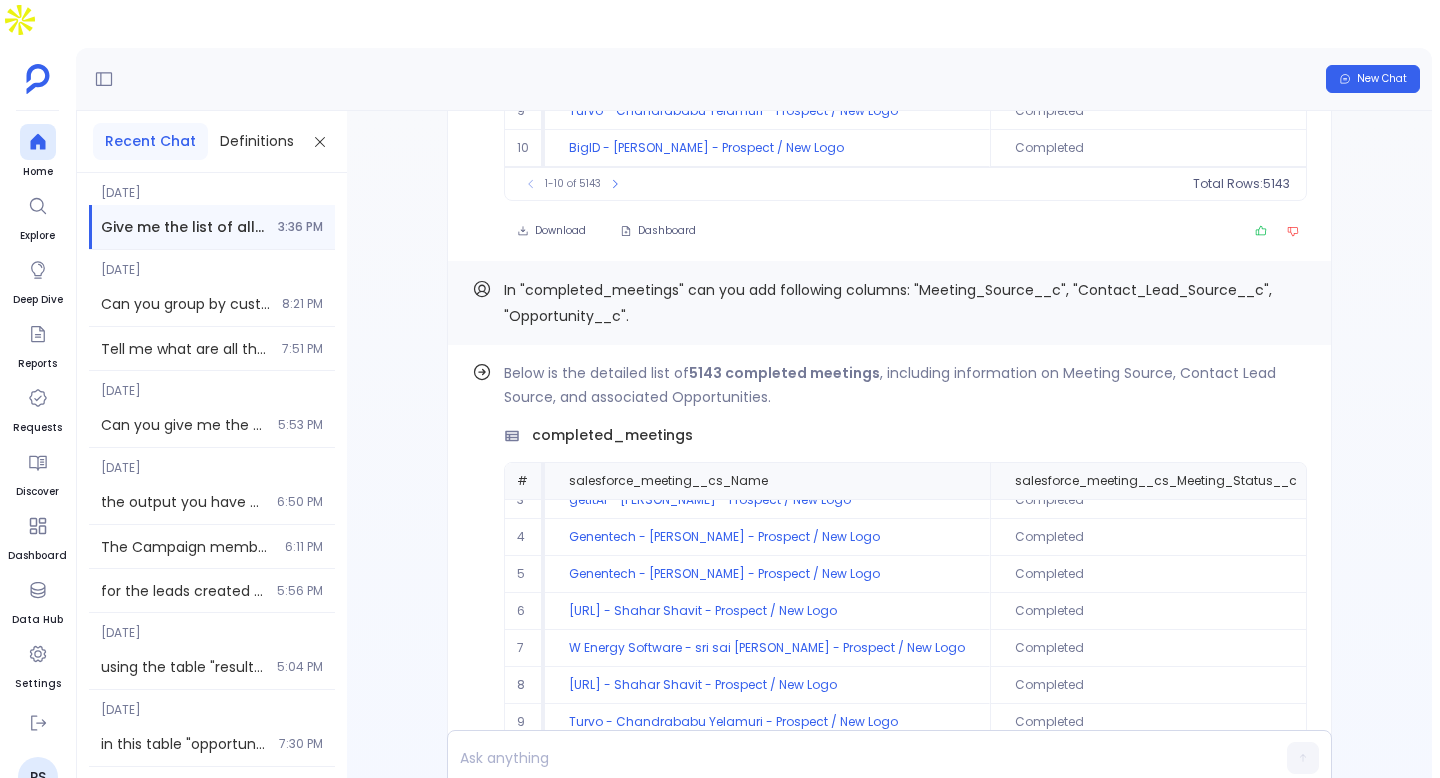 click on "In "completed_meetings" can you add following columns:  "Meeting_Source__c", "Contact_Lead_Source__c", "Opportunity__c"." at bounding box center [905, 303] 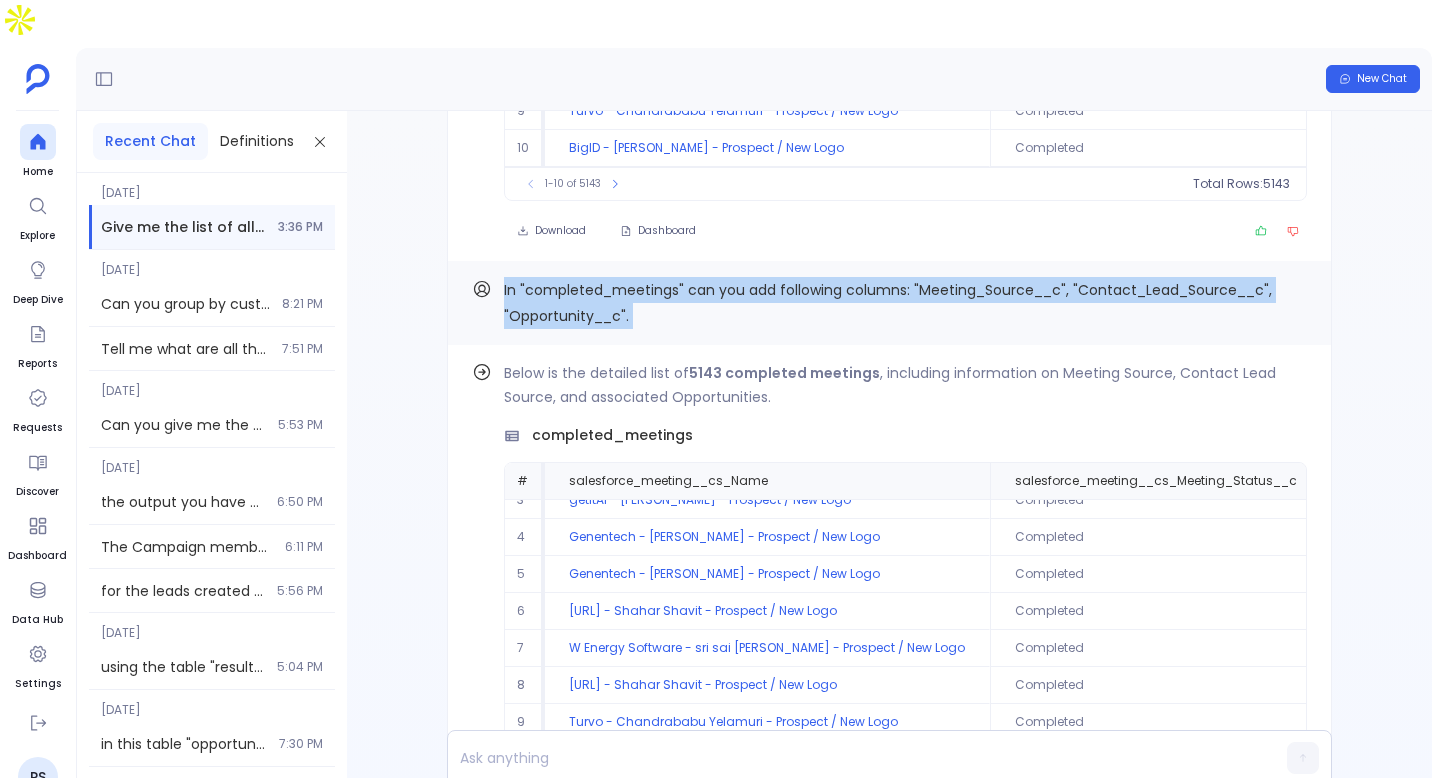 click on "In "completed_meetings" can you add following columns:  "Meeting_Source__c", "Contact_Lead_Source__c", "Opportunity__c"." at bounding box center [905, 303] 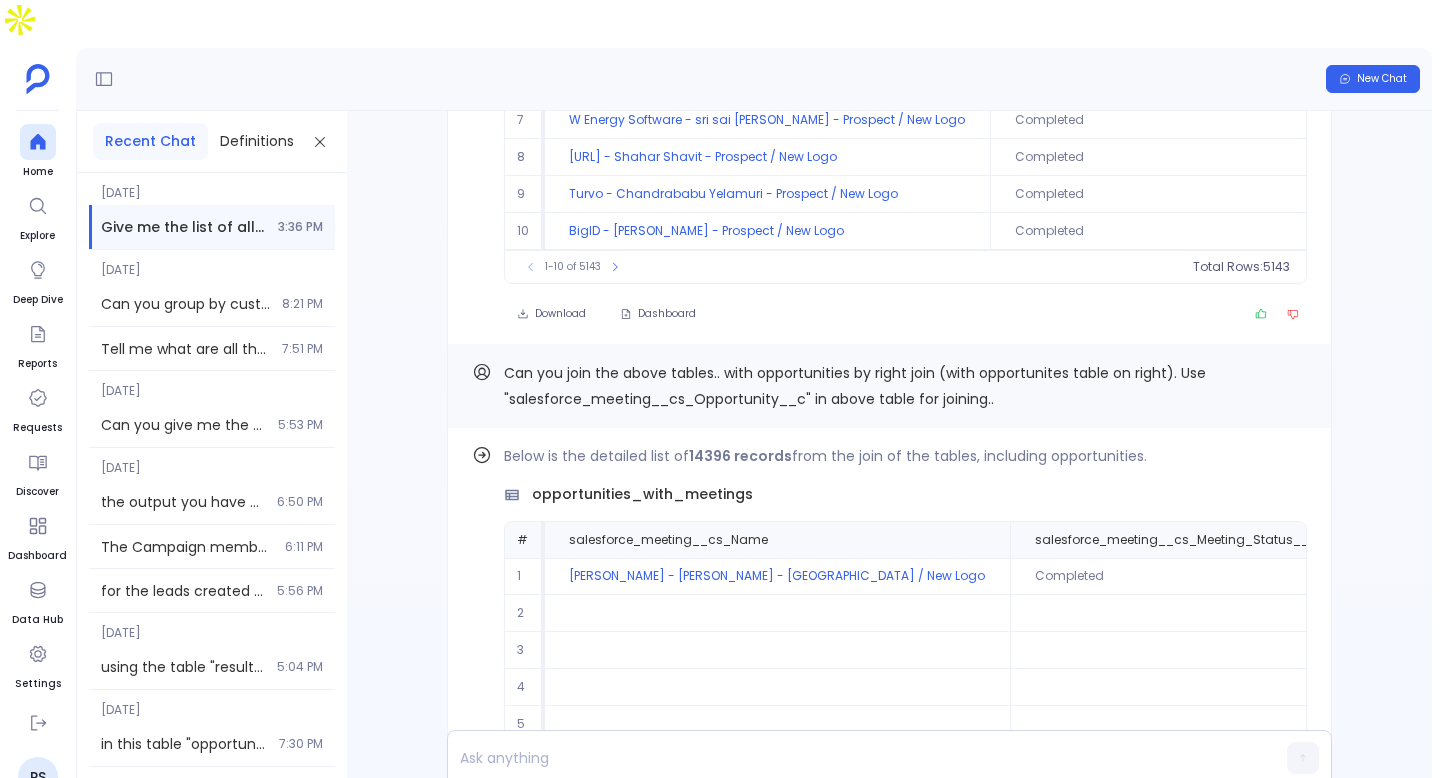 scroll, scrollTop: -6926, scrollLeft: 0, axis: vertical 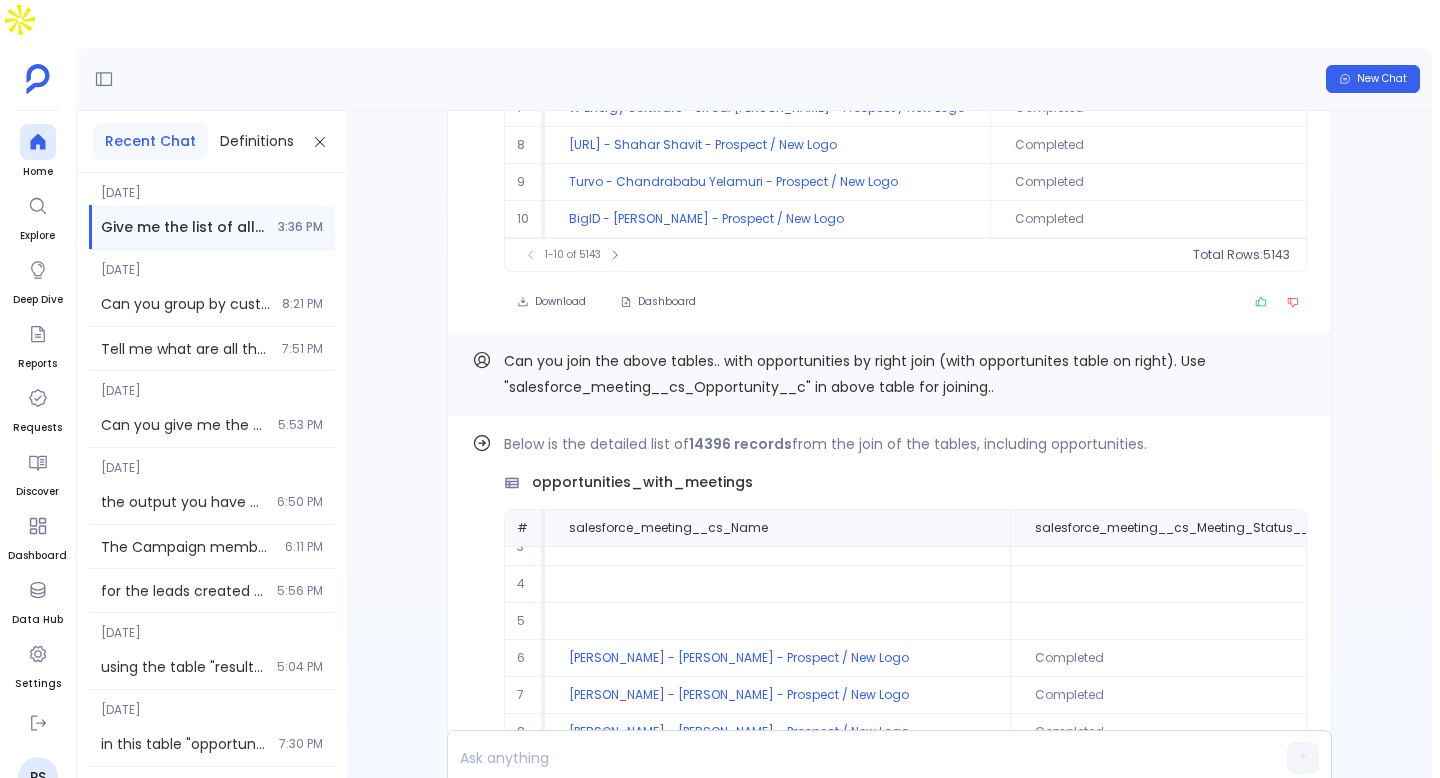 click on "Can you join the above tables.. with opportunities by right join (with opportunites table on right). Use "salesforce_meeting__cs_Opportunity__c" in above table for joining.." at bounding box center [855, 374] 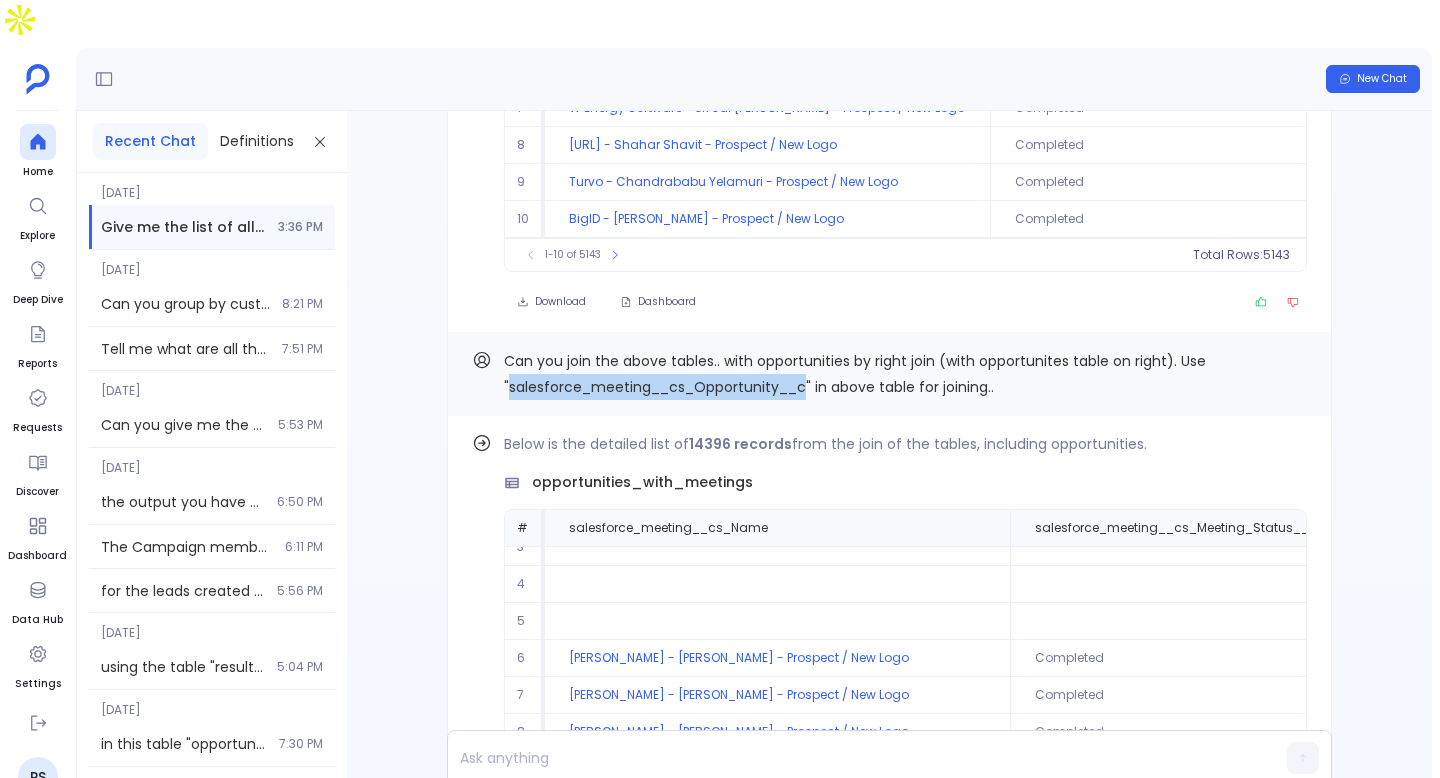 click on "Can you join the above tables.. with opportunities by right join (with opportunites table on right). Use "salesforce_meeting__cs_Opportunity__c" in above table for joining.." at bounding box center (855, 374) 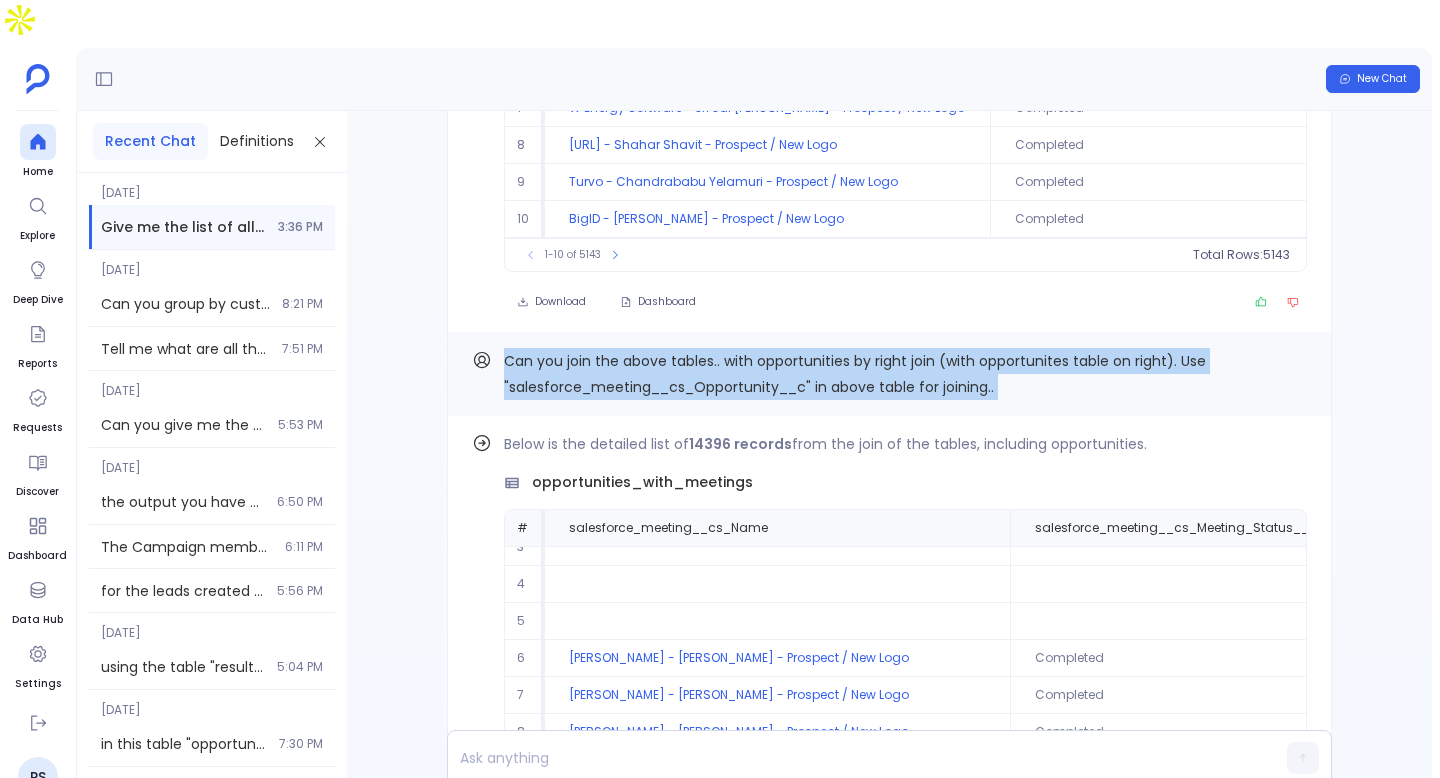 click on "Can you join the above tables.. with opportunities by right join (with opportunites table on right). Use "salesforce_meeting__cs_Opportunity__c" in above table for joining.." at bounding box center (855, 374) 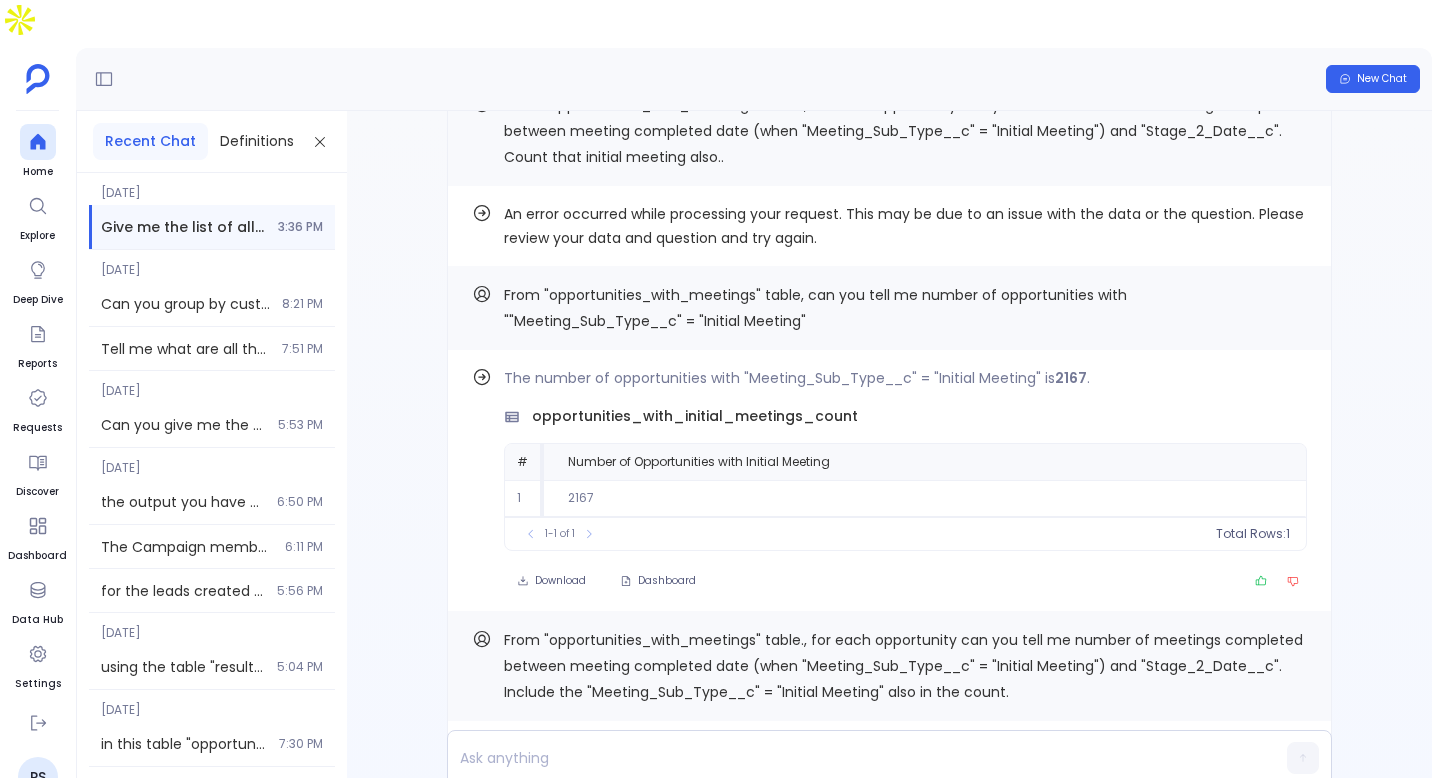 scroll, scrollTop: -3465, scrollLeft: 0, axis: vertical 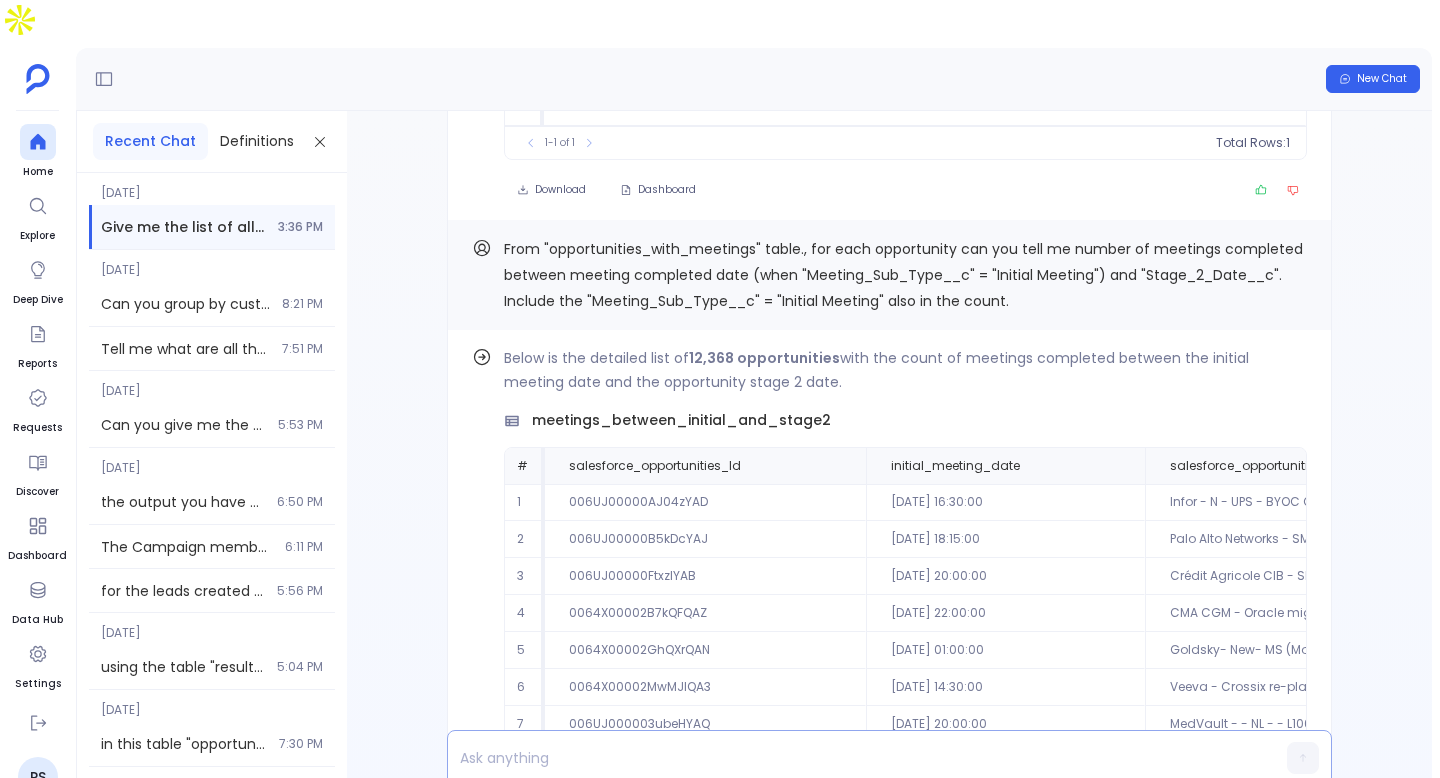 click at bounding box center [851, 758] 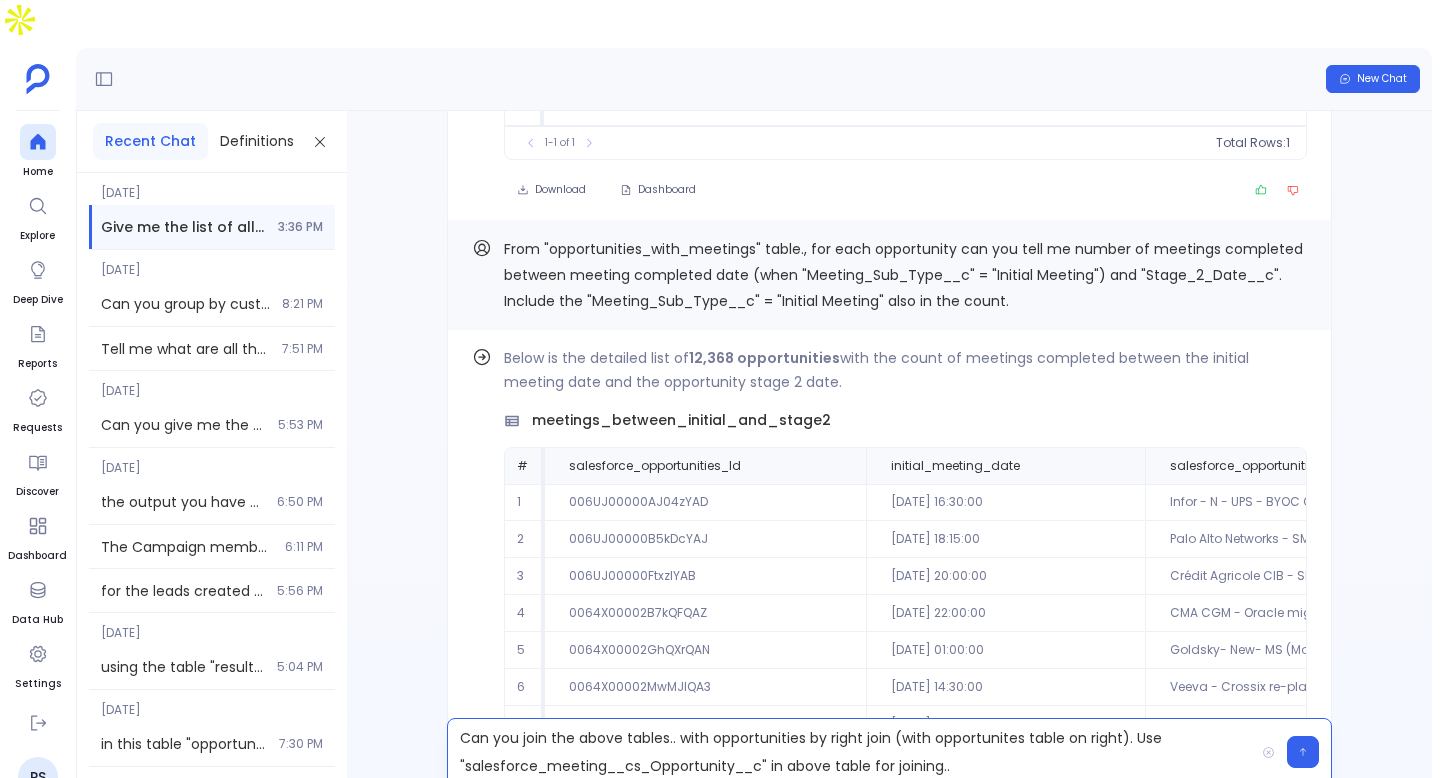 click on "Can you join the above tables.. with opportunities by right join (with opportunites table on right). Use "salesforce_meeting__cs_Opportunity__c" in above table for joining.." at bounding box center [851, 752] 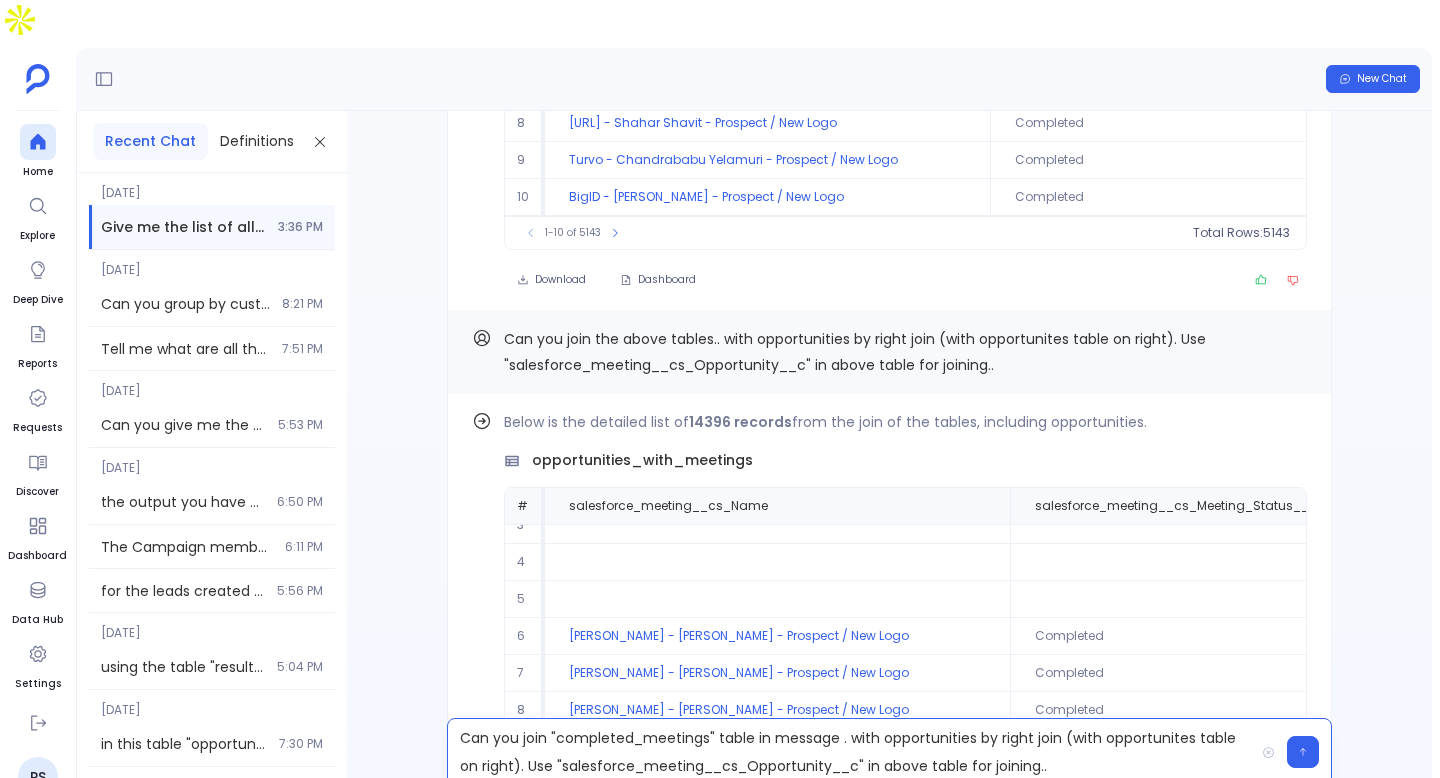scroll, scrollTop: -7010, scrollLeft: 0, axis: vertical 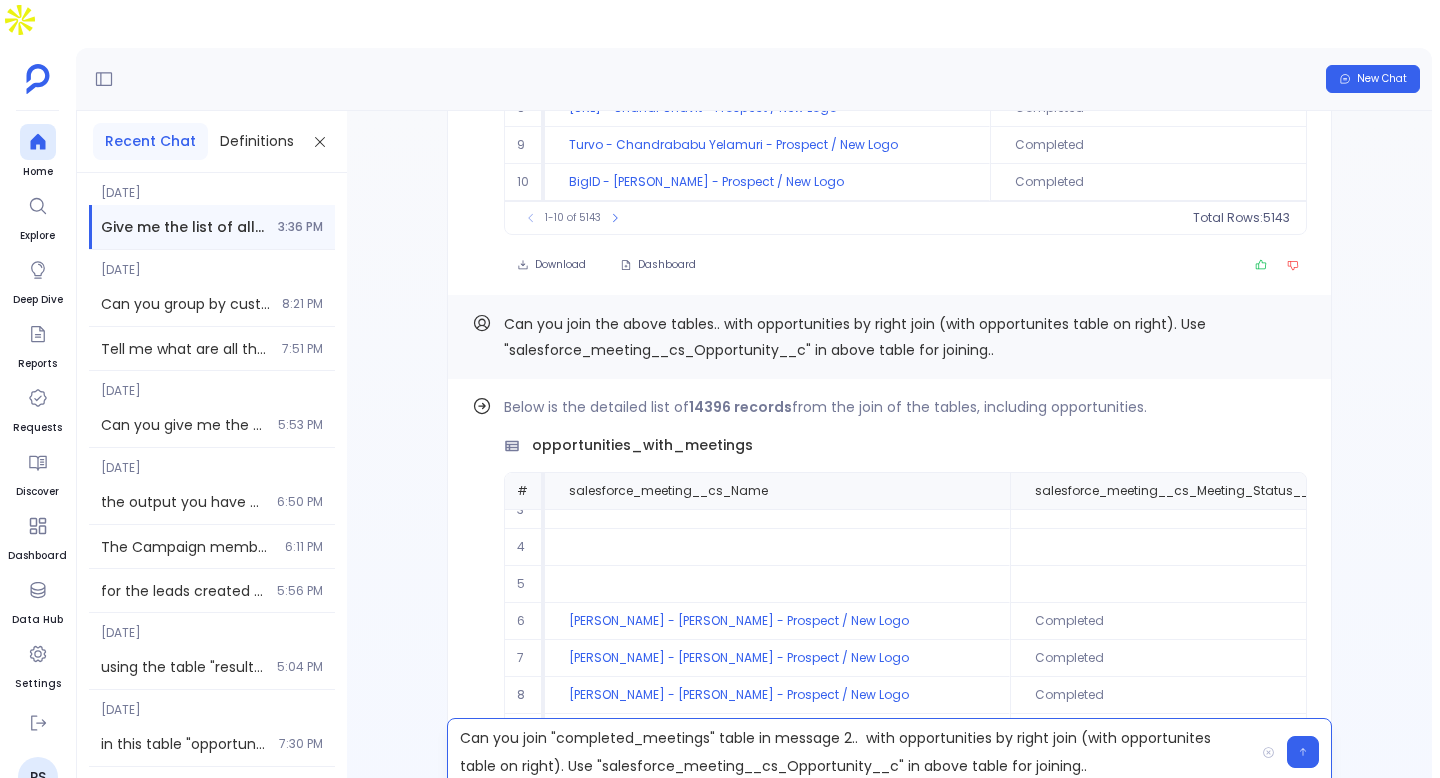 click on "Can you join "completed_meetings" table in message 2..  with opportunities by right join (with opportunites table on right). Use "salesforce_meeting__cs_Opportunity__c" in above table for joining.." at bounding box center (851, 752) 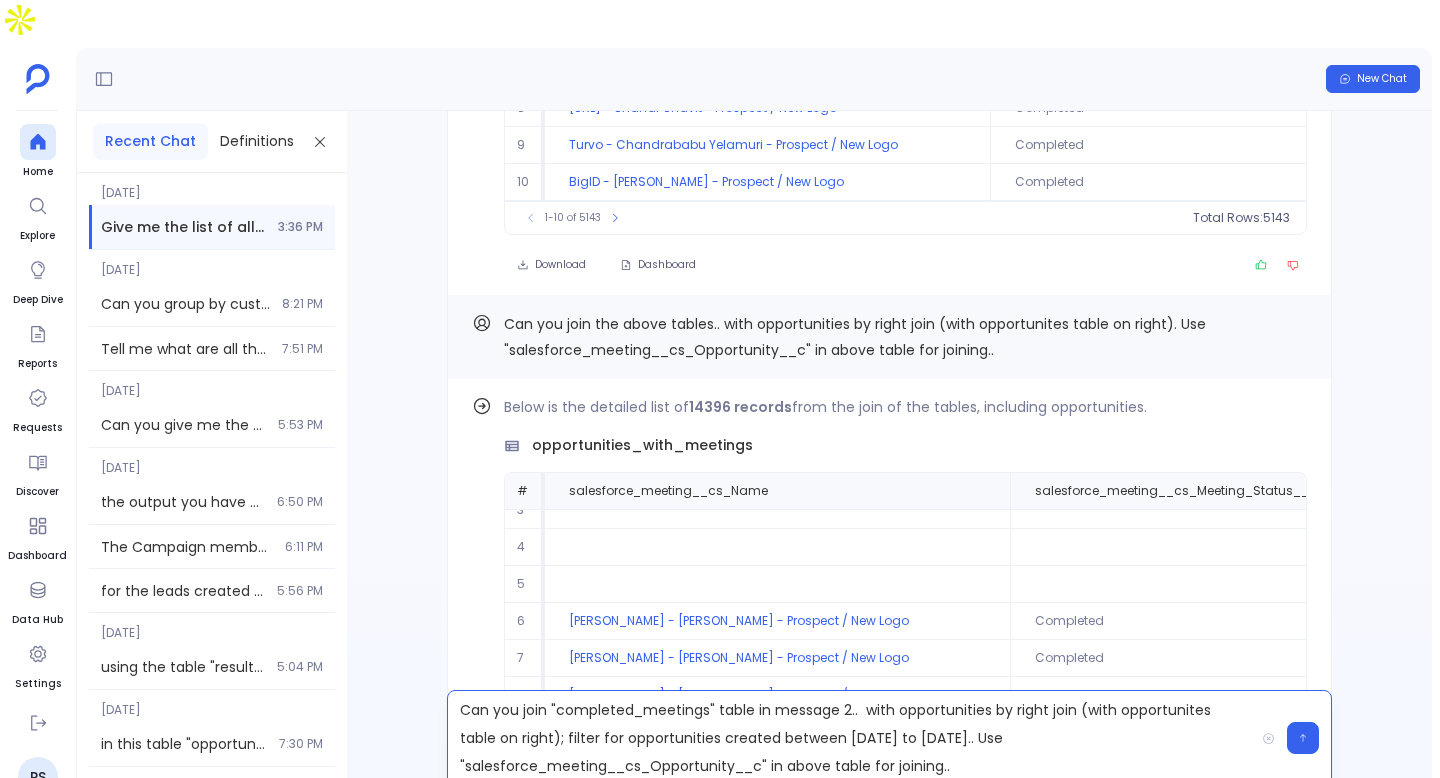 click on "Can you join "completed_meetings" table in message 2..  with opportunities by right join (with opportunites table on right); filter for opportunities created between [DATE] to [DATE].. Use "salesforce_meeting__cs_Opportunity__c" in above table for joining.." at bounding box center (851, 738) 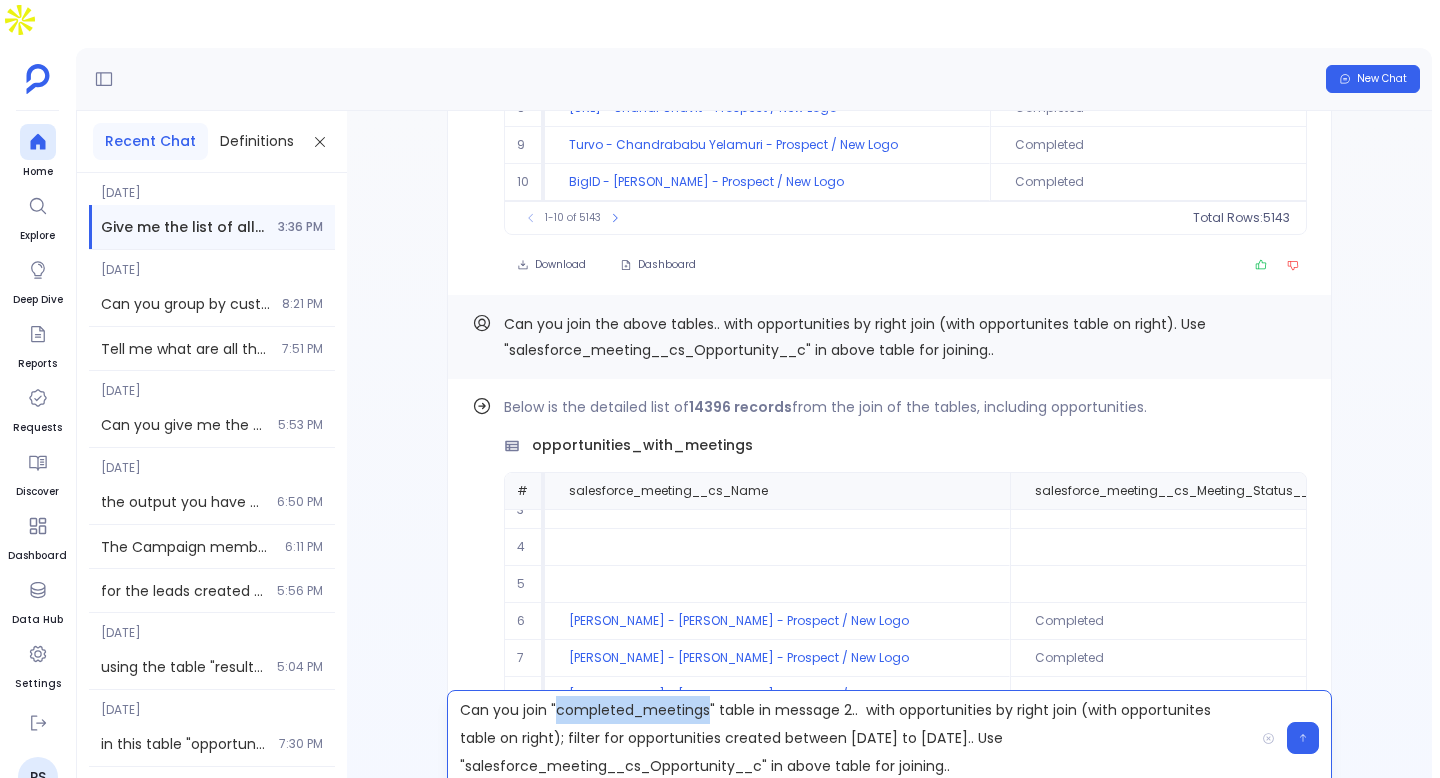 click on "Can you join "completed_meetings" table in message 2..  with opportunities by right join (with opportunites table on right); filter for opportunities created between [DATE] to [DATE].. Use "salesforce_meeting__cs_Opportunity__c" in above table for joining.." at bounding box center [851, 738] 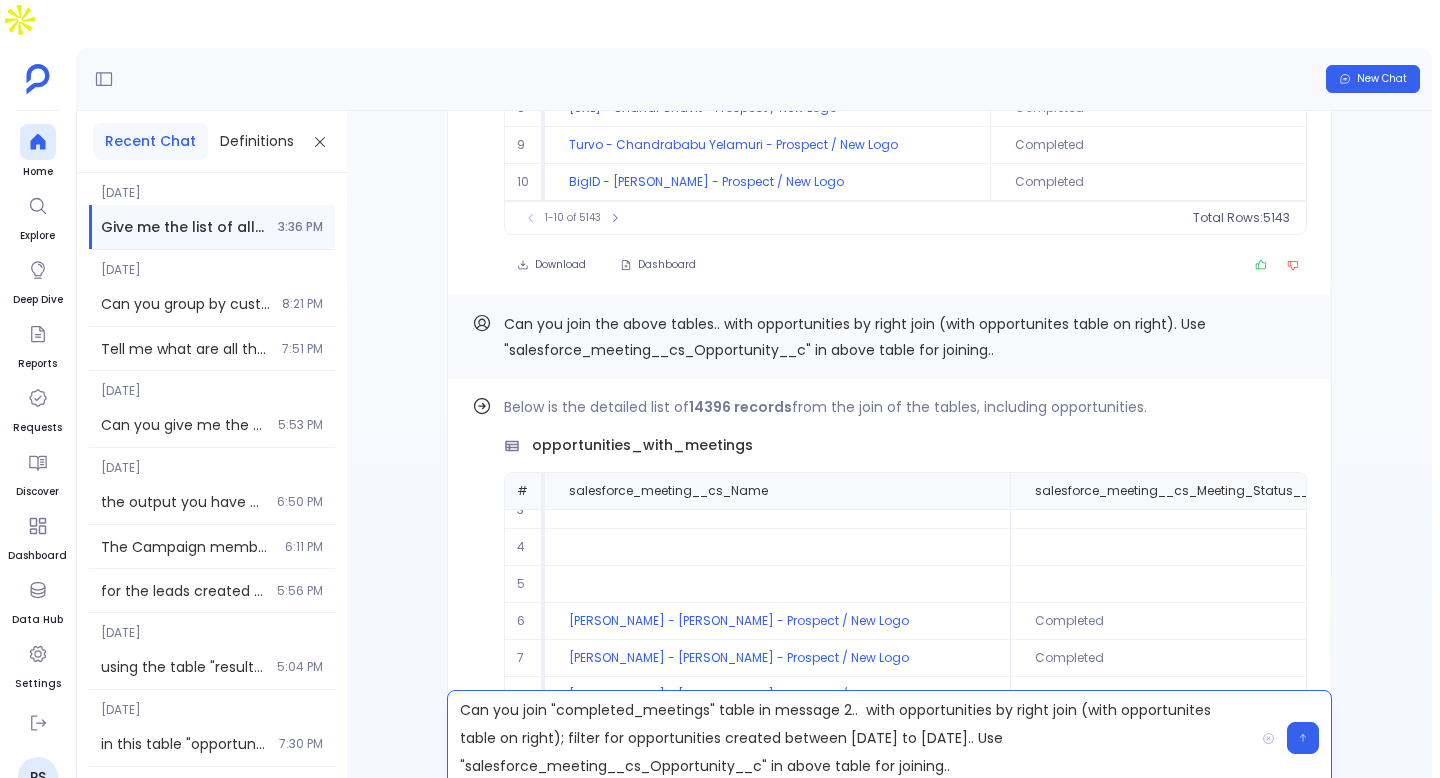 click on "Can you join "completed_meetings" table in message 2..  with opportunities by right join (with opportunites table on right); filter for opportunities created between [DATE] to [DATE].. Use "salesforce_meeting__cs_Opportunity__c" in above table for joining.." at bounding box center (851, 738) 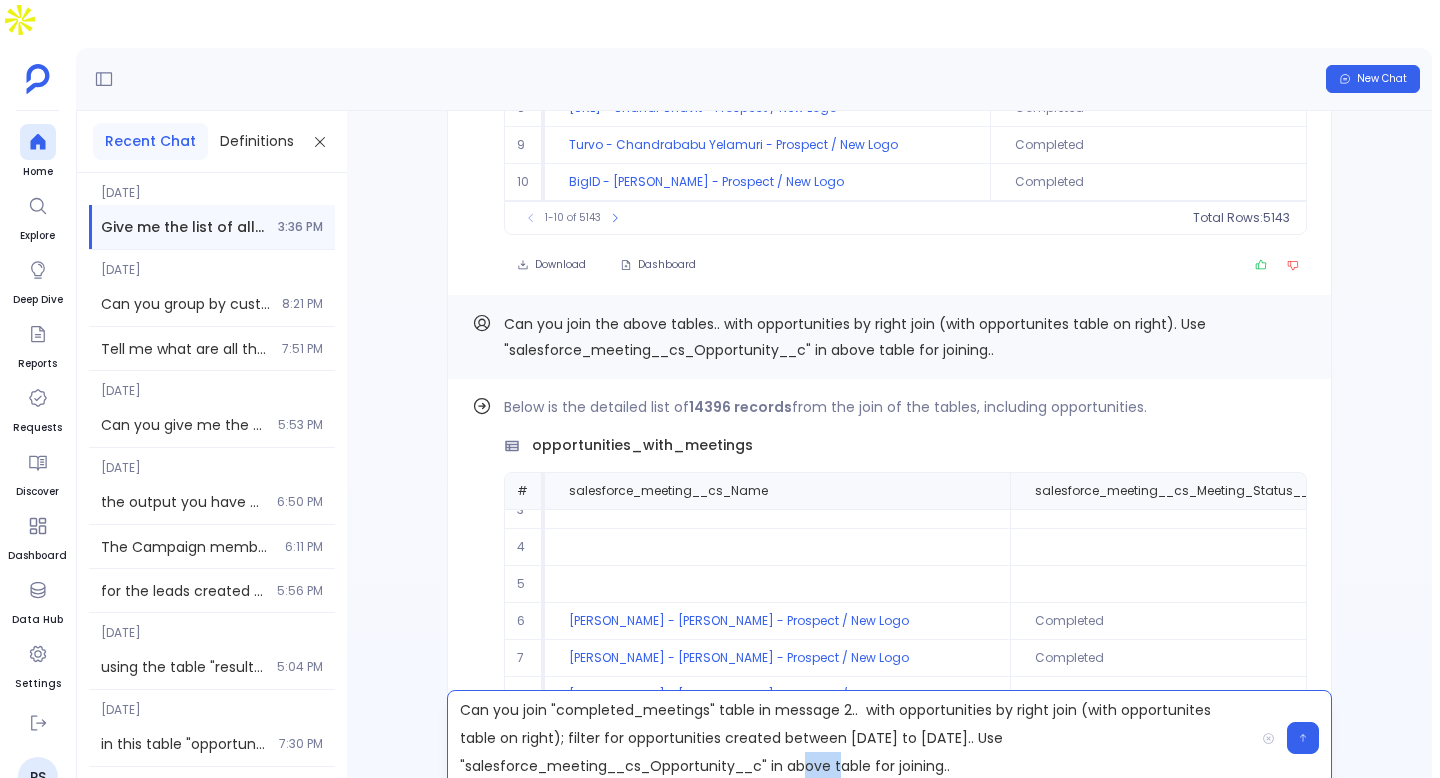 click on "Can you join "completed_meetings" table in message 2..  with opportunities by right join (with opportunites table on right); filter for opportunities created between [DATE] to [DATE].. Use "salesforce_meeting__cs_Opportunity__c" in above table for joining.." at bounding box center [851, 738] 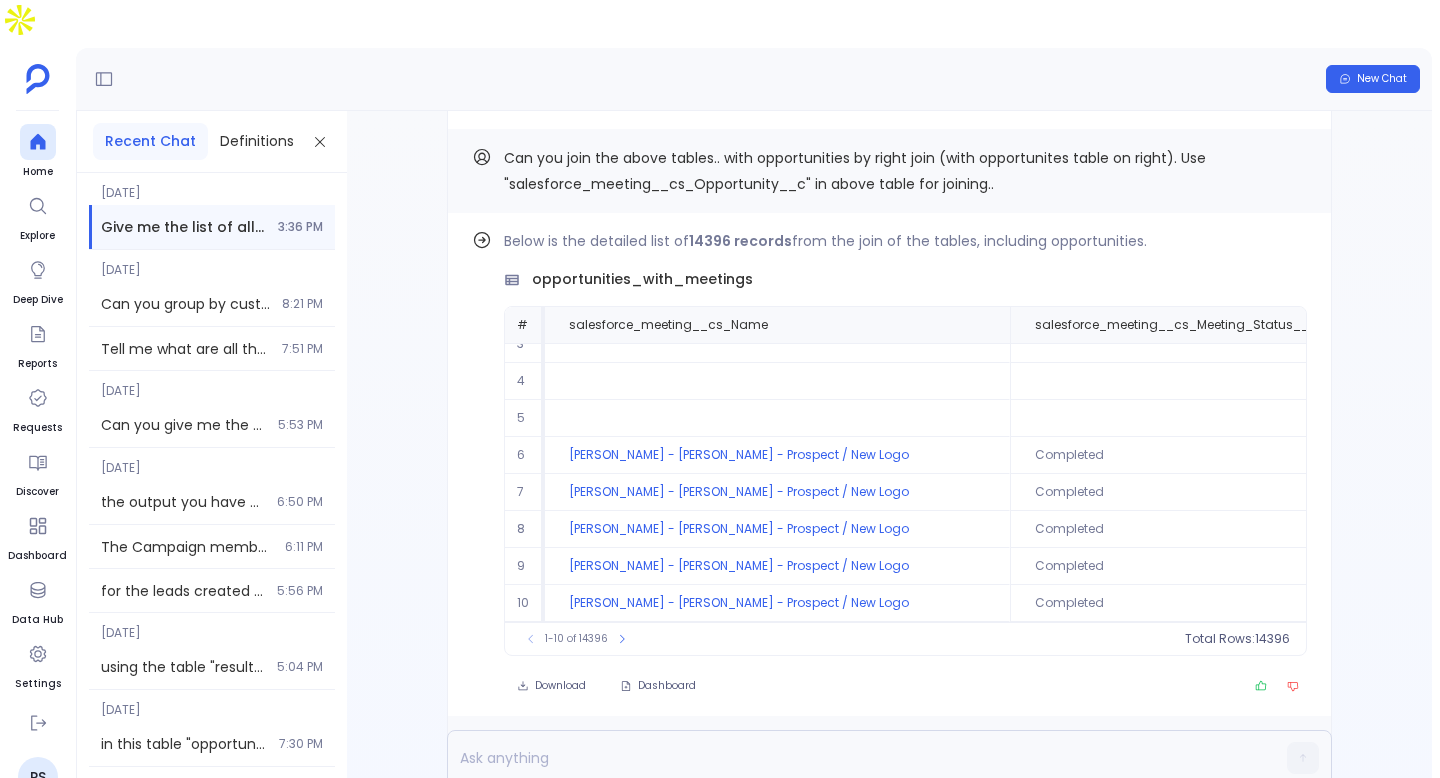 scroll, scrollTop: 0, scrollLeft: 0, axis: both 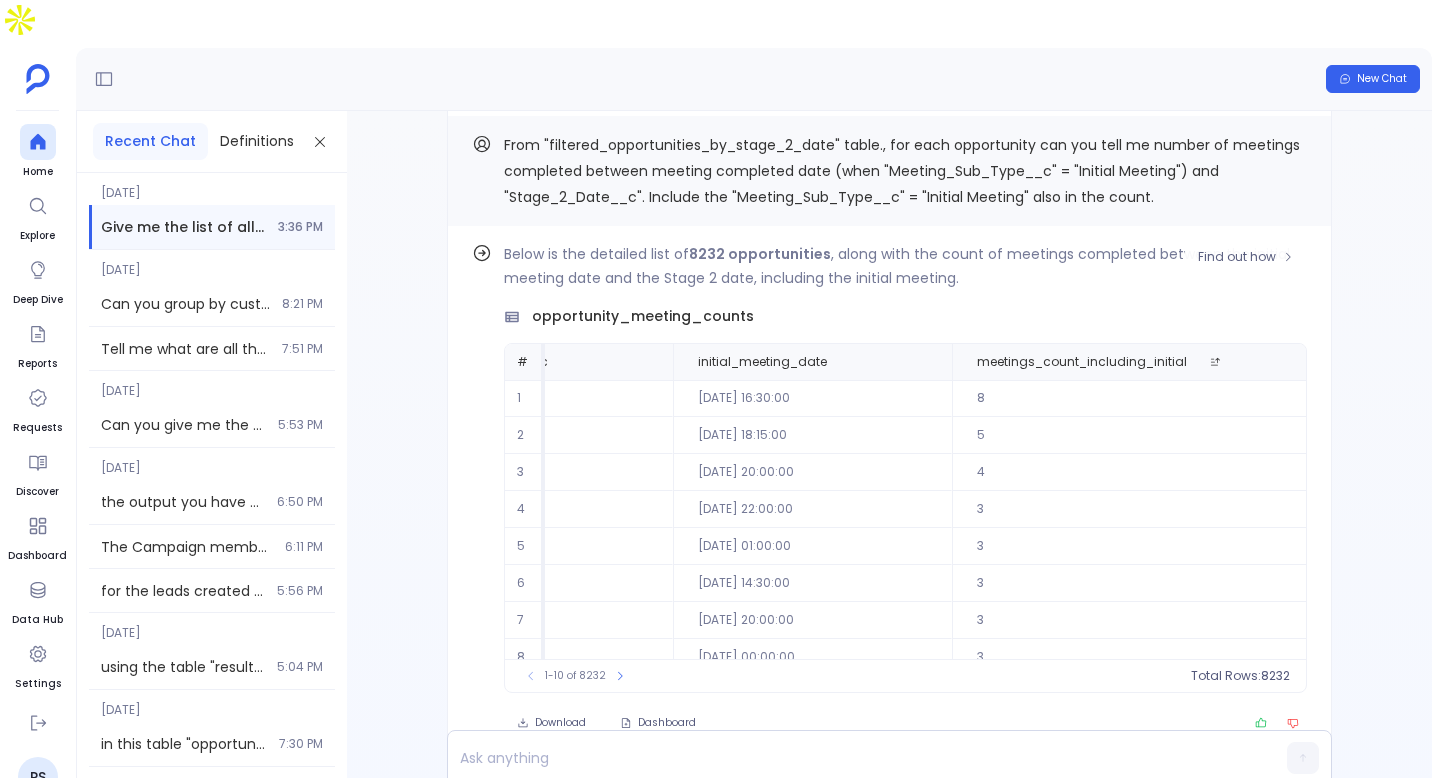 click on "opportunity_meeting_counts" at bounding box center (643, 316) 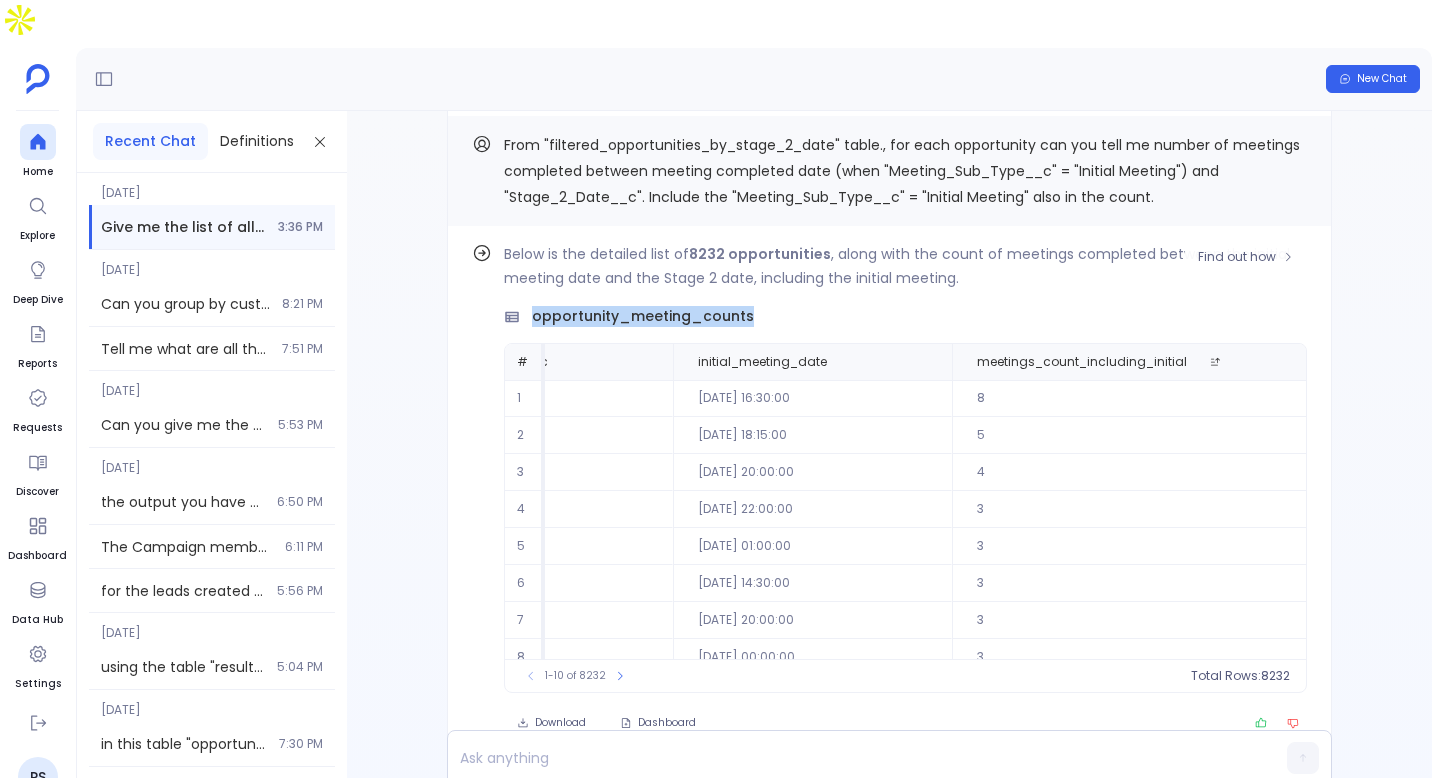 click on "opportunity_meeting_counts" at bounding box center [643, 316] 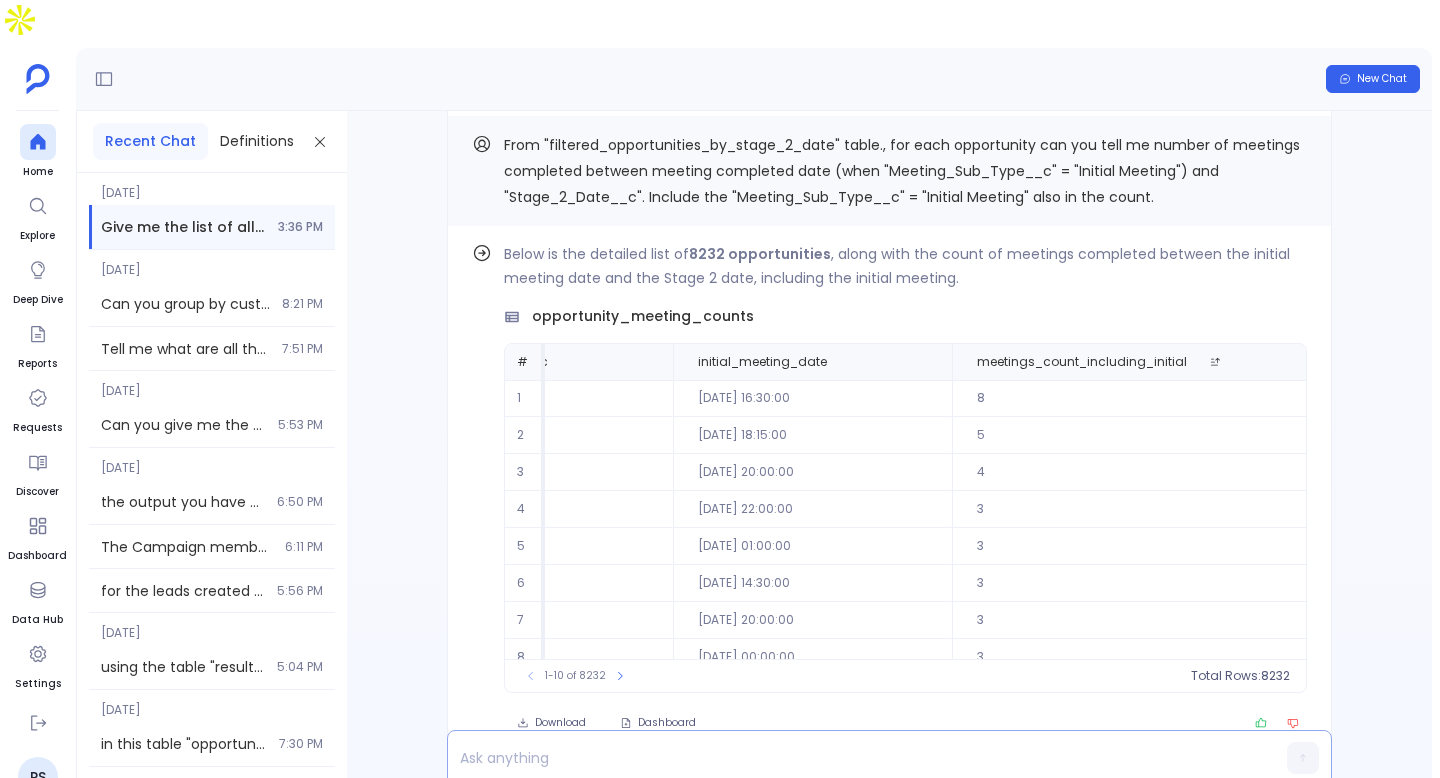 click at bounding box center (851, 758) 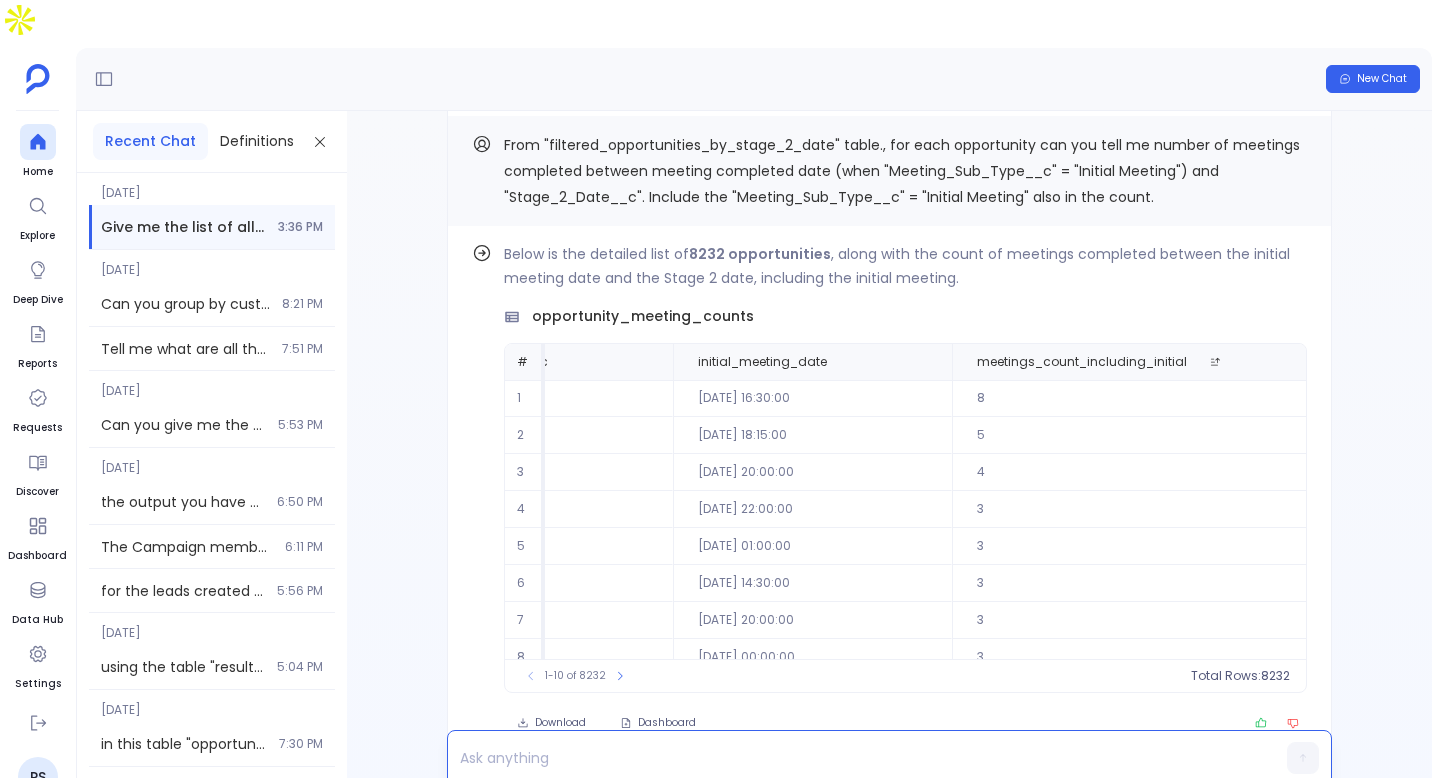 type 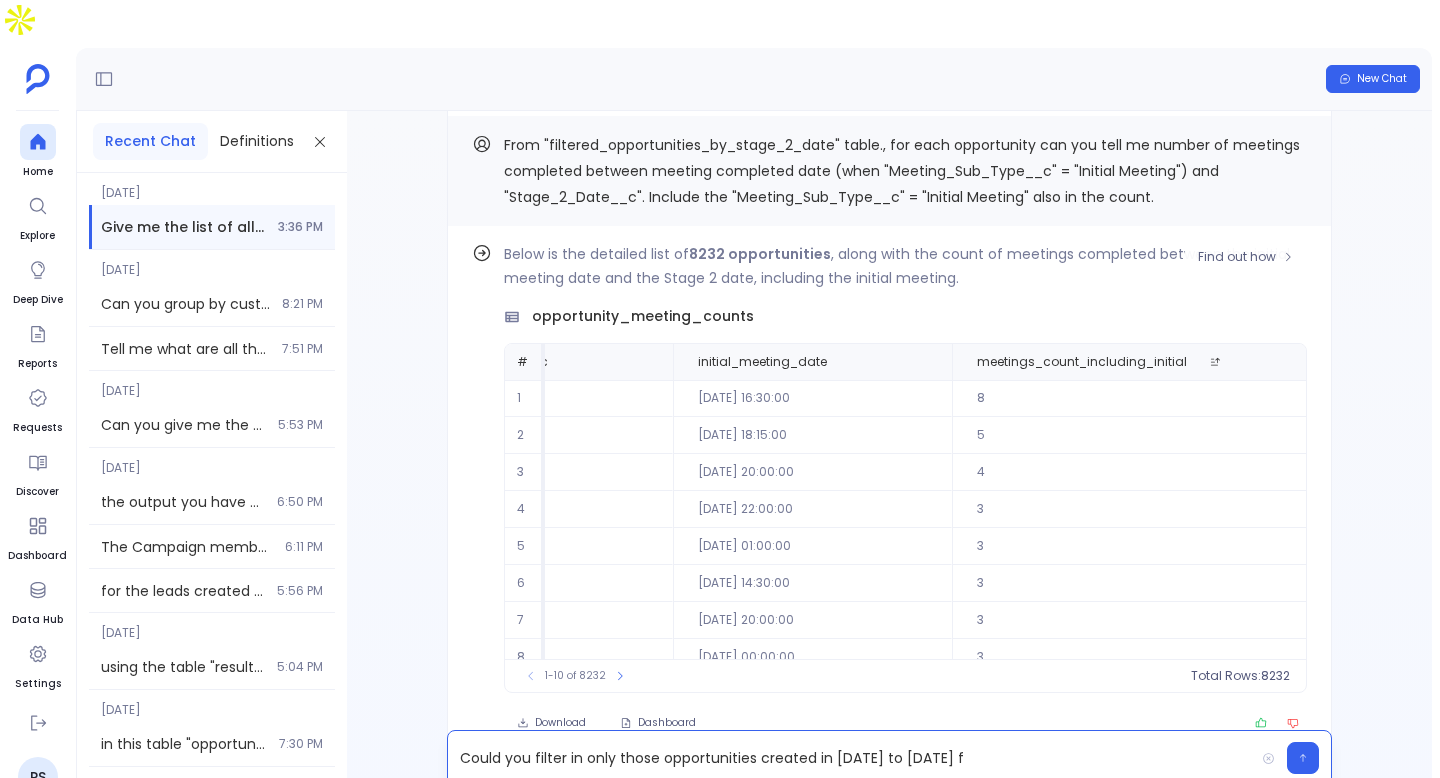 click on "Below is the detailed list of  8232 opportunities , along with the count of meetings completed between the initial meeting date and the Stage 2 date, including the initial meeting. opportunity_meeting_counts # salesforce_opportunities_Id salesforce_opportunities_Name salesforce_opportunities_Stage_2_Date__c initial_meeting_date meetings_count_including_initial 1 006UJ00000AJ04zYAD Infor - N - UPS - BYOC Conversion - L300 [DATE] 00:00:00 [DATE] 16:30:00 8 2 006UJ00000B5kDcYAJ Palo Alto Networks - SM - UPS - Cortex NGR - L300 [DATE] 00:00:00 [DATE] 18:15:00 5 3 006UJ00000FtxzlYAB Crédit Agricole CIB - SM - NL - Mainframe augmentation, 2b - L200 [DATE] 00:00:00 [DATE] 20:00:00 4 4 0064X00002B7kQFQAZ CMA CGM - Oracle migration, S2MS in AWS - New [DATE] 00:00:00 [DATE] 22:00:00 3 5 0064X00002GhQXrQAN Goldsky- New- MS (Month 1 of 12) [DATE] 00:00:00 [DATE] 01:00:00 3 6 0064X00002MwMJIQA3 Veeva - Crossix re-platform [DATE] 00:00:00 [DATE] 14:30:00 3 7 3 8 3 9 3 10 3" at bounding box center [905, 467] 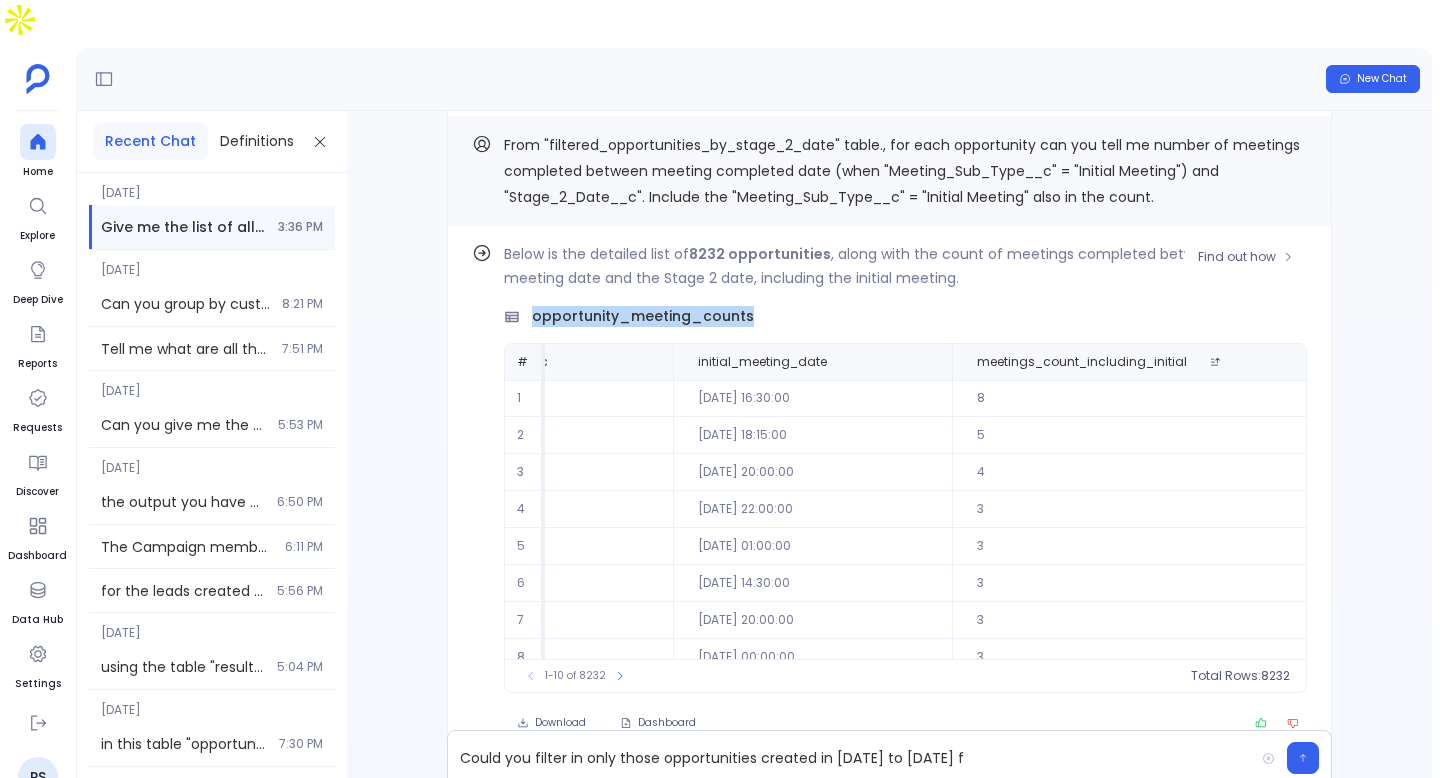 click on "Below is the detailed list of  8232 opportunities , along with the count of meetings completed between the initial meeting date and the Stage 2 date, including the initial meeting. opportunity_meeting_counts # salesforce_opportunities_Id salesforce_opportunities_Name salesforce_opportunities_Stage_2_Date__c initial_meeting_date meetings_count_including_initial 1 006UJ00000AJ04zYAD Infor - N - UPS - BYOC Conversion - L300 [DATE] 00:00:00 [DATE] 16:30:00 8 2 006UJ00000B5kDcYAJ Palo Alto Networks - SM - UPS - Cortex NGR - L300 [DATE] 00:00:00 [DATE] 18:15:00 5 3 006UJ00000FtxzlYAB Crédit Agricole CIB - SM - NL - Mainframe augmentation, 2b - L200 [DATE] 00:00:00 [DATE] 20:00:00 4 4 0064X00002B7kQFQAZ CMA CGM - Oracle migration, S2MS in AWS - New [DATE] 00:00:00 [DATE] 22:00:00 3 5 0064X00002GhQXrQAN Goldsky- New- MS (Month 1 of 12) [DATE] 00:00:00 [DATE] 01:00:00 3 6 0064X00002MwMJIQA3 Veeva - Crossix re-platform [DATE] 00:00:00 [DATE] 14:30:00 3 7 3 8 3 9 3 10 3" at bounding box center [905, 467] 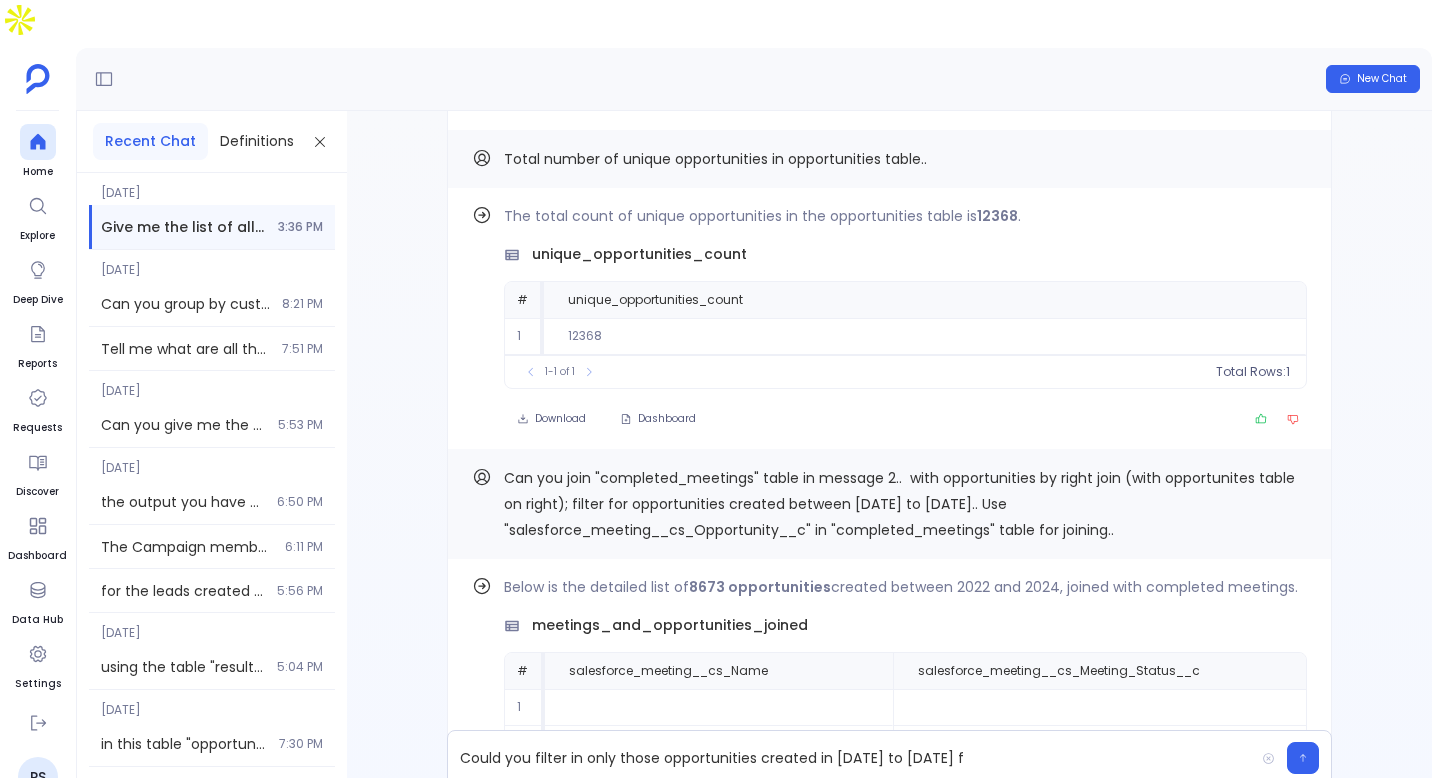 scroll, scrollTop: 0, scrollLeft: 0, axis: both 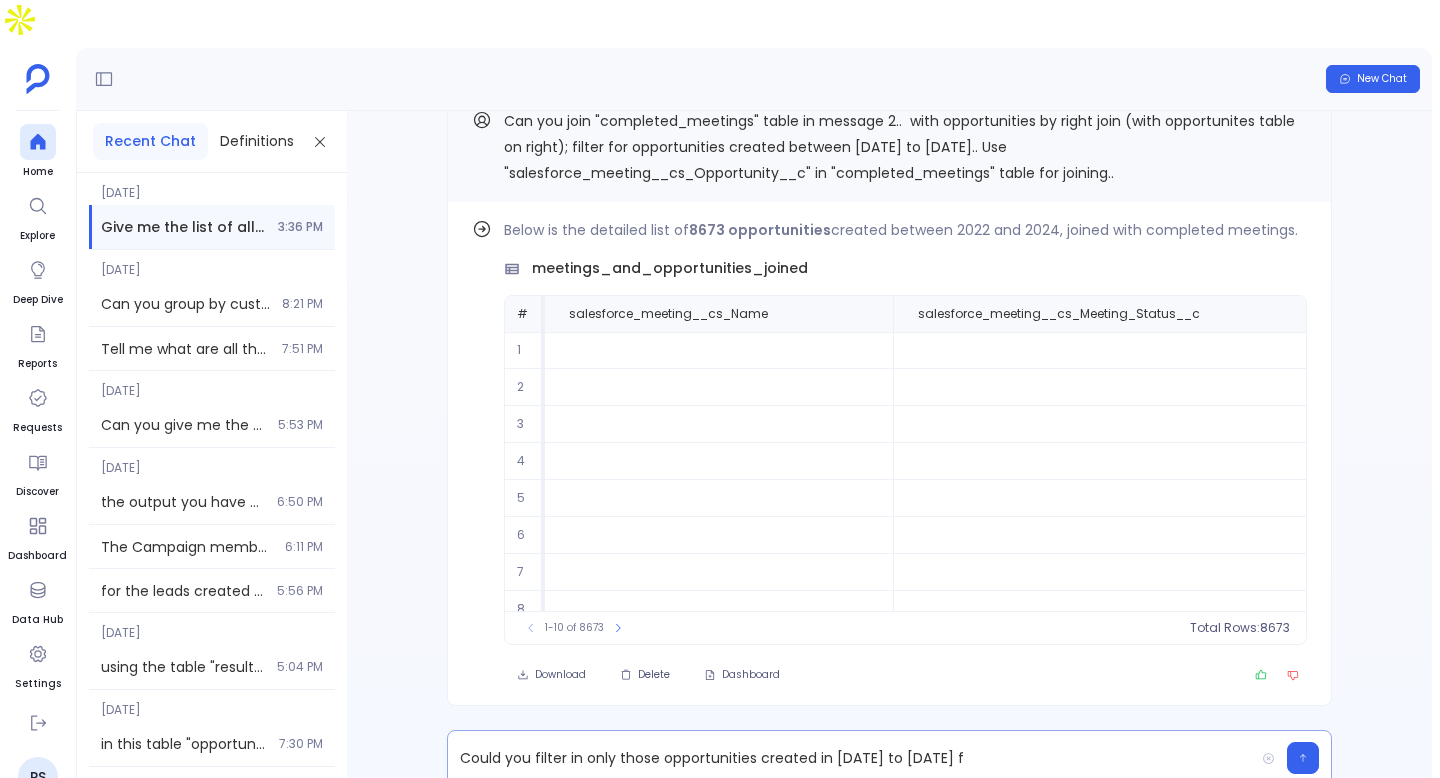 click on "Could you filter in only those opportunities created in [DATE] to [DATE] f" at bounding box center [851, 758] 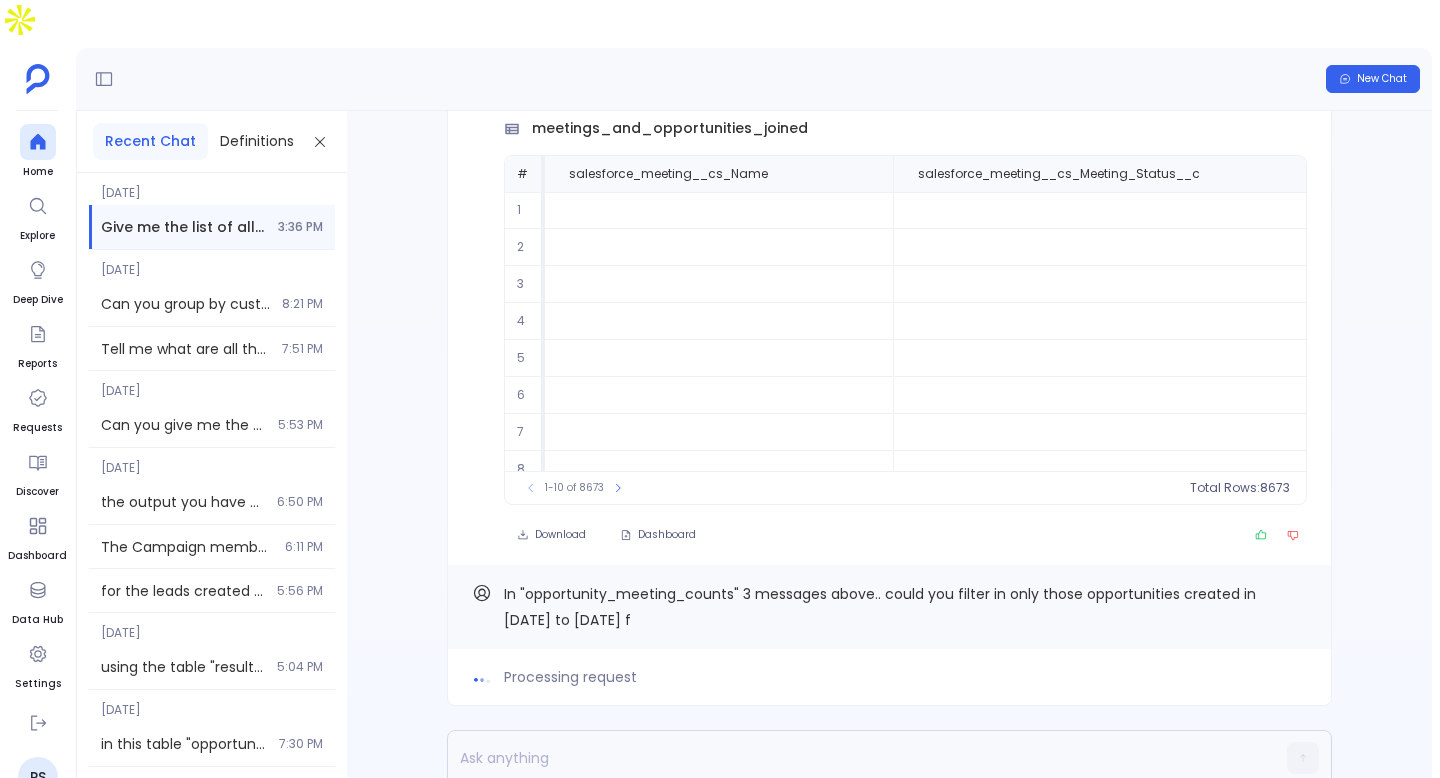 scroll, scrollTop: 0, scrollLeft: 0, axis: both 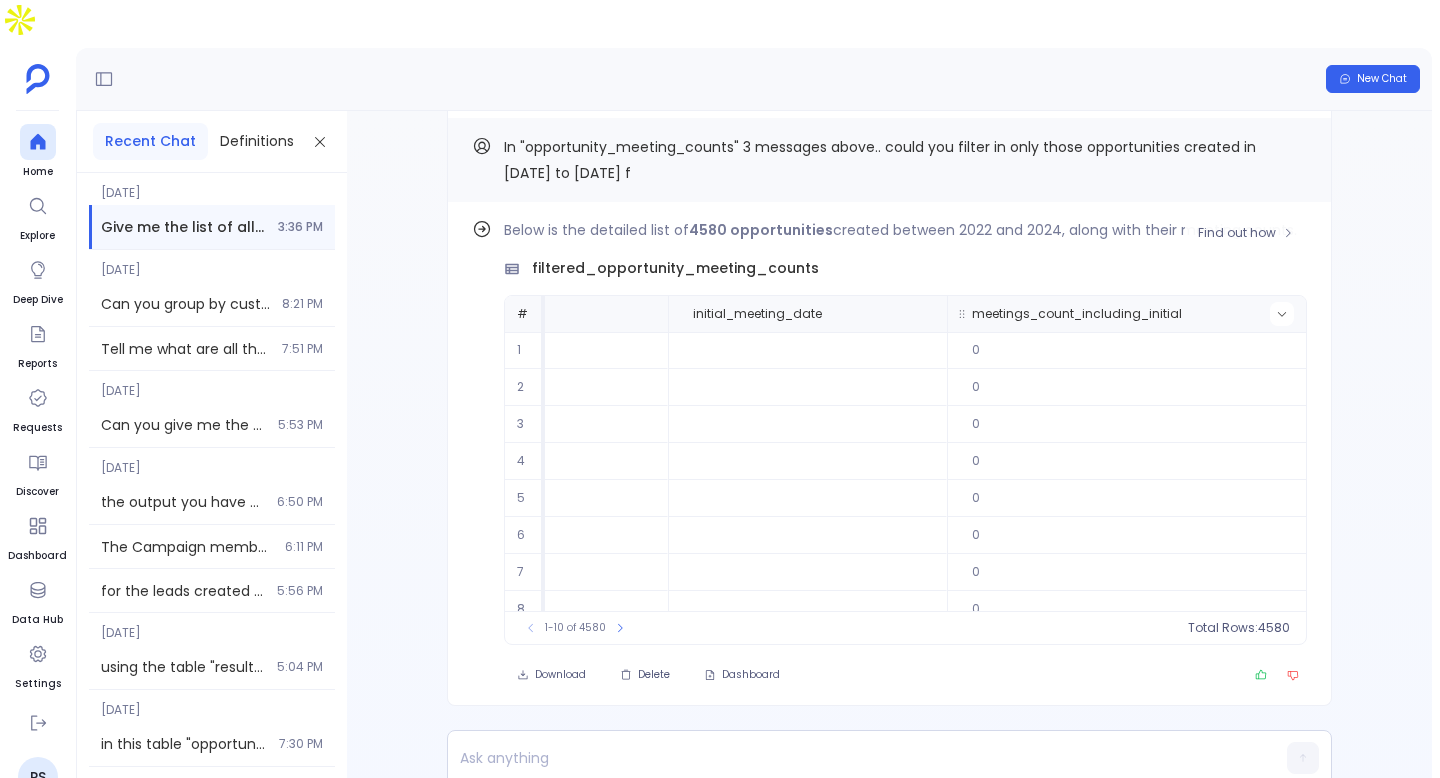 click 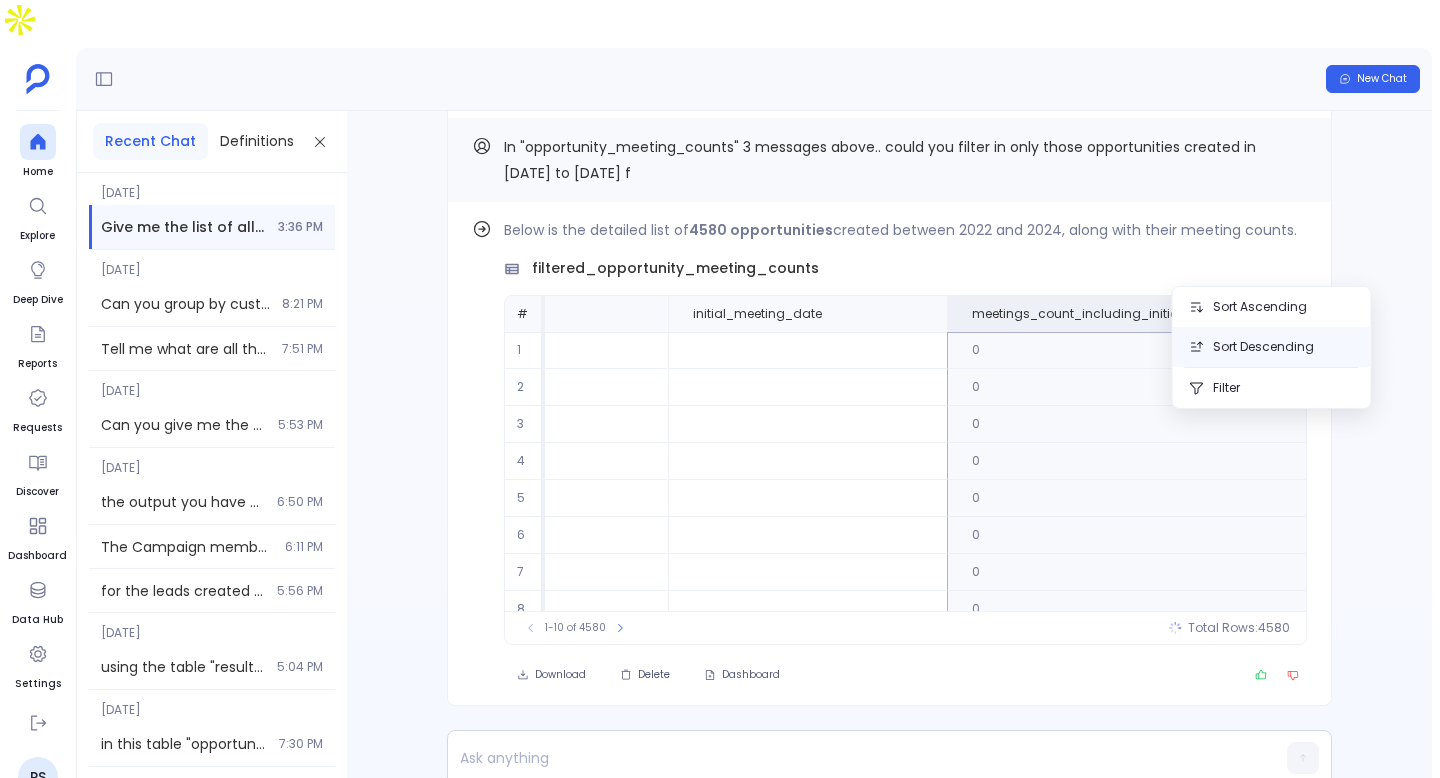 click on "Sort Descending" at bounding box center (1272, 347) 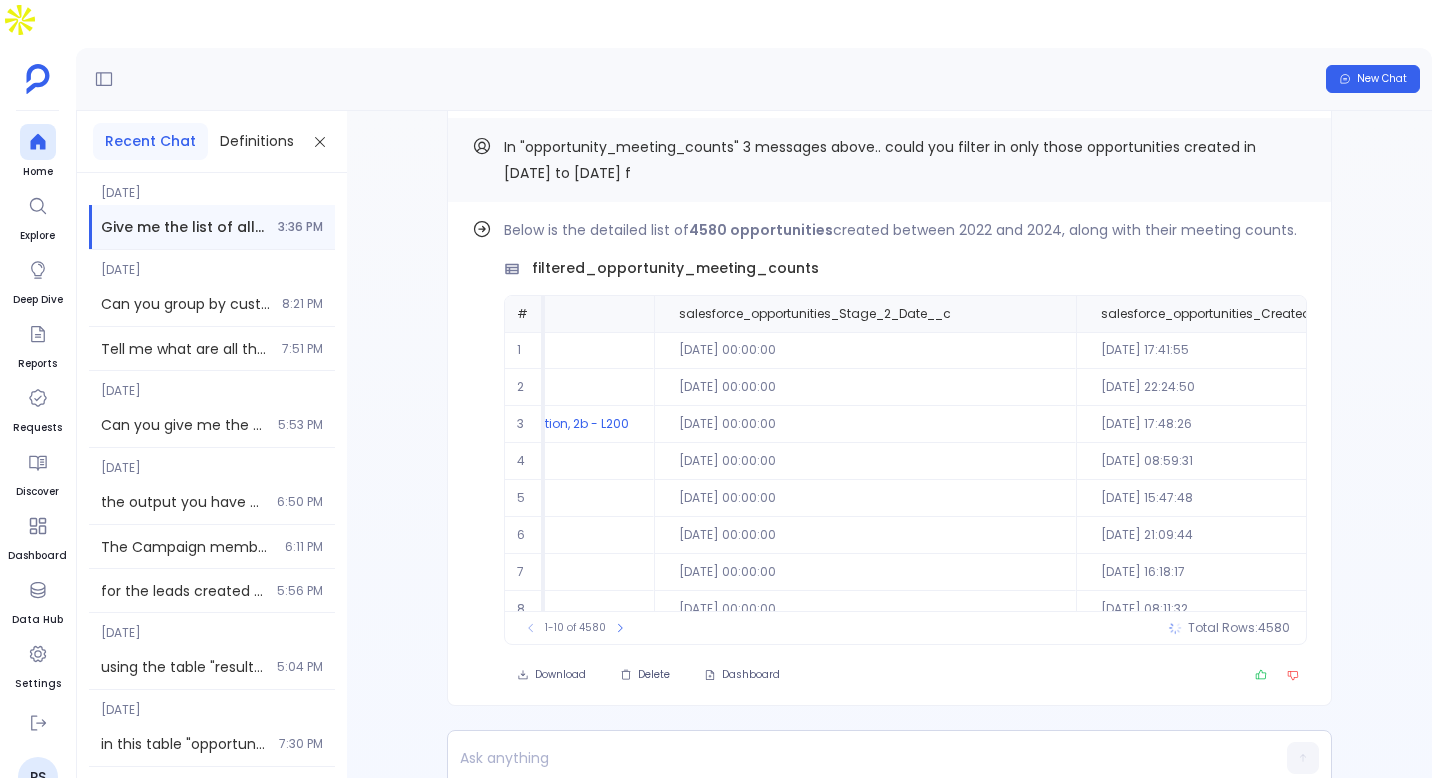 scroll, scrollTop: 0, scrollLeft: 1457, axis: horizontal 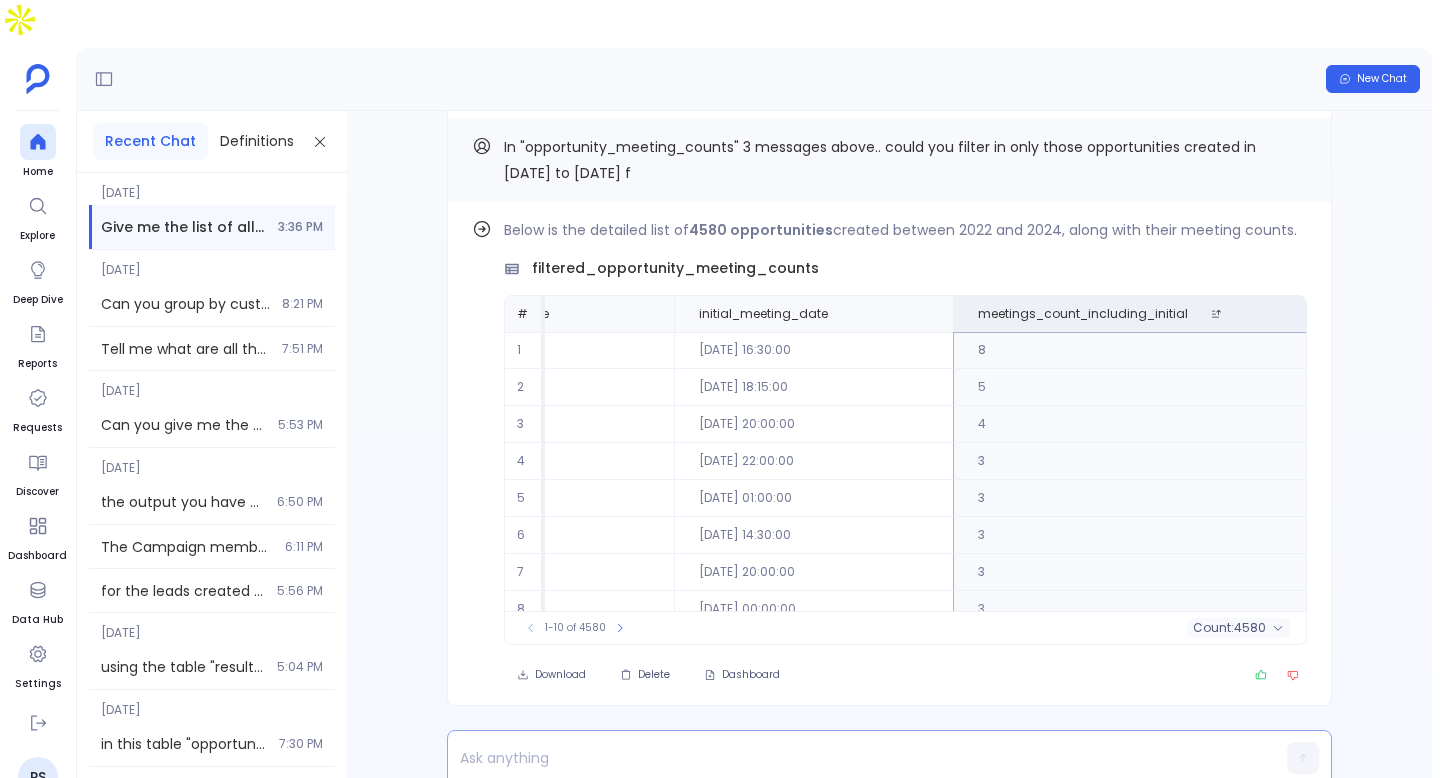 click at bounding box center [851, 758] 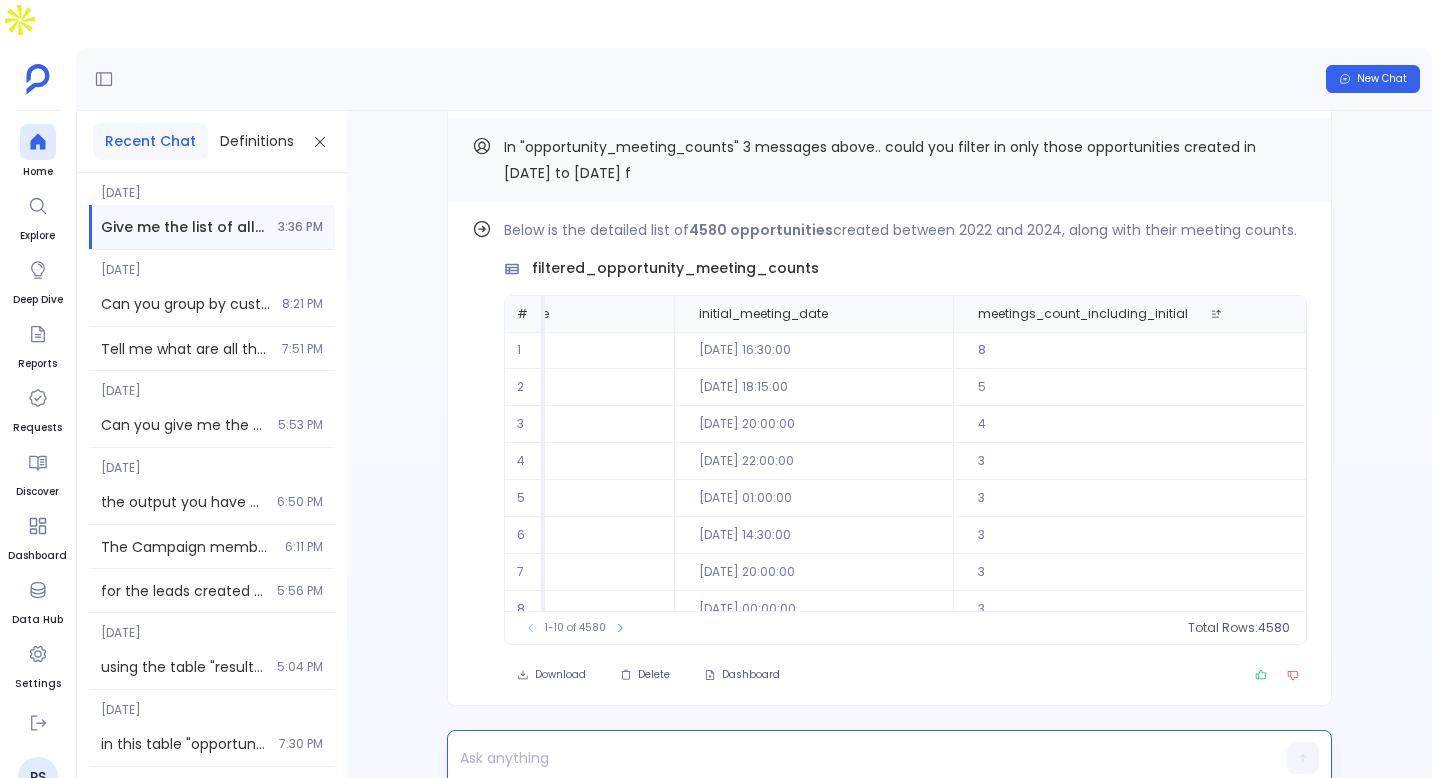 click at bounding box center (851, 758) 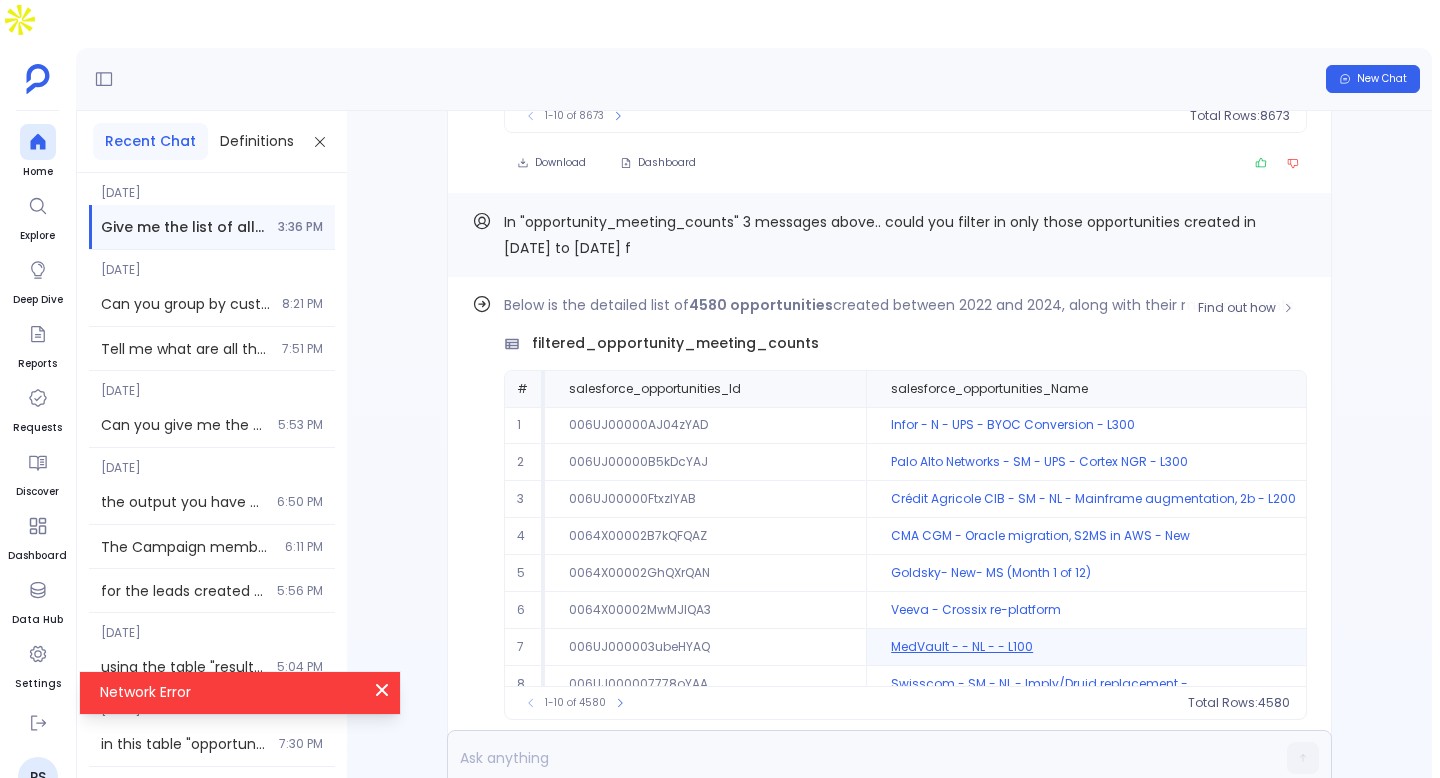 scroll, scrollTop: -37, scrollLeft: 0, axis: vertical 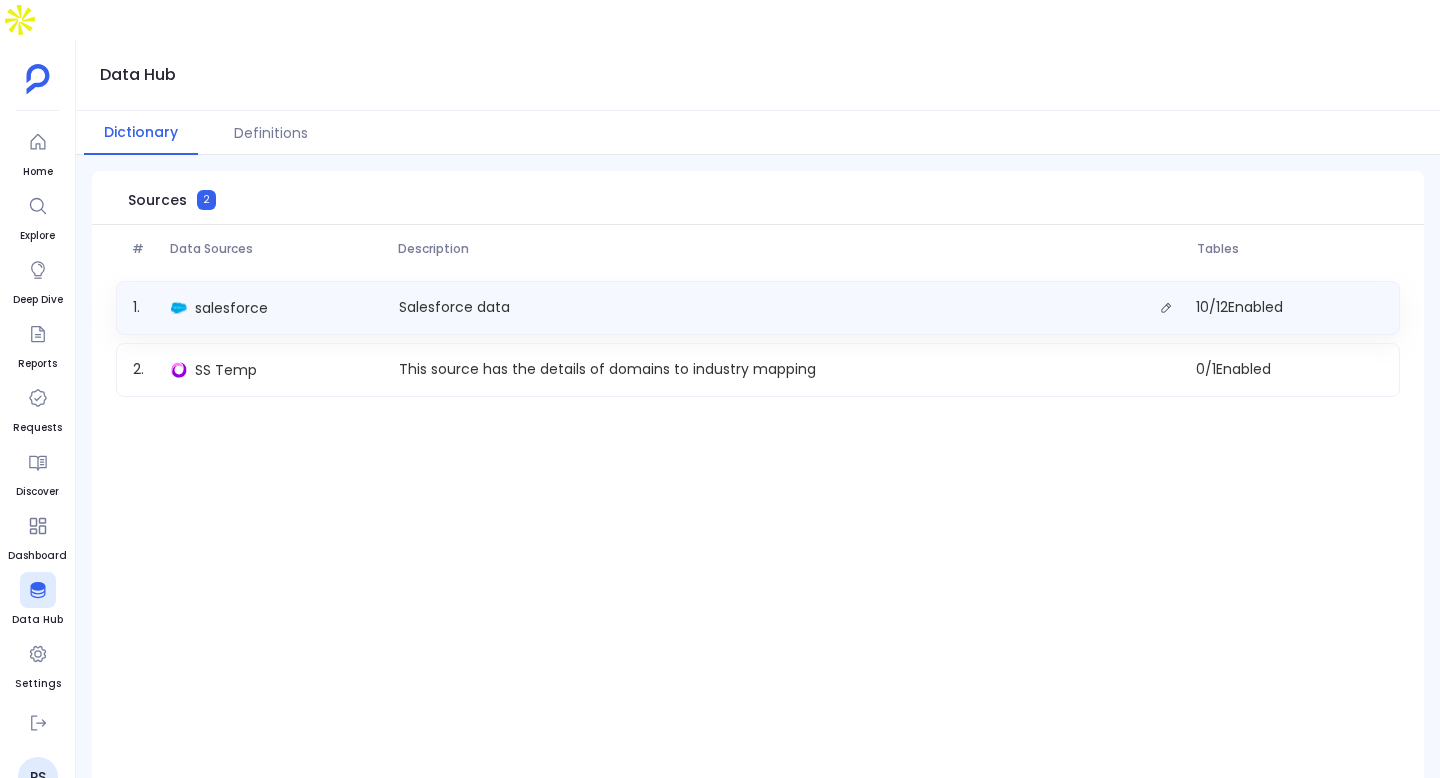 click on "salesforce" at bounding box center [277, 308] 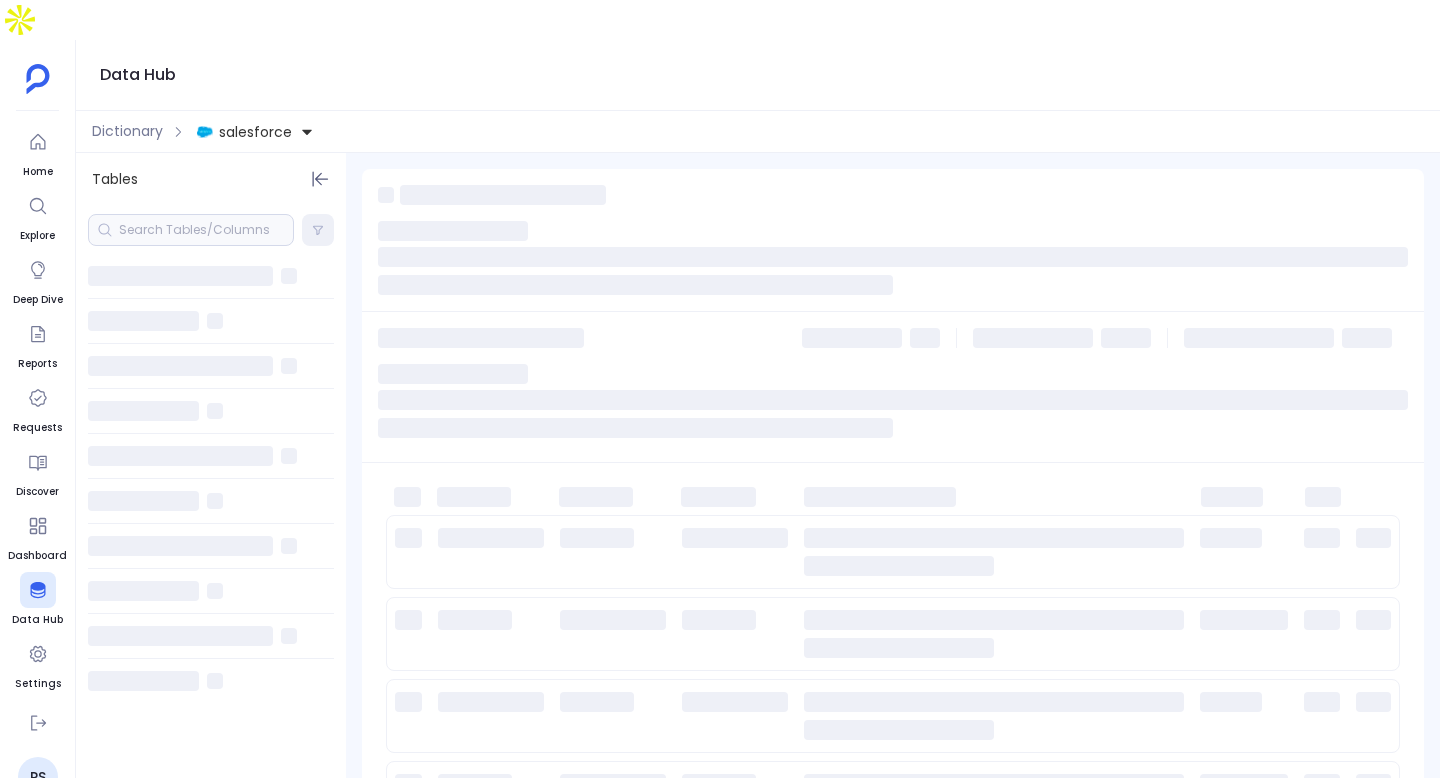 click at bounding box center [191, 230] 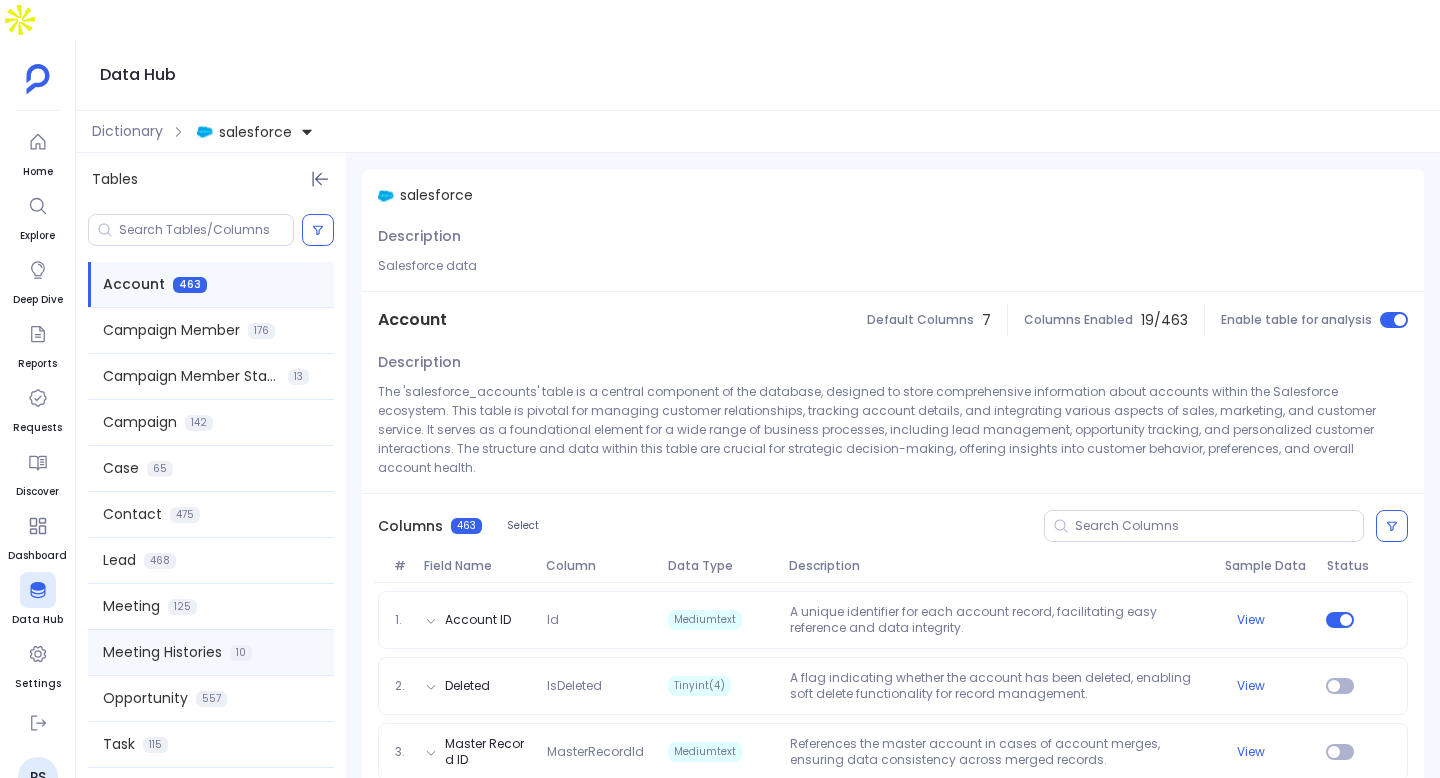 scroll, scrollTop: 3, scrollLeft: 0, axis: vertical 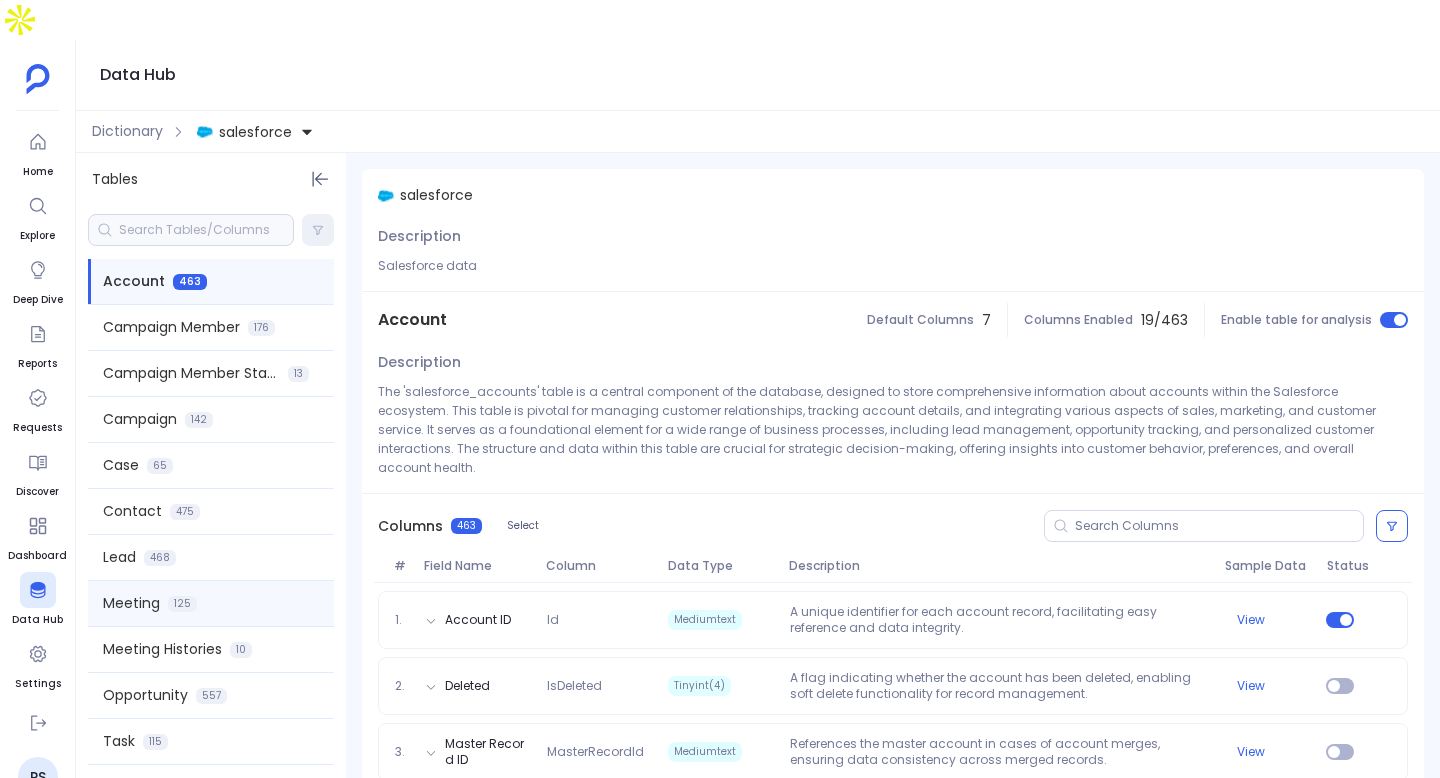 click on "Meeting 125" at bounding box center [211, 603] 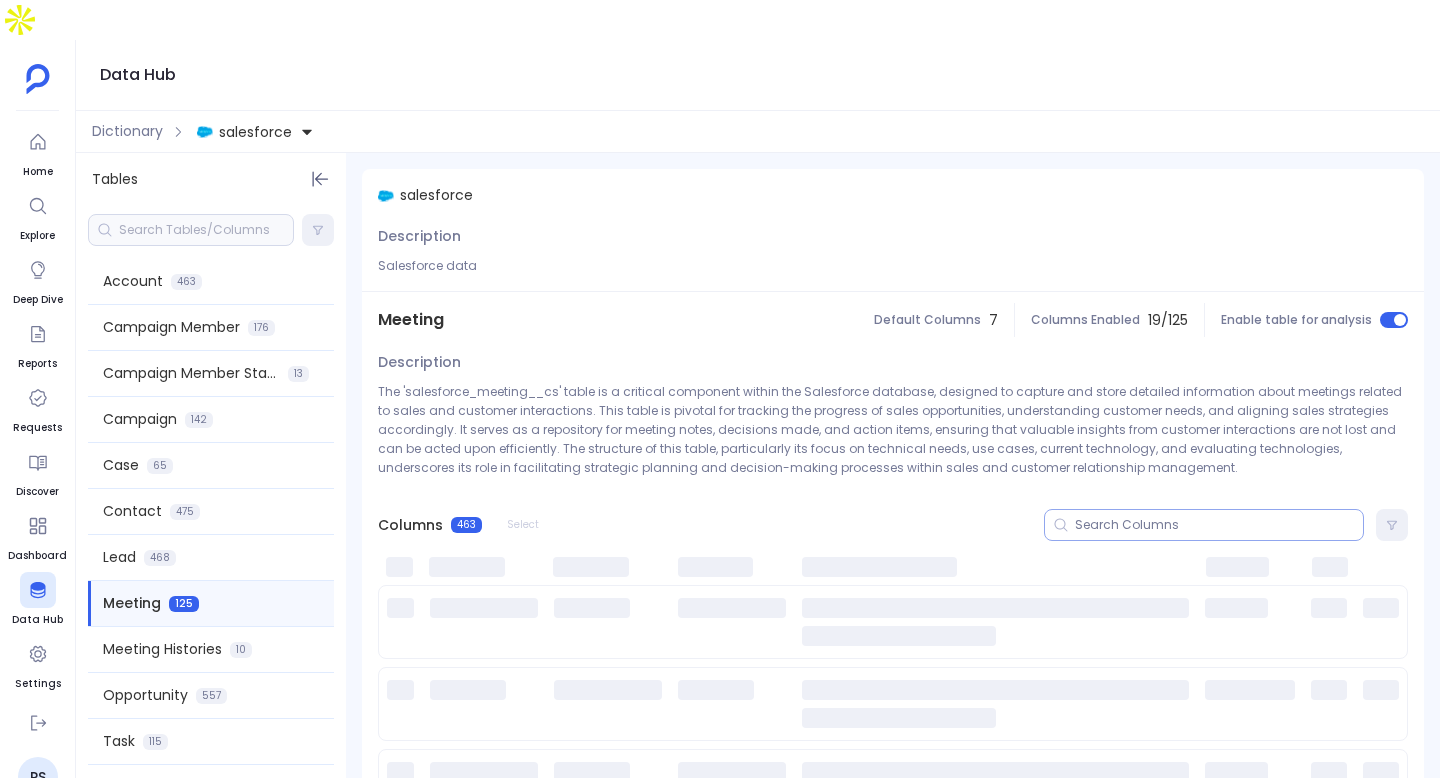 click at bounding box center (1204, 525) 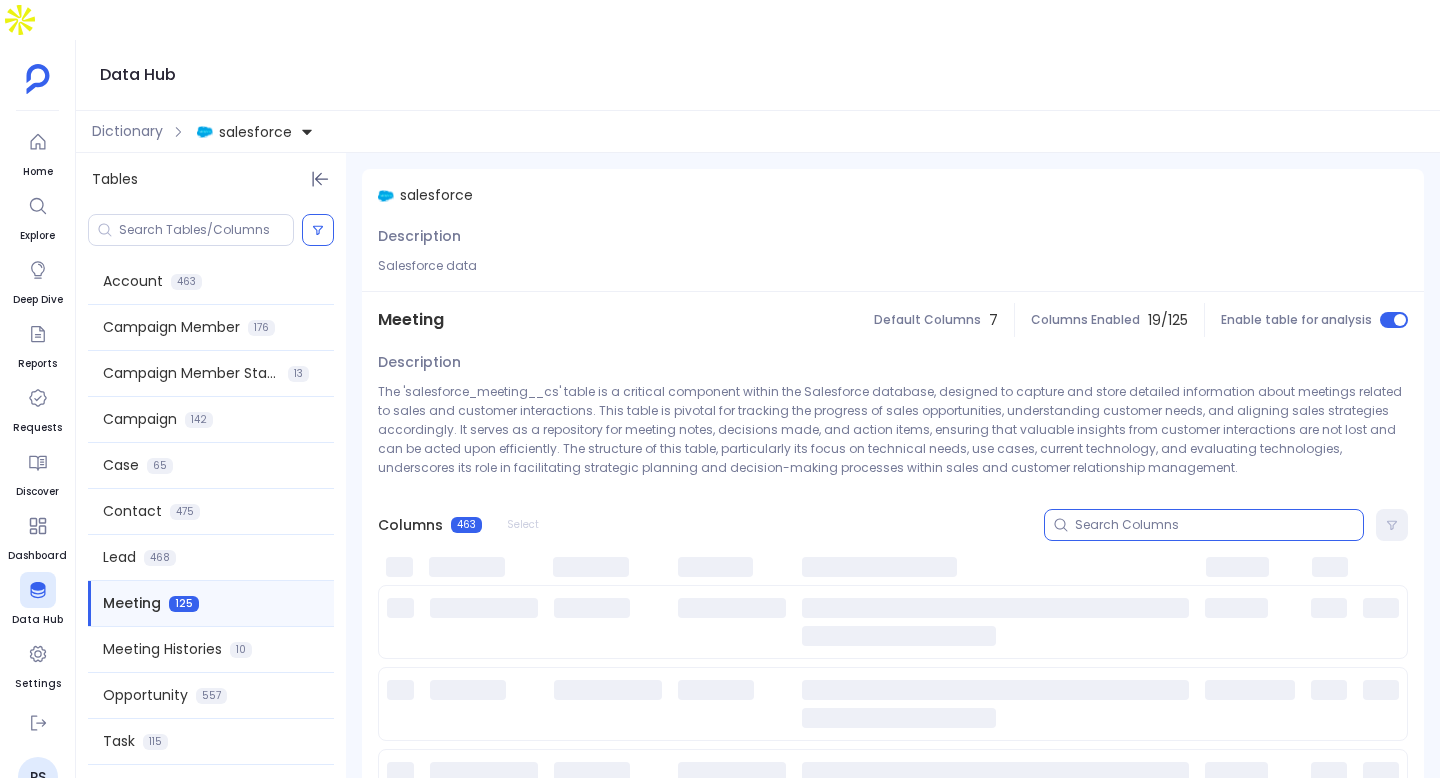 click at bounding box center (1219, 525) 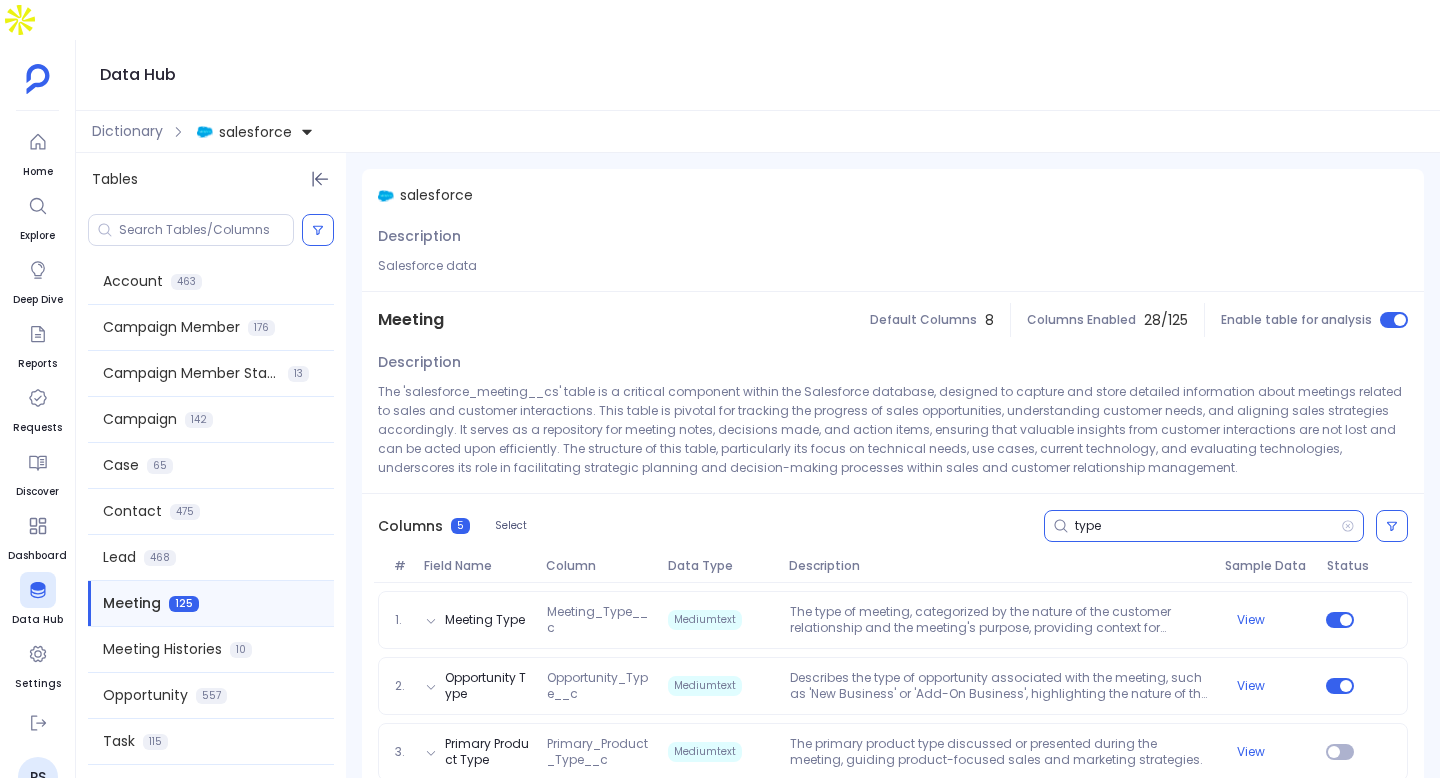 type on "type" 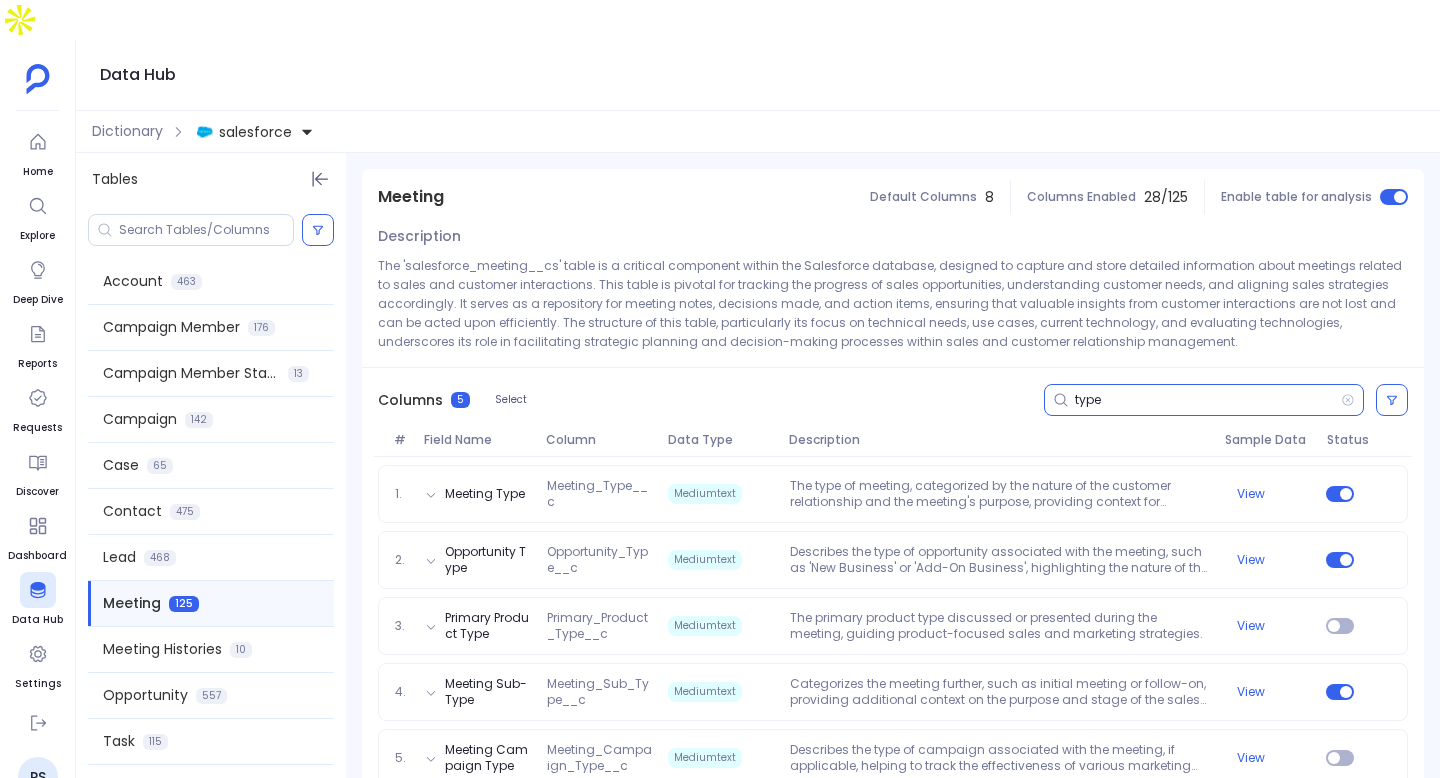 scroll, scrollTop: 127, scrollLeft: 0, axis: vertical 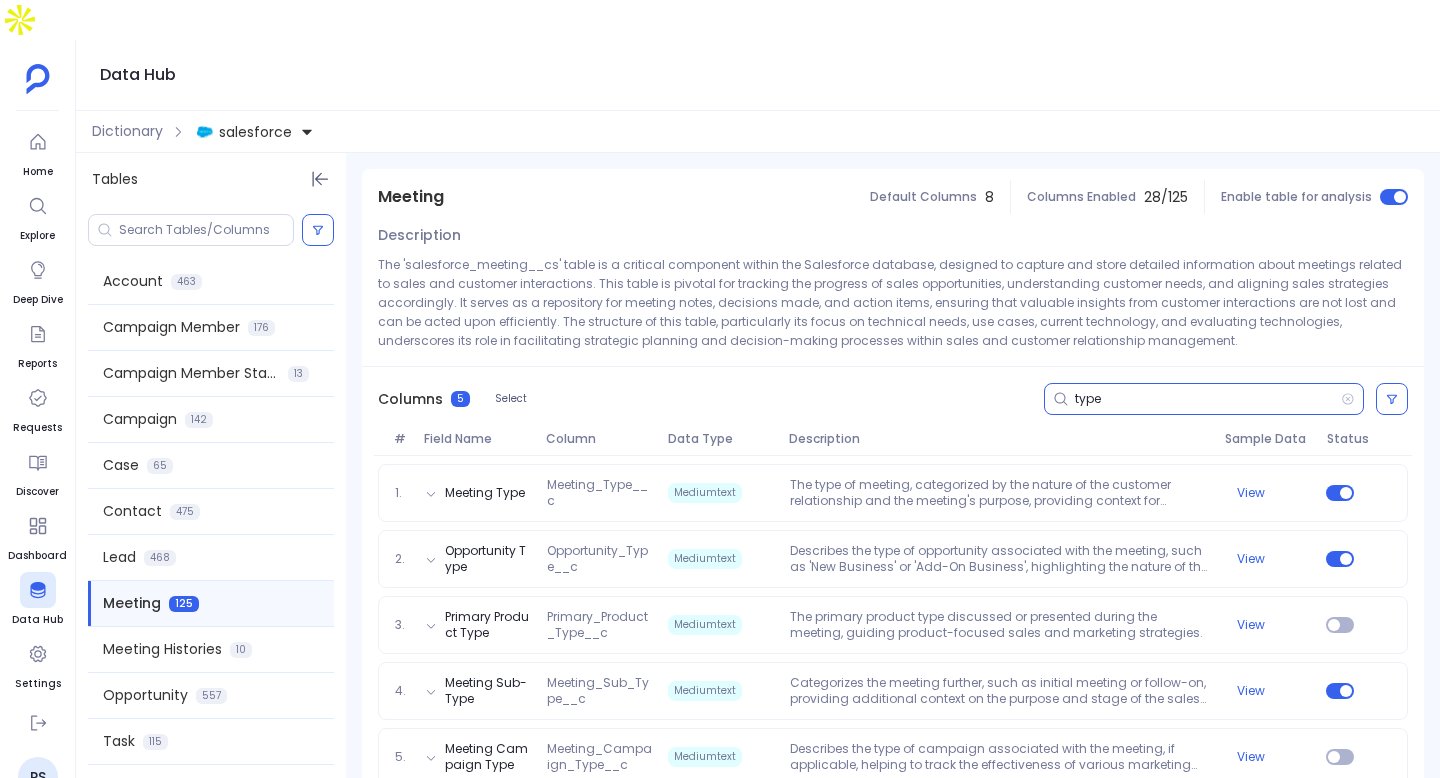 click on "Columns 5 Select type" at bounding box center [893, 399] 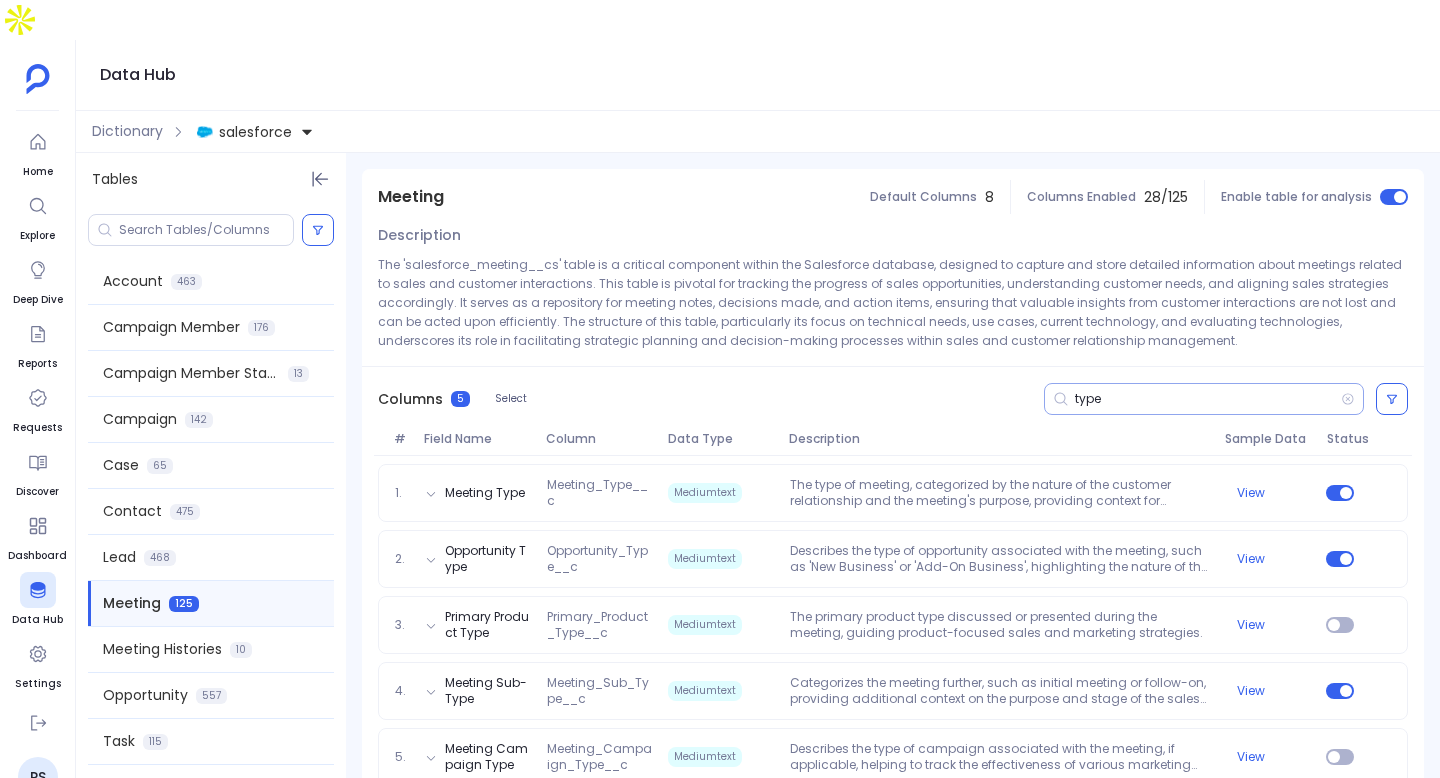 click on "type" at bounding box center [1204, 399] 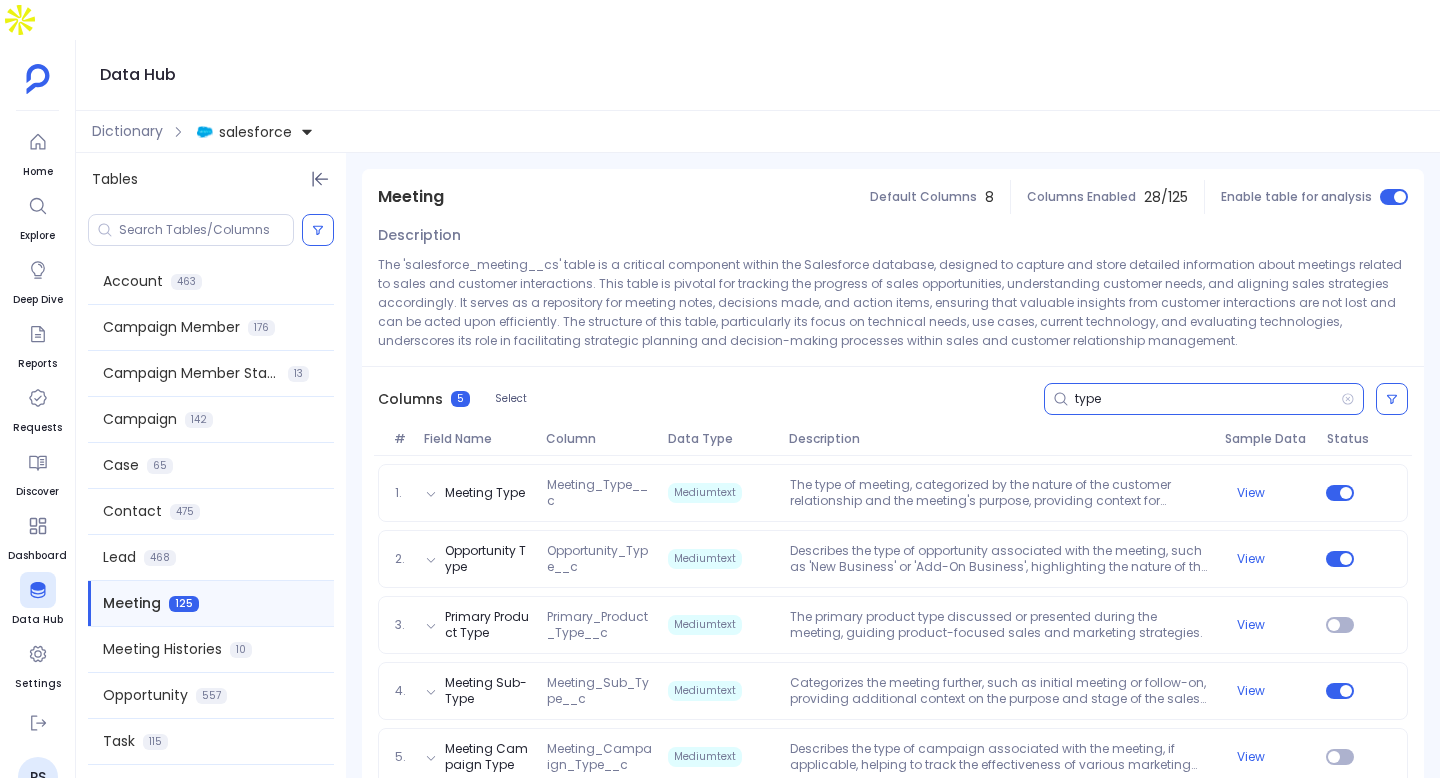 click on "type" at bounding box center [1208, 399] 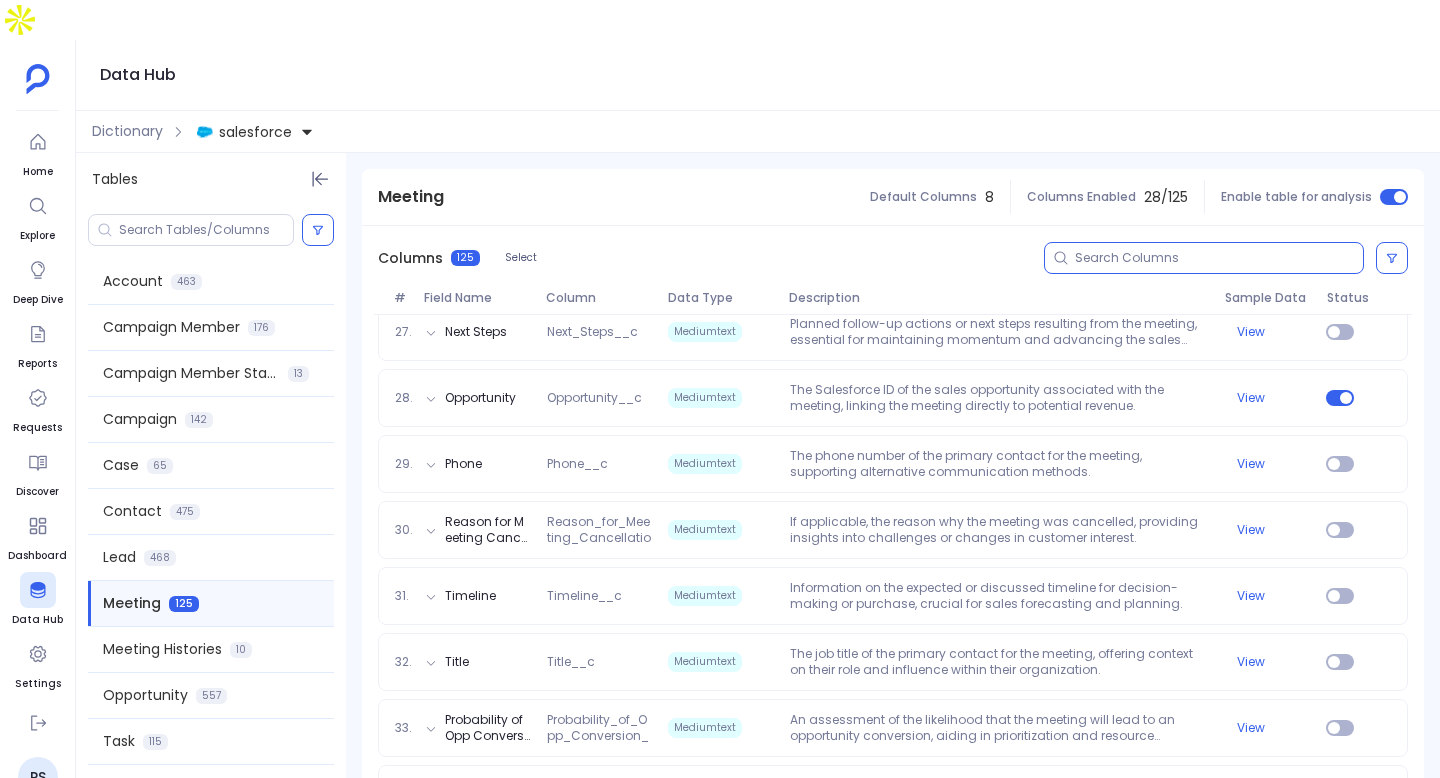 scroll, scrollTop: 2121, scrollLeft: 0, axis: vertical 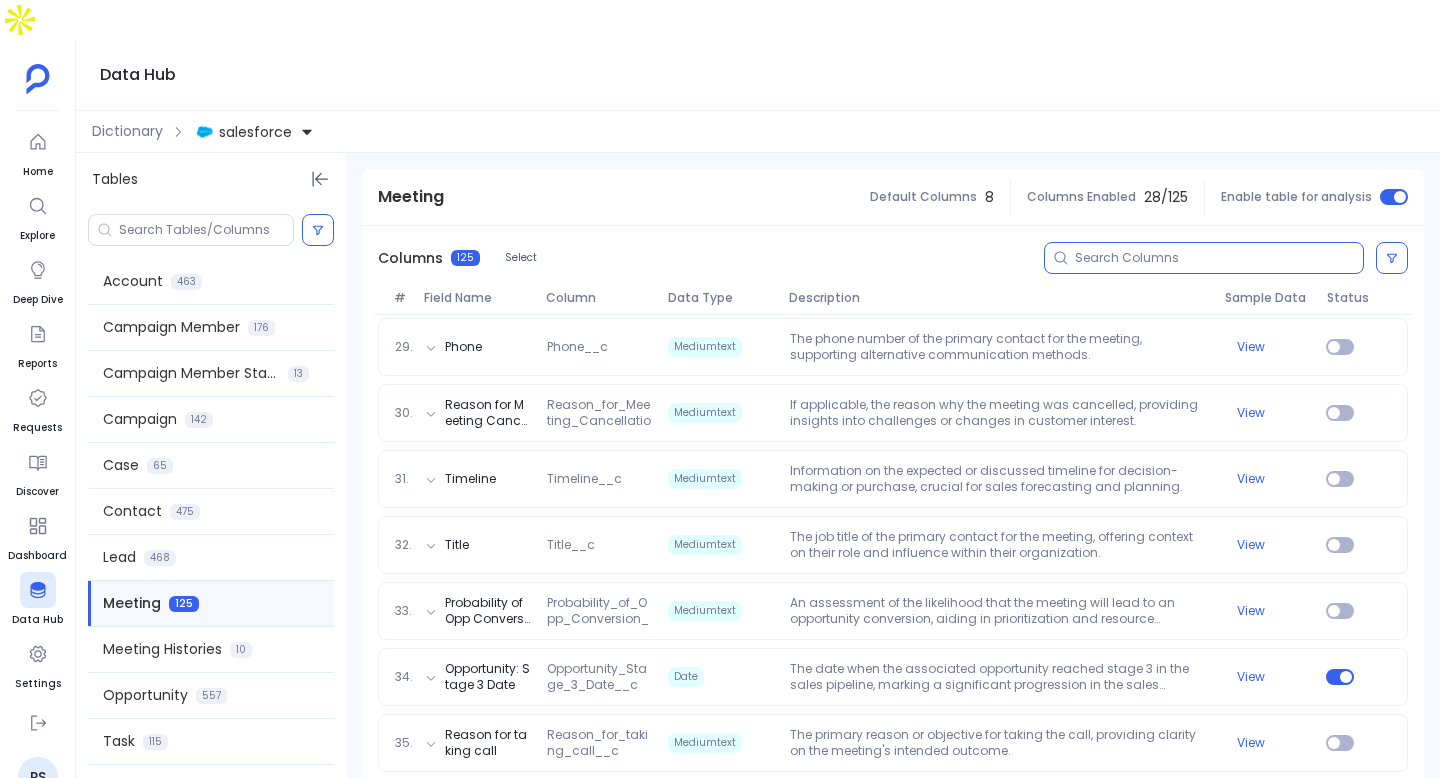 type 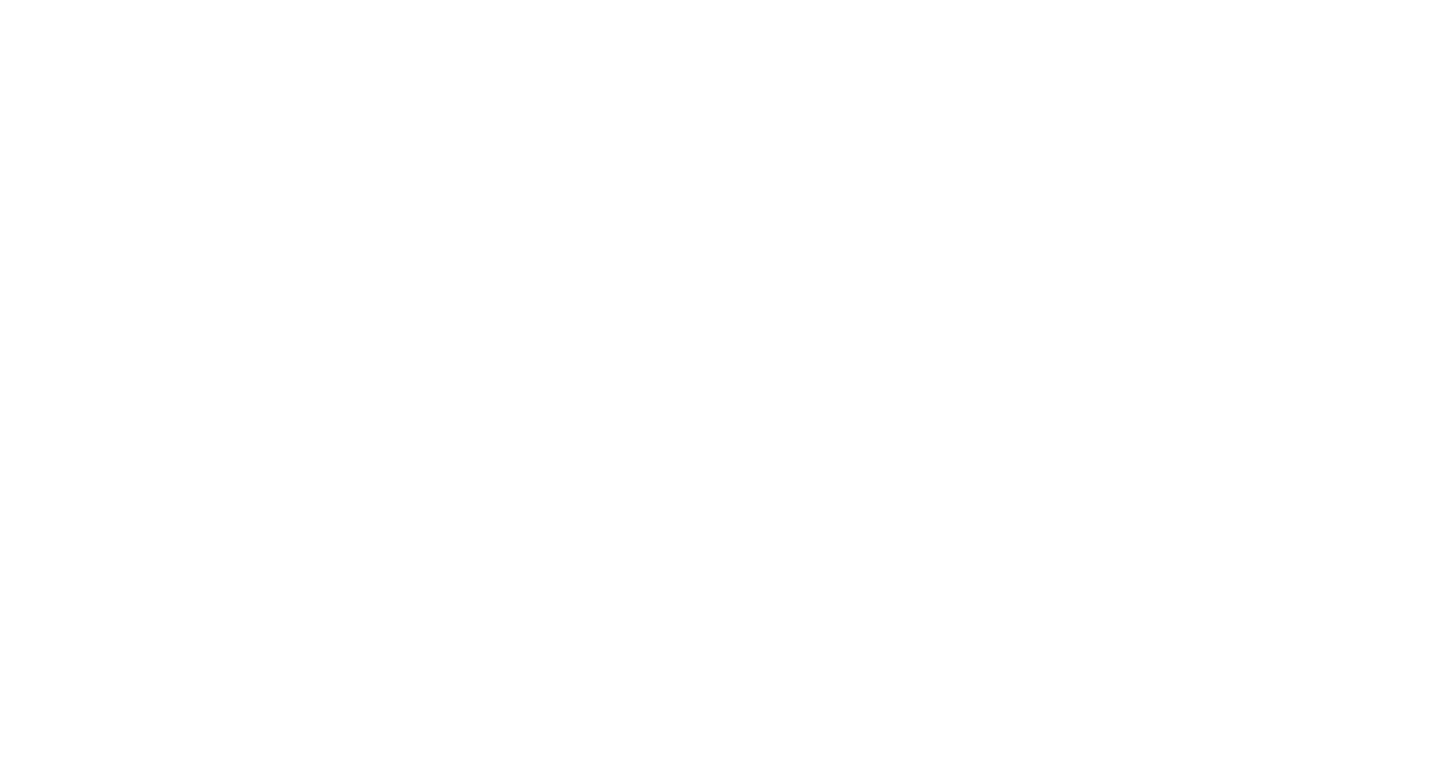 scroll, scrollTop: 0, scrollLeft: 0, axis: both 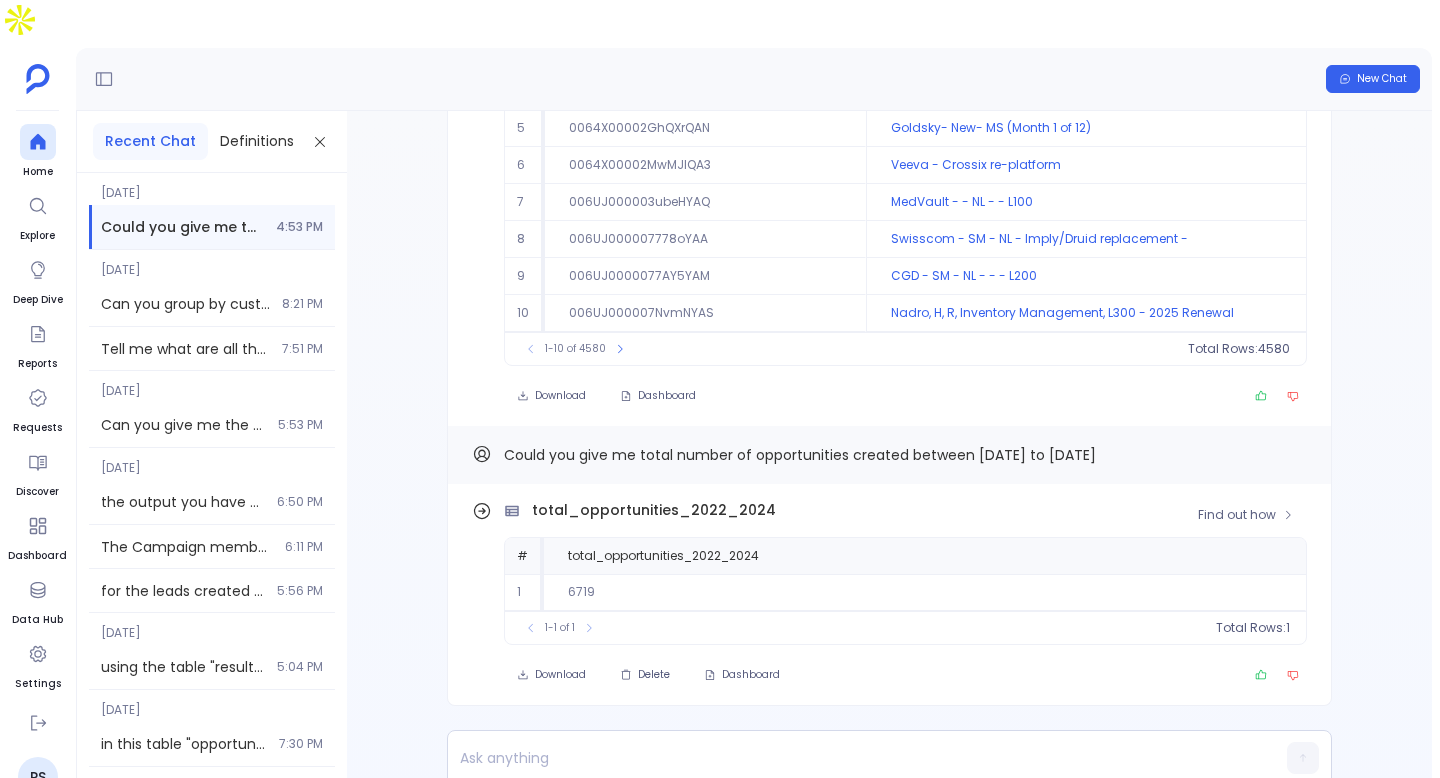 click on "total_opportunities_2022_2024" at bounding box center (654, 510) 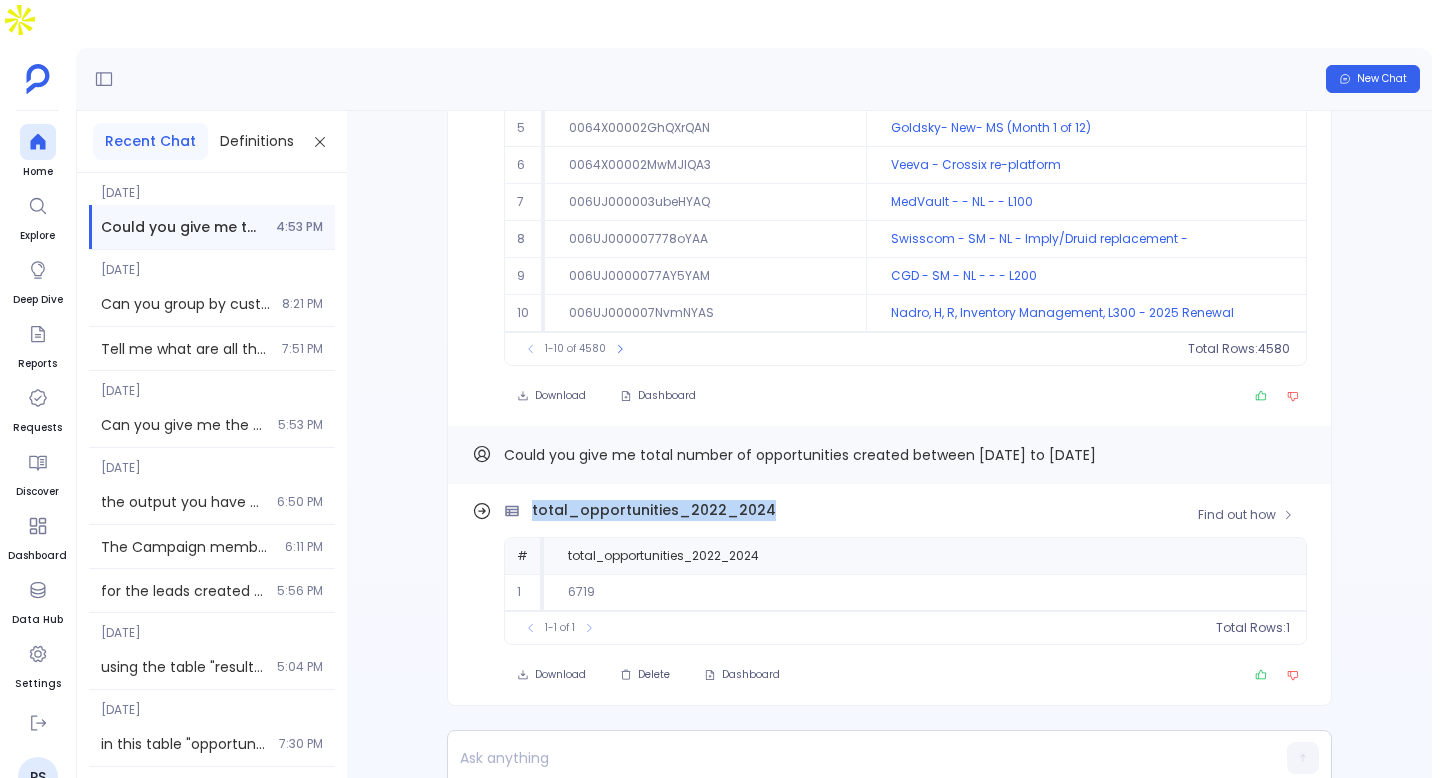 click on "total_opportunities_2022_2024" at bounding box center (654, 510) 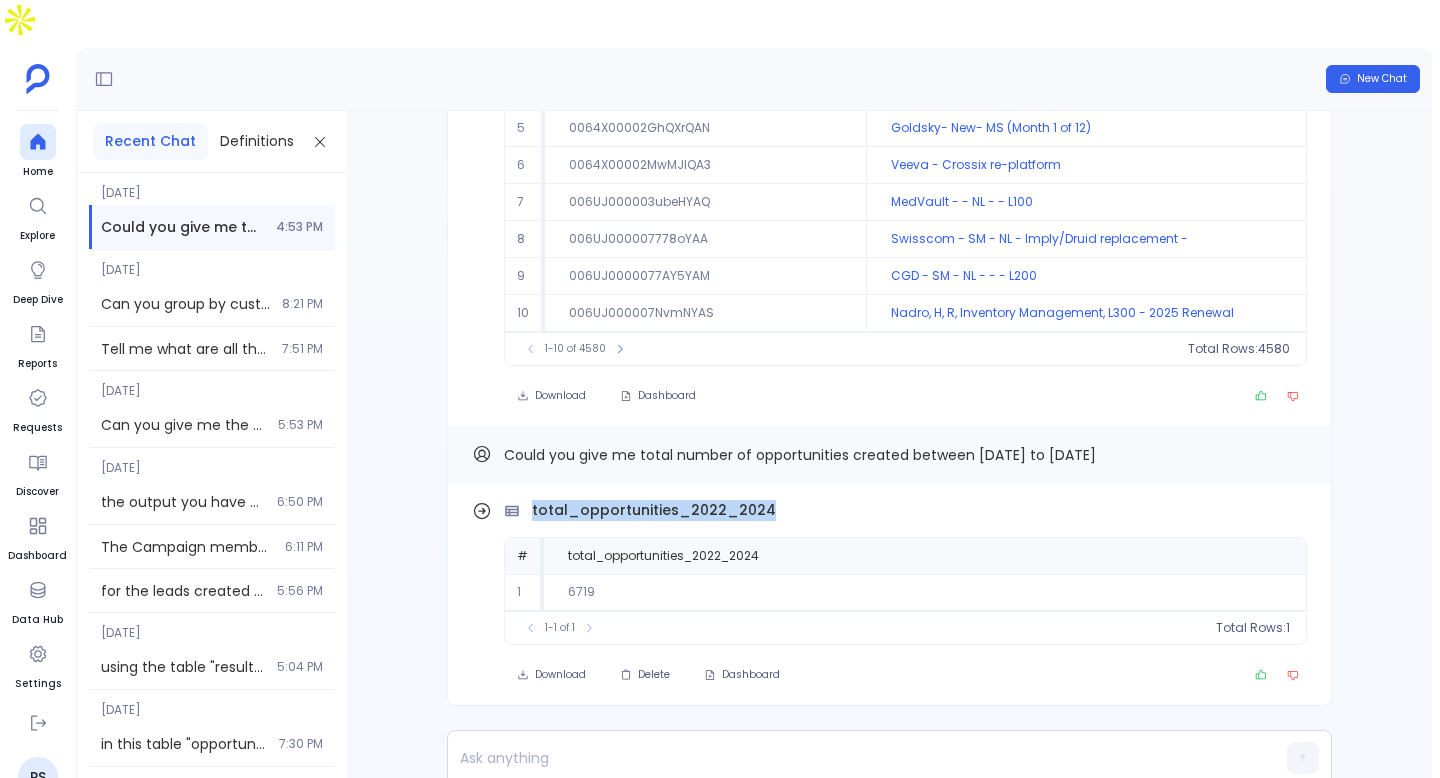 copy on "total_opportunities_2022_2024" 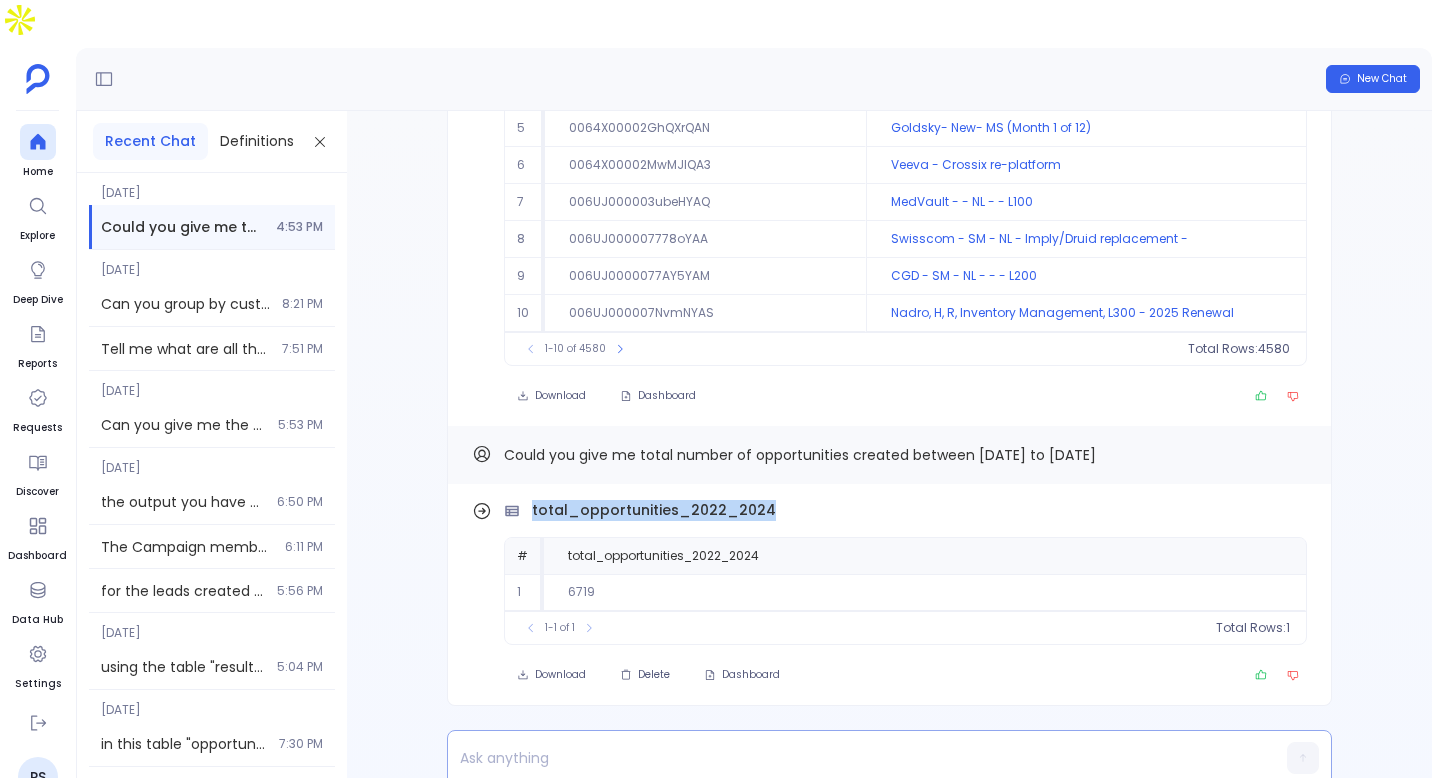 click at bounding box center [851, 758] 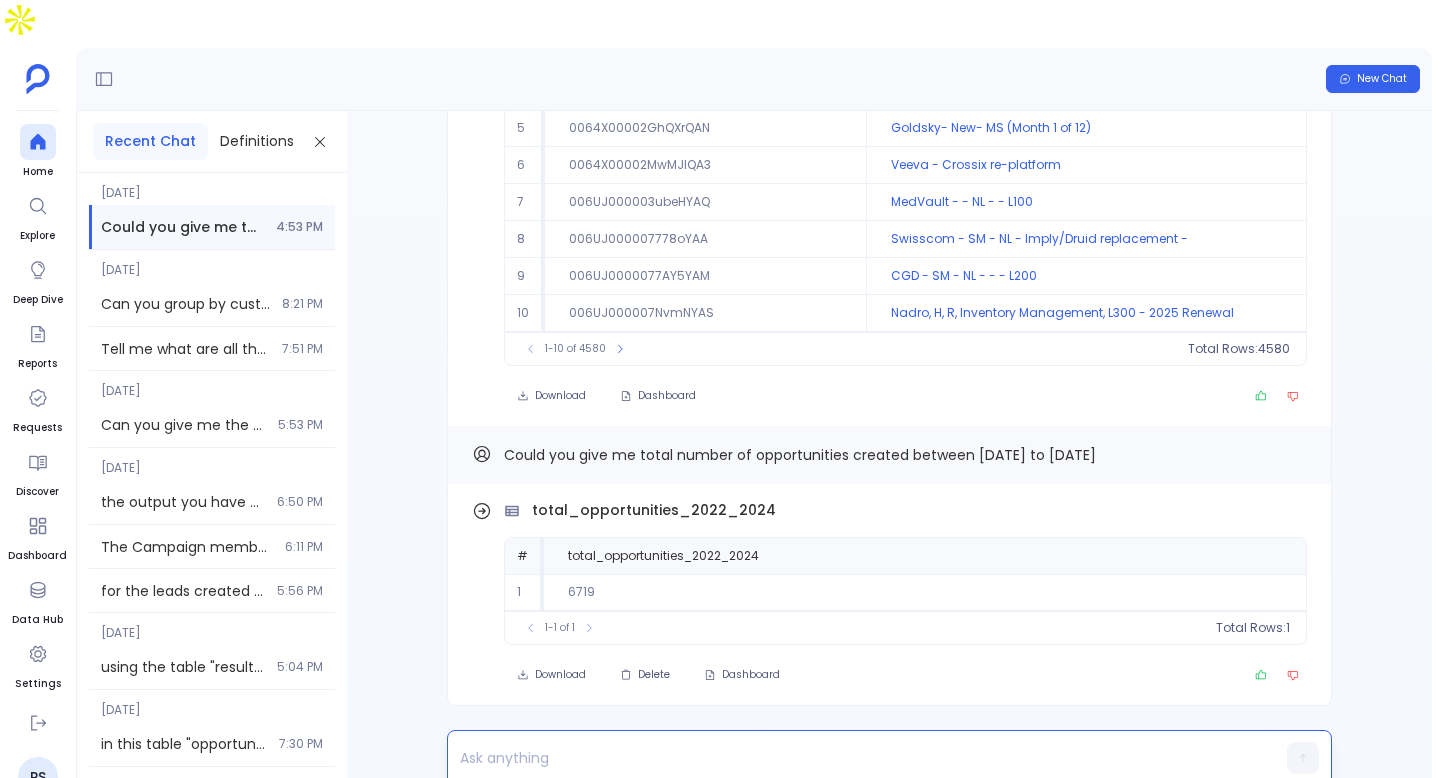 type 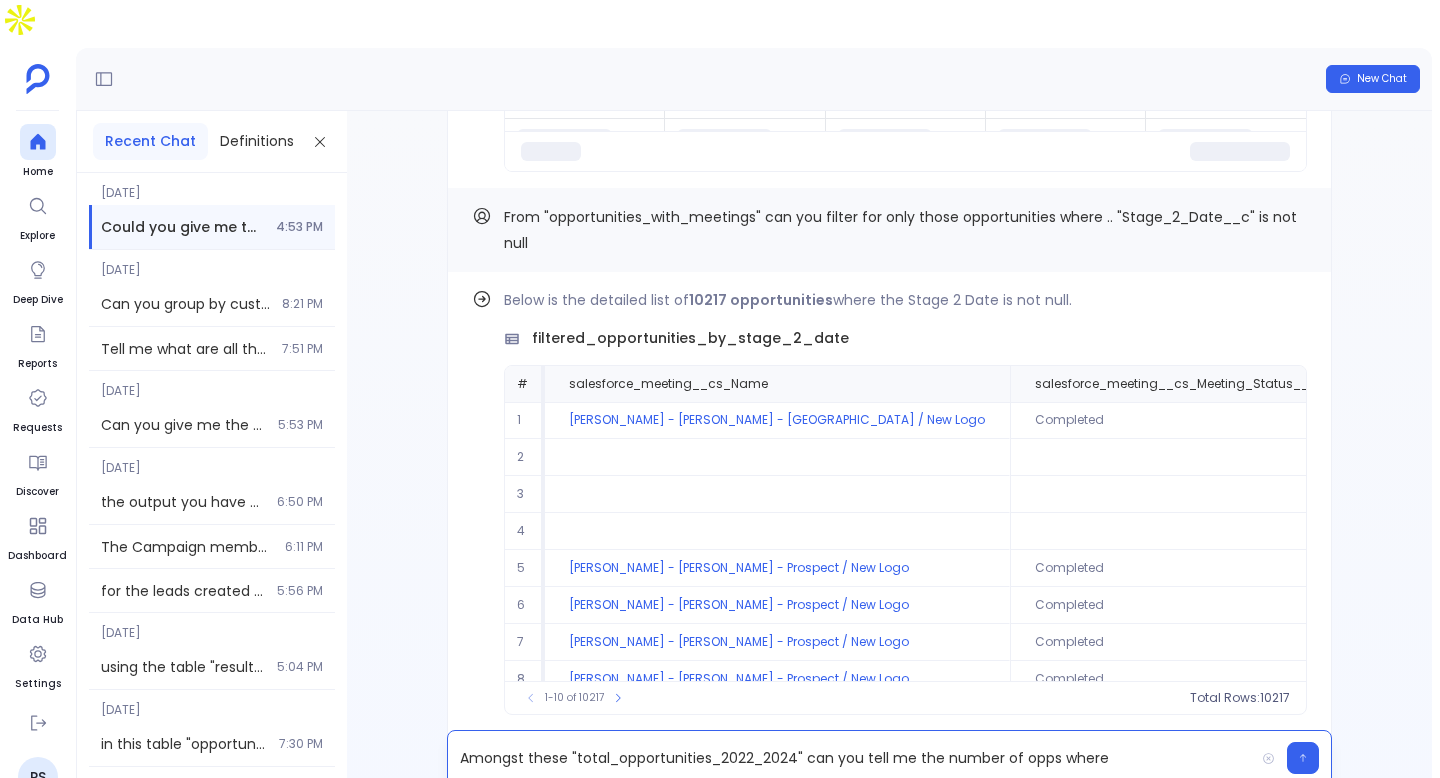 scroll, scrollTop: -3423, scrollLeft: 0, axis: vertical 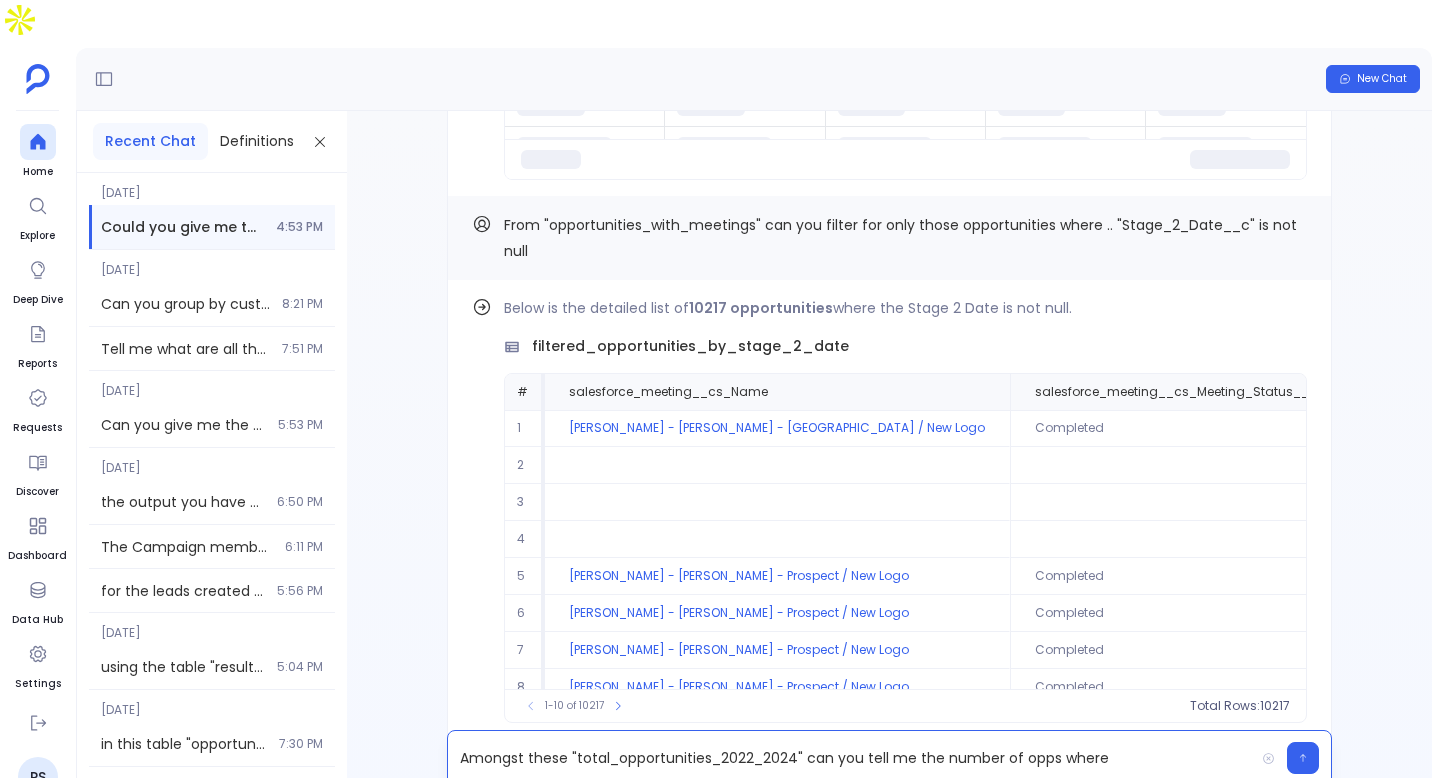 click on "From "opportunities_with_meetings" can you filter for only those opportunities where .. "Stage_2_Date__c" is not null" at bounding box center (905, 238) 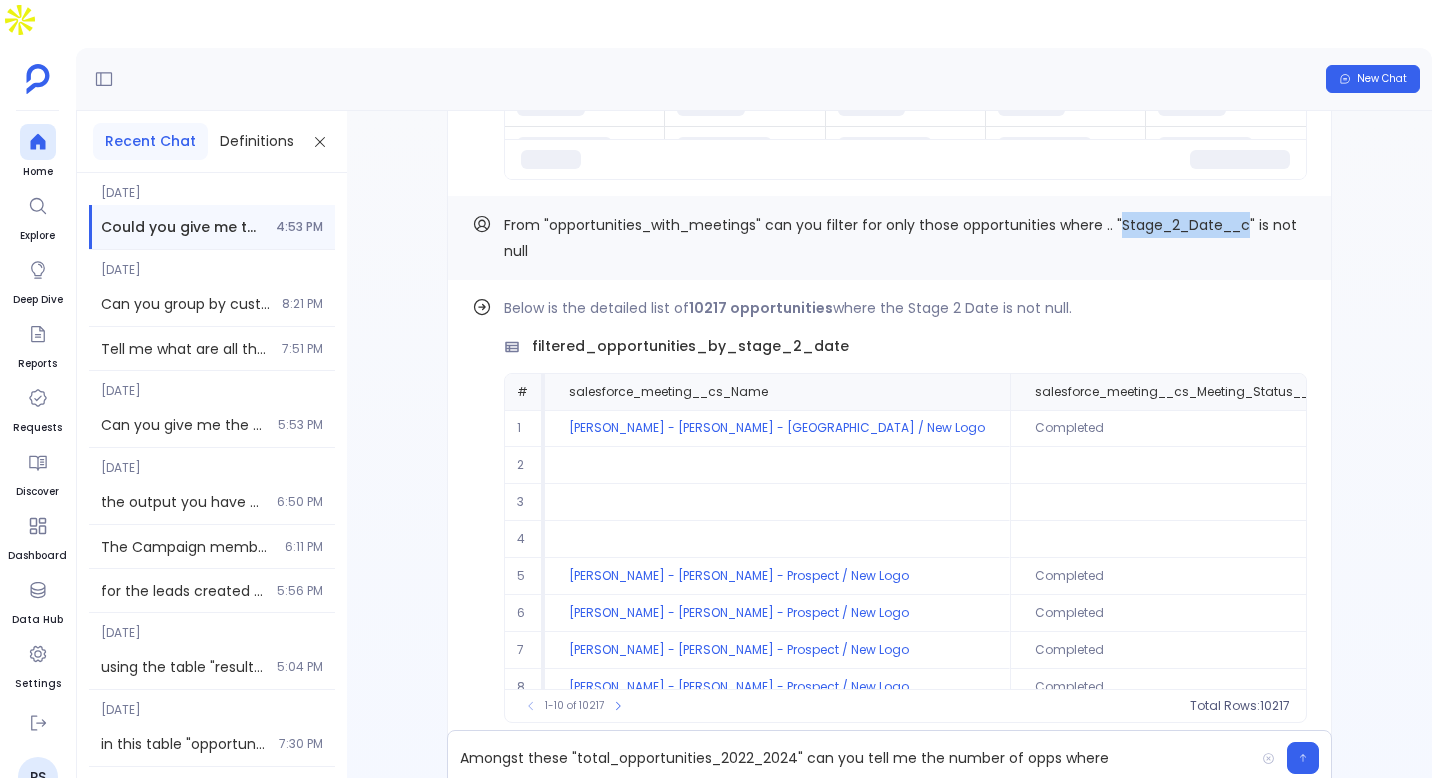 click on "From "opportunities_with_meetings" can you filter for only those opportunities where .. "Stage_2_Date__c" is not null" at bounding box center [905, 238] 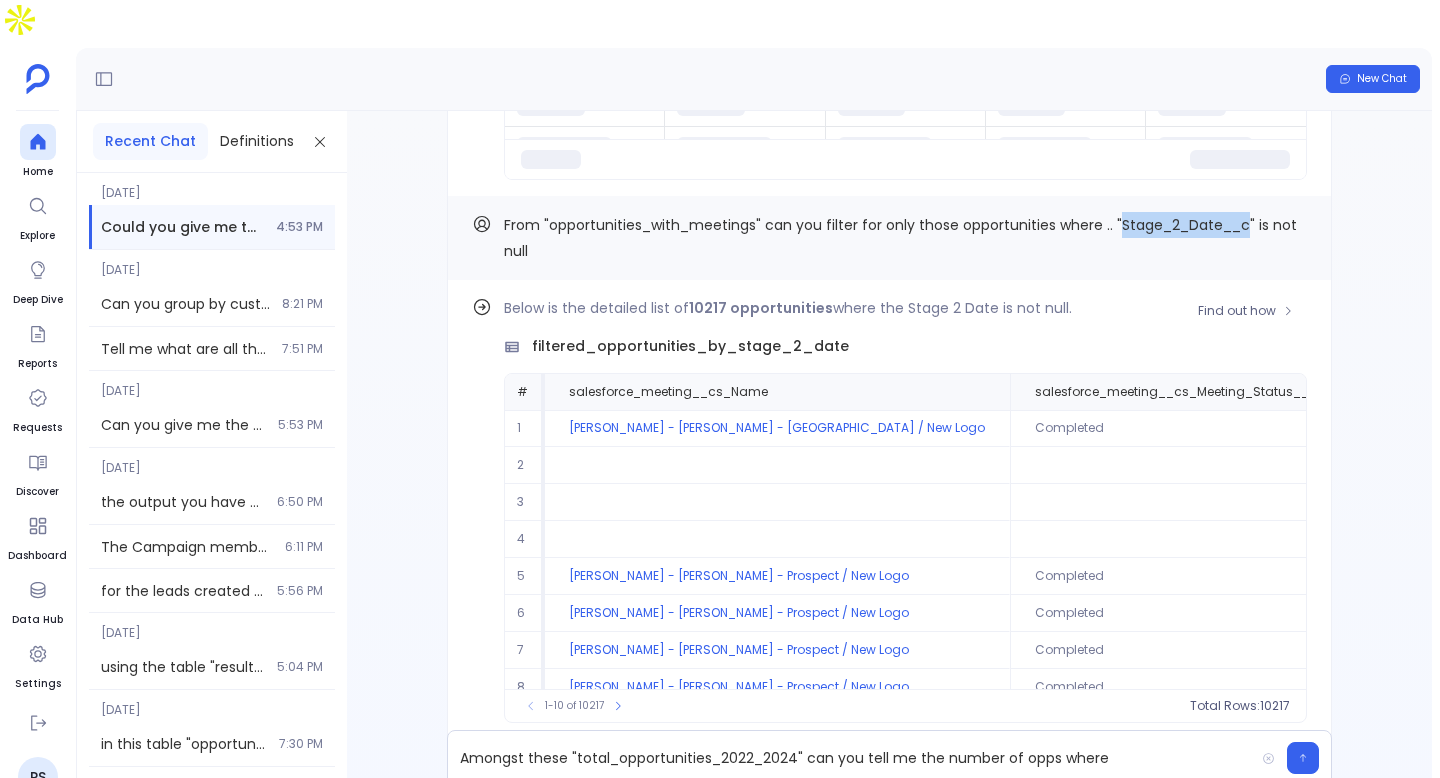 copy on "Stage_2_Date__c" 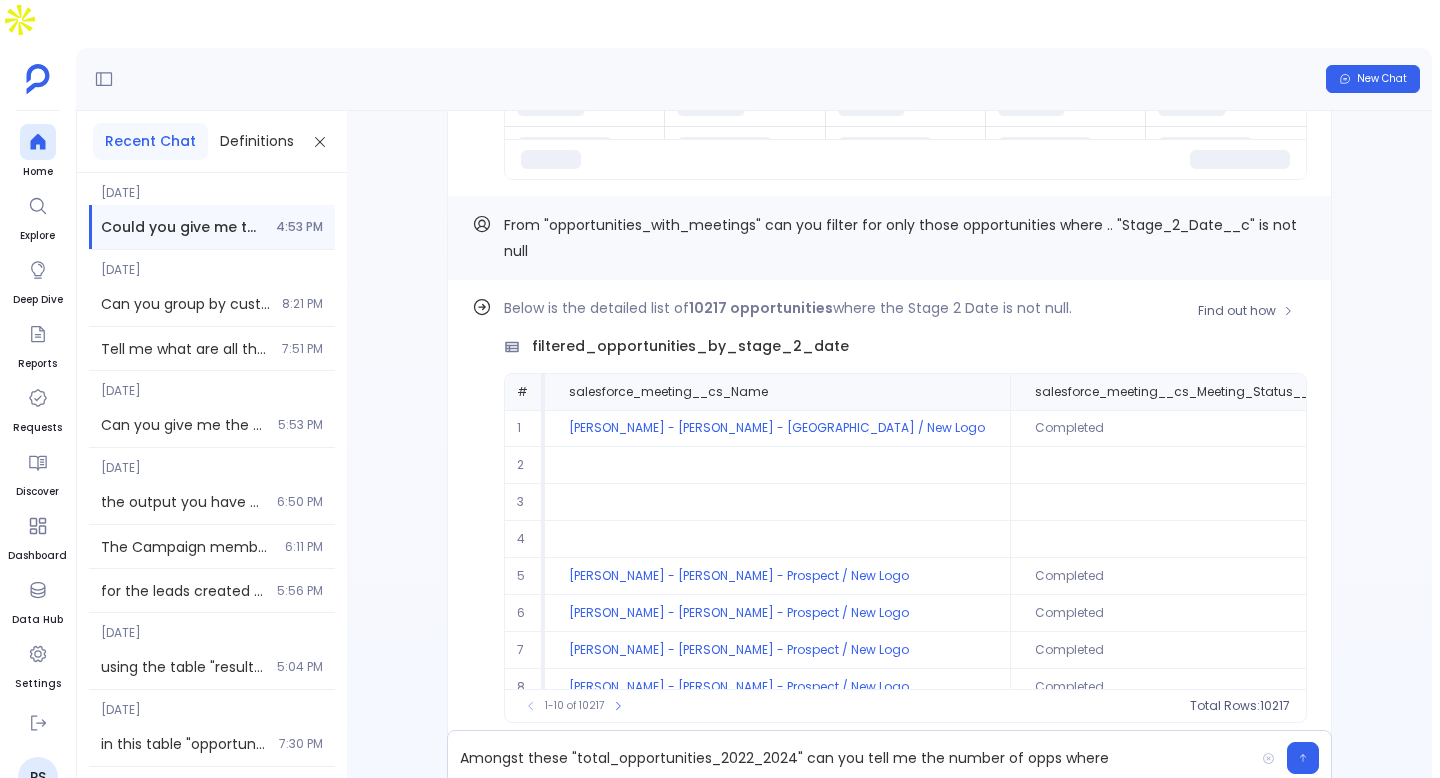 click on "Below is the detailed list of  10217 opportunities  where the Stage 2 Date is not null. filtered_opportunities_by_stage_2_date # salesforce_meeting__cs_Name salesforce_meeting__cs_Meeting_Status__c salesforce_meeting__cs_Meeting_Type__c salesforce_meeting__cs_Opportunity__c salesforce_meeting__cs_Opportunity_Type__c salesforce_meeting__cs_Meeting_Completed_Date_Time__c salesforce_meeting__cs_Meeting_Source__c salesforce_meeting__cs_Contact_Lead_Source__c salesforce_opportunities_Name salesforce_opportunities_StageName salesforce_opportunities_CloseDate salesforce_opportunities_Type salesforce_opportunities_CreatedDate salesforce_opportunities_LastStageChangeDate salesforce_opportunities_Primary_Product_Type__c salesforce_opportunities_Software_Deployment_Location__c salesforce_opportunities_Subscription_ACV__c salesforce_opportunities_Primary_Cloud_Provider__c salesforce_opportunities_IsClosed salesforce_opportunities_IsWon salesforce_opportunities_Stage_1_Date__c salesforce_opportunities_Stage_2_Date__c 1 0" at bounding box center (905, 531) 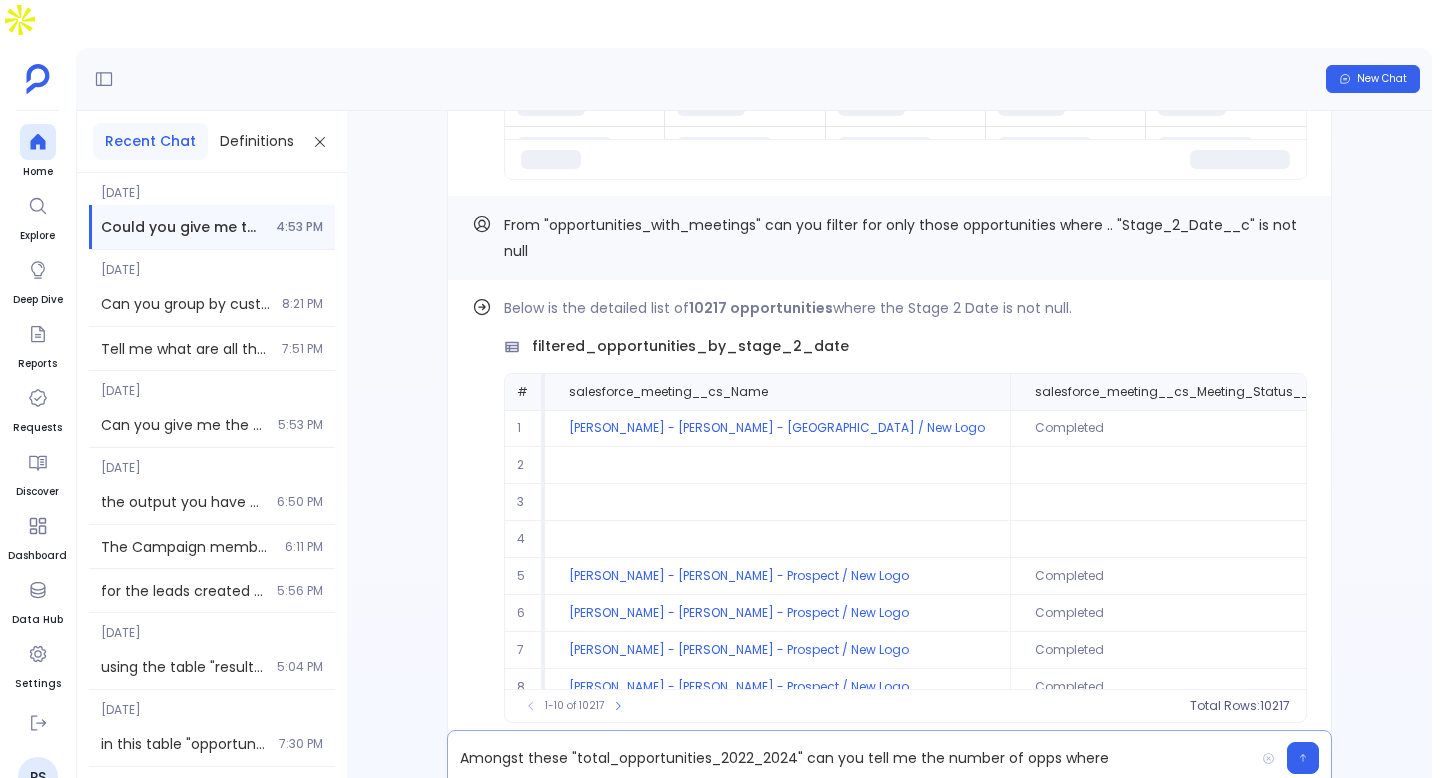 click on "Amongst these "total_opportunities_2022_2024" can you tell me the number of opps where" at bounding box center [851, 758] 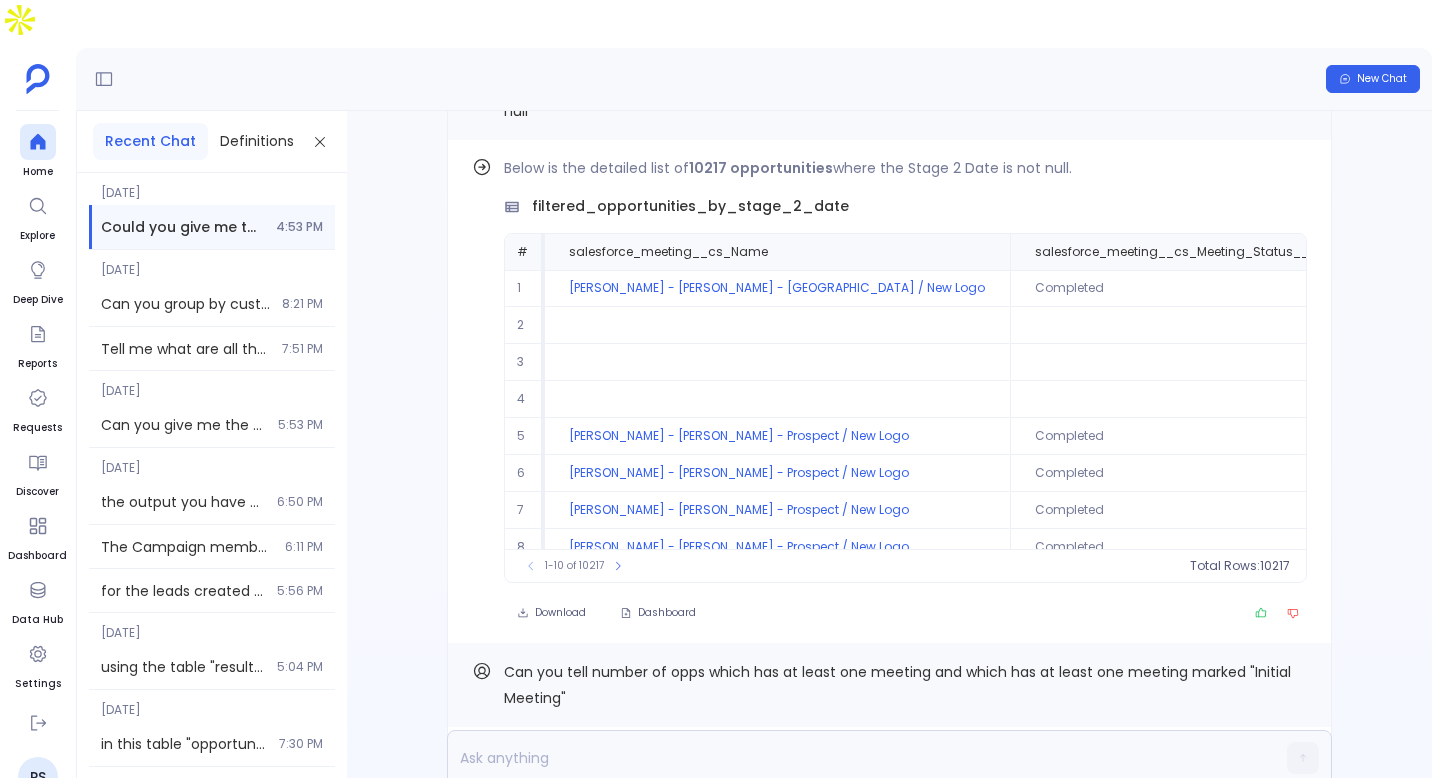scroll, scrollTop: 0, scrollLeft: 0, axis: both 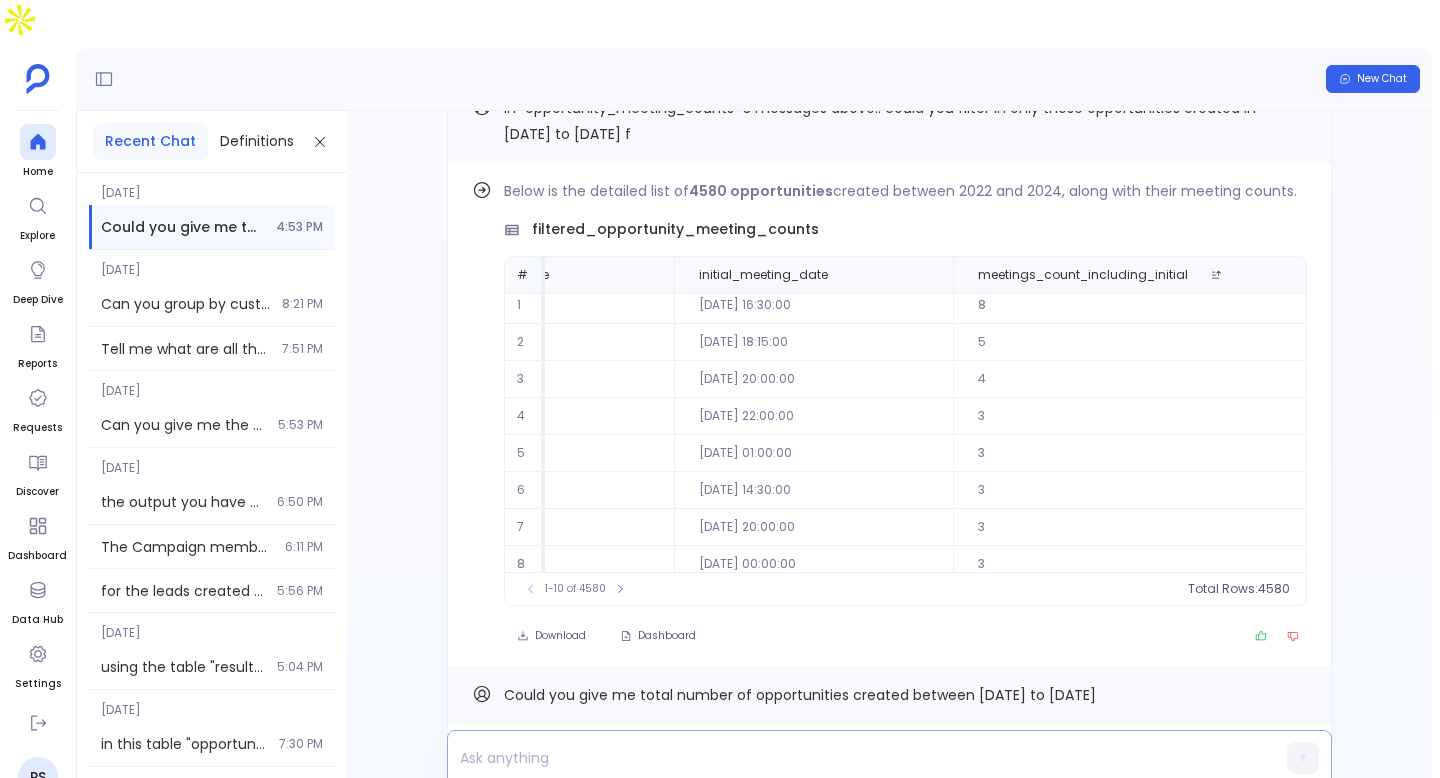 click at bounding box center (851, 758) 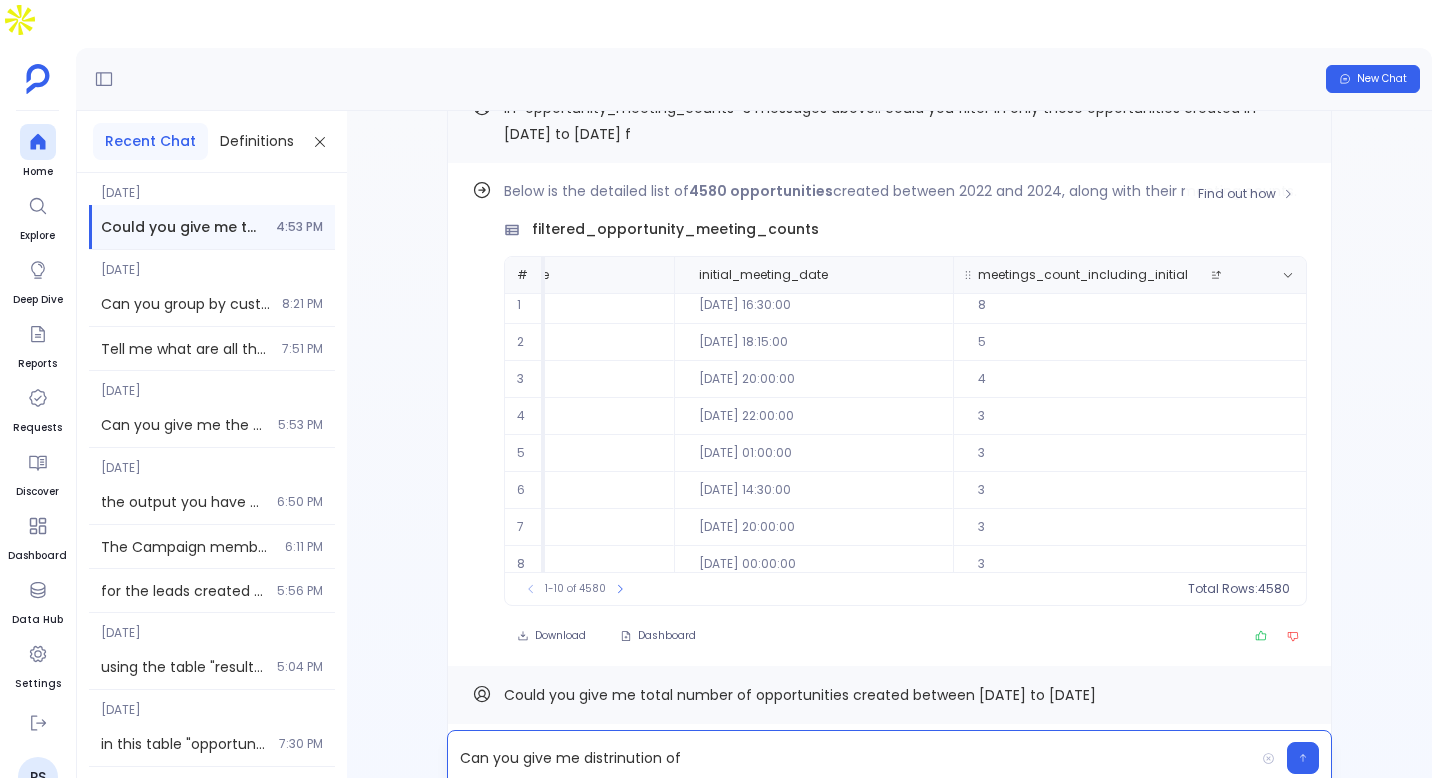 click on "meetings_count_including_initial" at bounding box center (1083, 275) 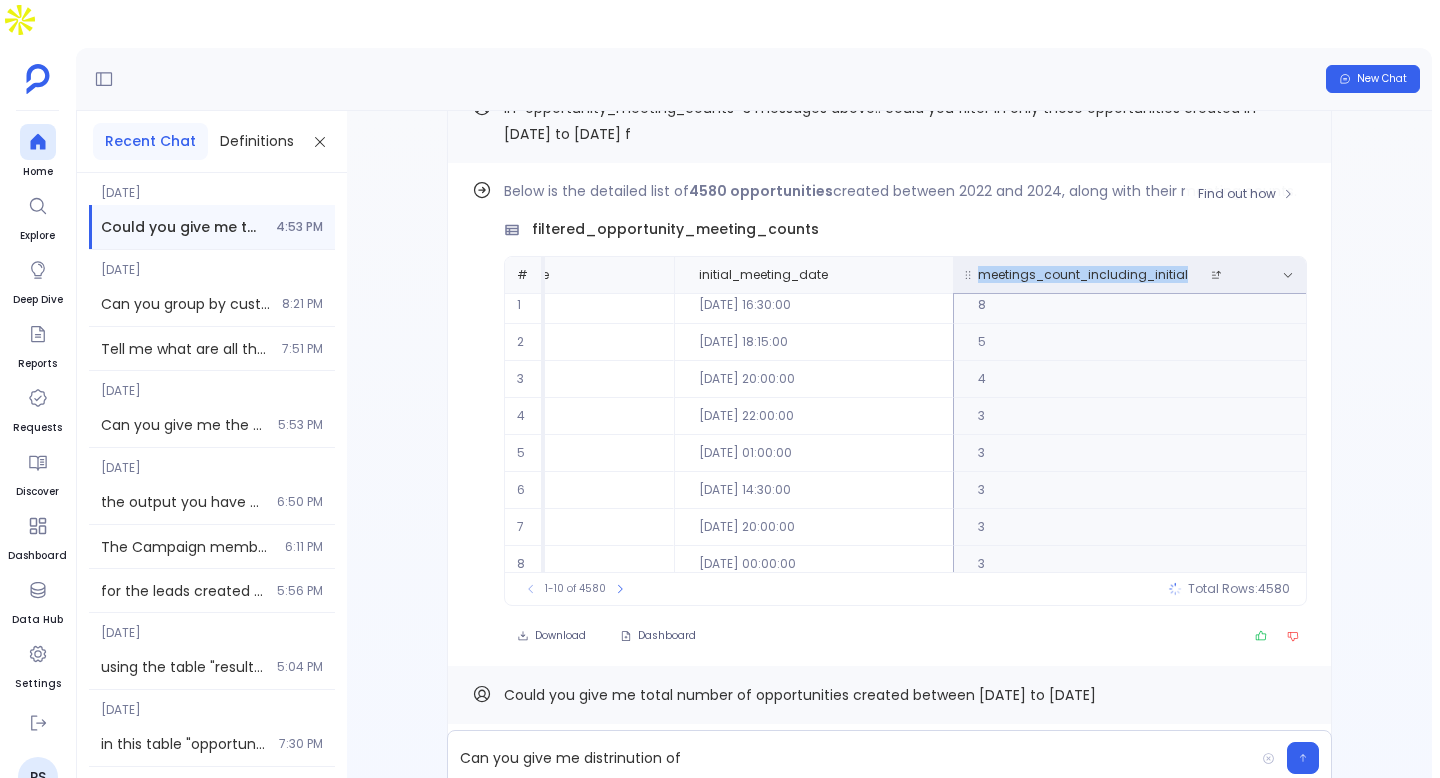 copy on "meetings_count_including_initial" 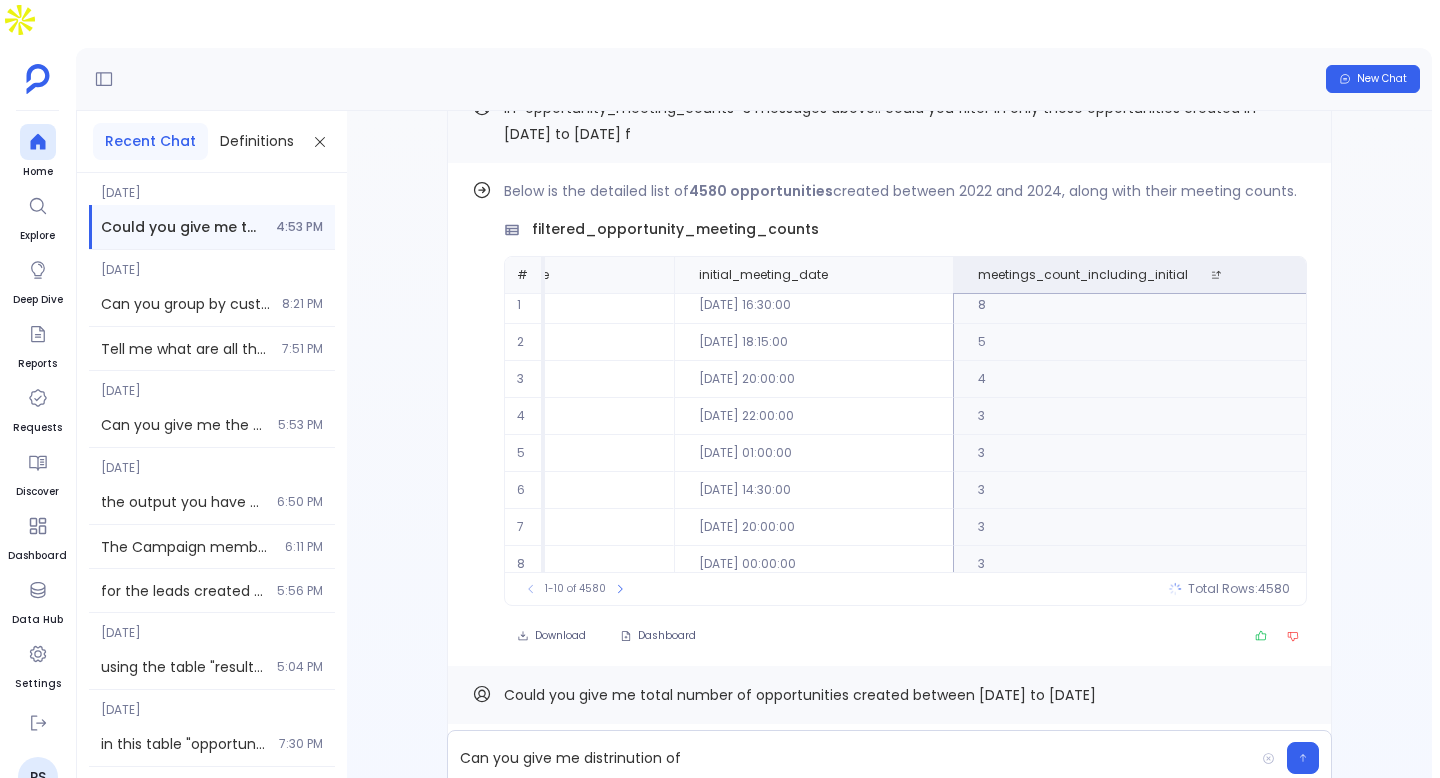 click on "total_opportunities_2022_2024" at bounding box center [925, 796] 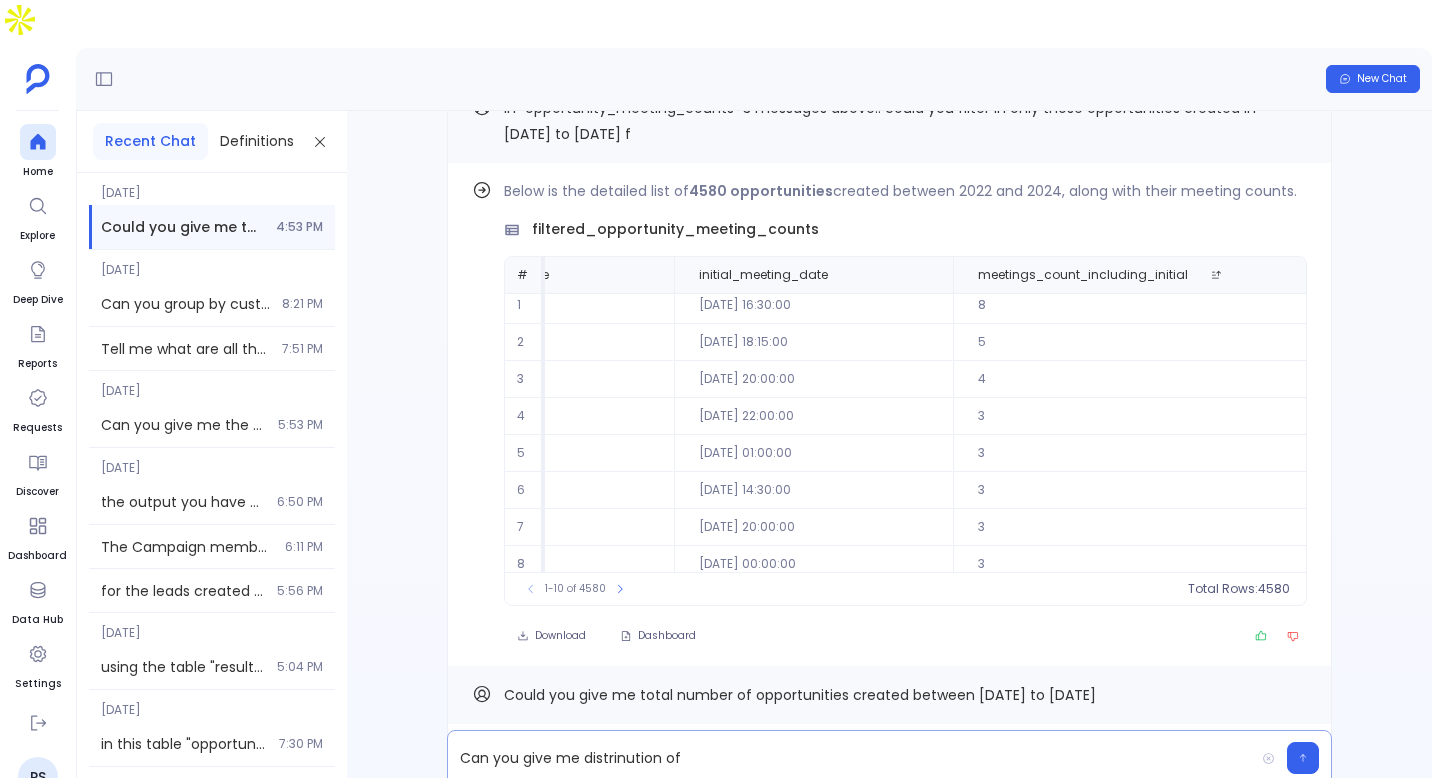 click on "Can you give me distrinution of" at bounding box center [851, 758] 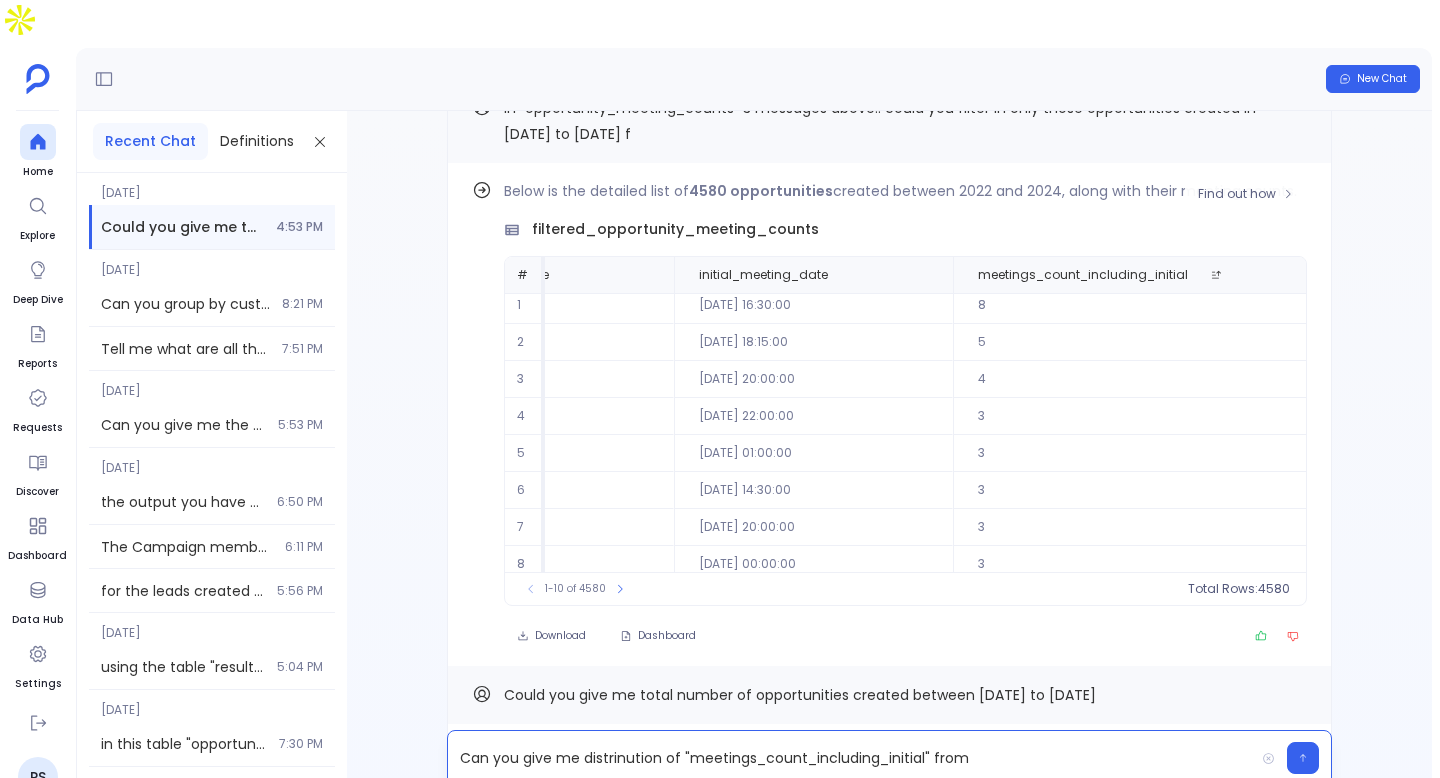 click on "filtered_opportunity_meeting_counts" at bounding box center [675, 229] 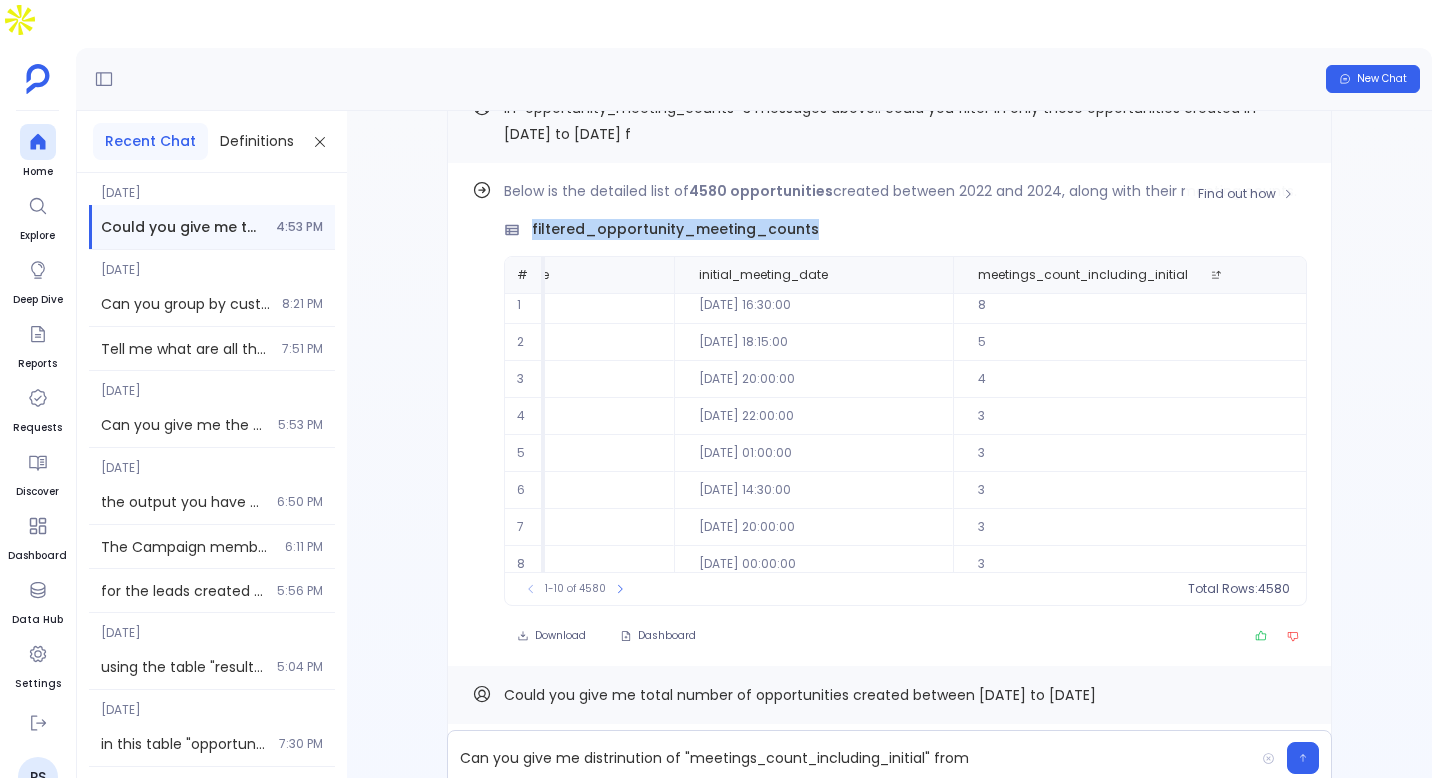 click on "filtered_opportunity_meeting_counts" at bounding box center (675, 229) 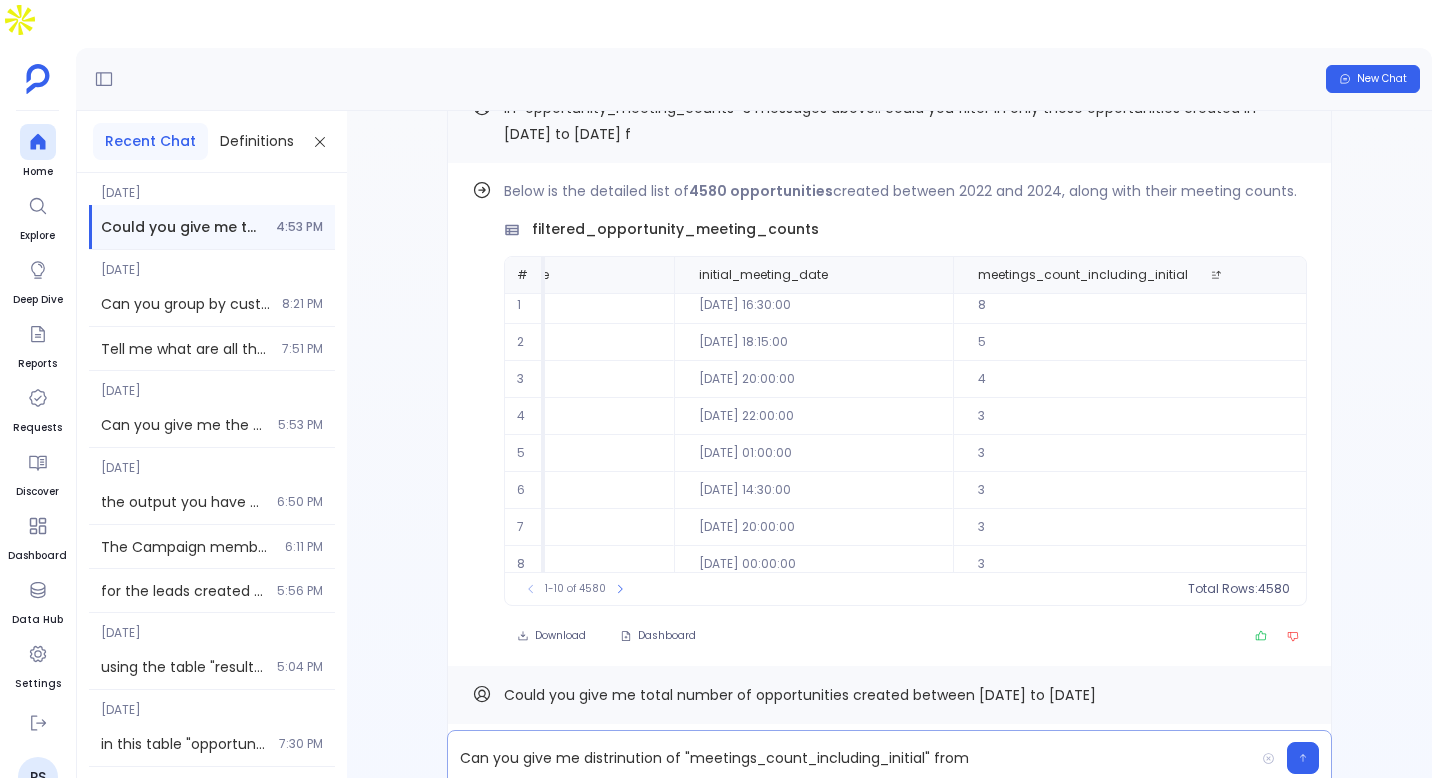 click on "Can you give me distrinution of "meetings_count_including_initial" from" at bounding box center [851, 758] 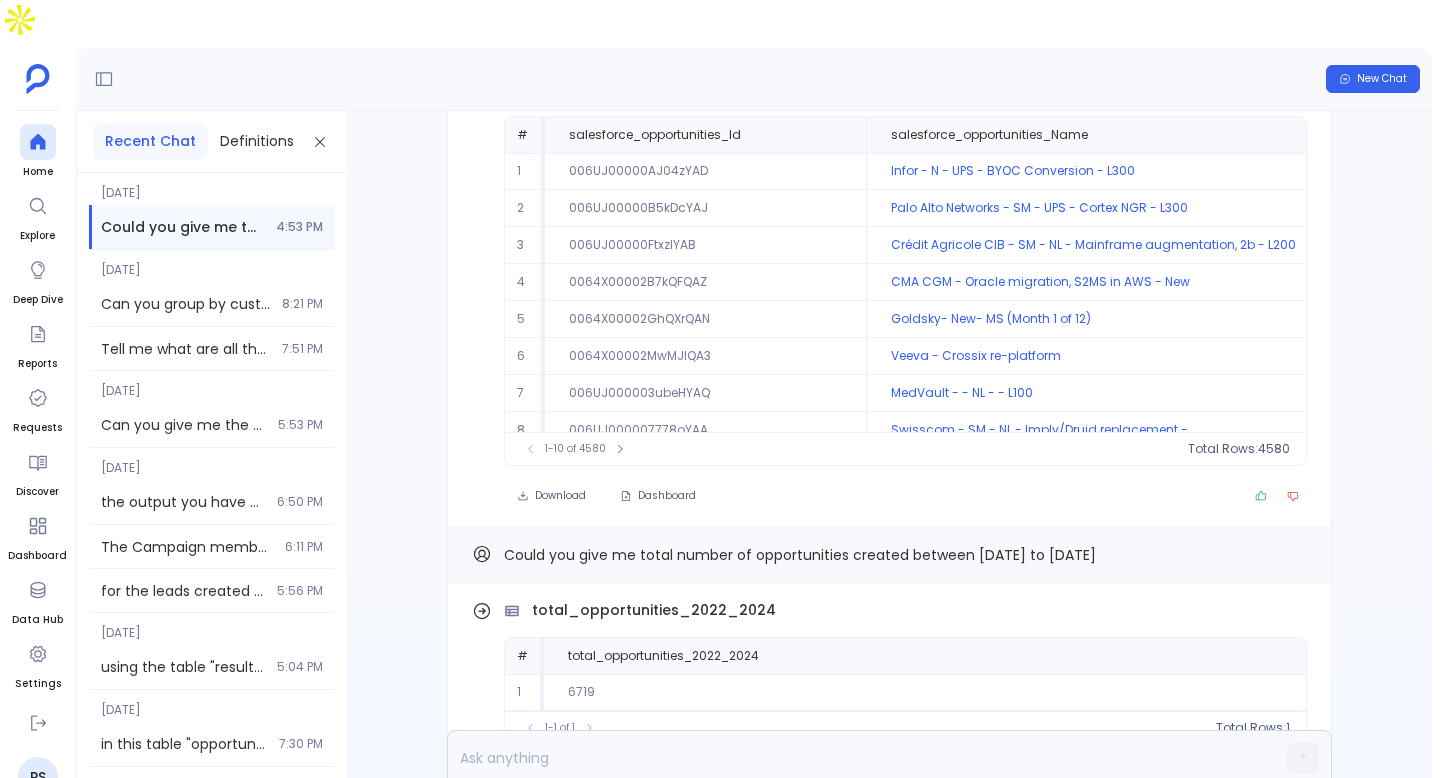 scroll, scrollTop: 0, scrollLeft: 0, axis: both 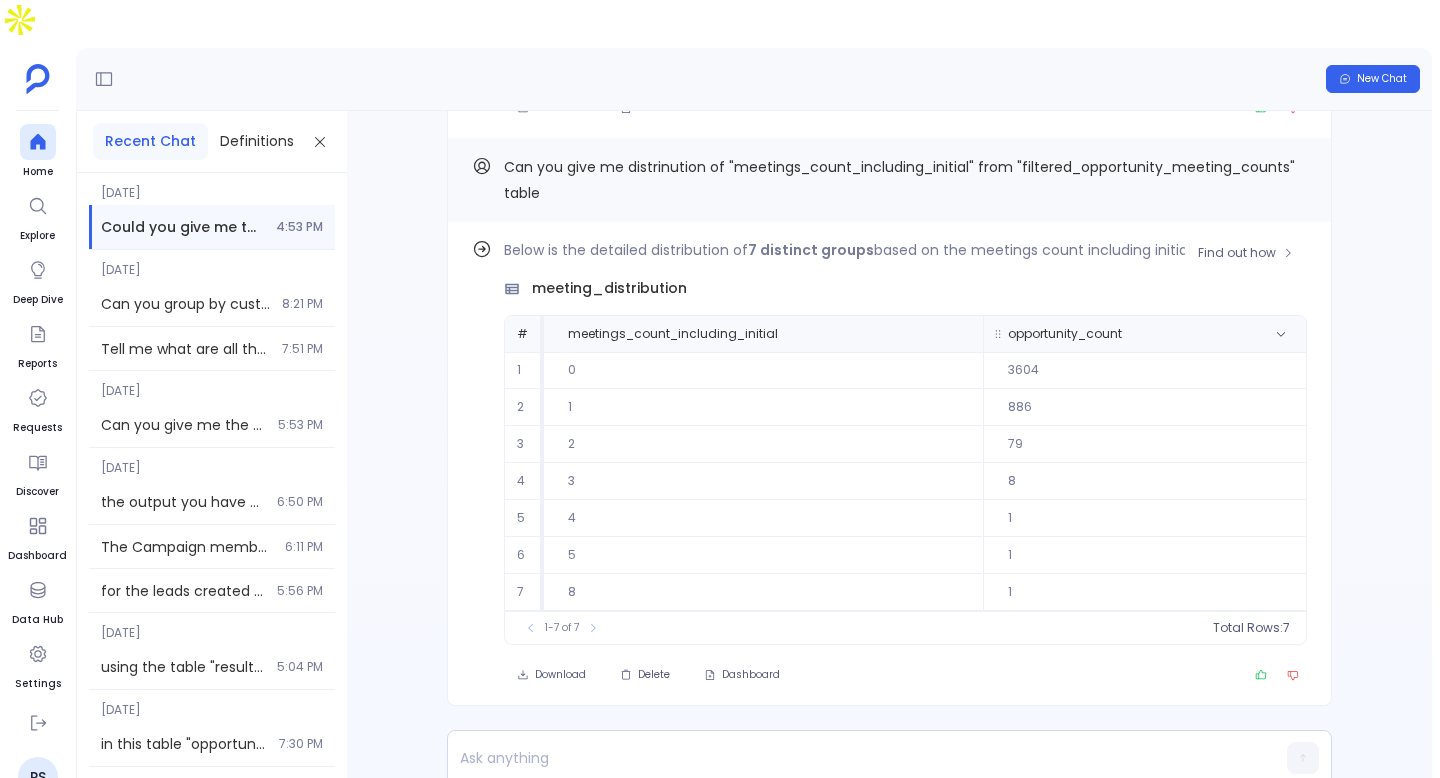 click on "opportunity_count" at bounding box center (1144, 334) 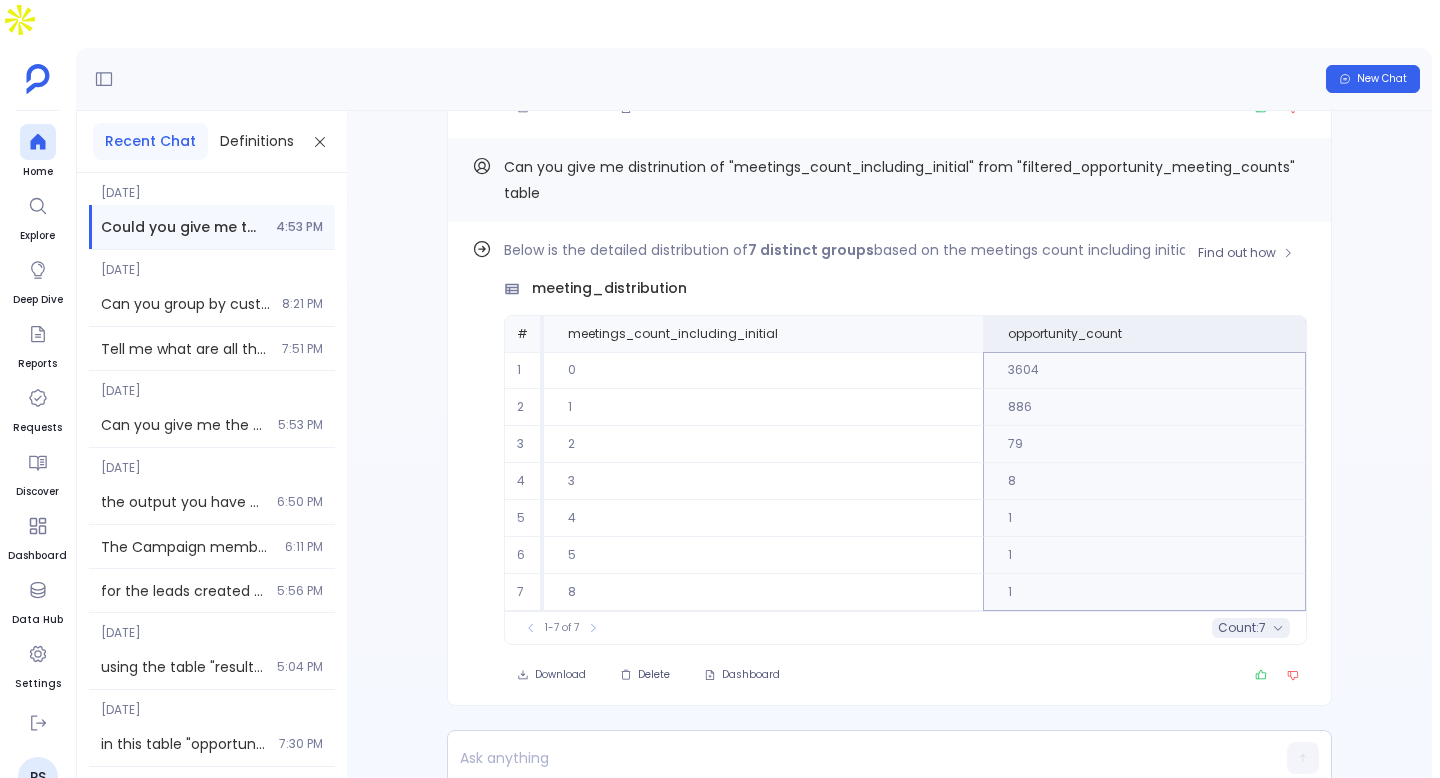 click on "count :" at bounding box center [1238, 628] 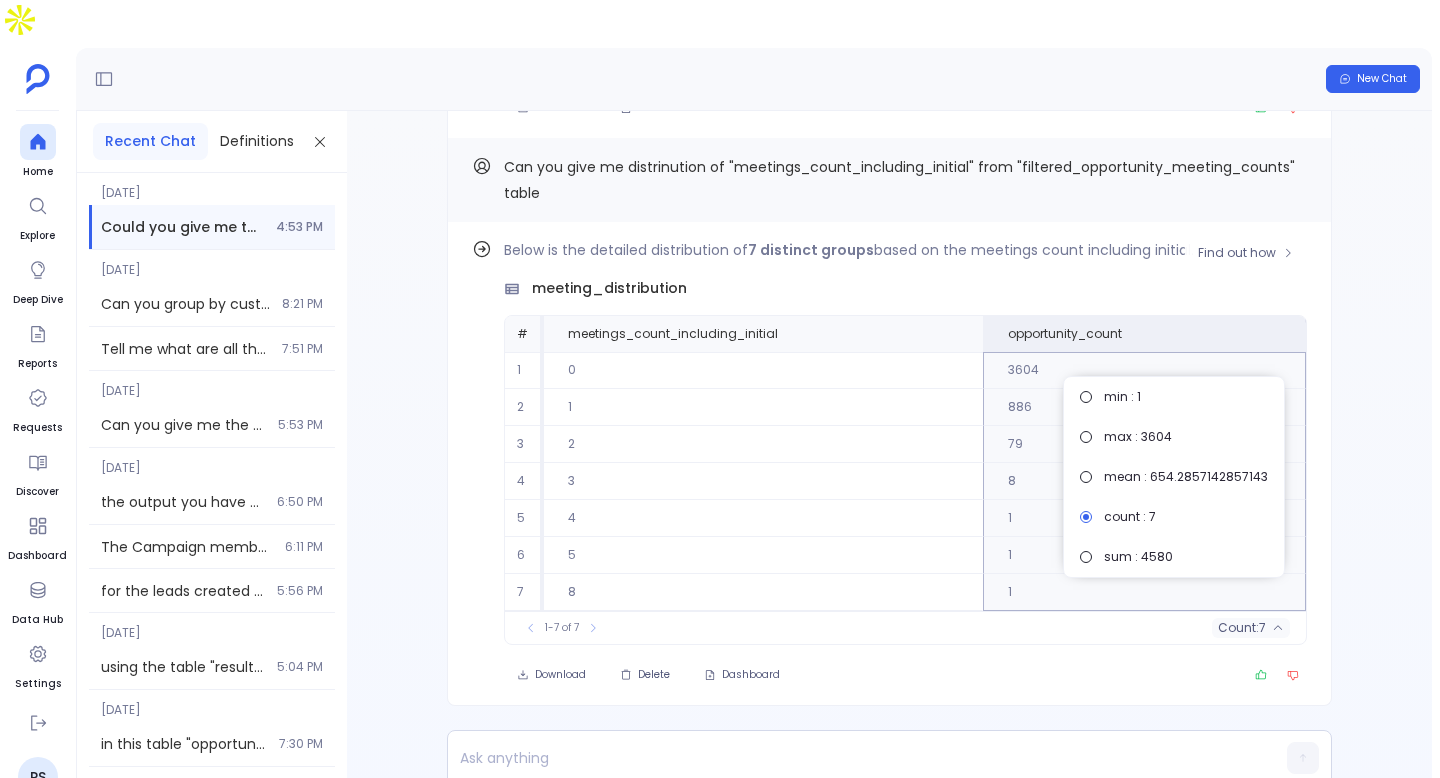 click on "1" at bounding box center (763, 407) 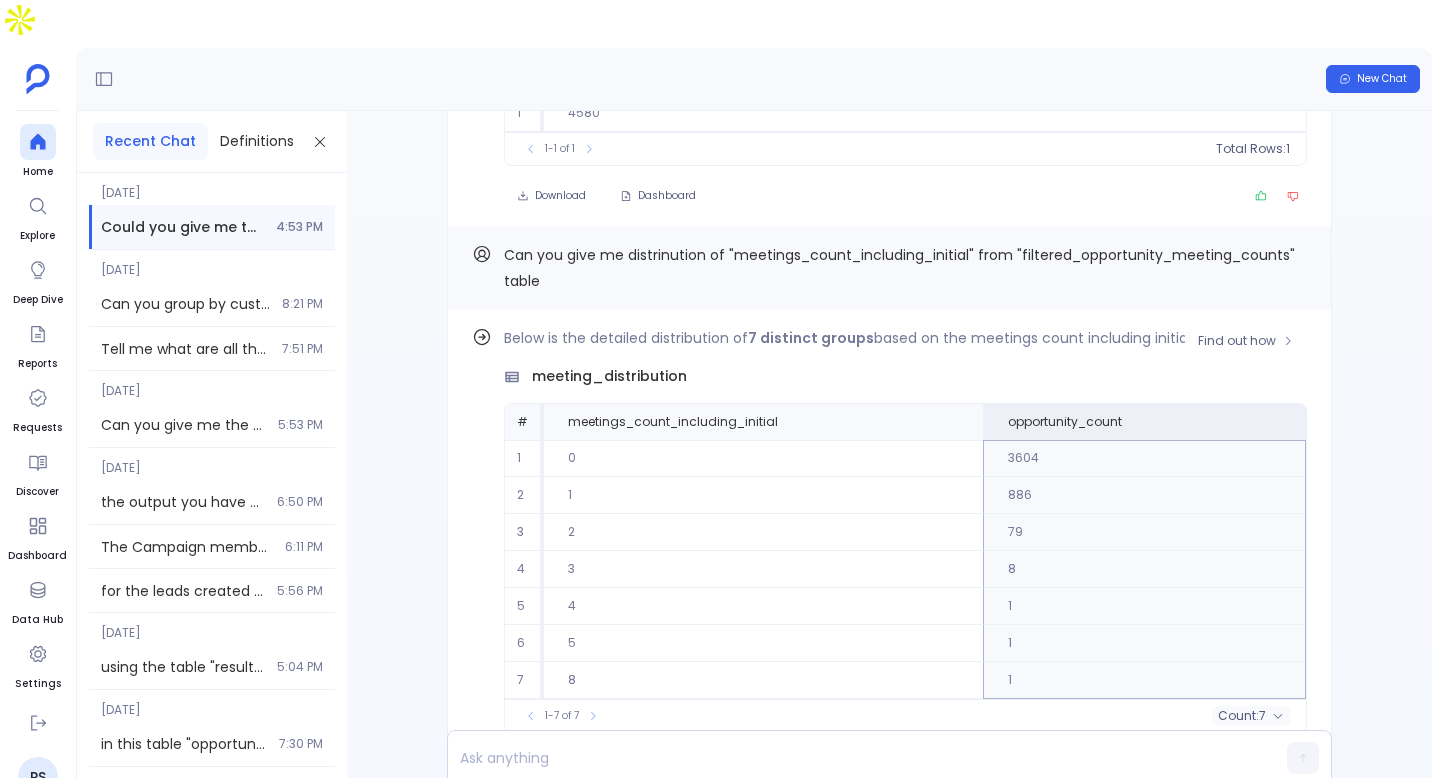 scroll, scrollTop: 0, scrollLeft: 0, axis: both 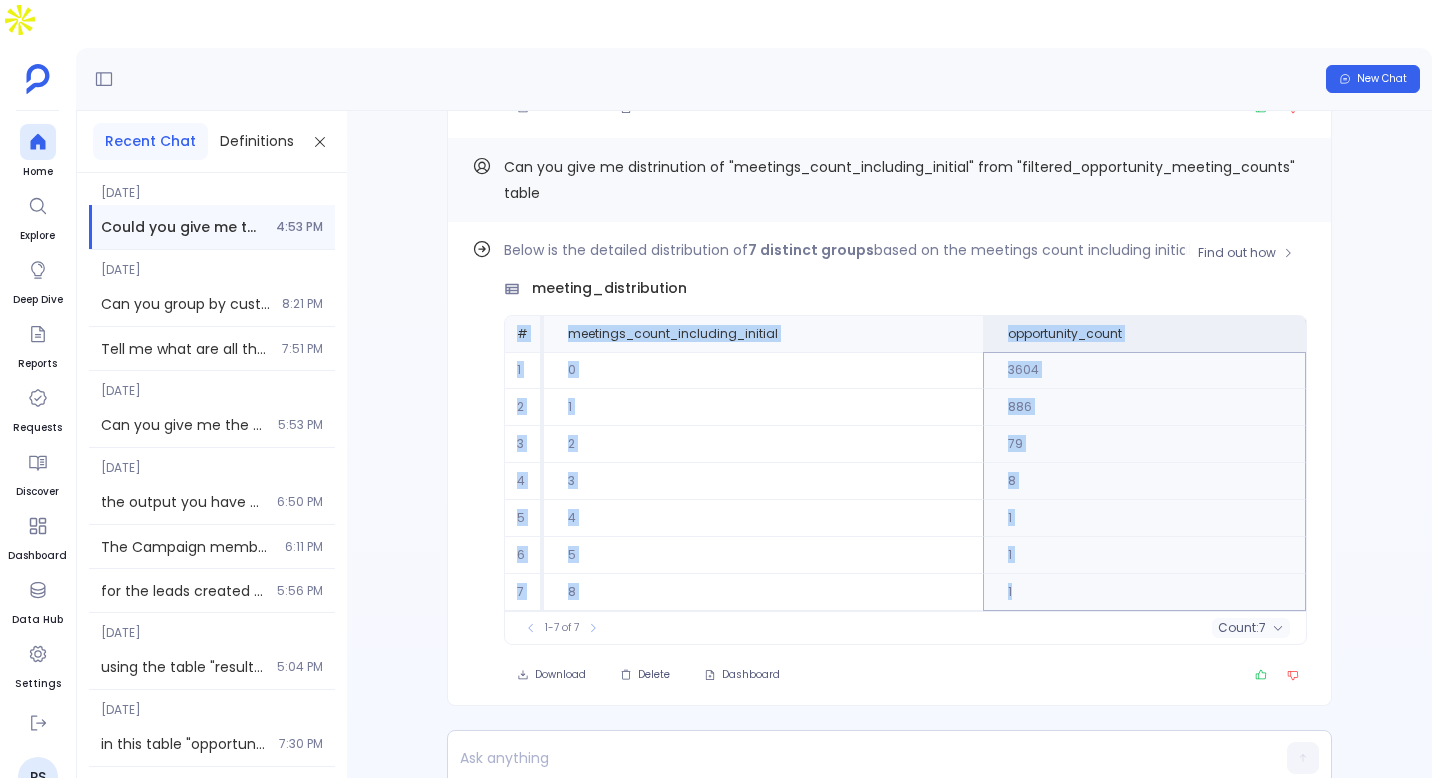 drag, startPoint x: 515, startPoint y: 285, endPoint x: 1114, endPoint y: 564, distance: 660.78894 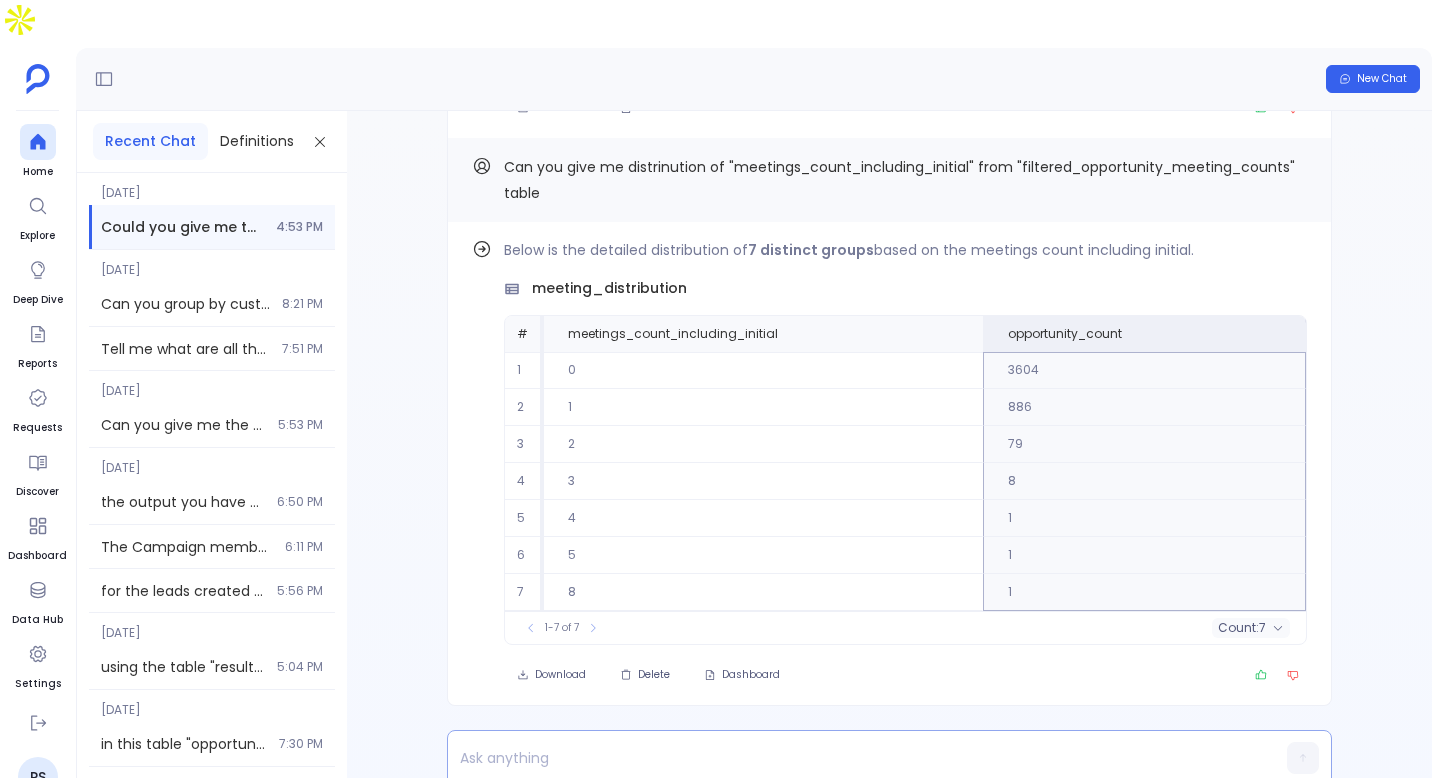 click at bounding box center (851, 758) 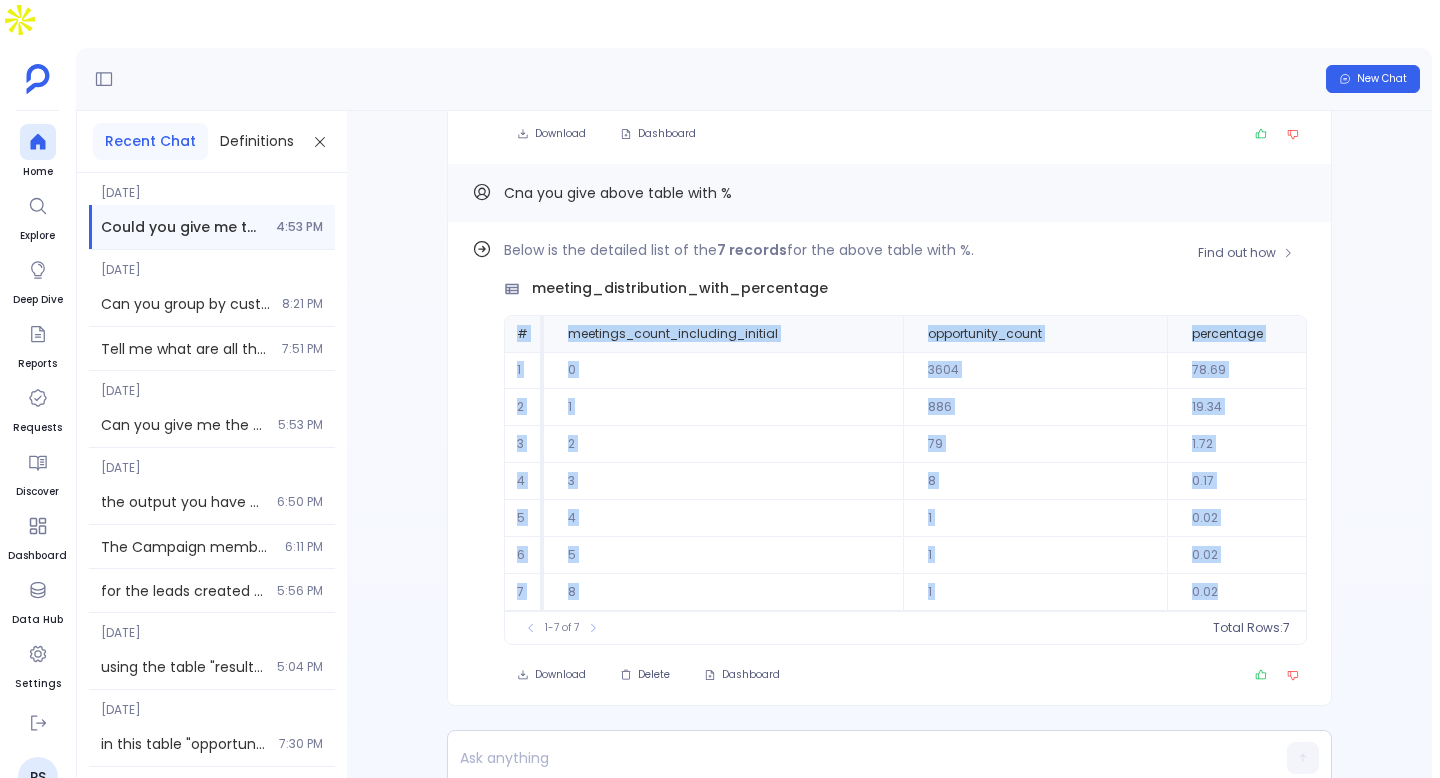 drag, startPoint x: 519, startPoint y: 288, endPoint x: 1224, endPoint y: 557, distance: 754.5767 